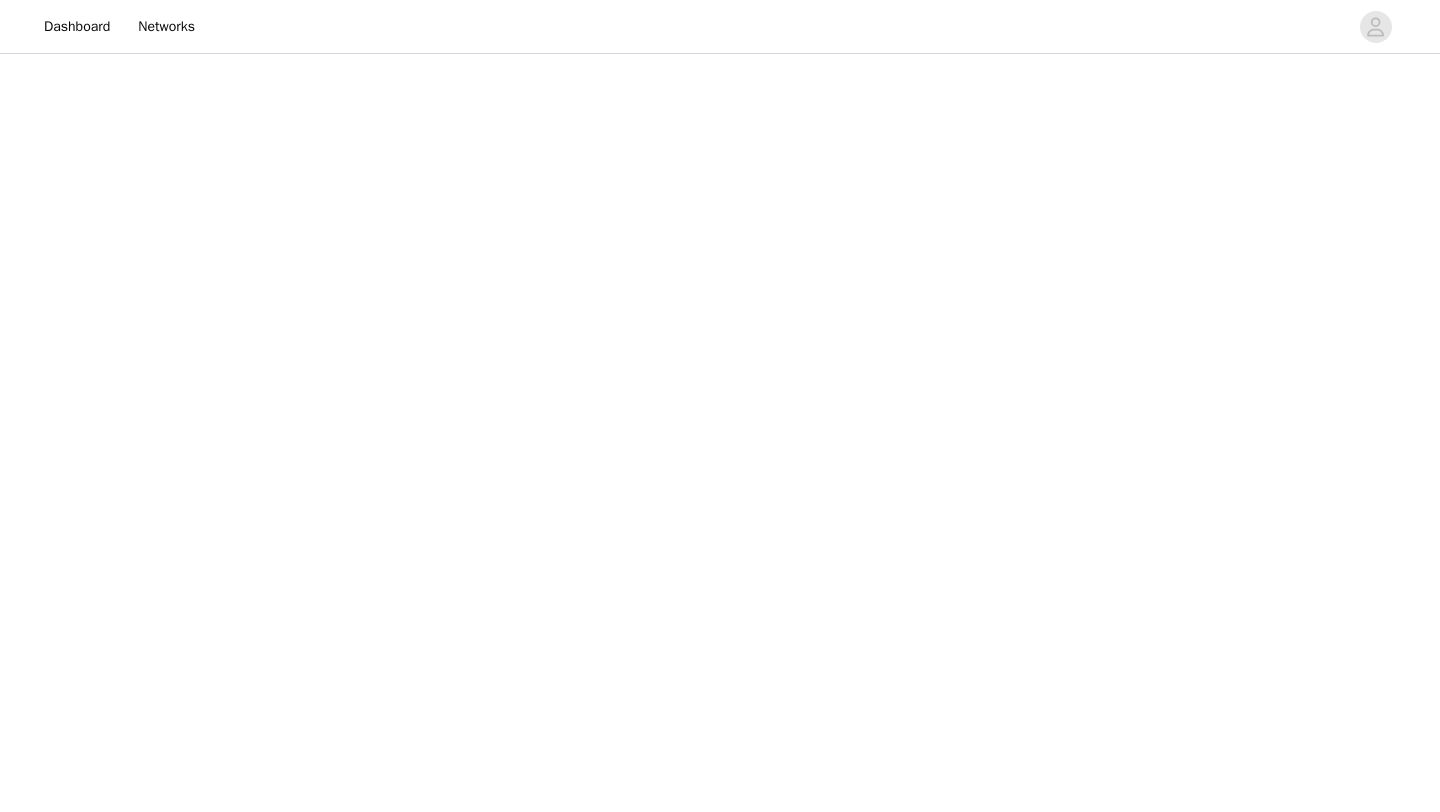 scroll, scrollTop: 0, scrollLeft: 0, axis: both 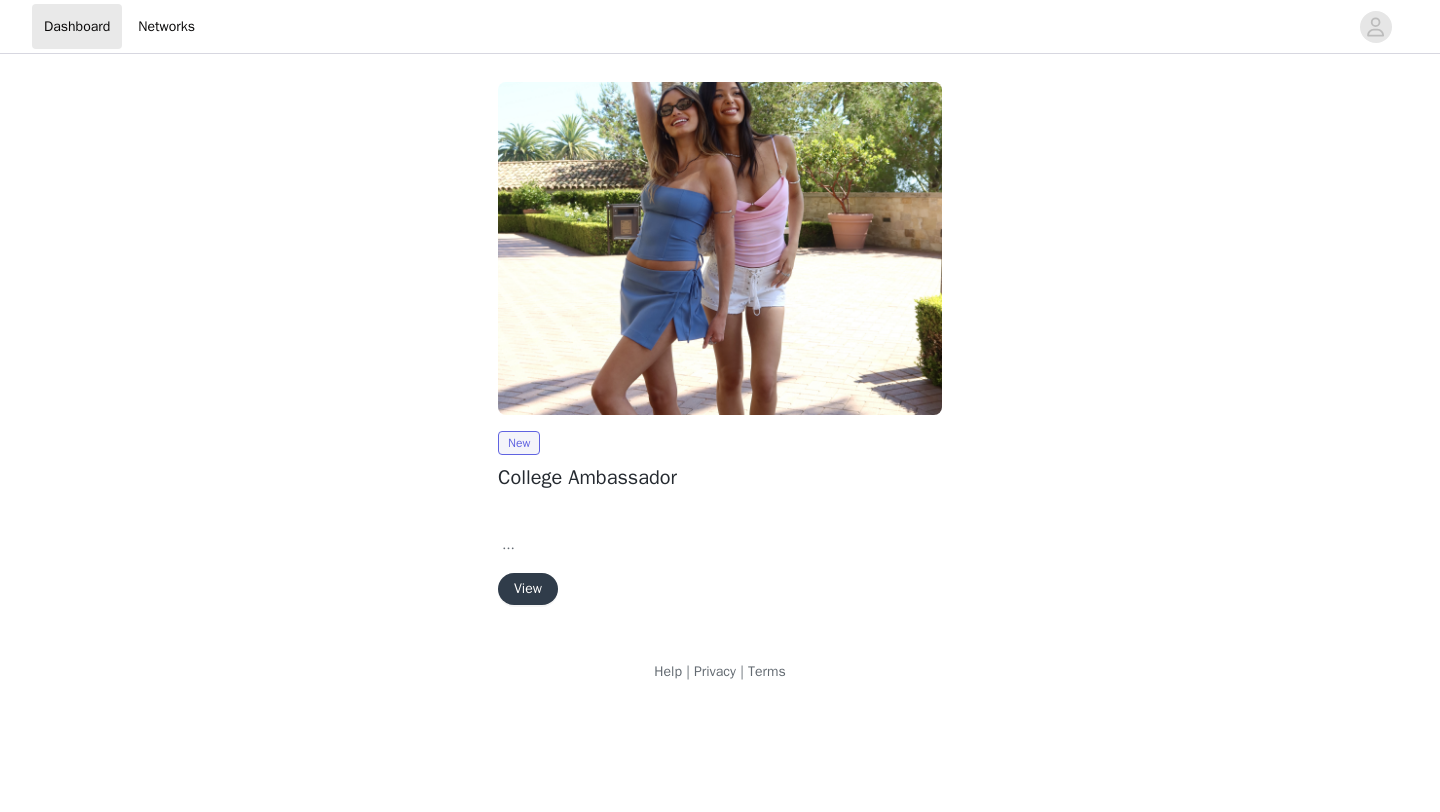 click on "View" at bounding box center (528, 589) 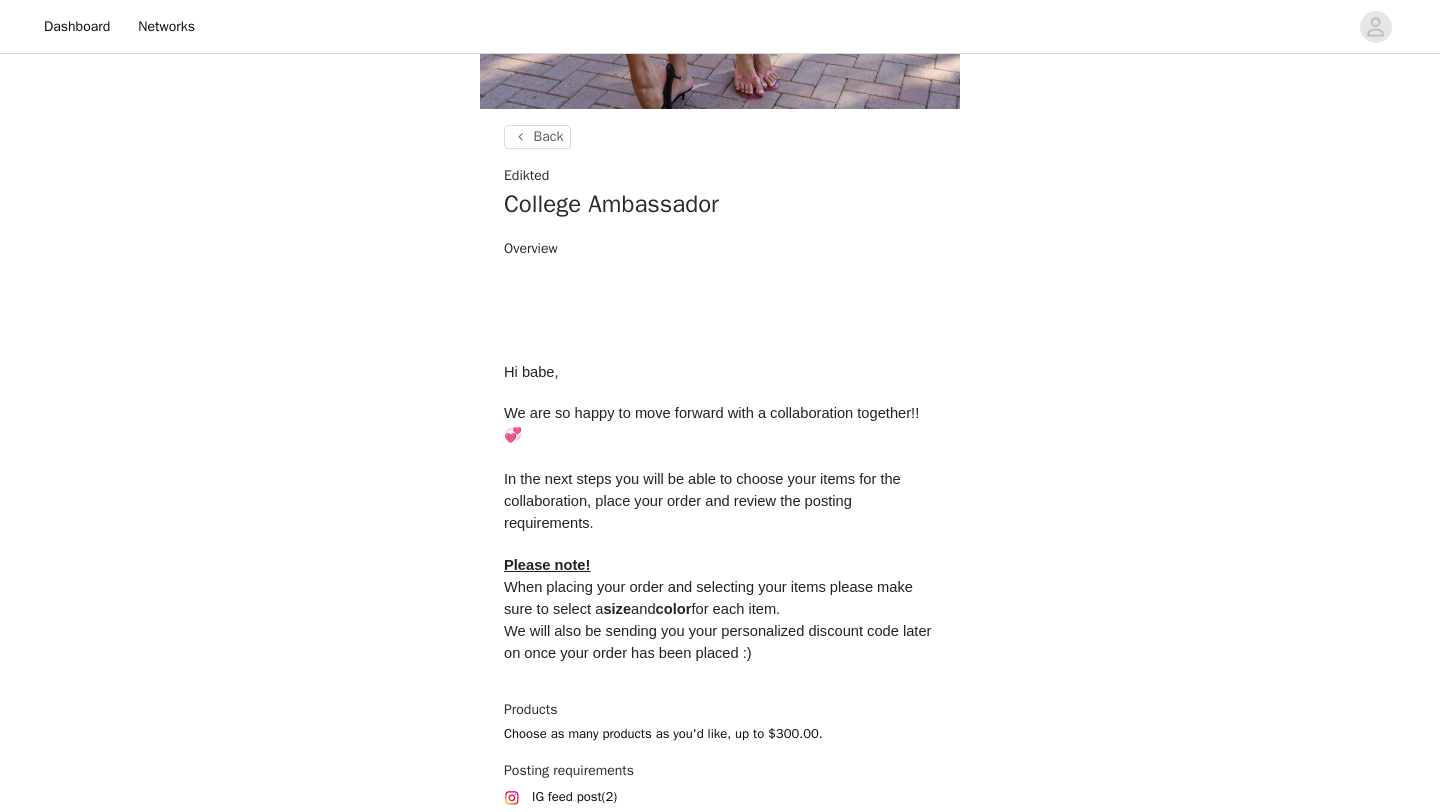 scroll, scrollTop: 683, scrollLeft: 0, axis: vertical 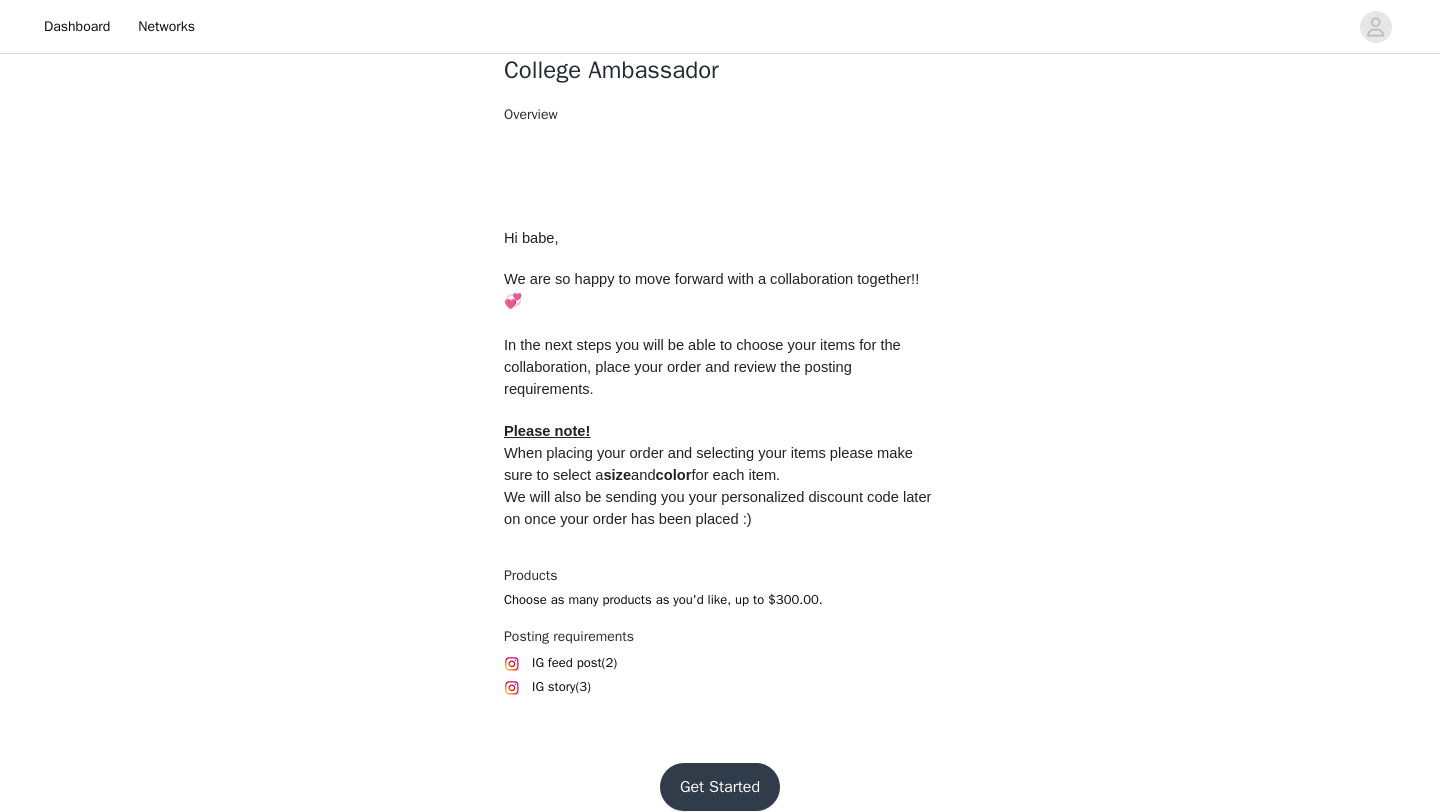 click on "Get Started" at bounding box center (720, 787) 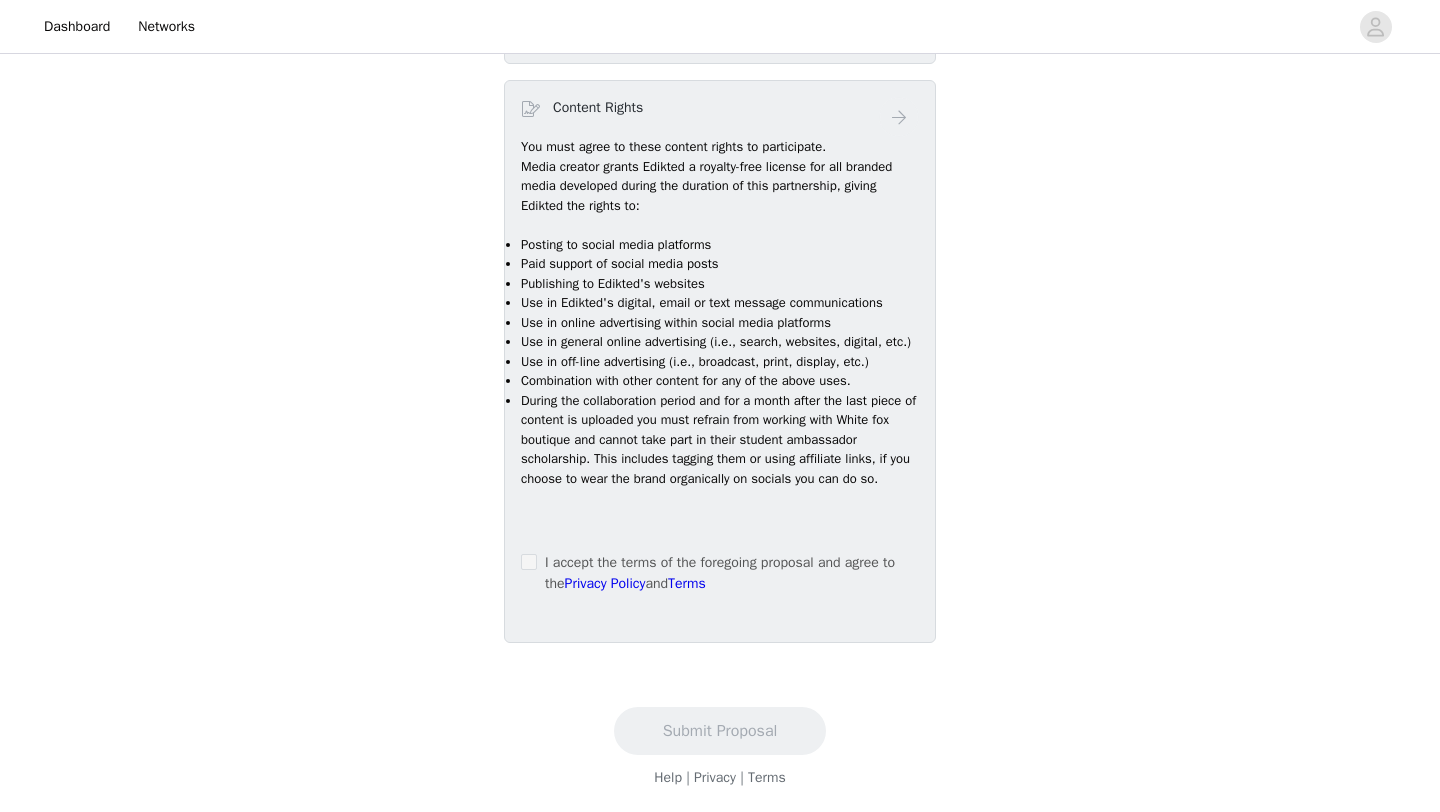 scroll, scrollTop: 0, scrollLeft: 0, axis: both 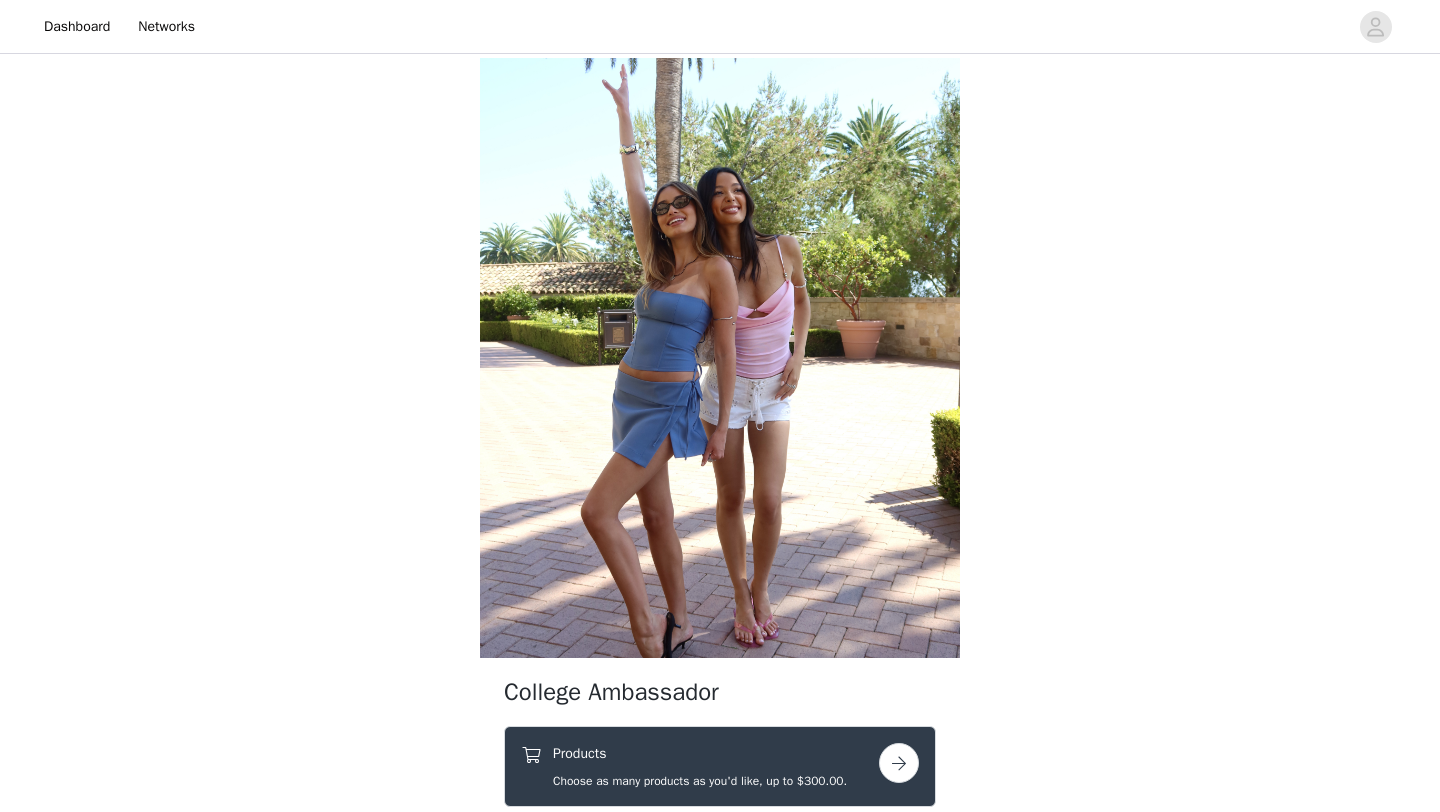 click on "Products" at bounding box center [700, 753] 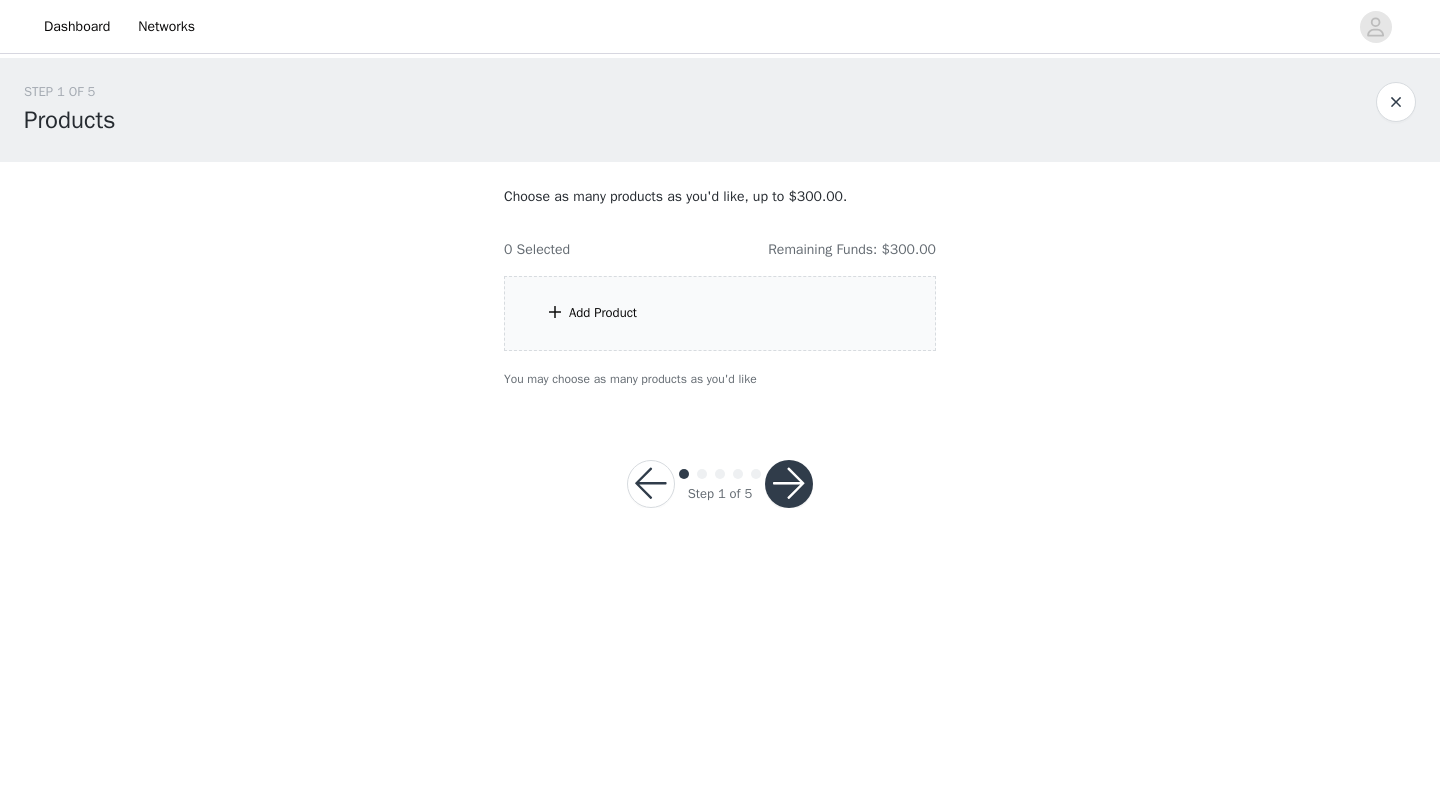 click on "Add Product" at bounding box center [720, 313] 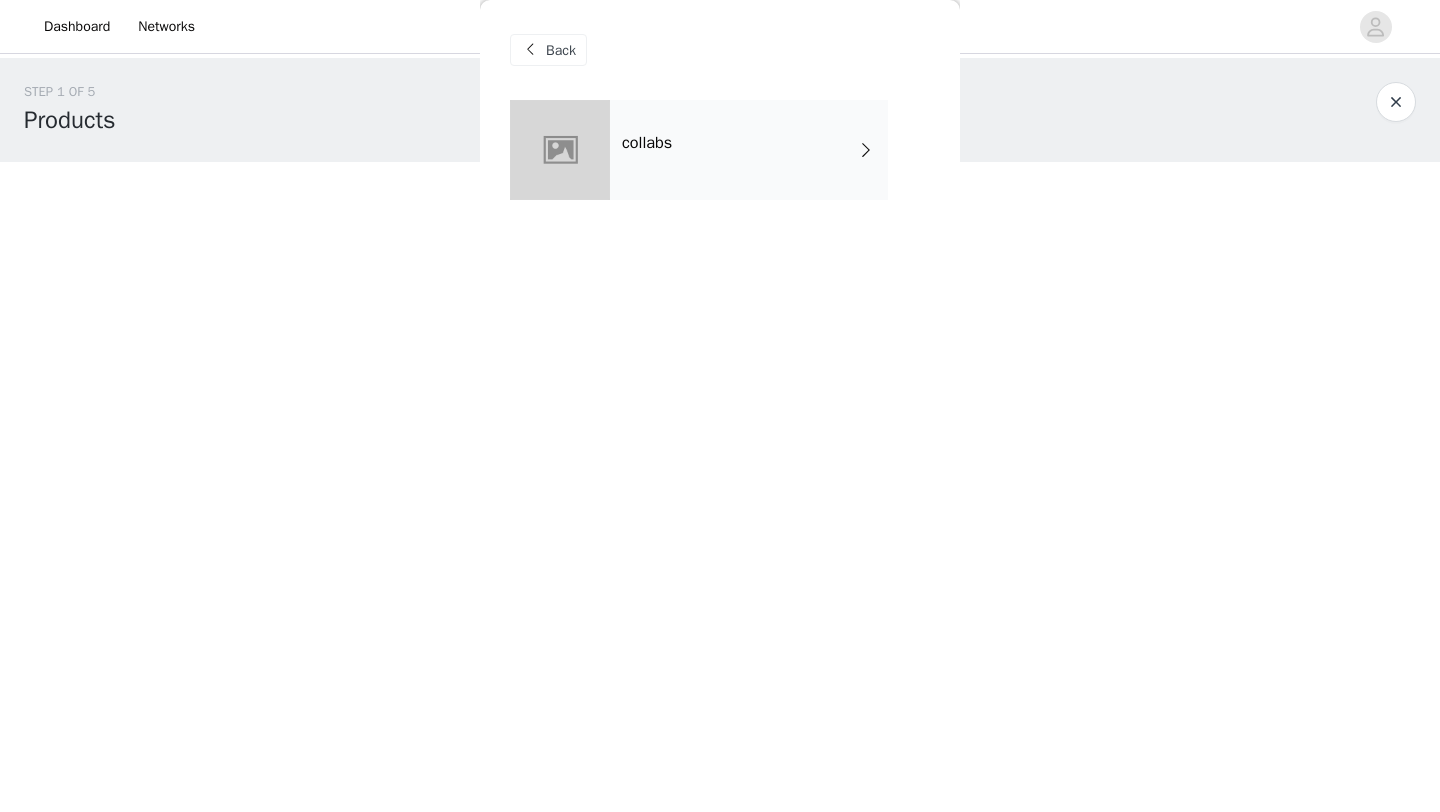 click on "collabs" at bounding box center (749, 150) 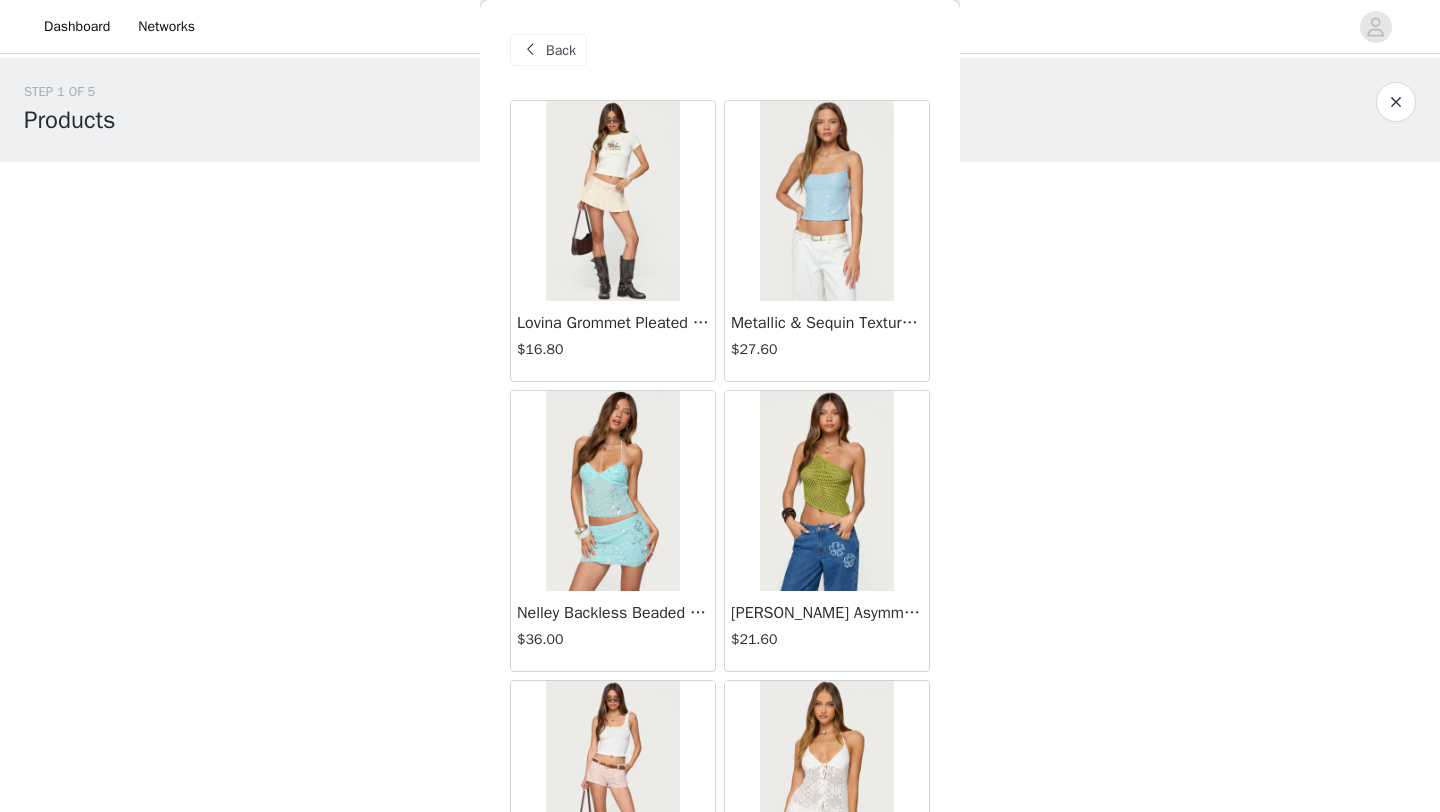 click on "Lovina Grommet Pleated Mini Skort" at bounding box center (613, 323) 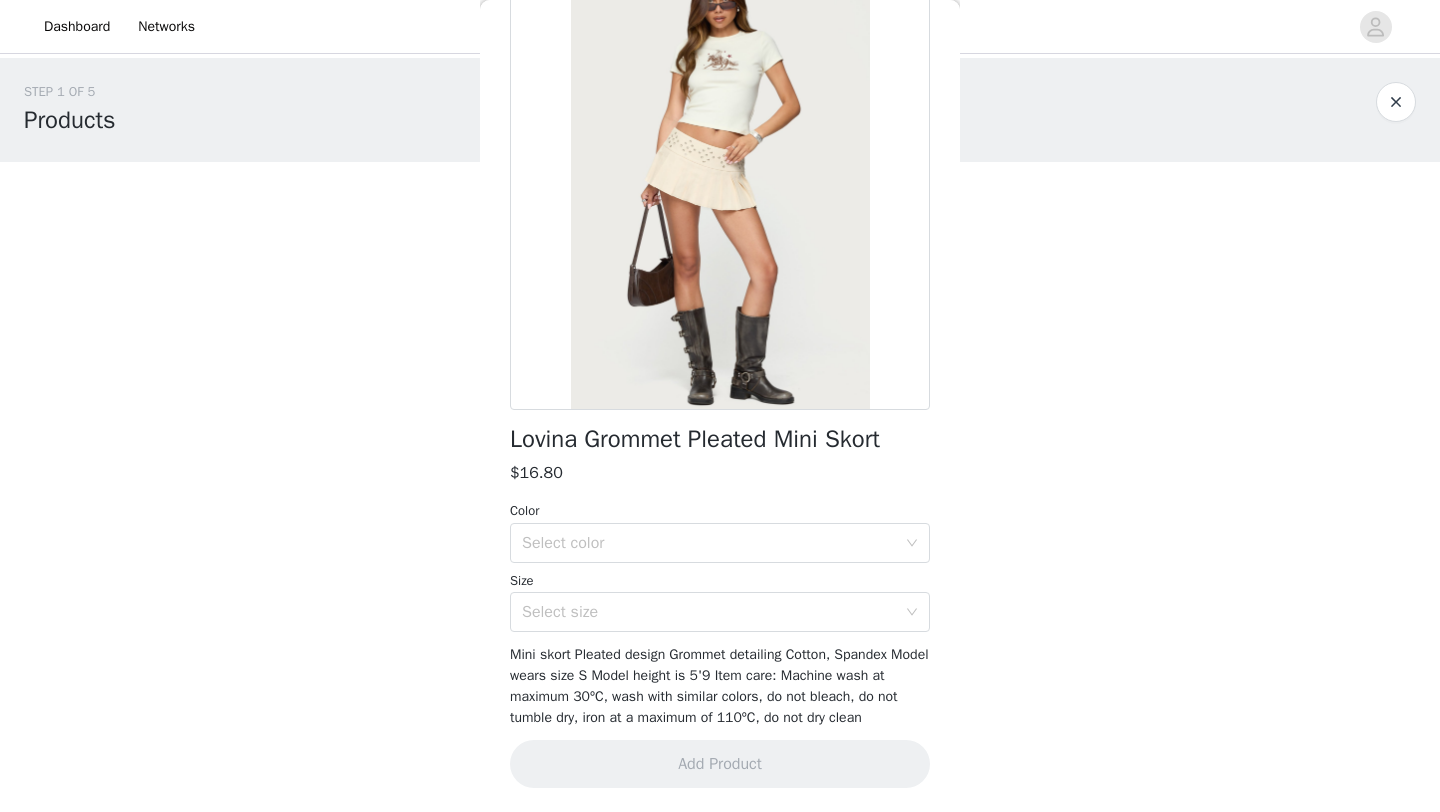 scroll, scrollTop: 139, scrollLeft: 0, axis: vertical 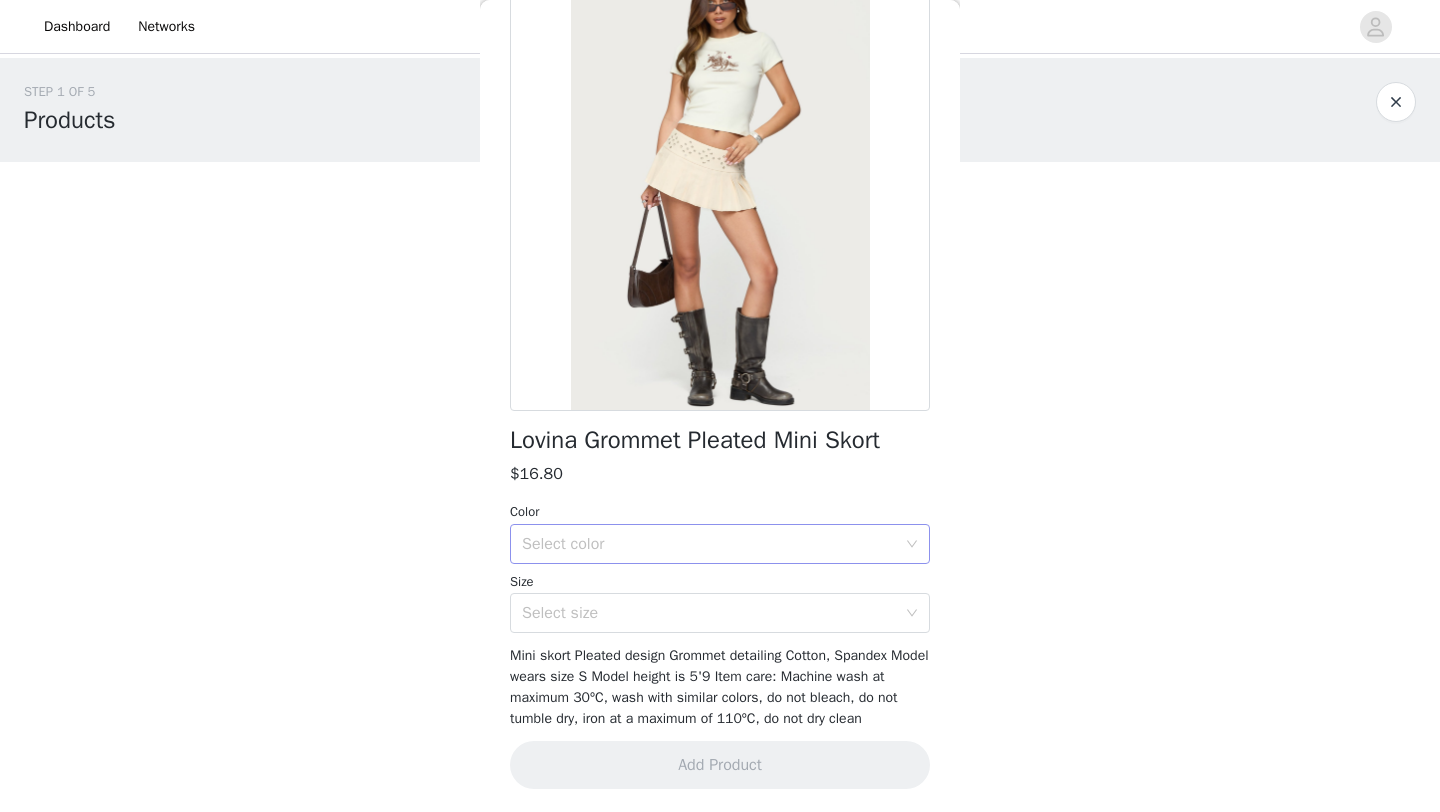 click on "Select color" at bounding box center (709, 544) 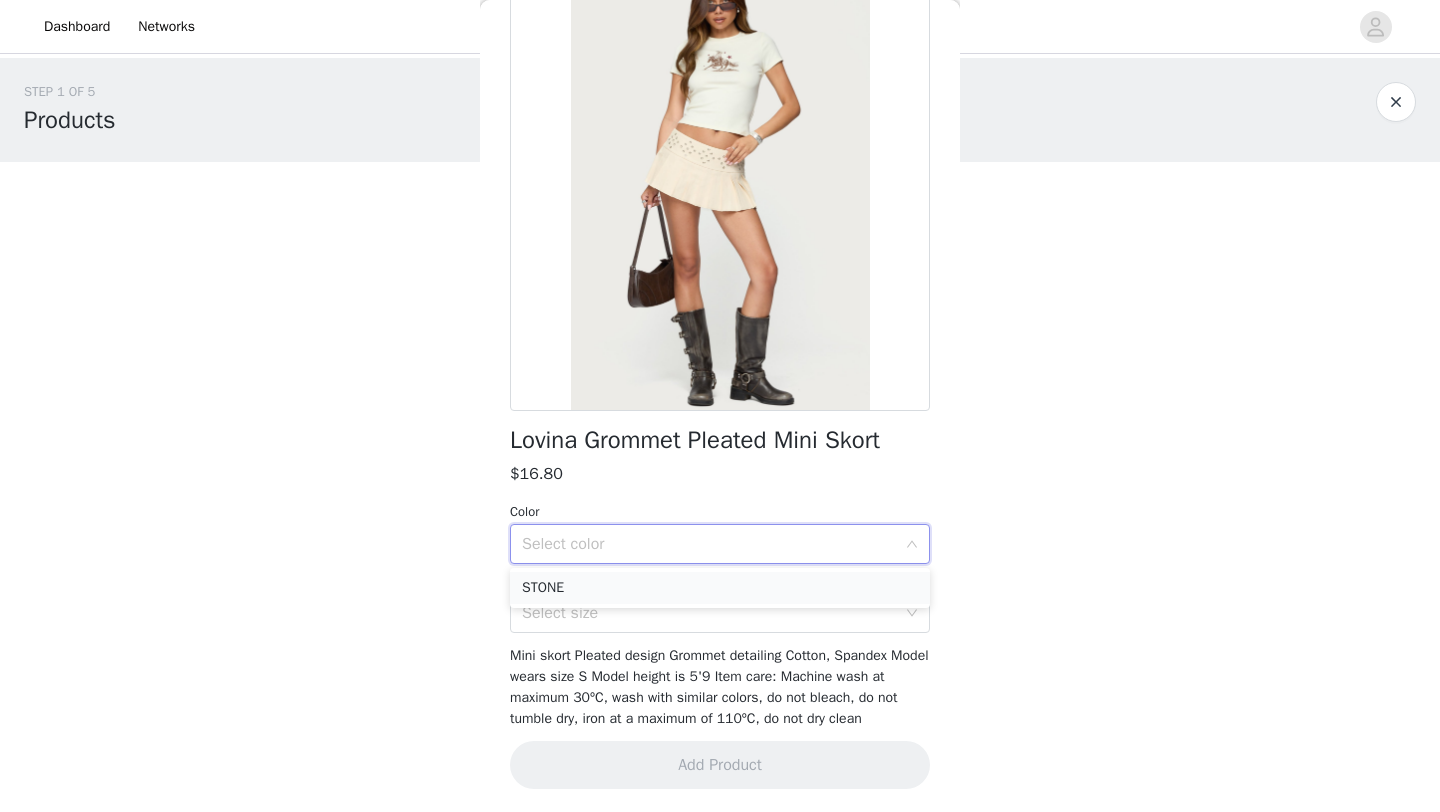 click on "STONE" at bounding box center [720, 588] 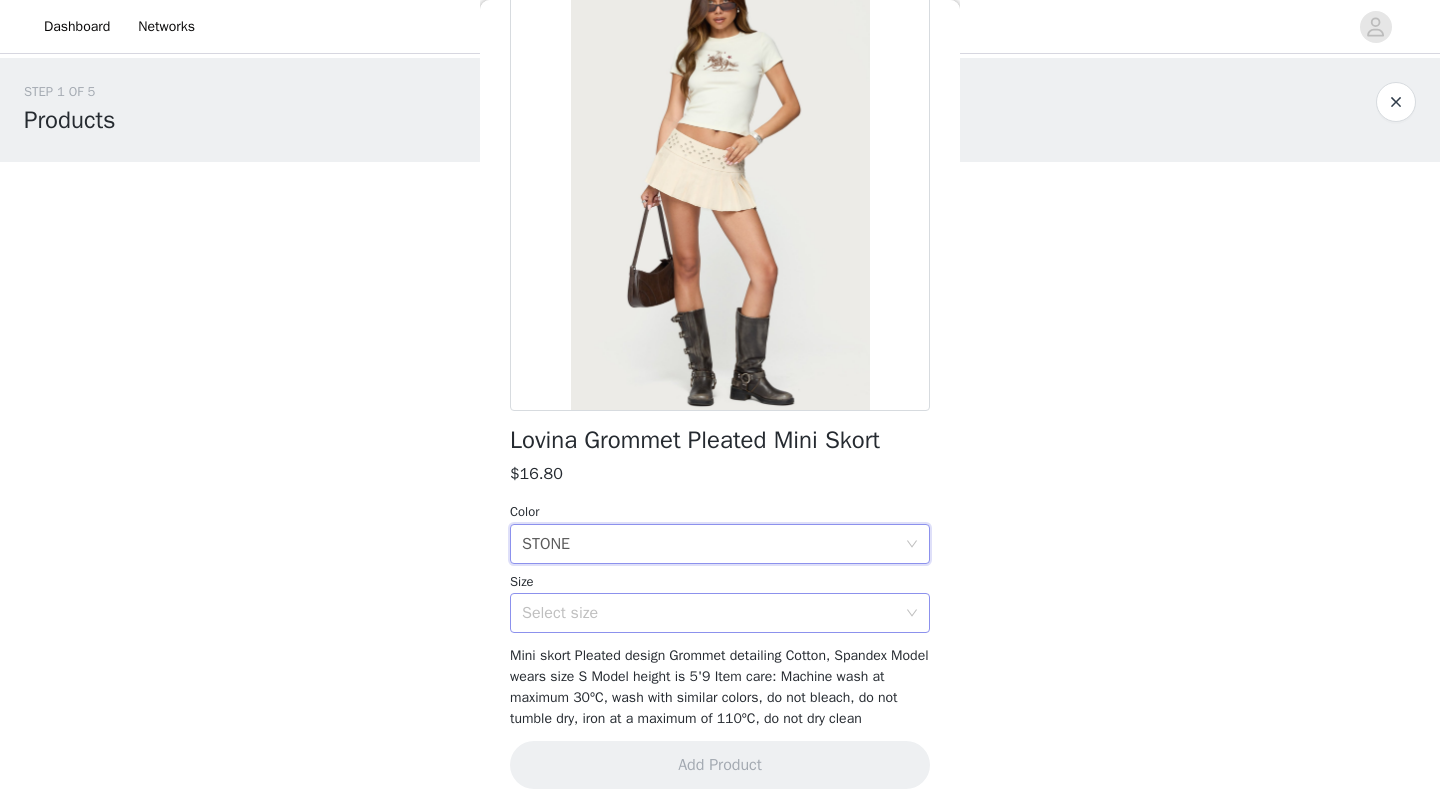 click on "Select size" at bounding box center [709, 613] 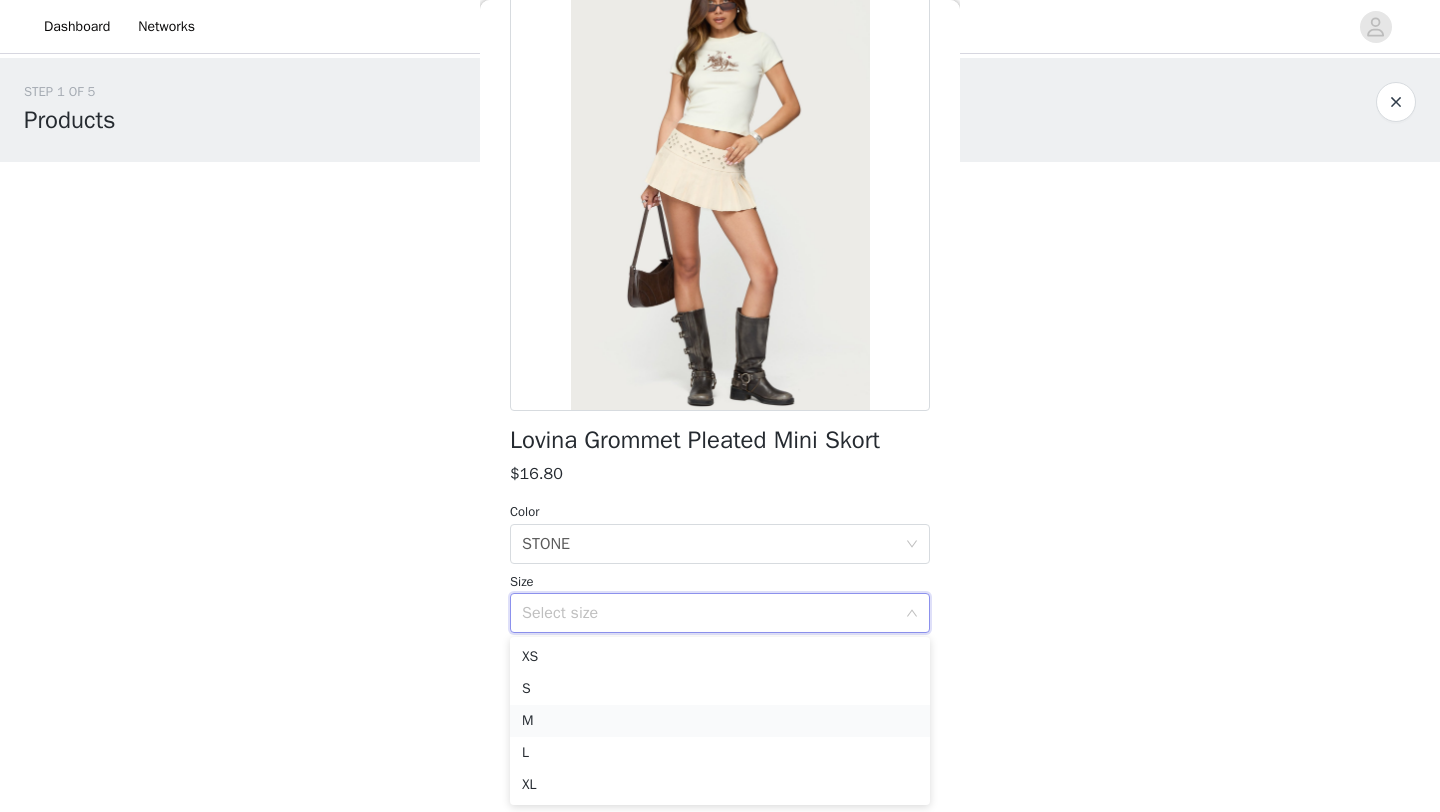 click on "M" at bounding box center [720, 721] 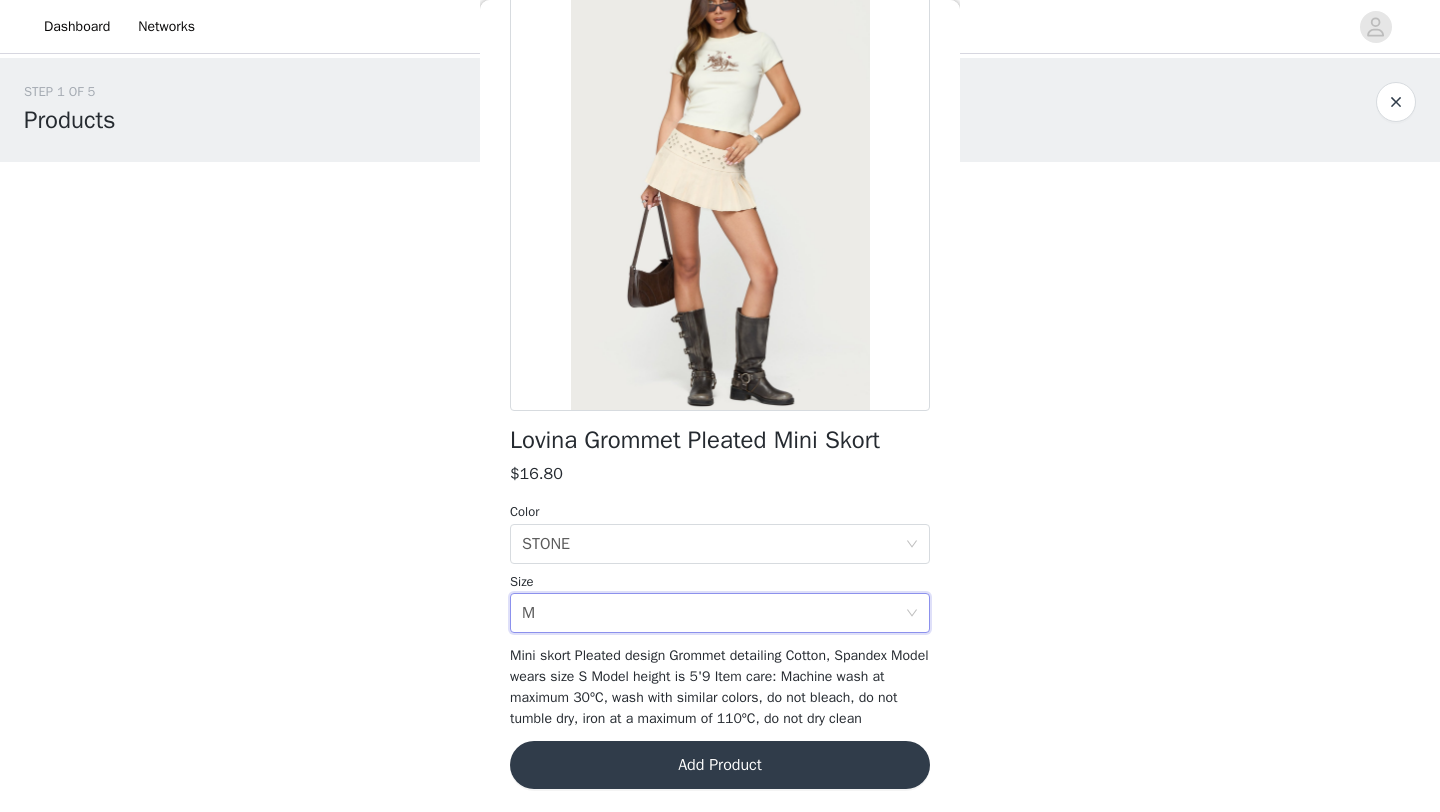 click on "Add Product" at bounding box center [720, 765] 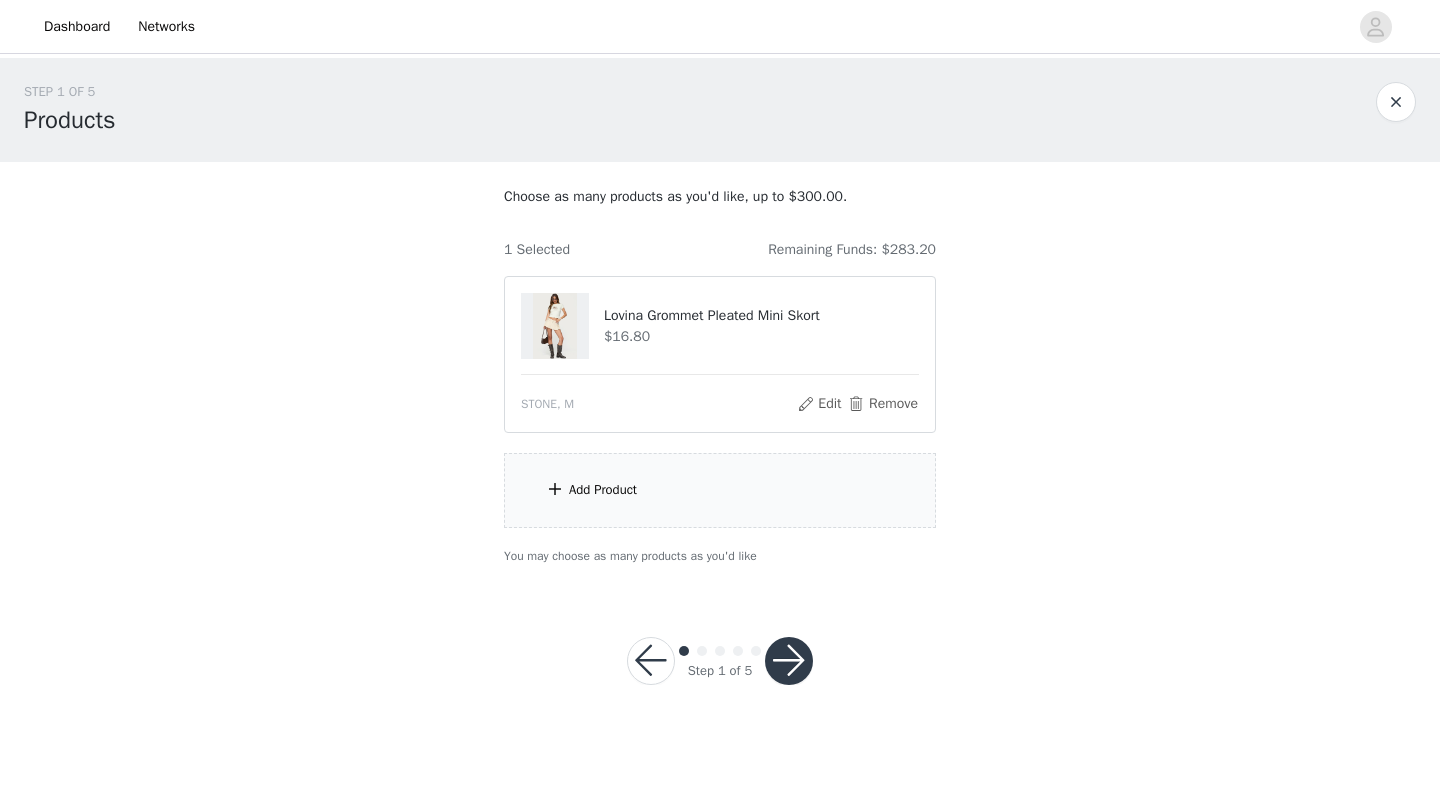 click at bounding box center [789, 661] 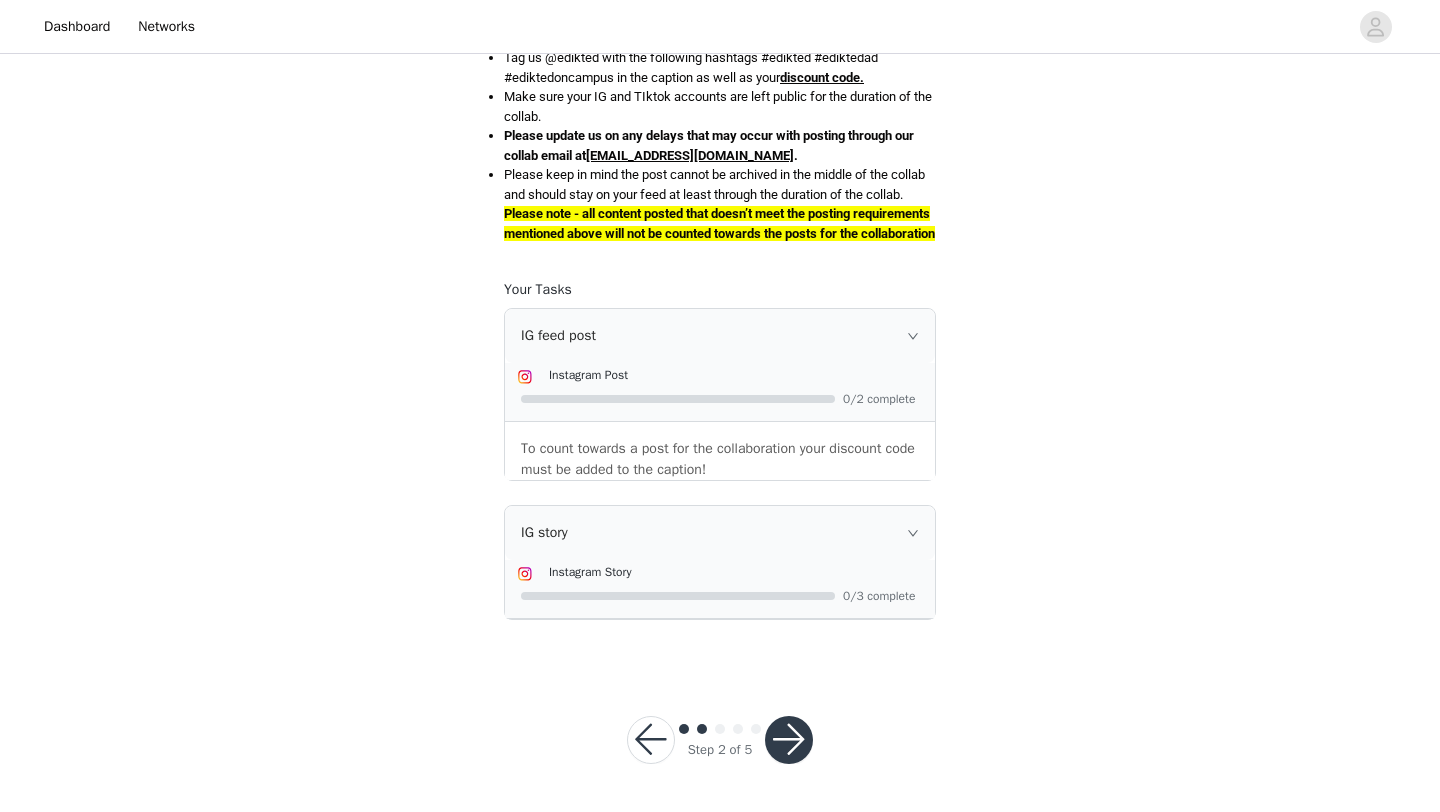 scroll, scrollTop: 1248, scrollLeft: 0, axis: vertical 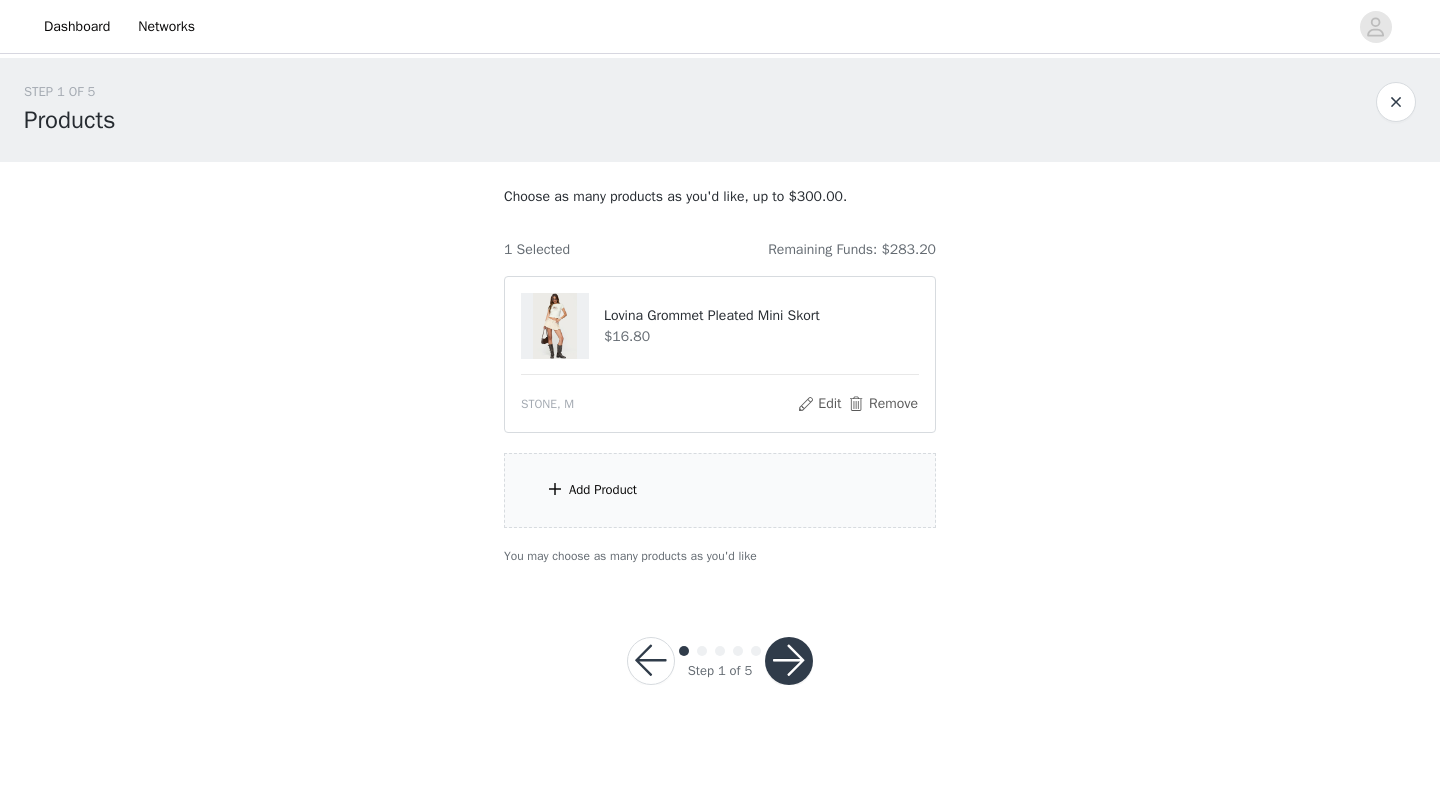 click on "Add Product" at bounding box center [603, 490] 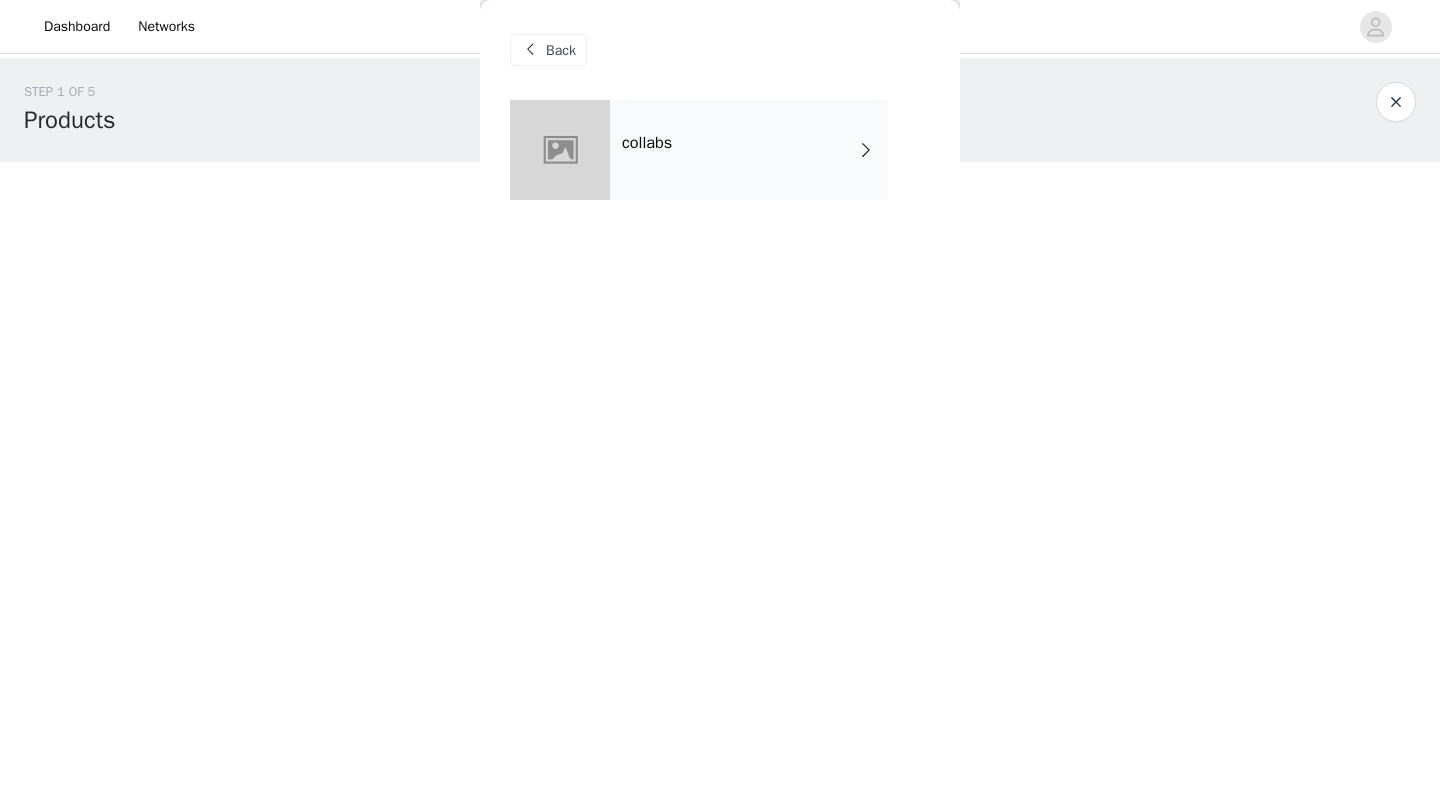 click on "collabs" at bounding box center [749, 150] 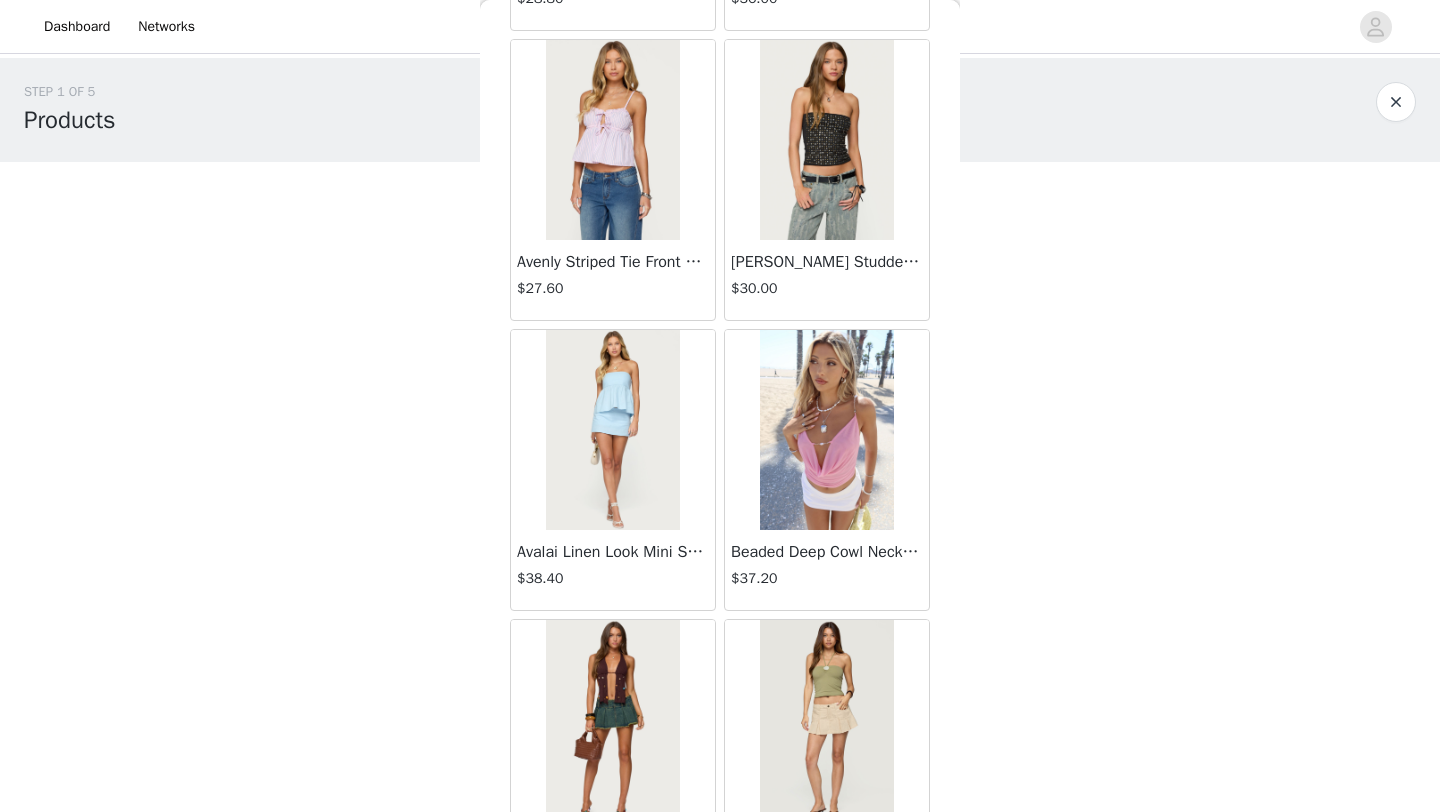 scroll, scrollTop: 2248, scrollLeft: 0, axis: vertical 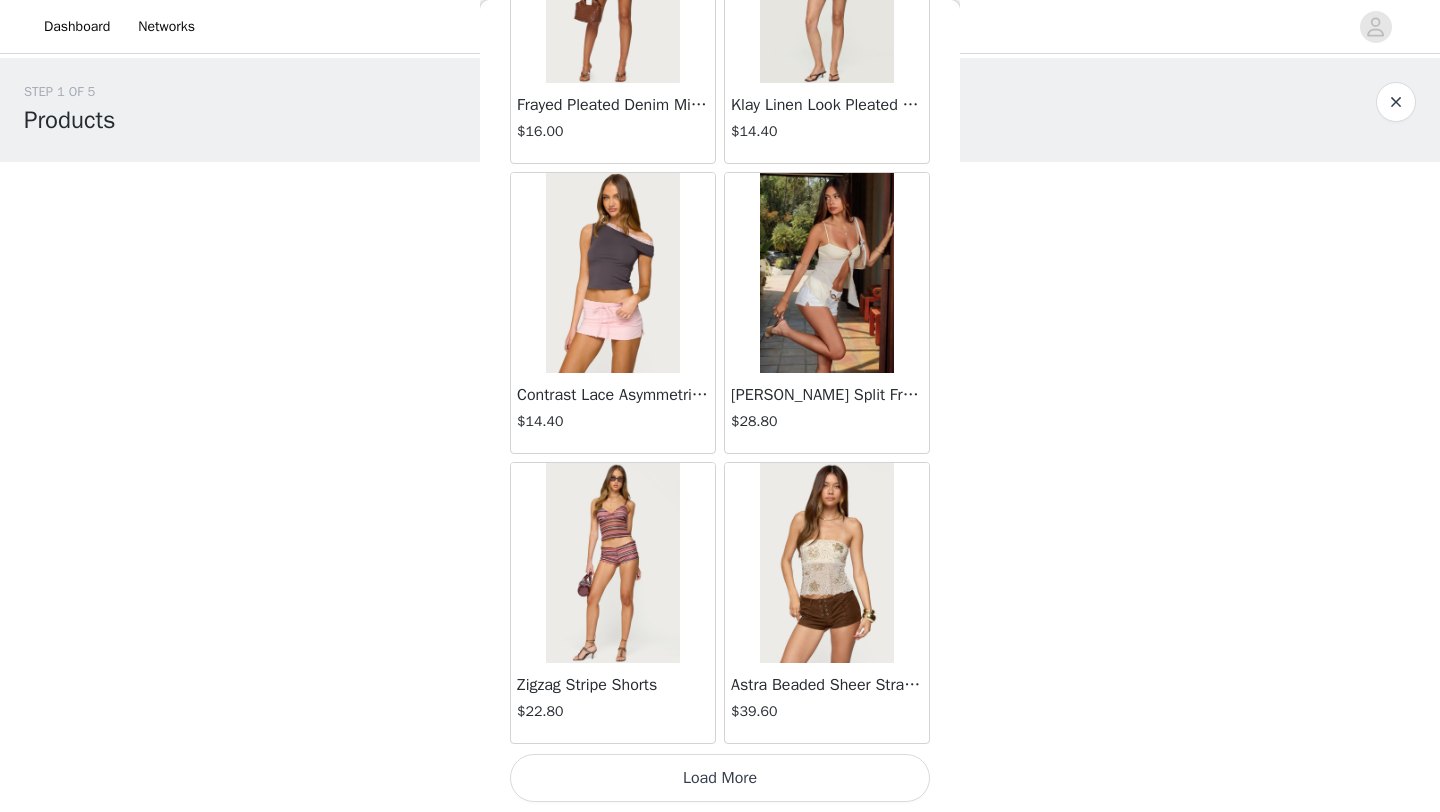 click on "Load More" at bounding box center (720, 778) 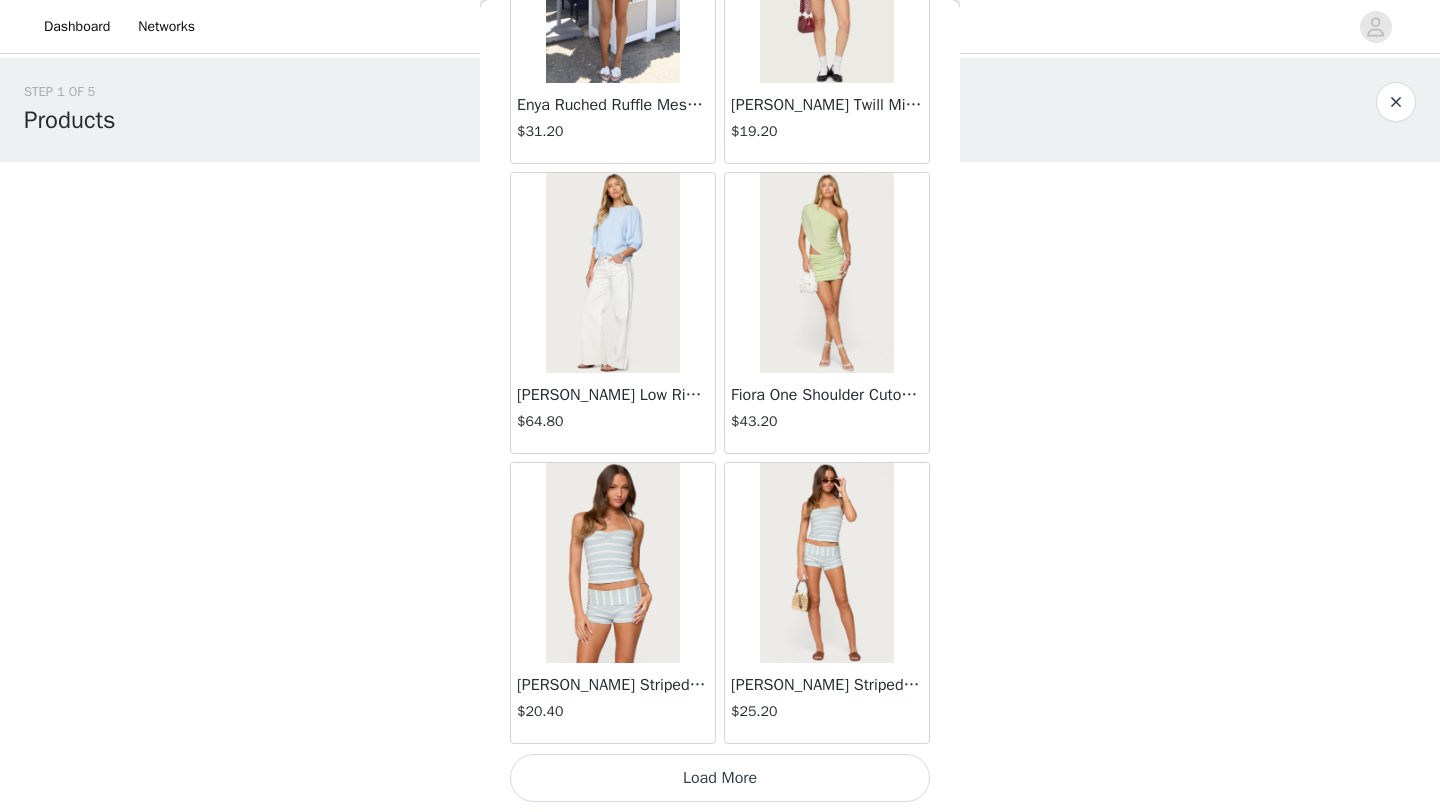 click on "Load More" at bounding box center [720, 778] 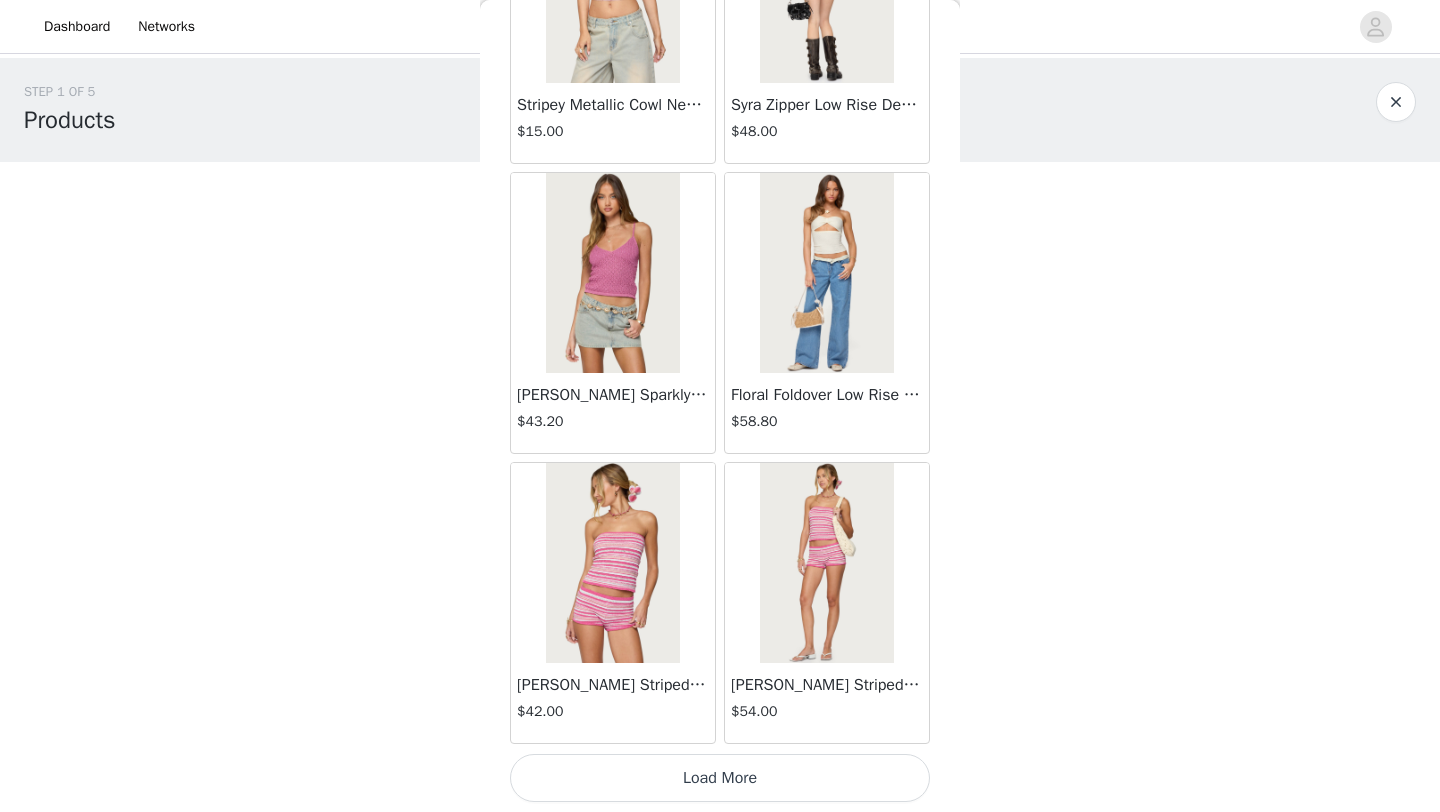 click on "Load More" at bounding box center [720, 778] 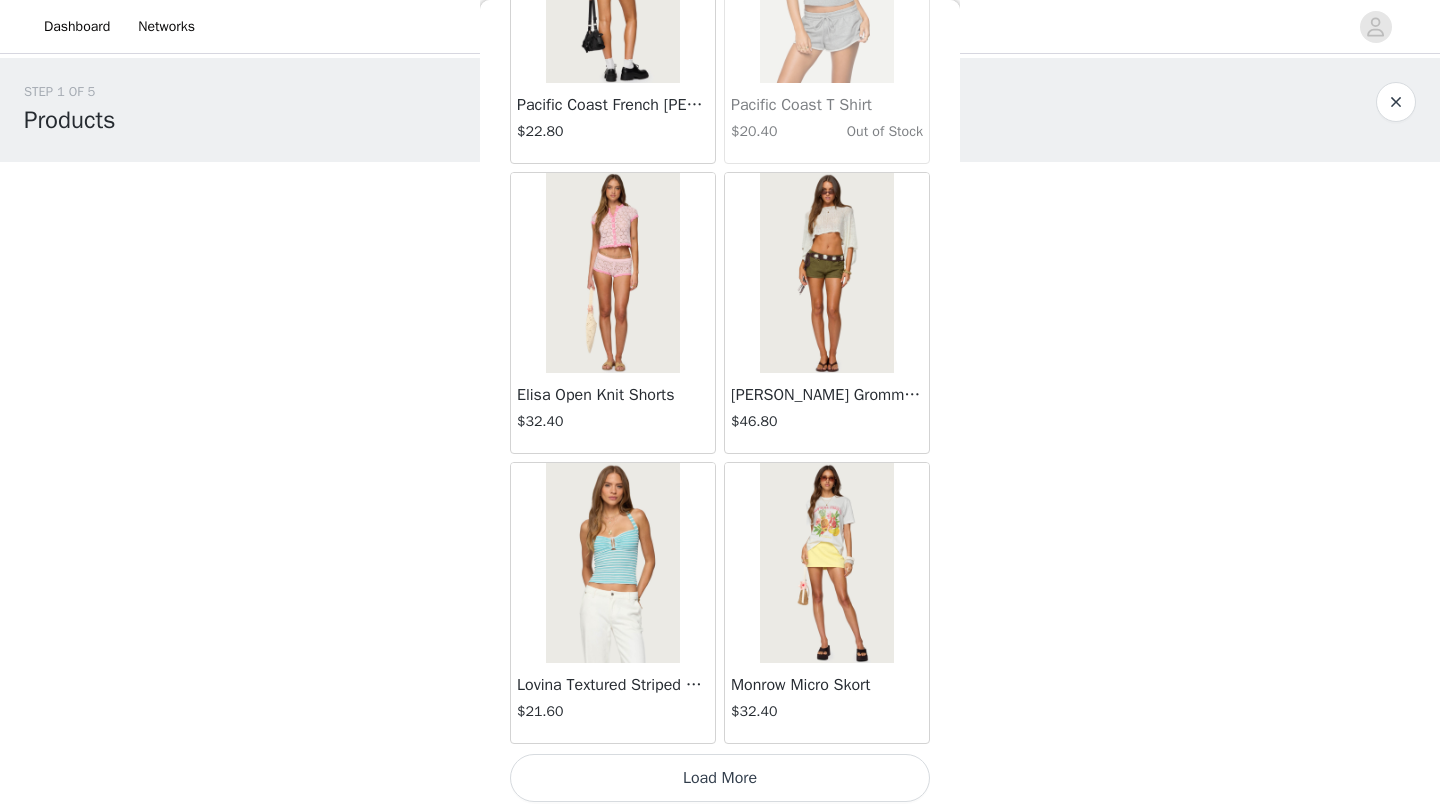click on "Load More" at bounding box center [720, 778] 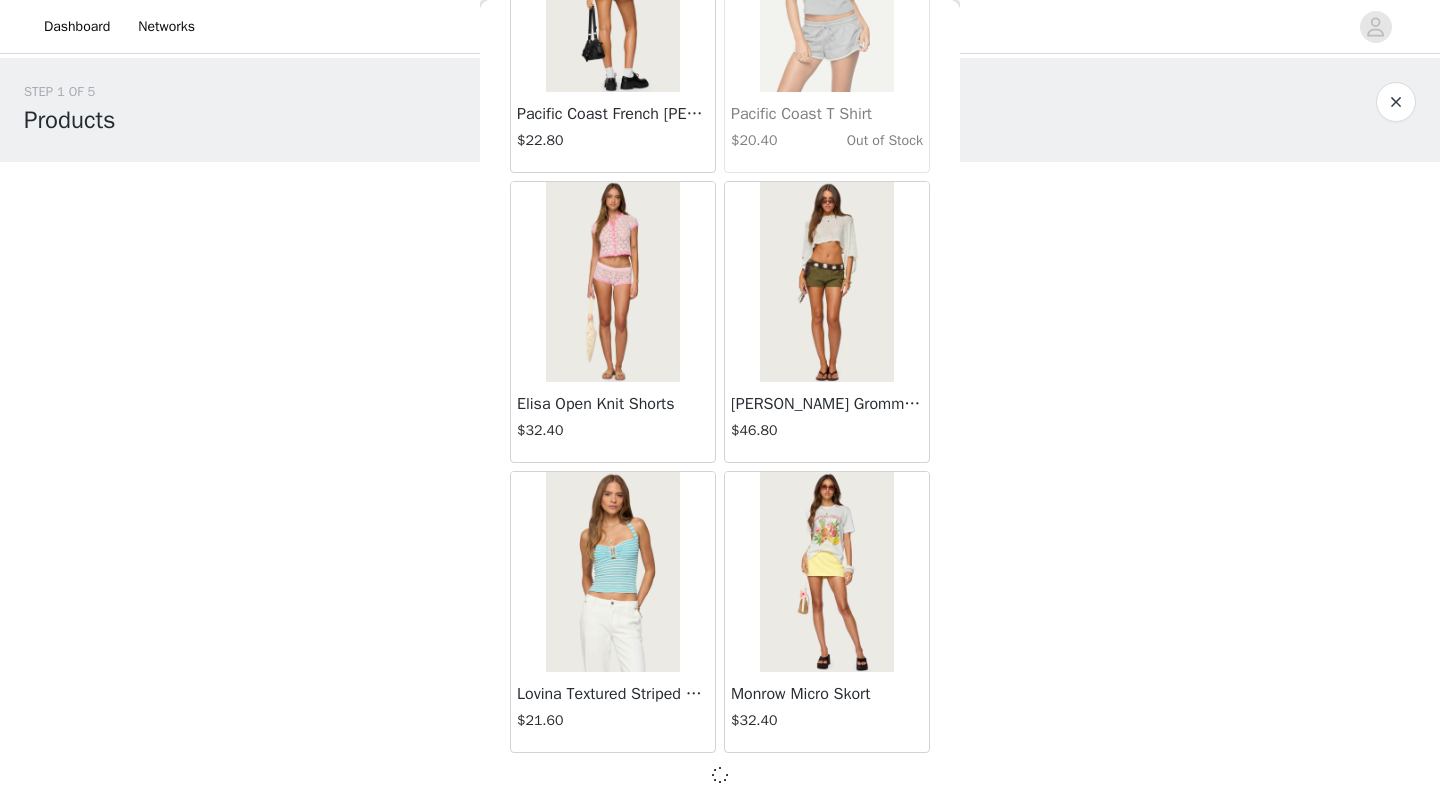 scroll, scrollTop: 10939, scrollLeft: 0, axis: vertical 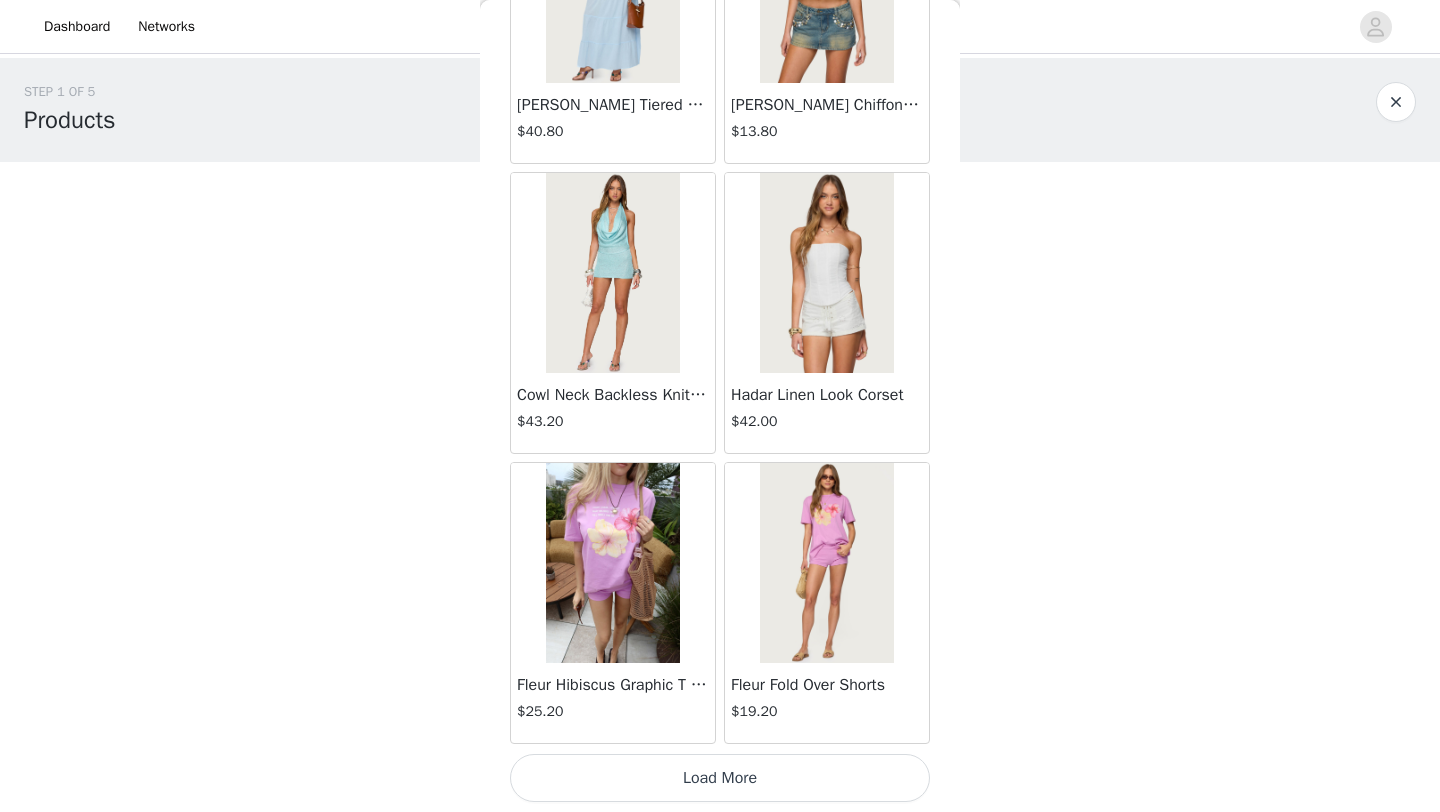click on "Load More" at bounding box center [720, 778] 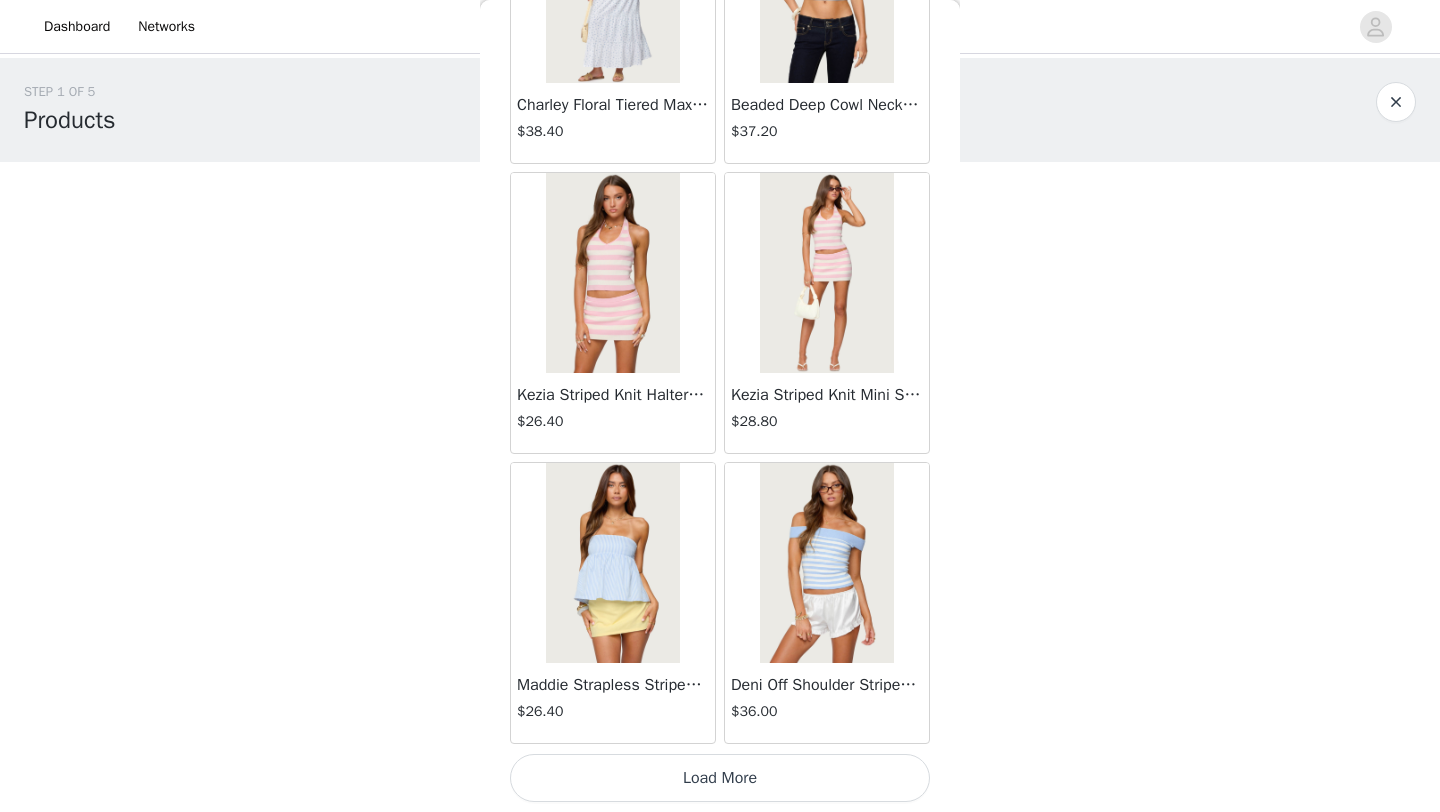 click on "Load More" at bounding box center [720, 778] 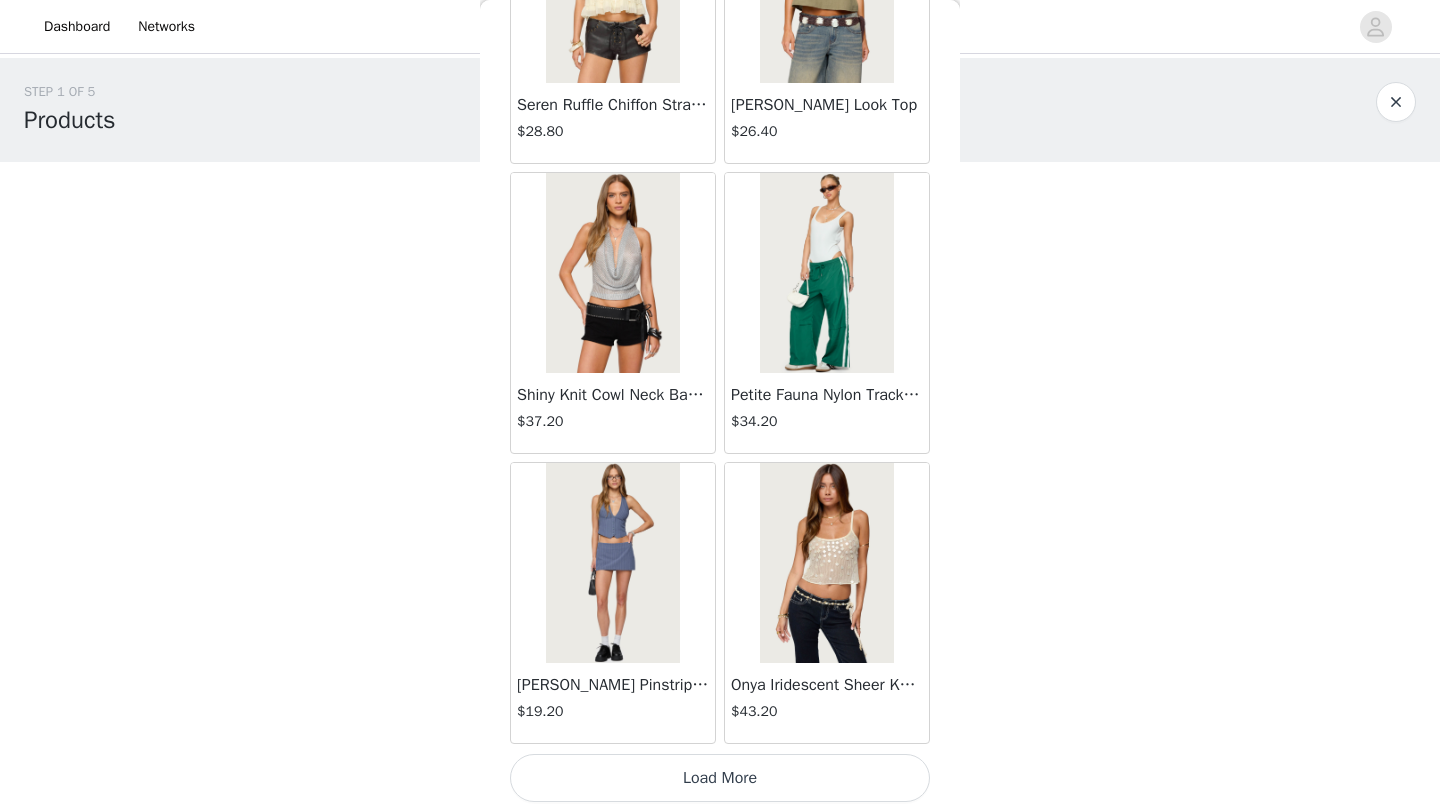 click on "Load More" at bounding box center (720, 778) 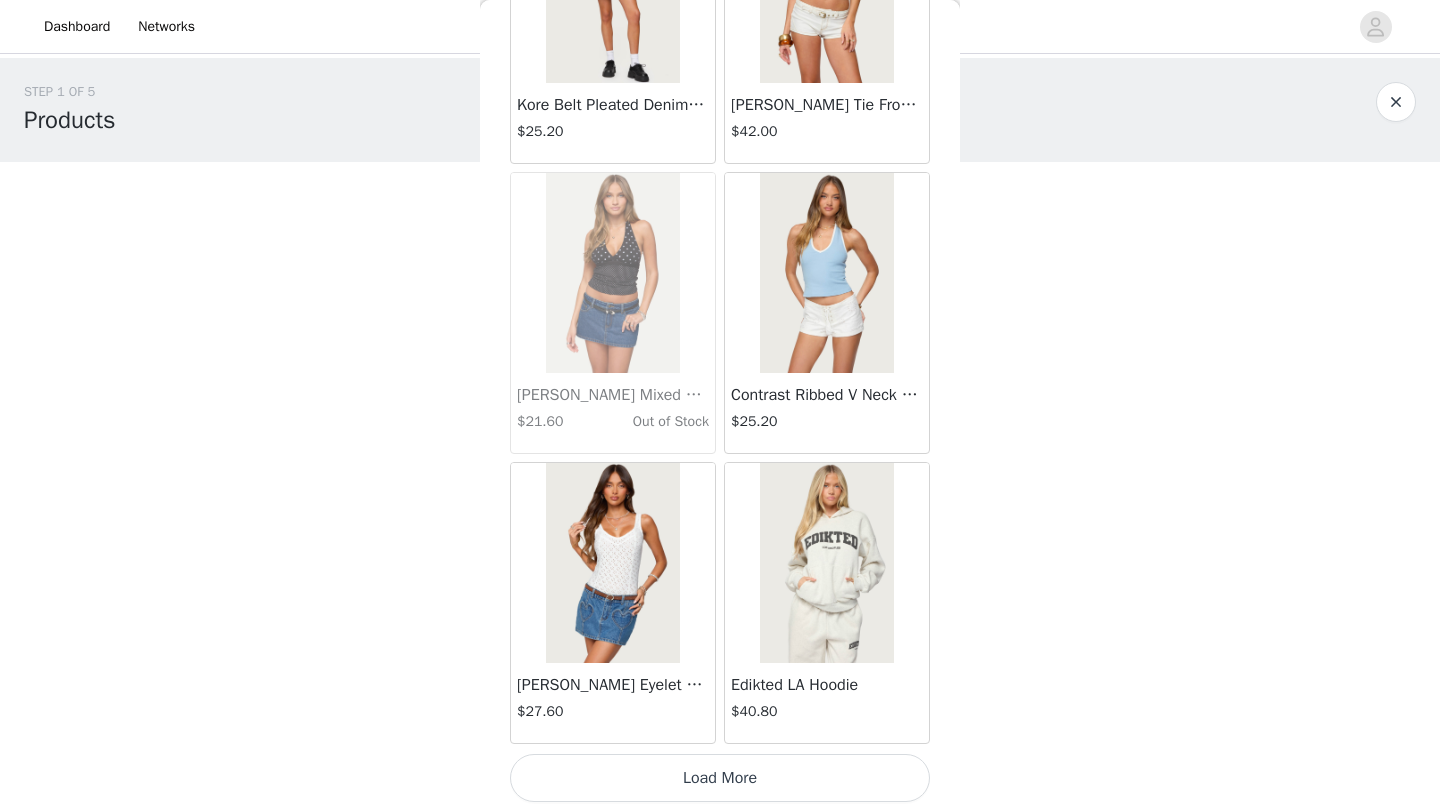 click on "Load More" at bounding box center [720, 778] 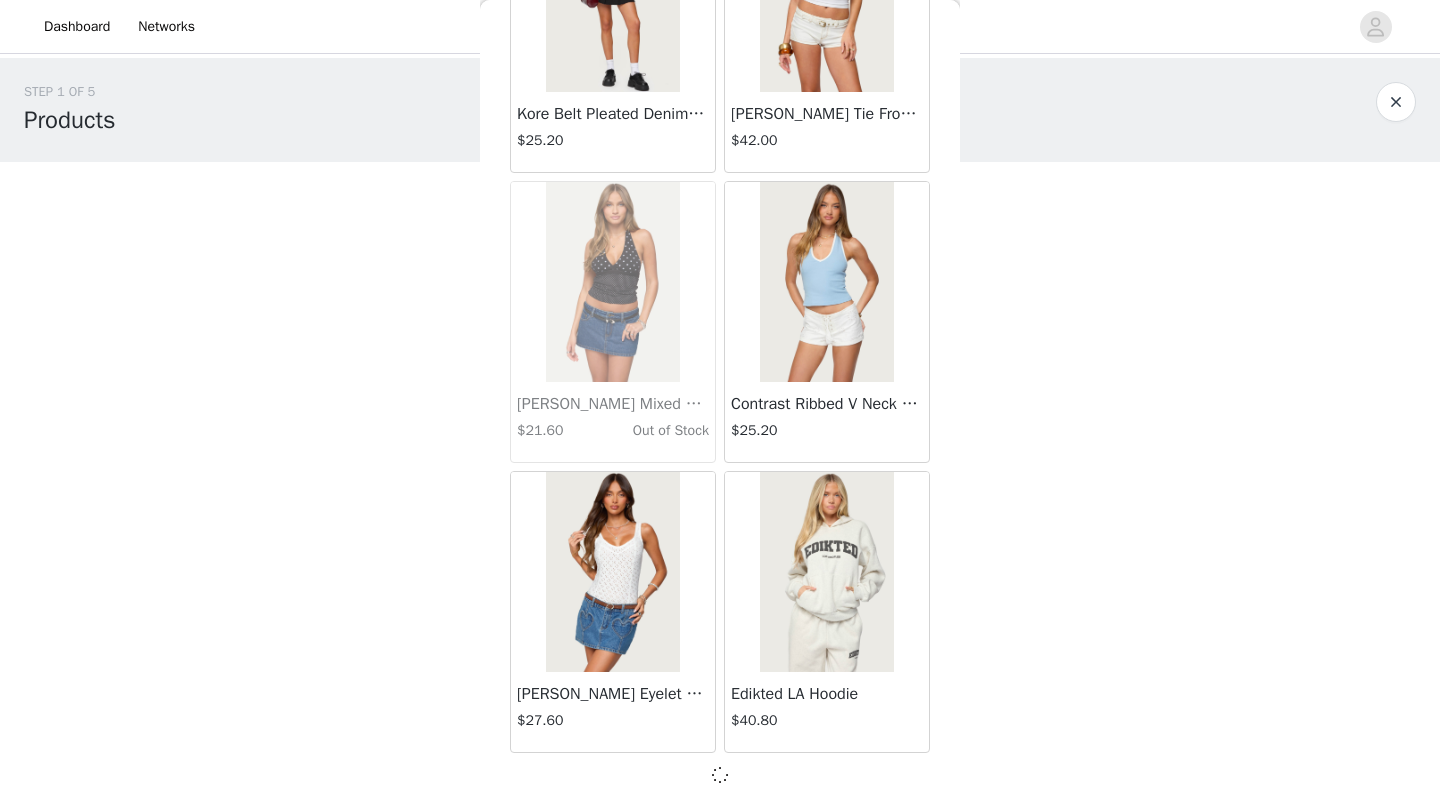 scroll, scrollTop: 22539, scrollLeft: 0, axis: vertical 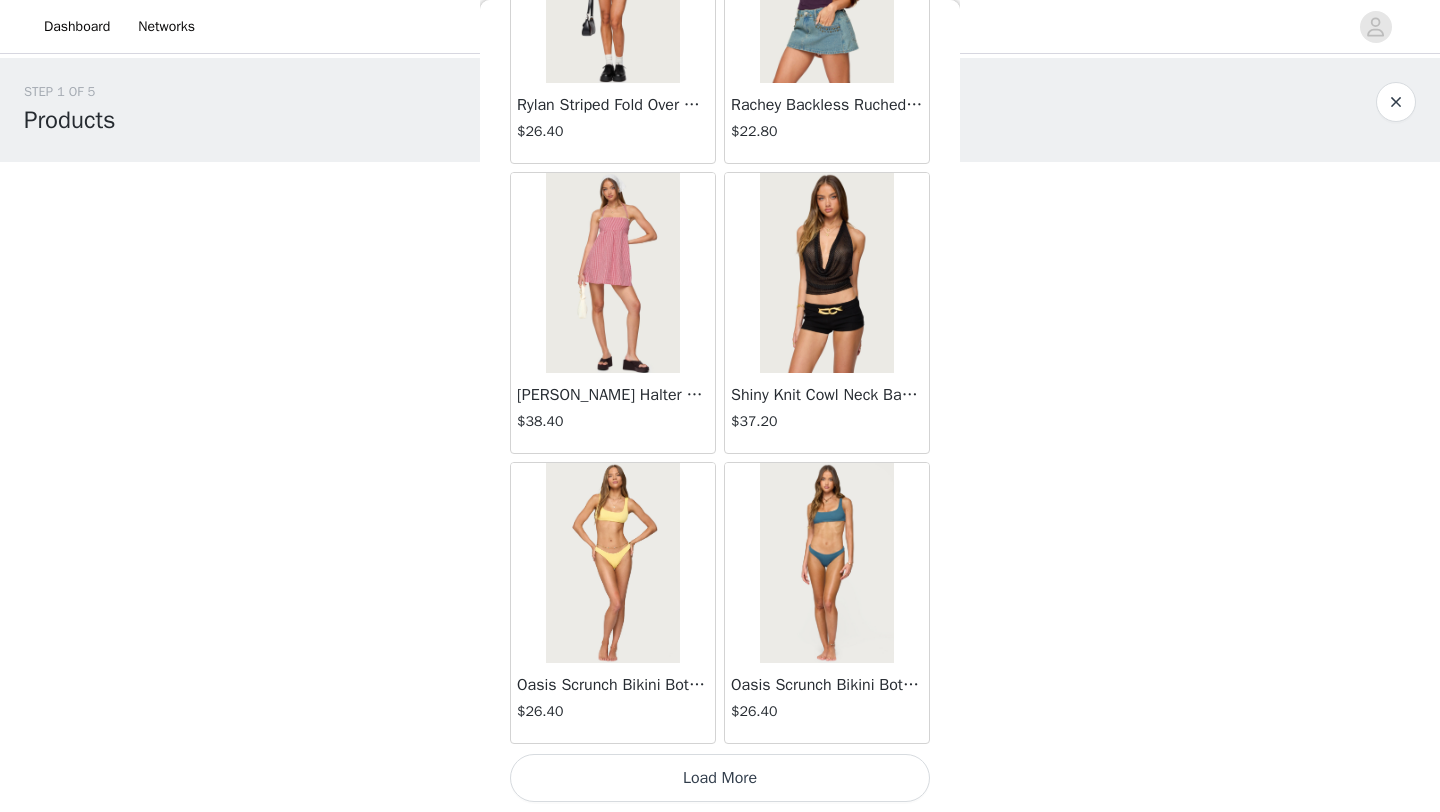 click on "Load More" at bounding box center (720, 778) 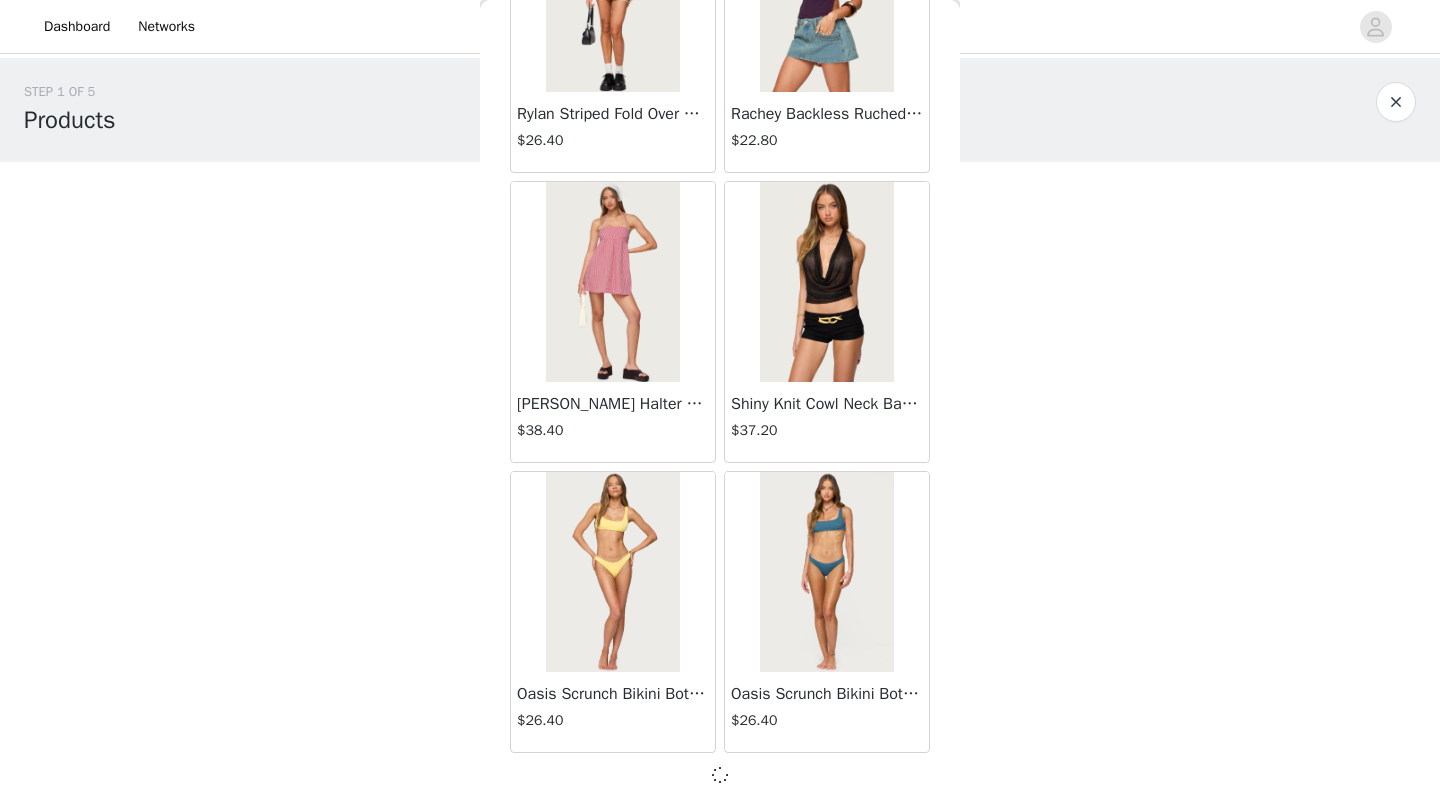 scroll, scrollTop: 25439, scrollLeft: 0, axis: vertical 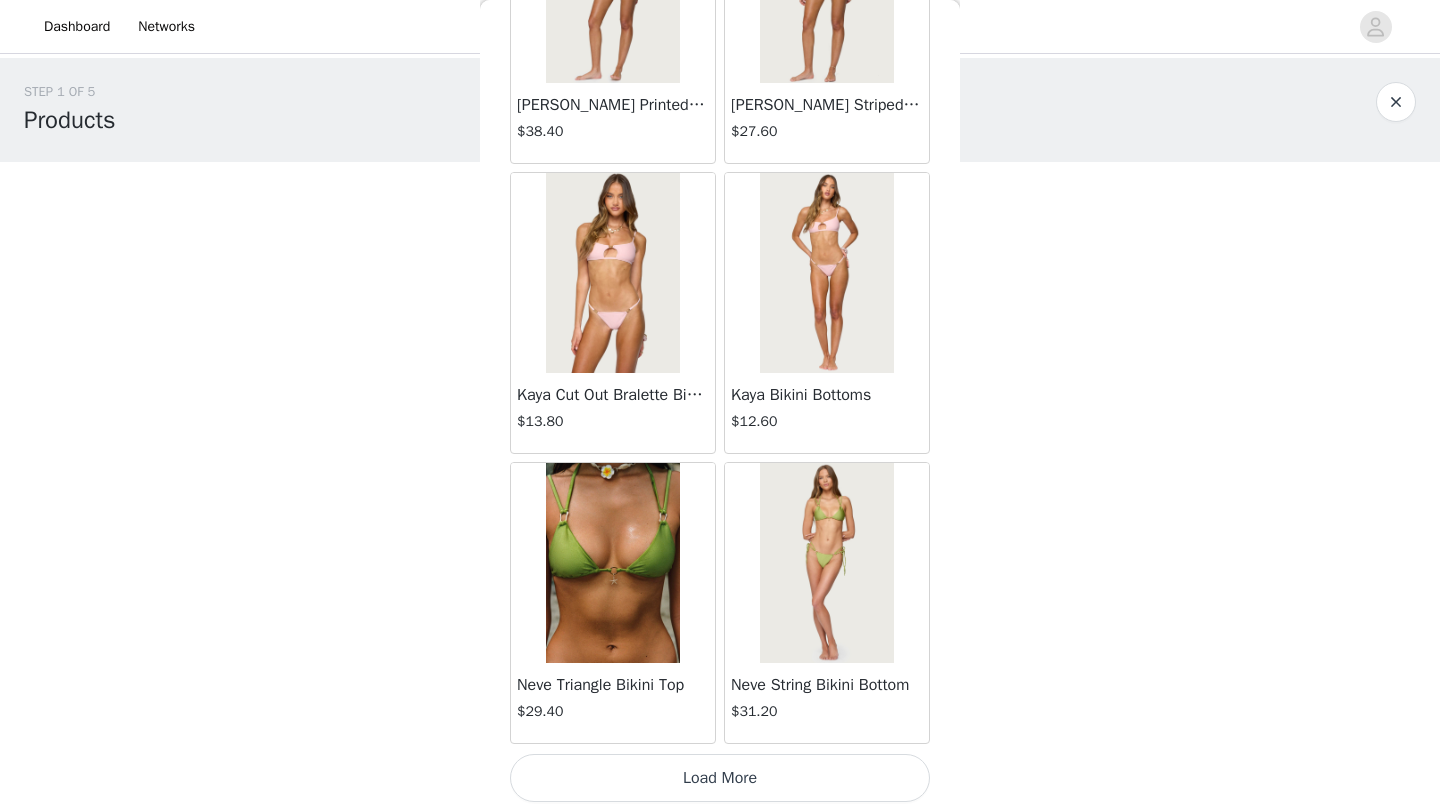 click on "Load More" at bounding box center (720, 778) 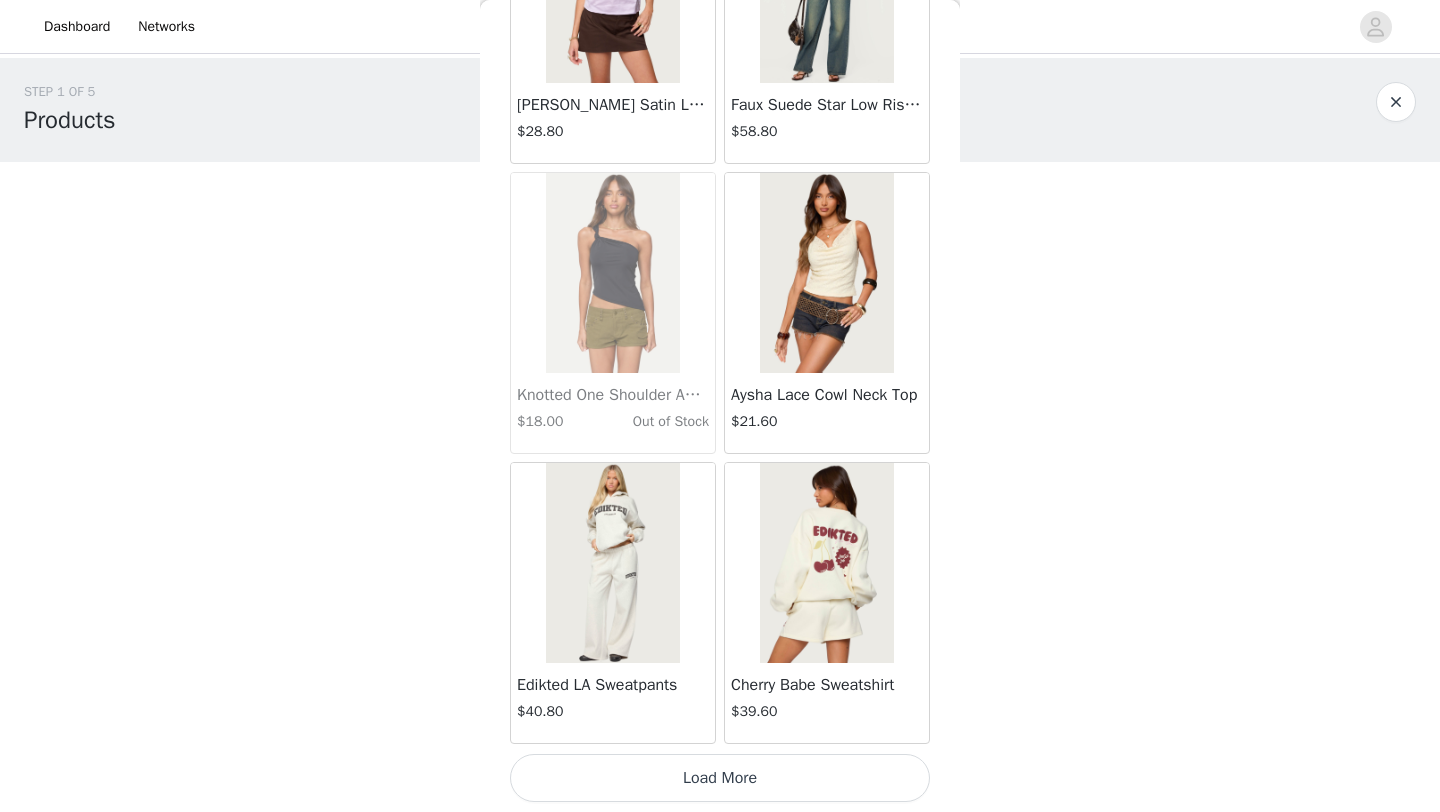 click on "Load More" at bounding box center [720, 778] 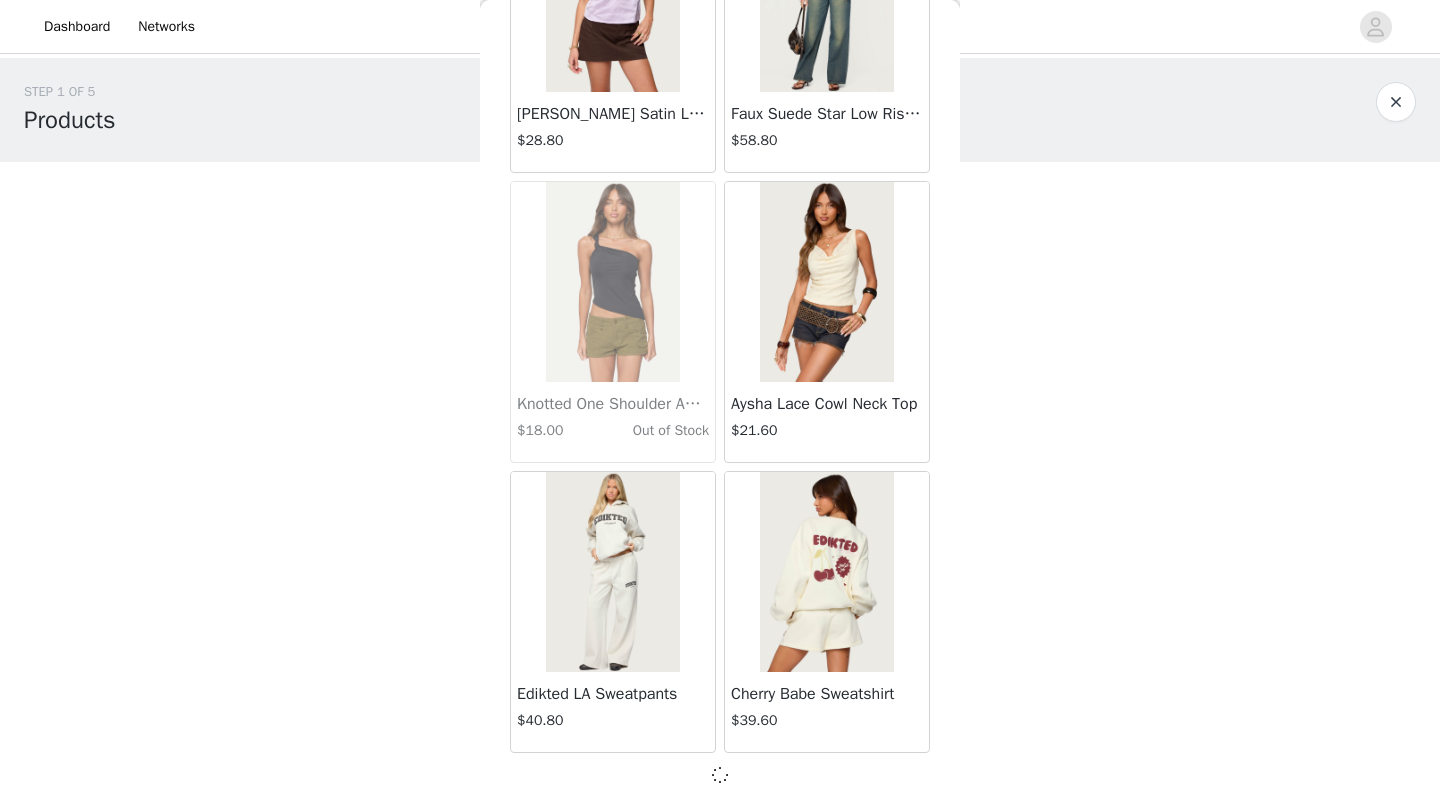 scroll, scrollTop: 31239, scrollLeft: 0, axis: vertical 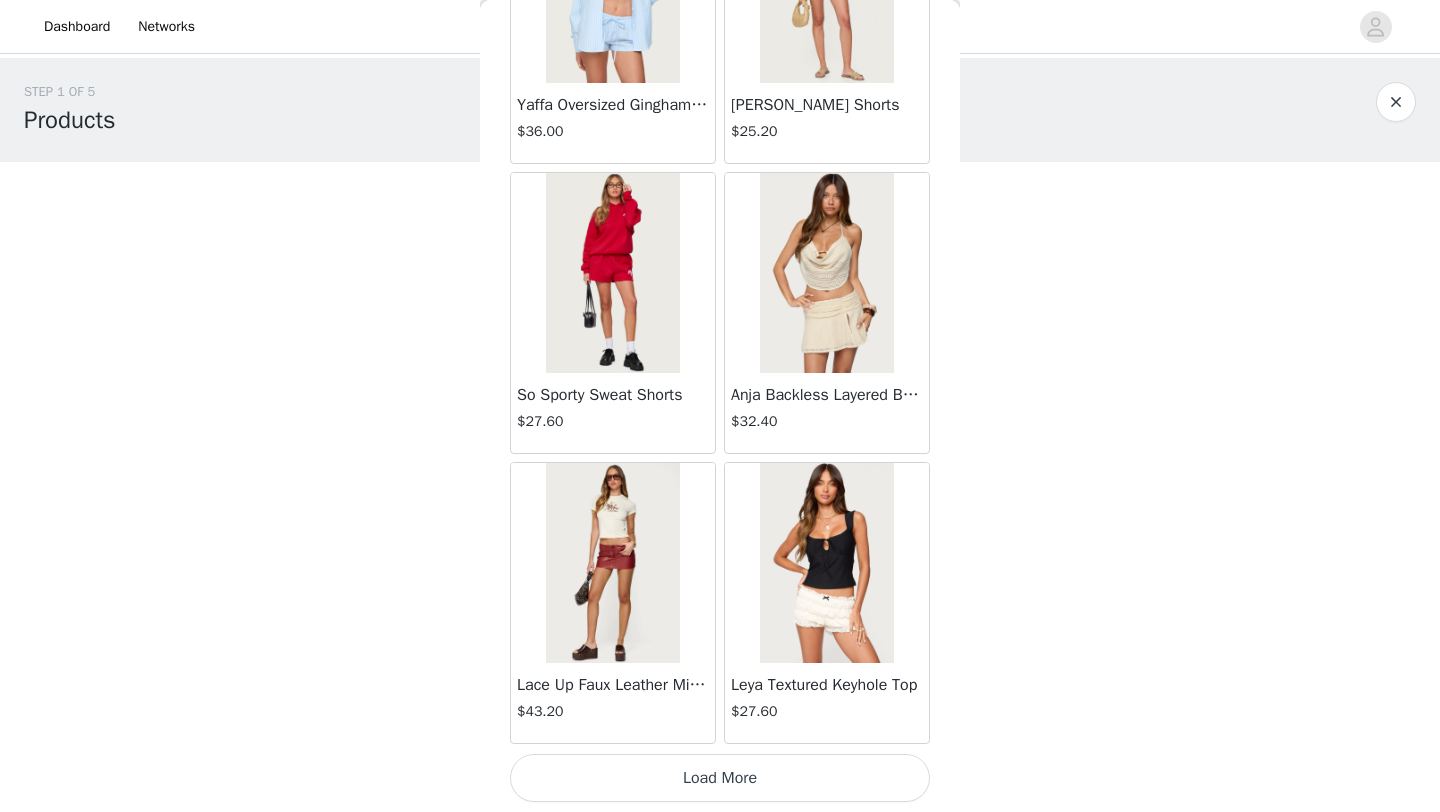 click on "Load More" at bounding box center (720, 778) 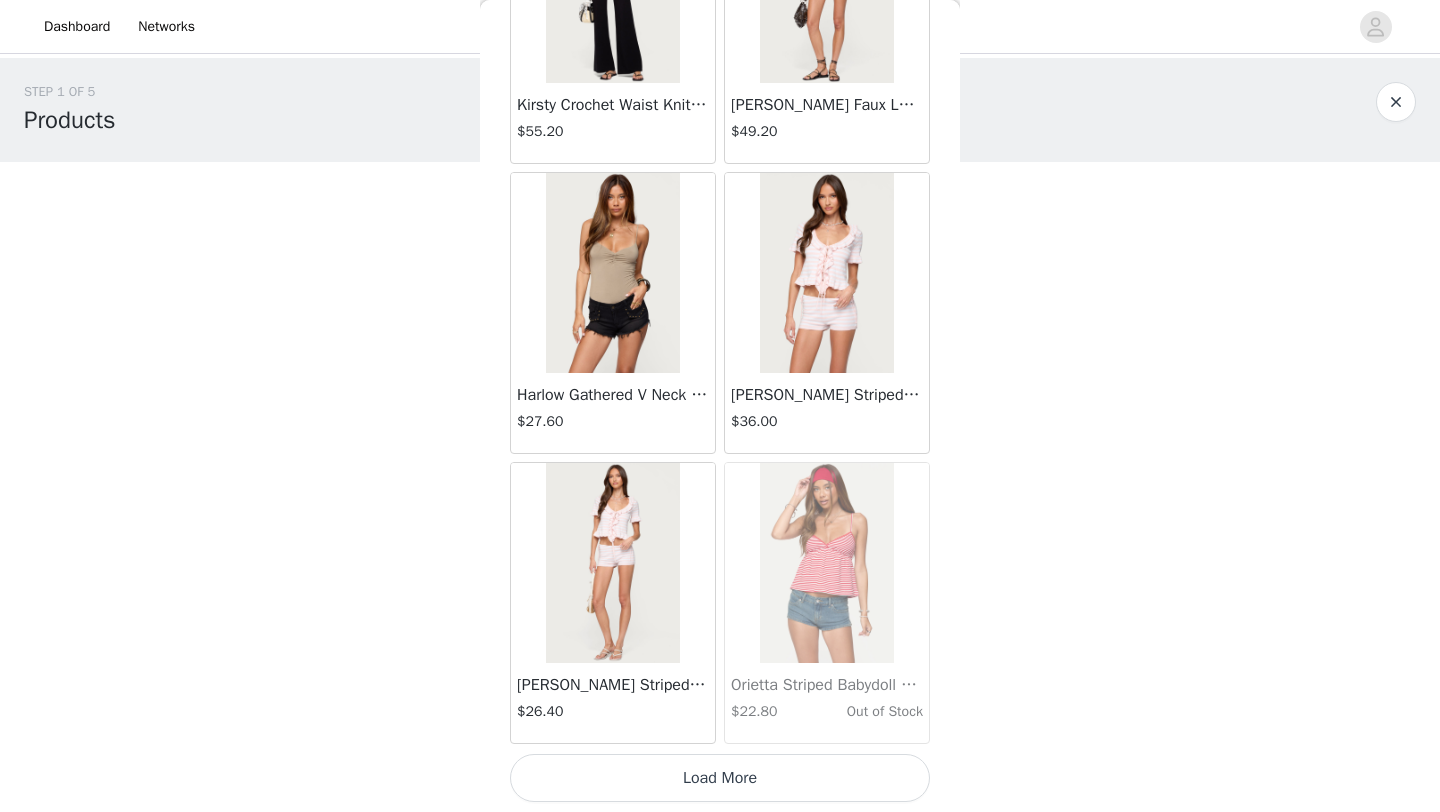 click on "Load More" at bounding box center [720, 778] 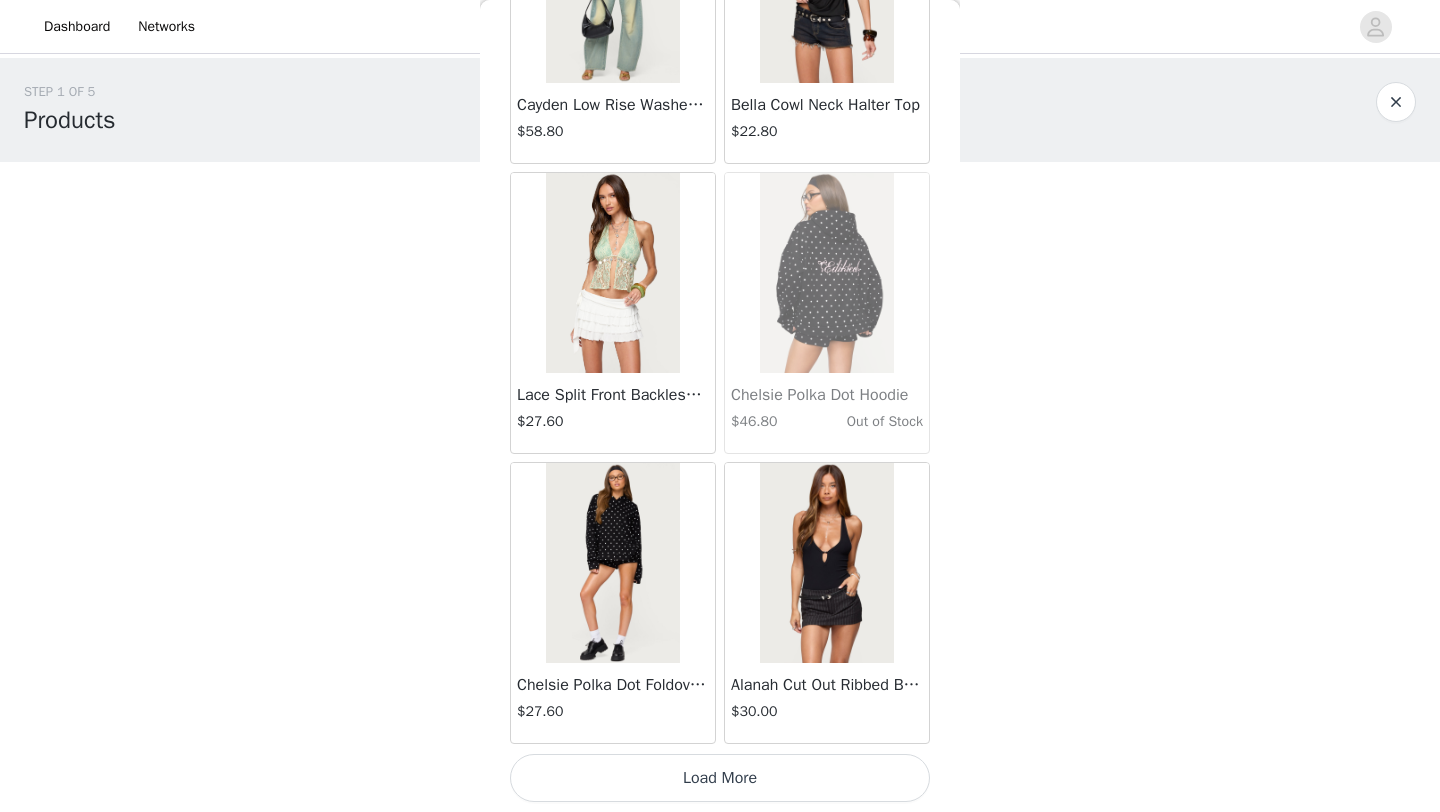 click on "Load More" at bounding box center [720, 778] 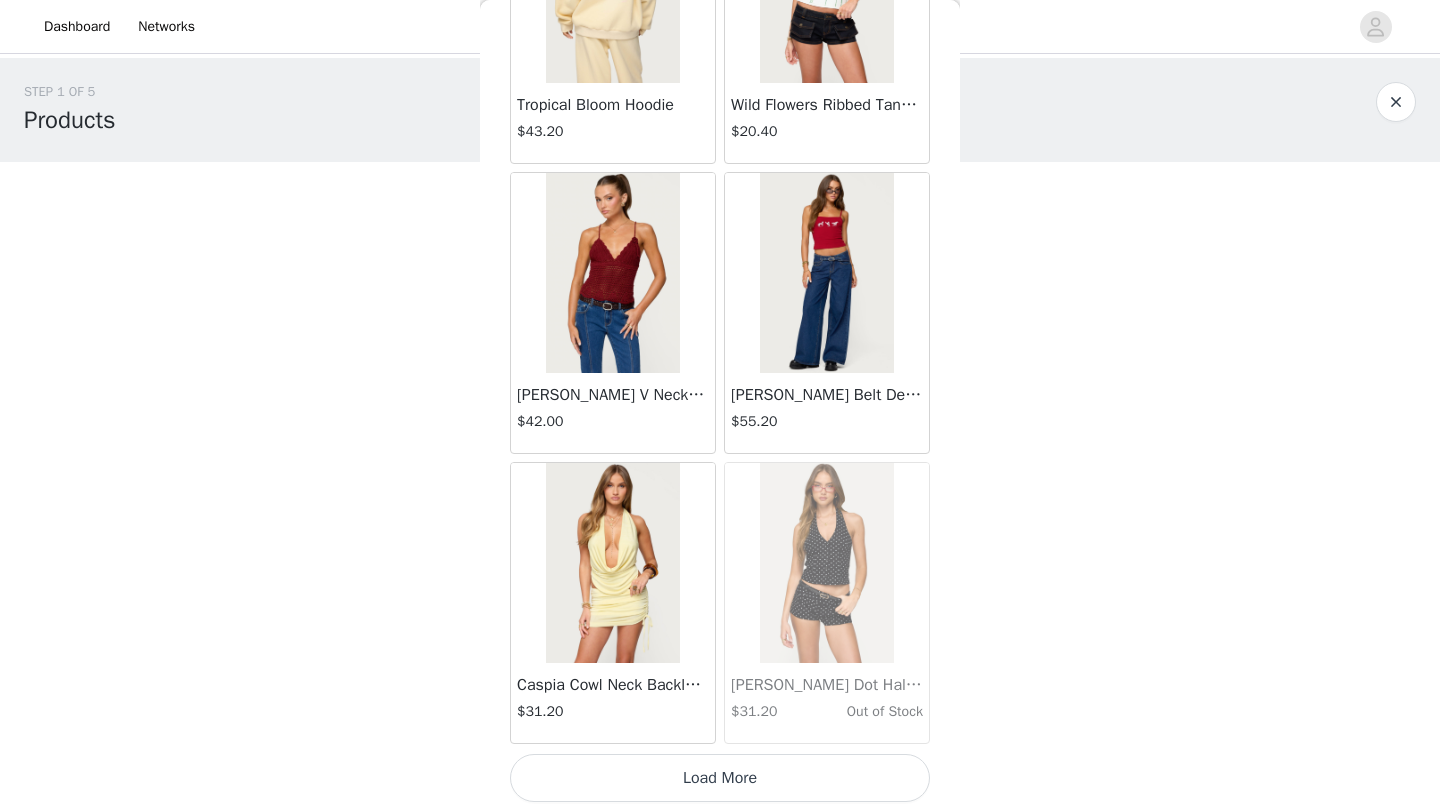 click on "Load More" at bounding box center [720, 778] 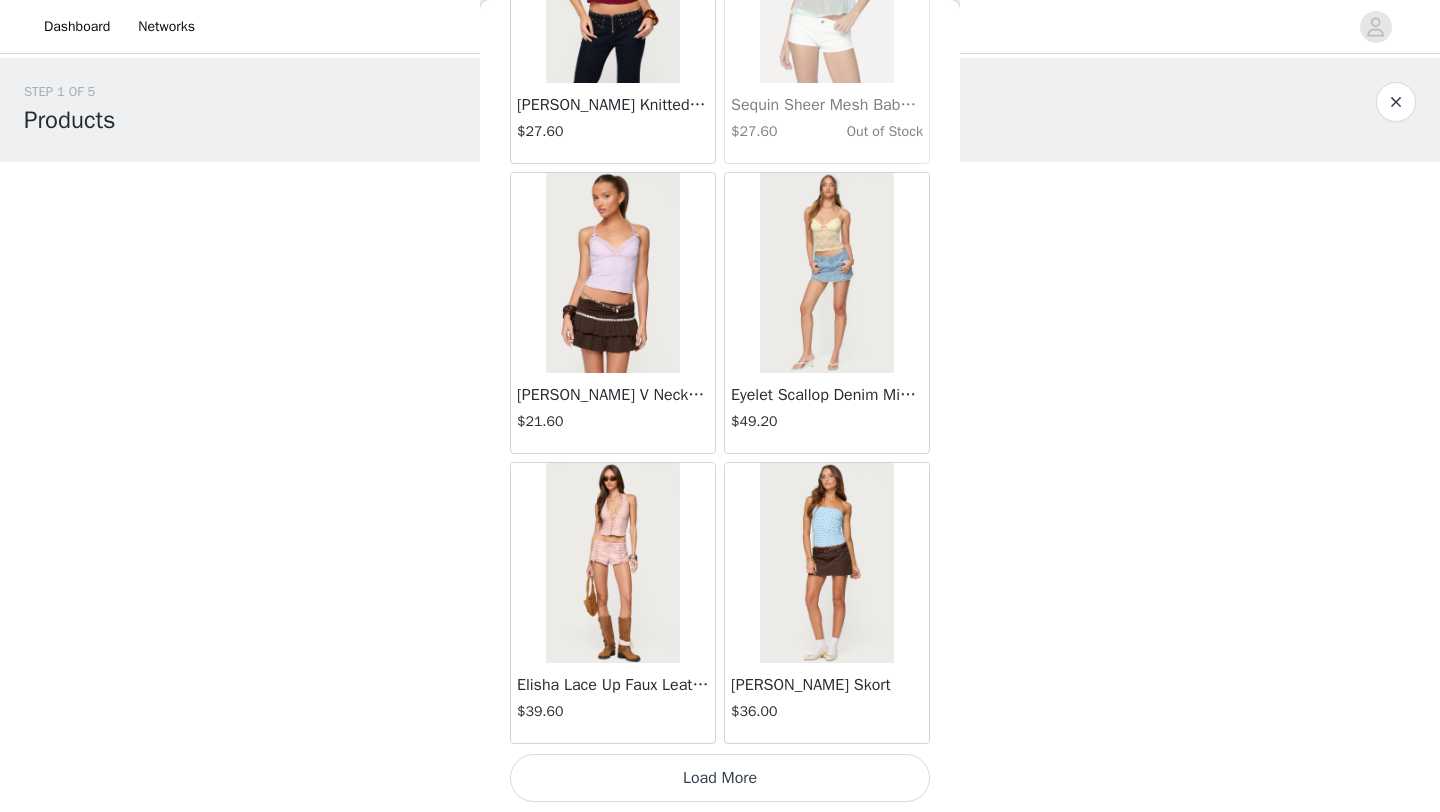 click on "Load More" at bounding box center (720, 778) 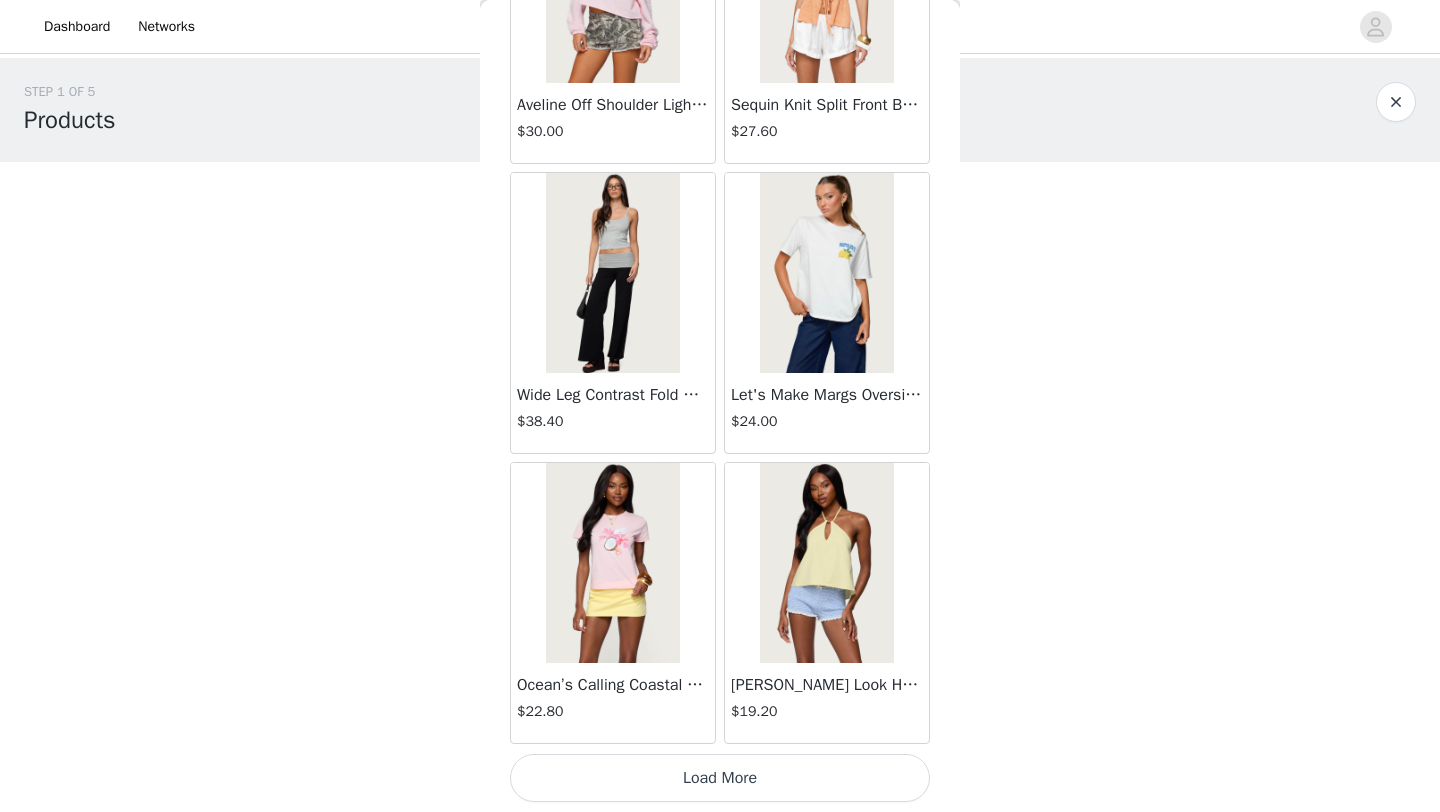 click on "Load More" at bounding box center [720, 778] 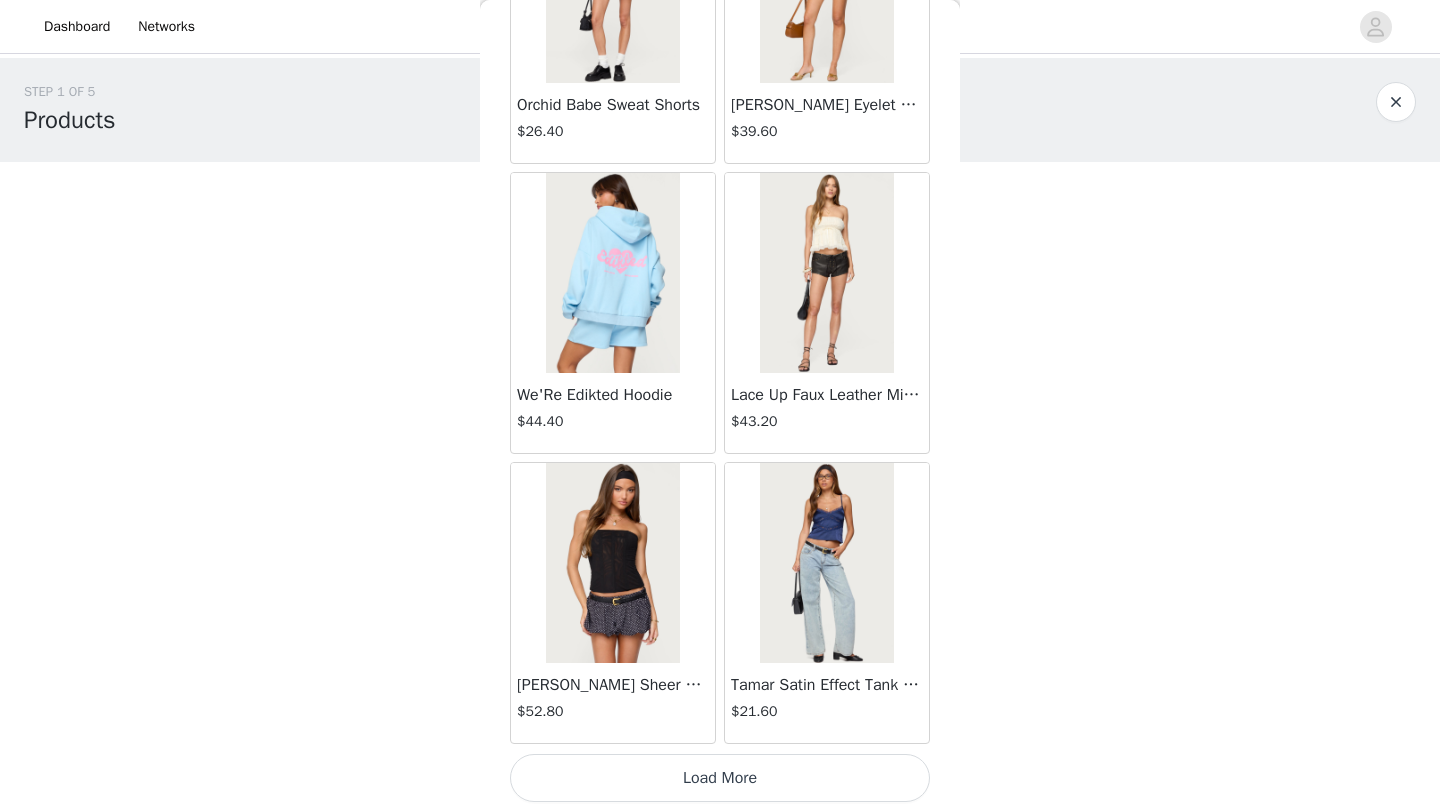 click on "Load More" at bounding box center (720, 778) 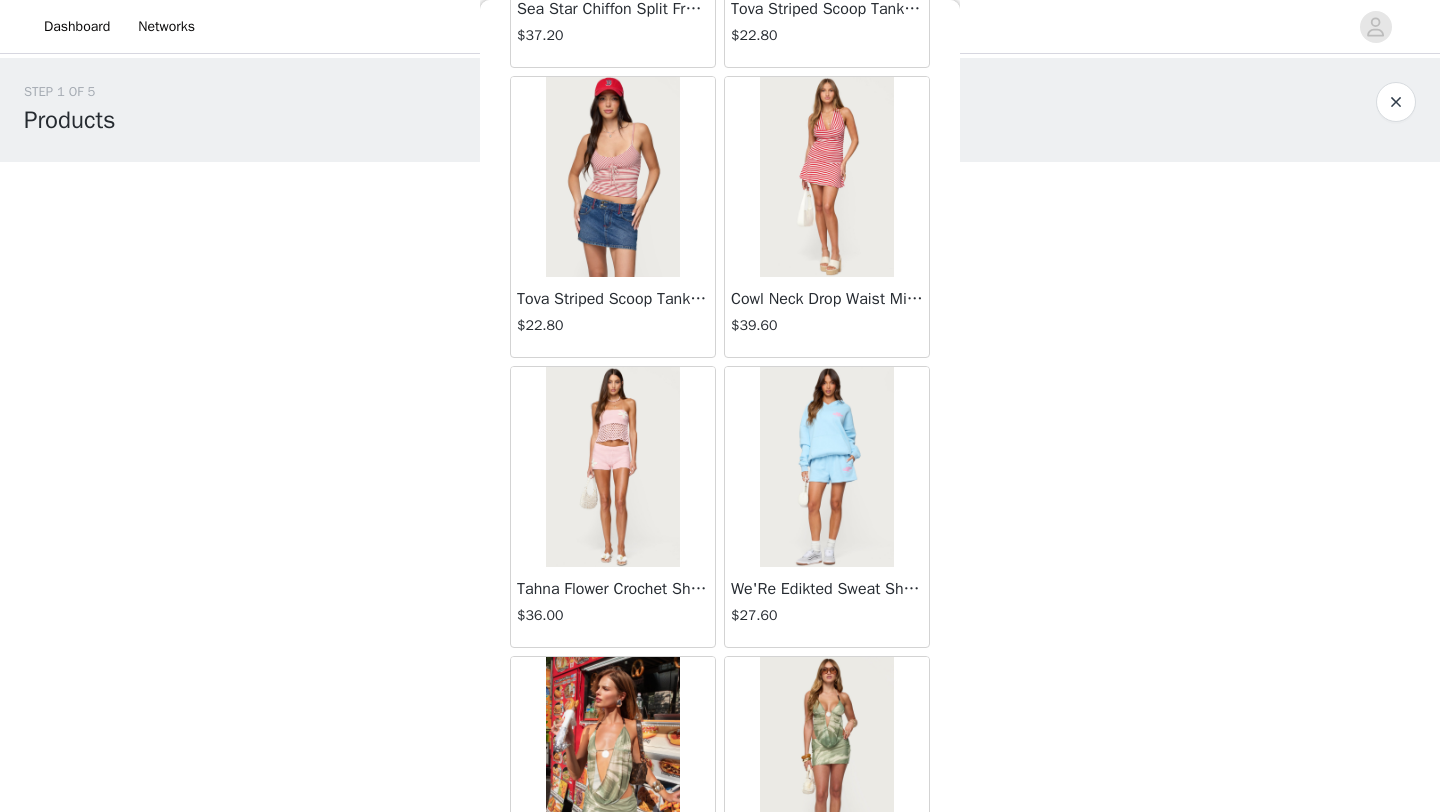 scroll, scrollTop: 49616, scrollLeft: 0, axis: vertical 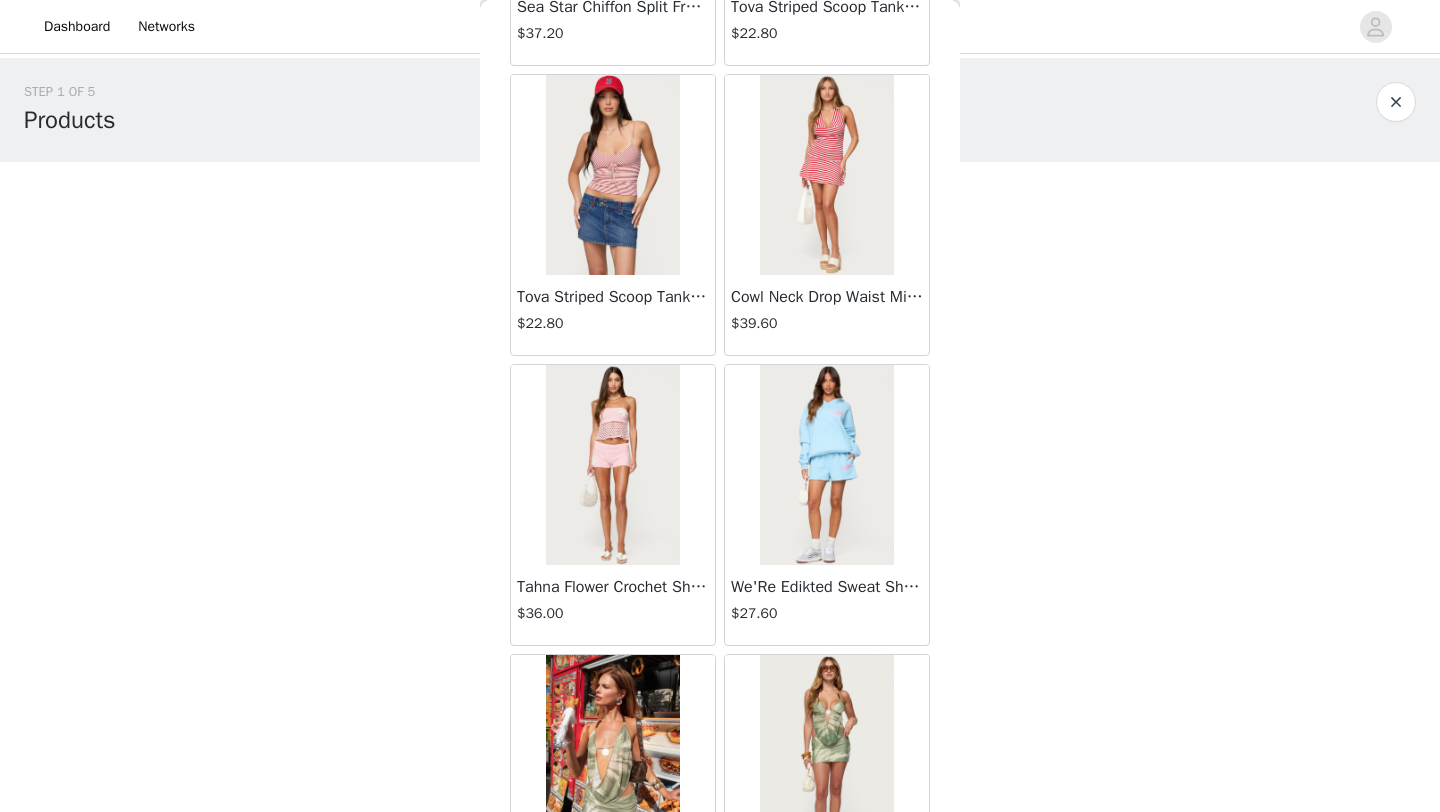 click on "We'Re Edikted Sweat Shorts" at bounding box center [827, 587] 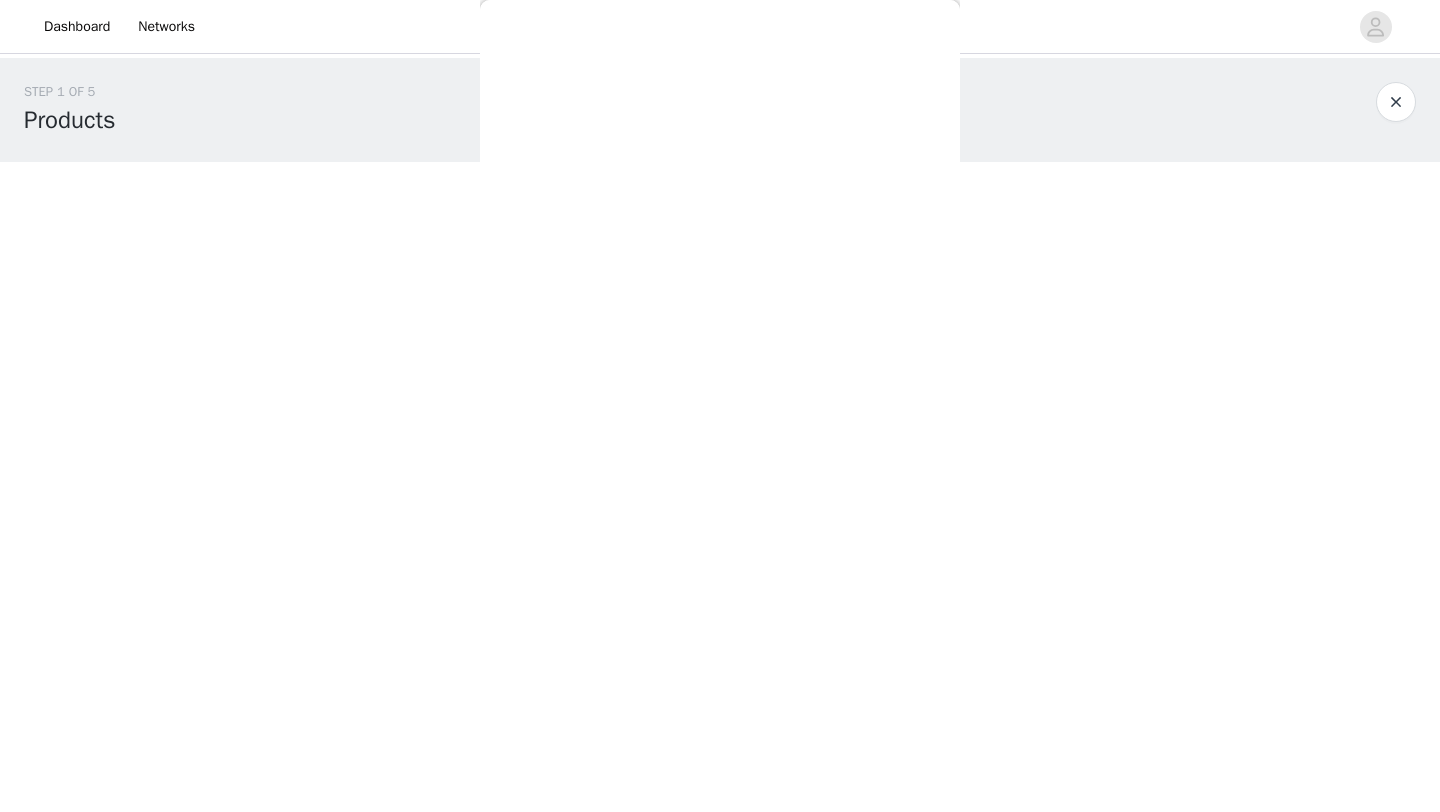 scroll, scrollTop: 0, scrollLeft: 0, axis: both 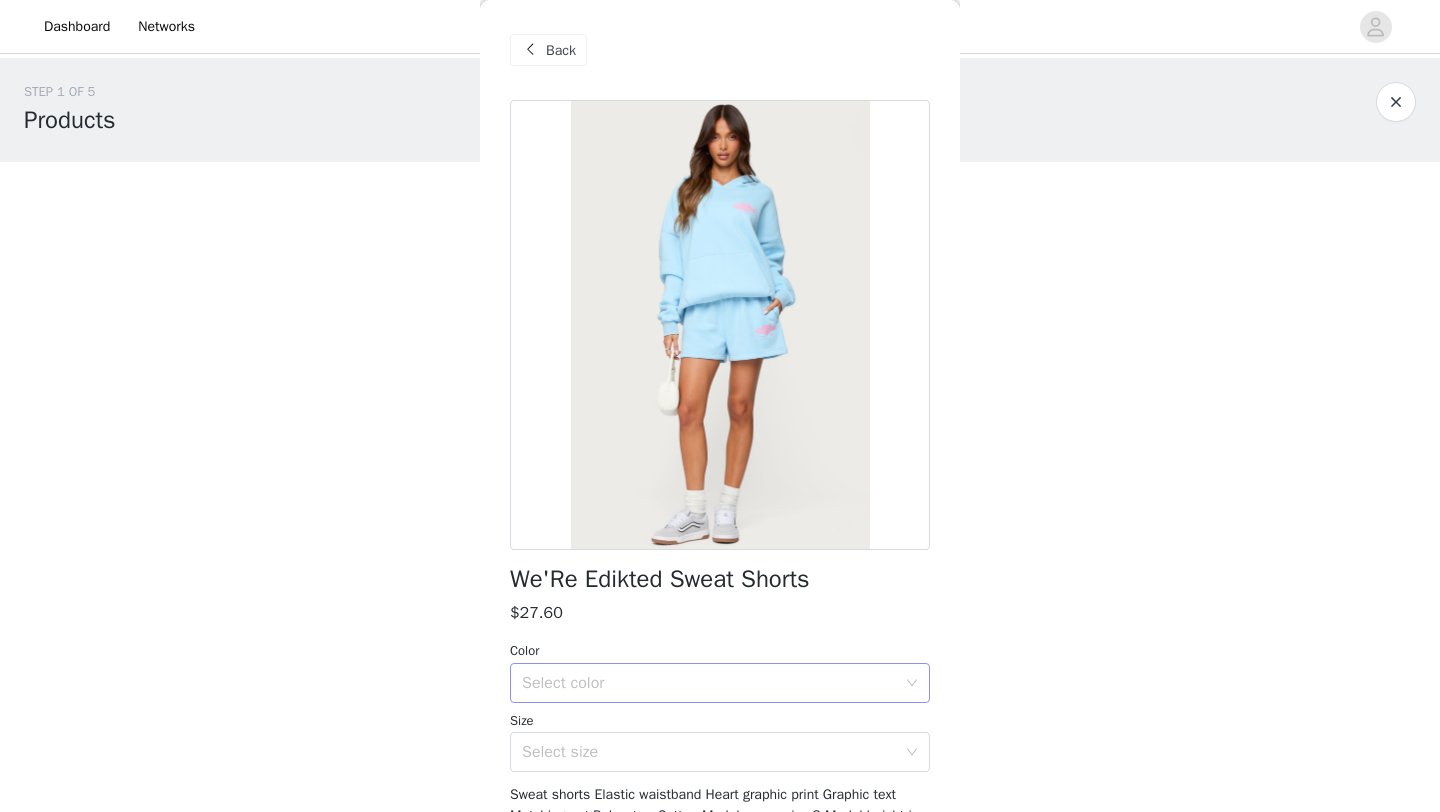 click on "Select color" at bounding box center [709, 683] 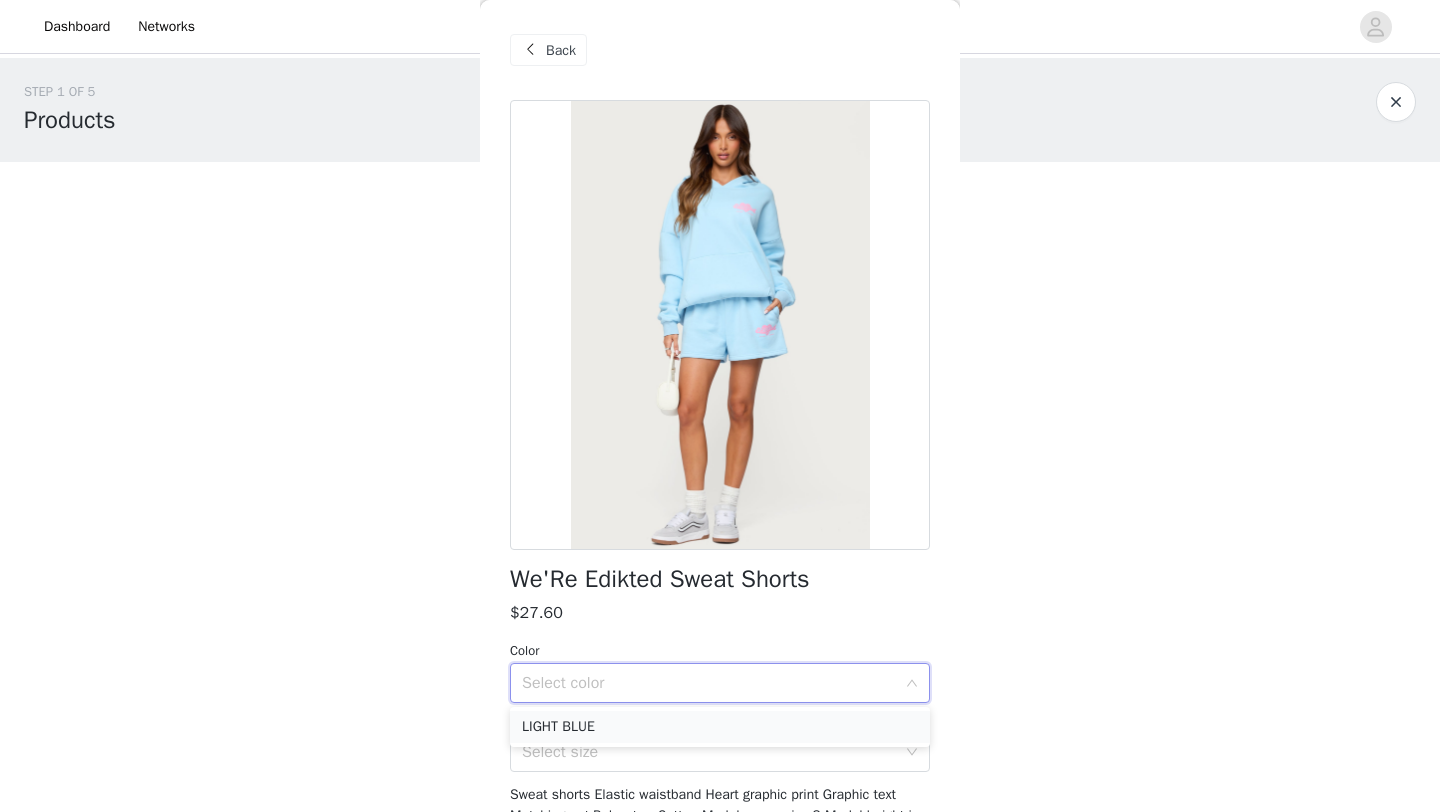 click on "LIGHT BLUE" at bounding box center [720, 727] 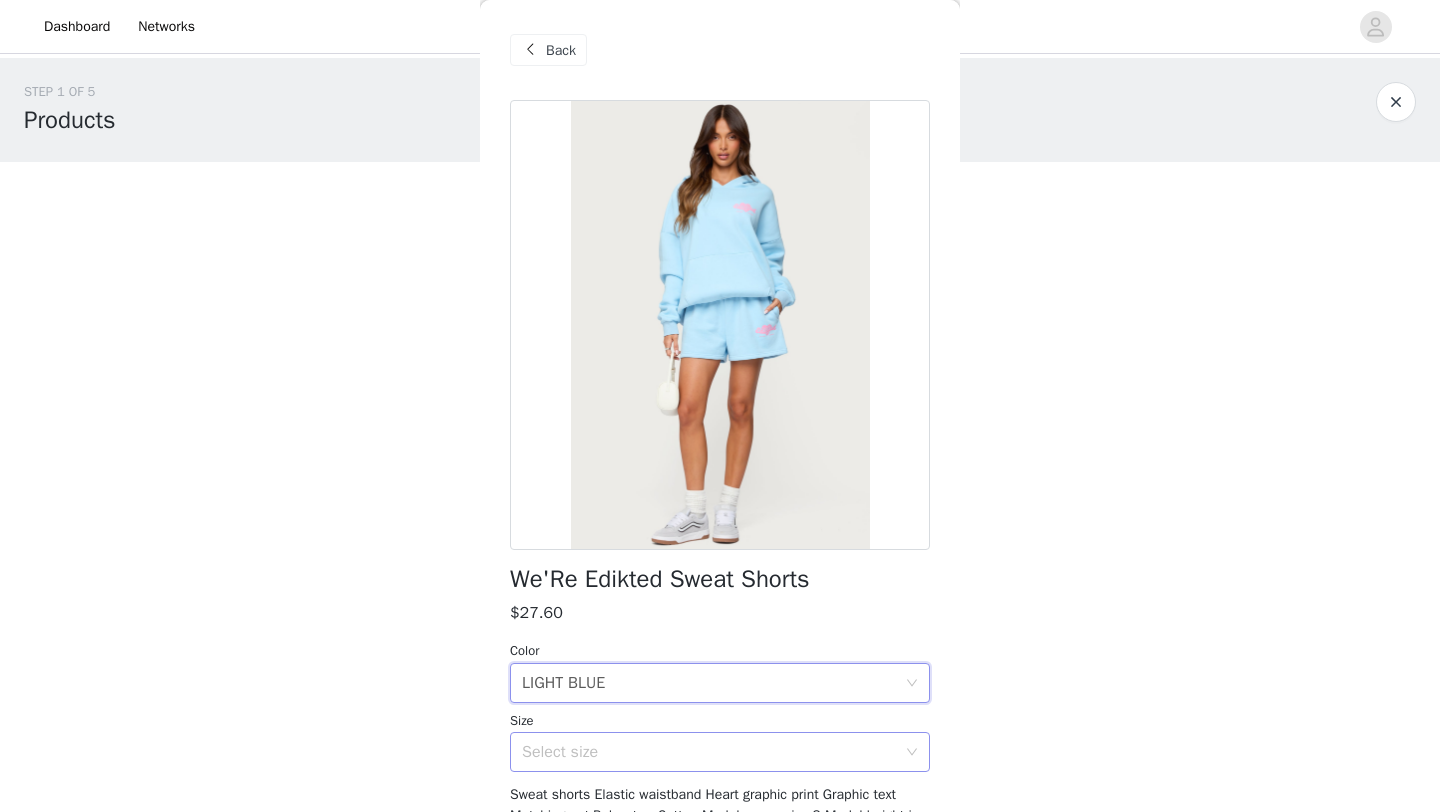 click on "Select size" at bounding box center (709, 752) 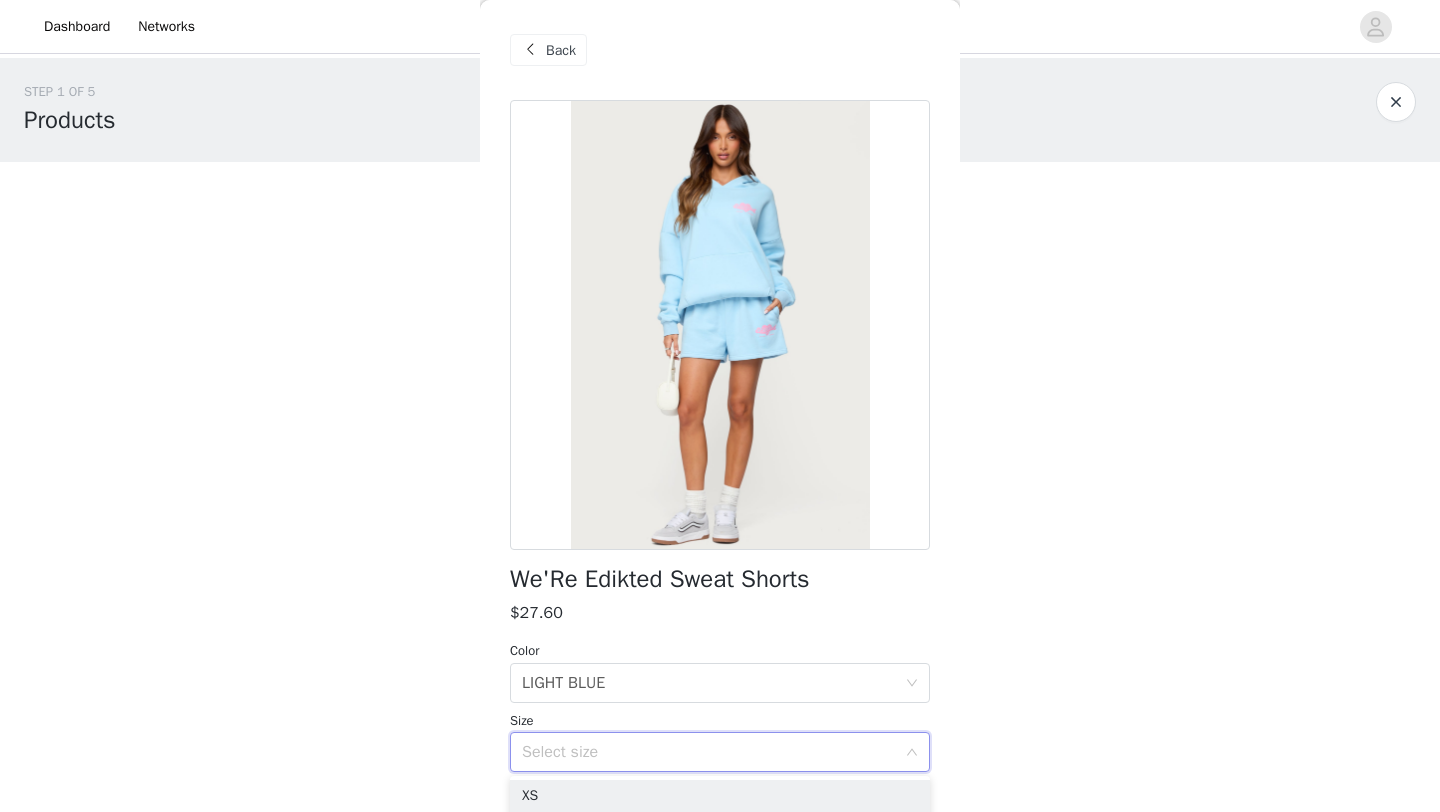 scroll, scrollTop: 161, scrollLeft: 0, axis: vertical 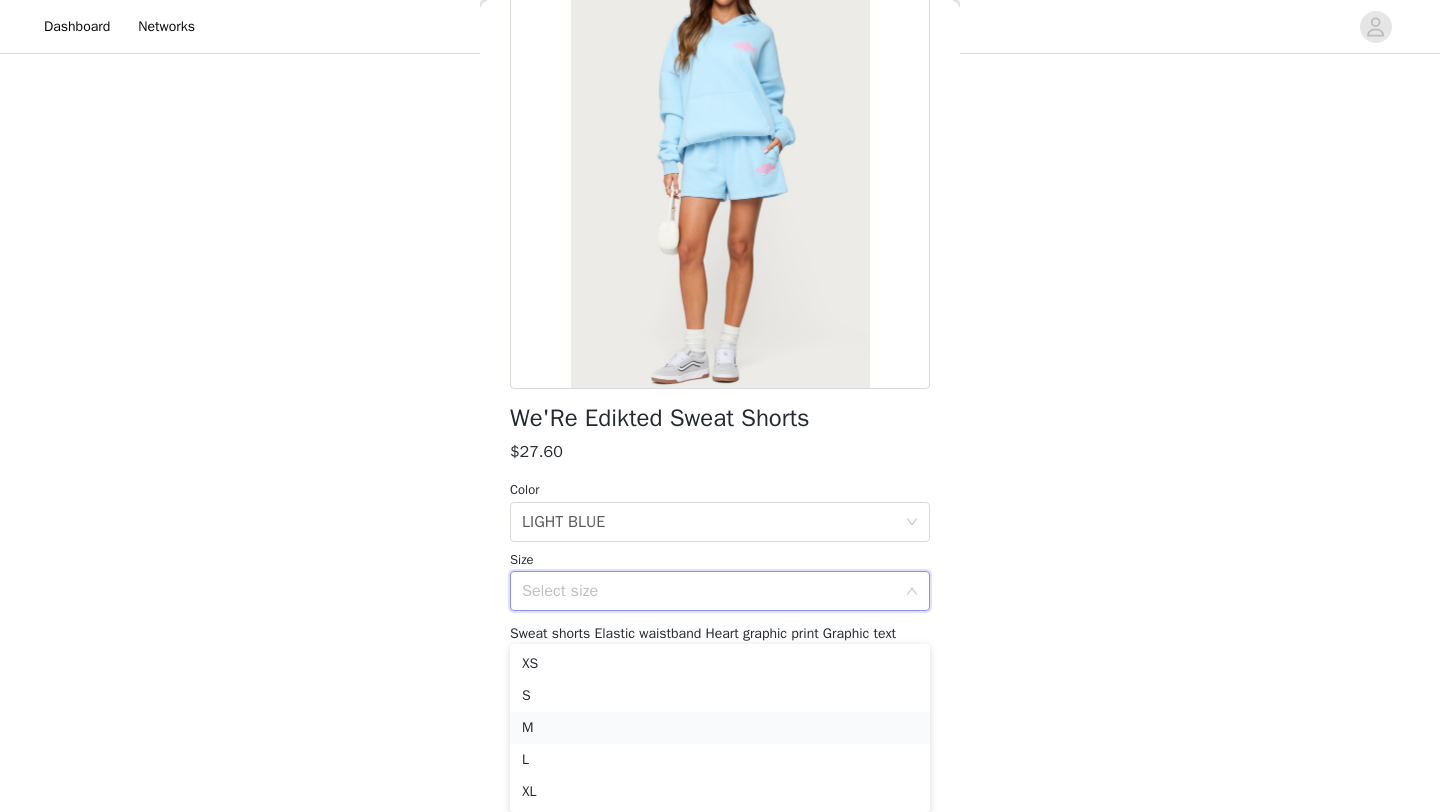 click on "M" at bounding box center (720, 728) 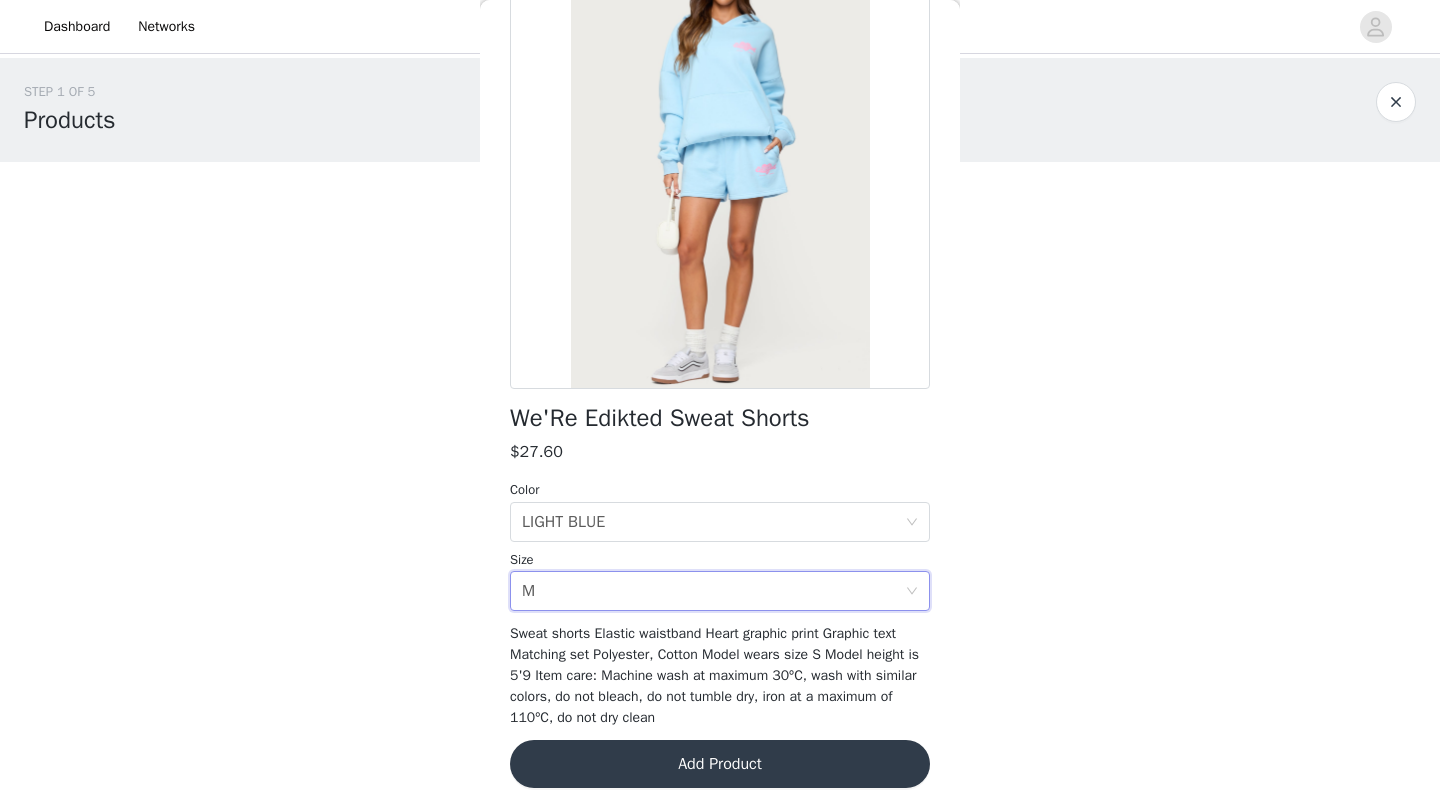 scroll, scrollTop: 0, scrollLeft: 0, axis: both 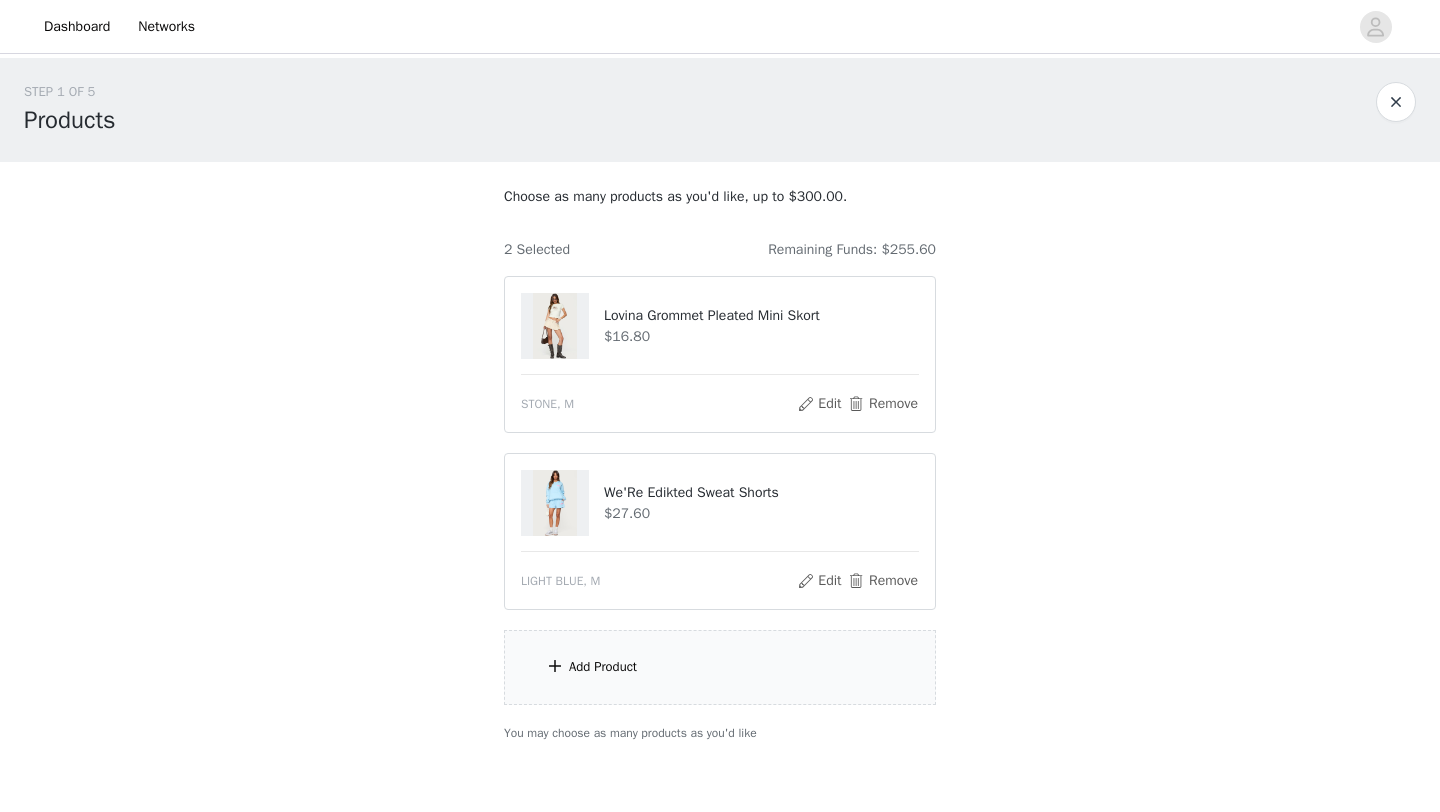 click on "Add Product" at bounding box center [720, 667] 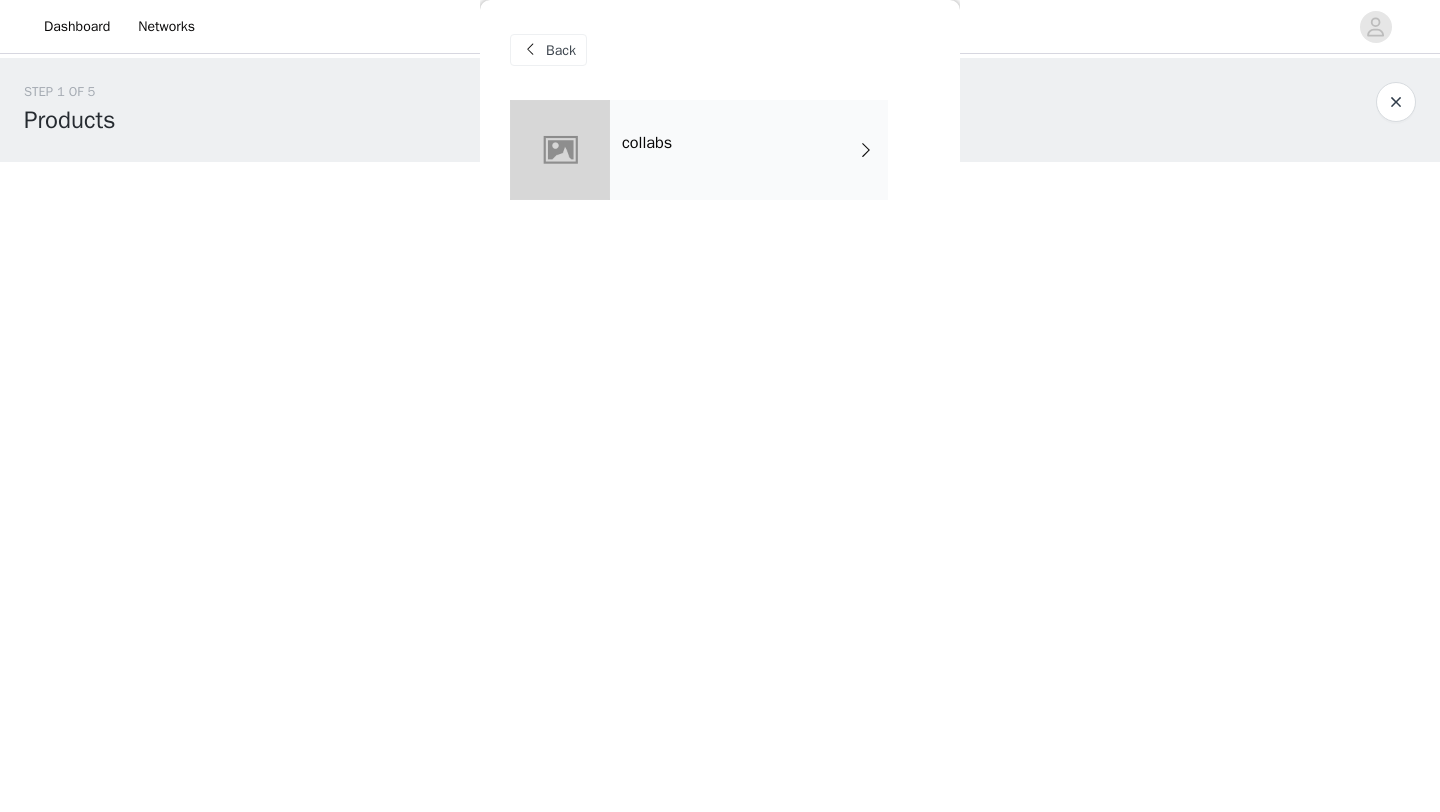 click on "collabs" at bounding box center (749, 150) 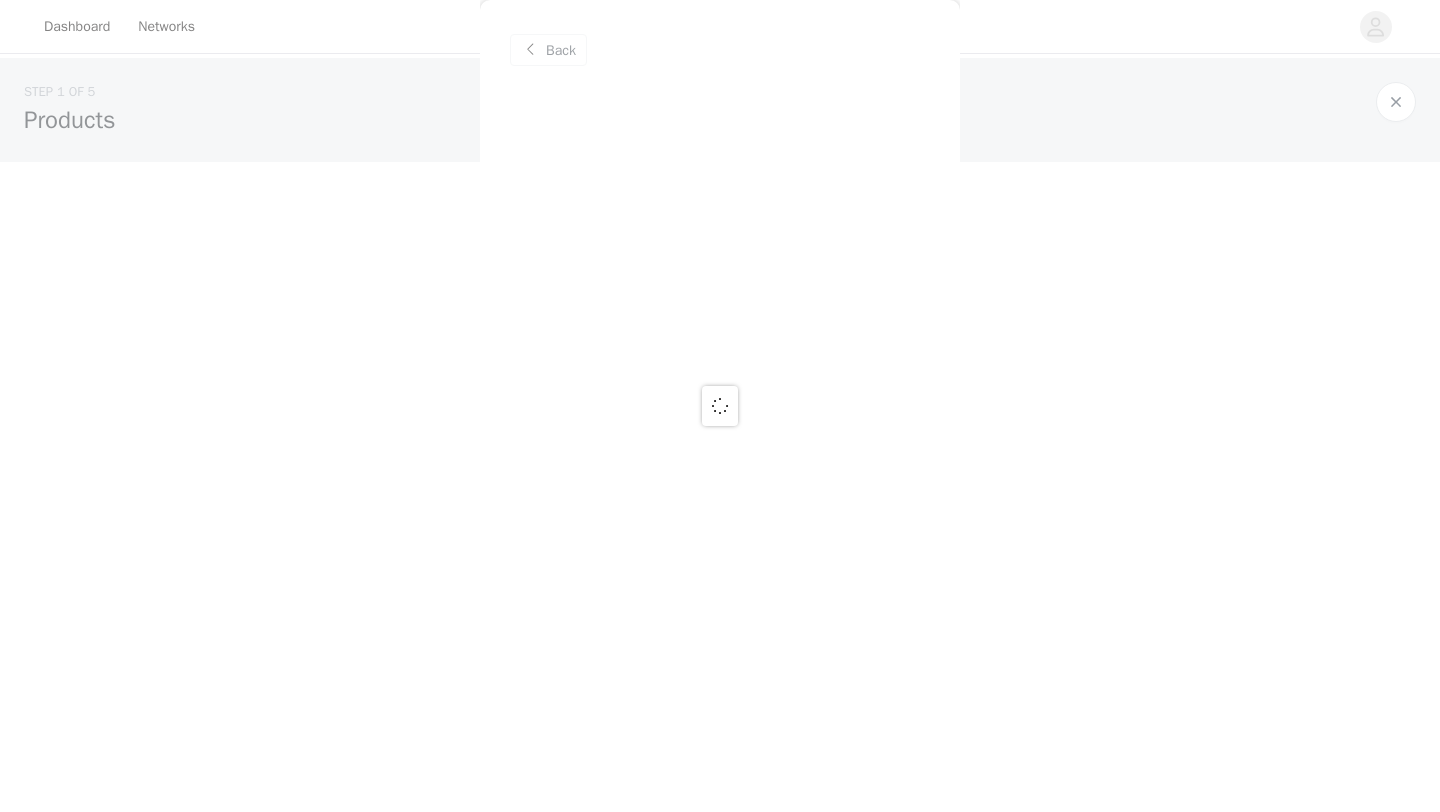 scroll, scrollTop: 98, scrollLeft: 0, axis: vertical 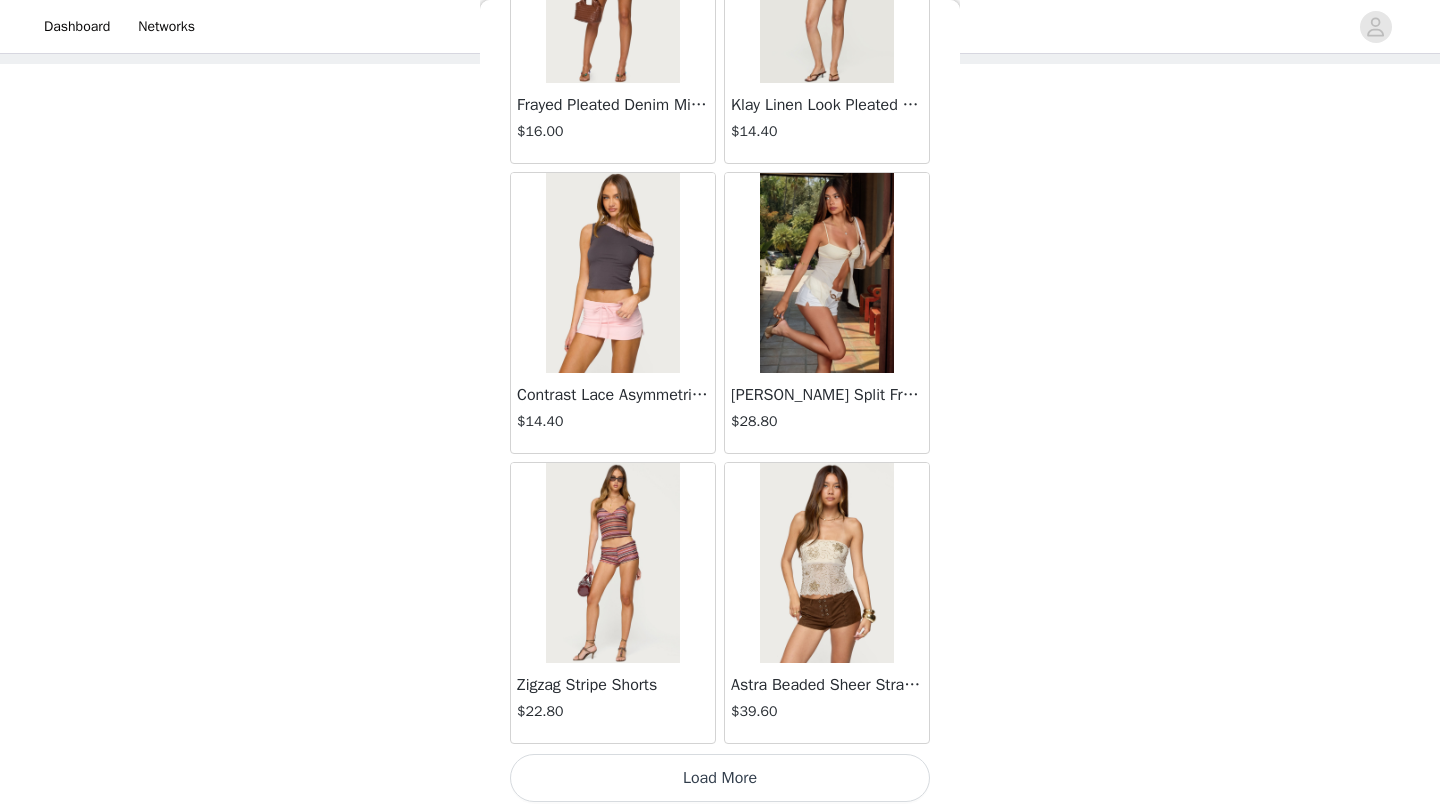 click on "Load More" at bounding box center [720, 778] 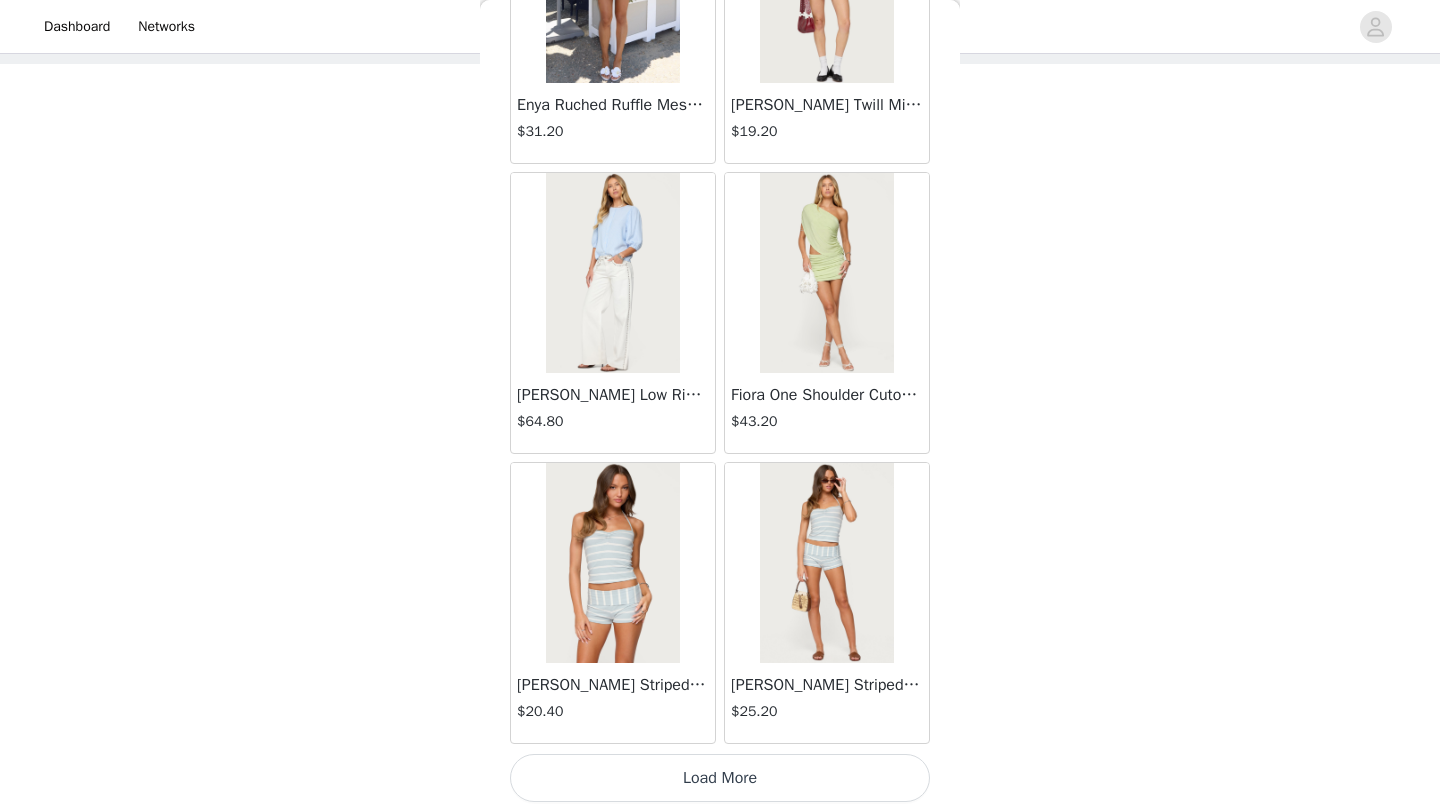click on "Load More" at bounding box center [720, 778] 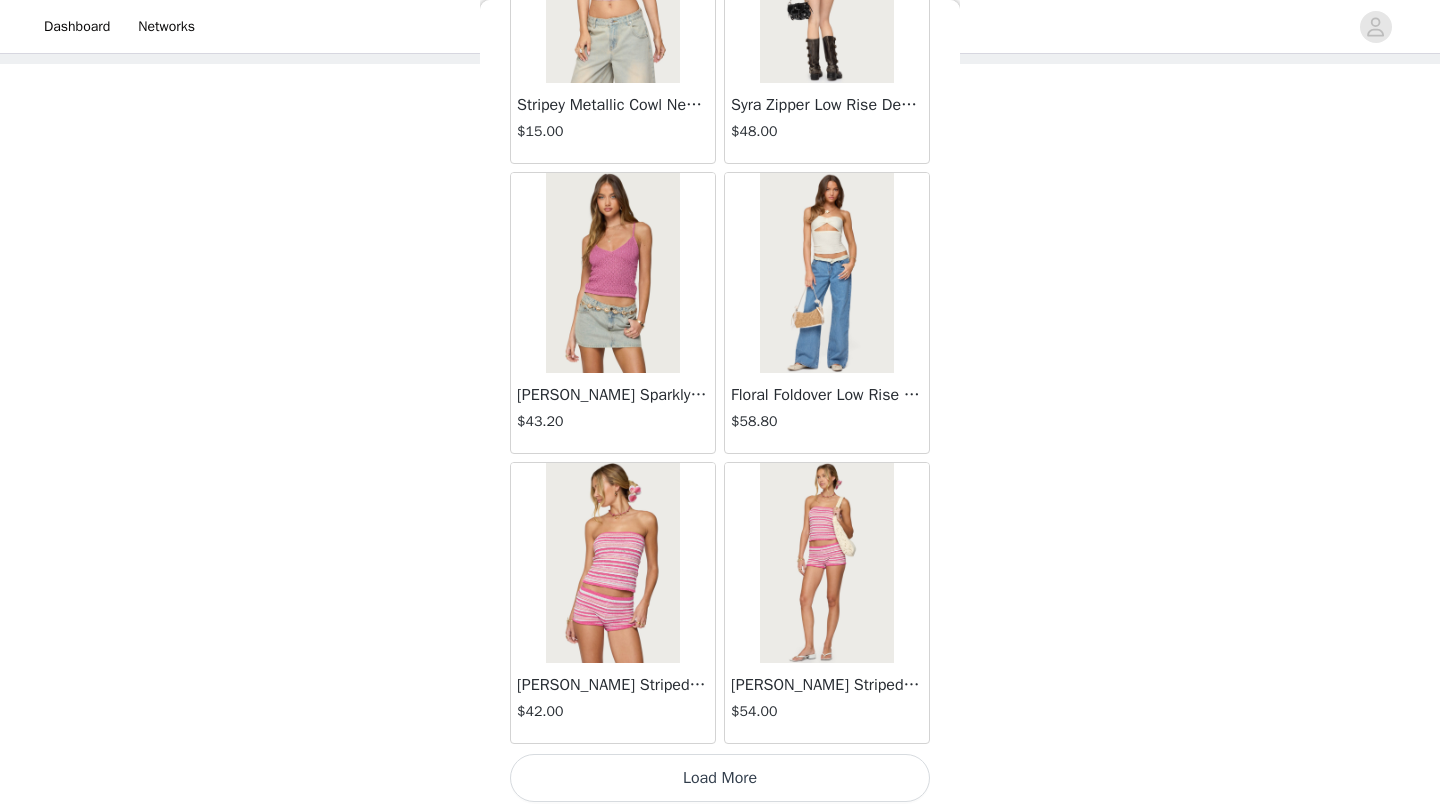 click on "Load More" at bounding box center [720, 778] 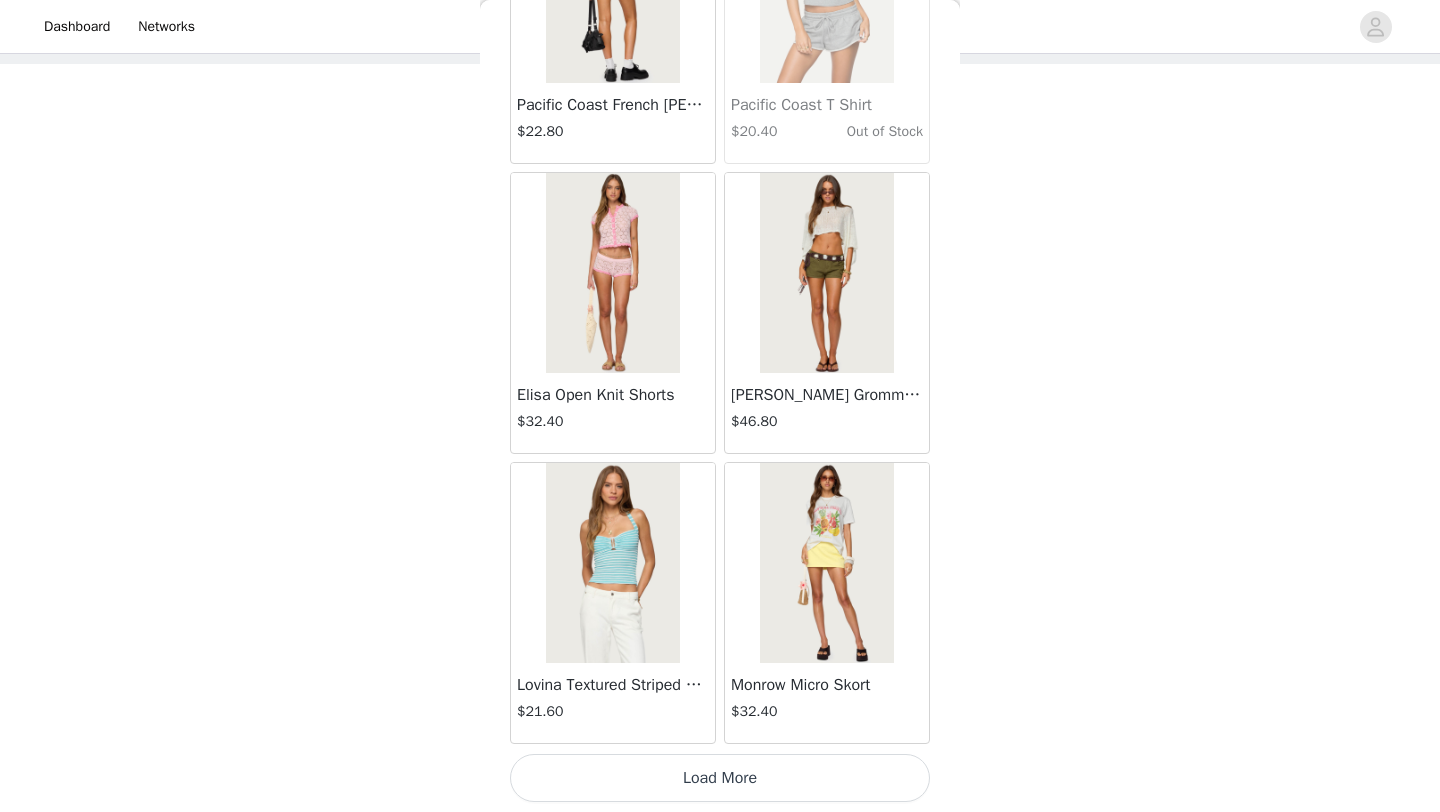 click on "Load More" at bounding box center [720, 778] 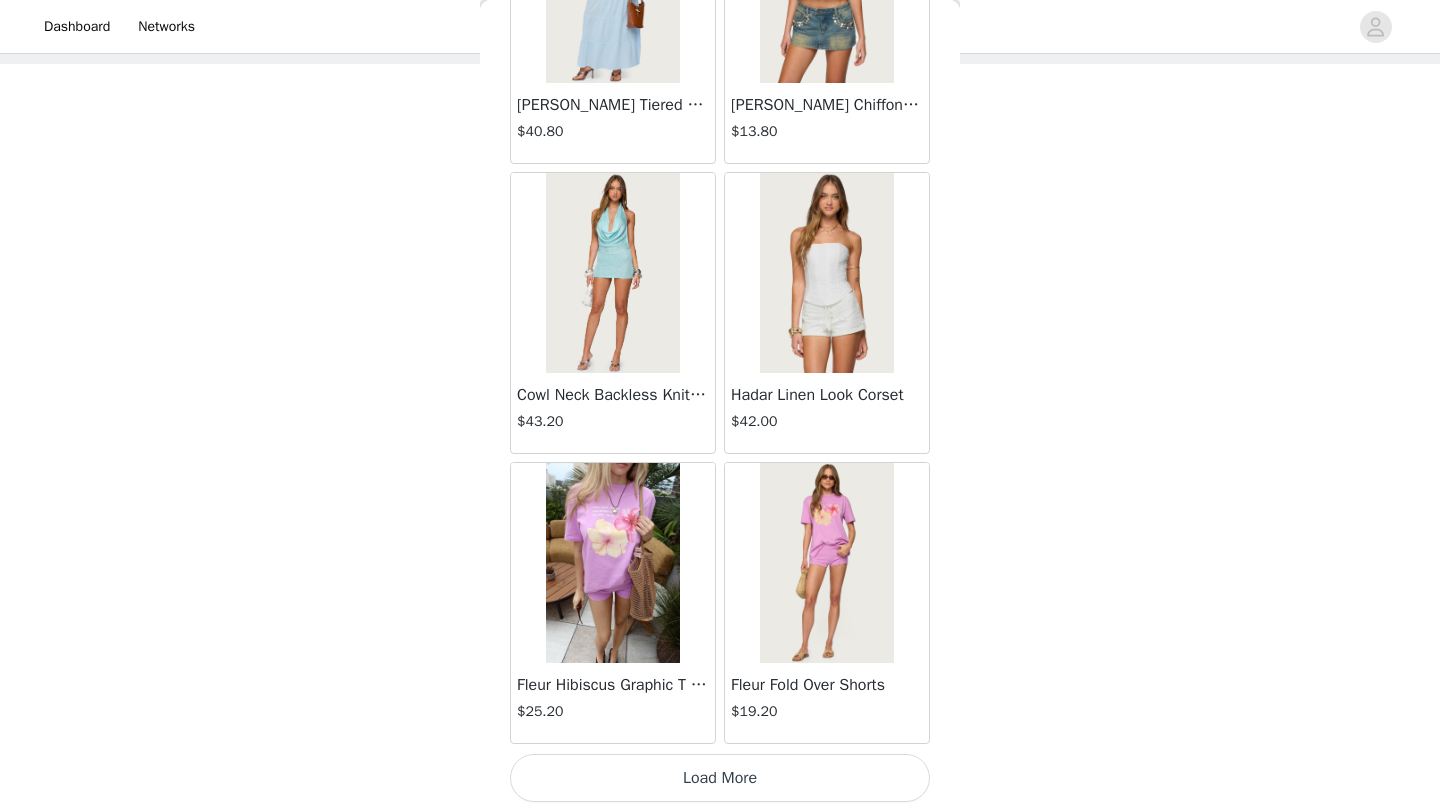 click on "Load More" at bounding box center [720, 778] 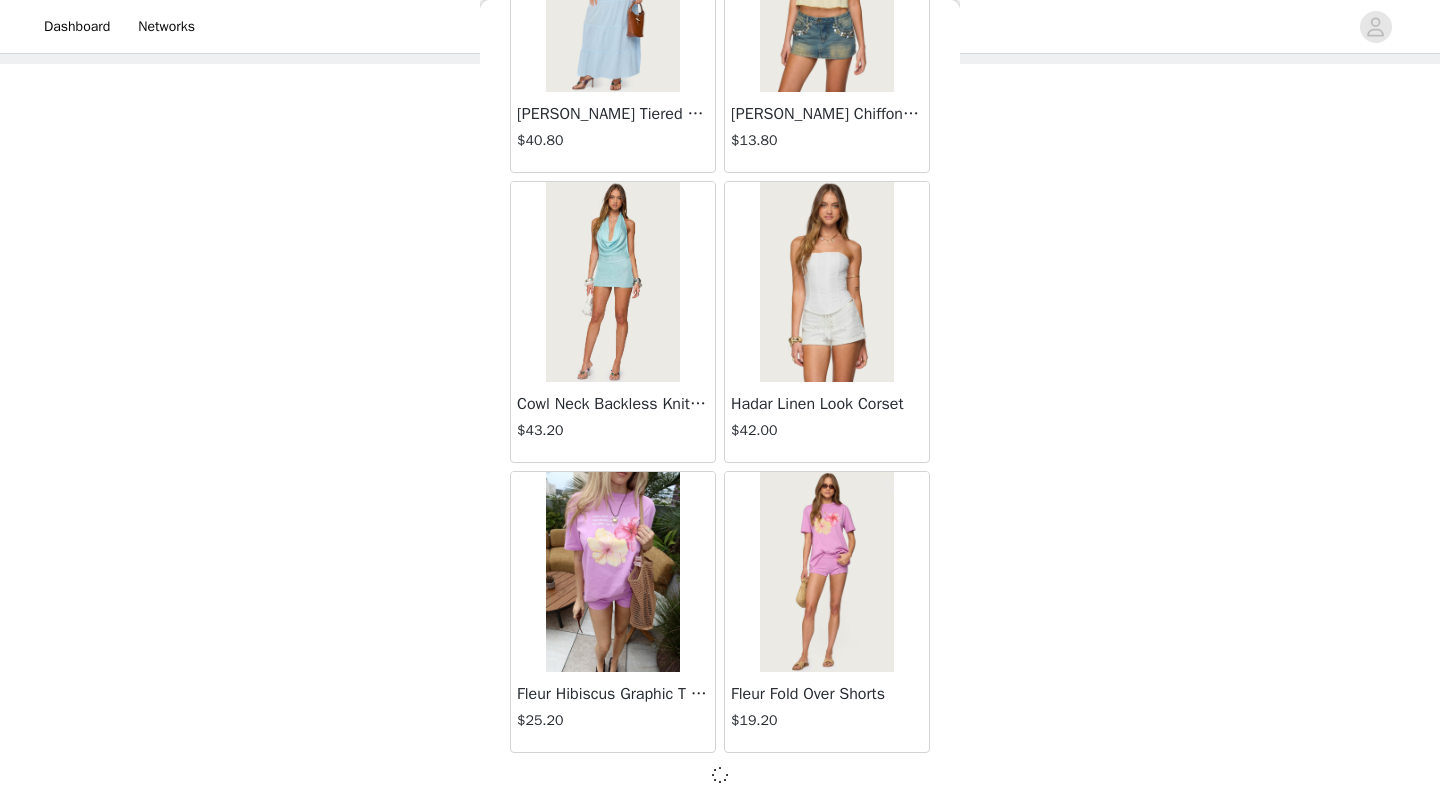 scroll, scrollTop: 13839, scrollLeft: 0, axis: vertical 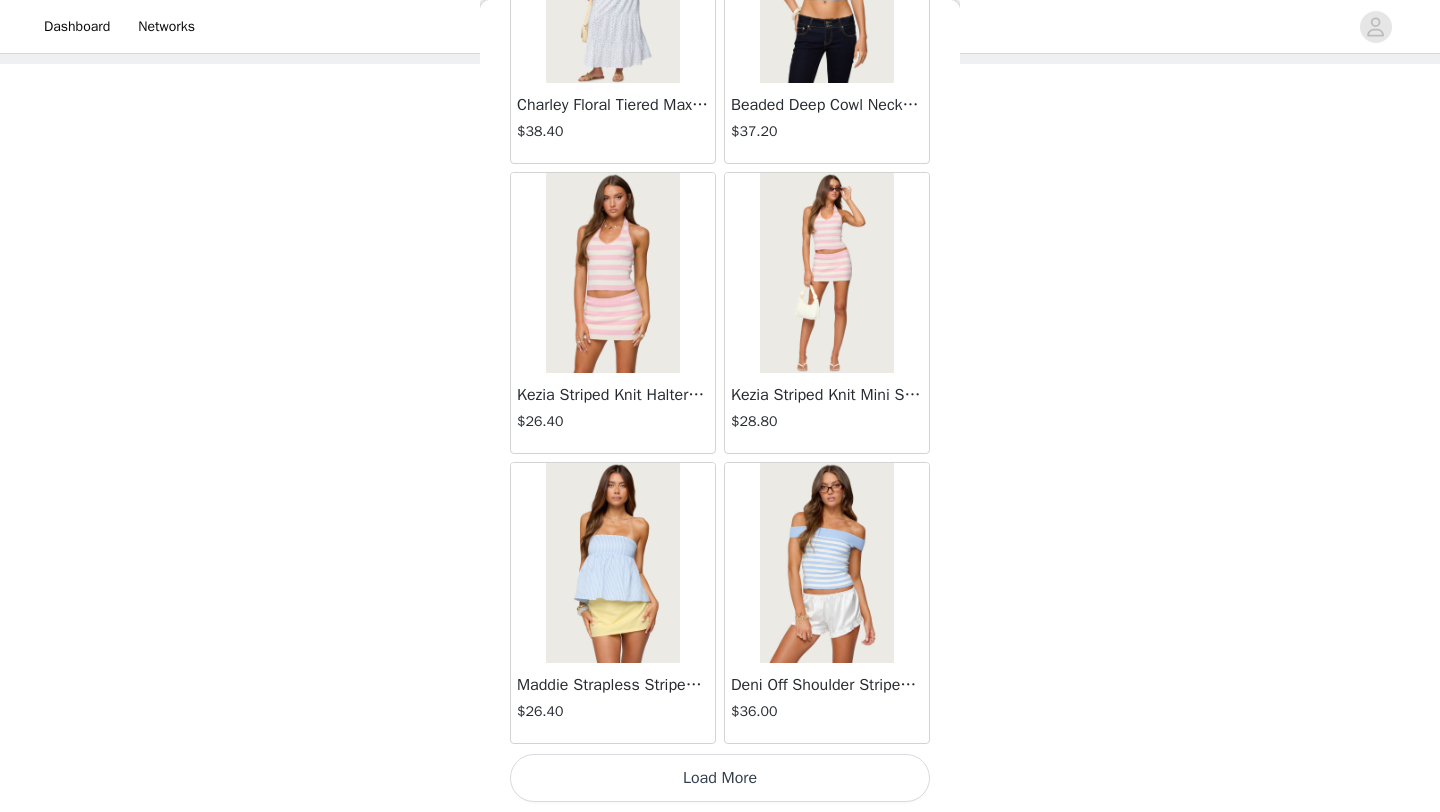 click on "Load More" at bounding box center (720, 778) 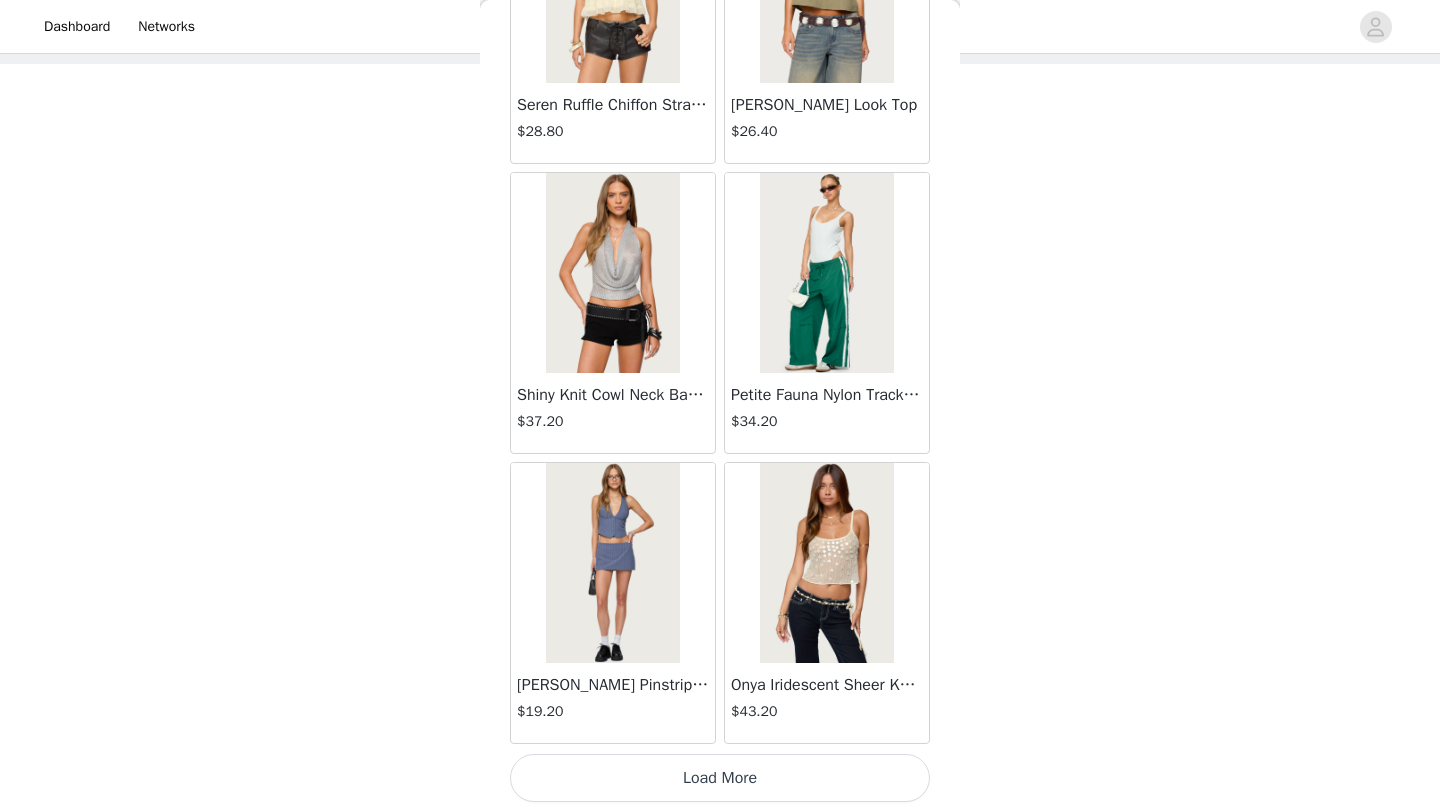 click on "Load More" at bounding box center [720, 778] 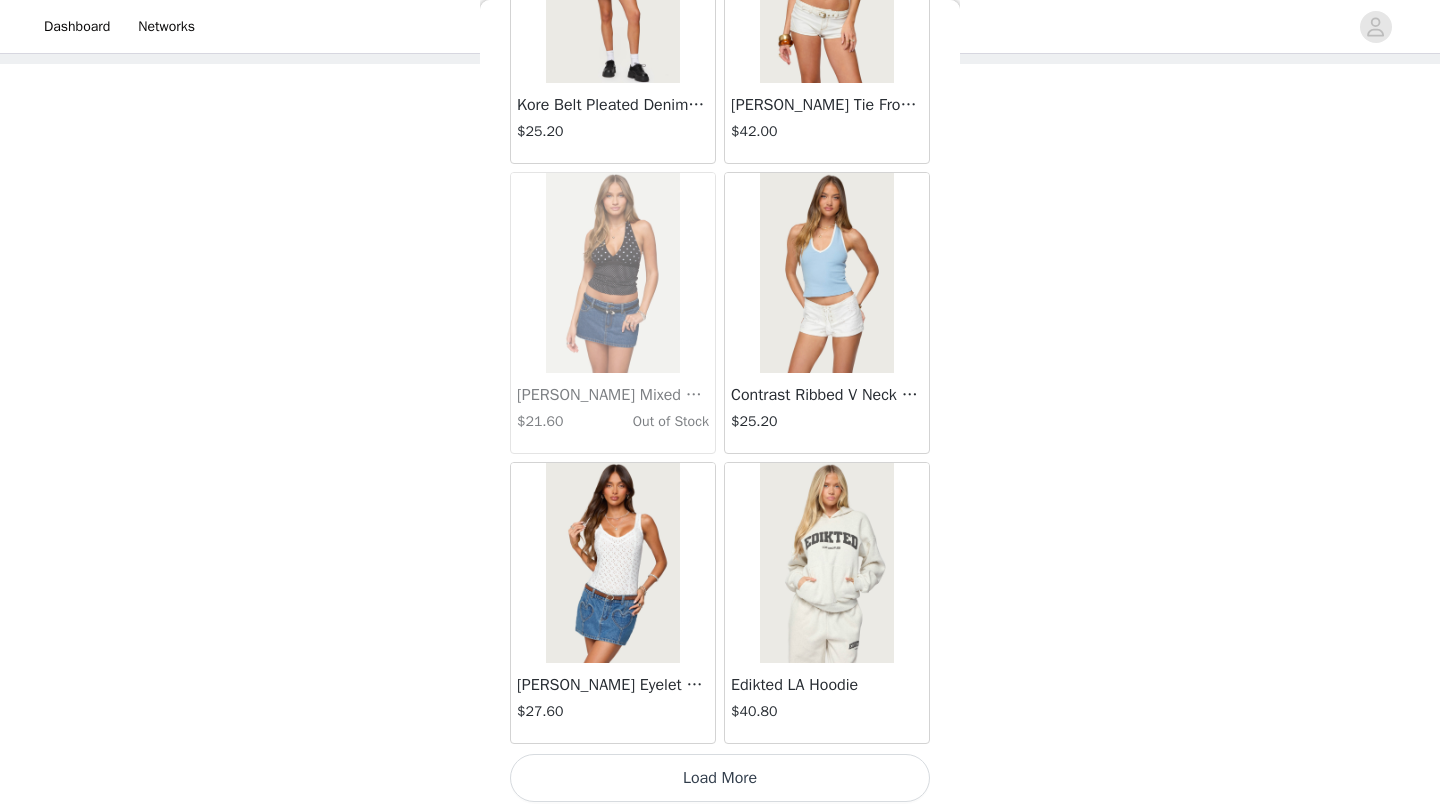 click on "Load More" at bounding box center (720, 778) 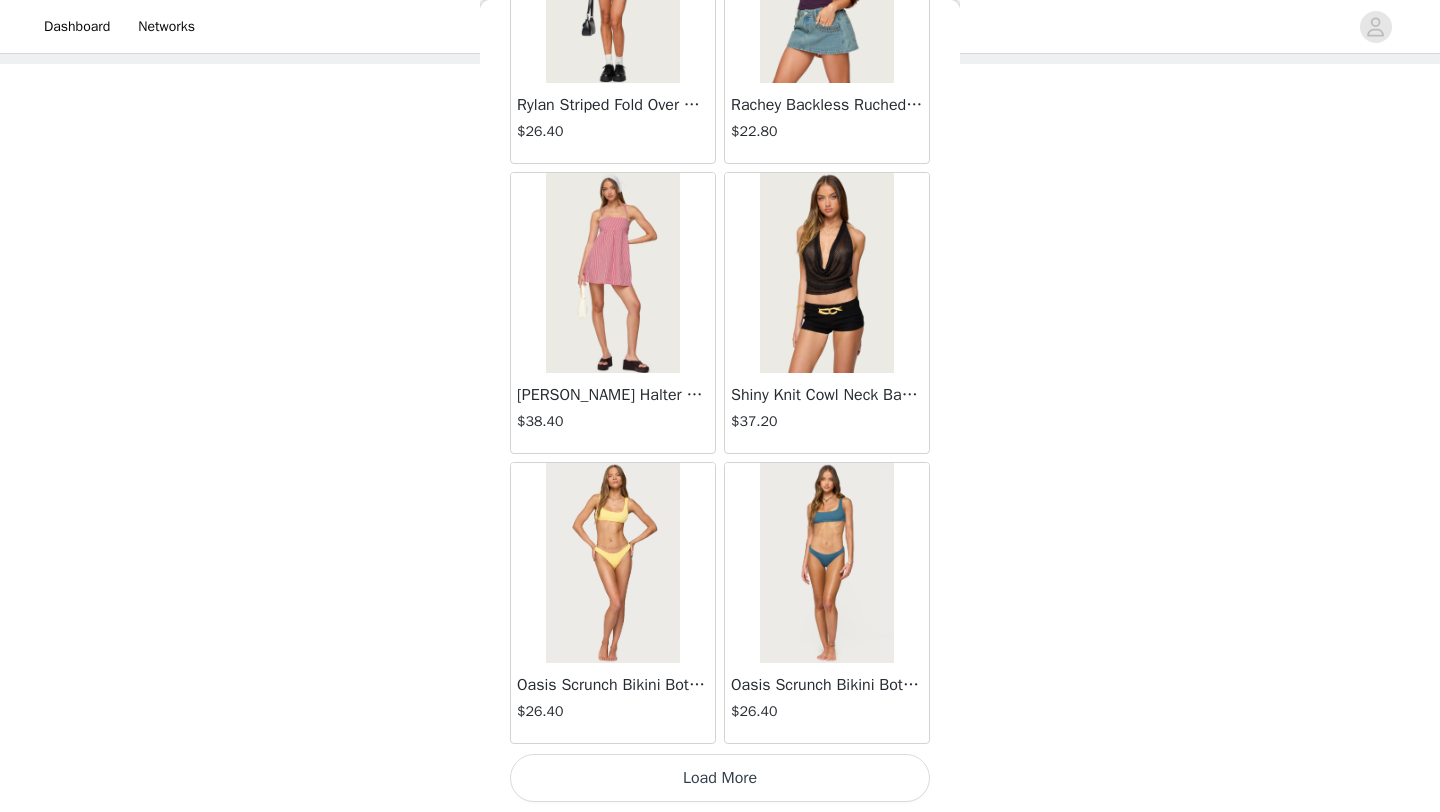 click on "Load More" at bounding box center (720, 778) 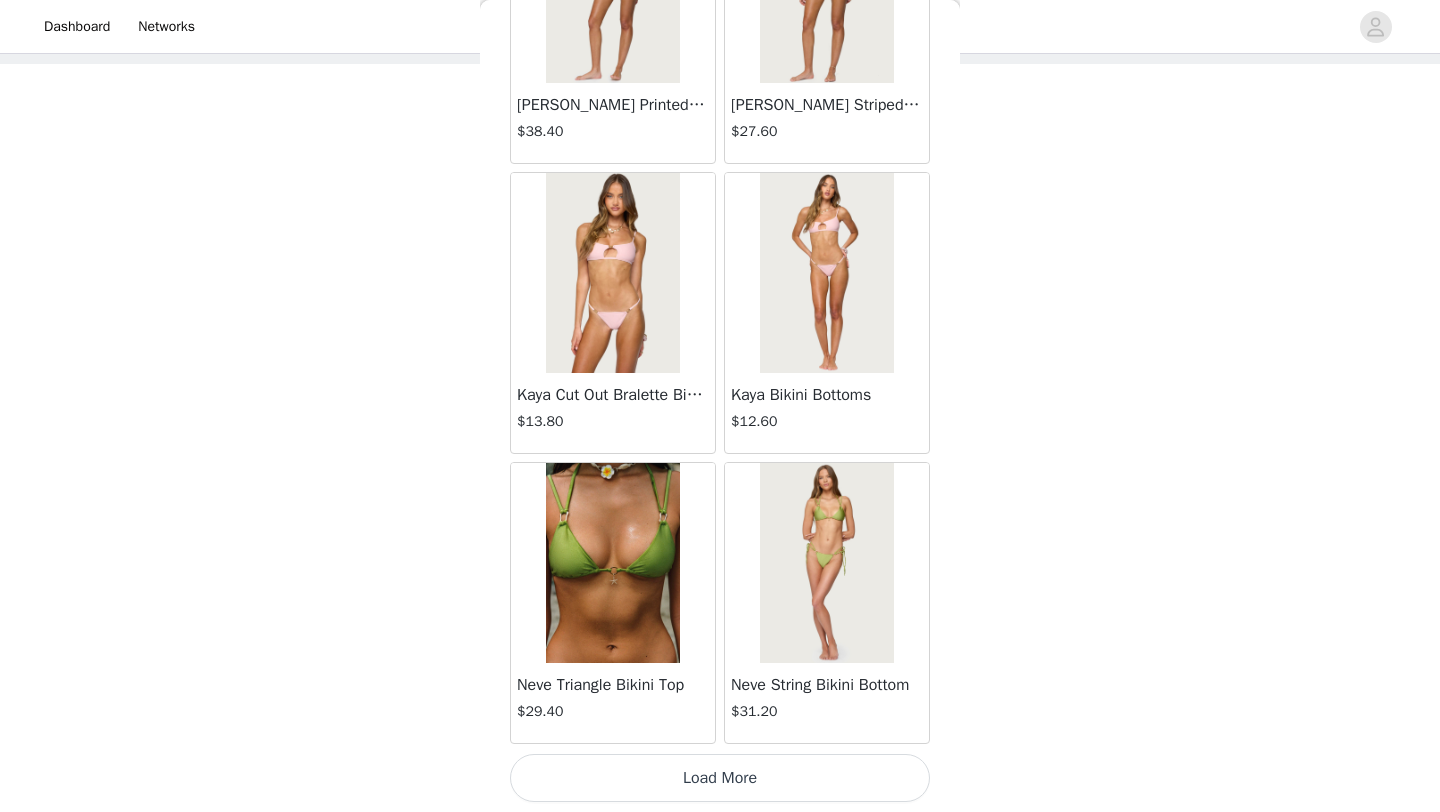 click on "Load More" at bounding box center (720, 778) 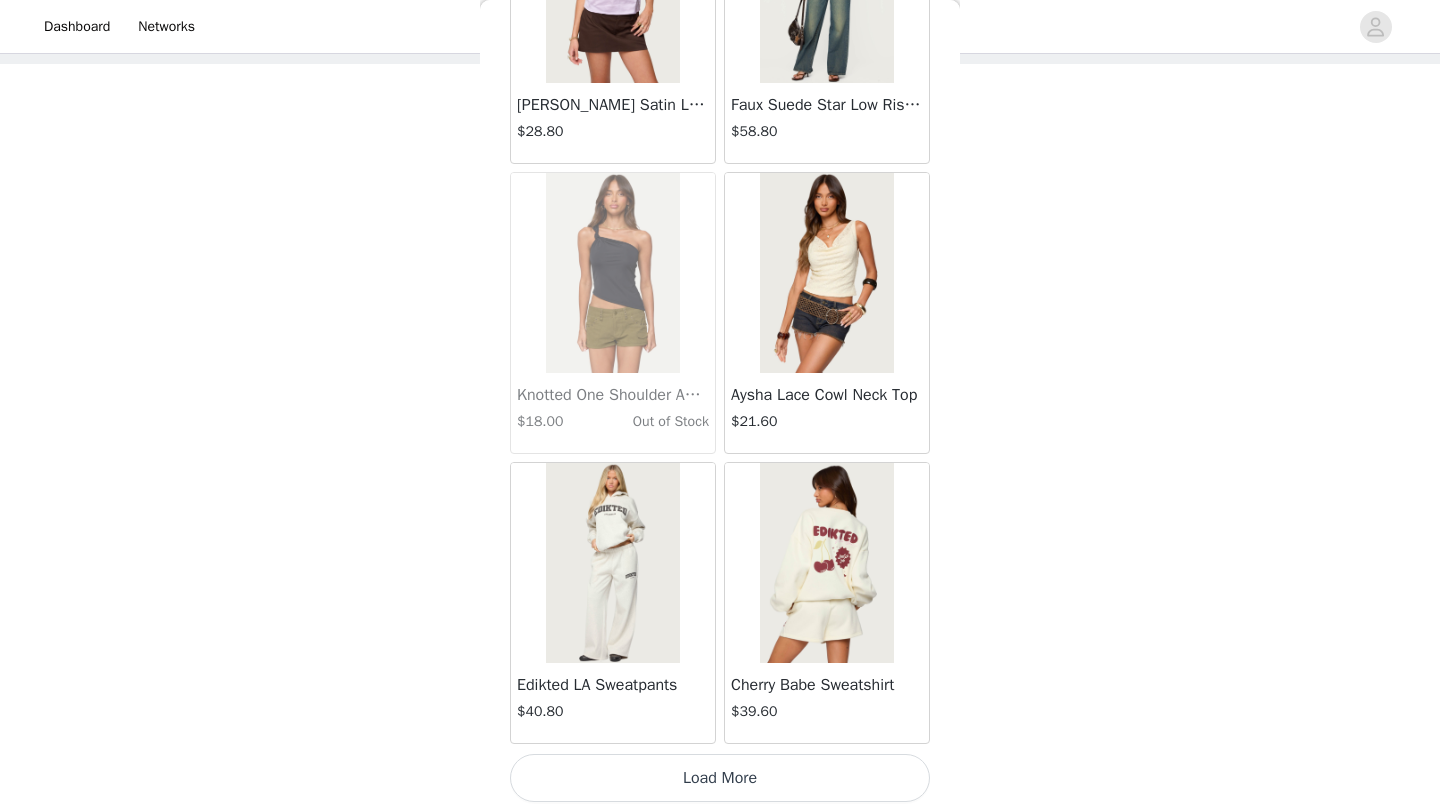 click on "Load More" at bounding box center (720, 778) 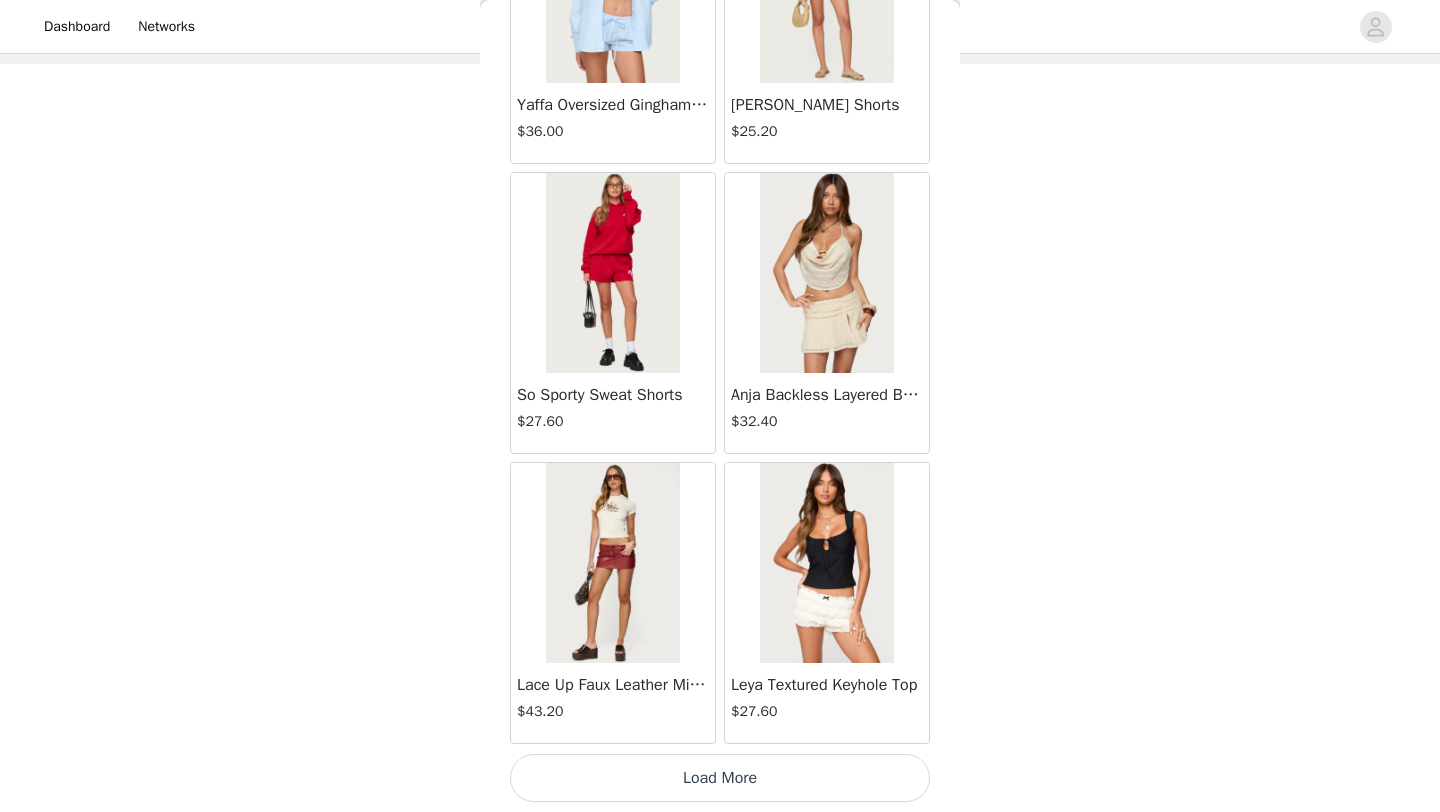 click on "Load More" at bounding box center (720, 778) 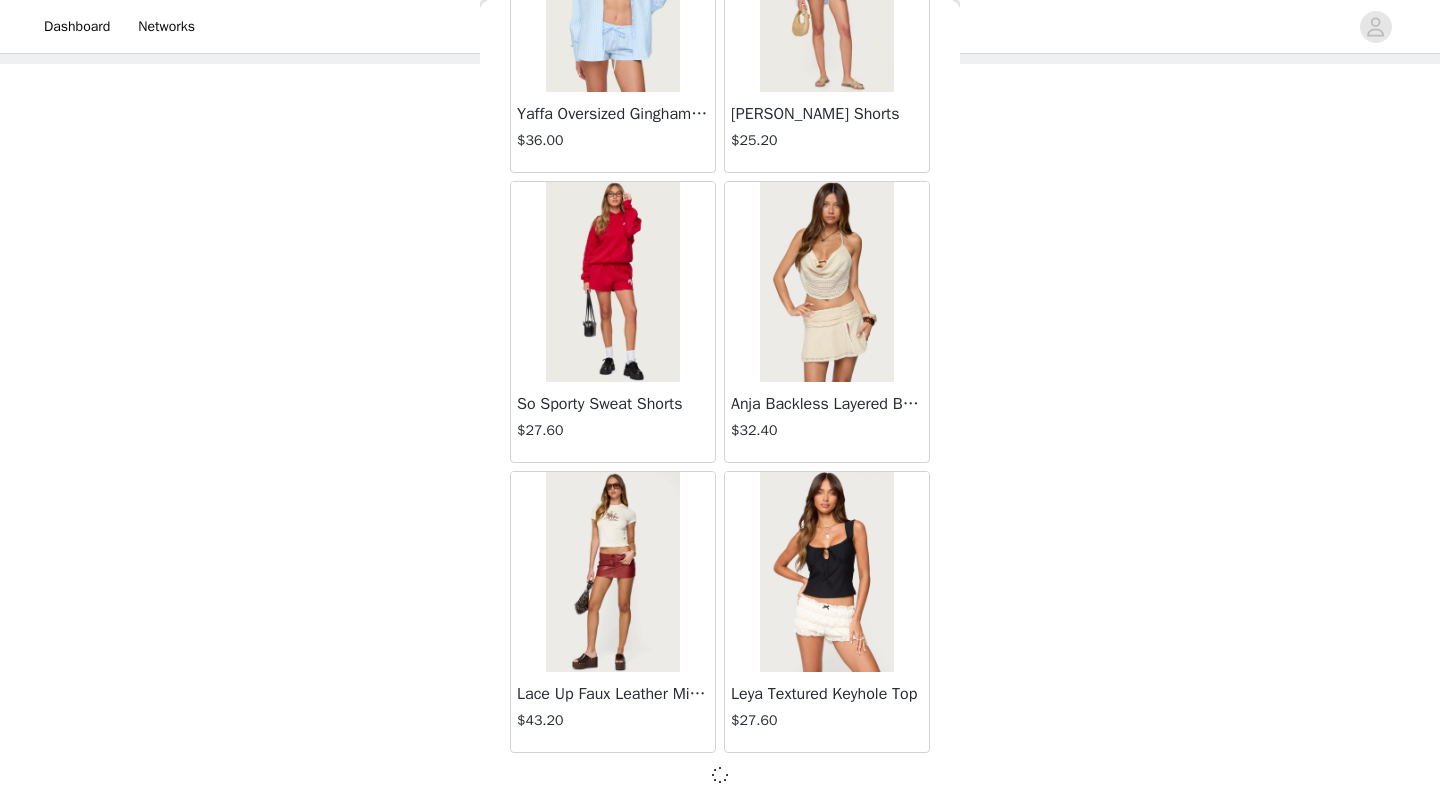 scroll, scrollTop: 34148, scrollLeft: 0, axis: vertical 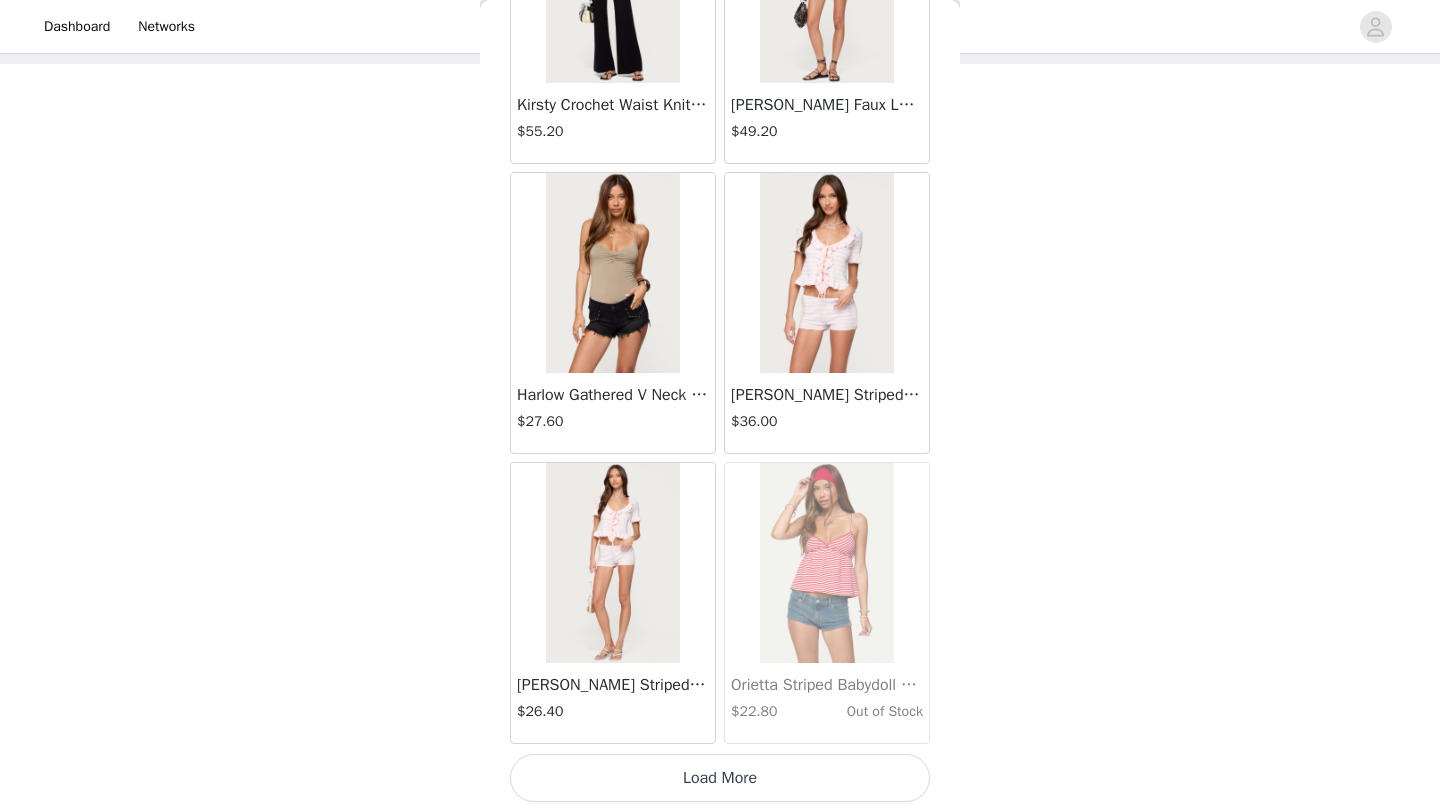 click on "Load More" at bounding box center (720, 778) 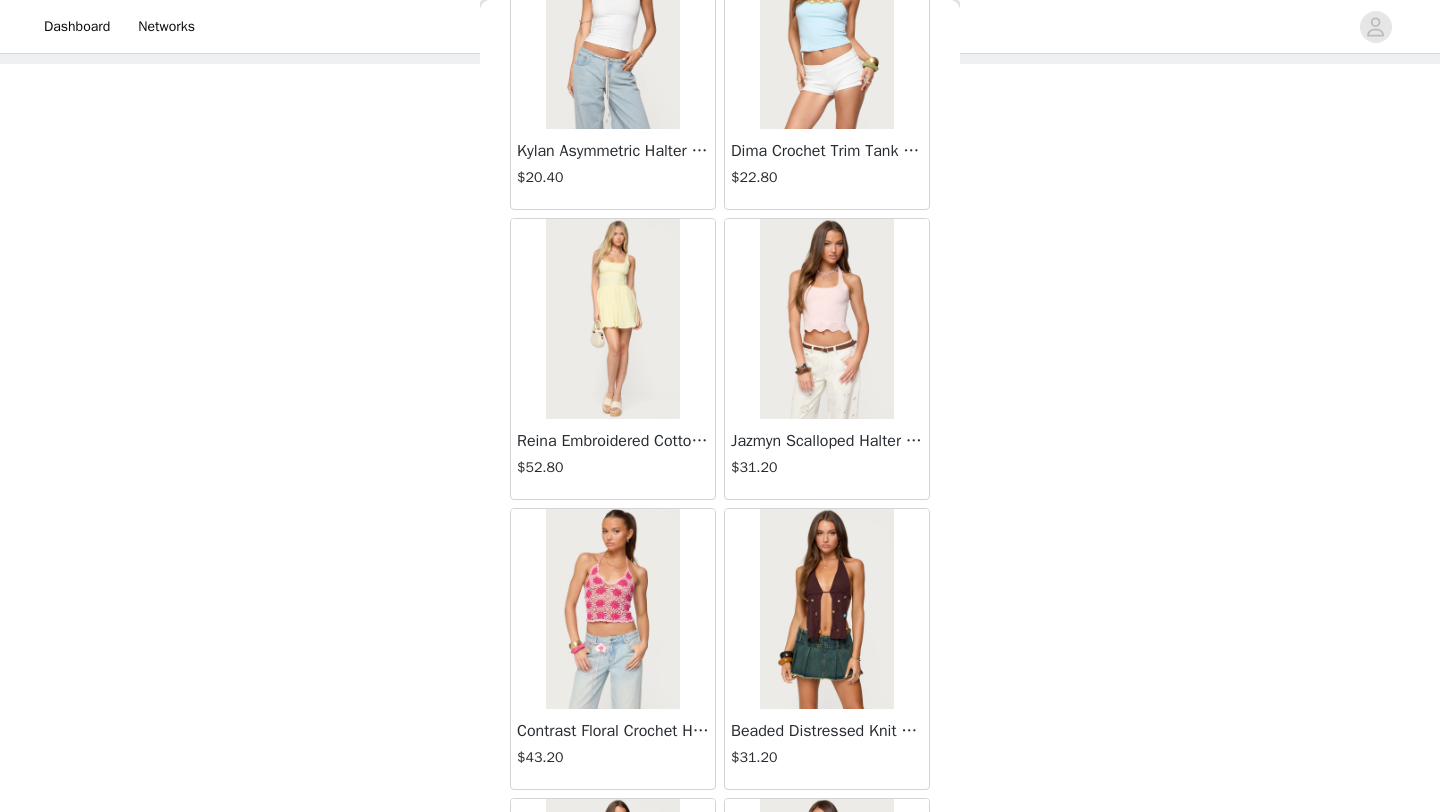scroll, scrollTop: 39948, scrollLeft: 0, axis: vertical 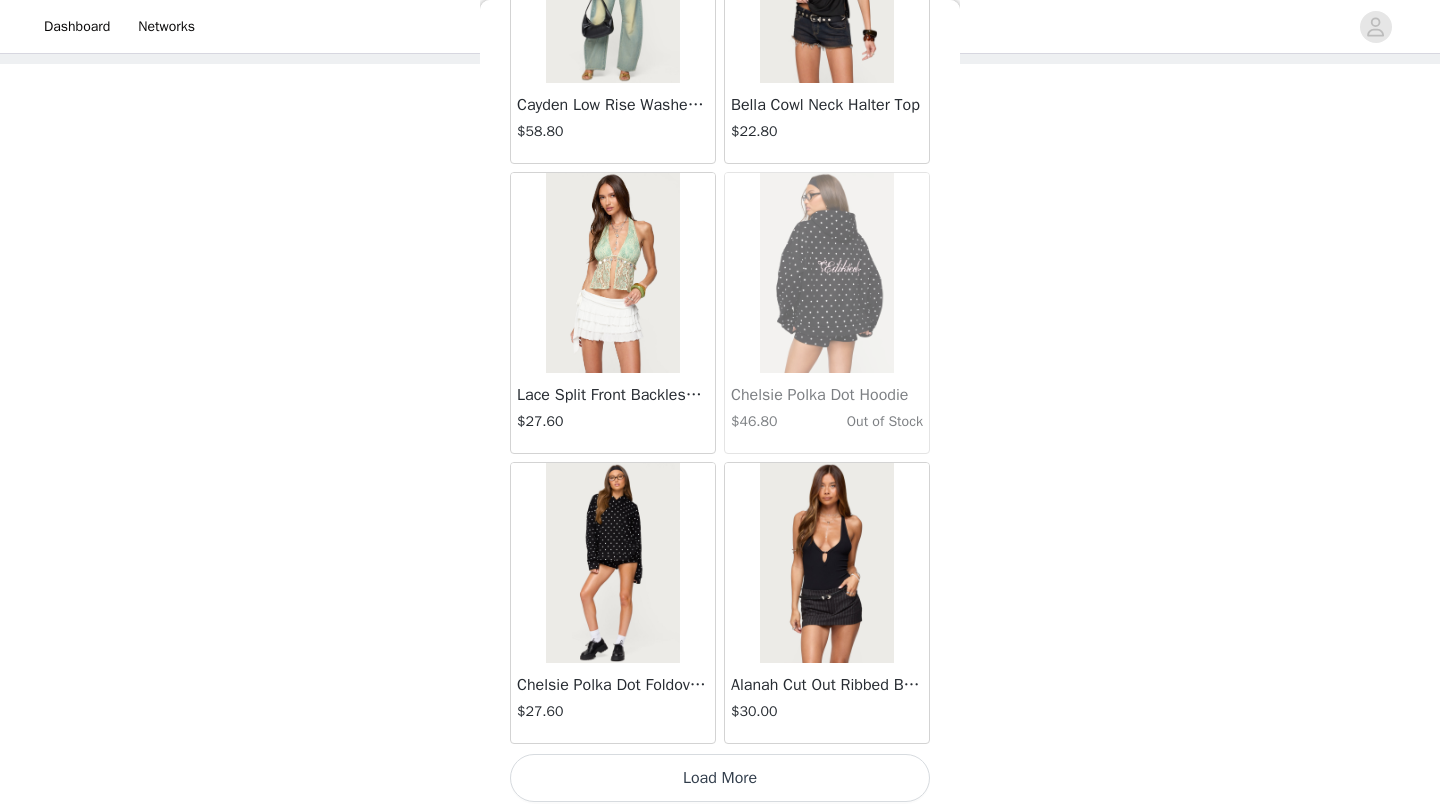 click on "Load More" at bounding box center [720, 778] 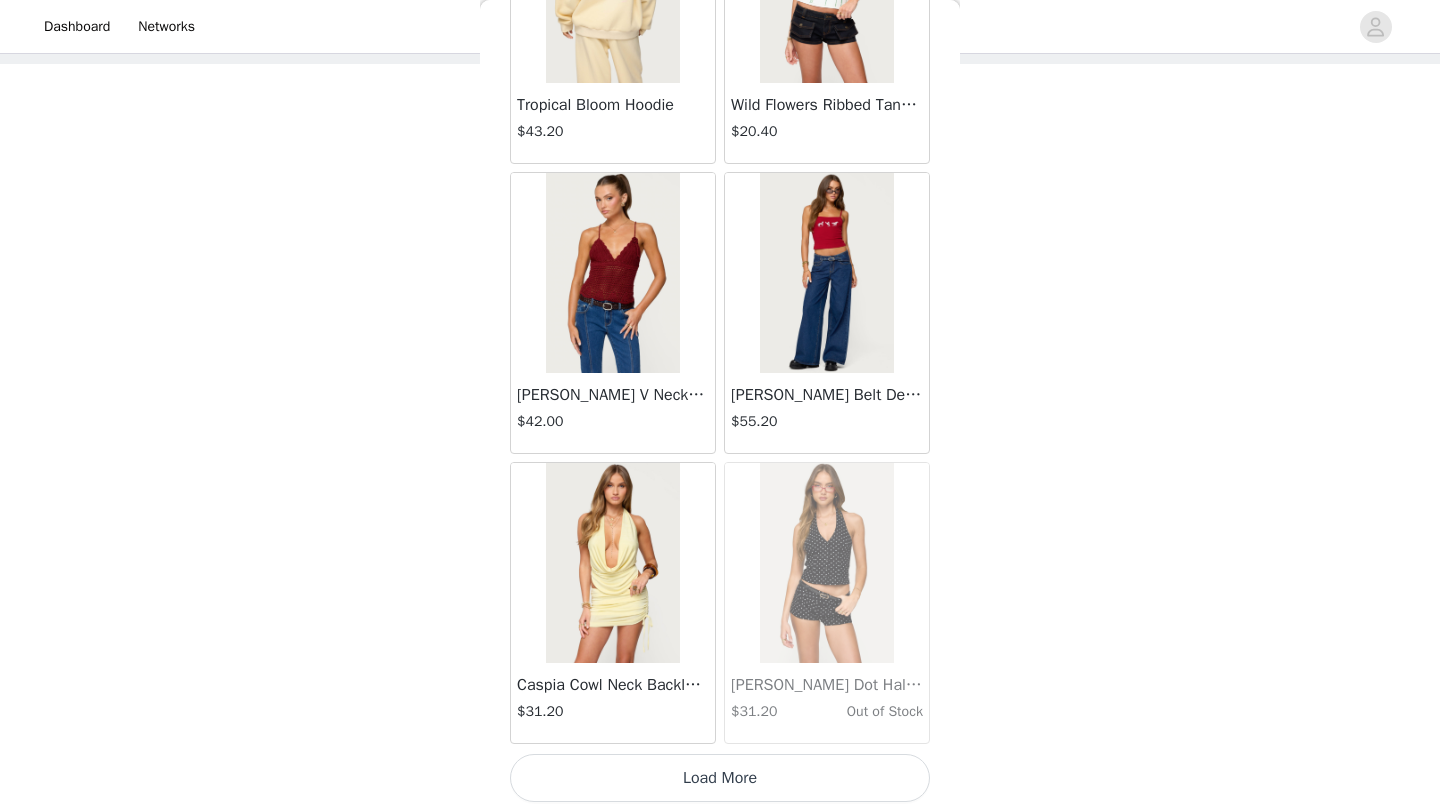 click on "Load More" at bounding box center (720, 778) 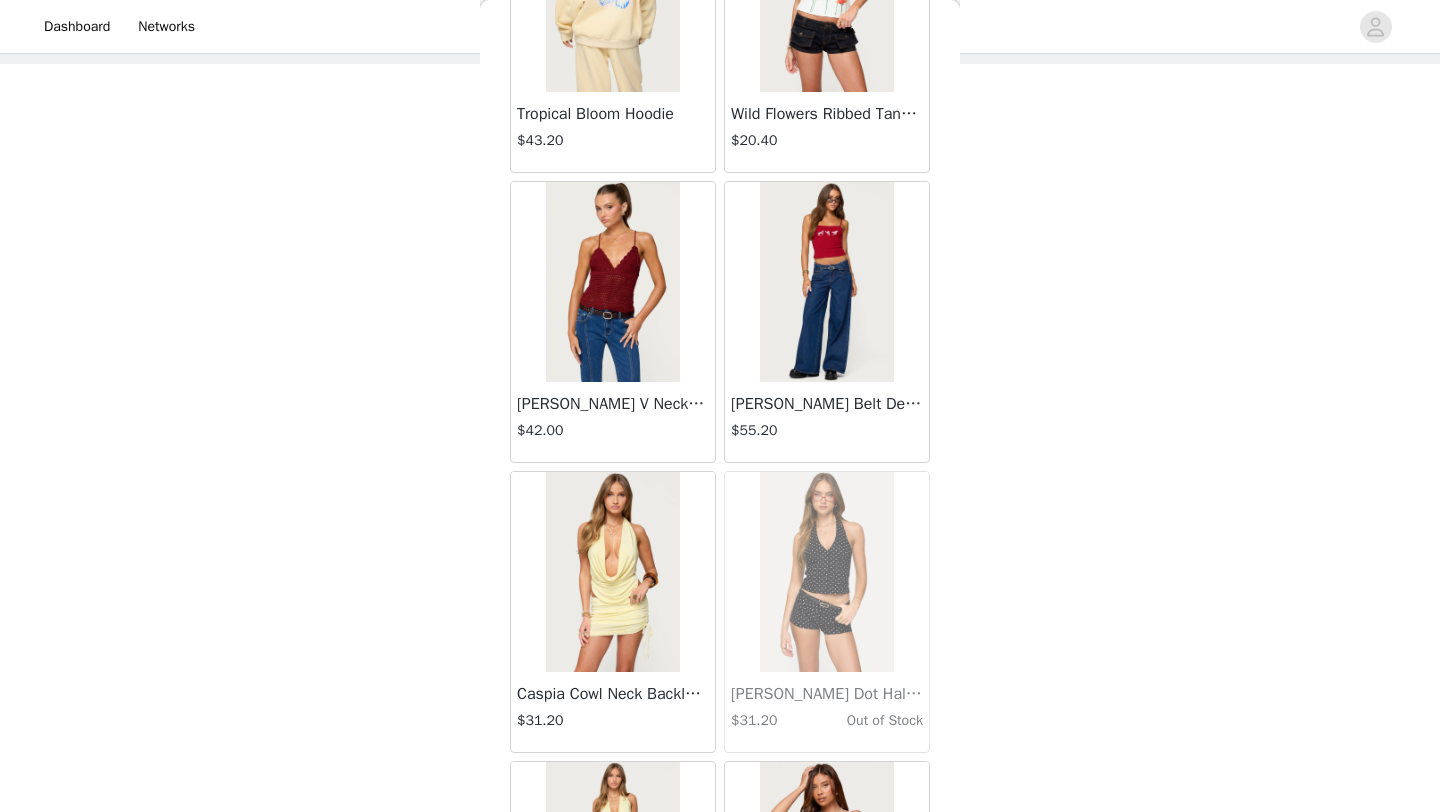 scroll, scrollTop: 42848, scrollLeft: 0, axis: vertical 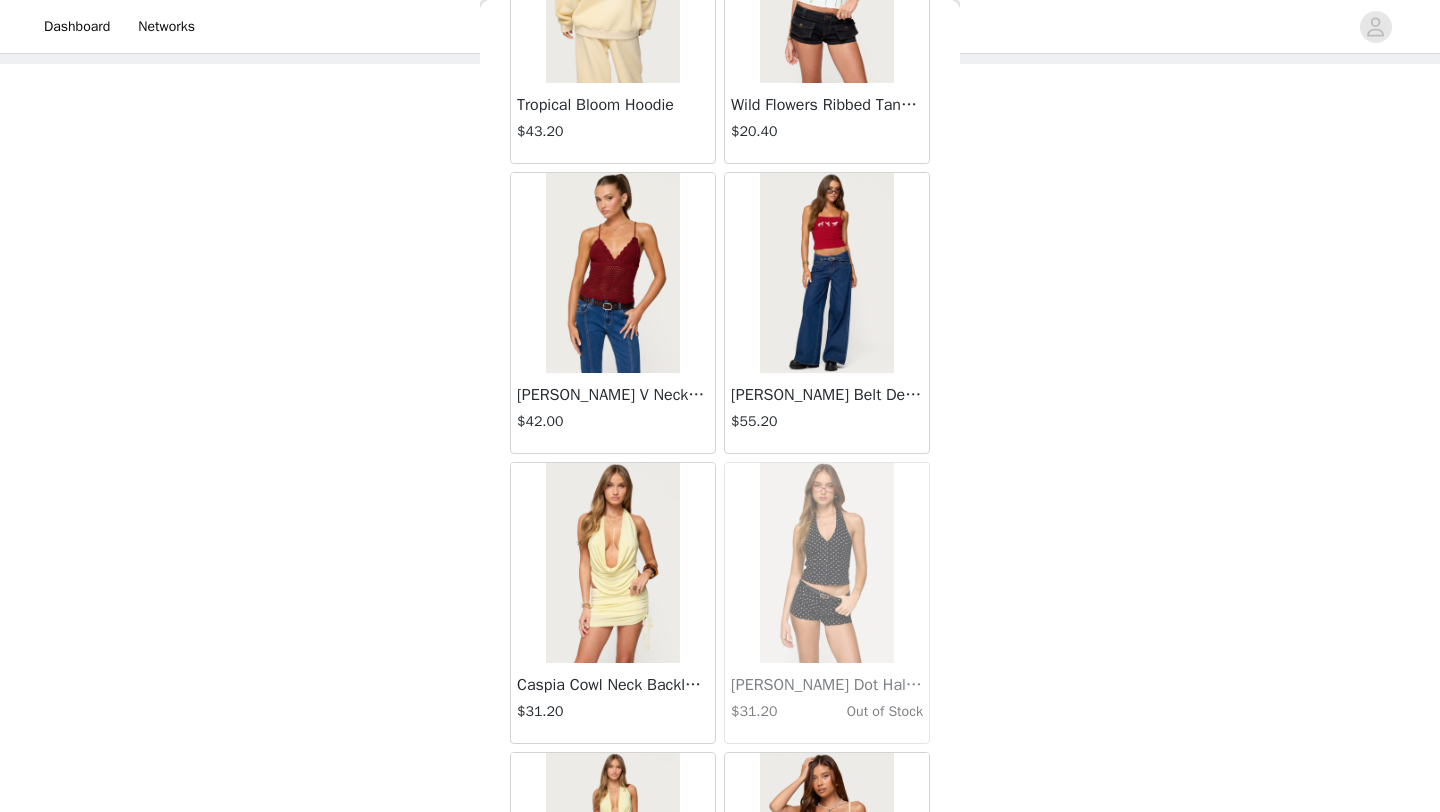 click on "[PERSON_NAME] Belt Detail Low Rise Jeans" at bounding box center [827, 395] 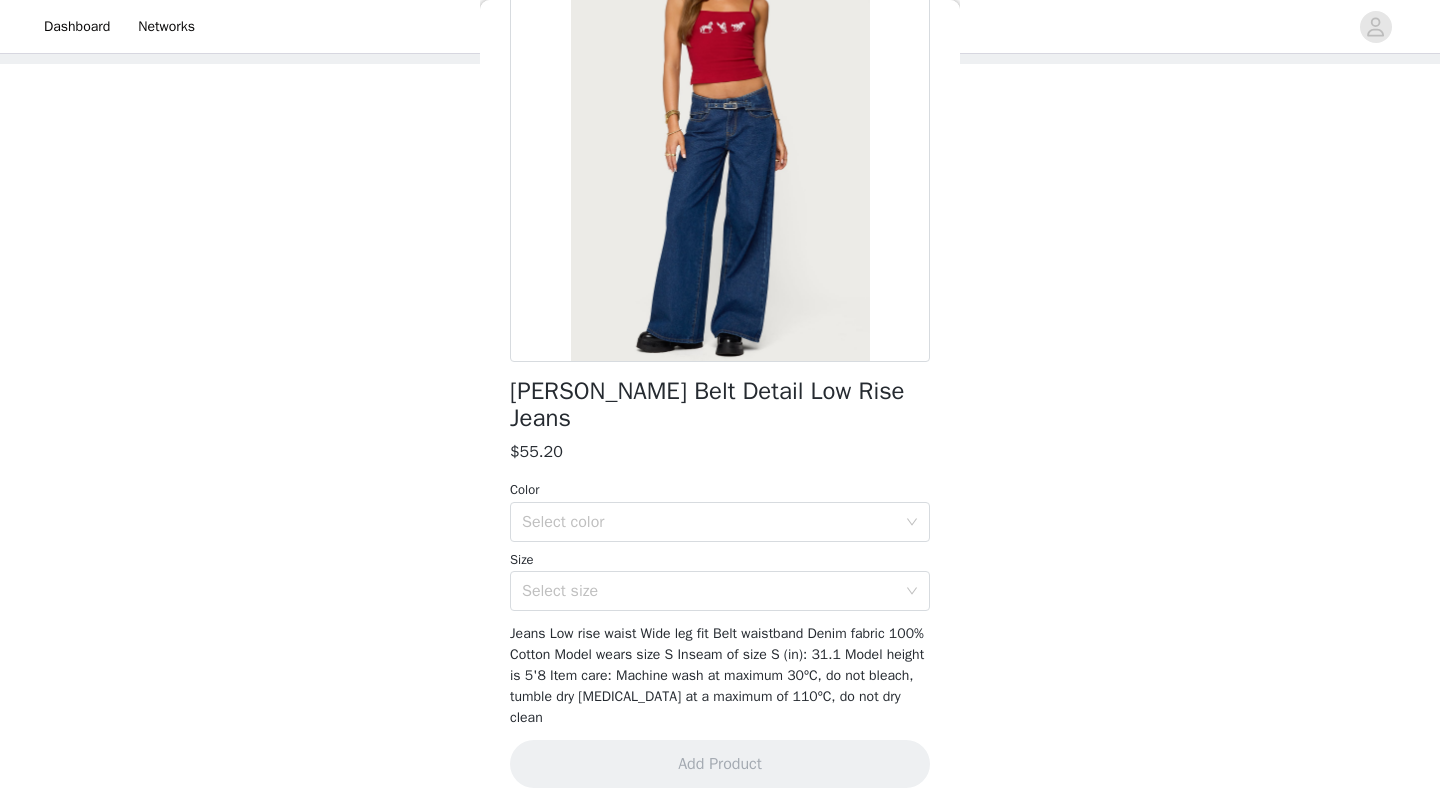 scroll, scrollTop: 161, scrollLeft: 0, axis: vertical 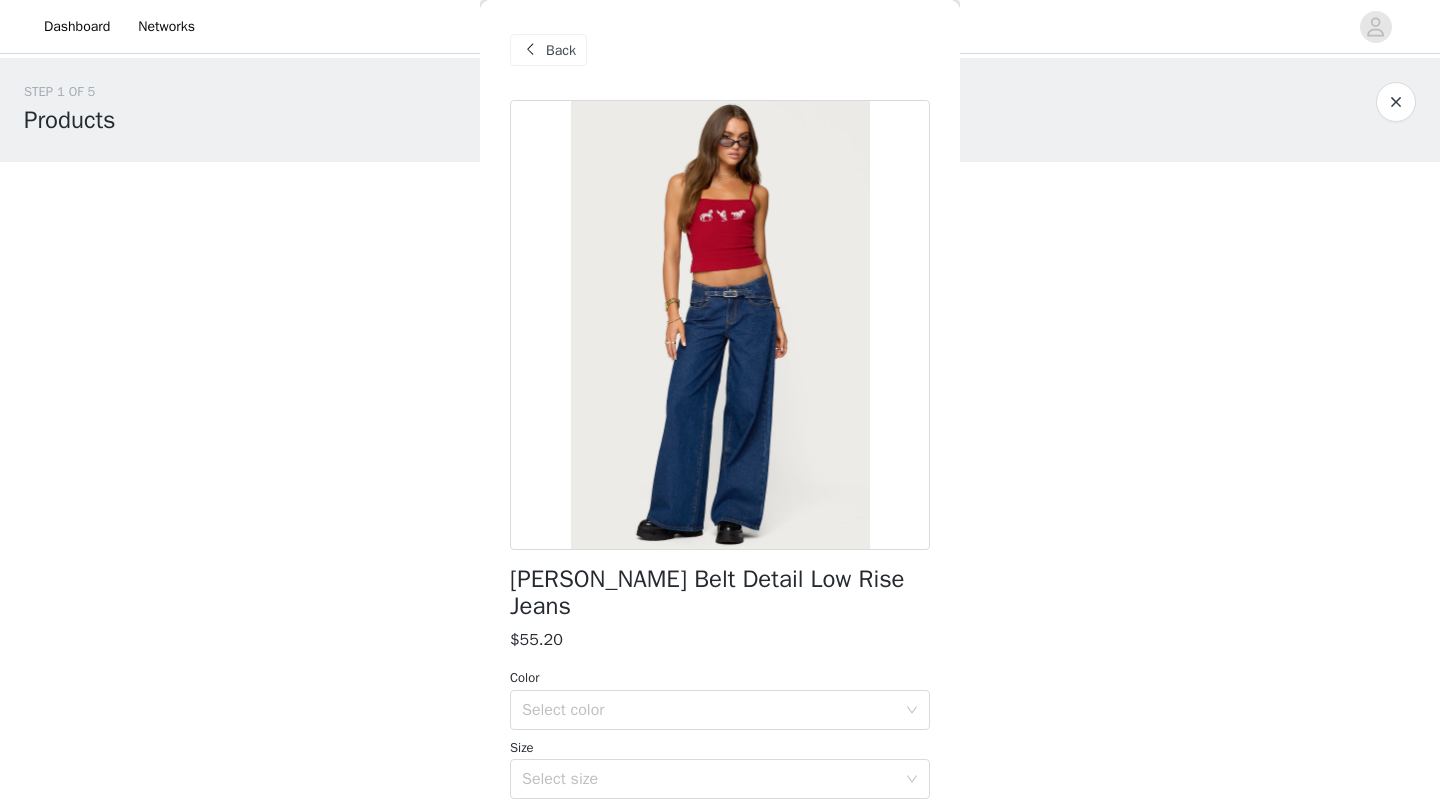click at bounding box center [530, 50] 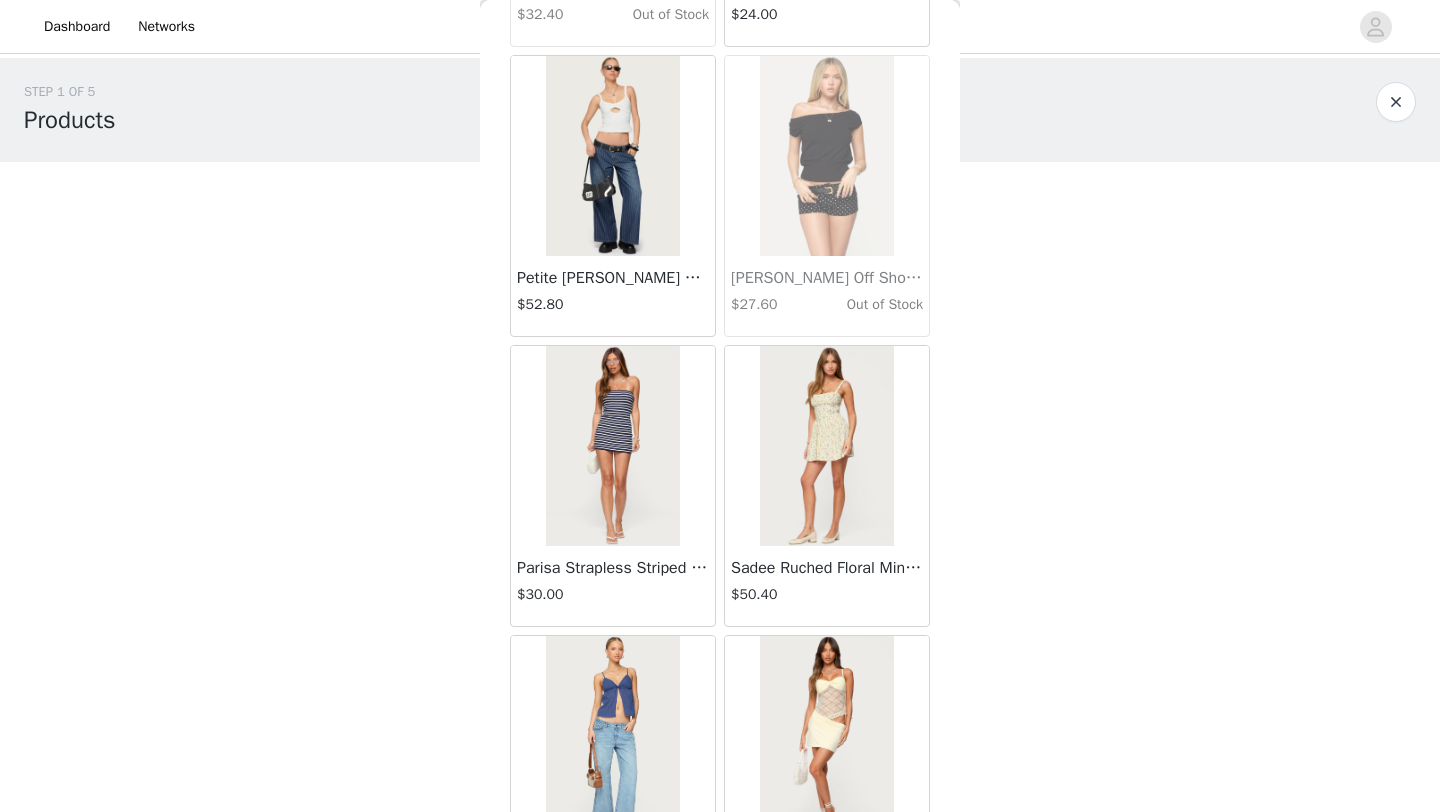 scroll, scrollTop: 45748, scrollLeft: 0, axis: vertical 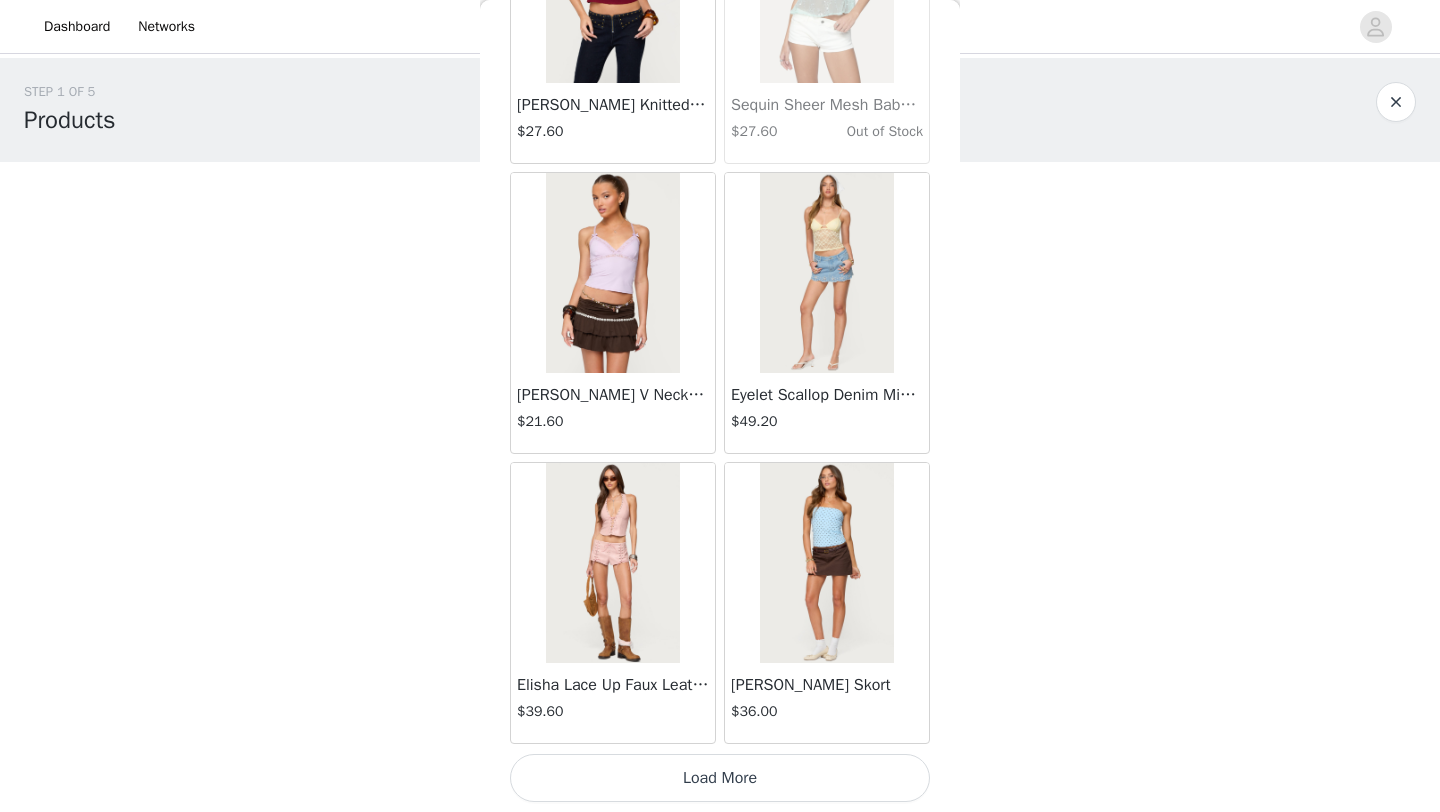 click on "Load More" at bounding box center [720, 778] 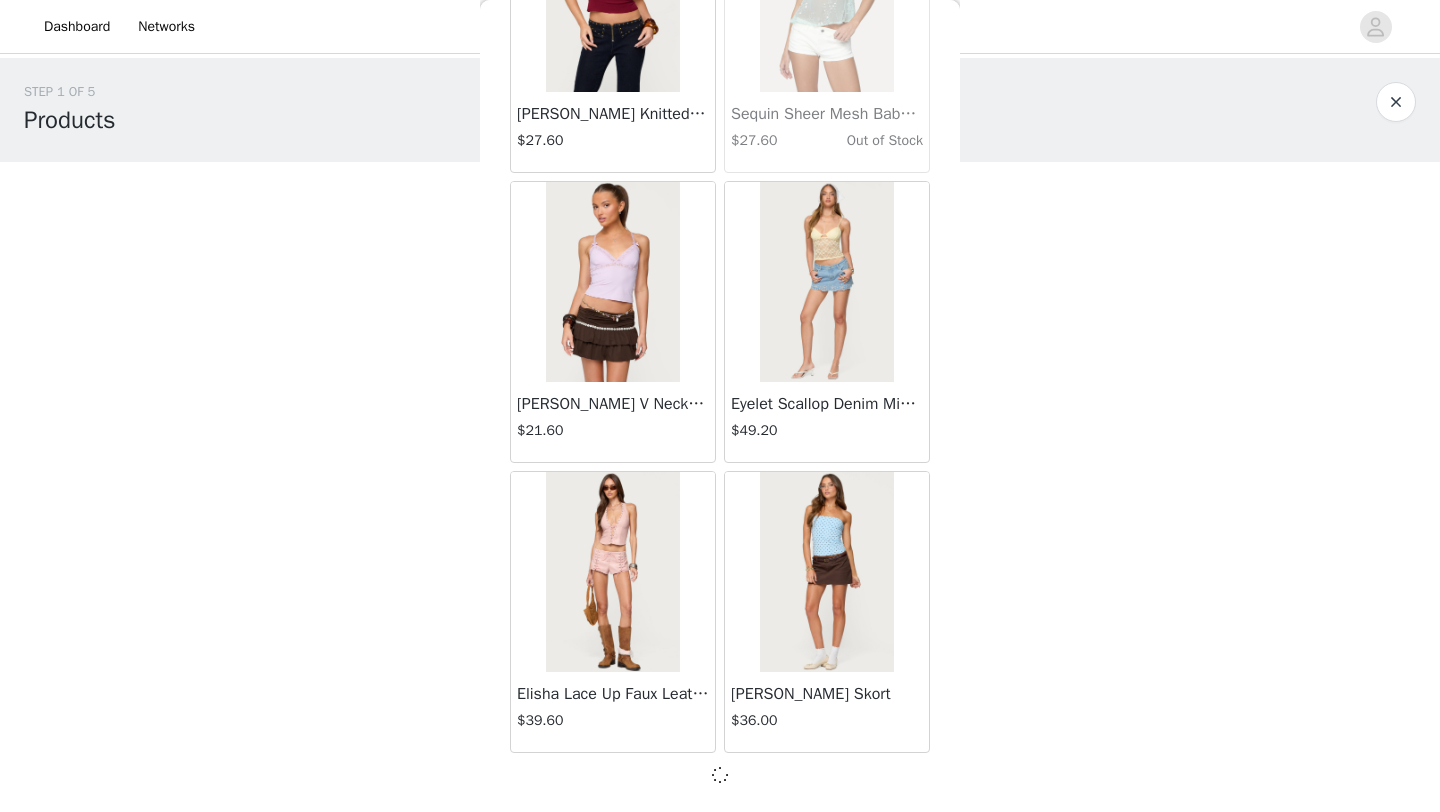scroll, scrollTop: 45739, scrollLeft: 0, axis: vertical 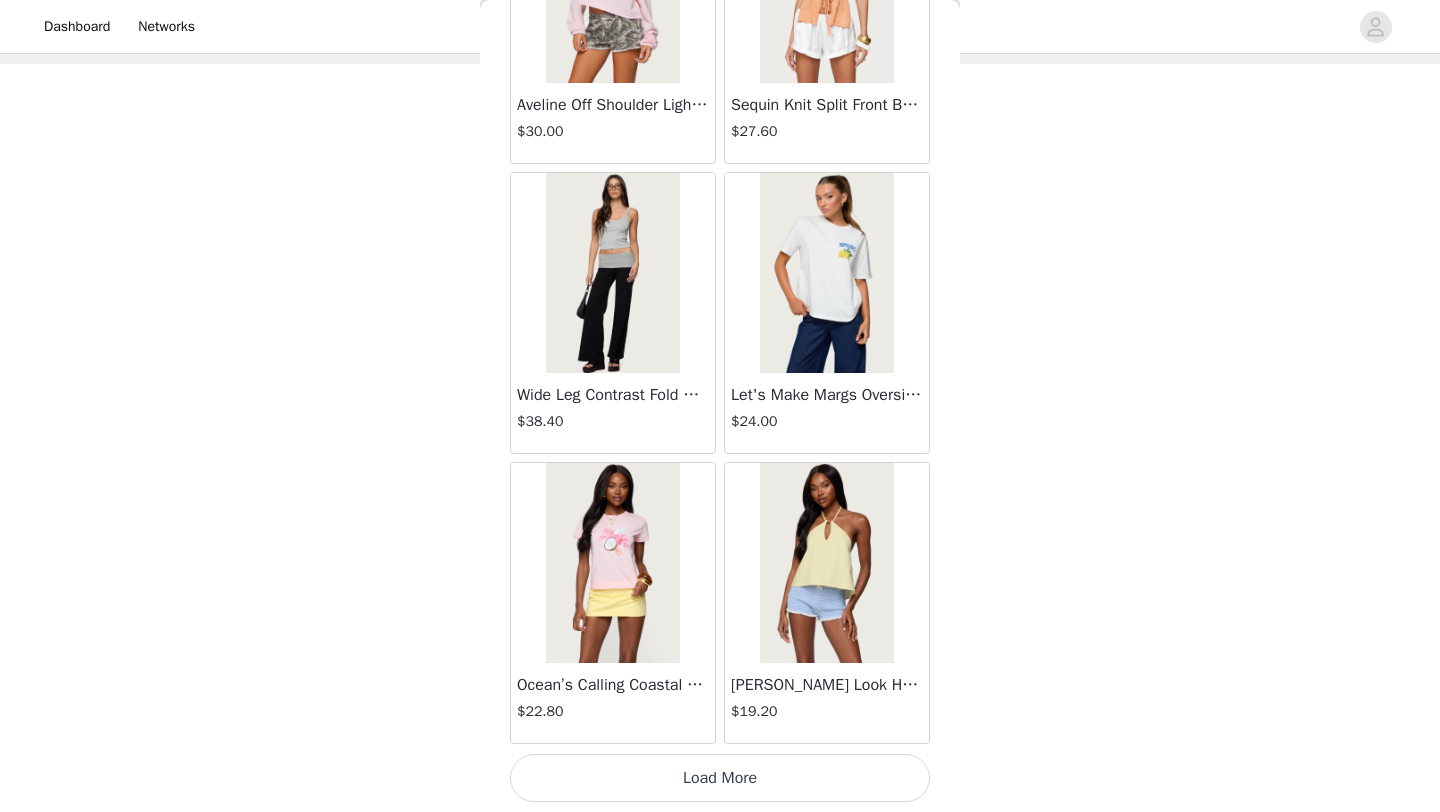 click on "Load More" at bounding box center (720, 778) 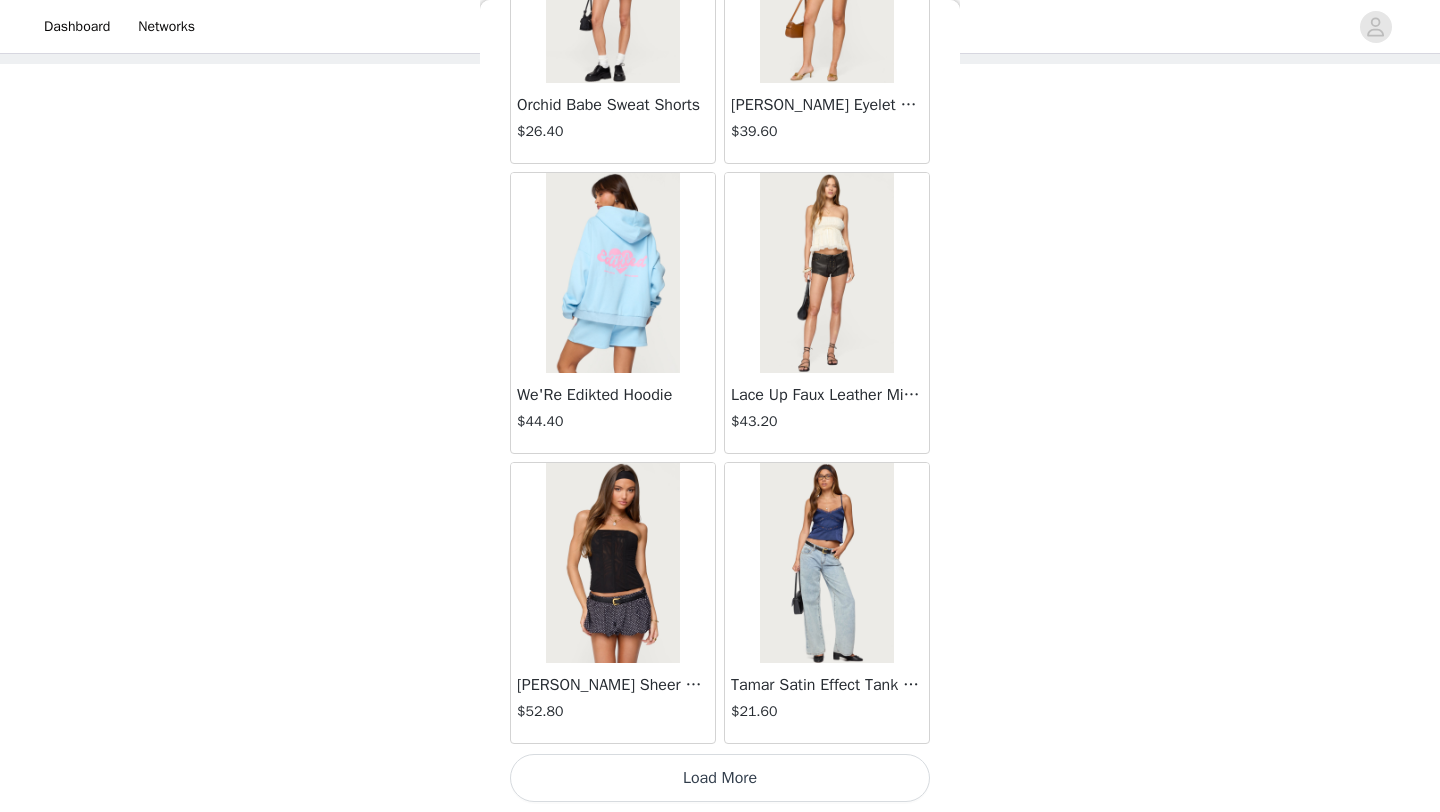click on "Load More" at bounding box center (720, 778) 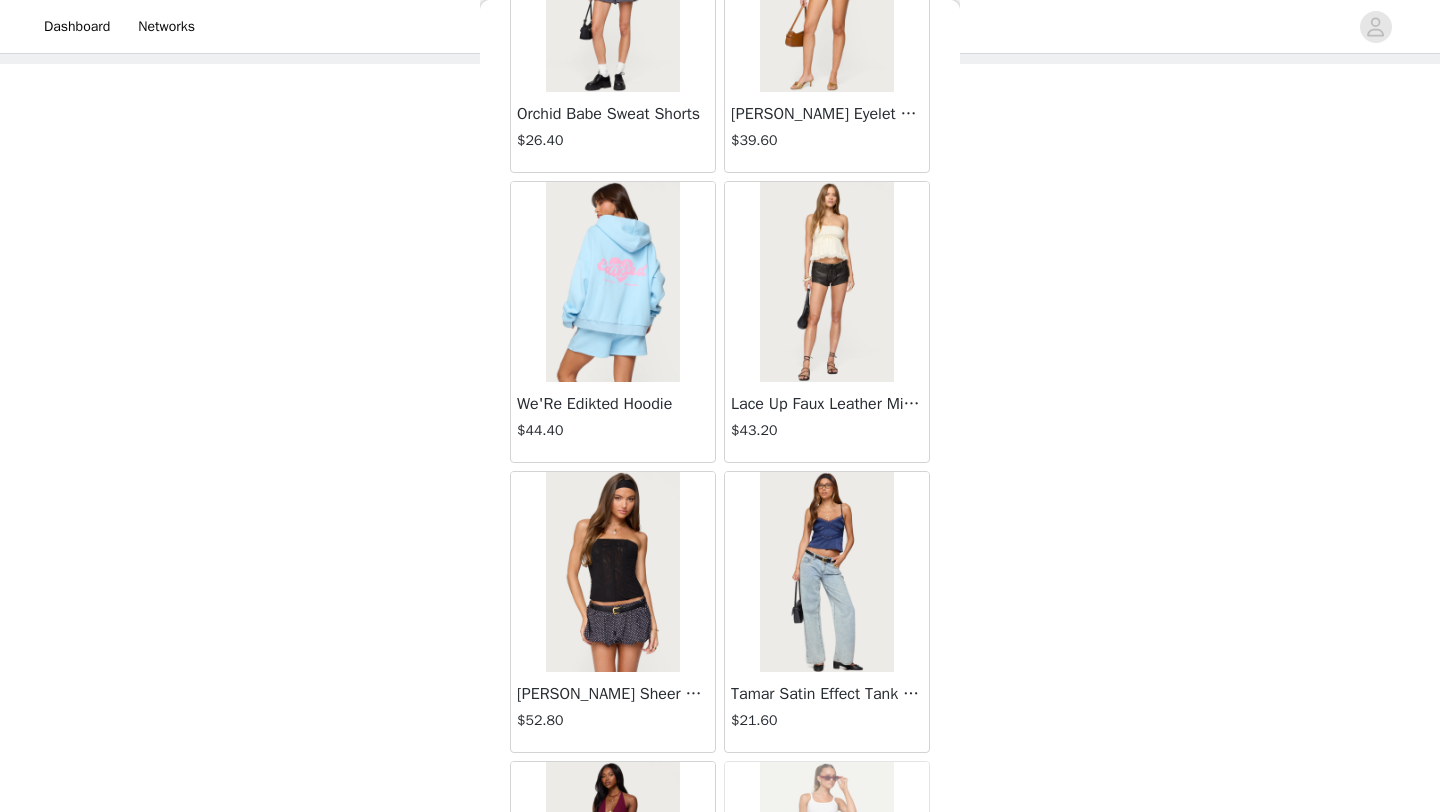 scroll, scrollTop: 51548, scrollLeft: 0, axis: vertical 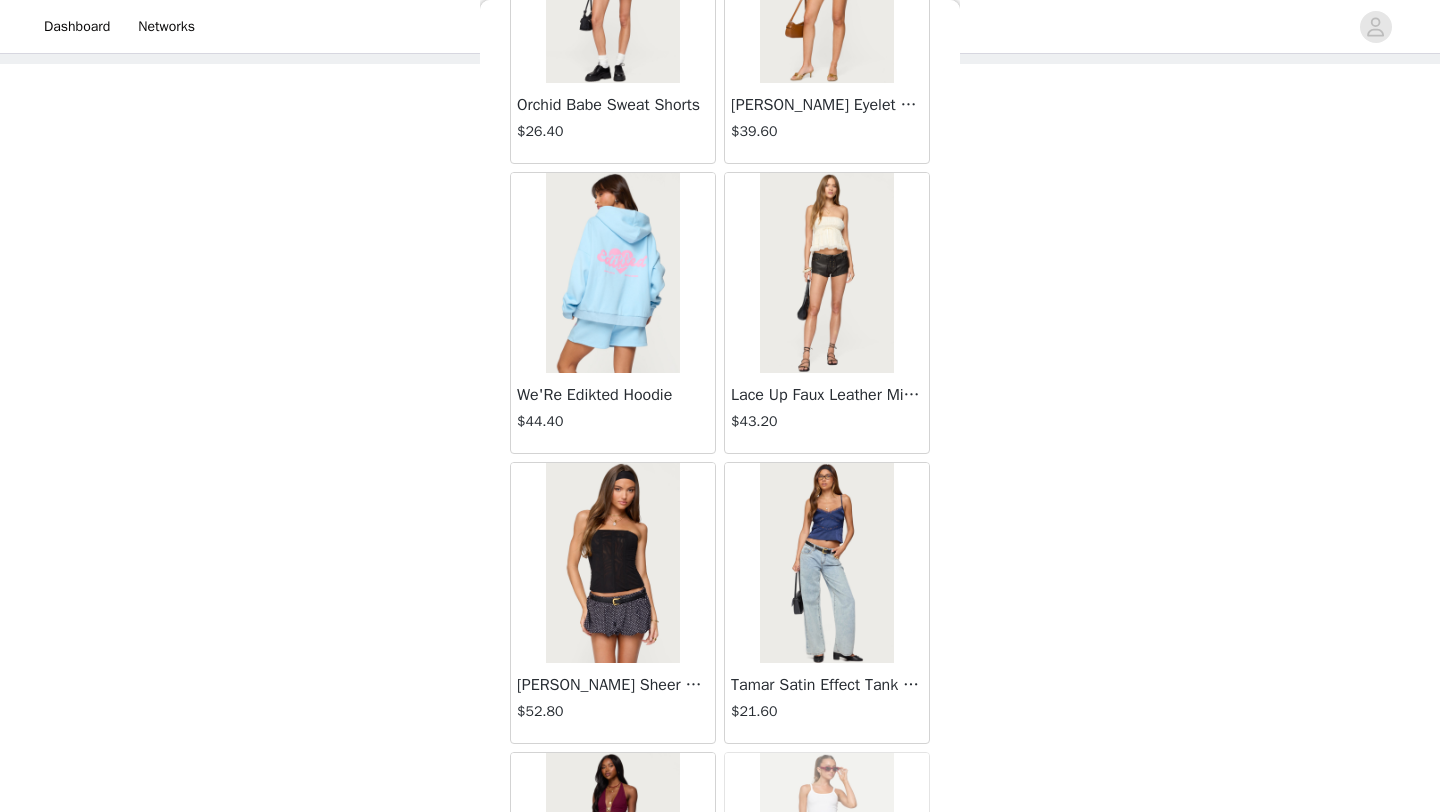 click on "We'Re Edikted Hoodie   $44.40" at bounding box center (613, 413) 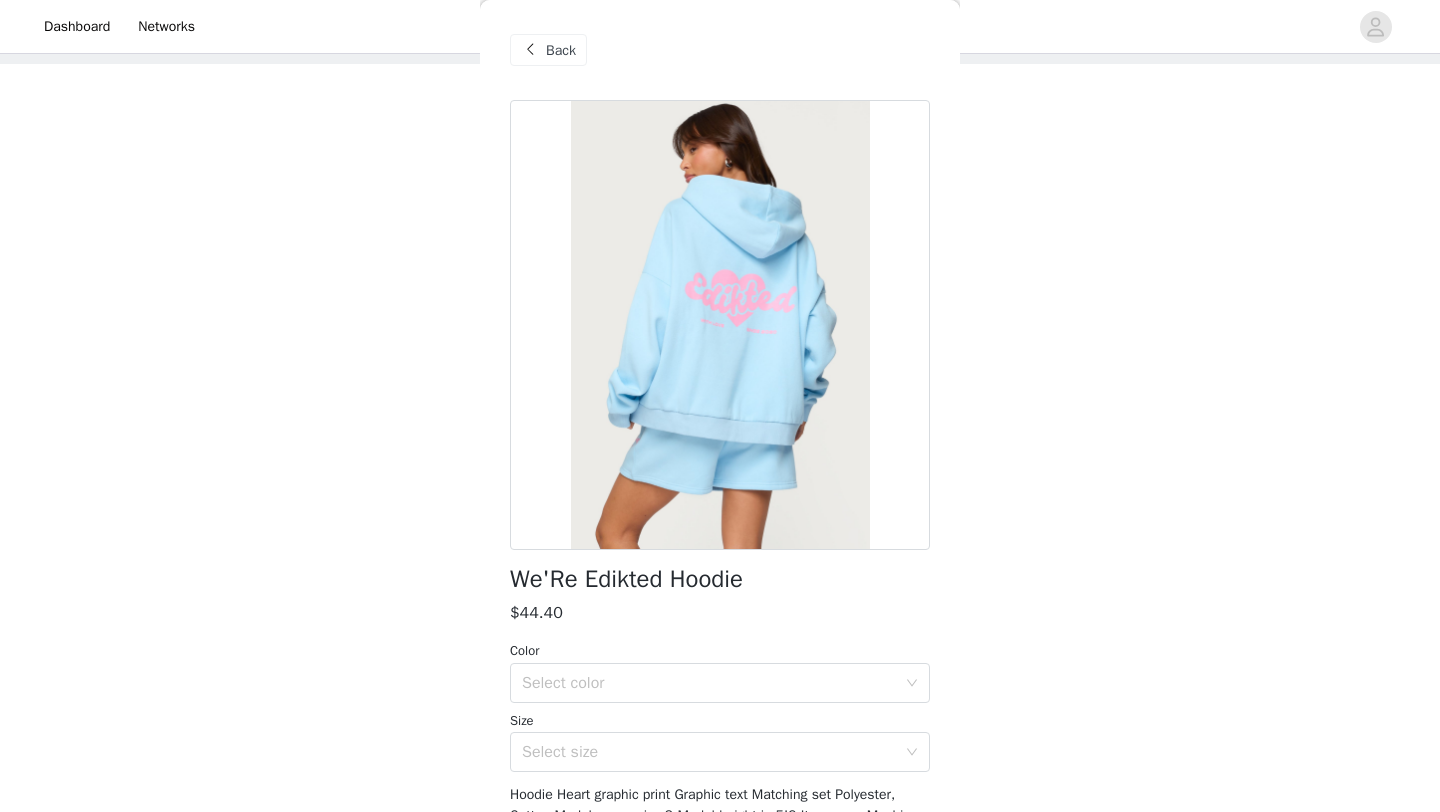 scroll, scrollTop: 161, scrollLeft: 0, axis: vertical 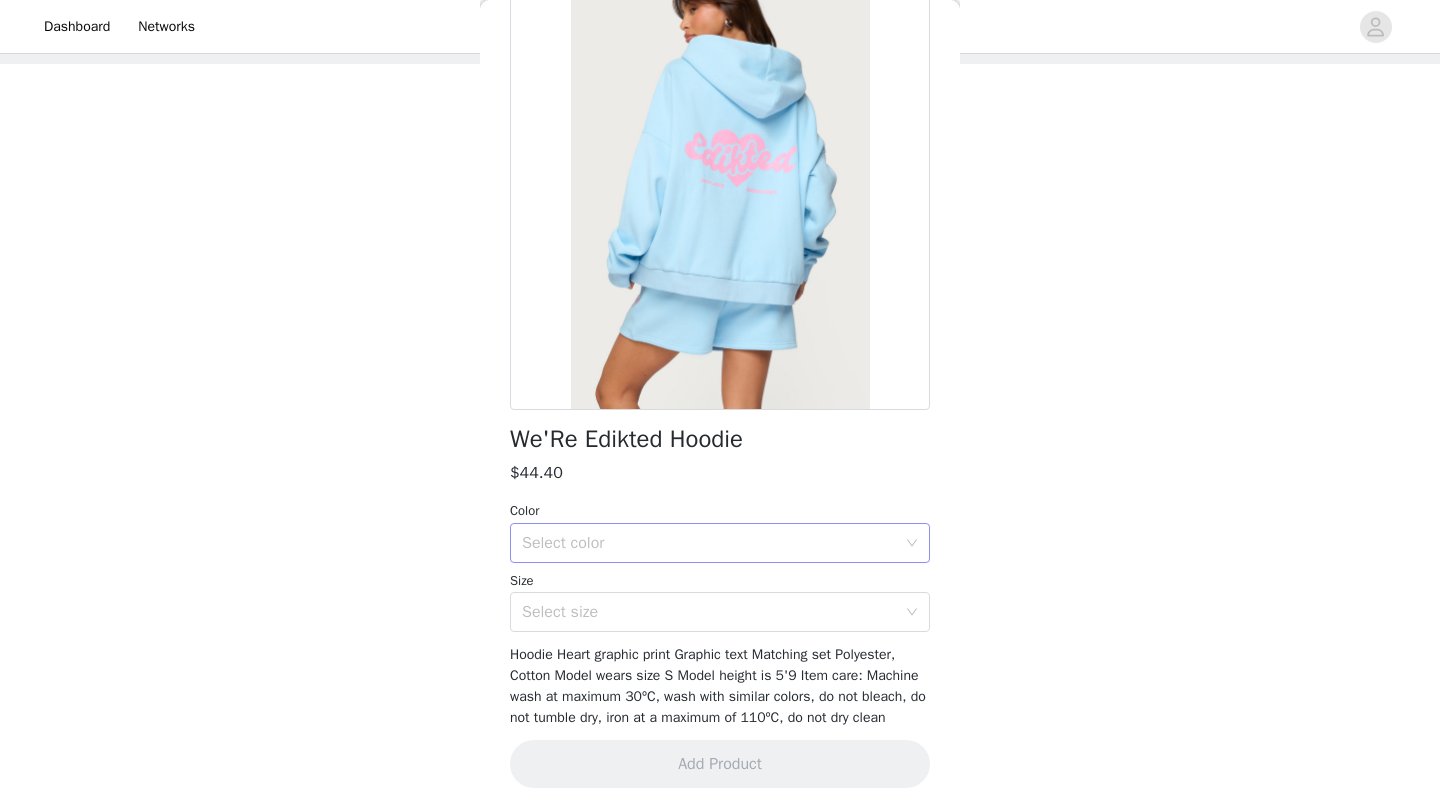 click on "Select color" at bounding box center [709, 543] 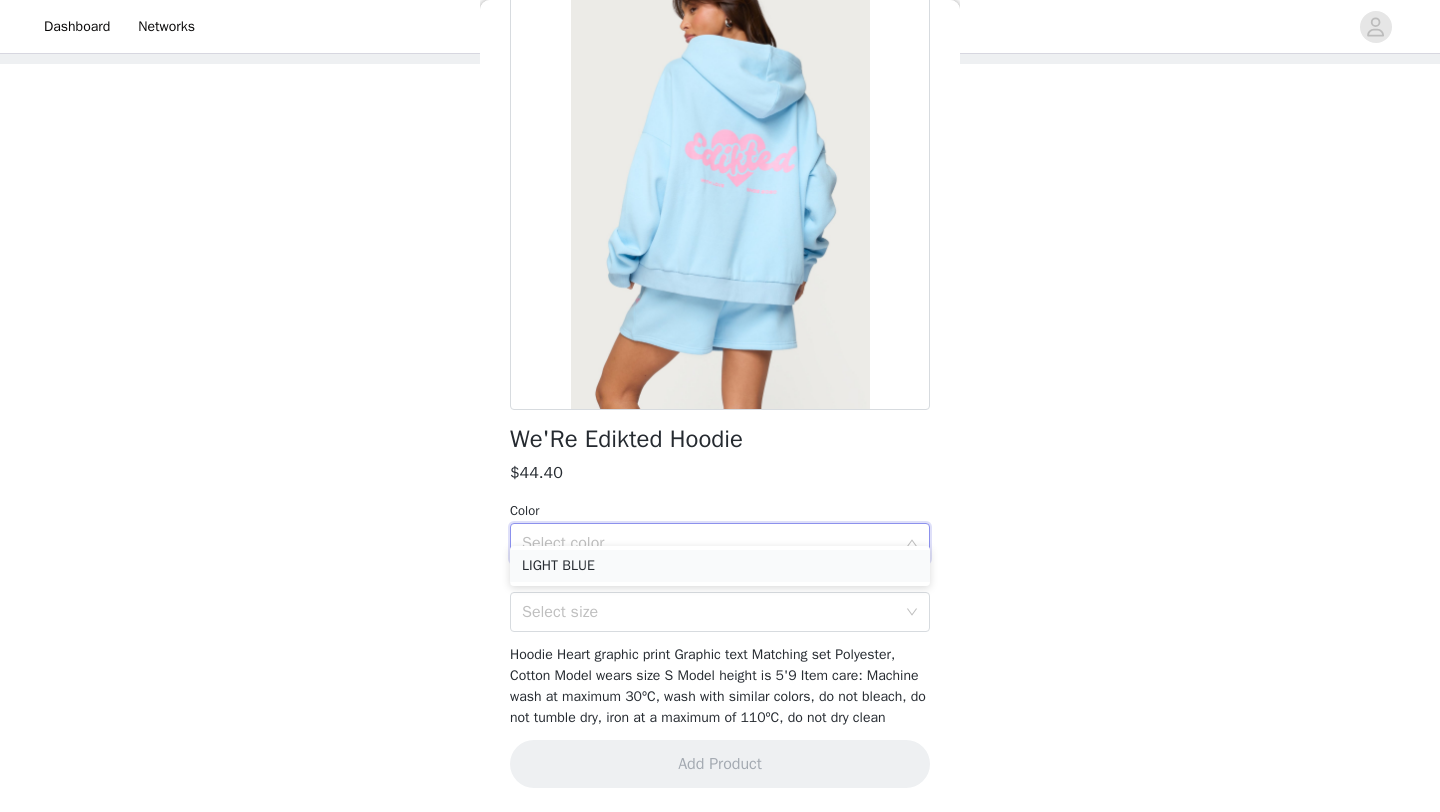 click on "LIGHT BLUE" at bounding box center (720, 566) 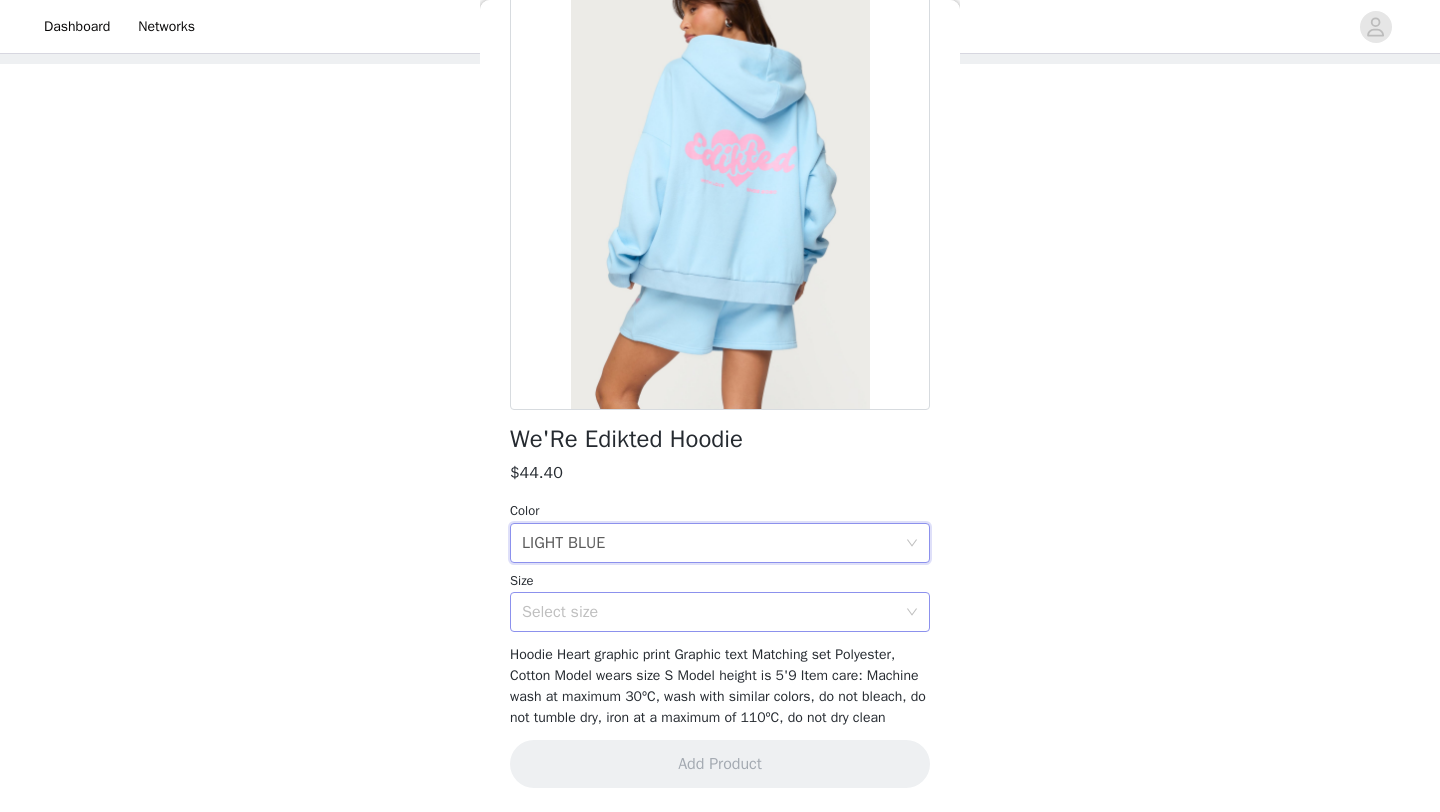 click on "Select size" at bounding box center [709, 612] 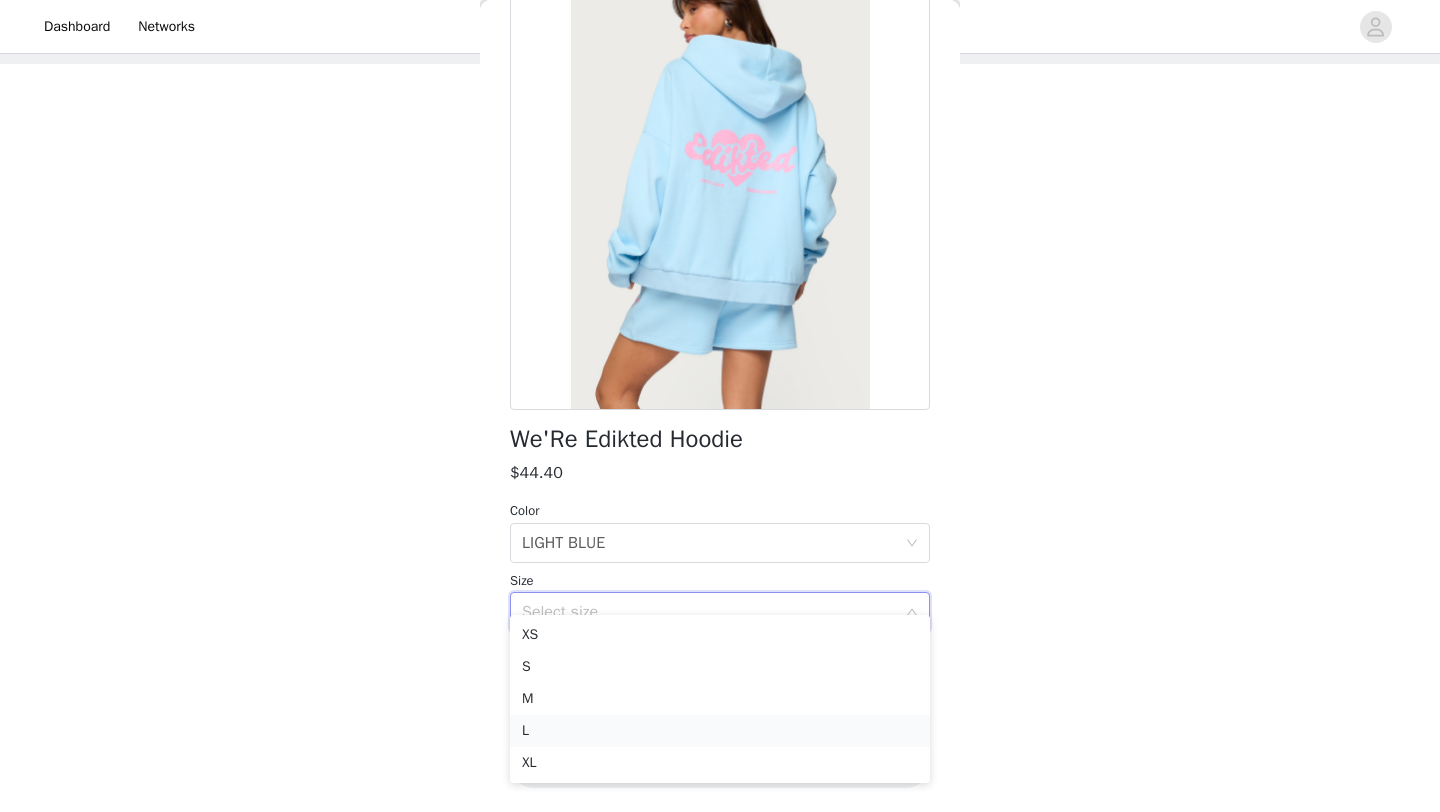 click on "L" at bounding box center [720, 731] 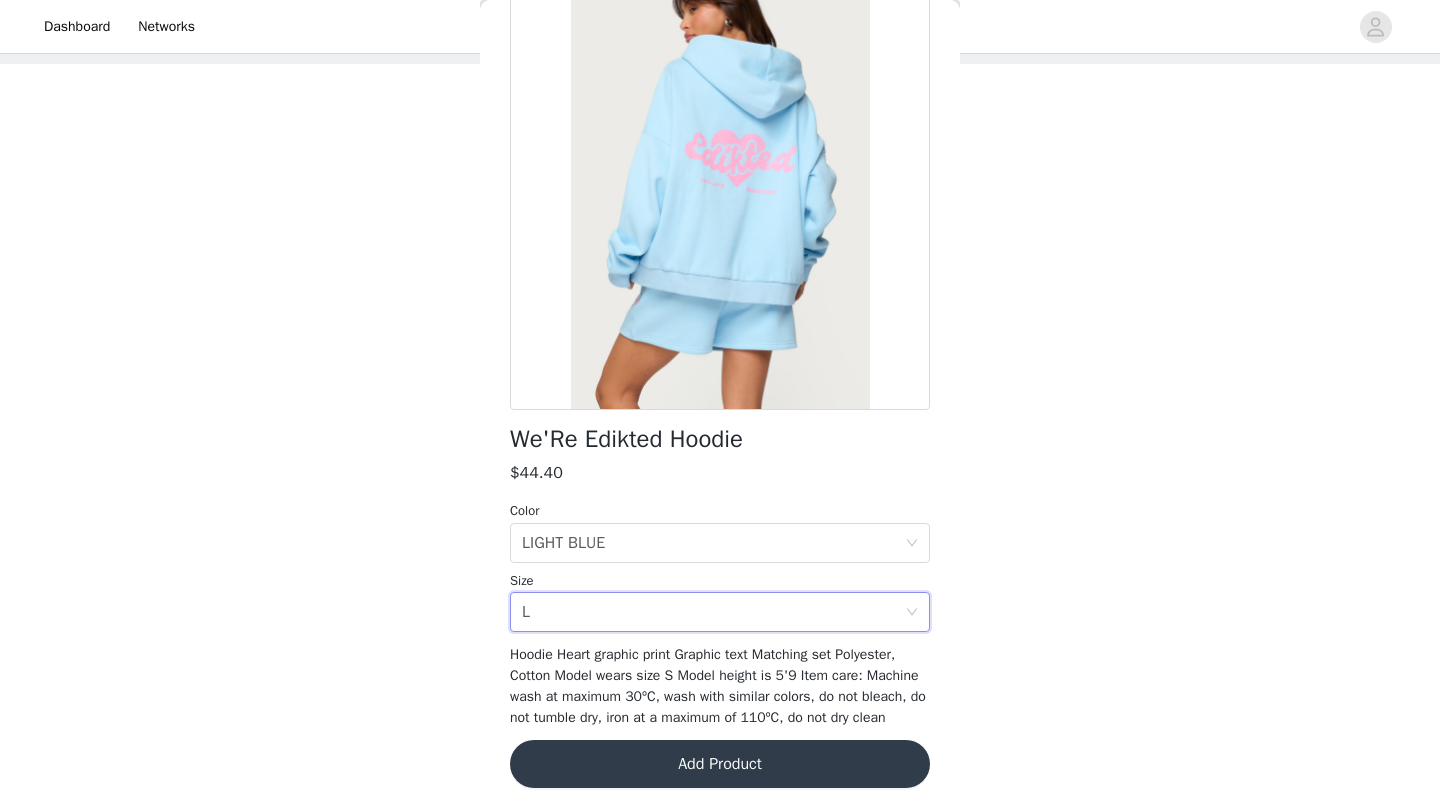 click on "Add Product" at bounding box center (720, 764) 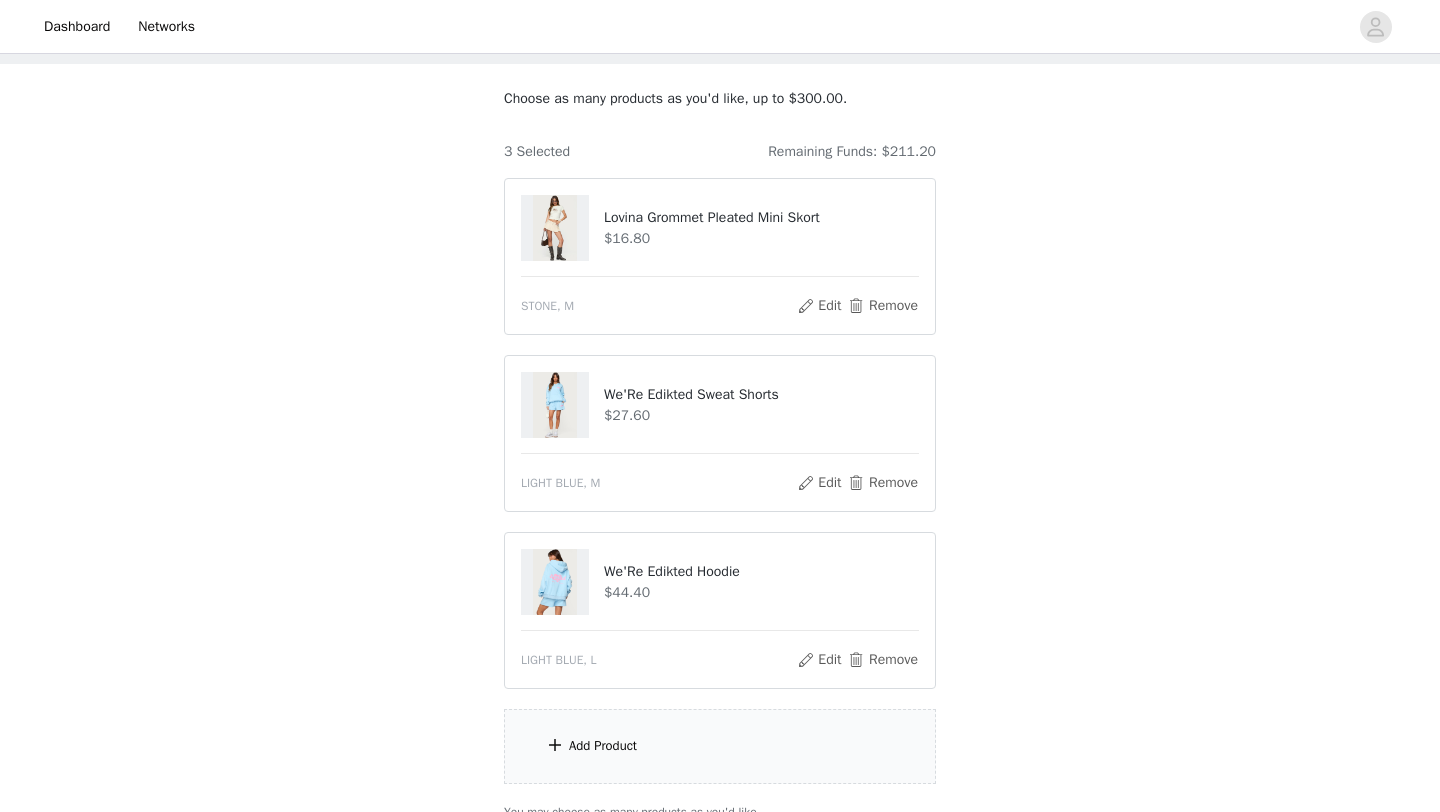 click on "Add Product" at bounding box center [603, 746] 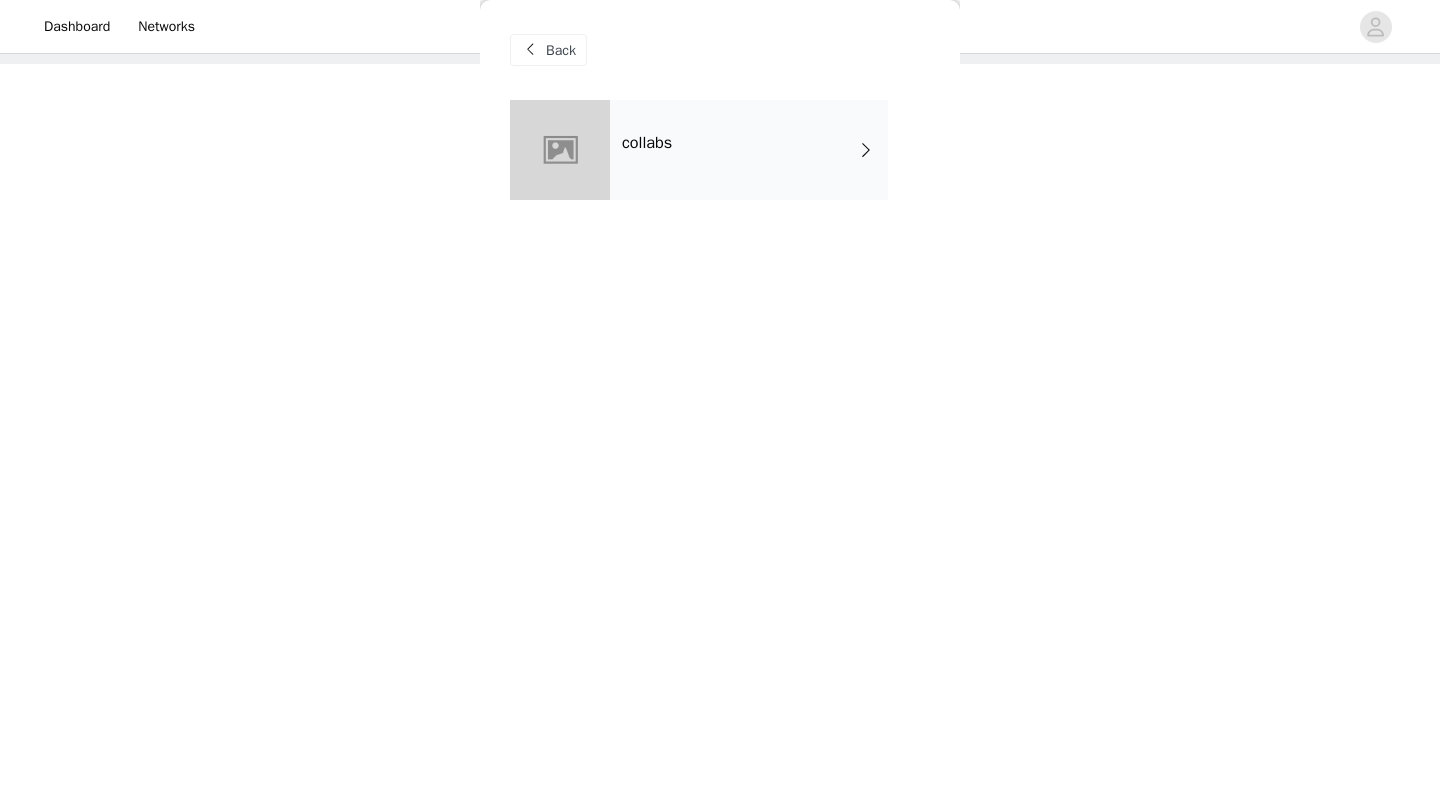 click on "collabs" at bounding box center [749, 150] 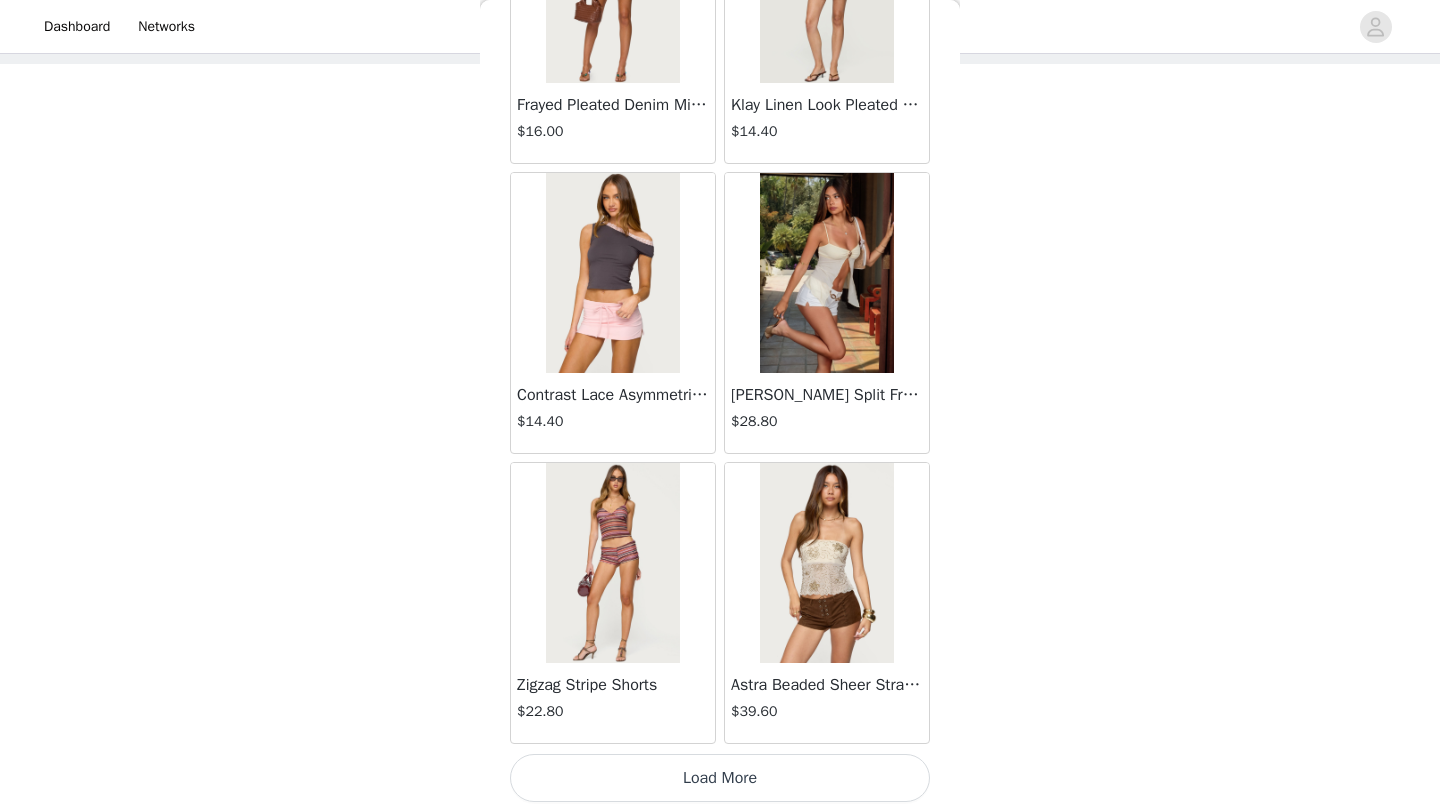 click on "Load More" at bounding box center (720, 778) 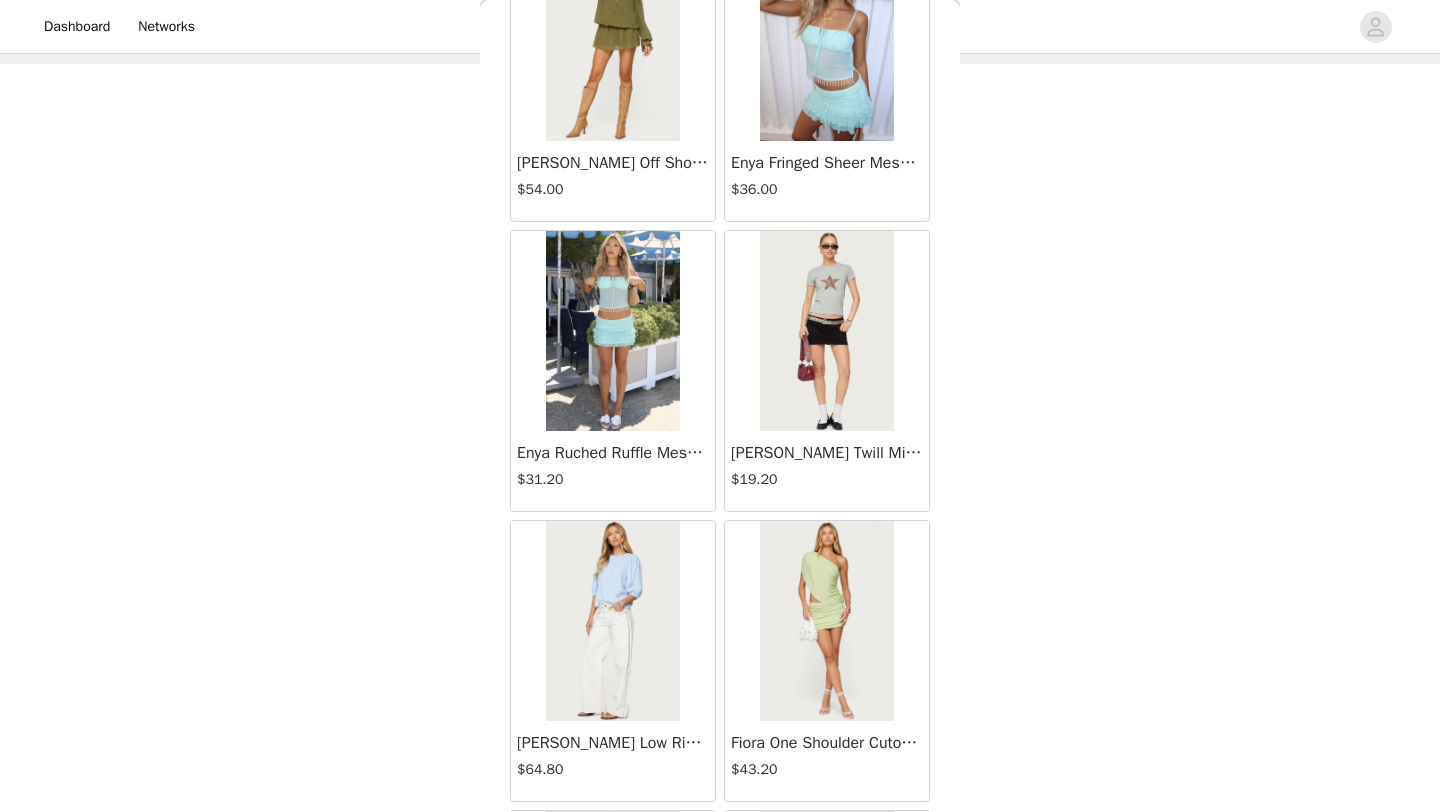 scroll, scrollTop: 5148, scrollLeft: 0, axis: vertical 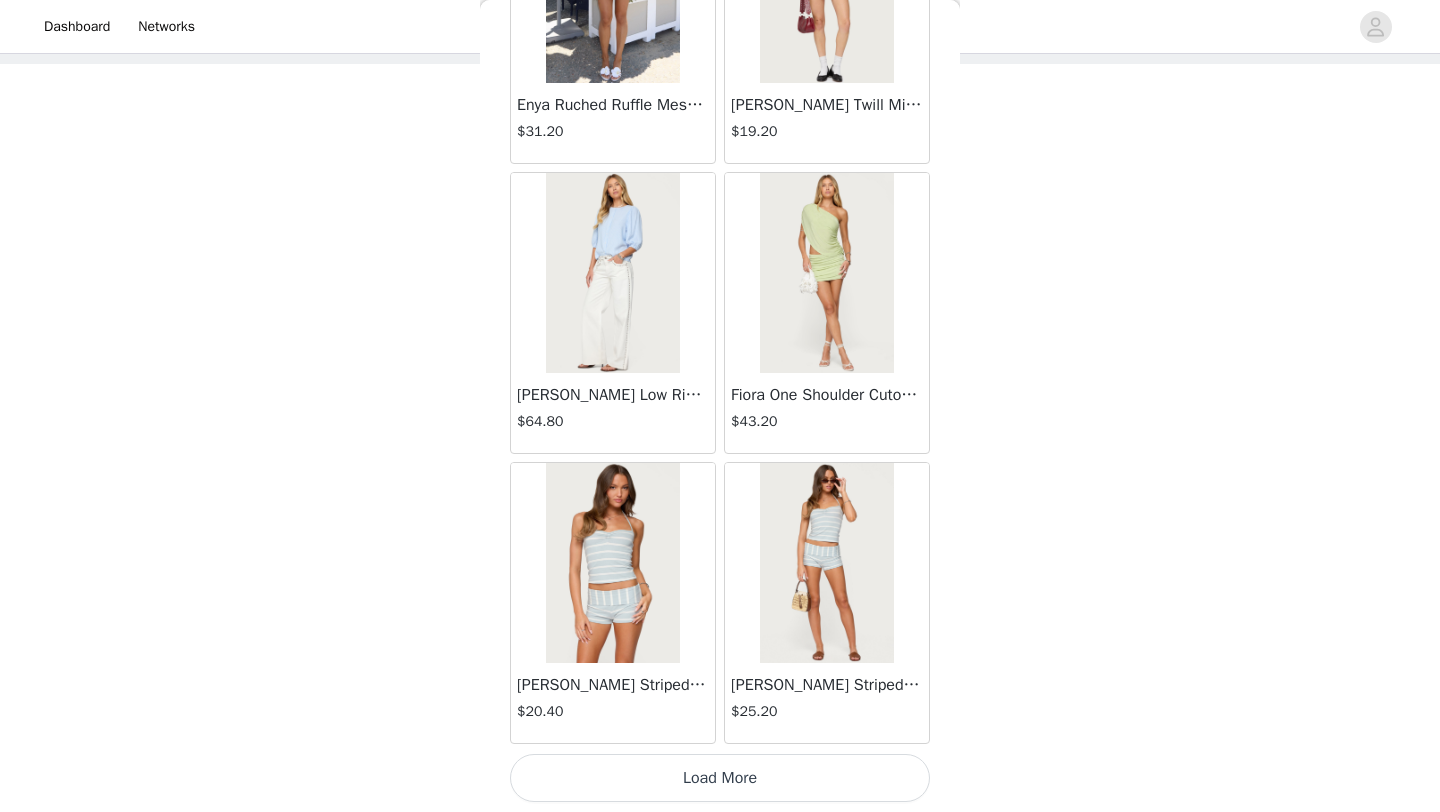 click on "Load More" at bounding box center [720, 778] 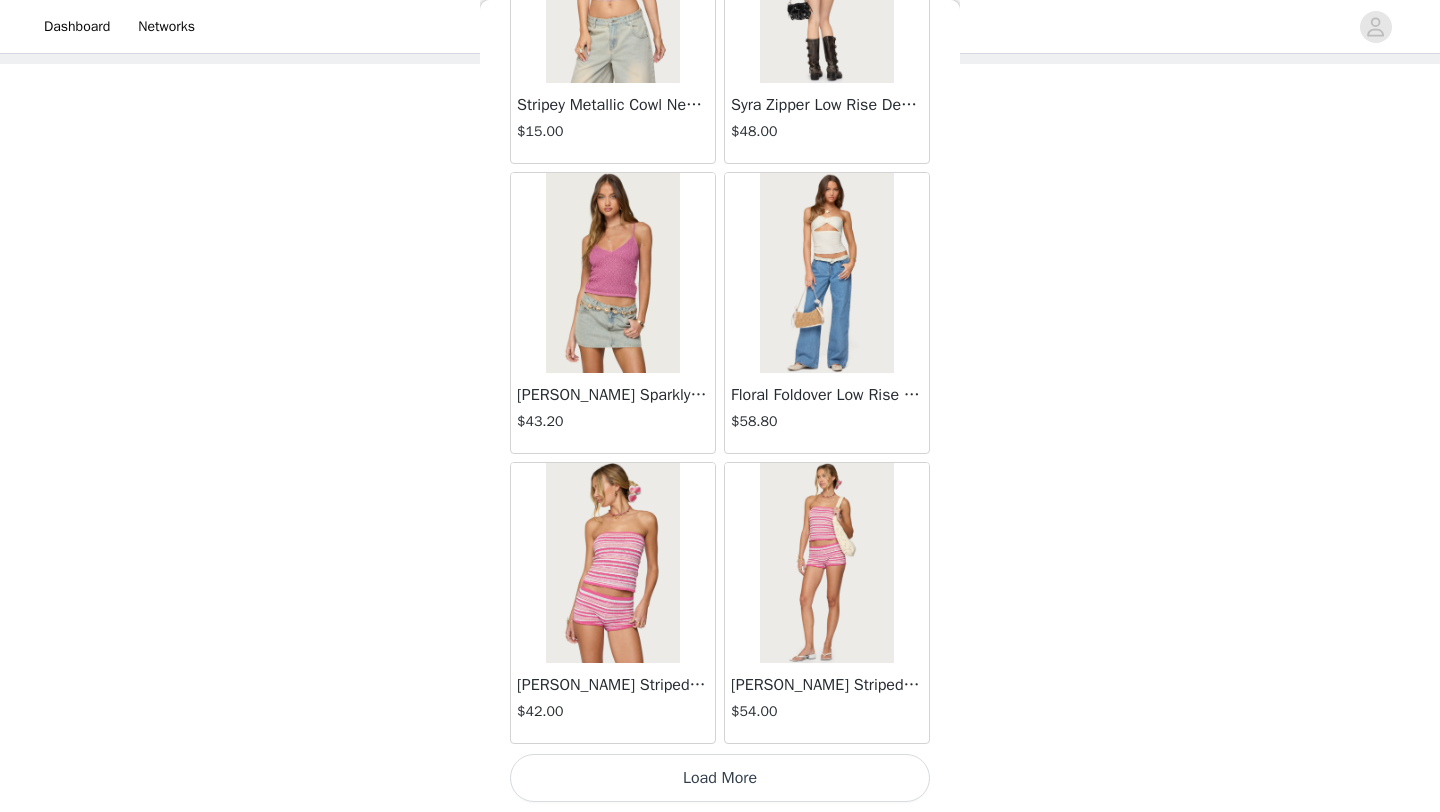 click on "Load More" at bounding box center [720, 778] 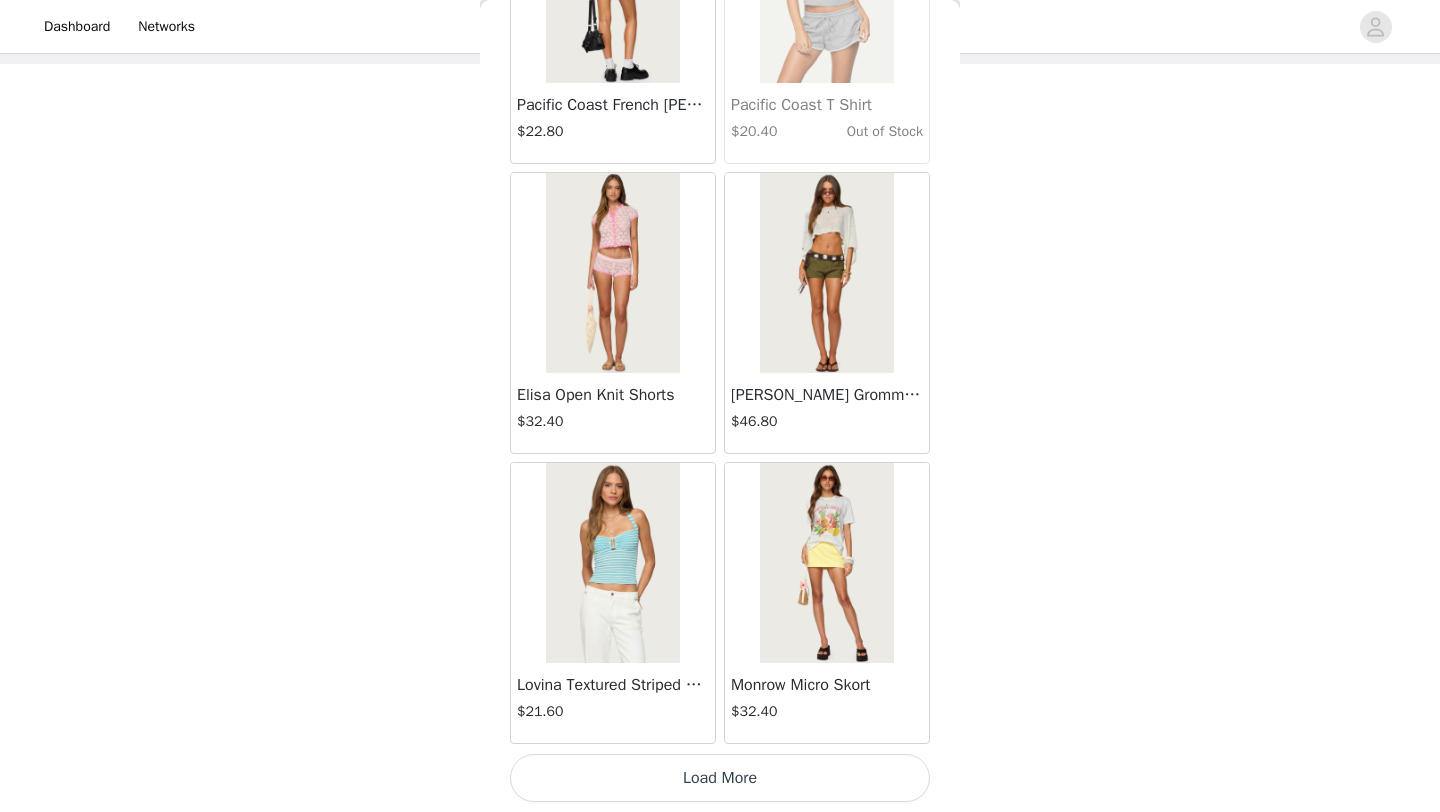 click on "Load More" at bounding box center [720, 778] 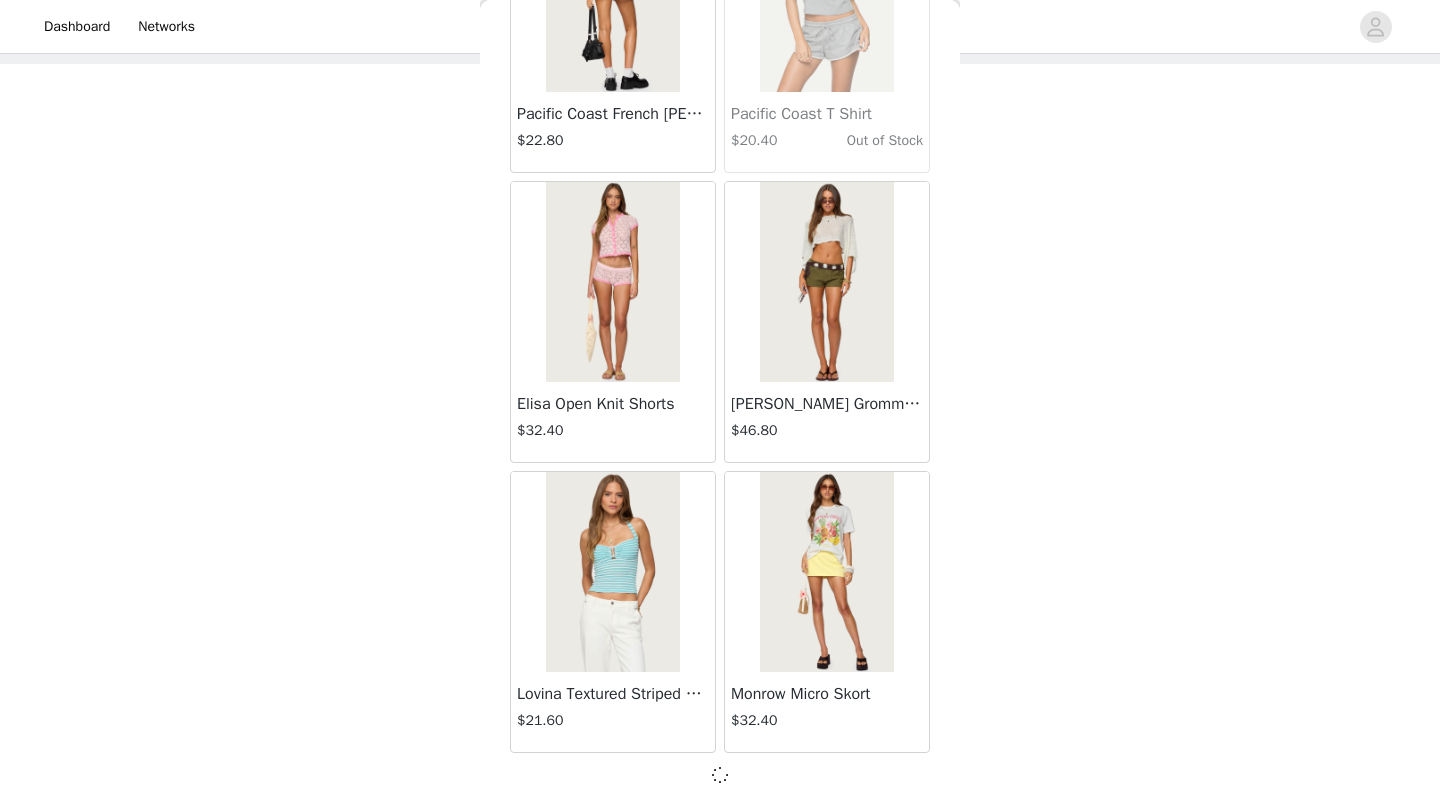 scroll, scrollTop: 275, scrollLeft: 0, axis: vertical 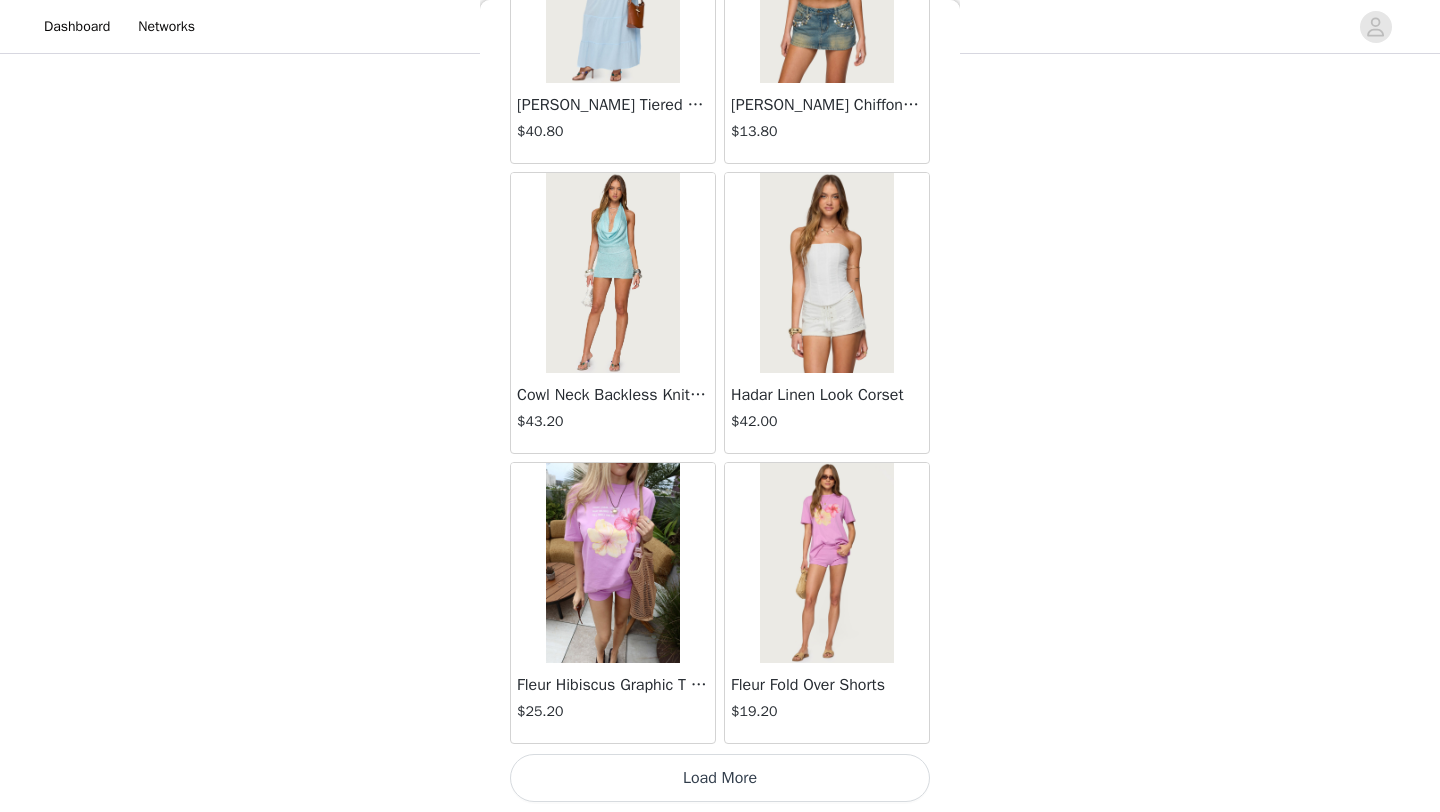 click on "Dashboard Networks
STEP 1 OF 5
Products
Choose as many products as you'd like, up to $300.00.       3 Selected   Remaining Funds: $211.20         Lovina Grommet Pleated Mini Skort     $16.80       STONE, M       Edit   Remove     We'Re Edikted Sweat Shorts     $27.60       LIGHT BLUE, M       Edit   Remove     We'Re Edikted Hoodie     $44.40       LIGHT BLUE, L       Edit   Remove     Add Product     You may choose as many products as you'd like     Back       Lovina Grommet Pleated Mini Skort   $16.80       Metallic & Sequin Textured Tank Top   $27.60       Nelley Backless Beaded Sequin Chiffon Top   $36.00       [PERSON_NAME] Asymmetric One Shoulder Crochet Top   $21.60       [PERSON_NAME] Plaid Micro Shorts   $30.00       [PERSON_NAME] Floral Texured Sheer Halter Top   $27.60       Maree Bead V Neck Top   $22.80       Maree Bead Cut Out Mini Skirt   $20.40       [PERSON_NAME] Cut Out Halter Top   $28.80         $36.00         $27.60" at bounding box center (720, 131) 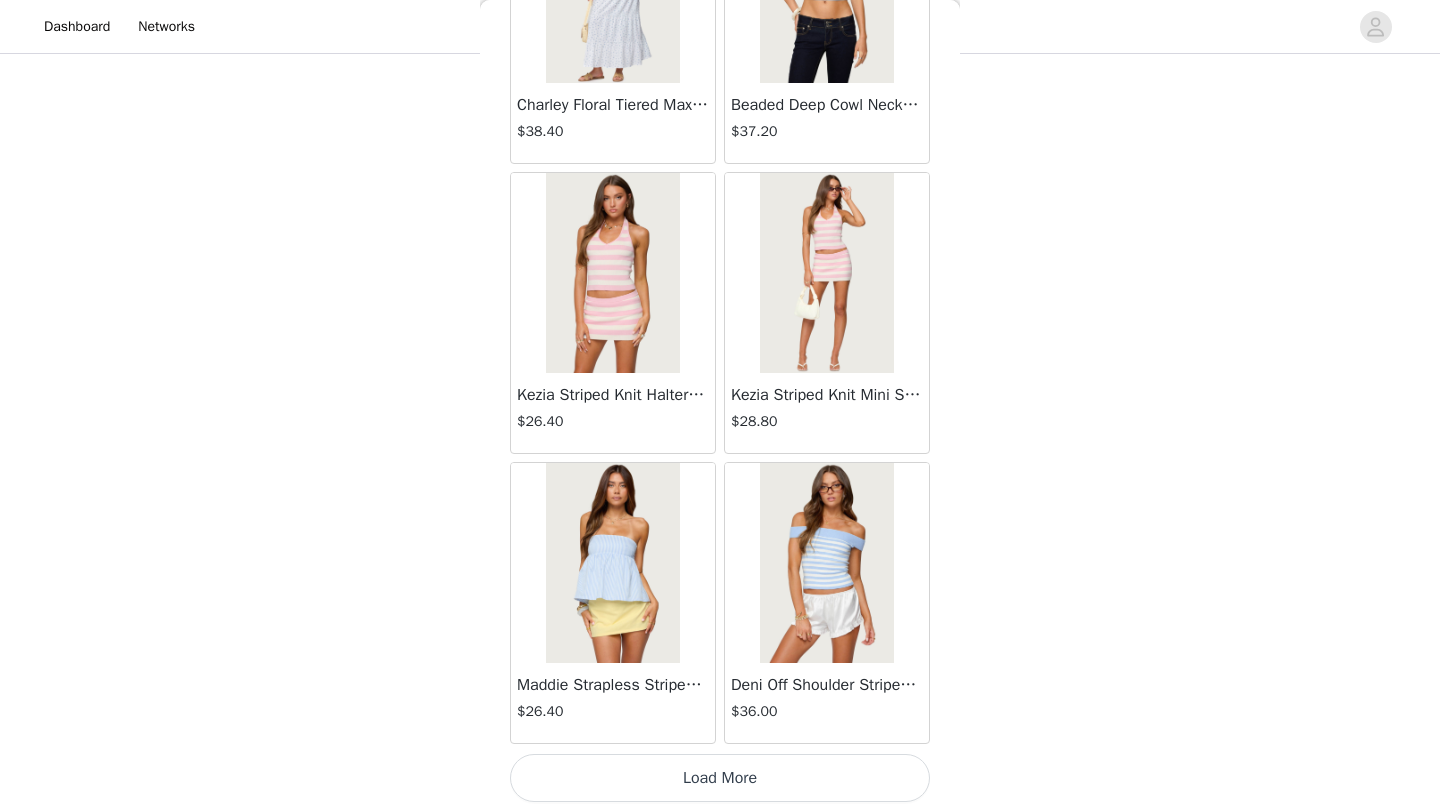 click on "Load More" at bounding box center (720, 778) 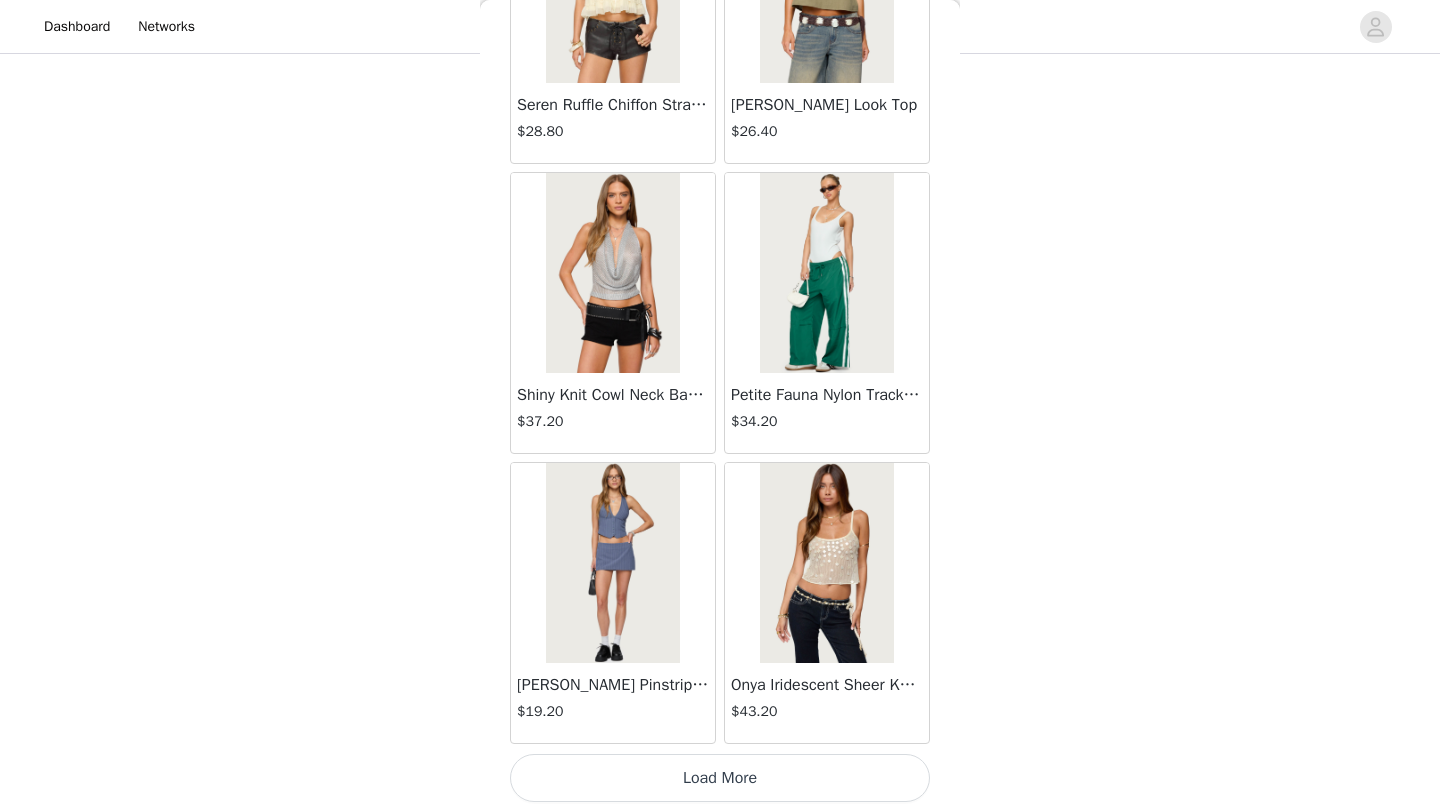 click on "Load More" at bounding box center [720, 778] 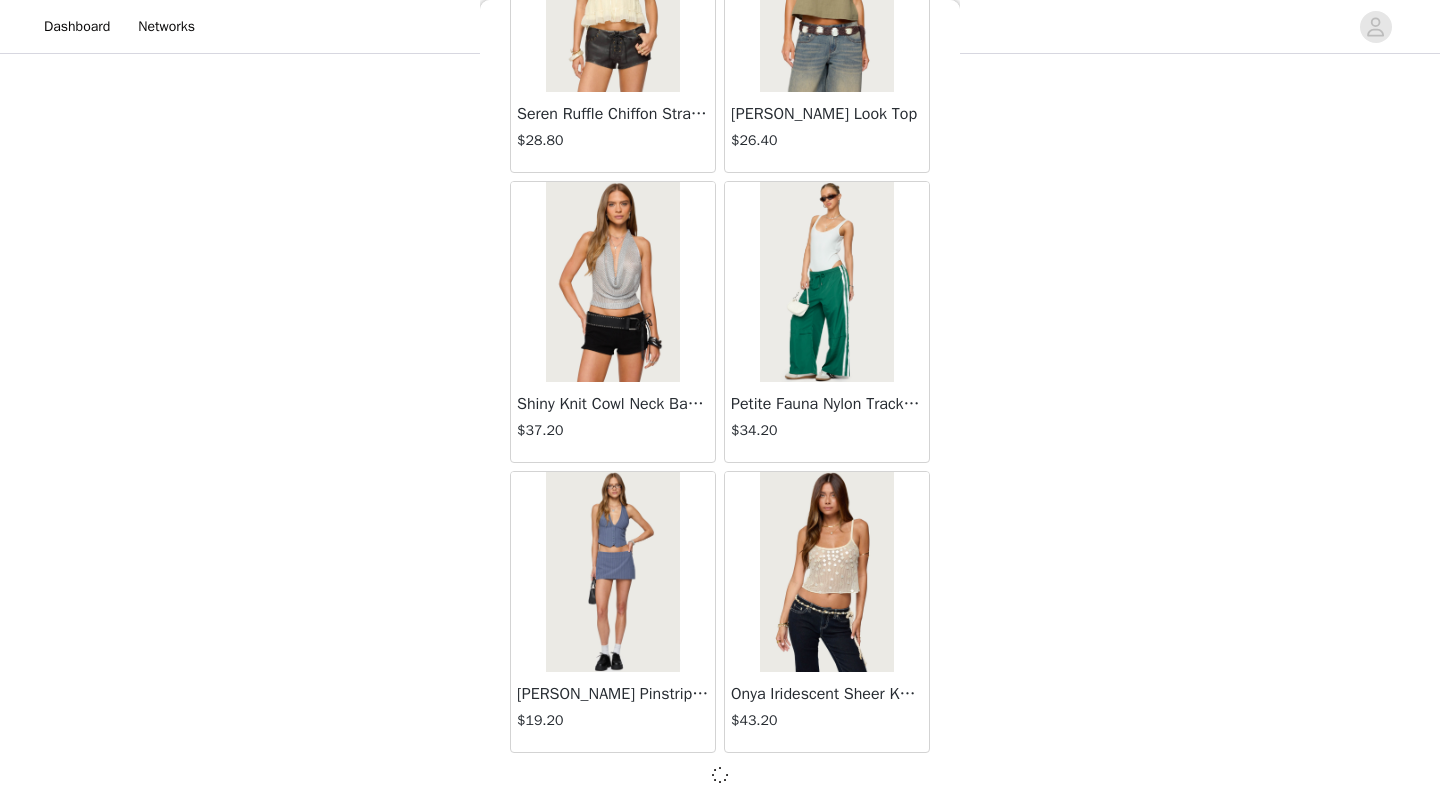 scroll, scrollTop: 19639, scrollLeft: 0, axis: vertical 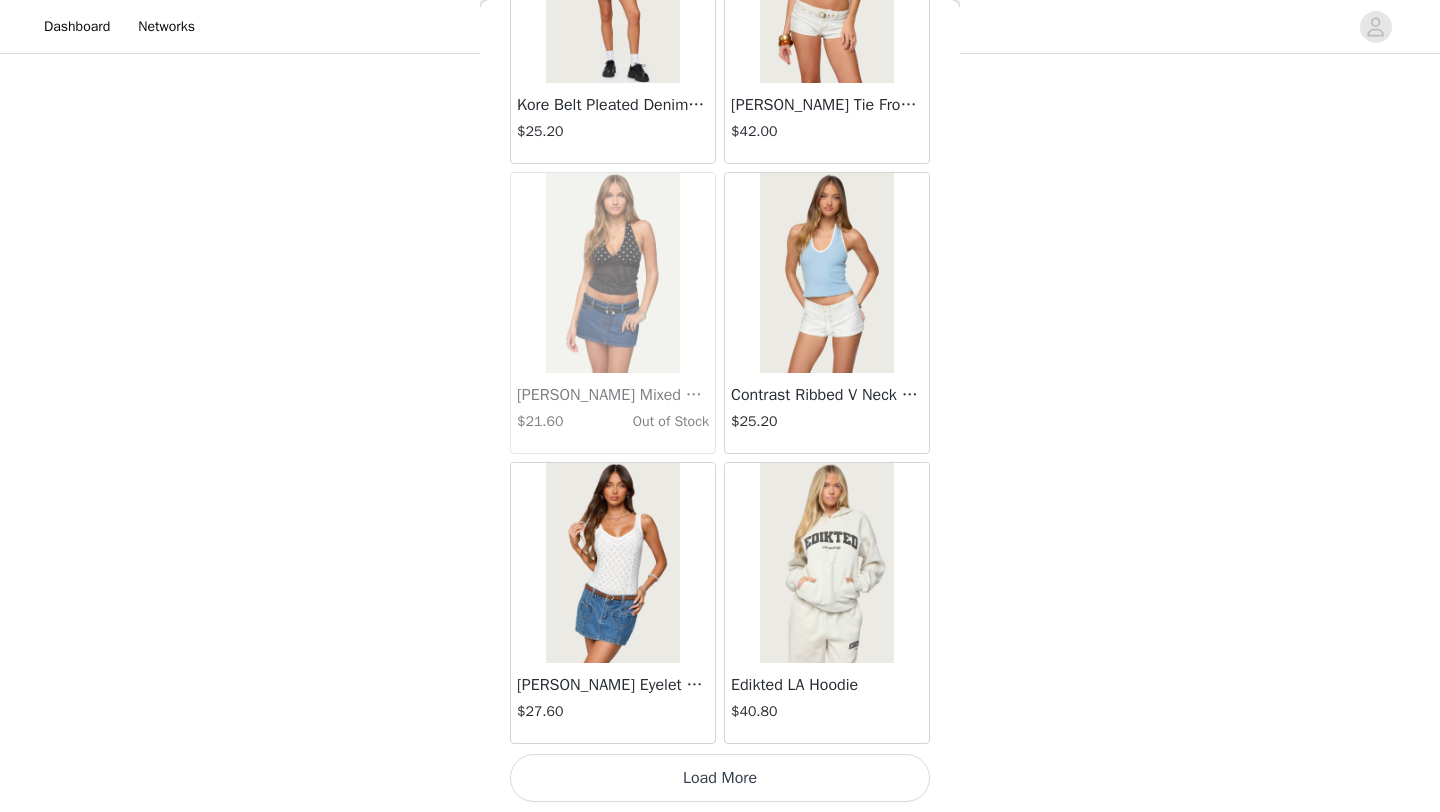 click on "Load More" at bounding box center (720, 778) 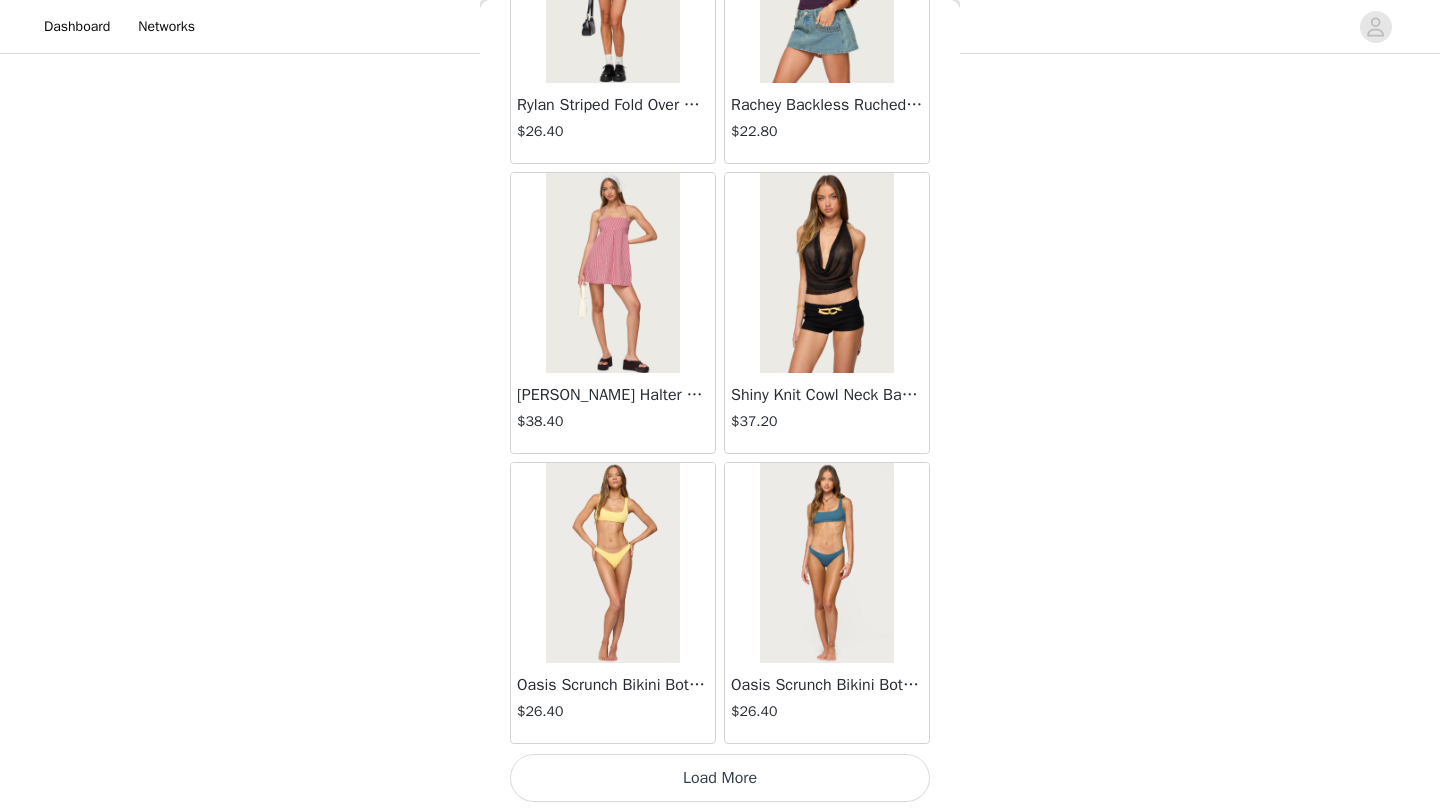 click on "Load More" at bounding box center [720, 778] 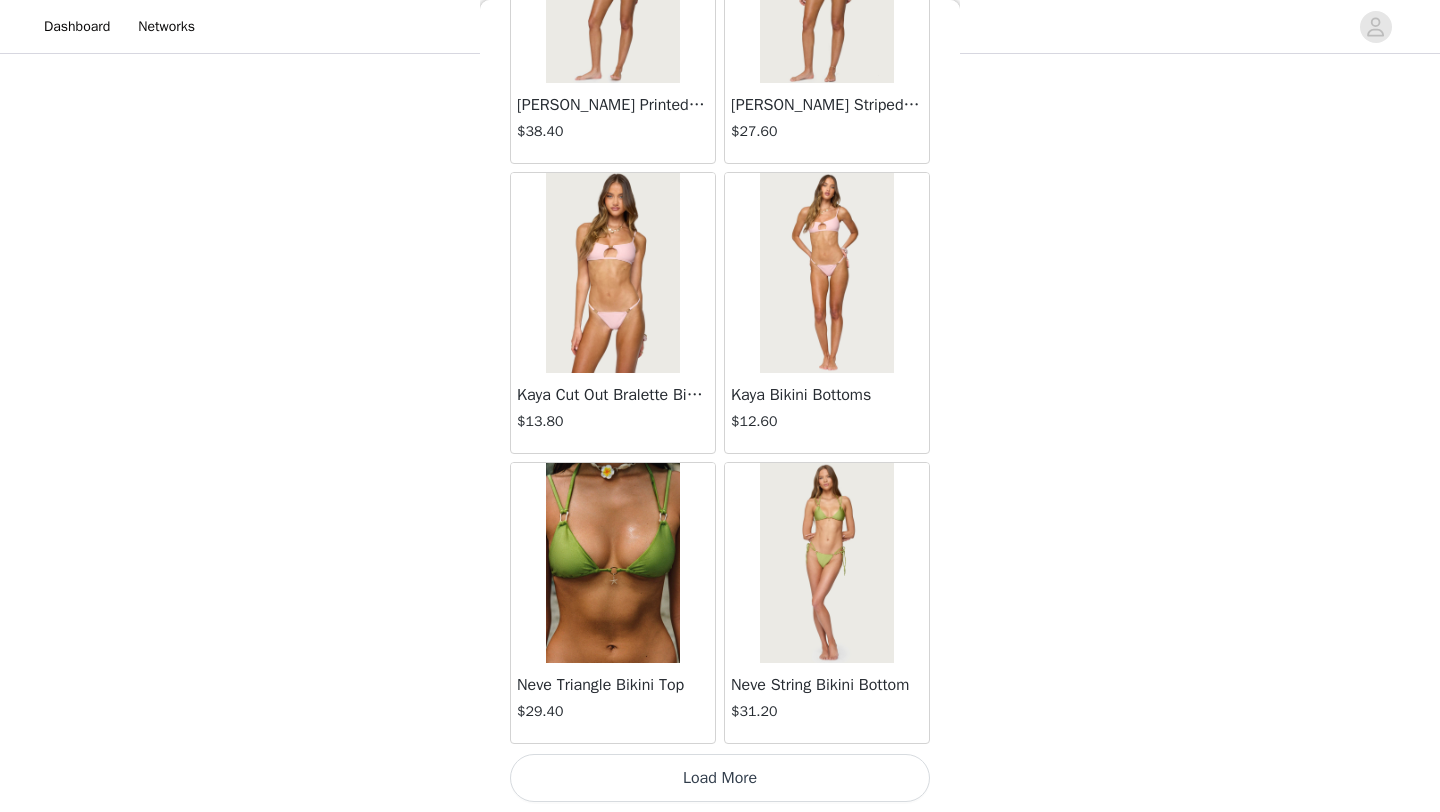 click on "Load More" at bounding box center (720, 778) 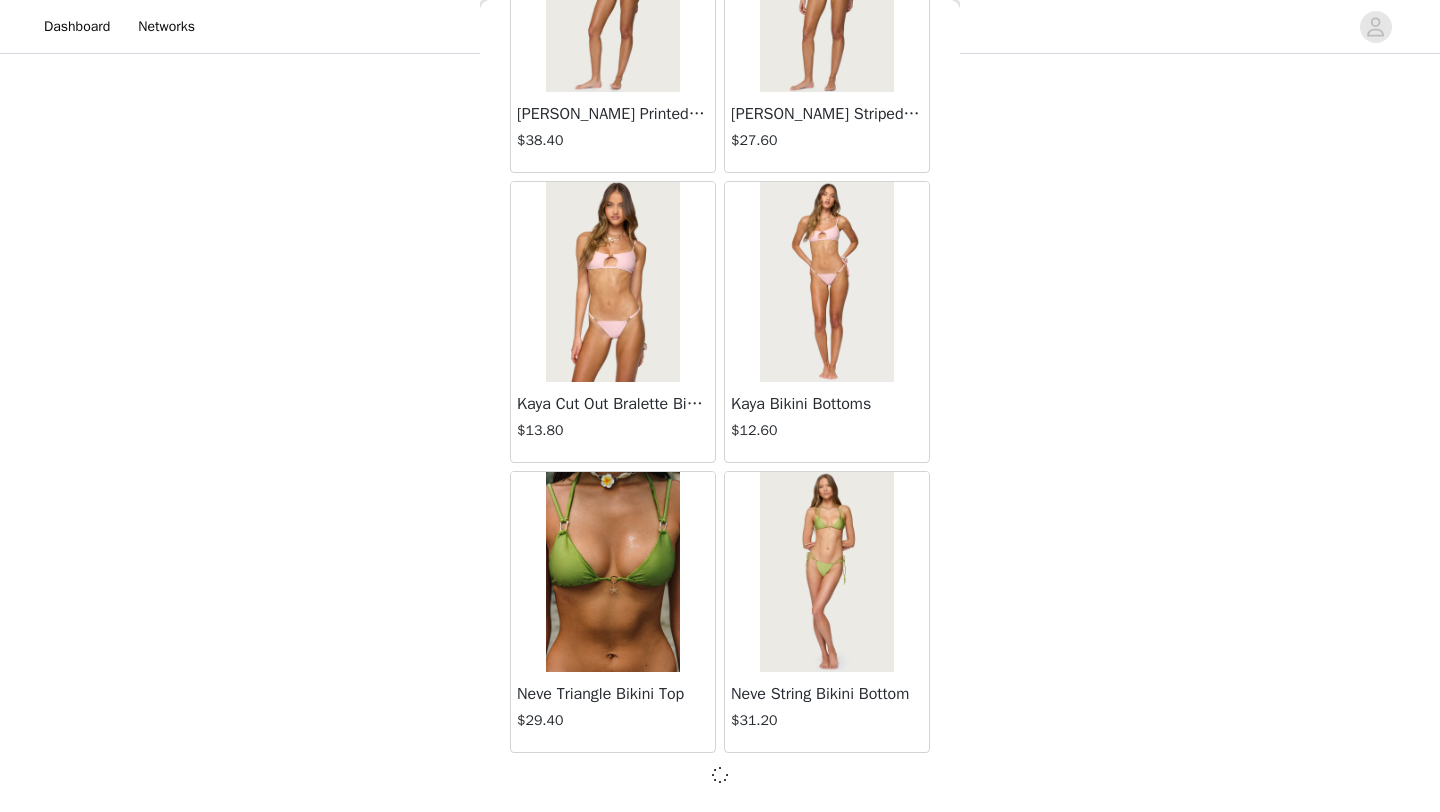 scroll, scrollTop: 28339, scrollLeft: 0, axis: vertical 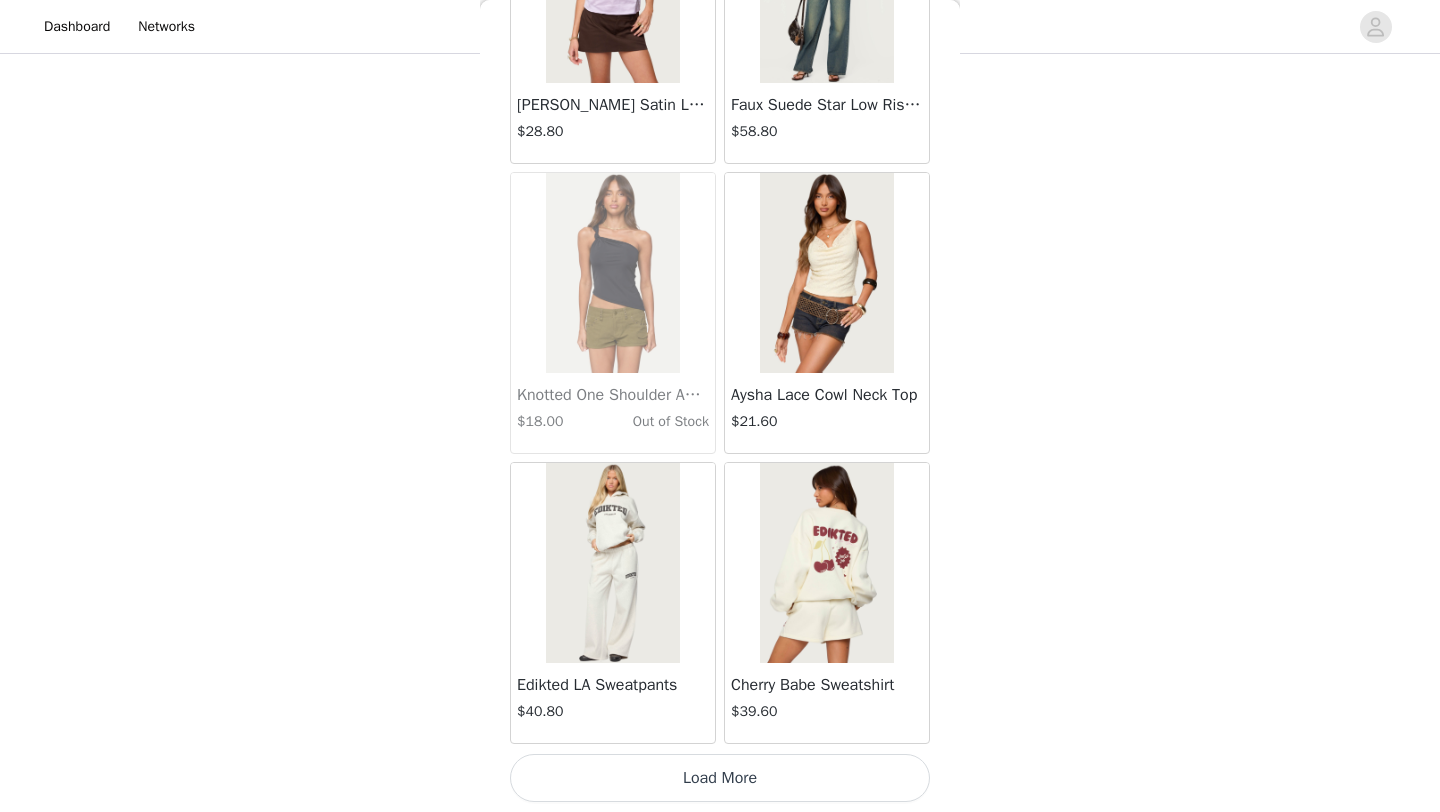 click on "Load More" at bounding box center (720, 778) 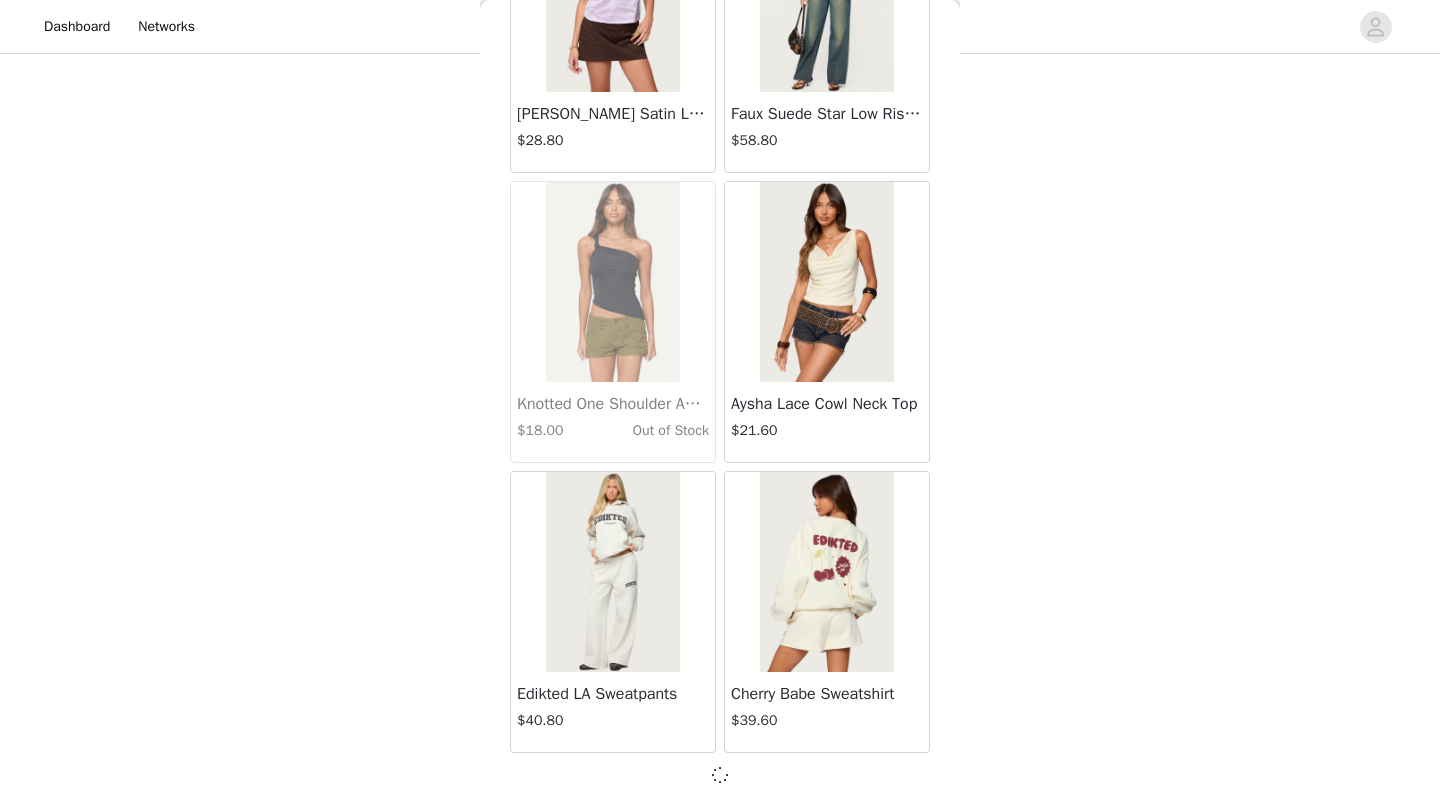 scroll, scrollTop: 31239, scrollLeft: 0, axis: vertical 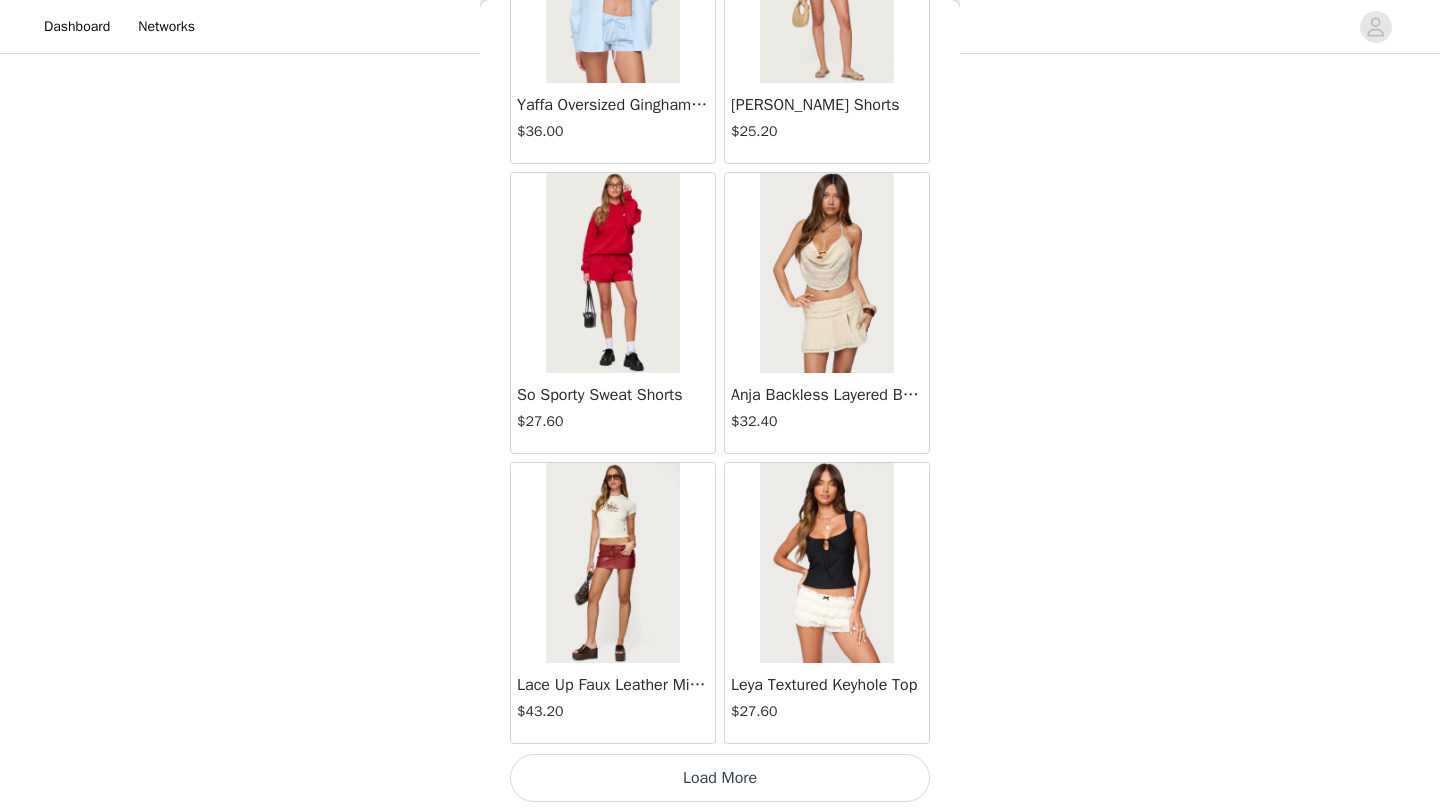 click on "Load More" at bounding box center [720, 778] 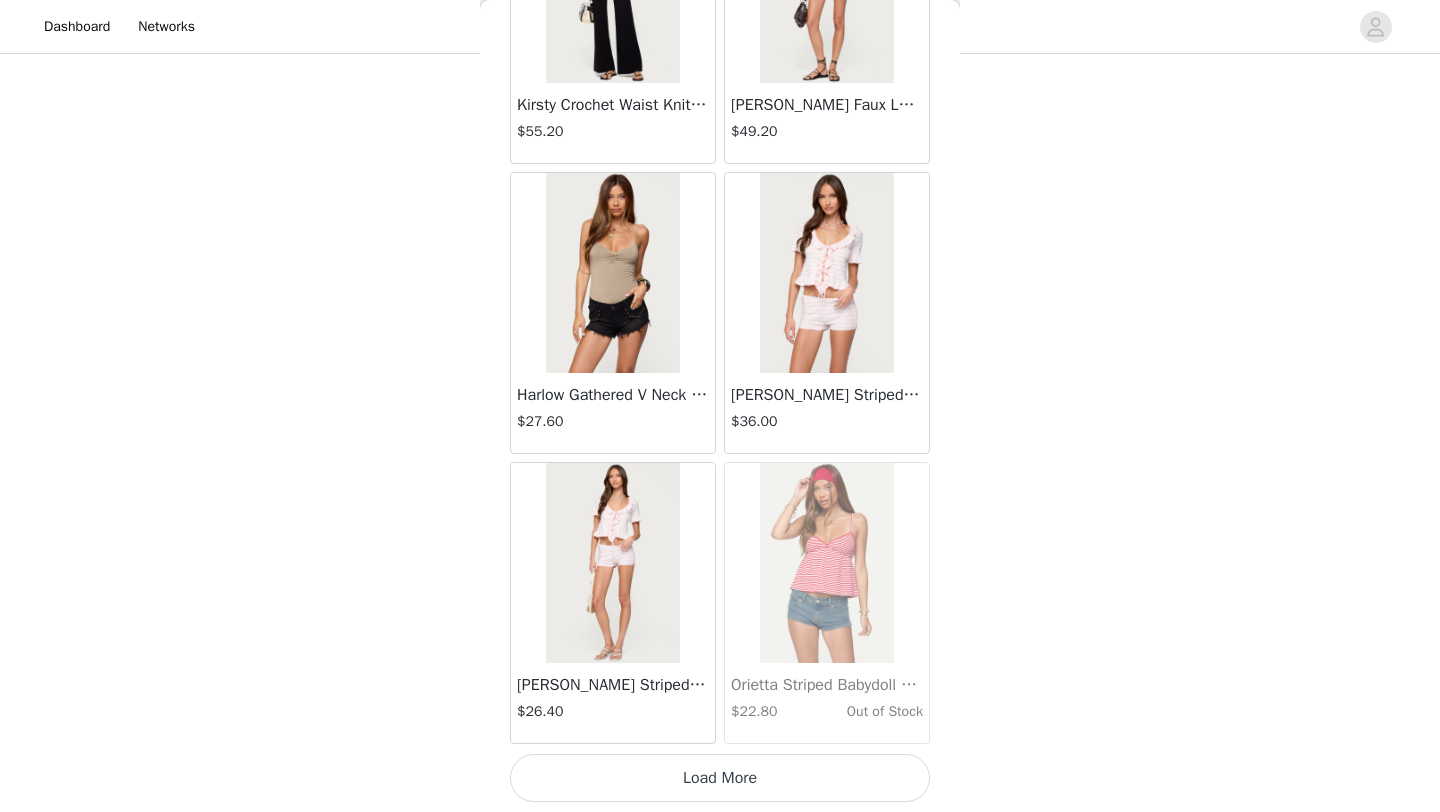 click on "Load More" at bounding box center [720, 778] 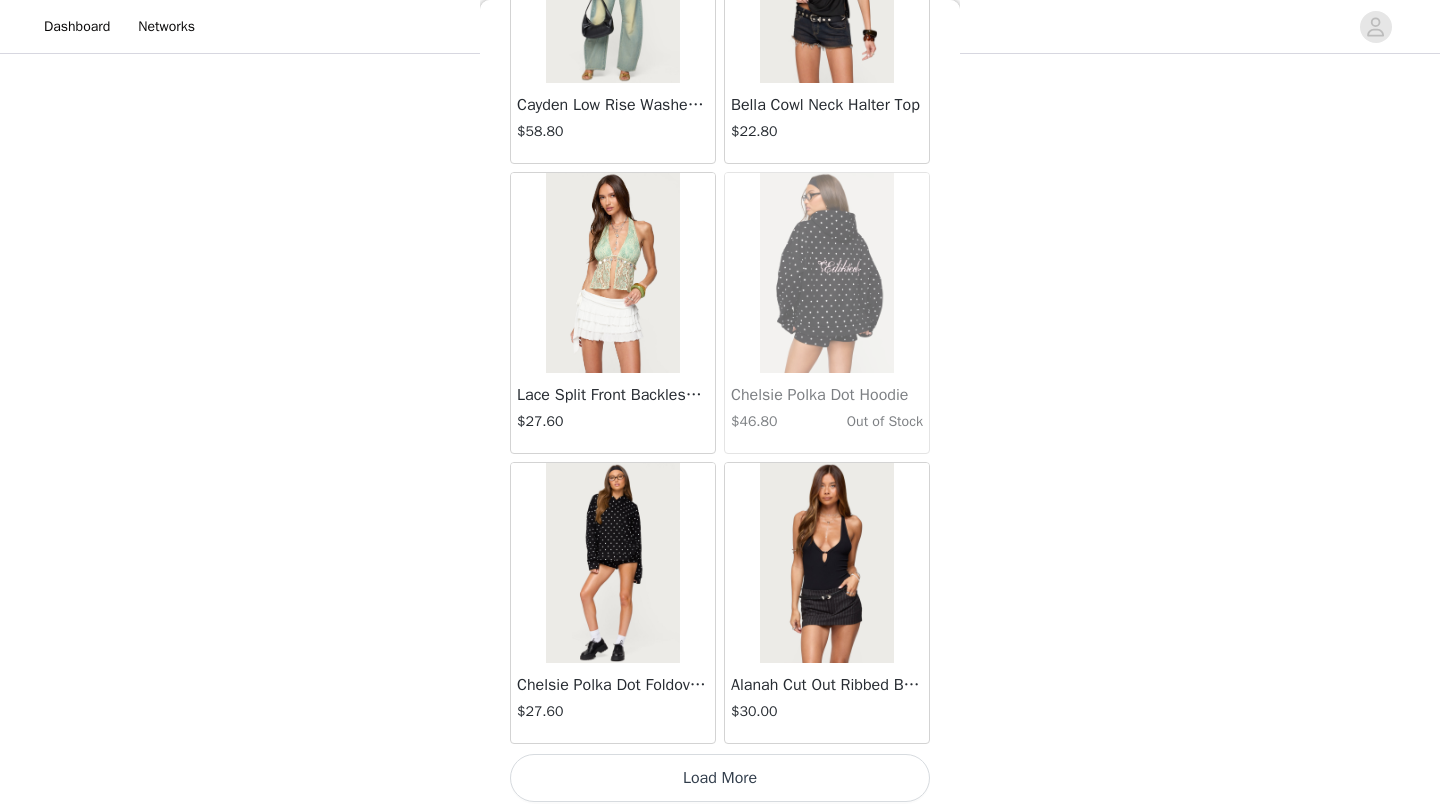click on "Load More" at bounding box center (720, 778) 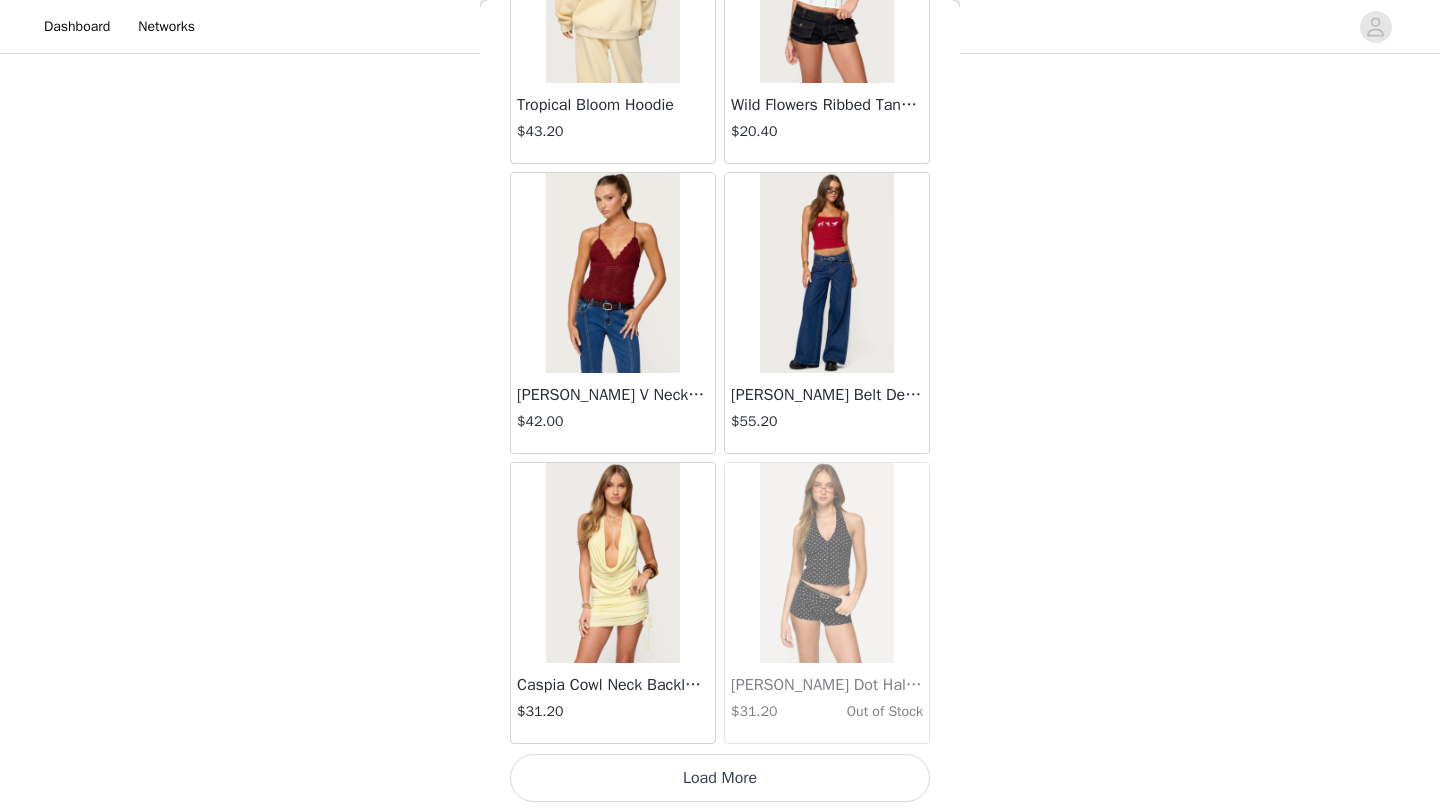click on "Load More" at bounding box center [720, 778] 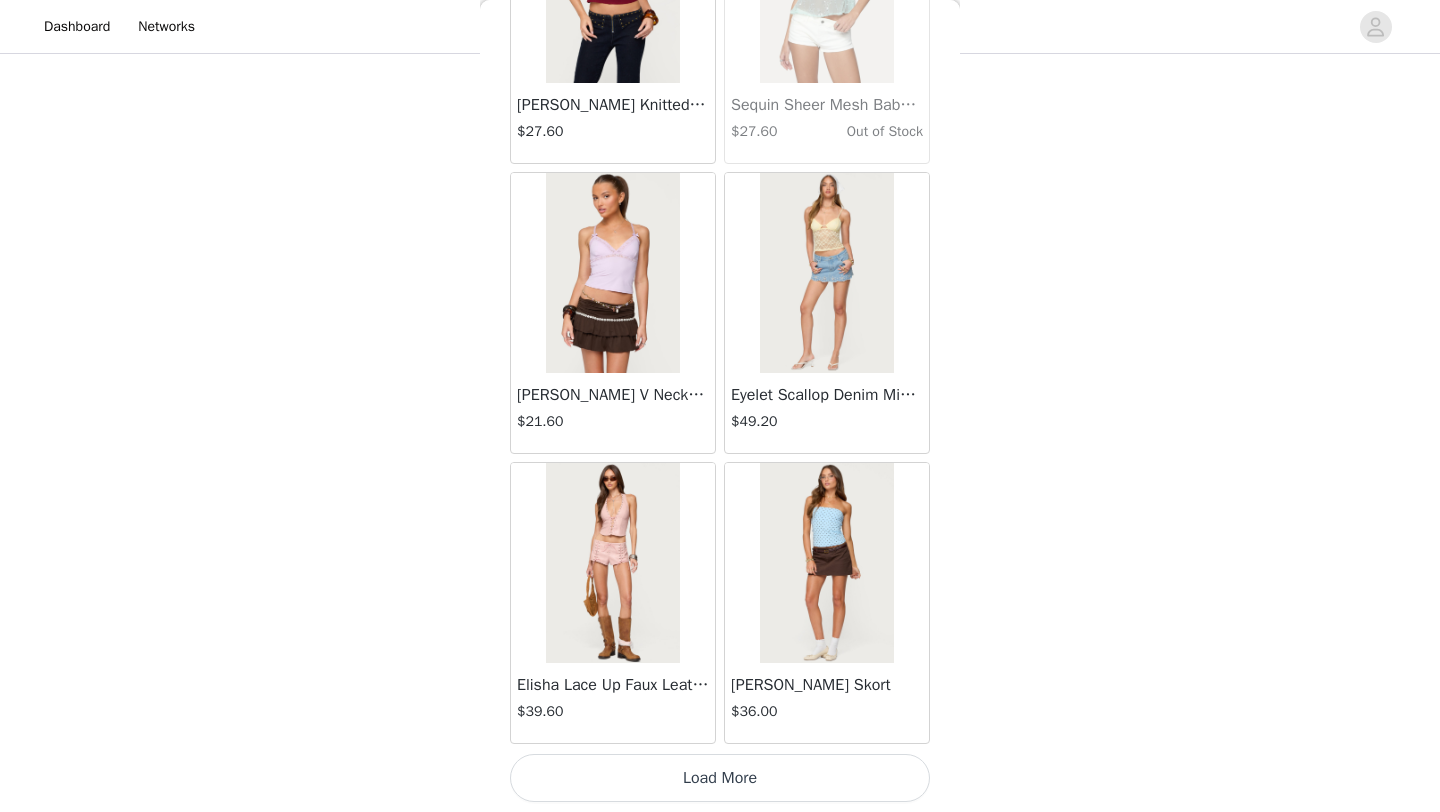 click on "Load More" at bounding box center [720, 778] 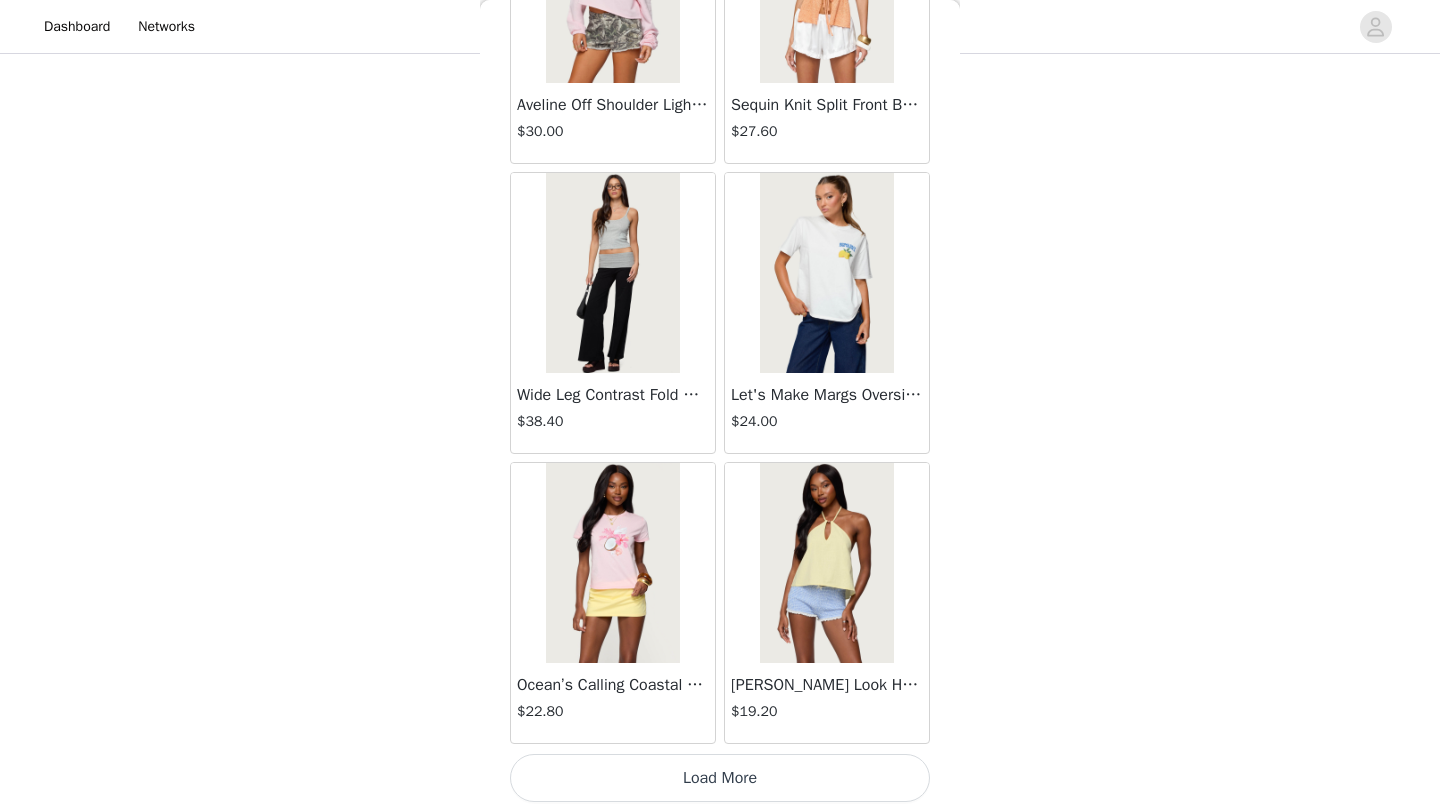 click on "Load More" at bounding box center [720, 778] 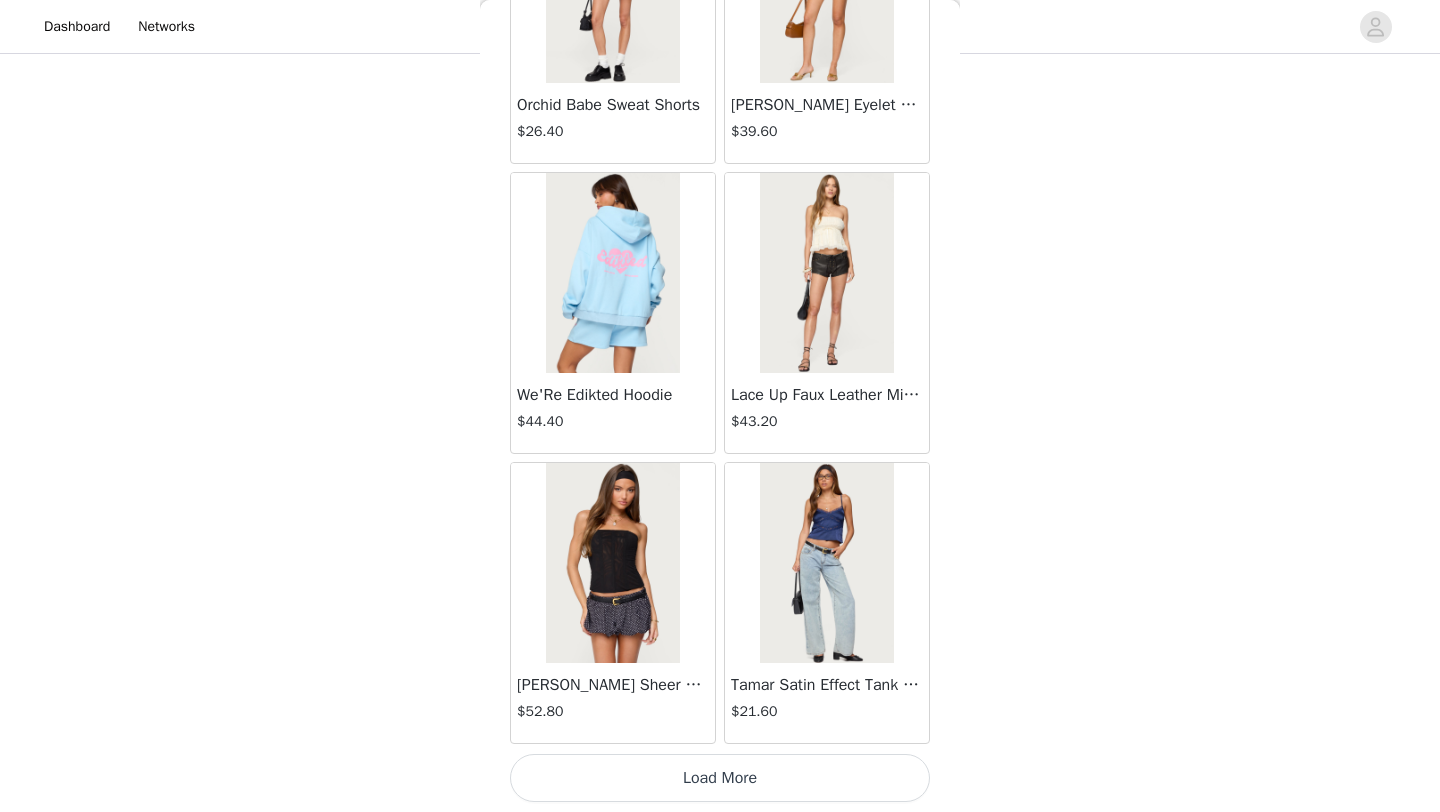 click on "Load More" at bounding box center (720, 778) 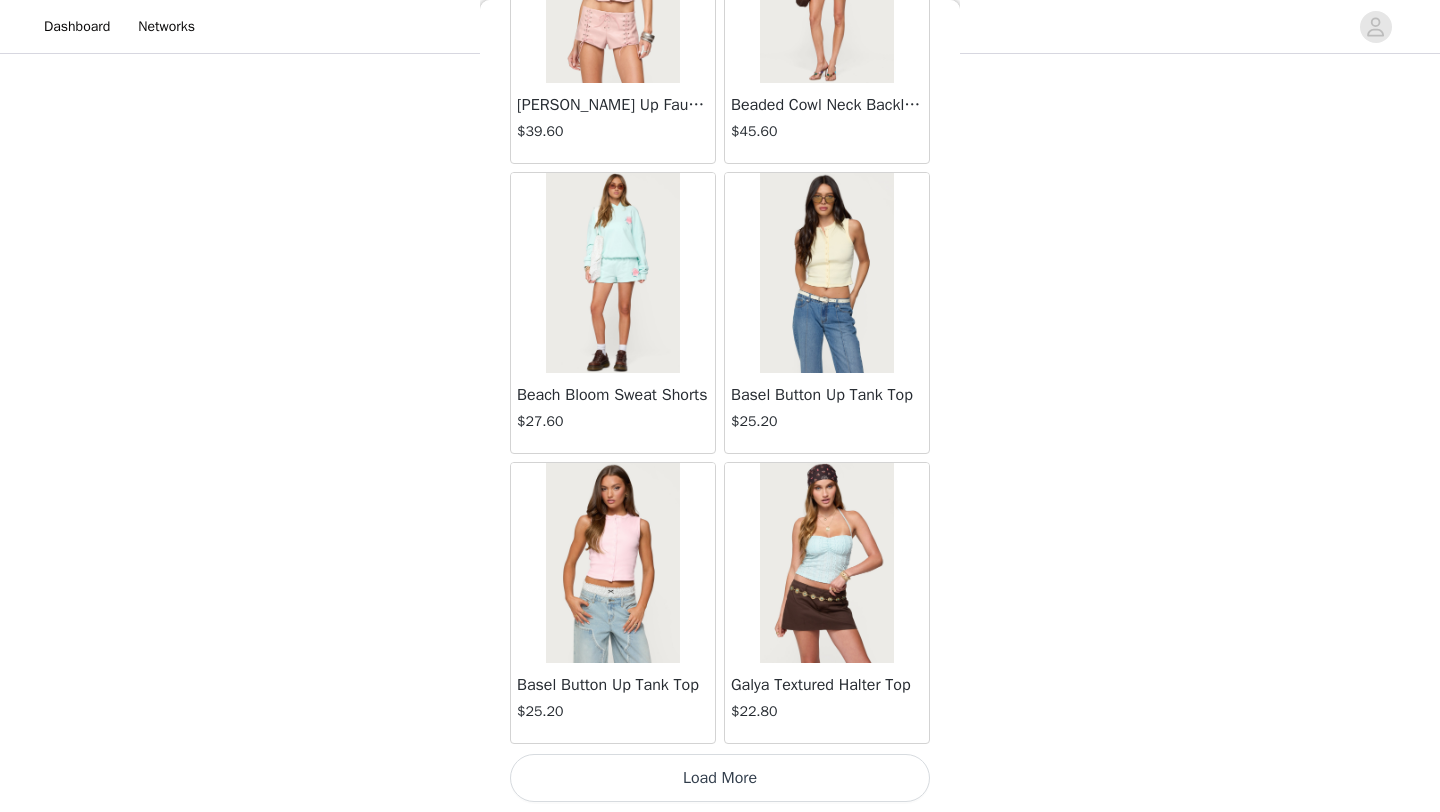 click on "Load More" at bounding box center [720, 778] 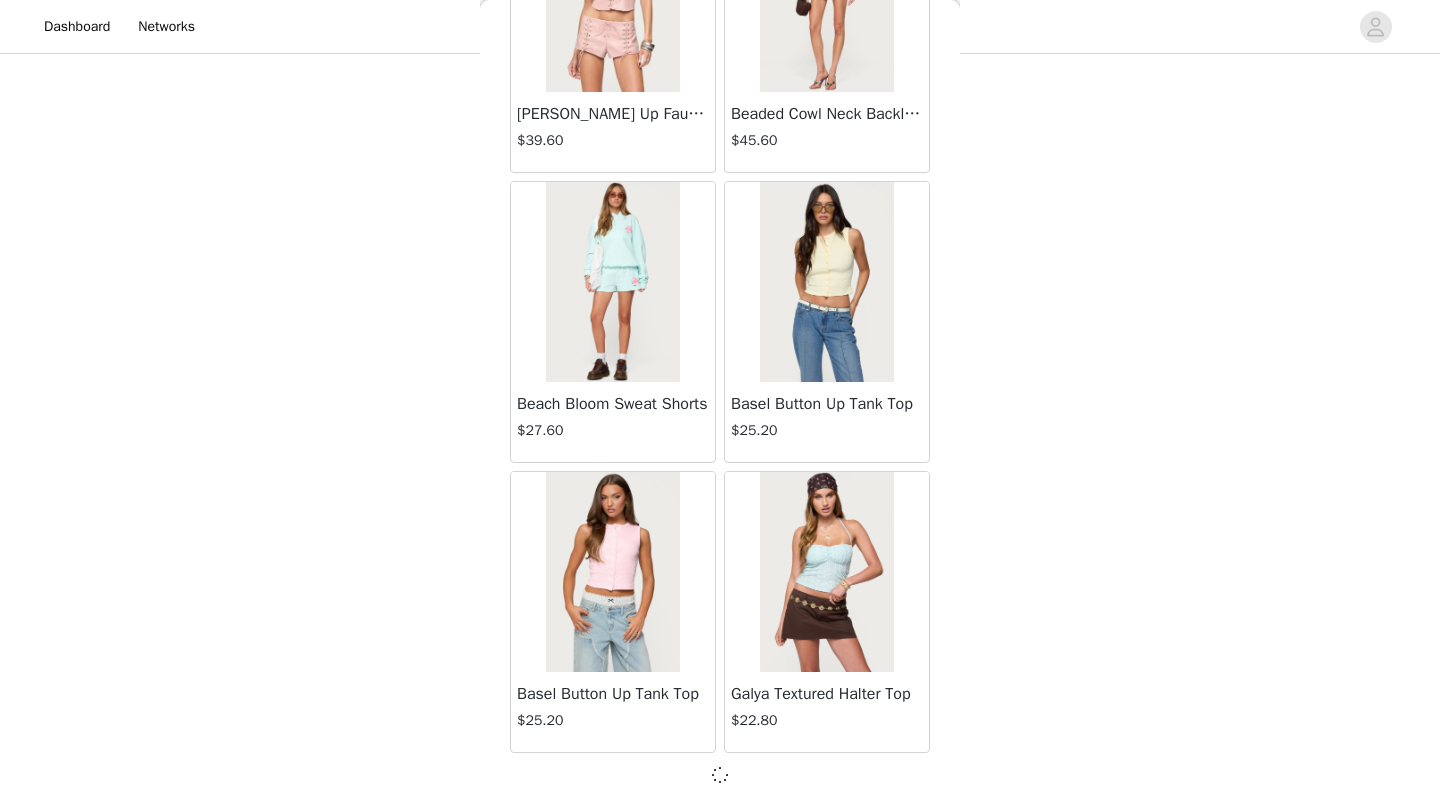 scroll, scrollTop: 54439, scrollLeft: 0, axis: vertical 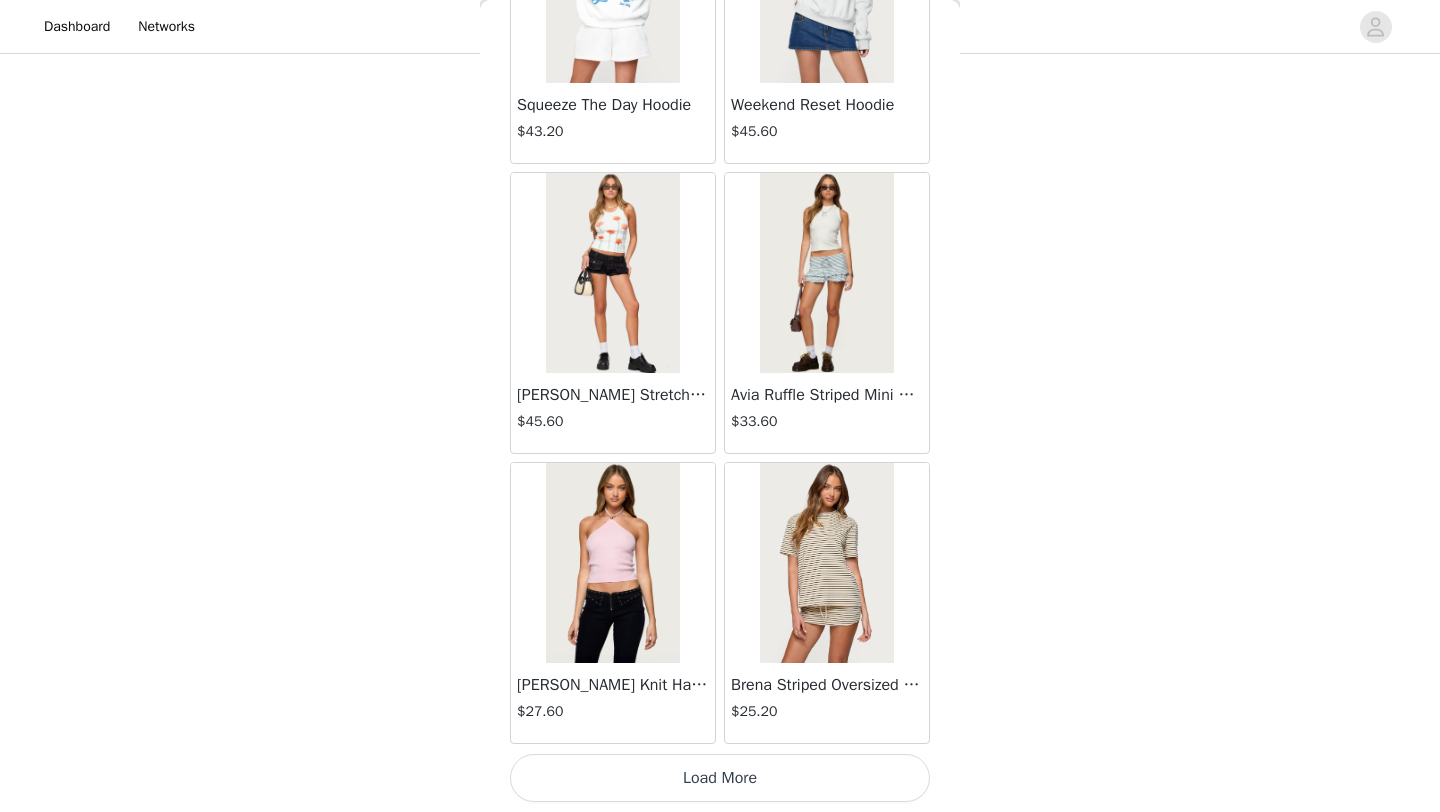 click on "Load More" at bounding box center (720, 778) 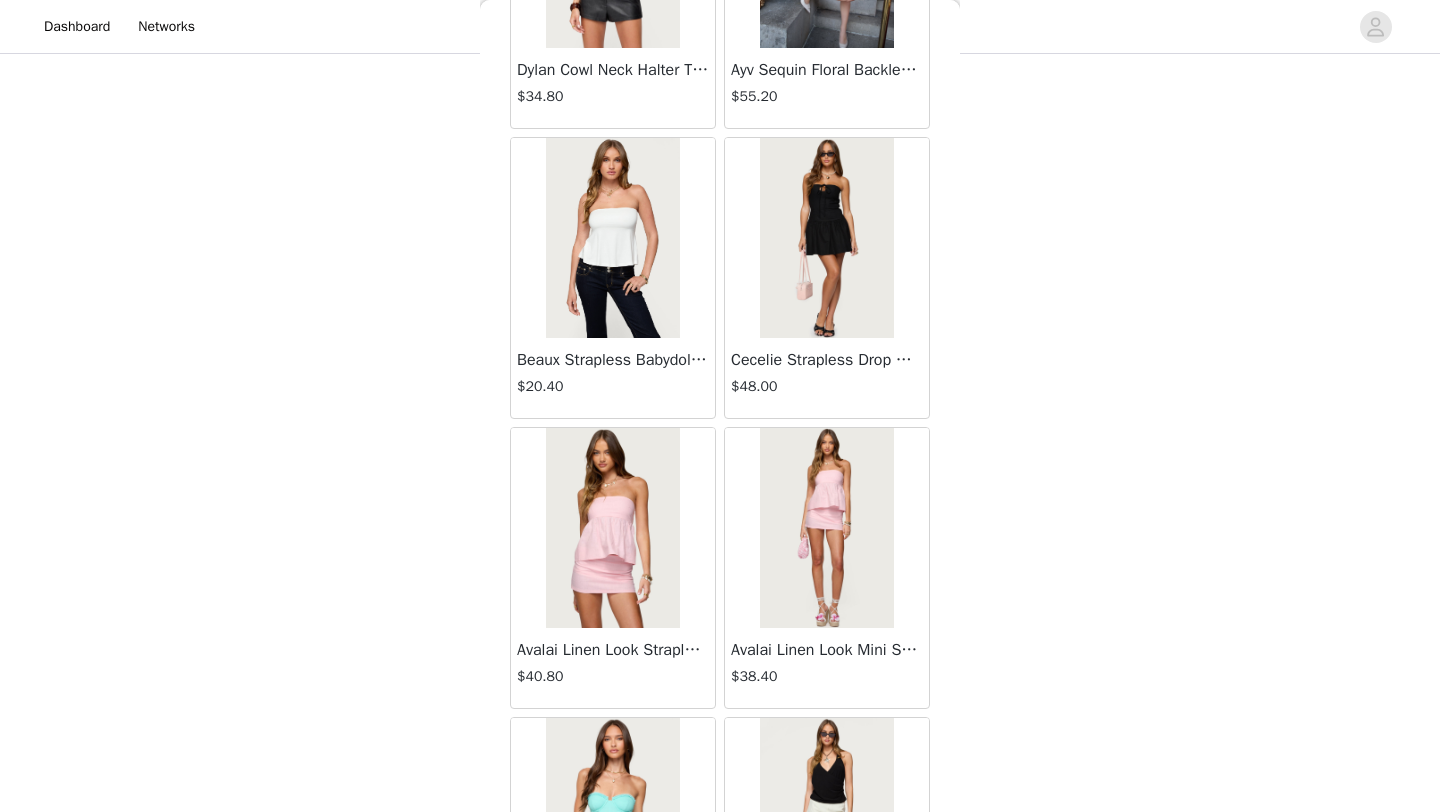scroll, scrollTop: 58669, scrollLeft: 0, axis: vertical 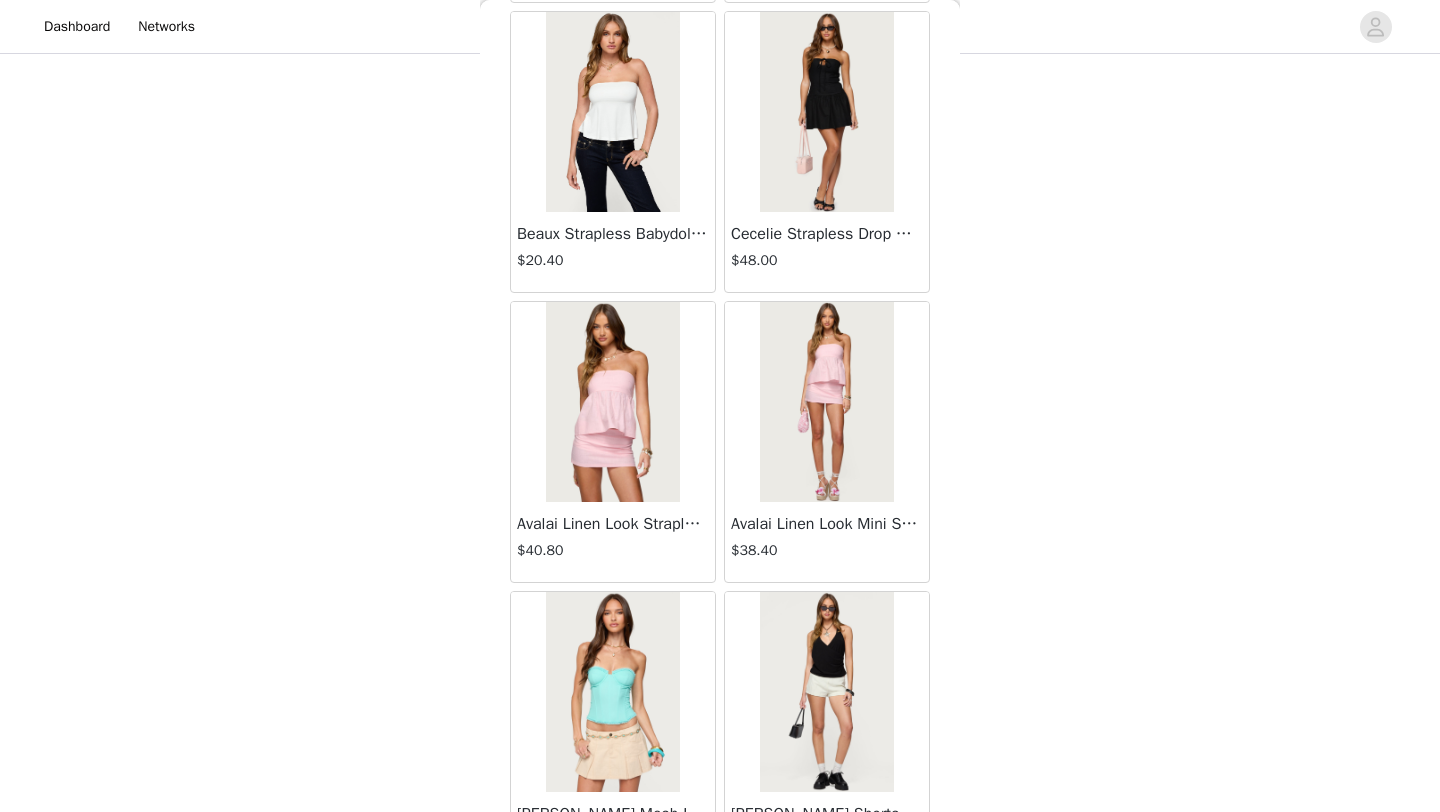 click on "Avalai Linen Look Strapless Babydoll Top" at bounding box center (613, 524) 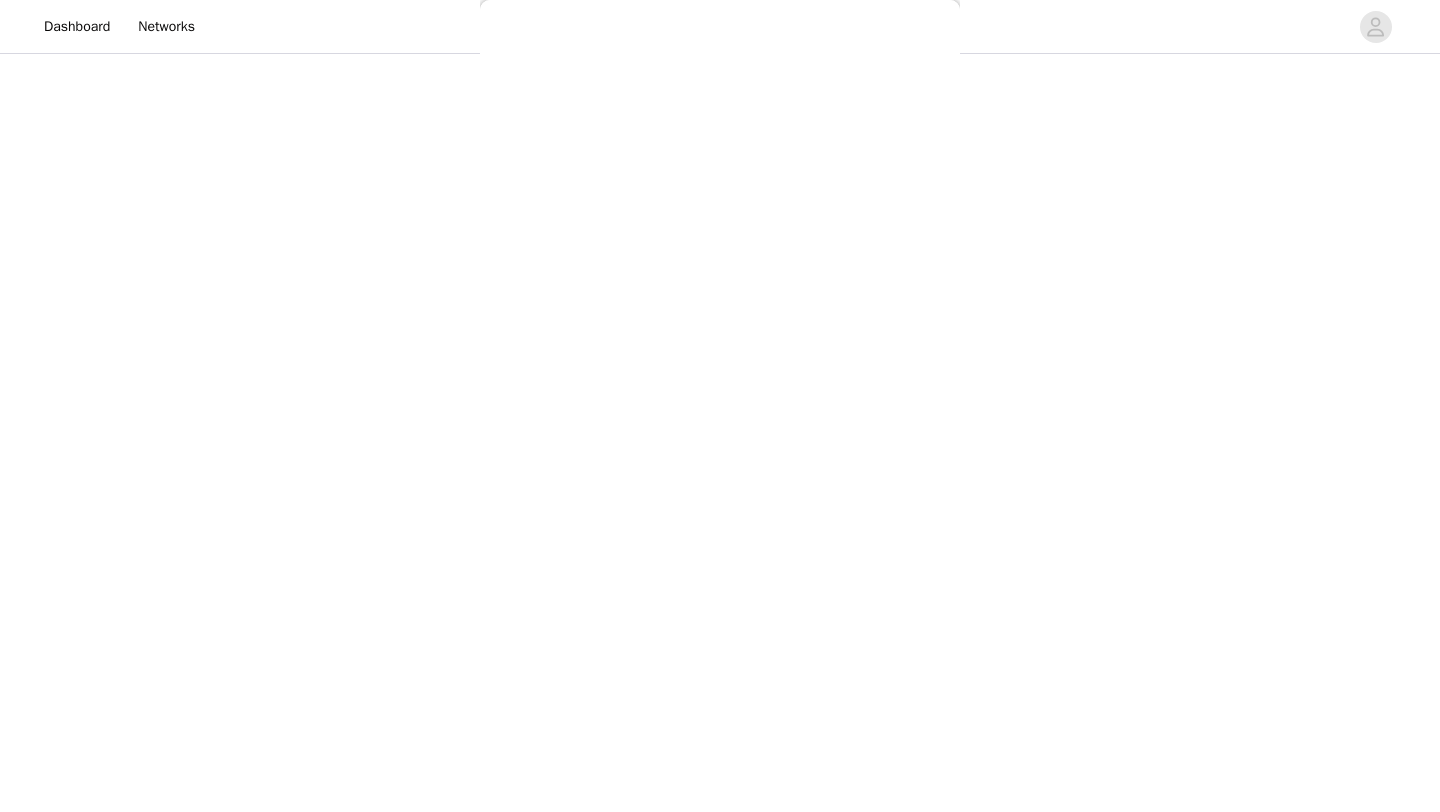 scroll, scrollTop: 0, scrollLeft: 0, axis: both 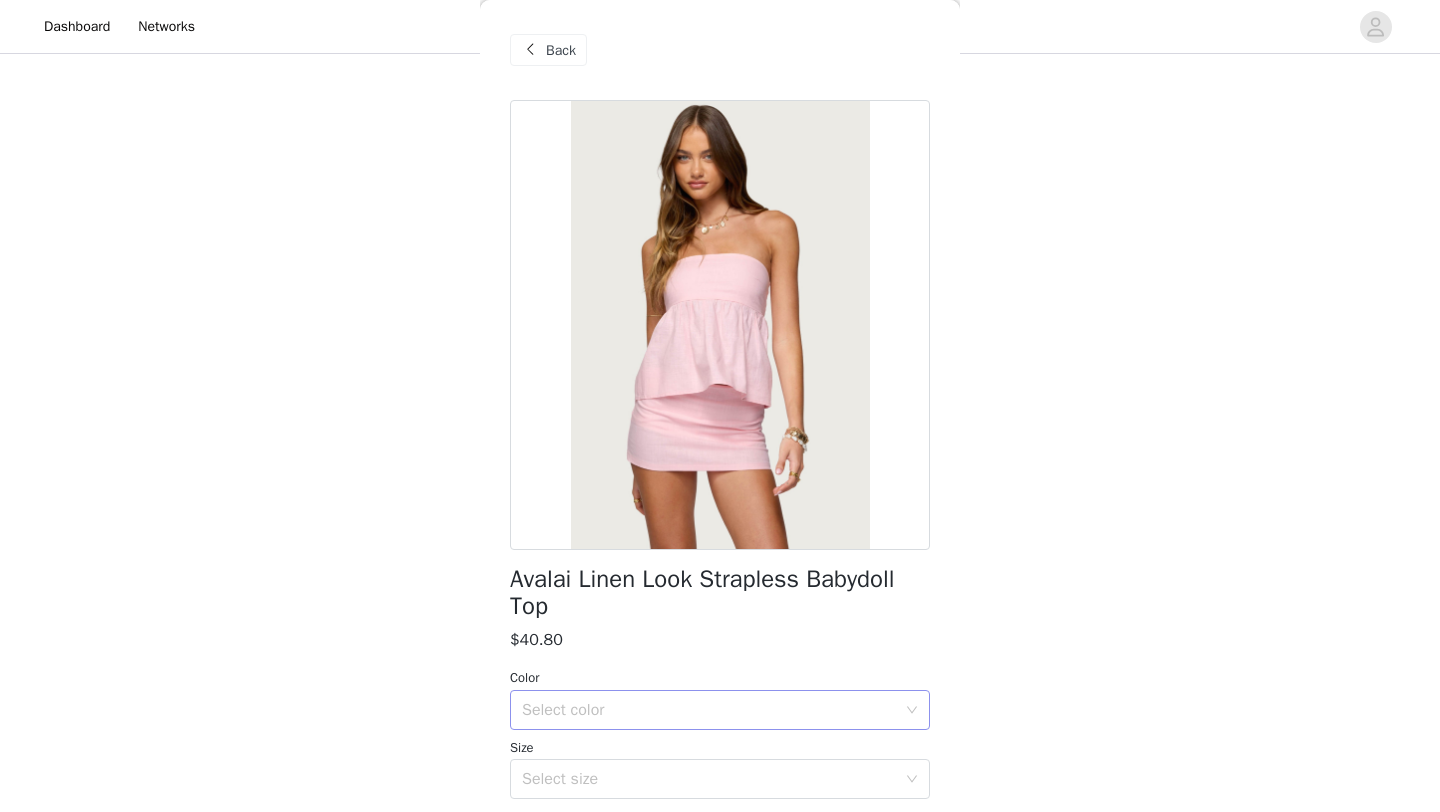 click on "Select color" at bounding box center [713, 710] 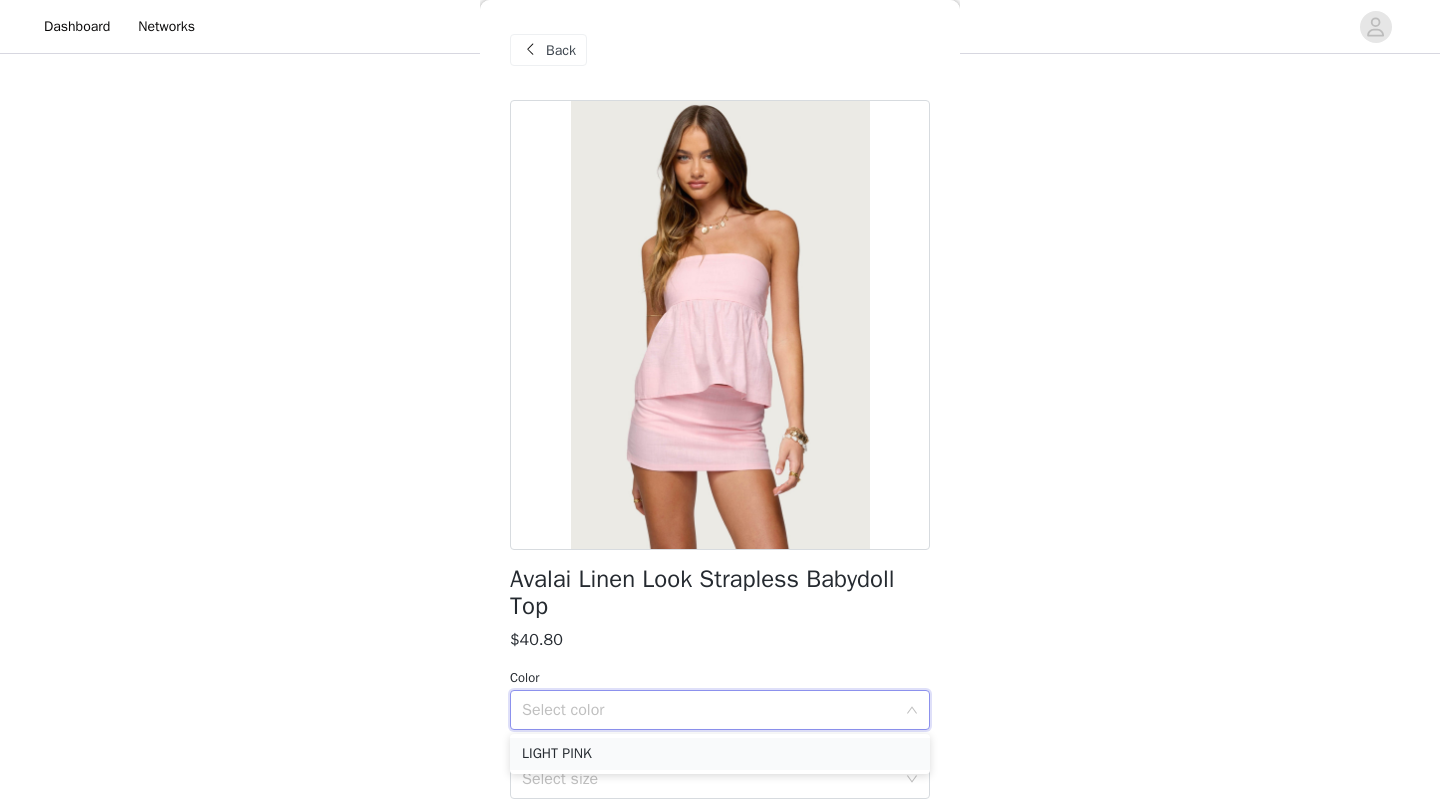 click on "LIGHT PINK" at bounding box center (720, 754) 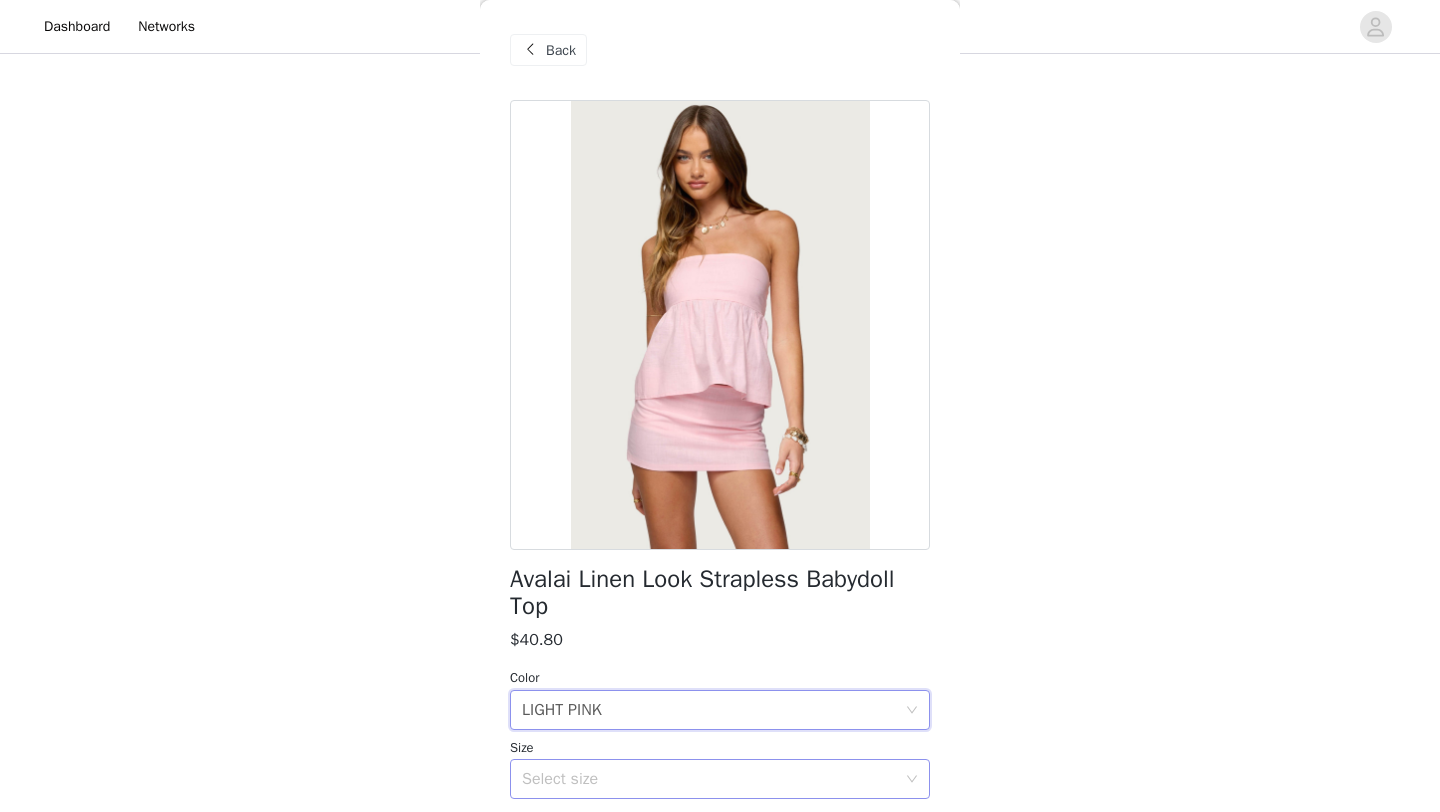 click on "Select size" at bounding box center (709, 779) 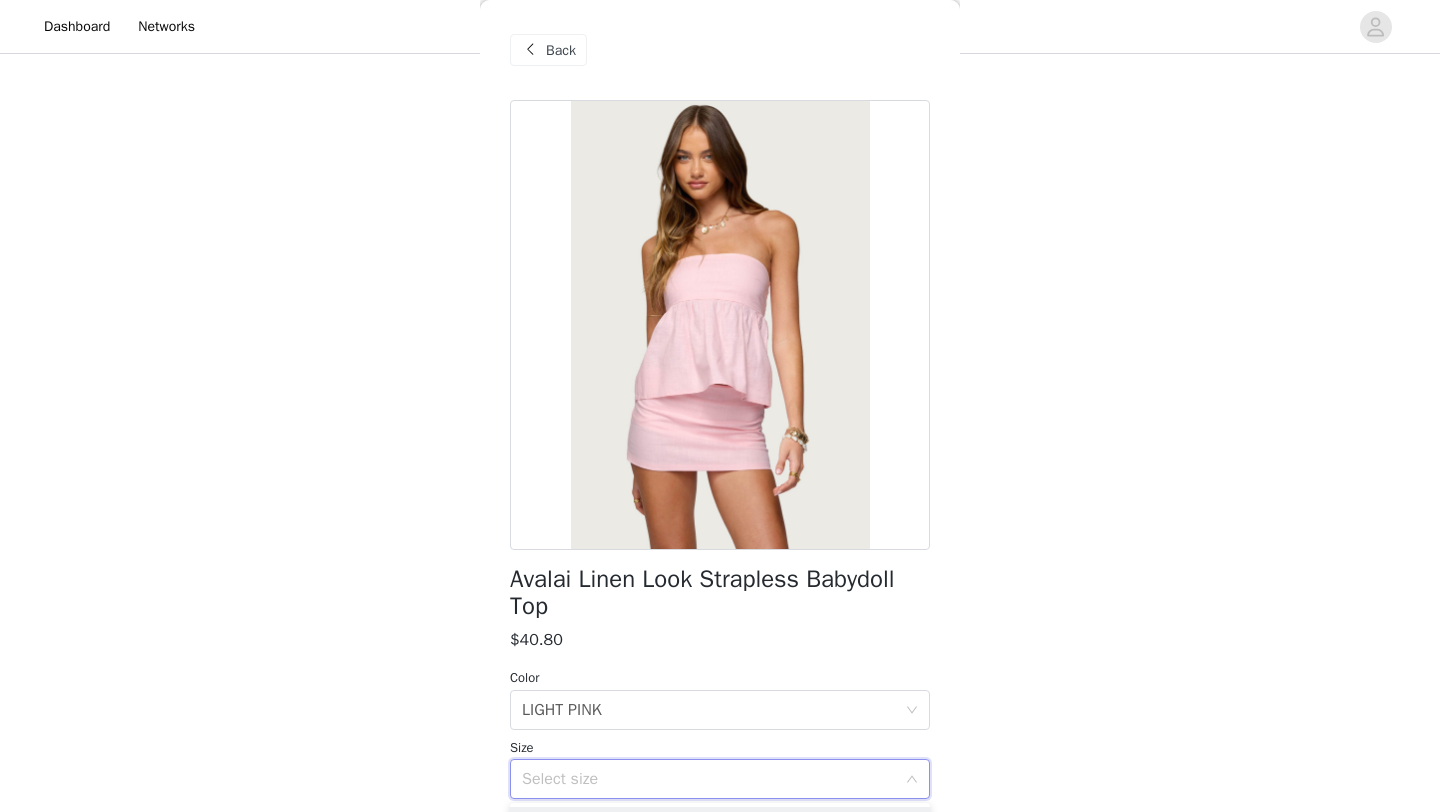 scroll, scrollTop: 167, scrollLeft: 0, axis: vertical 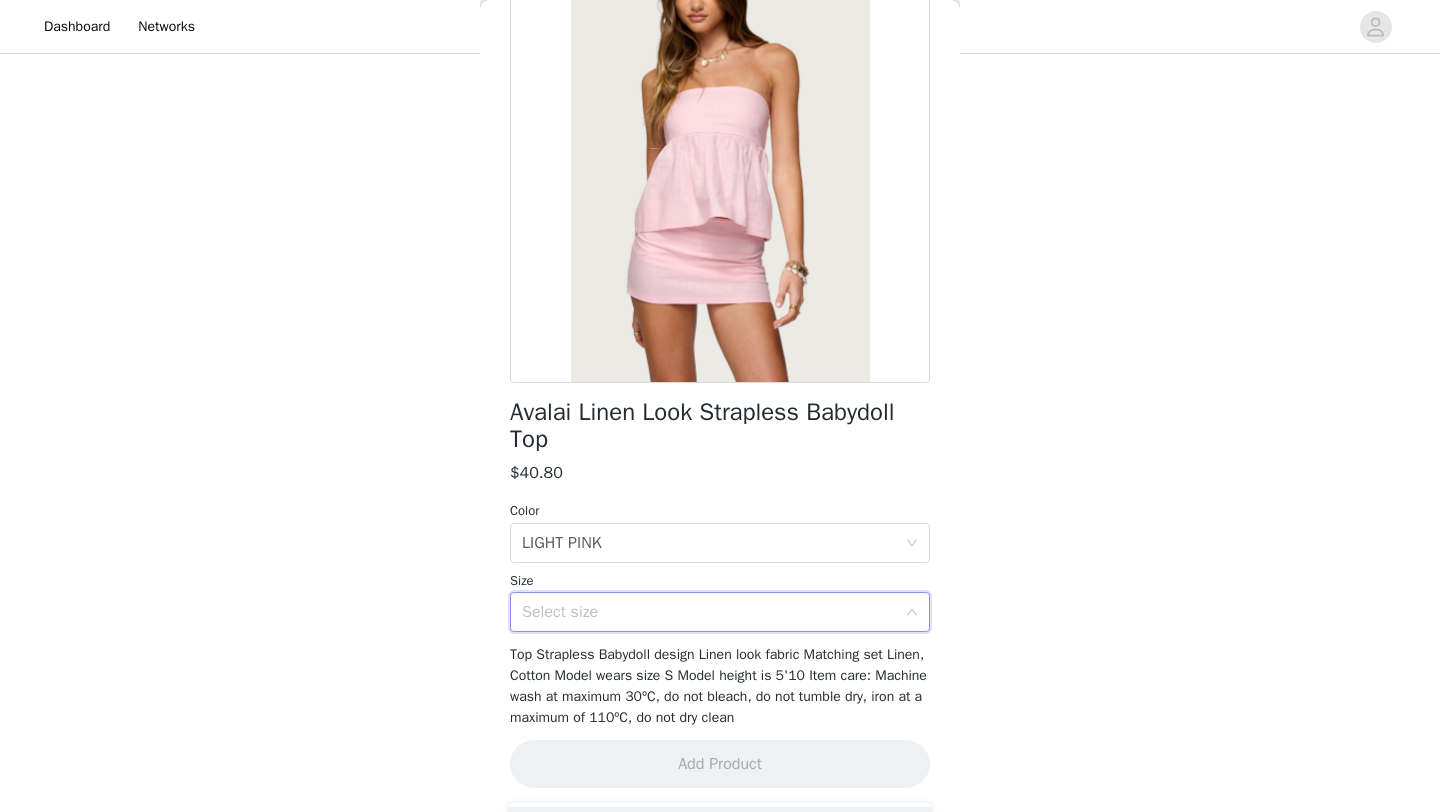 click on "Select size" at bounding box center [709, 612] 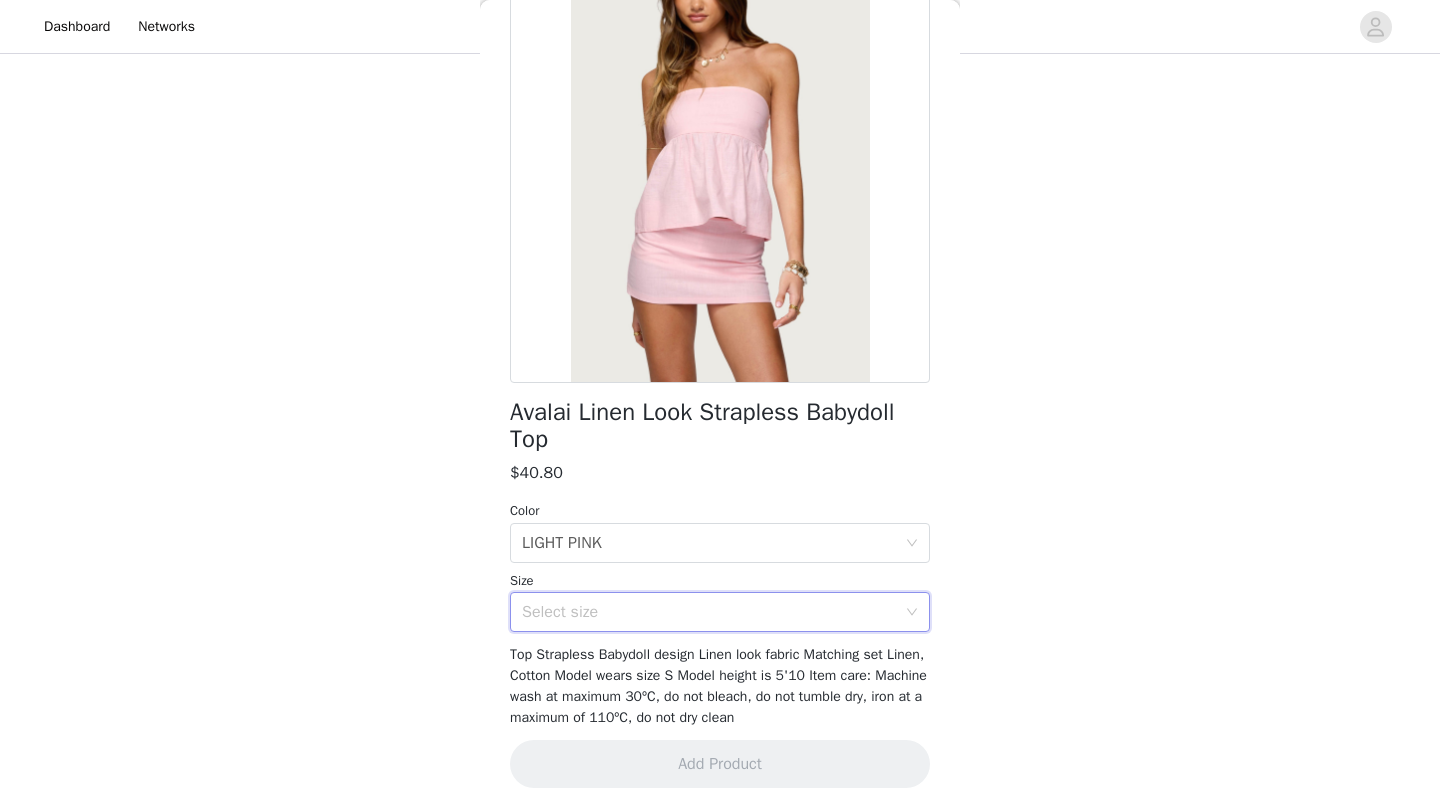 click on "Select size" at bounding box center (709, 612) 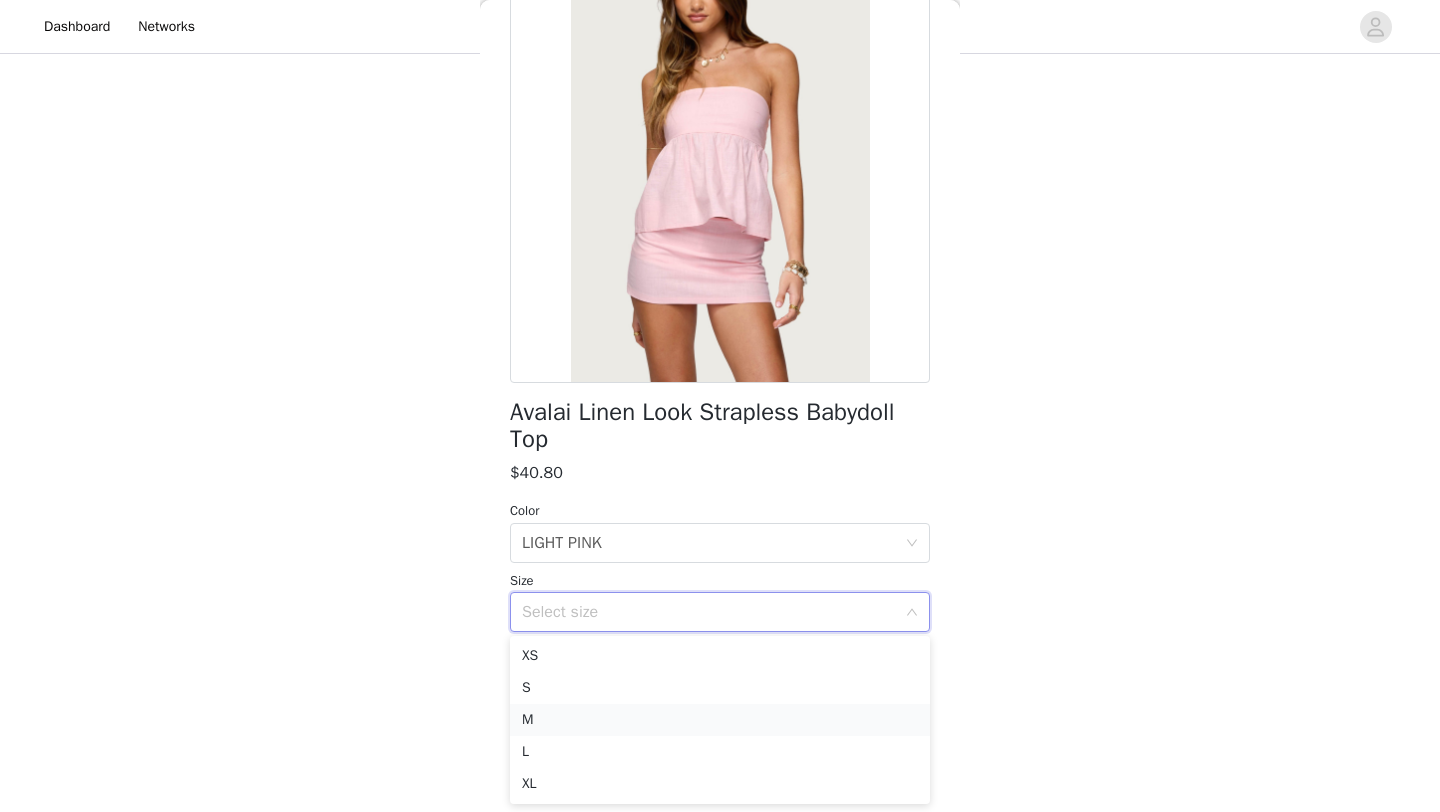 click on "M" at bounding box center (720, 720) 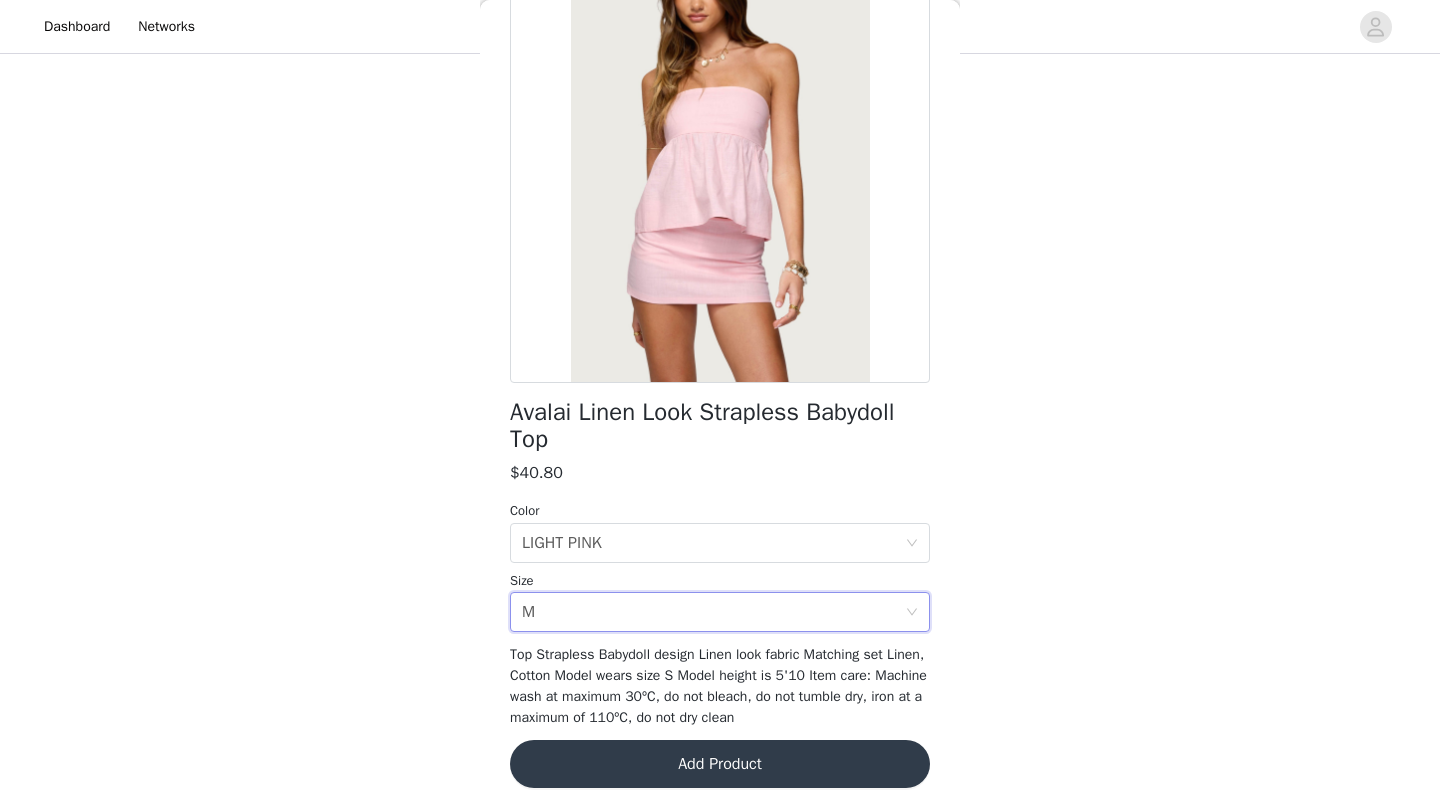 click on "Add Product" at bounding box center (720, 764) 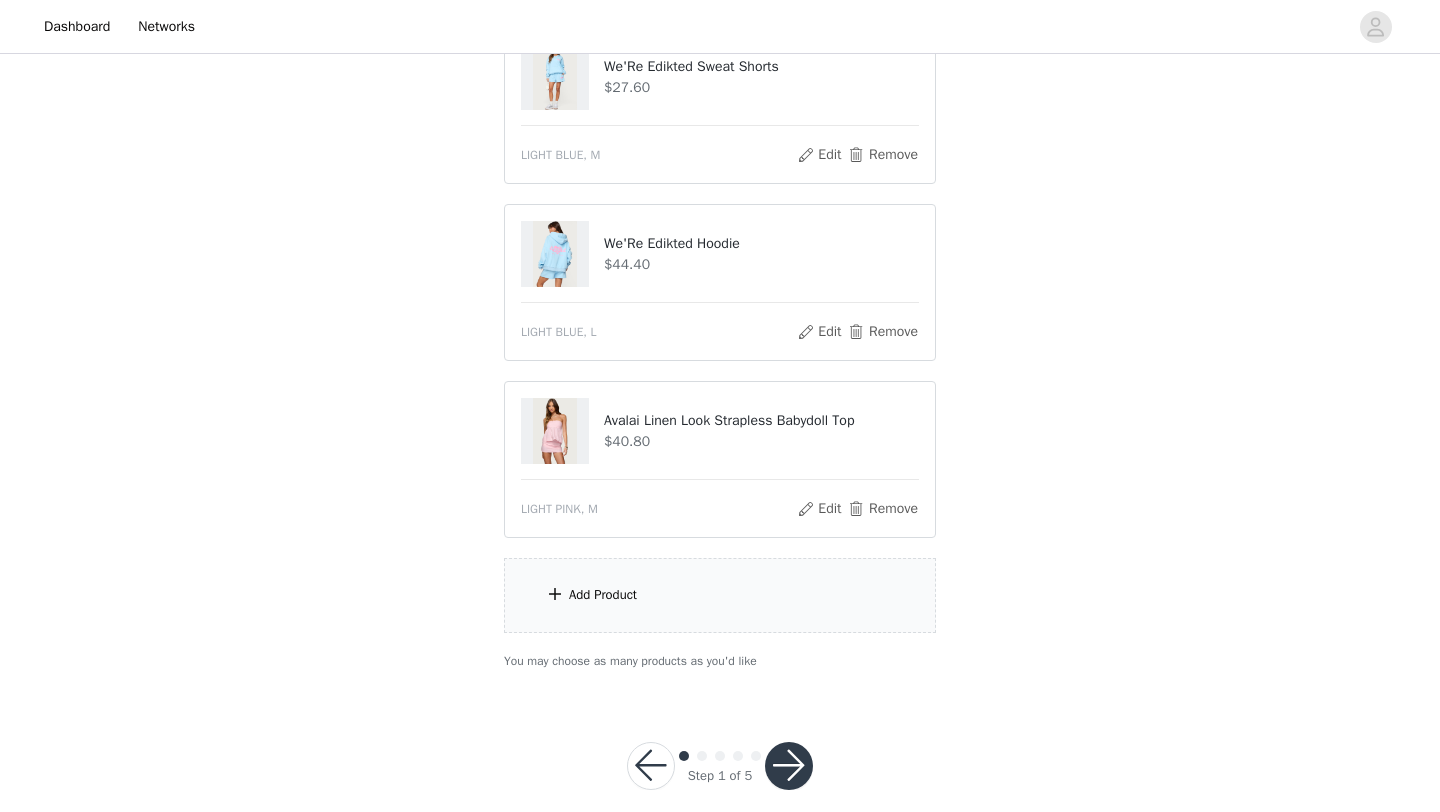 scroll, scrollTop: 427, scrollLeft: 0, axis: vertical 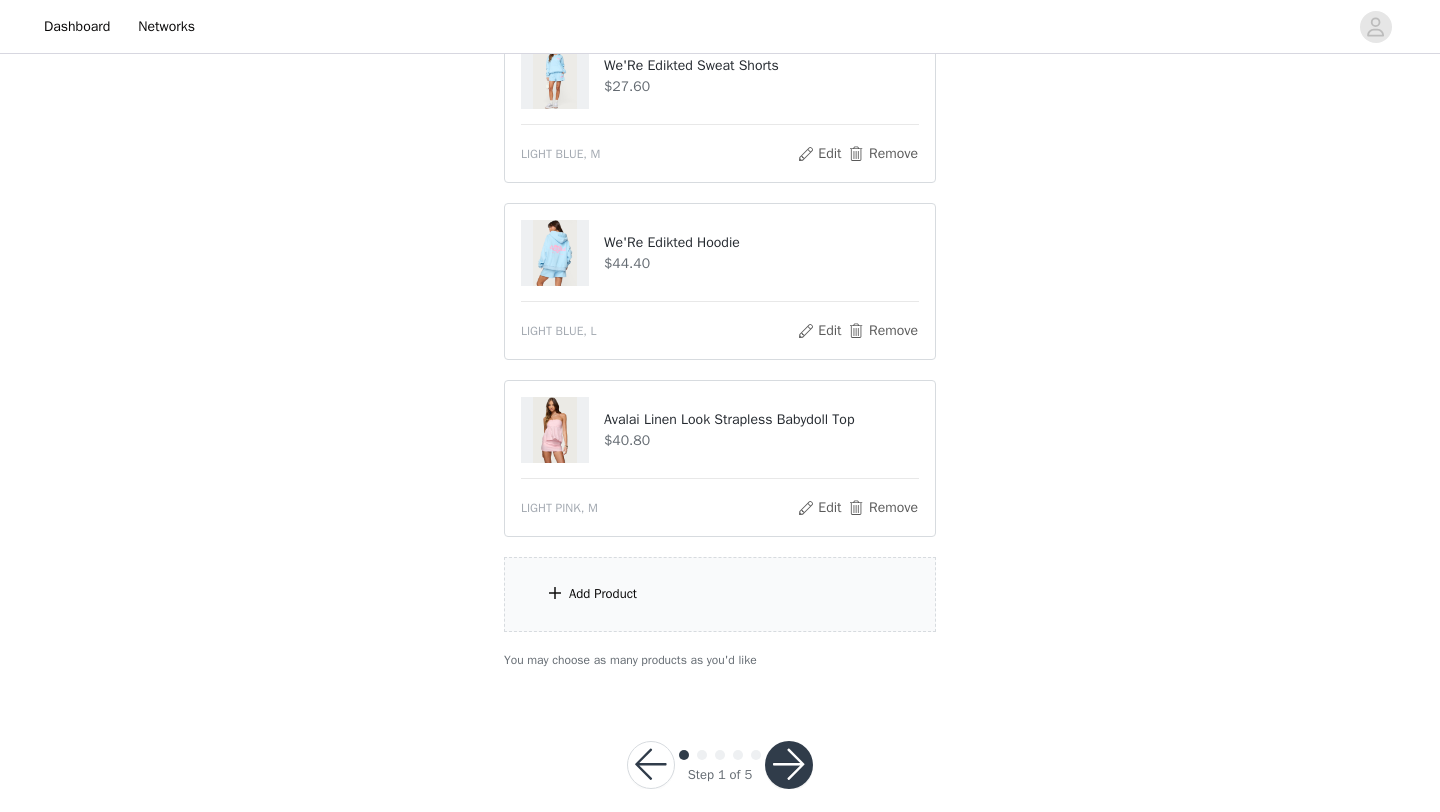 click on "Add Product" at bounding box center (603, 594) 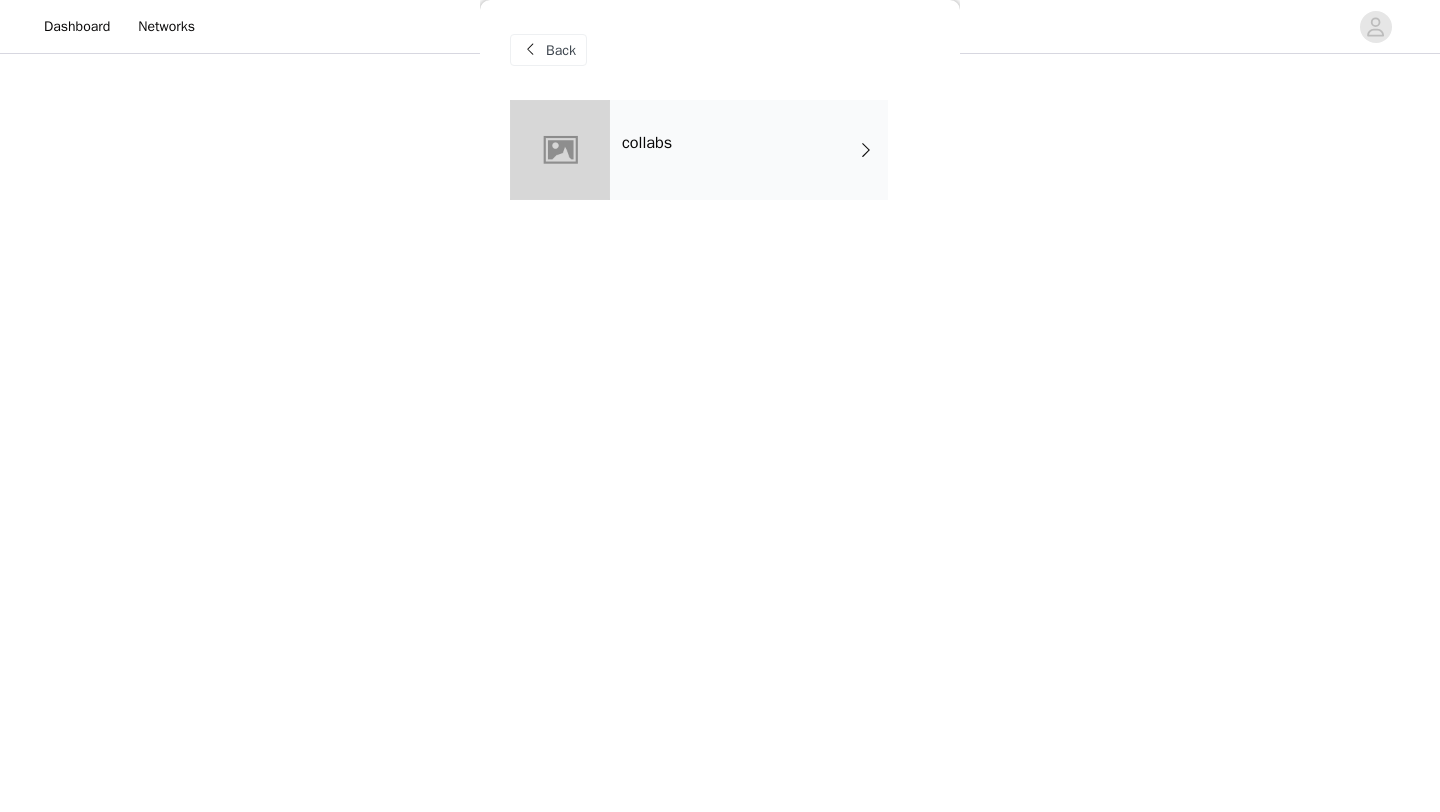 click on "collabs" at bounding box center (749, 150) 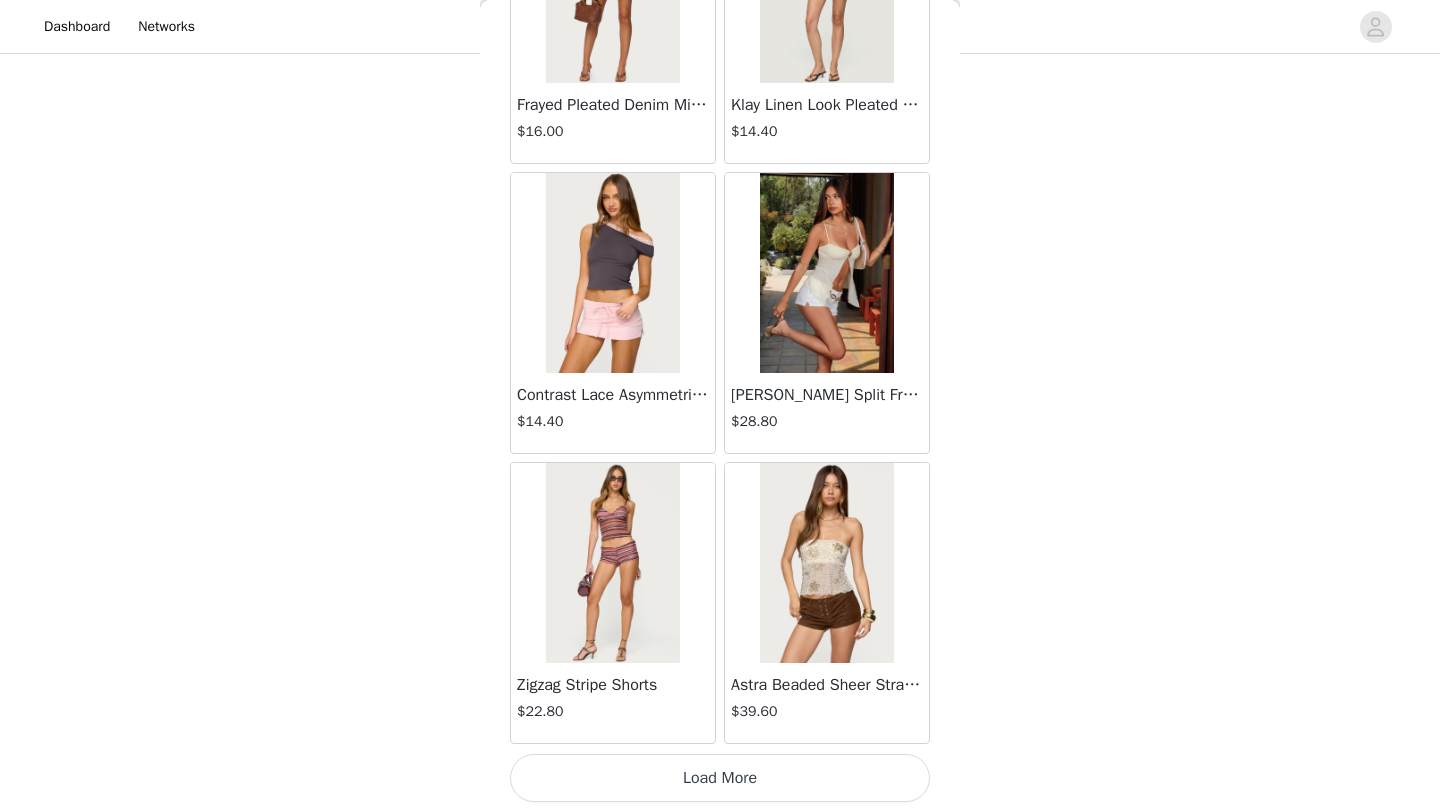 click on "Load More" at bounding box center [720, 778] 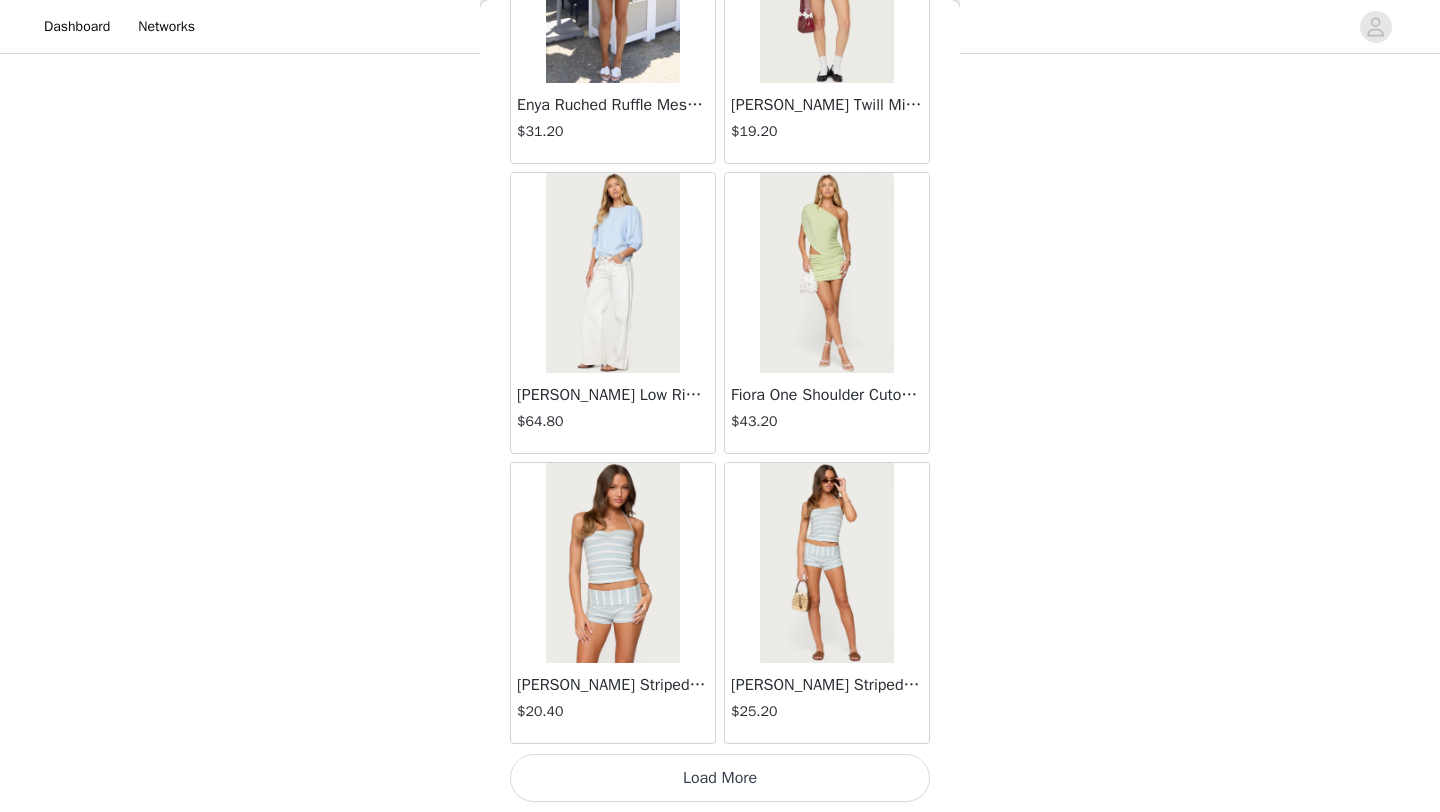 click on "Load More" at bounding box center [720, 778] 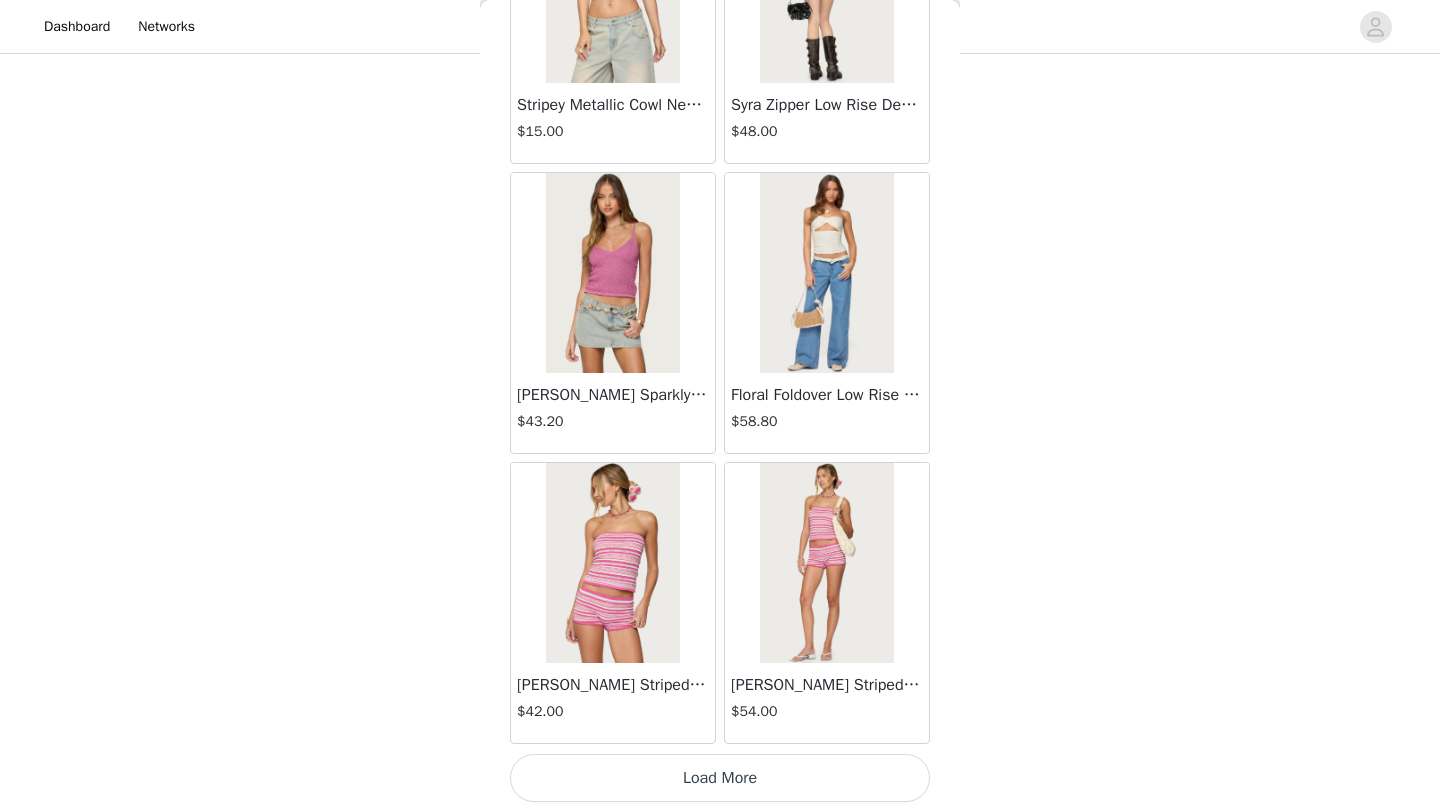 click on "Load More" at bounding box center [720, 778] 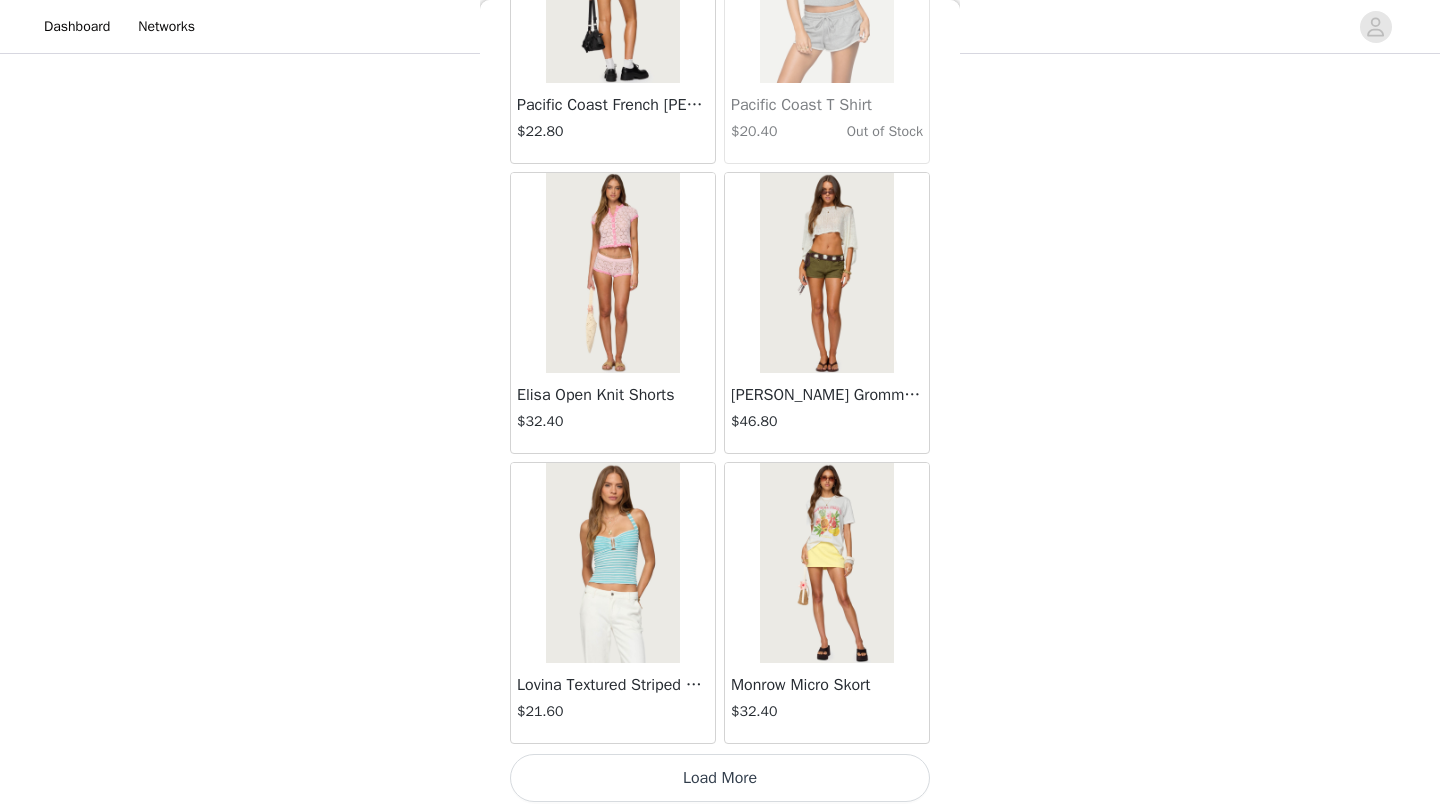click on "Load More" at bounding box center [720, 778] 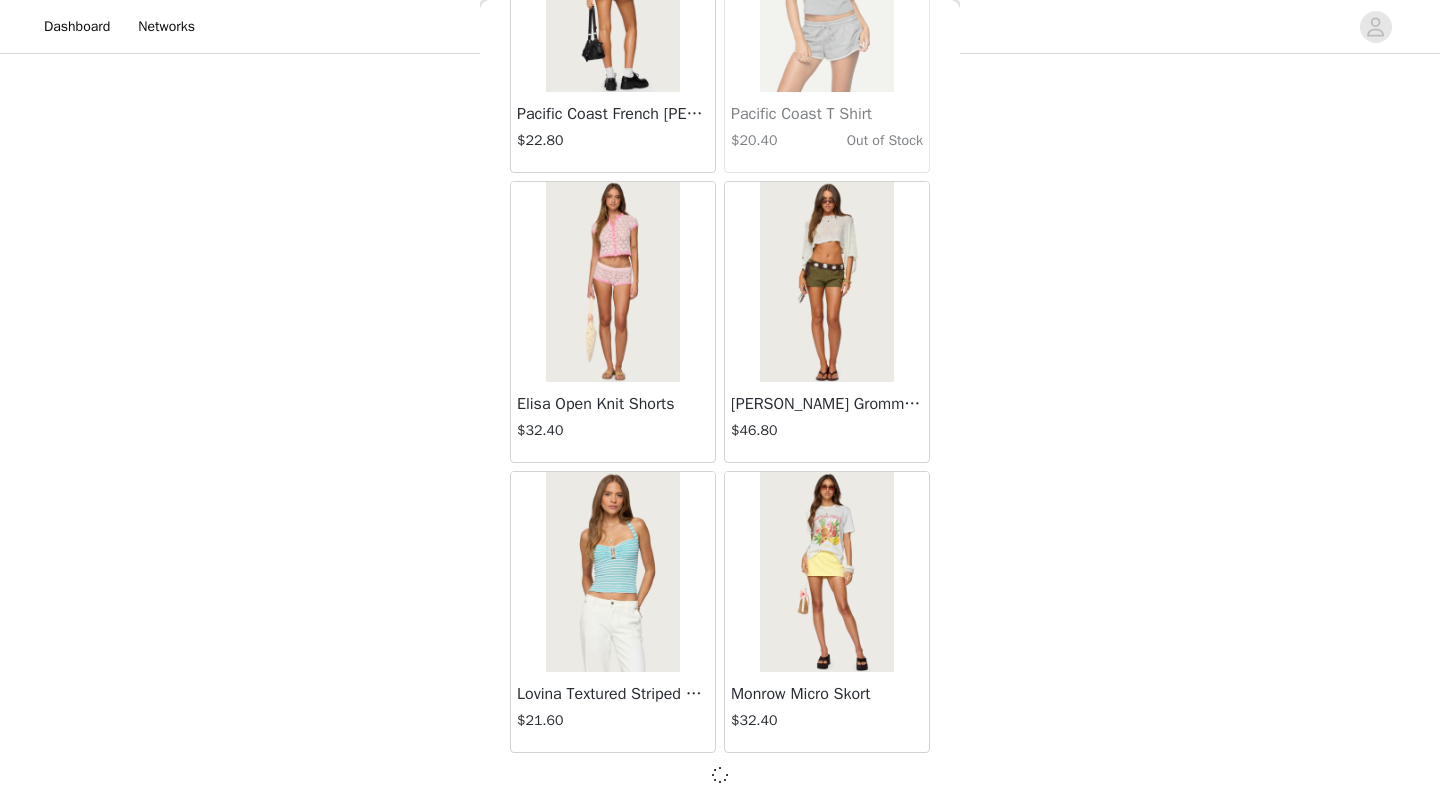 scroll, scrollTop: 10939, scrollLeft: 0, axis: vertical 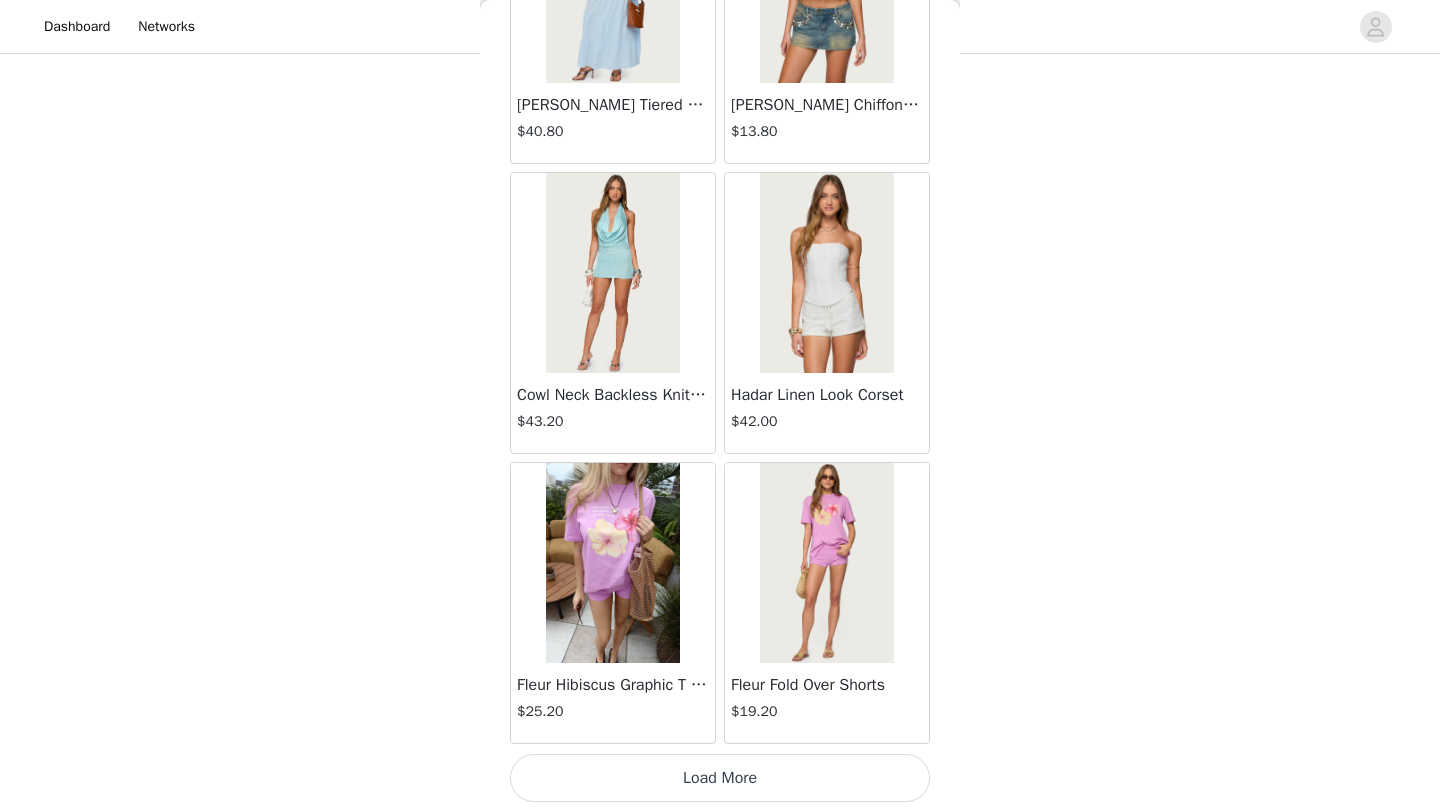 click on "Load More" at bounding box center [720, 778] 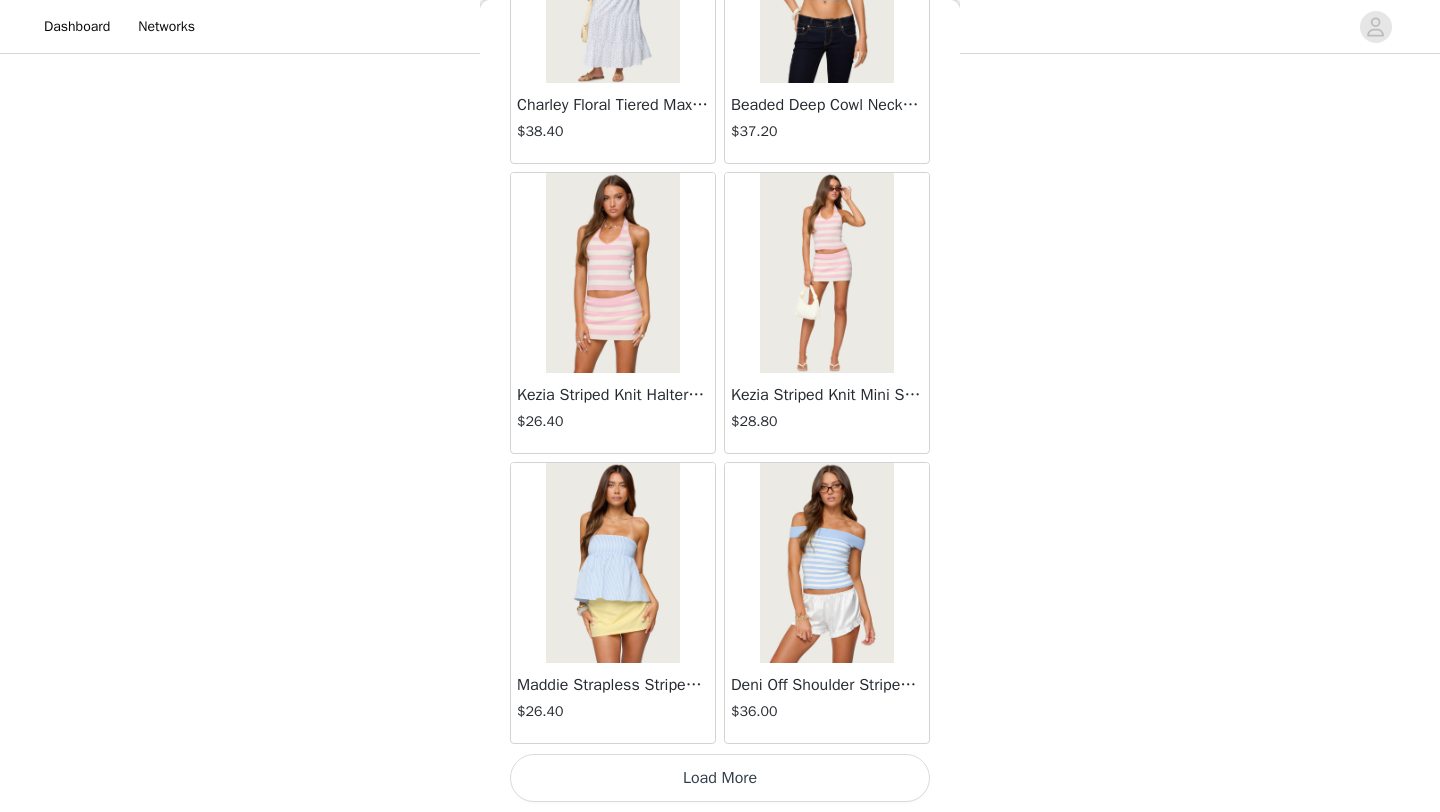 click on "Load More" at bounding box center [720, 778] 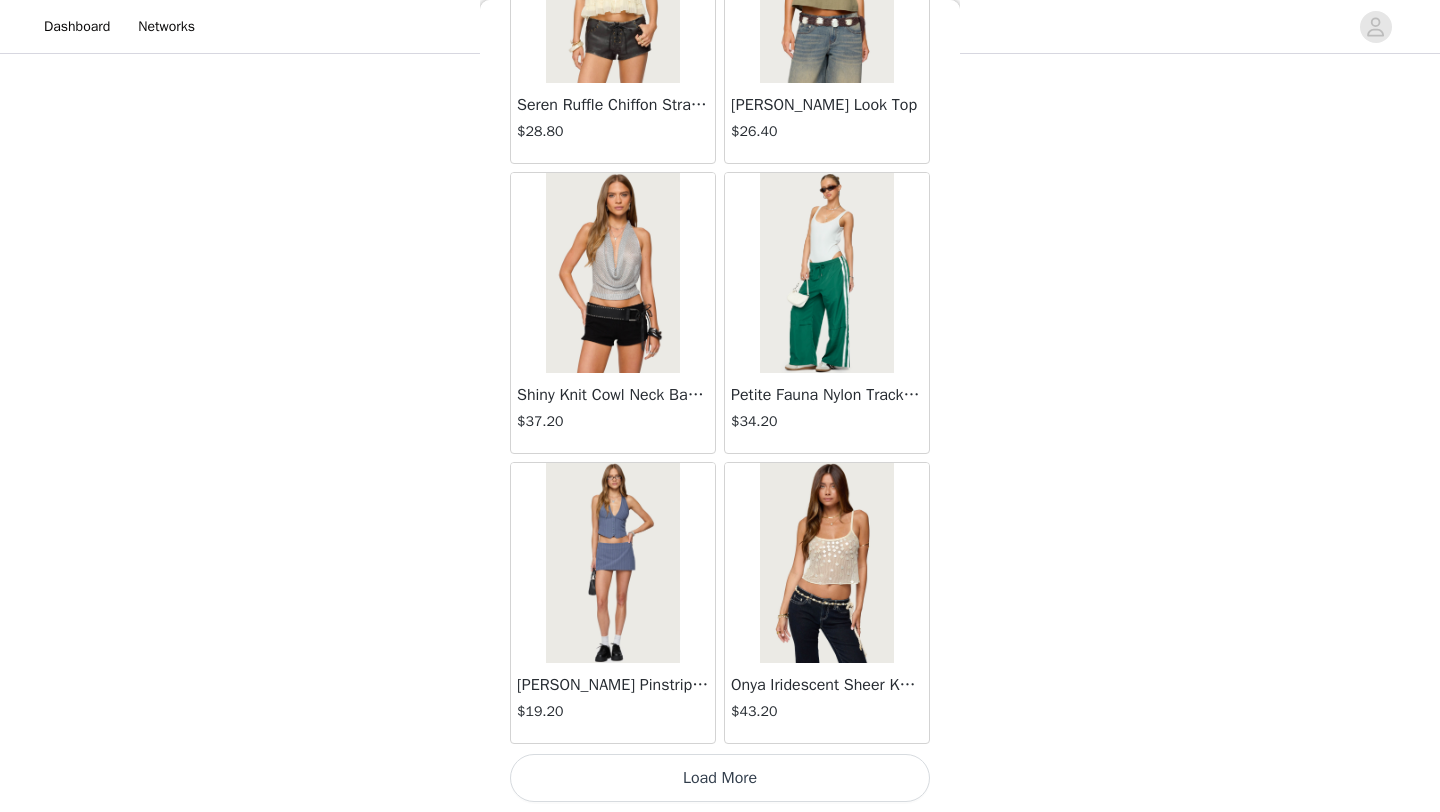 click on "Load More" at bounding box center [720, 778] 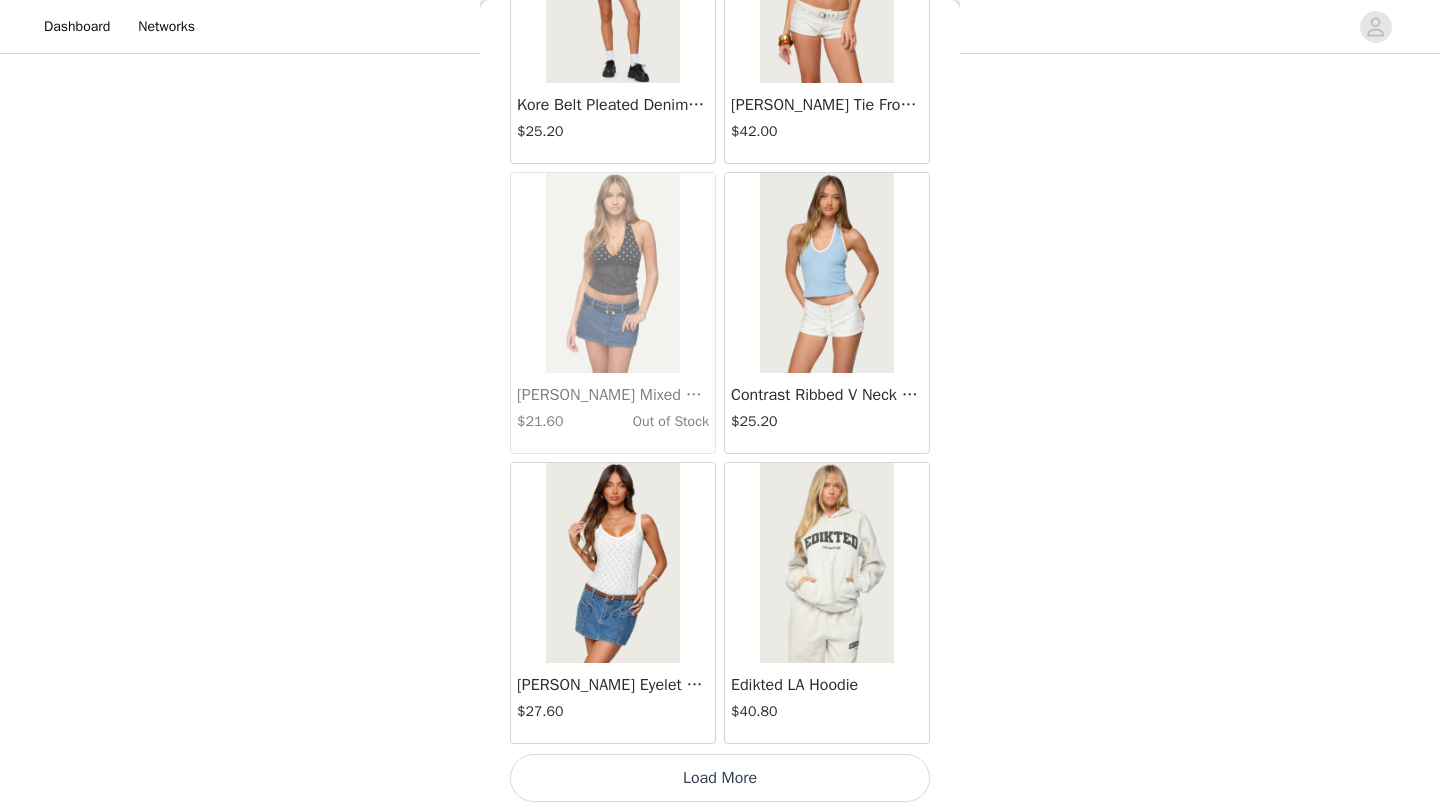 click on "Load More" at bounding box center [720, 778] 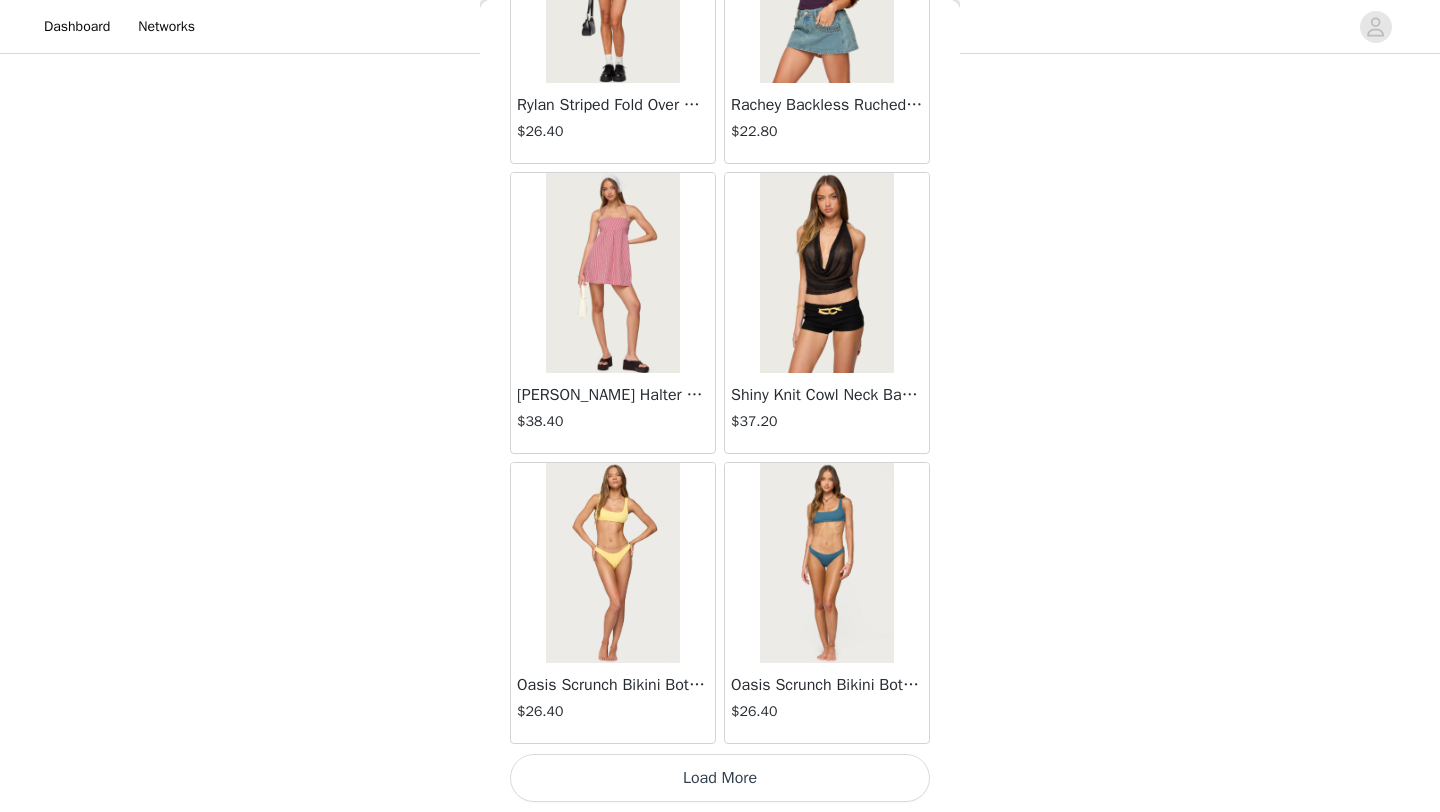 click on "Load More" at bounding box center (720, 778) 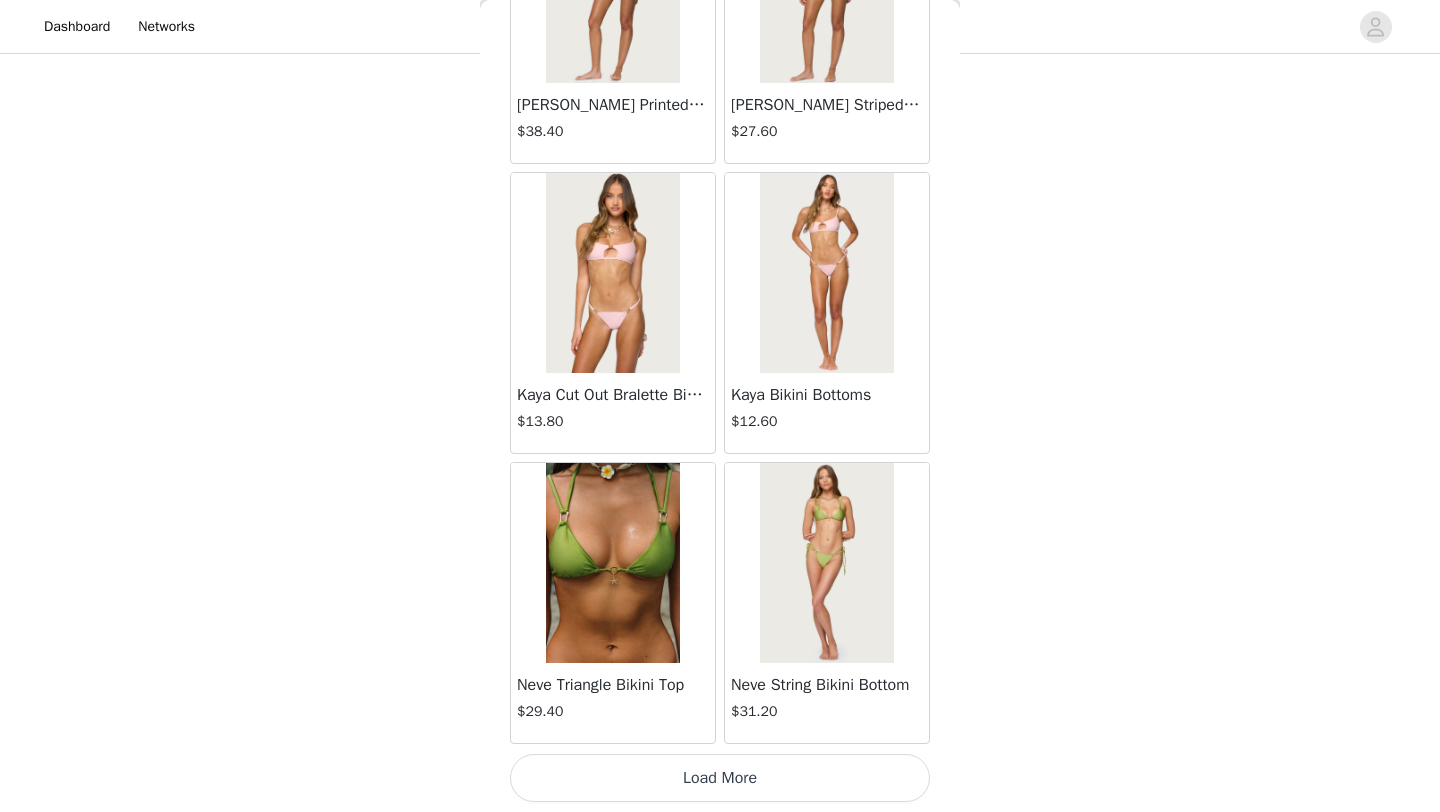 click on "Load More" at bounding box center [720, 778] 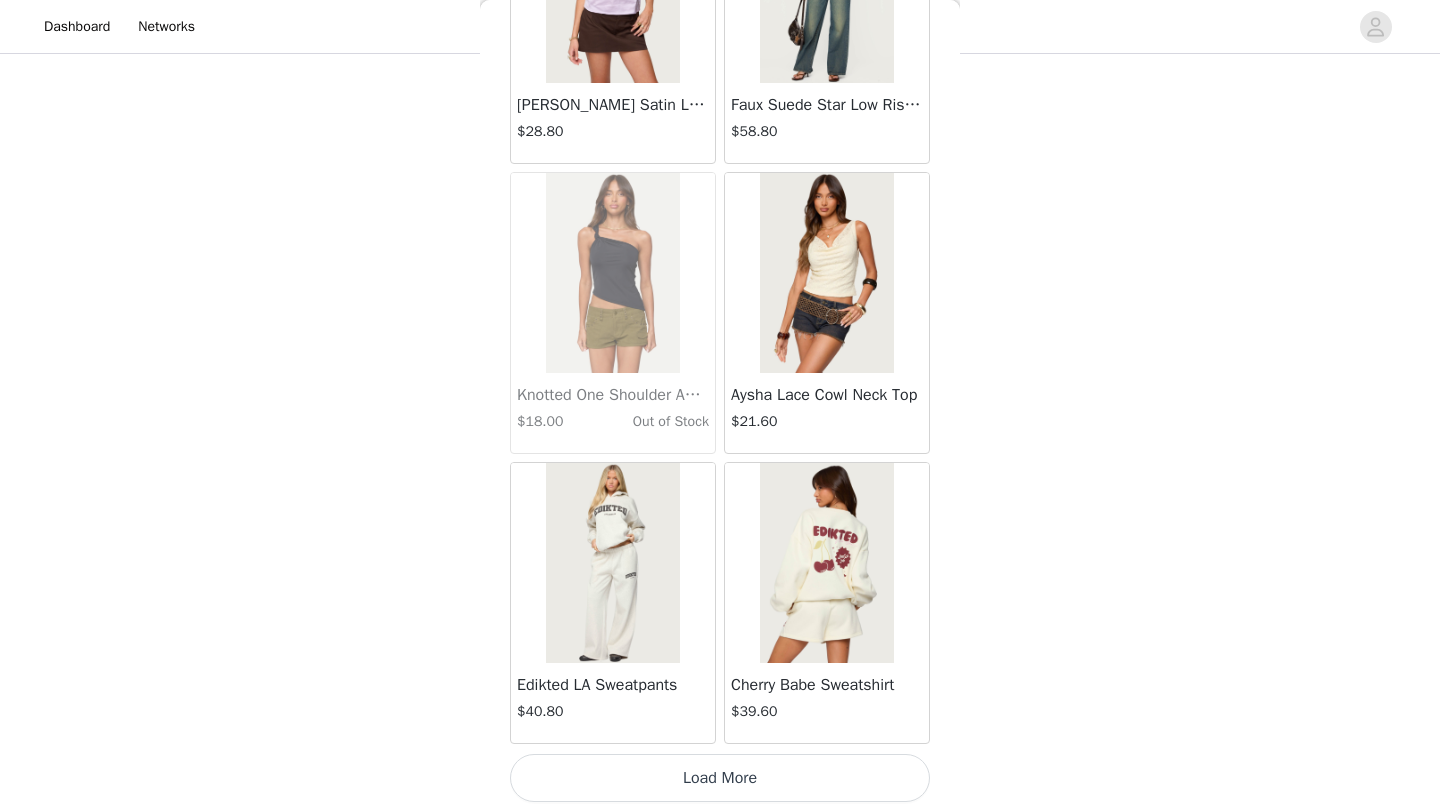 click on "Load More" at bounding box center [720, 778] 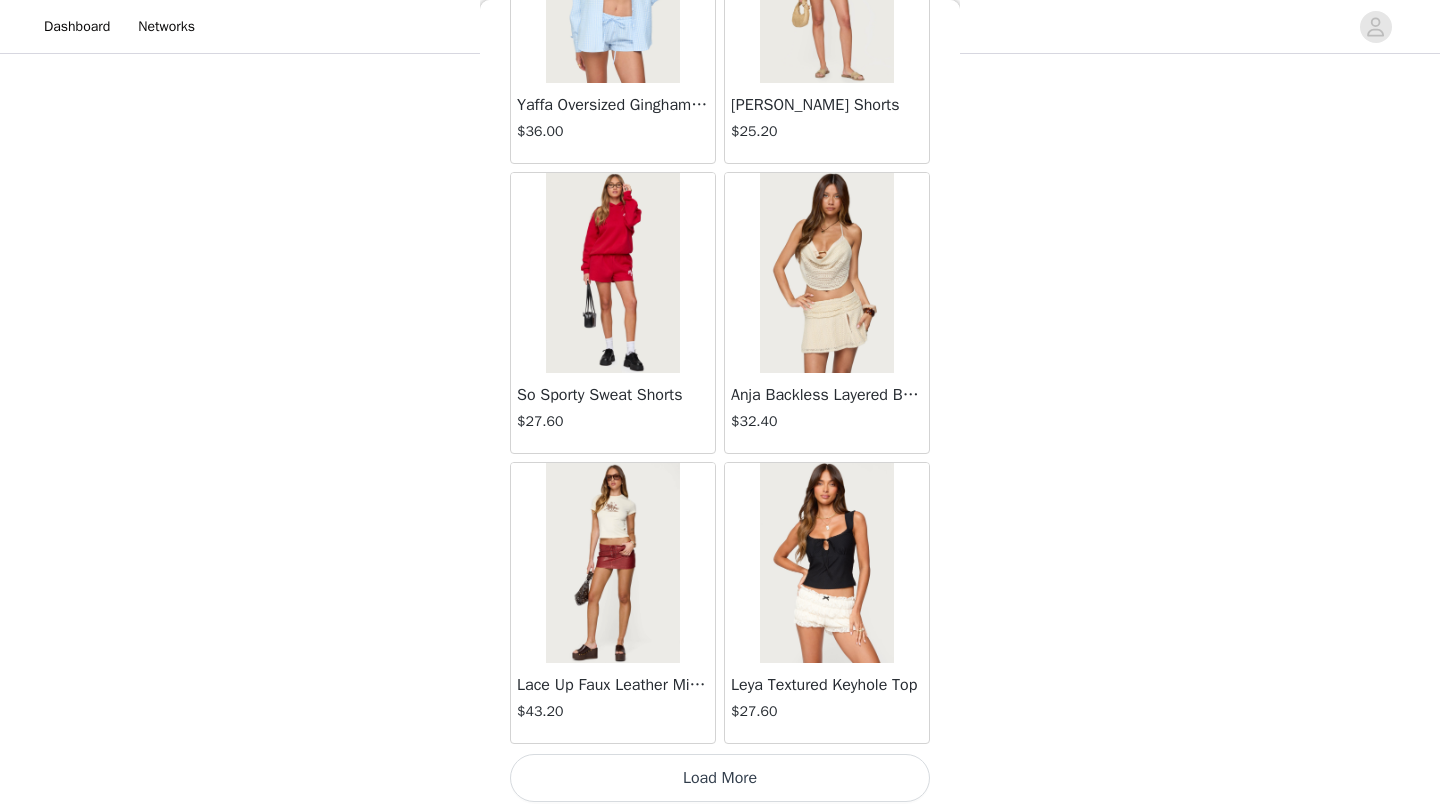 click on "Load More" at bounding box center (720, 778) 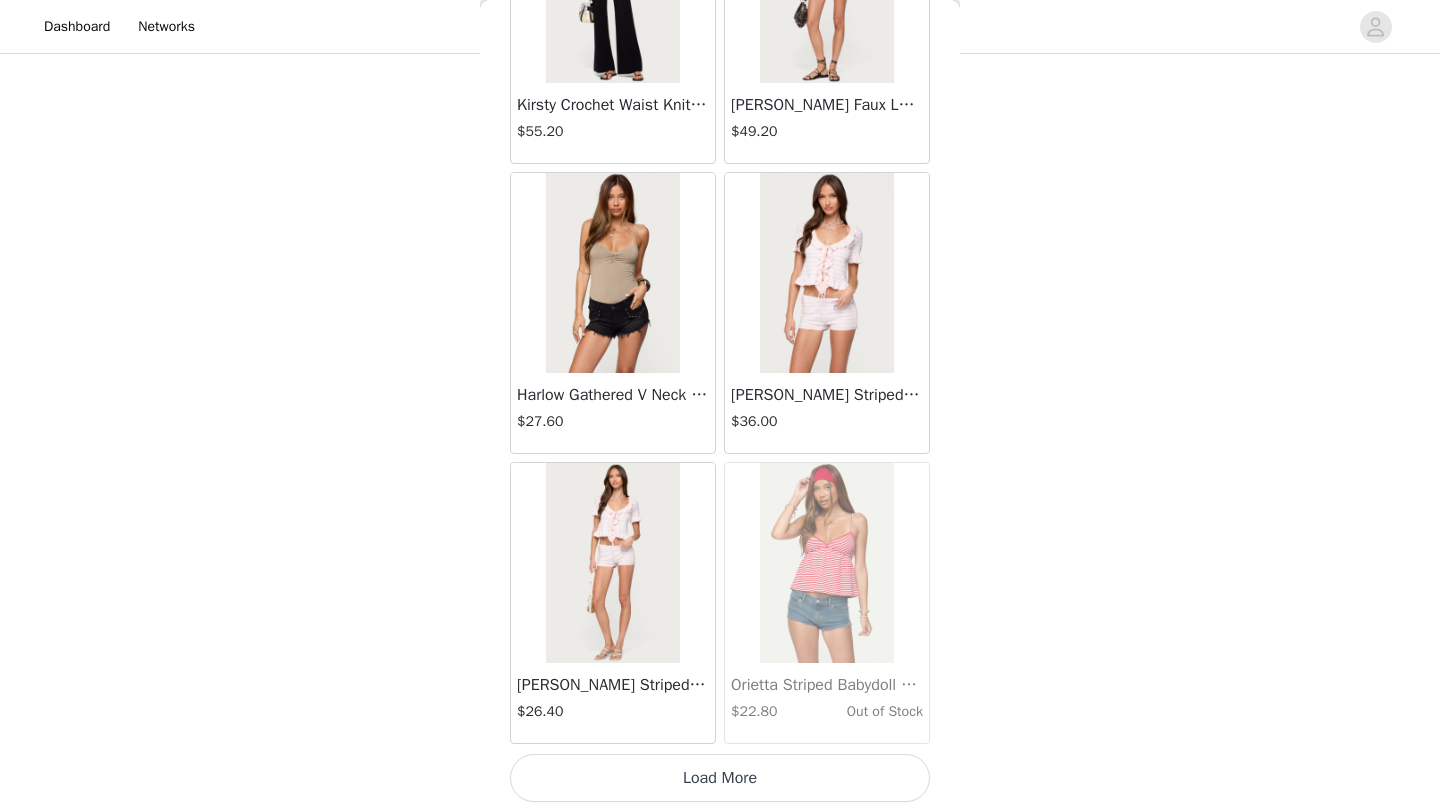click on "Load More" at bounding box center (720, 778) 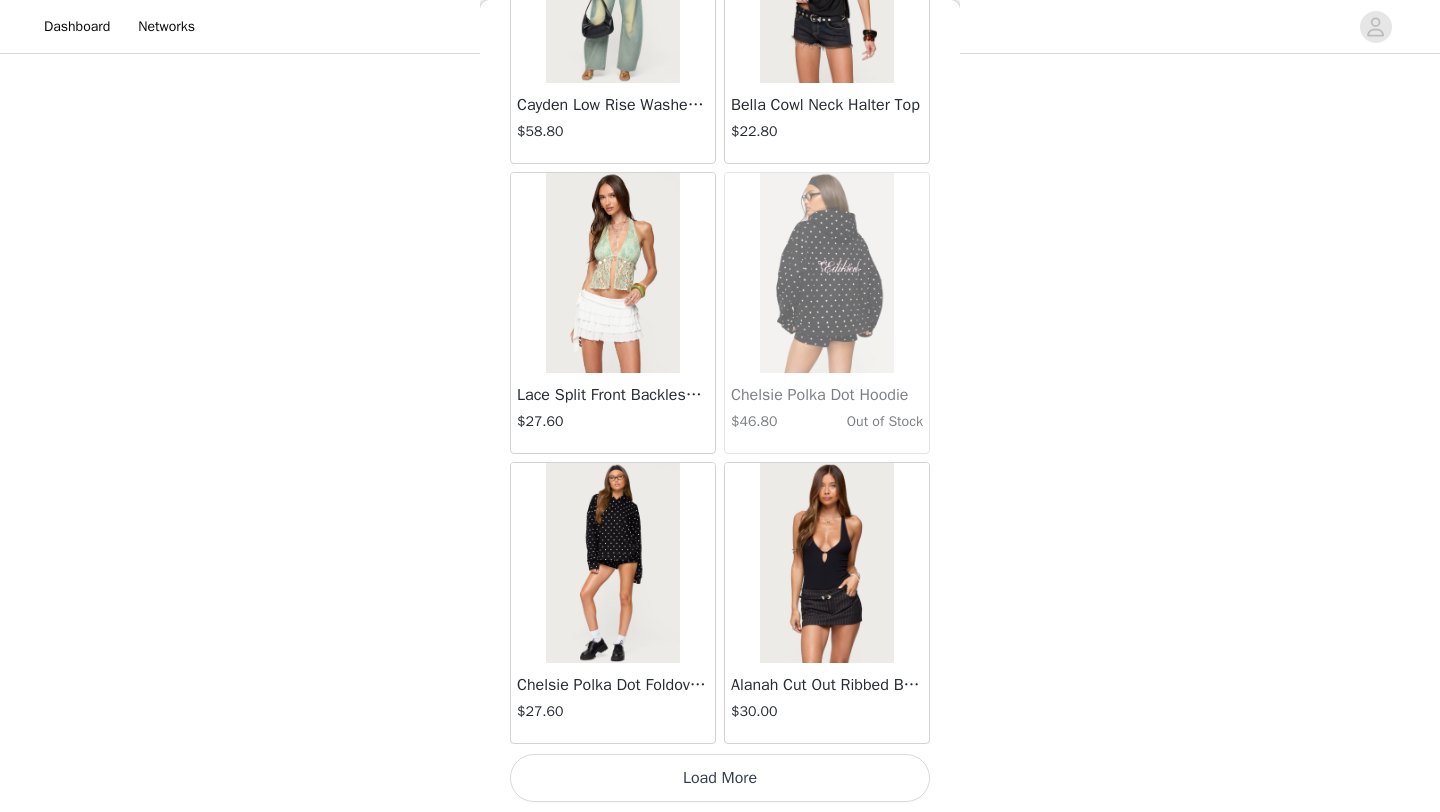 click on "Load More" at bounding box center (720, 778) 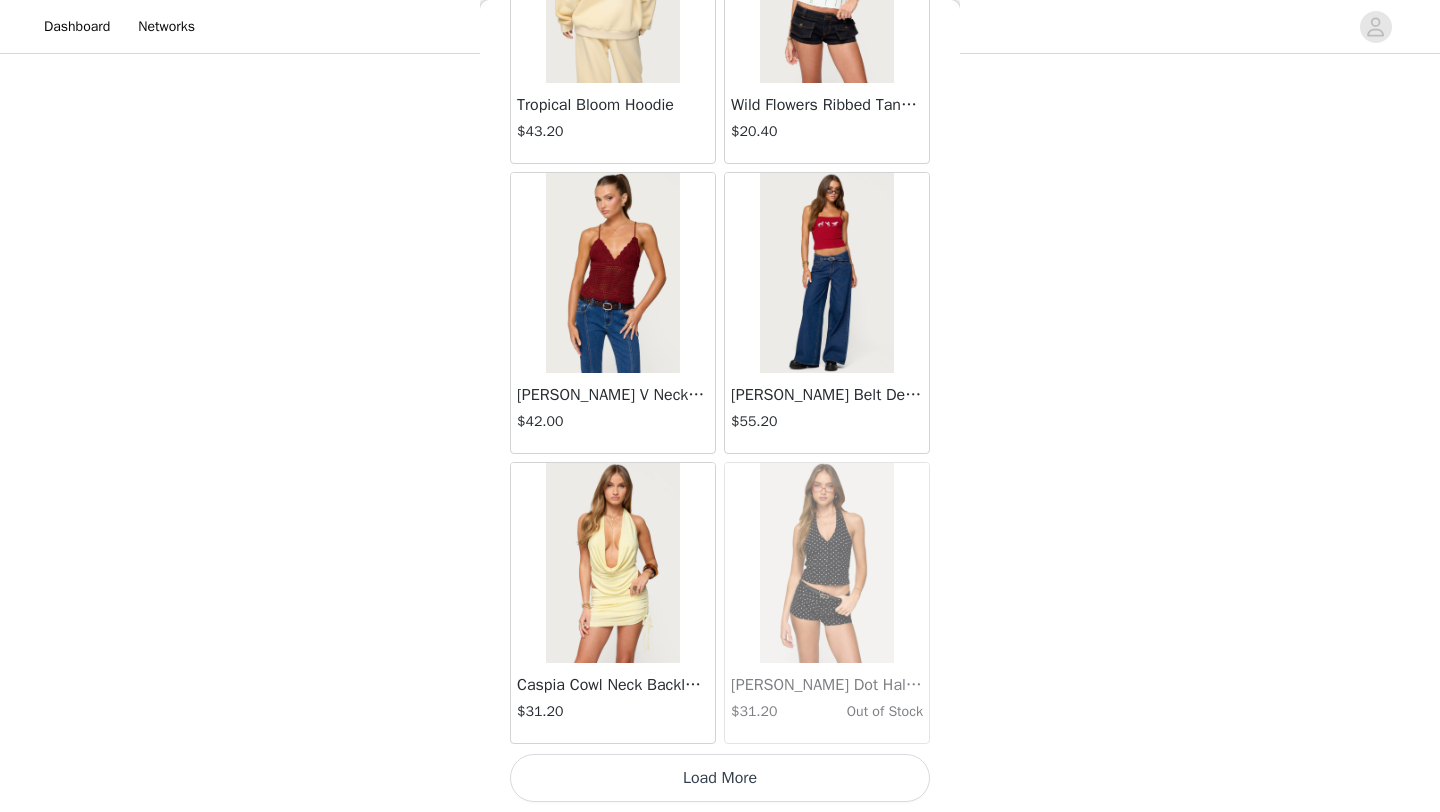 click on "Load More" at bounding box center [720, 778] 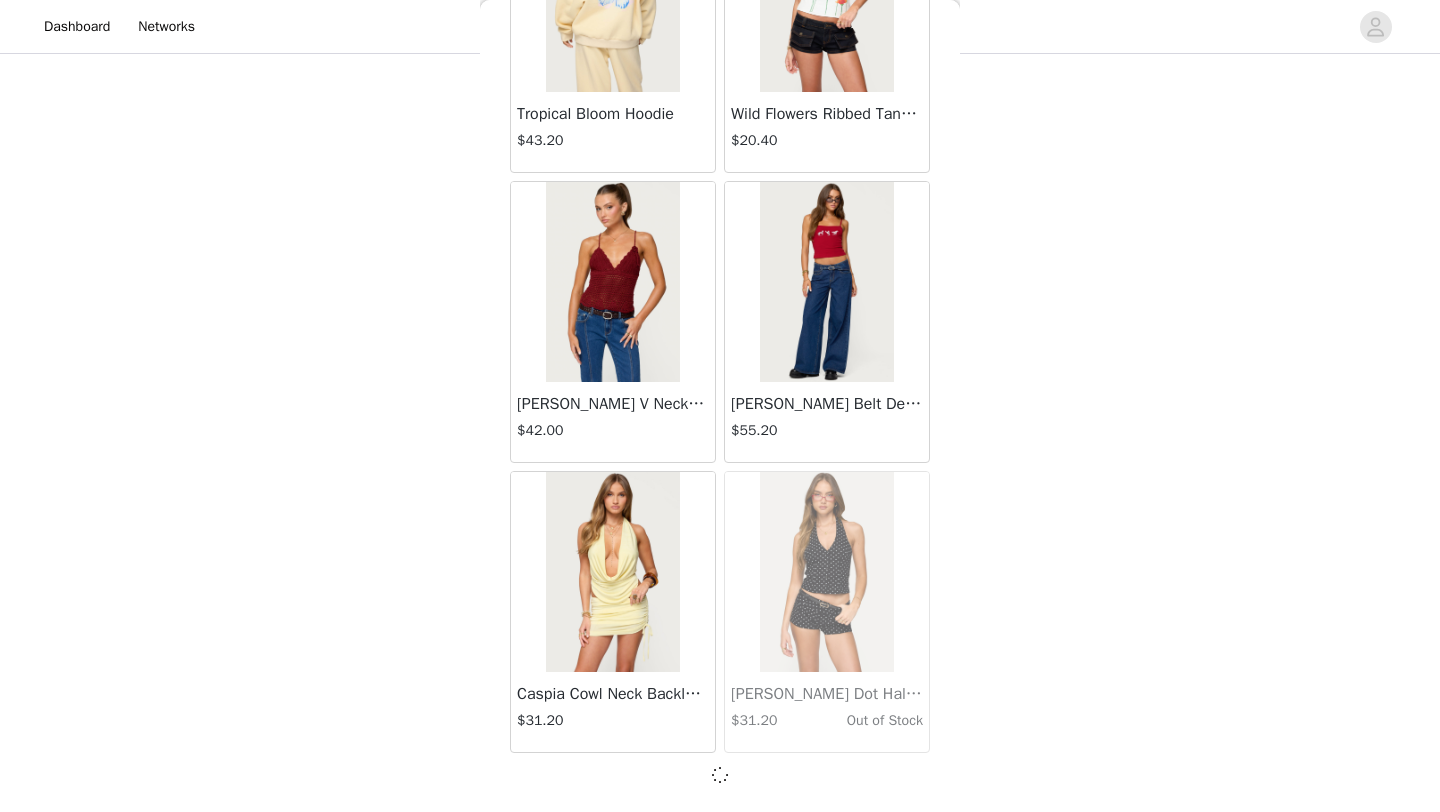 scroll, scrollTop: 42839, scrollLeft: 0, axis: vertical 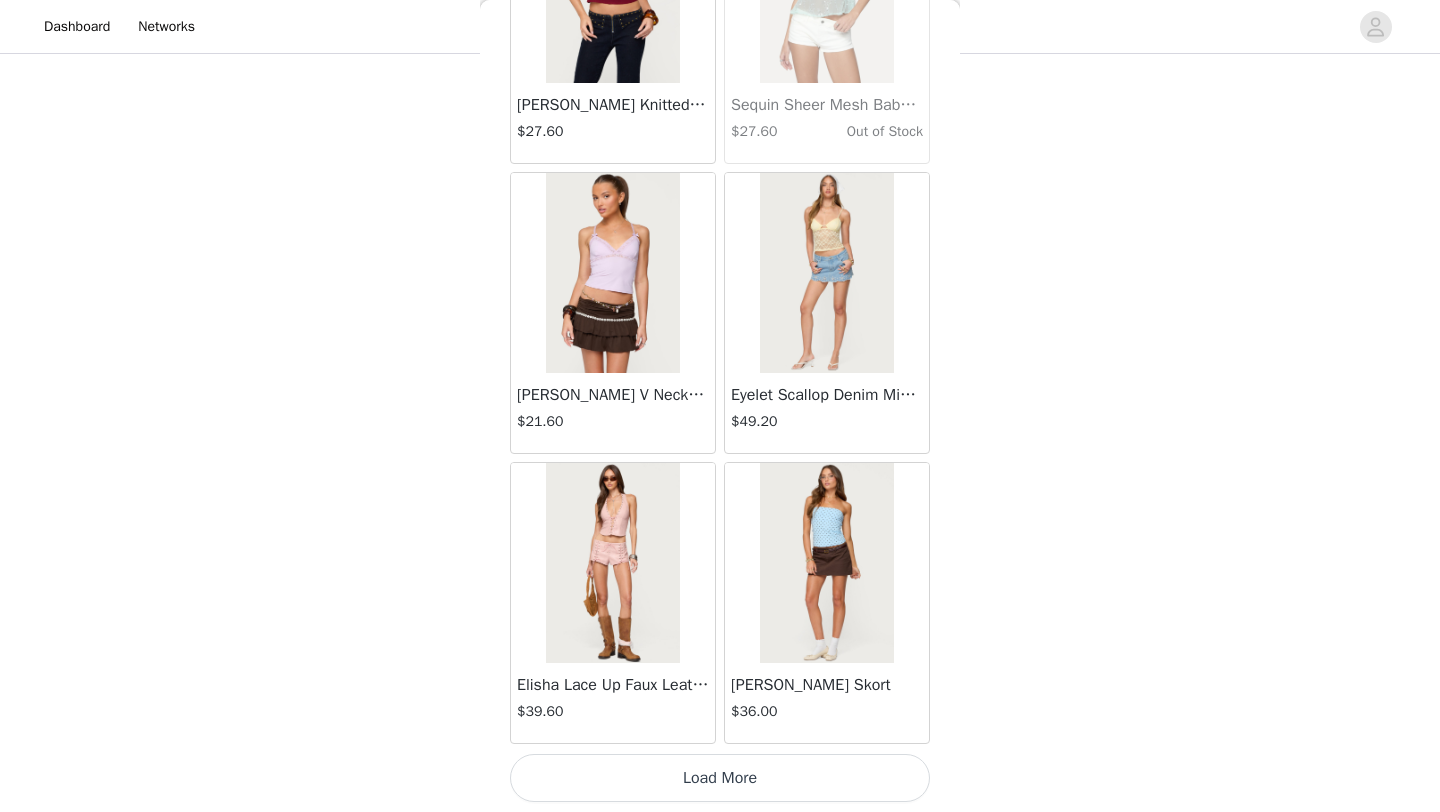 click on "Load More" at bounding box center (720, 778) 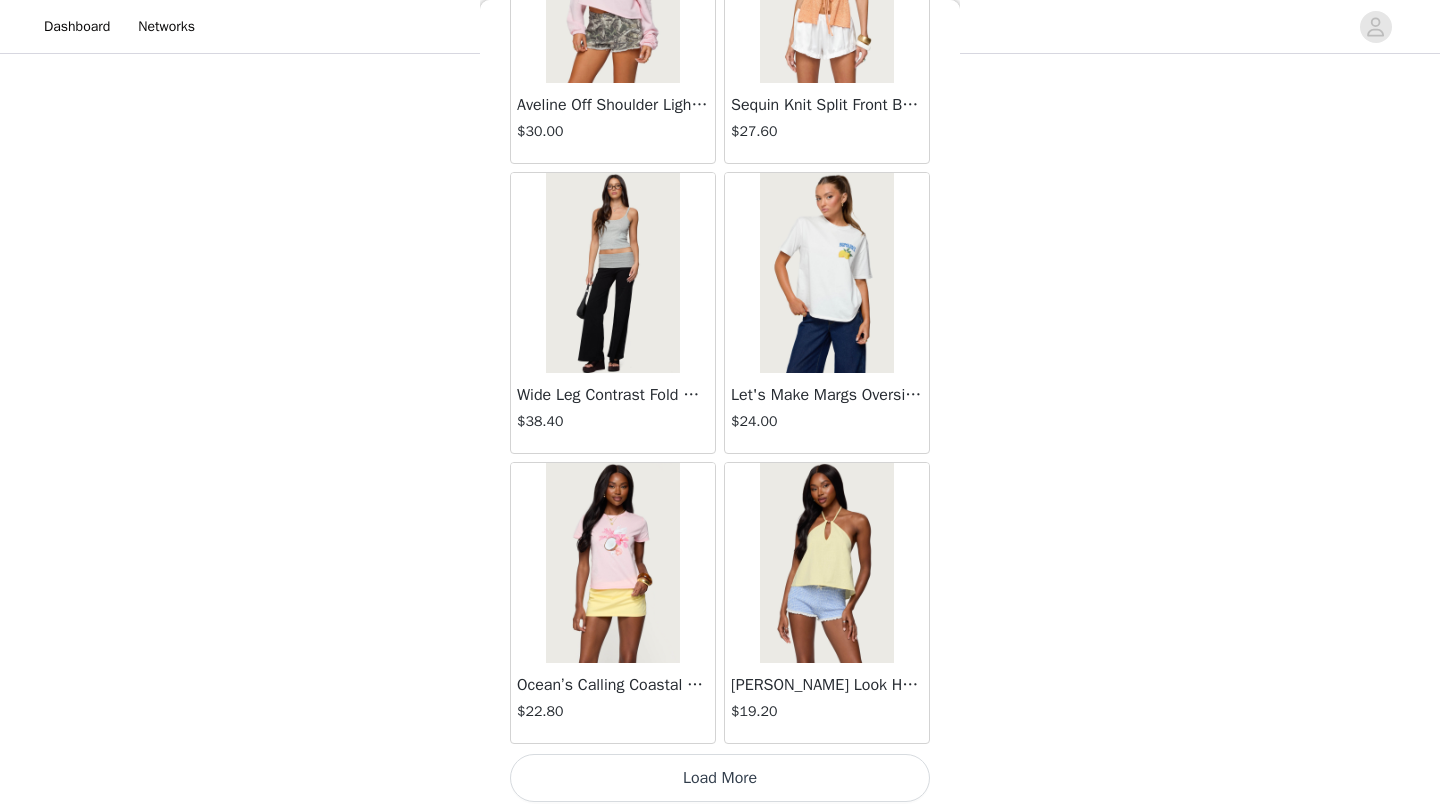 click on "Load More" at bounding box center [720, 778] 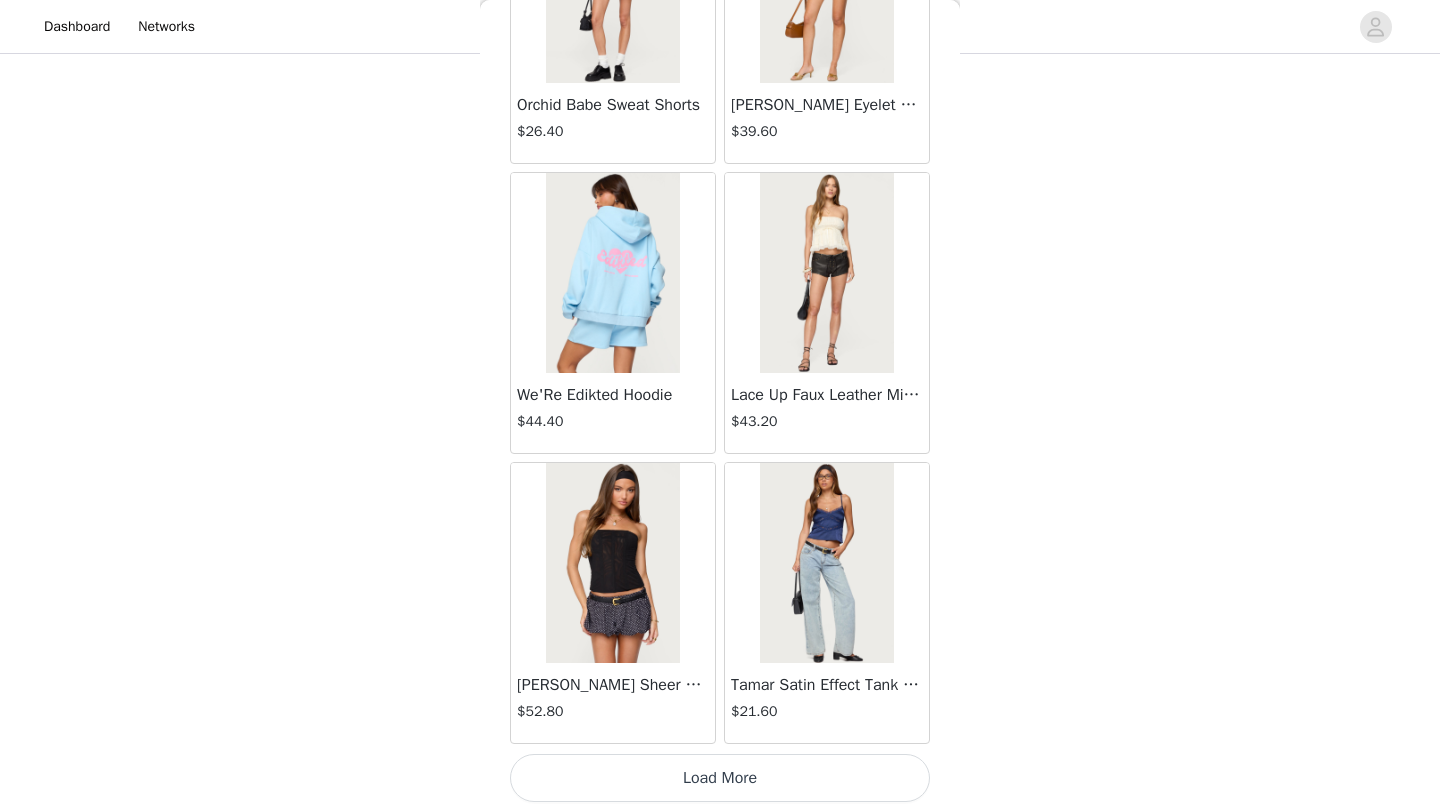 click on "Load More" at bounding box center [720, 778] 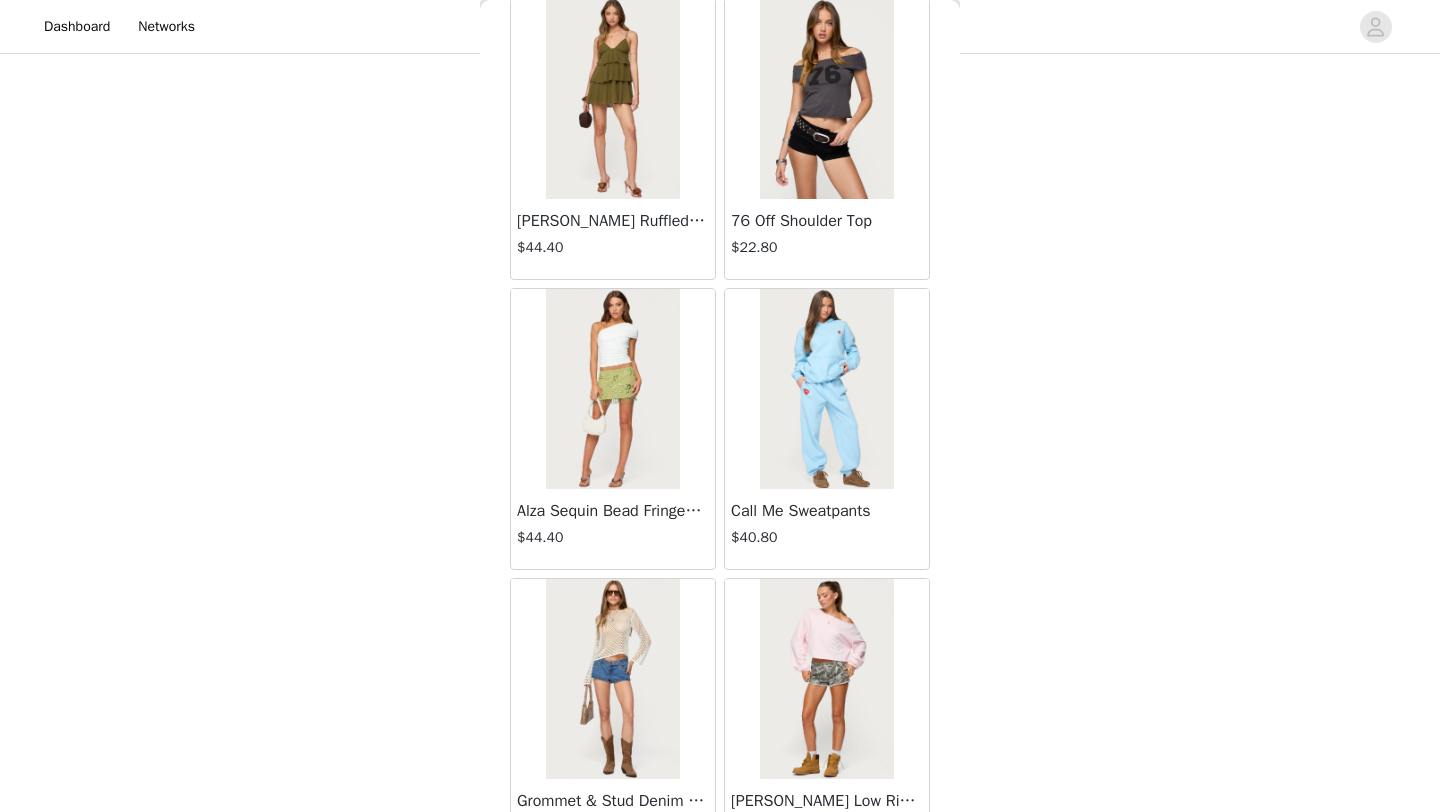 scroll, scrollTop: 54448, scrollLeft: 0, axis: vertical 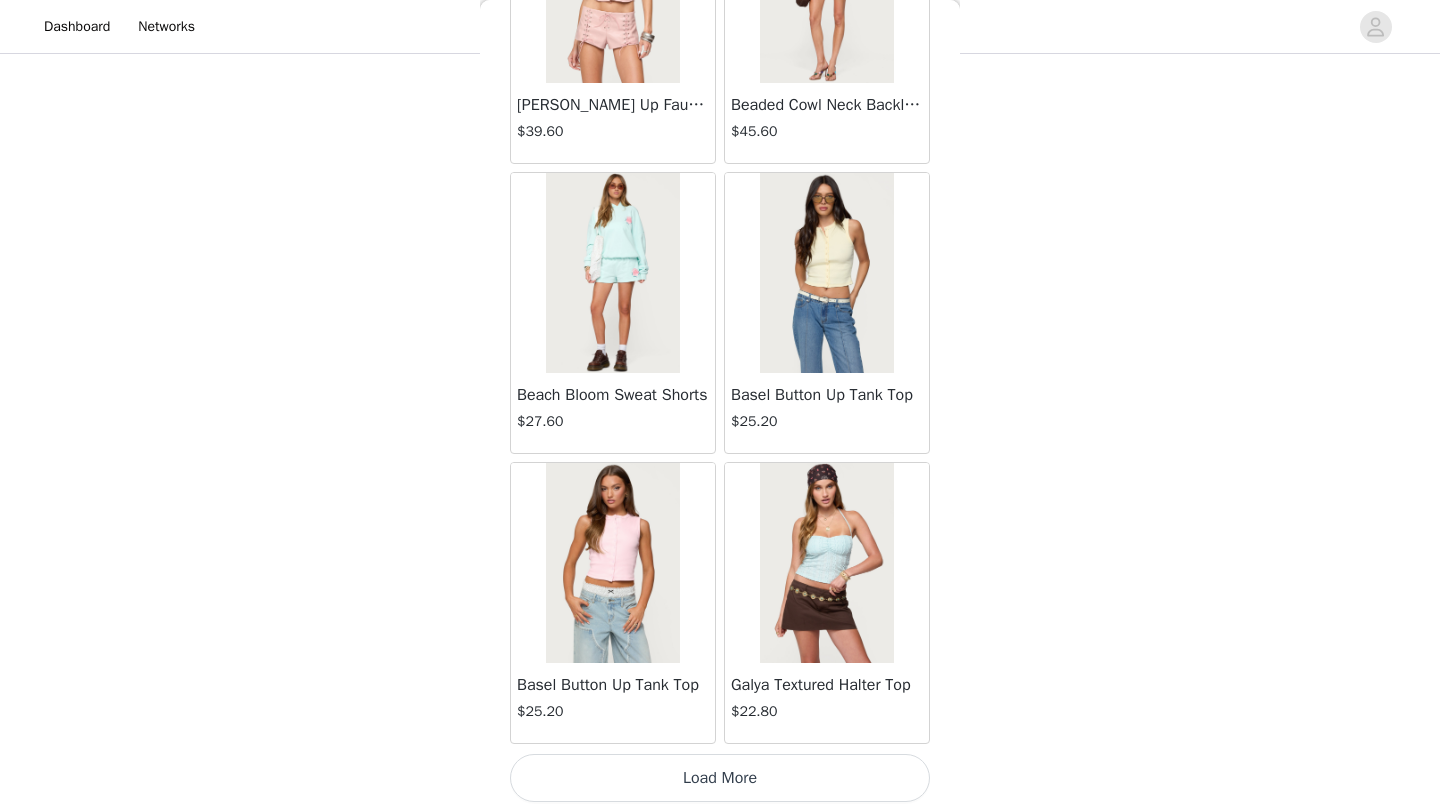 click on "Lovina Grommet Pleated Mini Skort   $16.80       Metallic & Sequin Textured Tank Top   $27.60       Nelley Backless Beaded Sequin Chiffon Top   $36.00       [PERSON_NAME] Asymmetric One Shoulder Crochet Top   $21.60       [PERSON_NAME] Plaid Micro Shorts   $30.00       [PERSON_NAME] Floral Texured Sheer Halter Top   $27.60       Maree Bead V Neck Top   $22.80       Maree Bead Cut Out Mini Skirt   $20.40       [PERSON_NAME] Cut Out Halter Top   $28.80       Juney Pinstripe Tailored Button Up Shirt   $36.00       Avenly Striped Tie Front Babydoll Top   $27.60       [PERSON_NAME] Studded Grommet Tube Top   $30.00       Avalai Linen Look Mini Skort   $38.40       Beaded Deep Cowl Neck Backless Top   $37.20       Frayed Pleated Denim Mini Skort   $16.00       Klay Linen Look Pleated Mini Skort   $14.40       Contrast Lace Asymmetric Off Shoulder Top   $14.40       [PERSON_NAME] Split Front Sheer Mesh Top   $28.80       Zigzag Stripe Shorts   $22.80       Astra Beaded Sheer Strapless Top   $39.60       Beaded Floral Embroidered Tank Top   $38.40" at bounding box center (720, -26770) 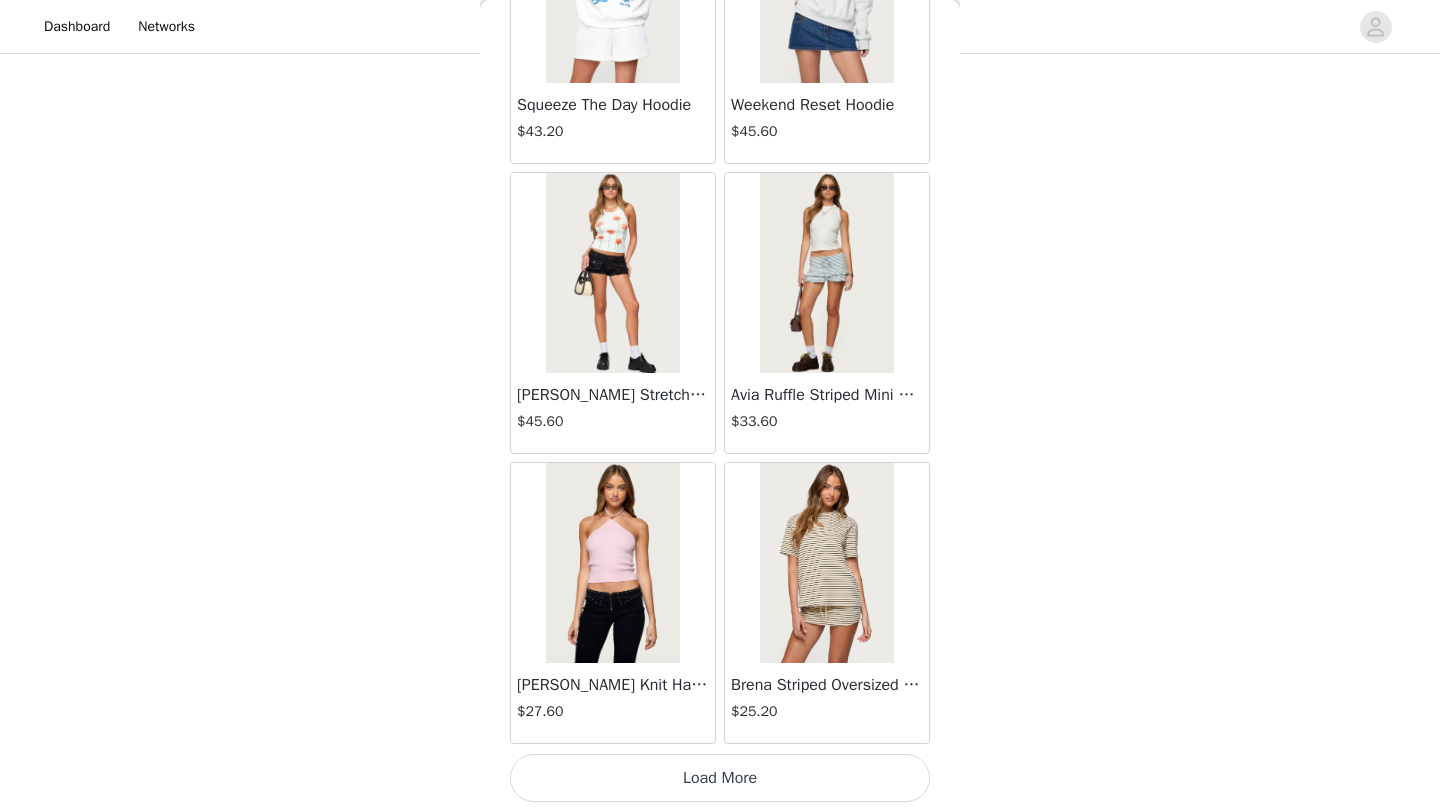 click on "Load More" at bounding box center [720, 778] 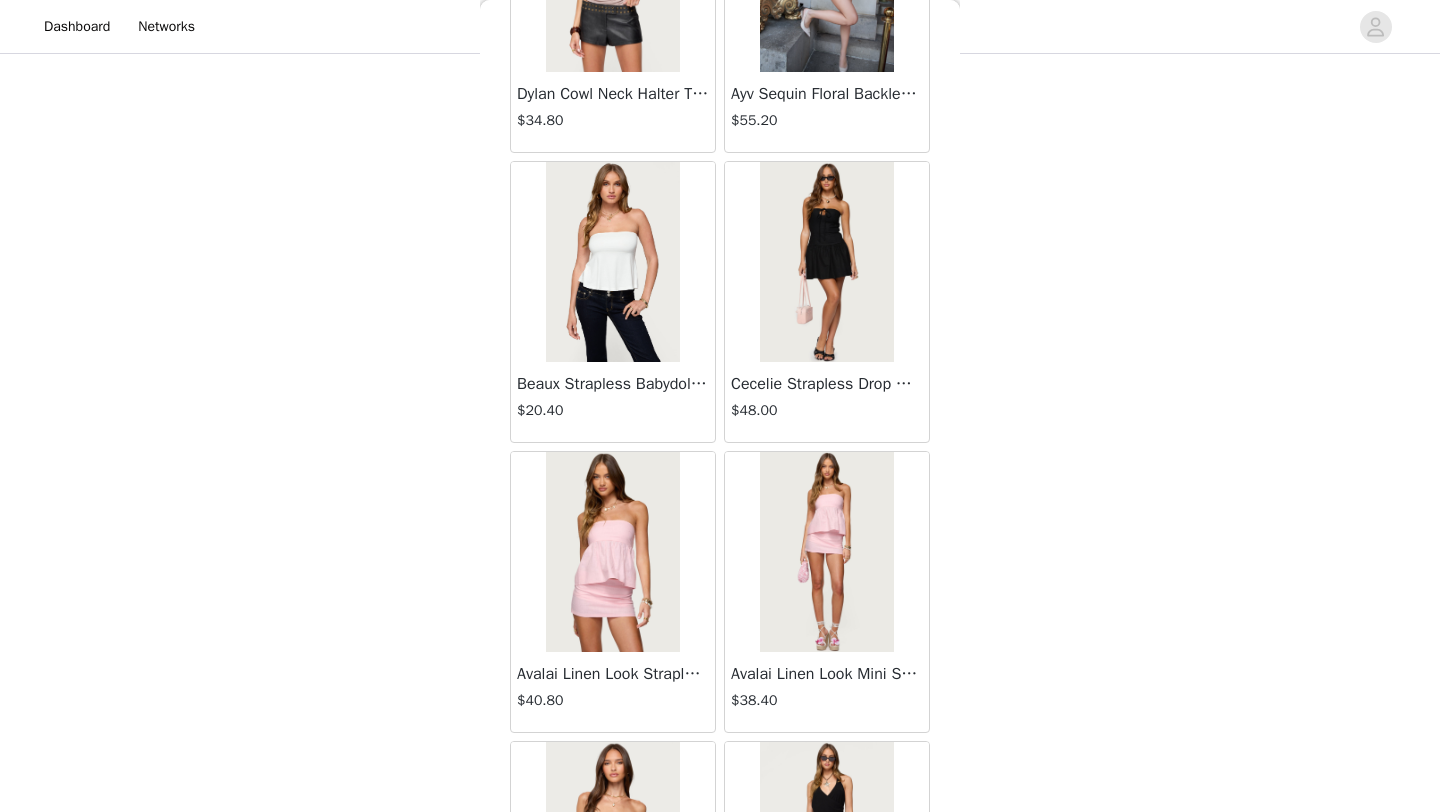 scroll, scrollTop: 58556, scrollLeft: 0, axis: vertical 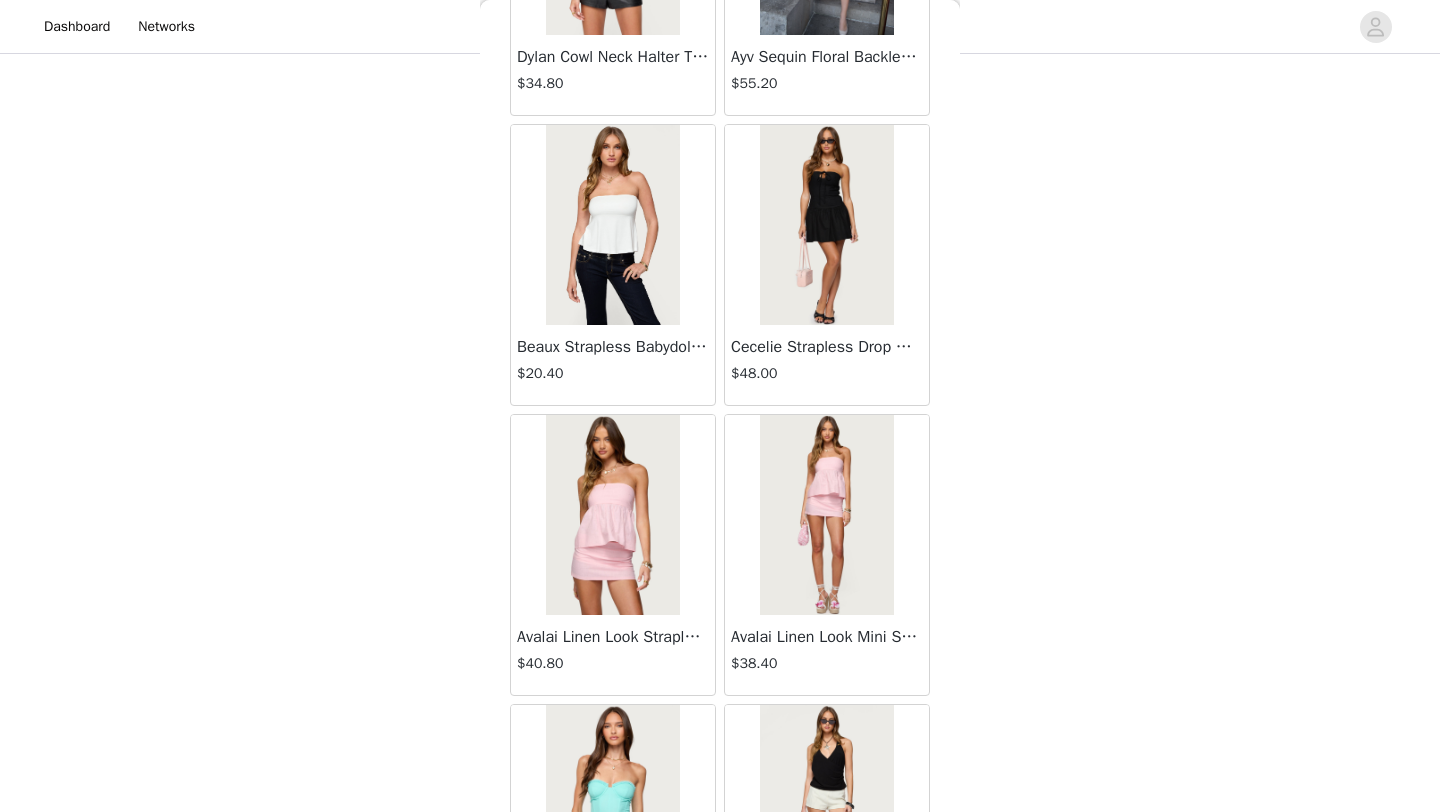 click at bounding box center (826, 515) 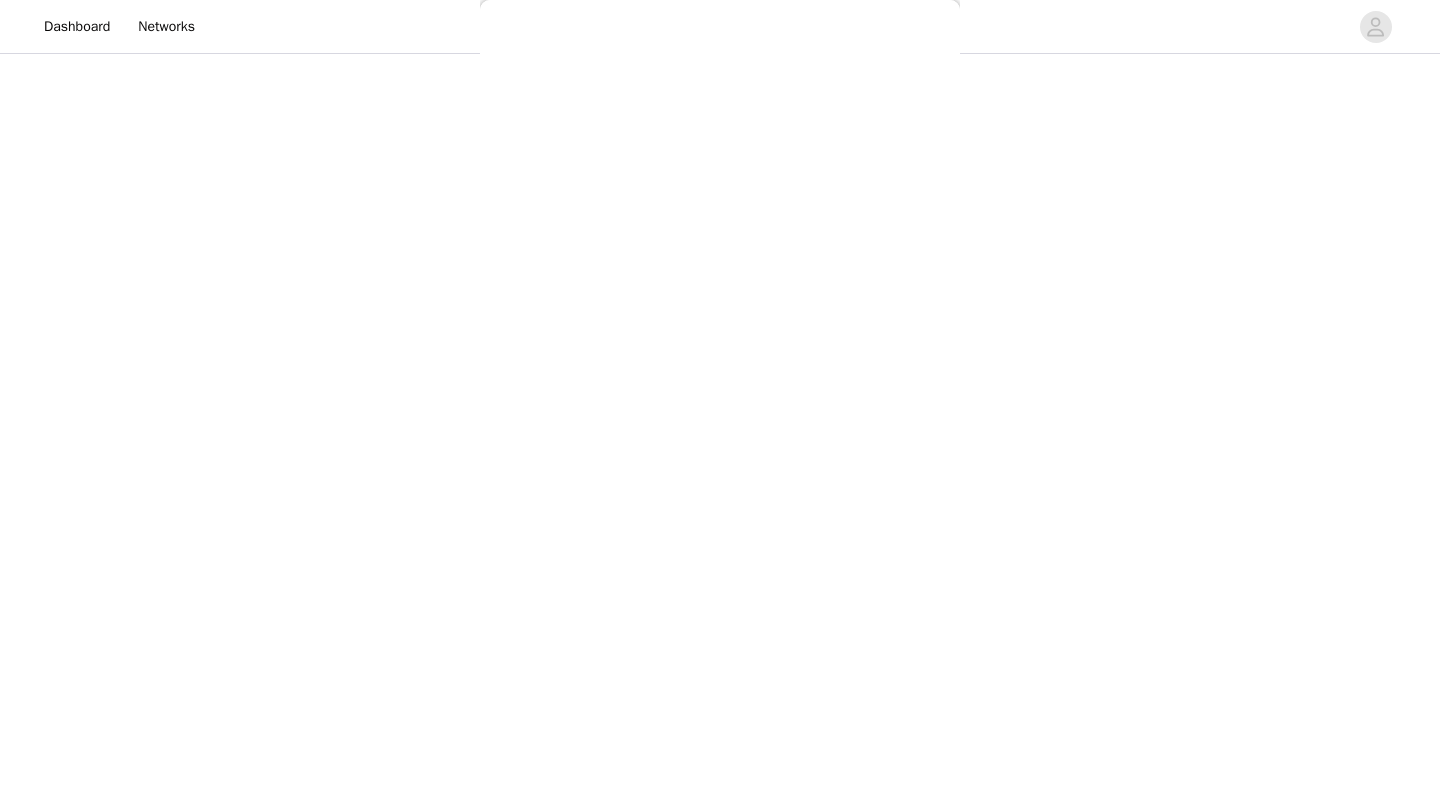 scroll, scrollTop: 0, scrollLeft: 0, axis: both 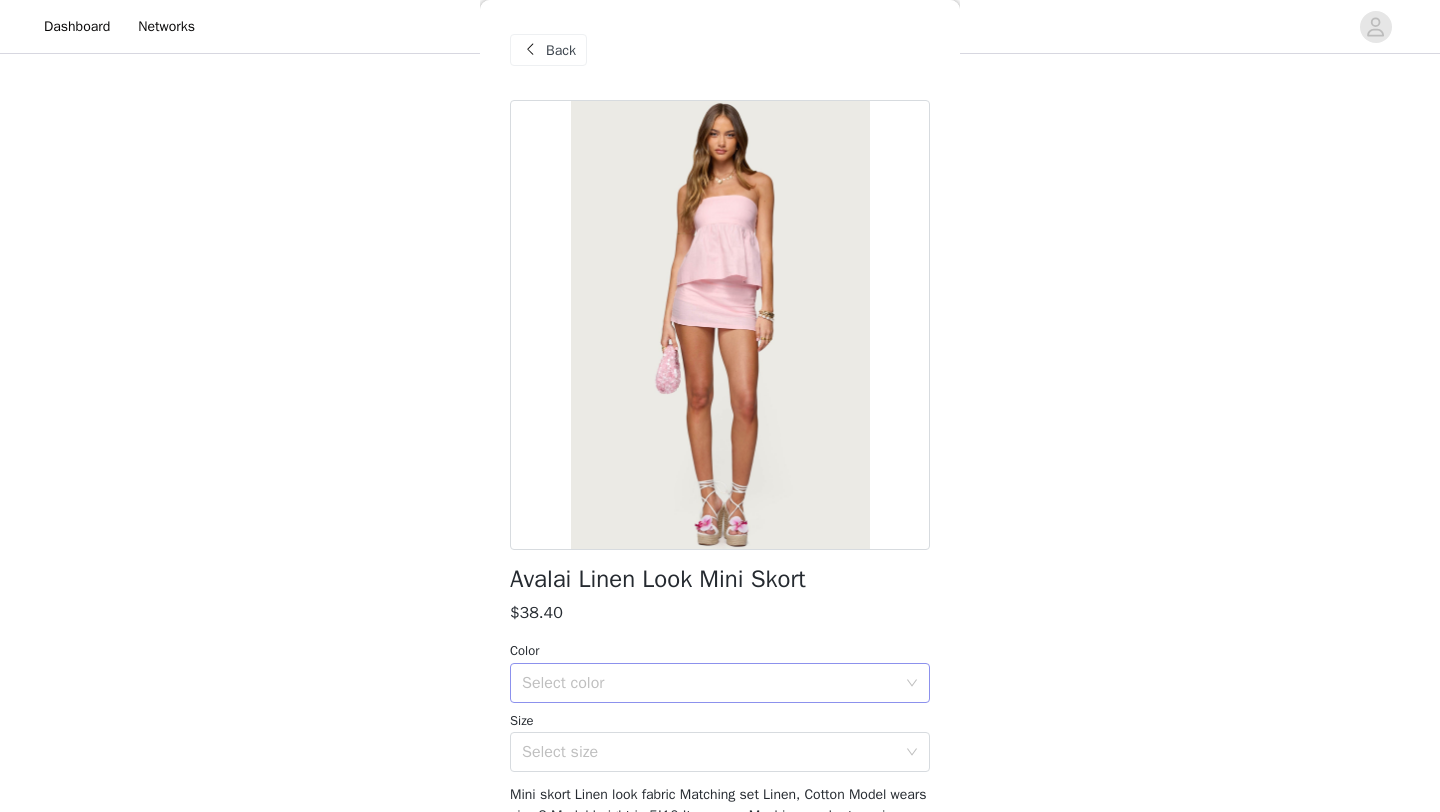click on "Select color" at bounding box center (713, 683) 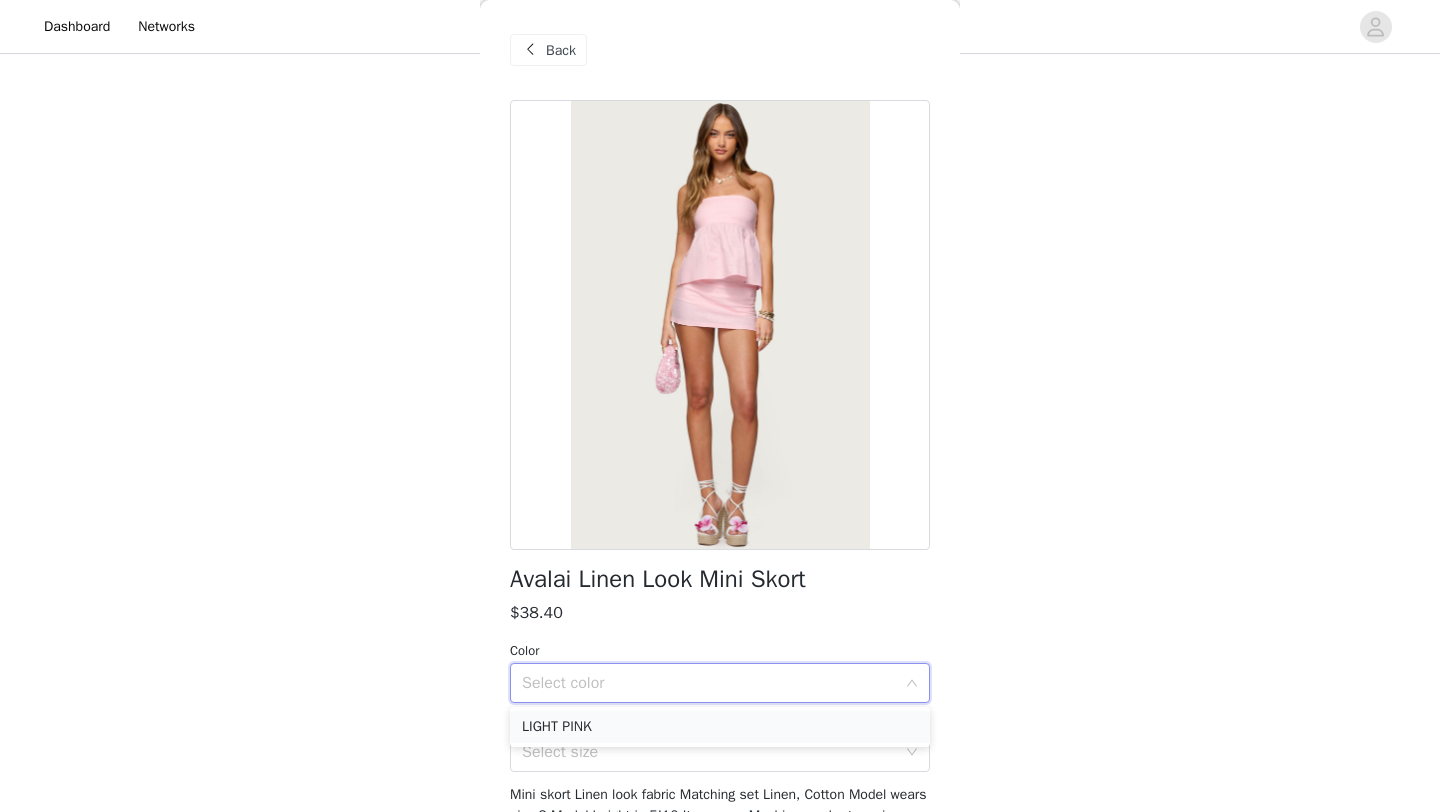 click on "LIGHT PINK" at bounding box center (720, 727) 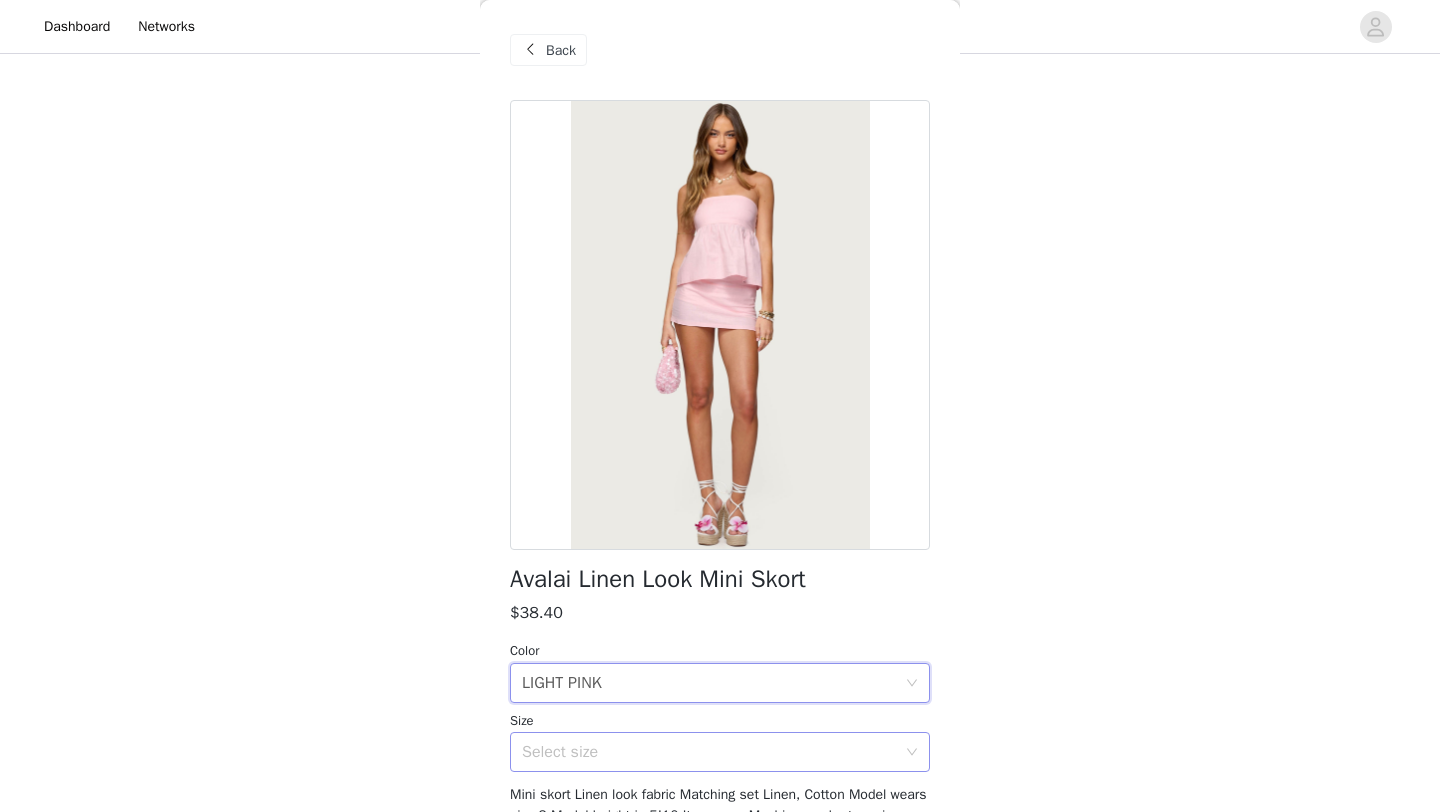 click on "Select size" at bounding box center (709, 752) 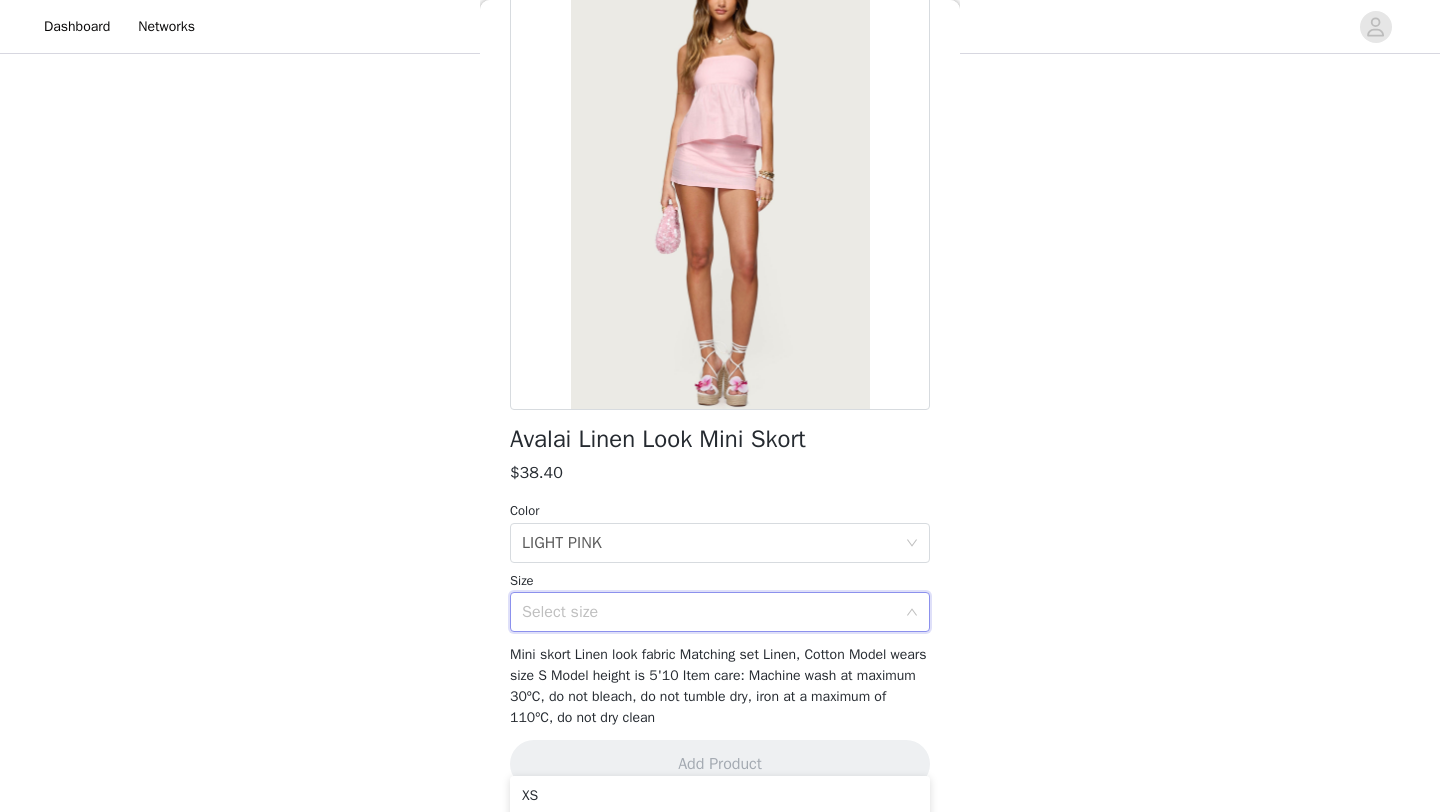 scroll, scrollTop: 140, scrollLeft: 0, axis: vertical 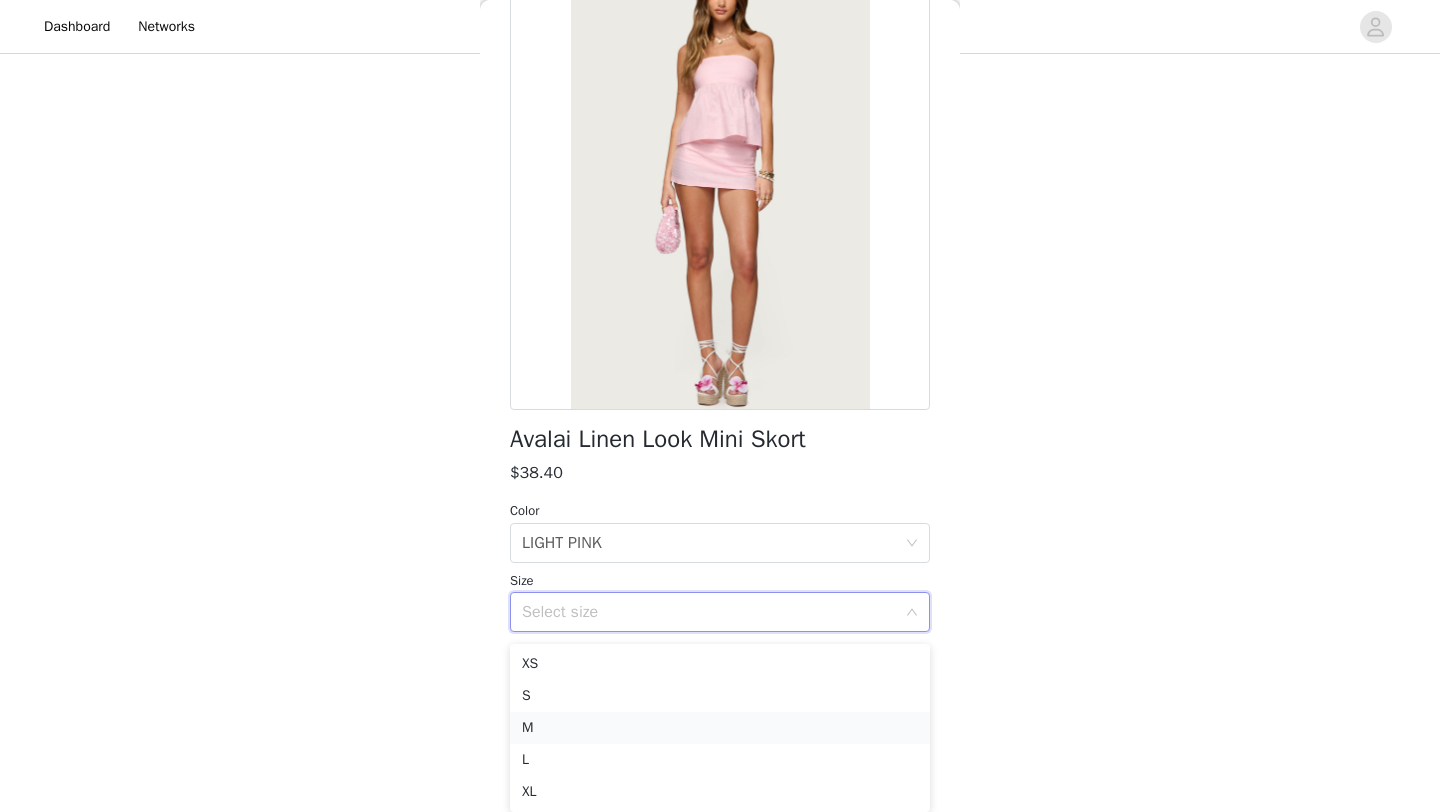 click on "M" at bounding box center [720, 728] 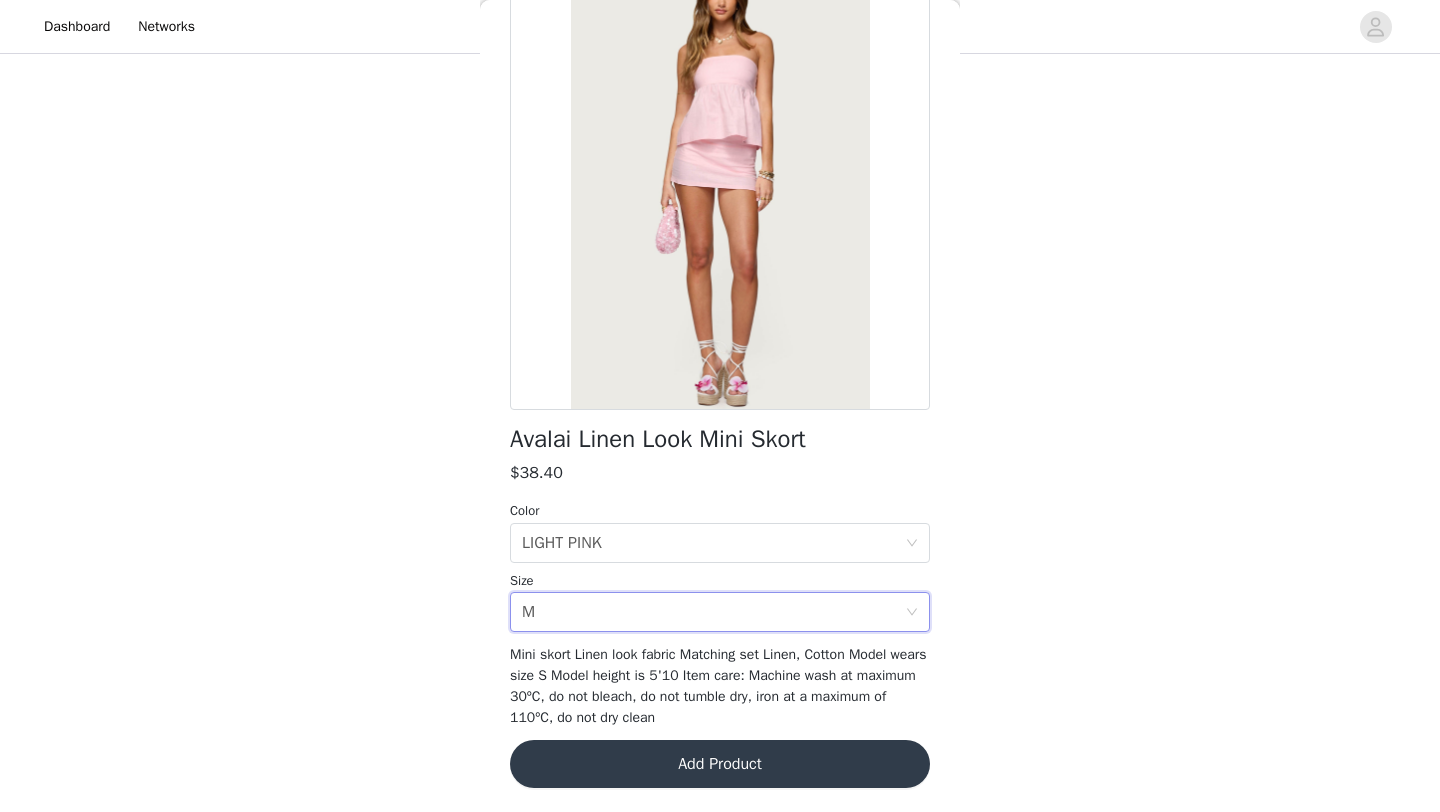 scroll, scrollTop: 452, scrollLeft: 0, axis: vertical 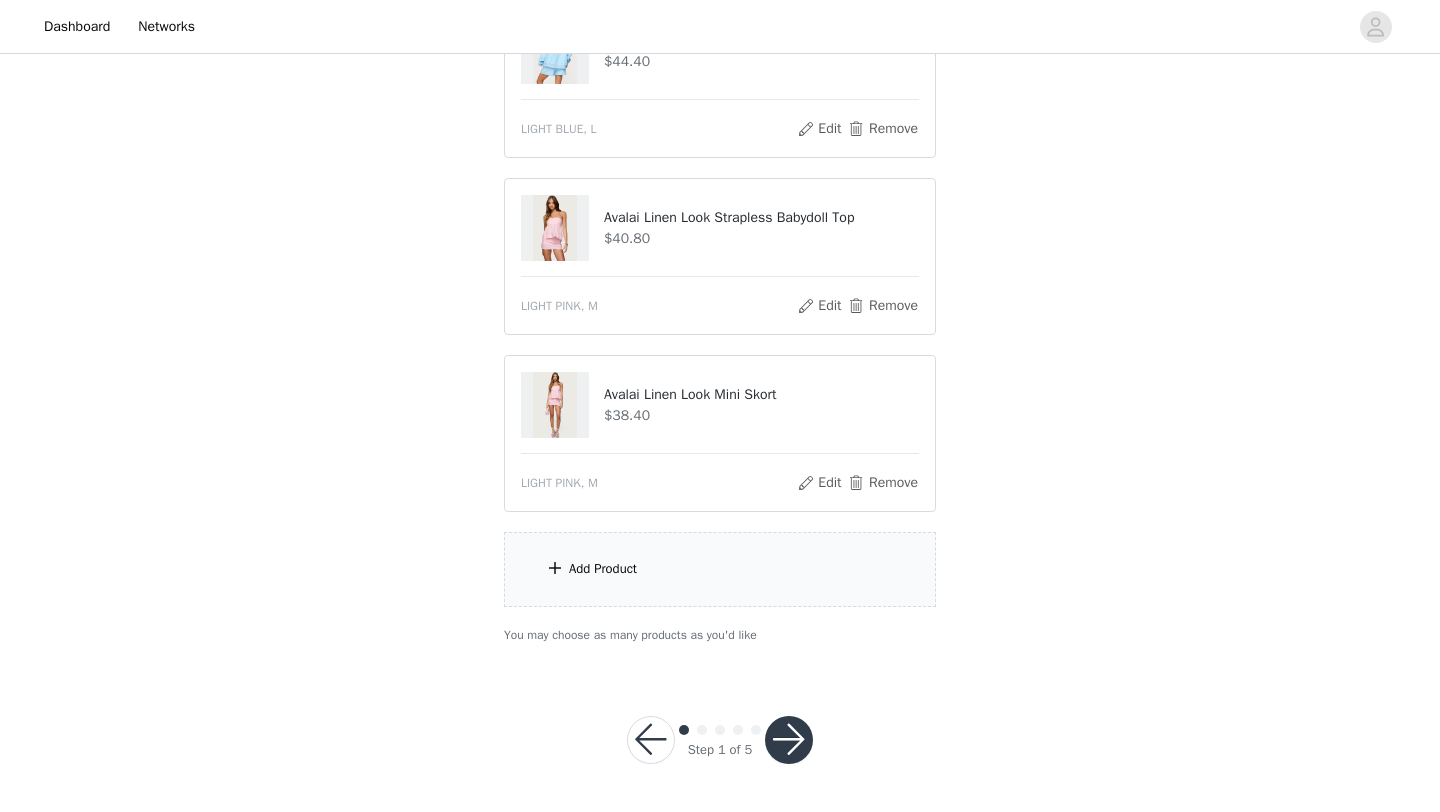 click on "Add Product" at bounding box center (720, 569) 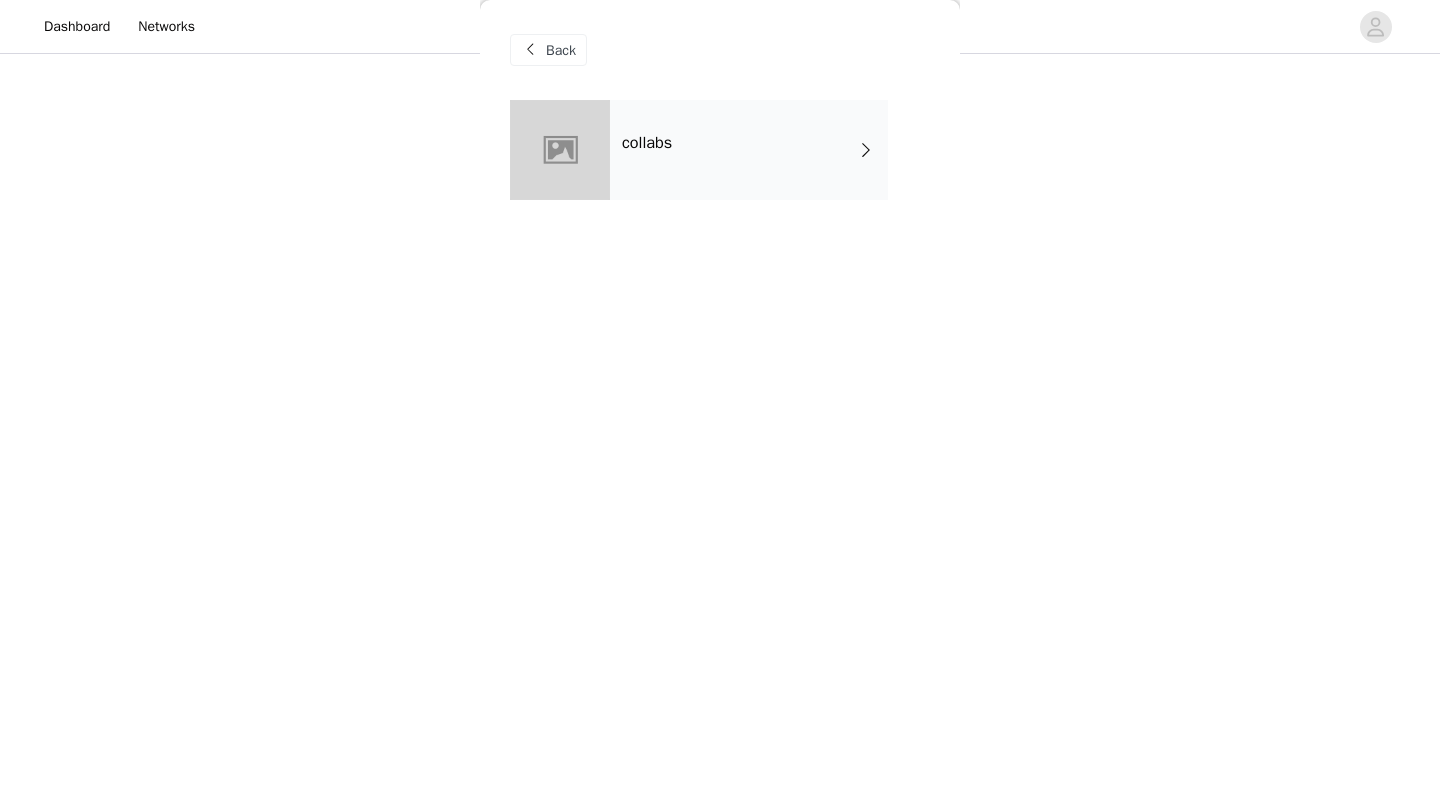 click on "collabs" at bounding box center [749, 150] 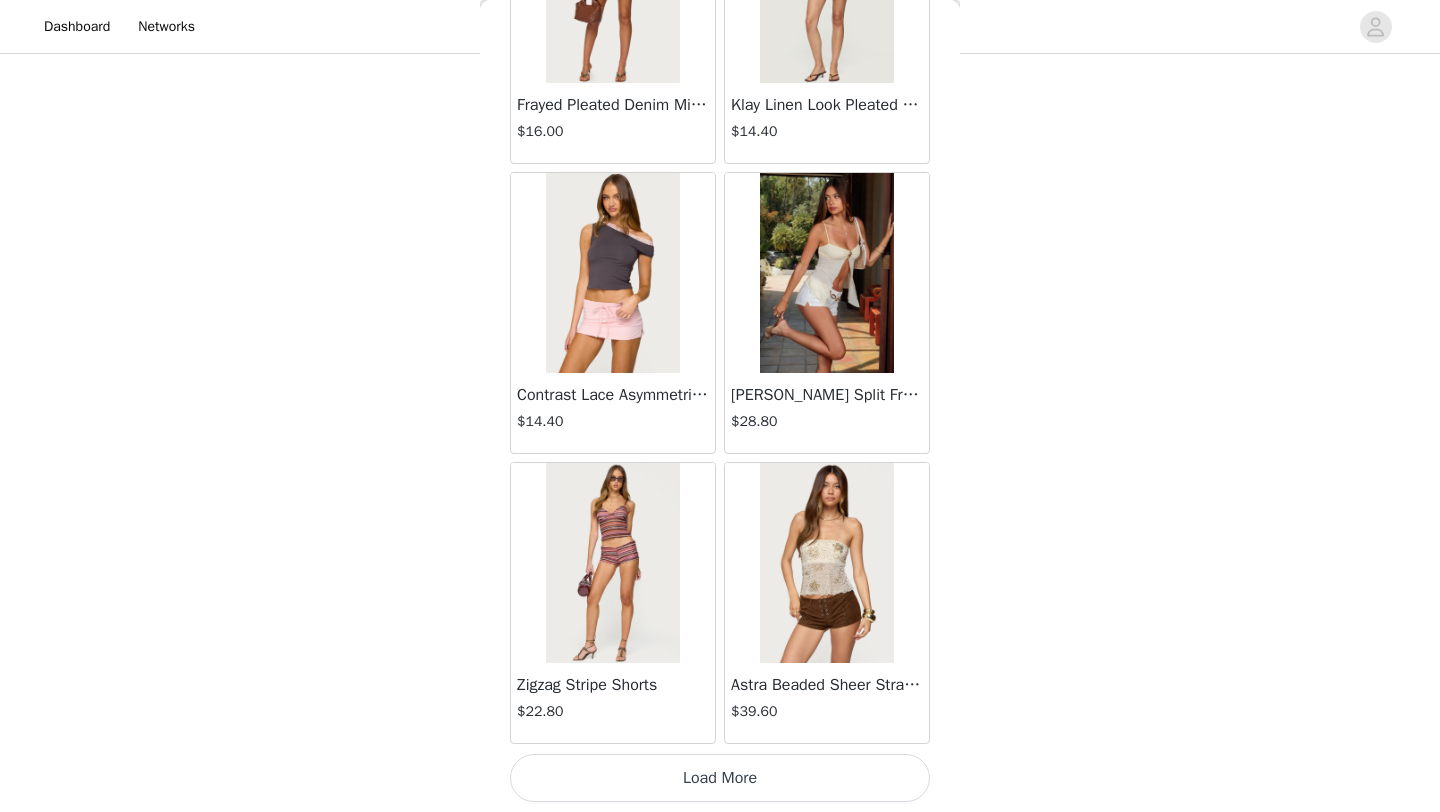 click on "Load More" at bounding box center [720, 778] 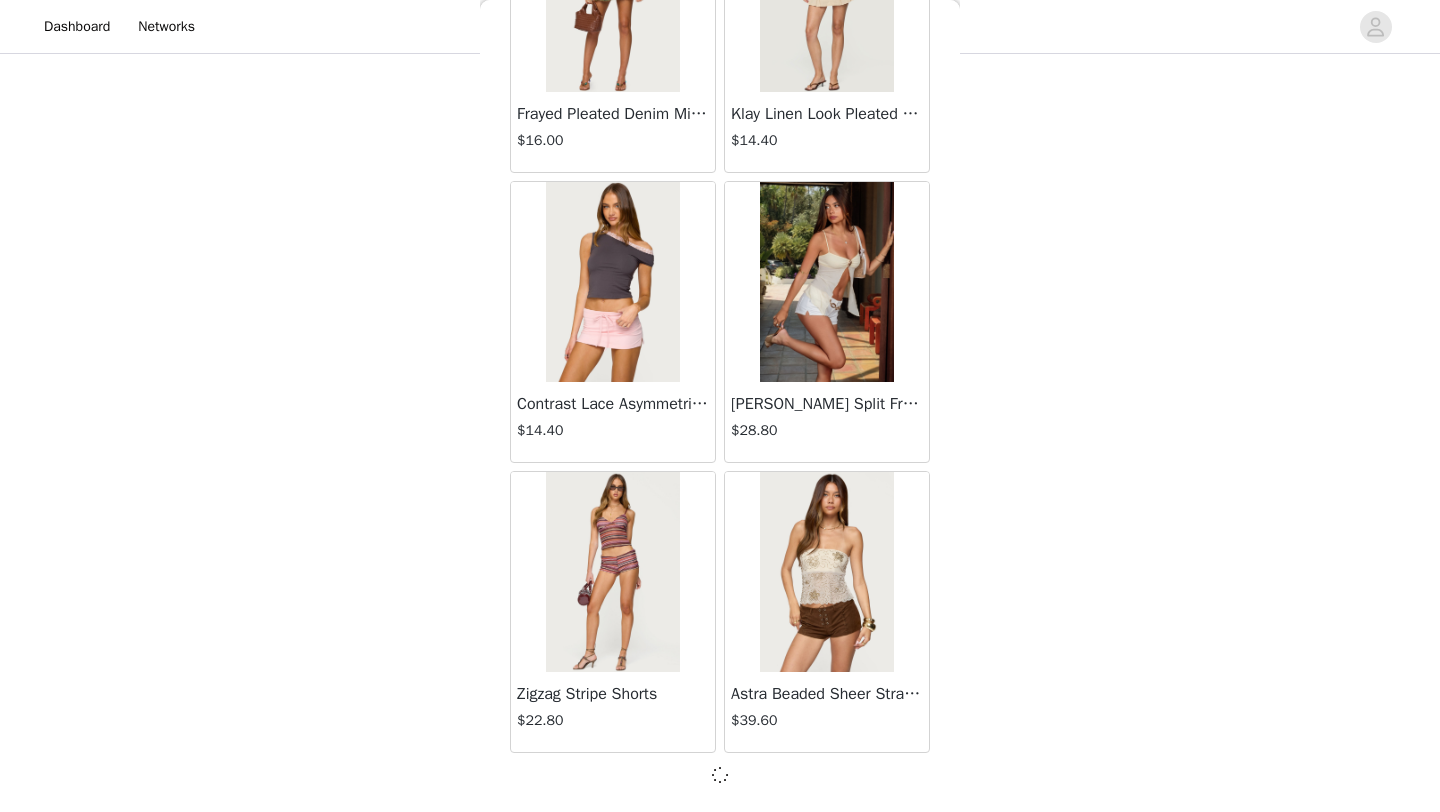 scroll, scrollTop: 2239, scrollLeft: 0, axis: vertical 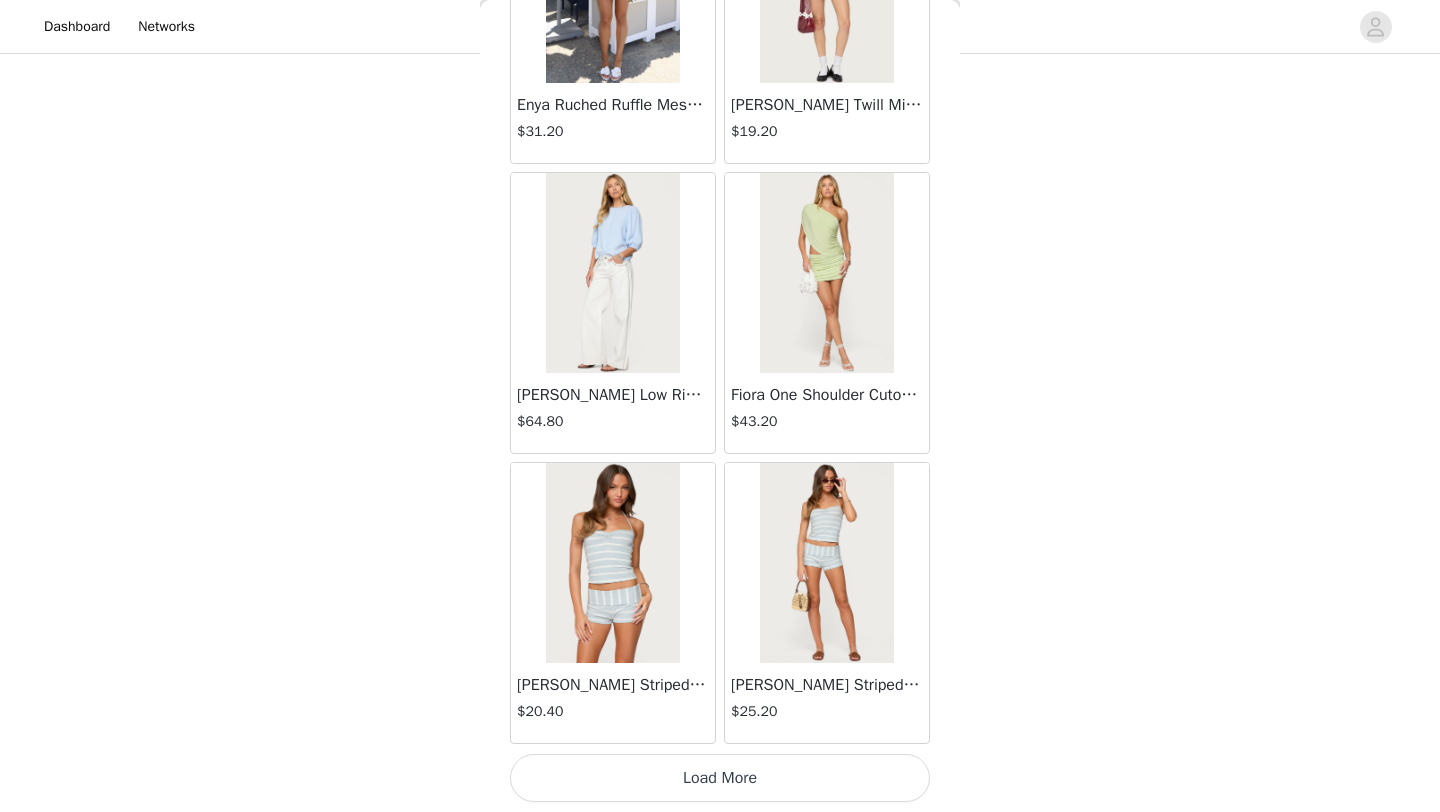 click on "Load More" at bounding box center [720, 778] 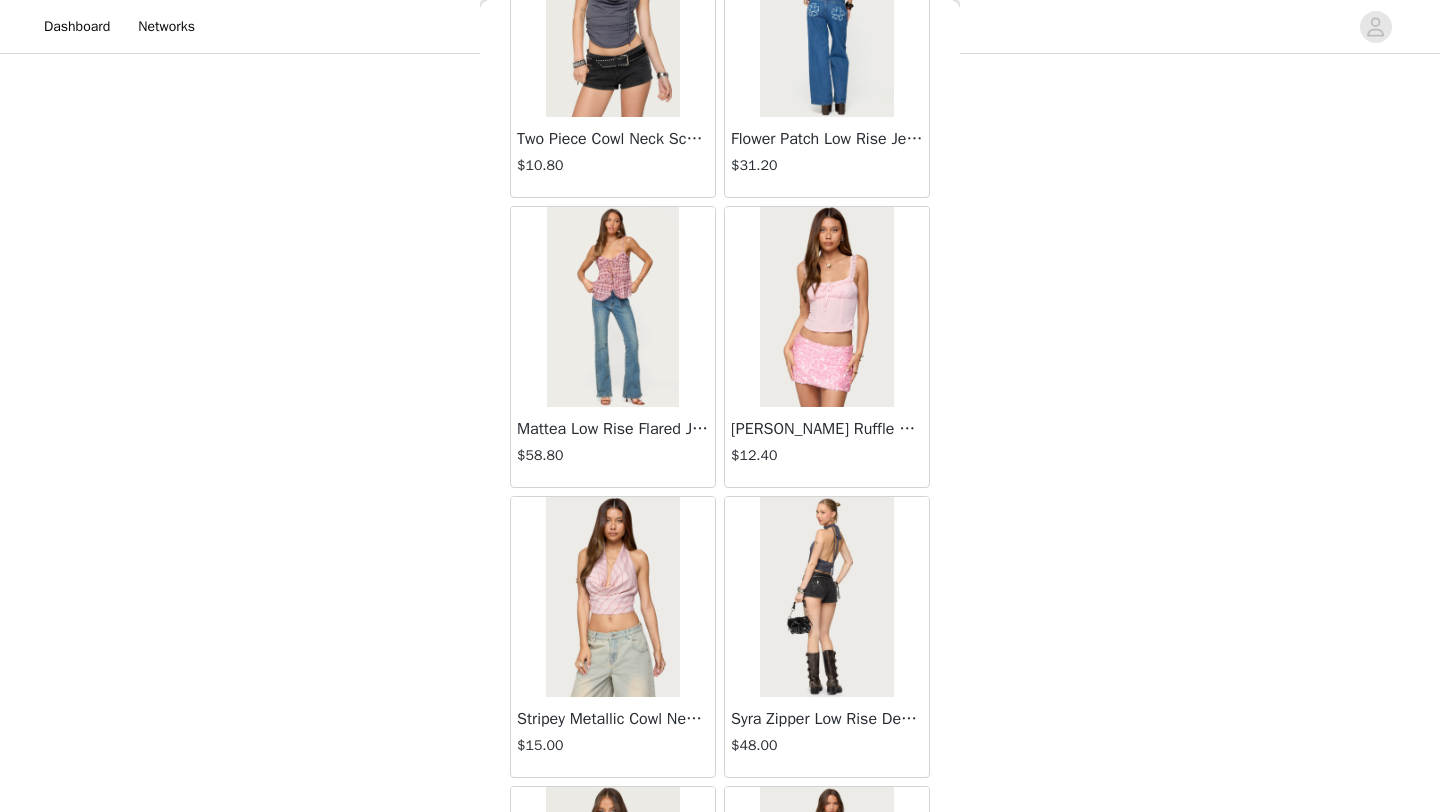 scroll, scrollTop: 8048, scrollLeft: 0, axis: vertical 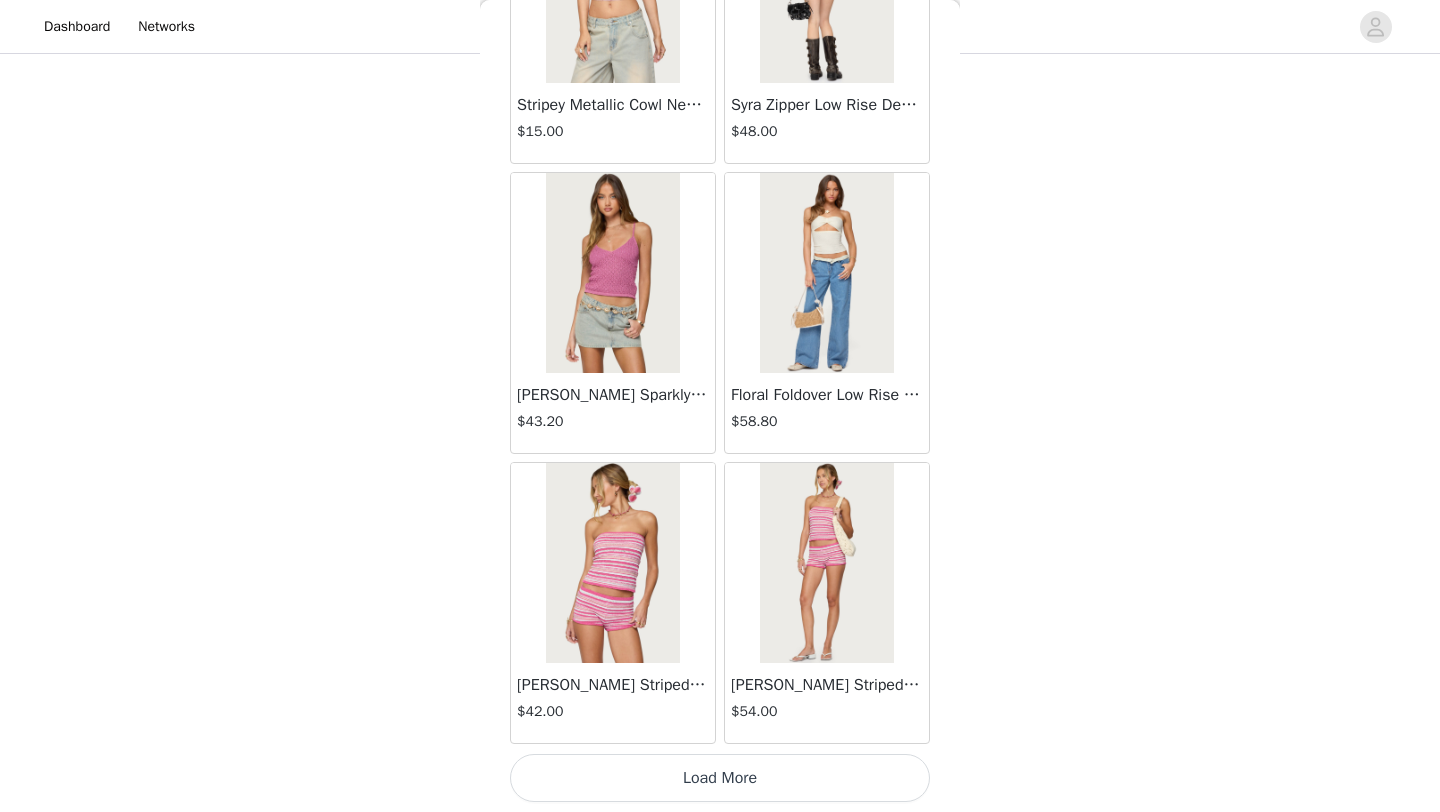 click on "Lovina Grommet Pleated Mini Skort   $16.80       Metallic & Sequin Textured Tank Top   $27.60       Nelley Backless Beaded Sequin Chiffon Top   $36.00       [PERSON_NAME] Asymmetric One Shoulder Crochet Top   $21.60       [PERSON_NAME] Plaid Micro Shorts   $30.00       [PERSON_NAME] Floral Texured Sheer Halter Top   $27.60       Maree Bead V Neck Top   $22.80       Maree Bead Cut Out Mini Skirt   $20.40       [PERSON_NAME] Cut Out Halter Top   $28.80       Juney Pinstripe Tailored Button Up Shirt   $36.00       Avenly Striped Tie Front Babydoll Top   $27.60       [PERSON_NAME] Studded Grommet Tube Top   $30.00       Avalai Linen Look Mini Skort   $38.40       Beaded Deep Cowl Neck Backless Top   $37.20       Frayed Pleated Denim Mini Skort   $16.00       Klay Linen Look Pleated Mini Skort   $14.40       Contrast Lace Asymmetric Off Shoulder Top   $14.40       [PERSON_NAME] Split Front Sheer Mesh Top   $28.80       Zigzag Stripe Shorts   $22.80       Astra Beaded Sheer Strapless Top   $39.60       Beaded Floral Embroidered Tank Top   $38.40" at bounding box center [720, -3570] 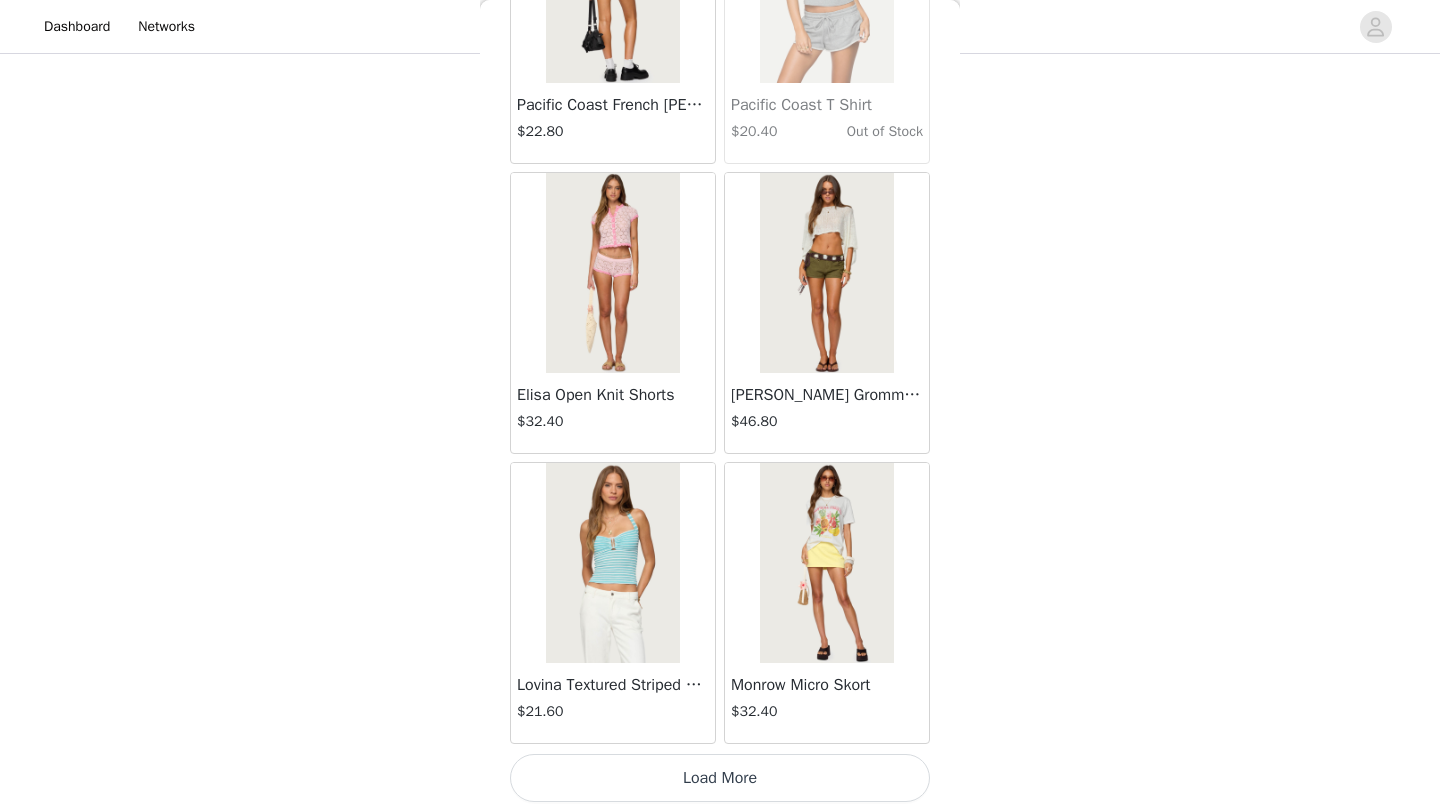 click on "Load More" at bounding box center (720, 778) 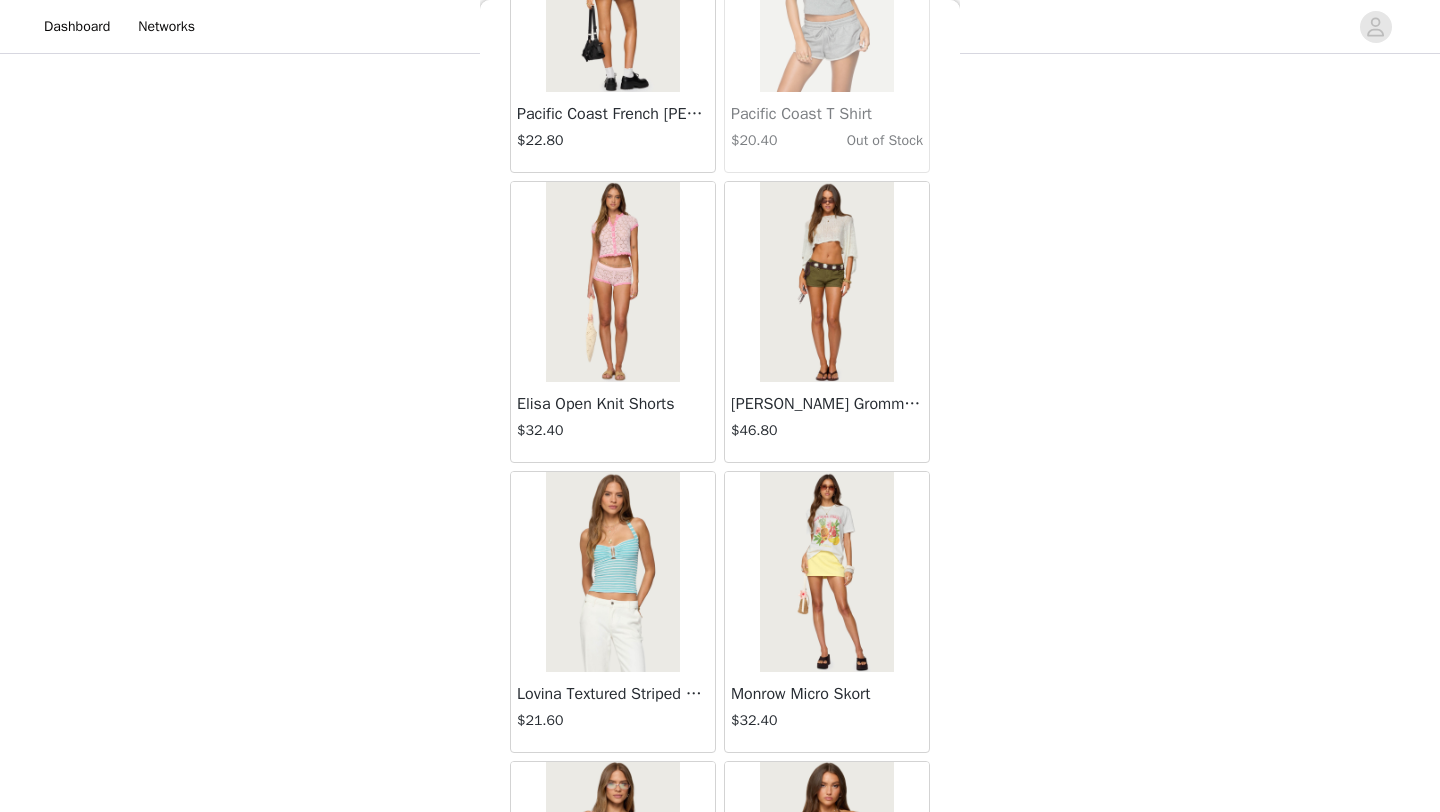 scroll, scrollTop: 10948, scrollLeft: 0, axis: vertical 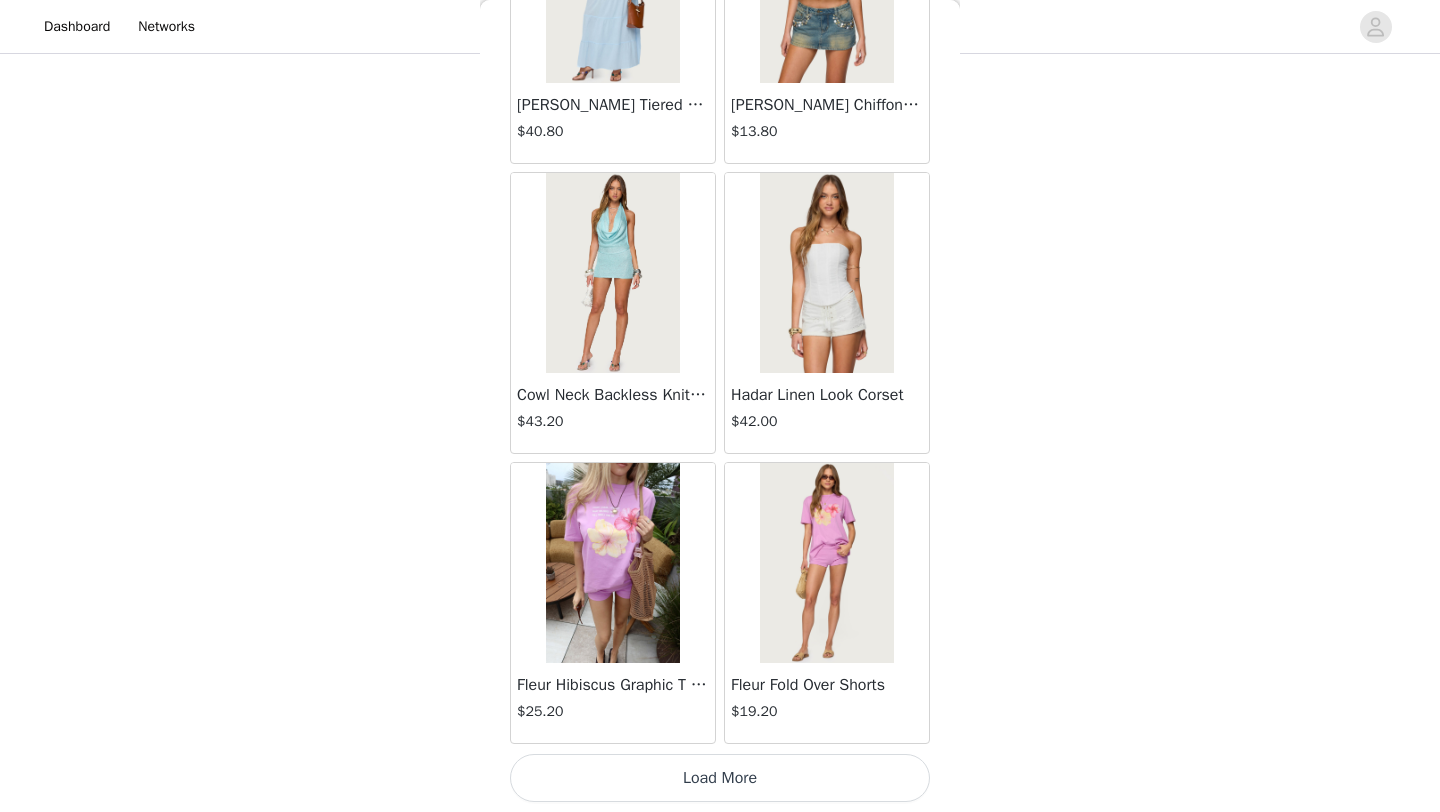 click on "Load More" at bounding box center [720, 778] 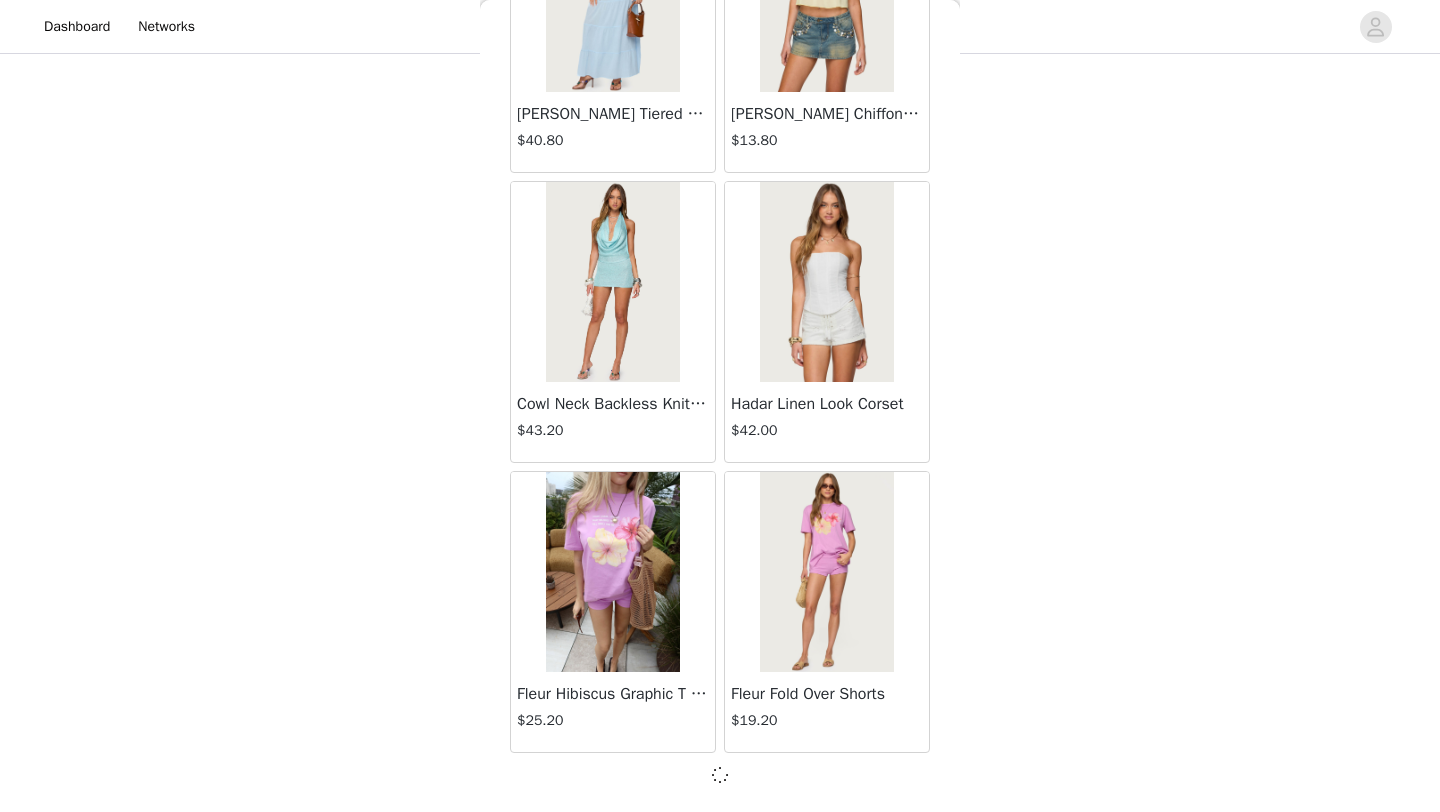 scroll, scrollTop: 13839, scrollLeft: 0, axis: vertical 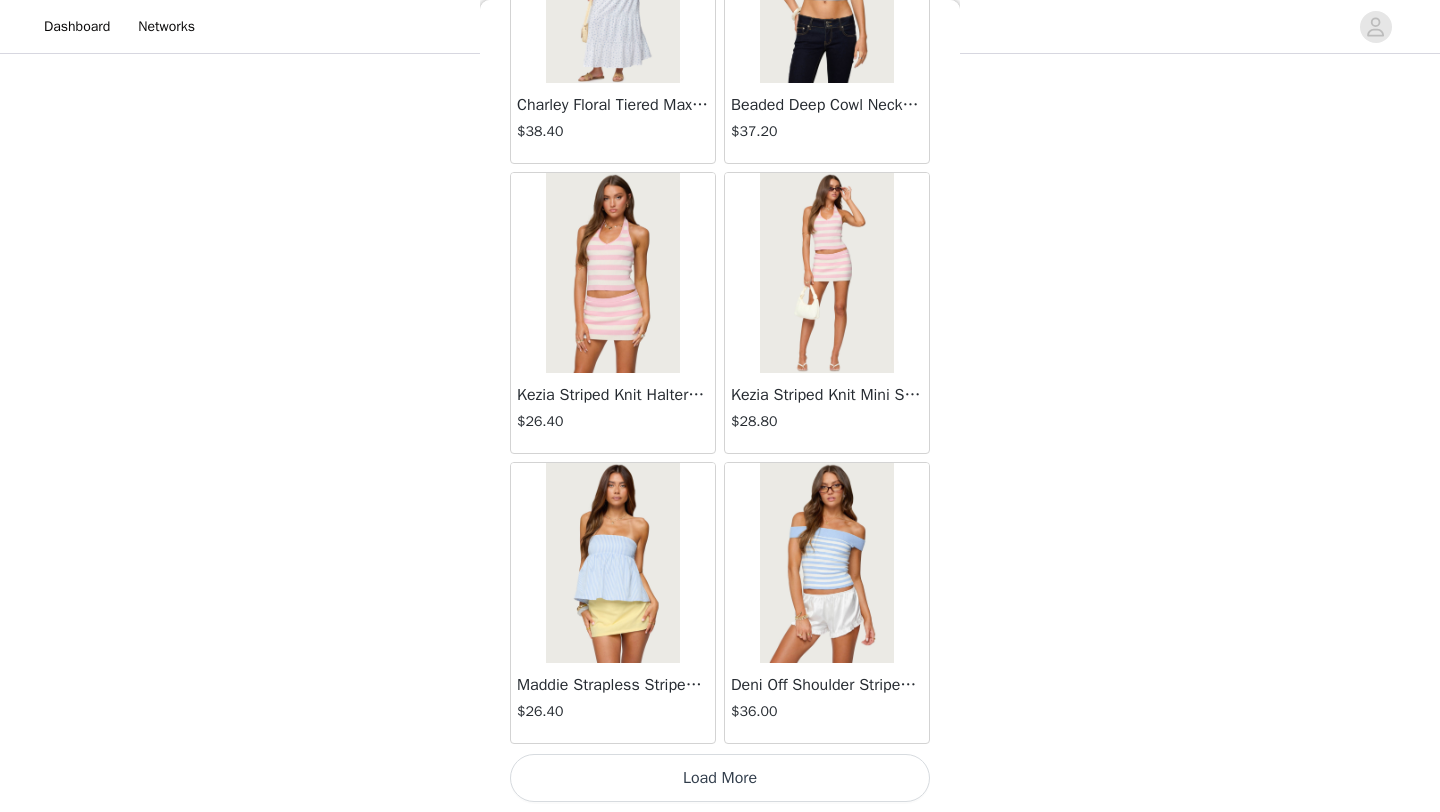 click on "Load More" at bounding box center (720, 778) 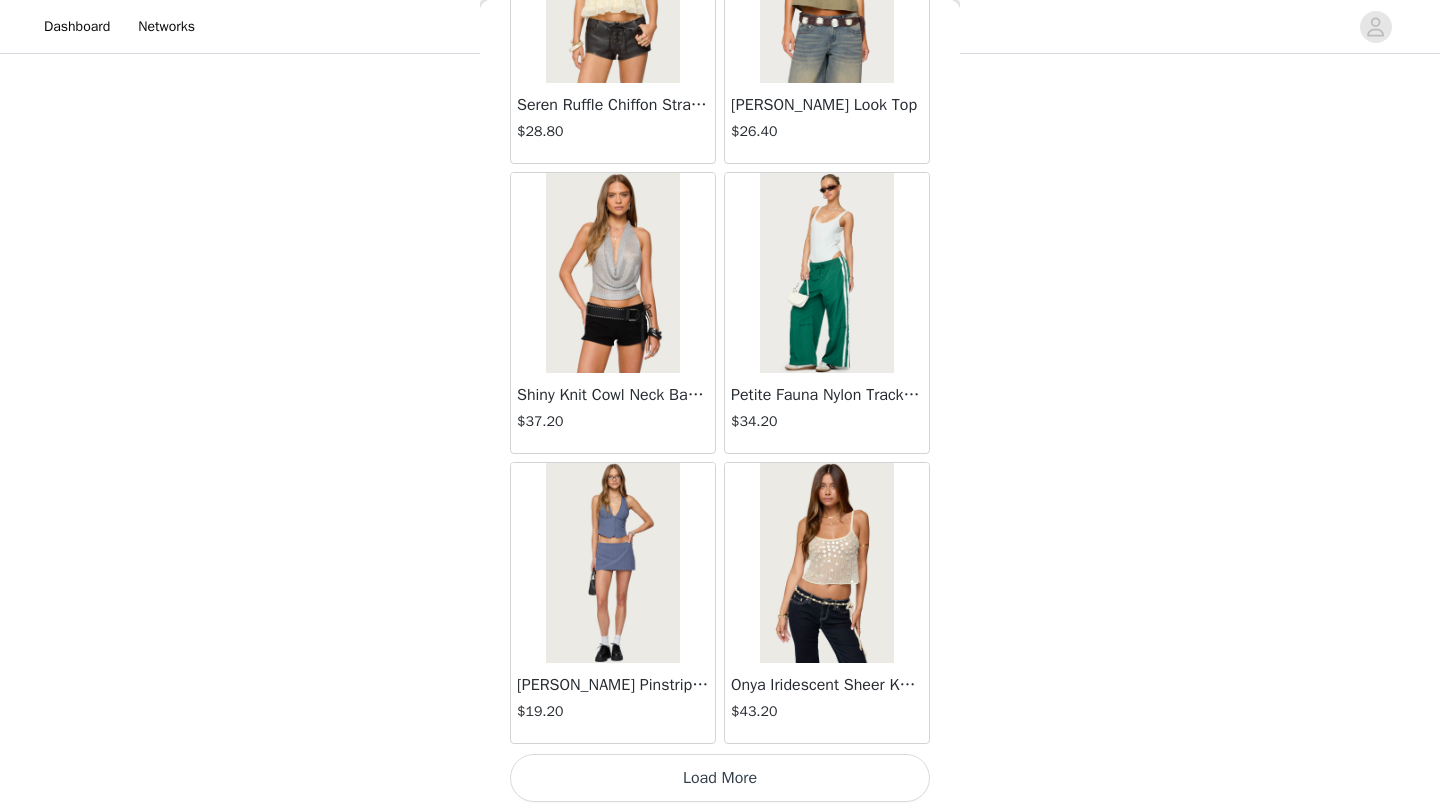 click on "Load More" at bounding box center (720, 778) 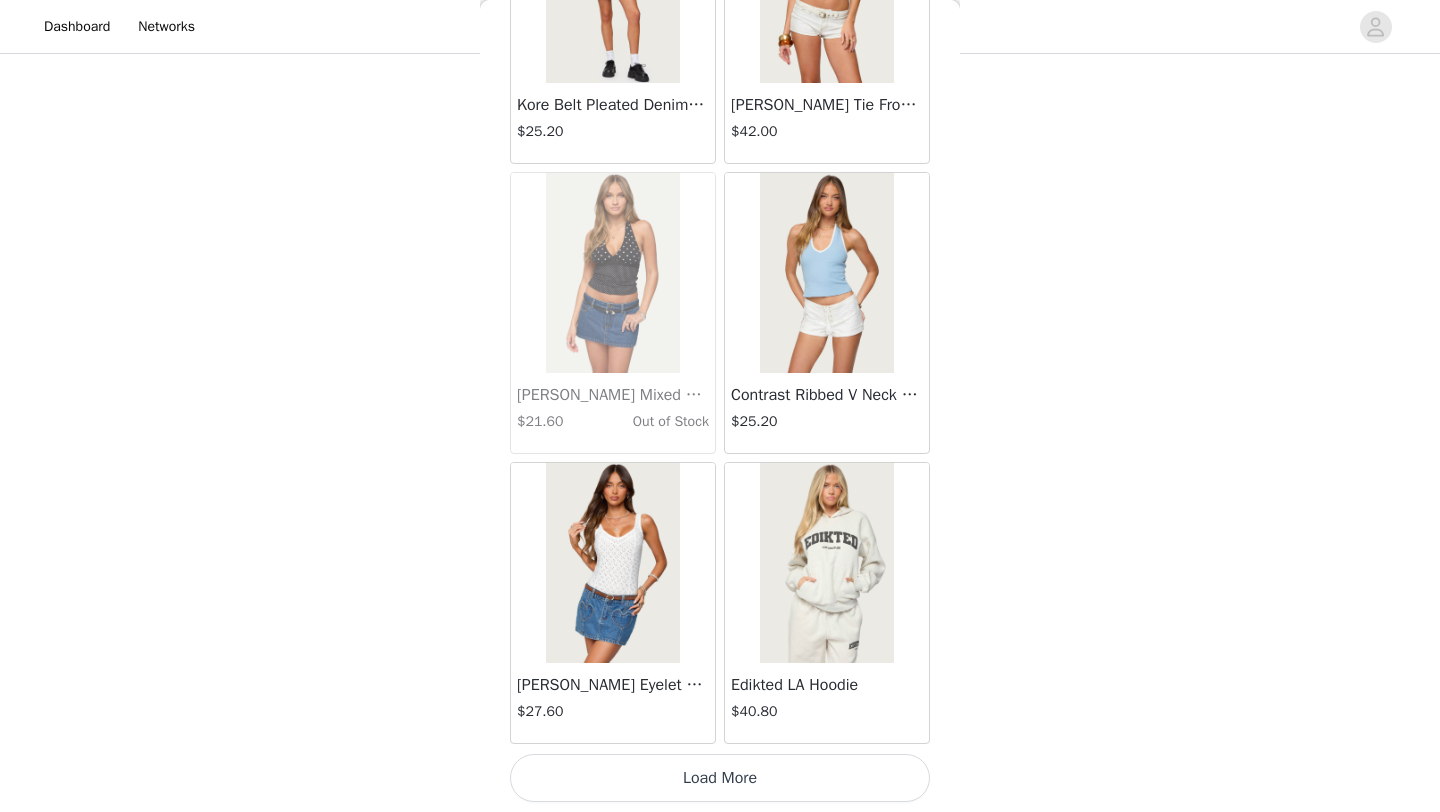 click on "Load More" at bounding box center (720, 778) 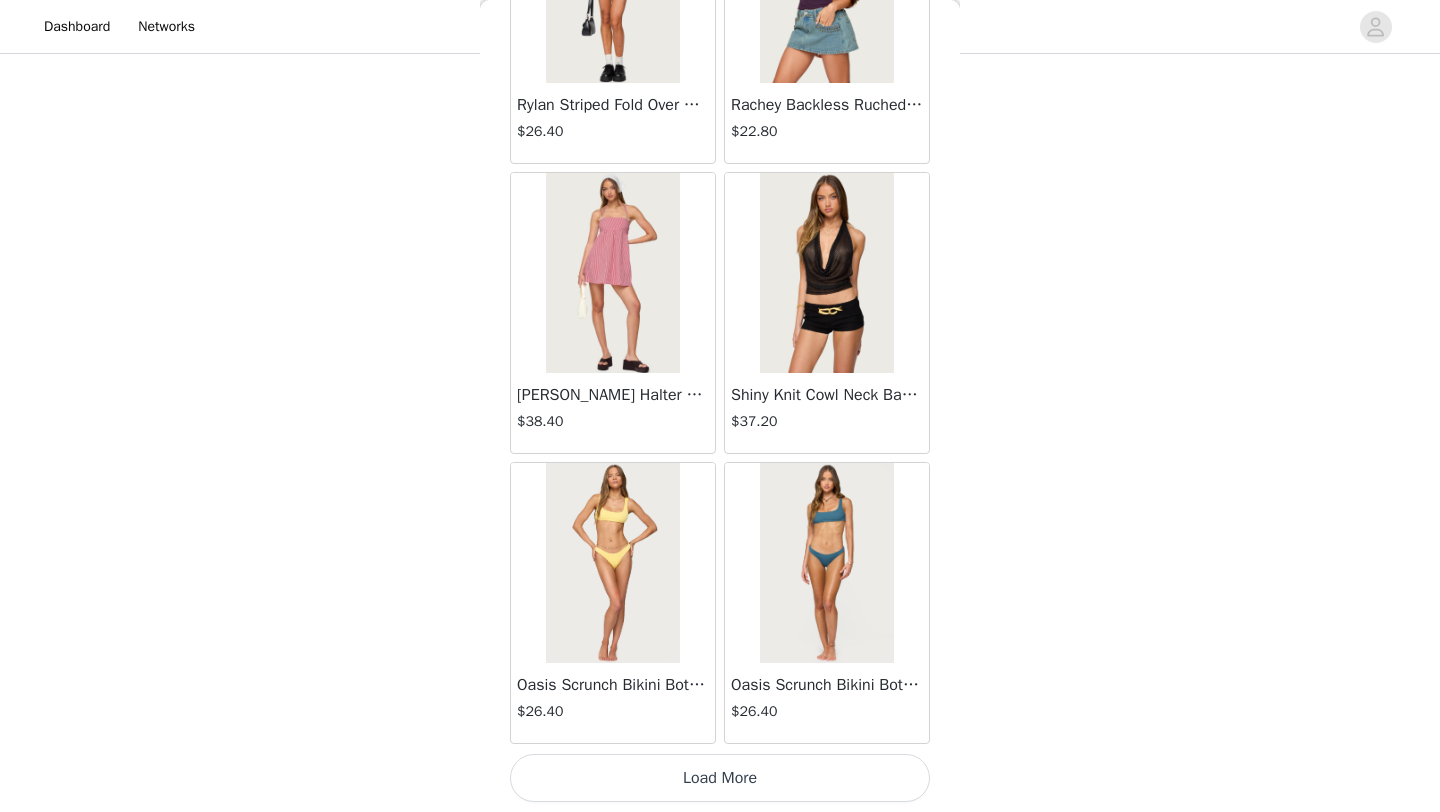 click on "Load More" at bounding box center [720, 778] 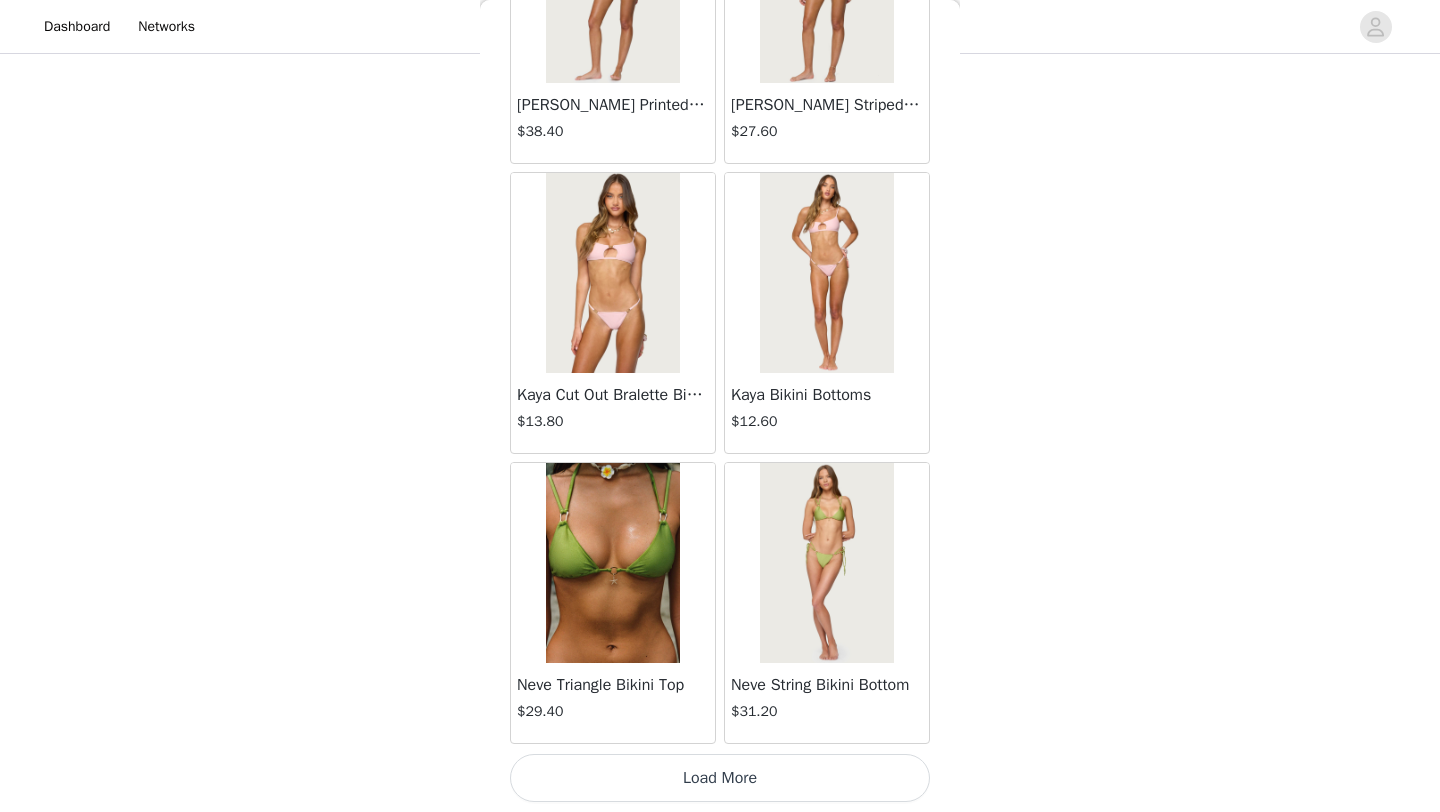 click on "Load More" at bounding box center (720, 778) 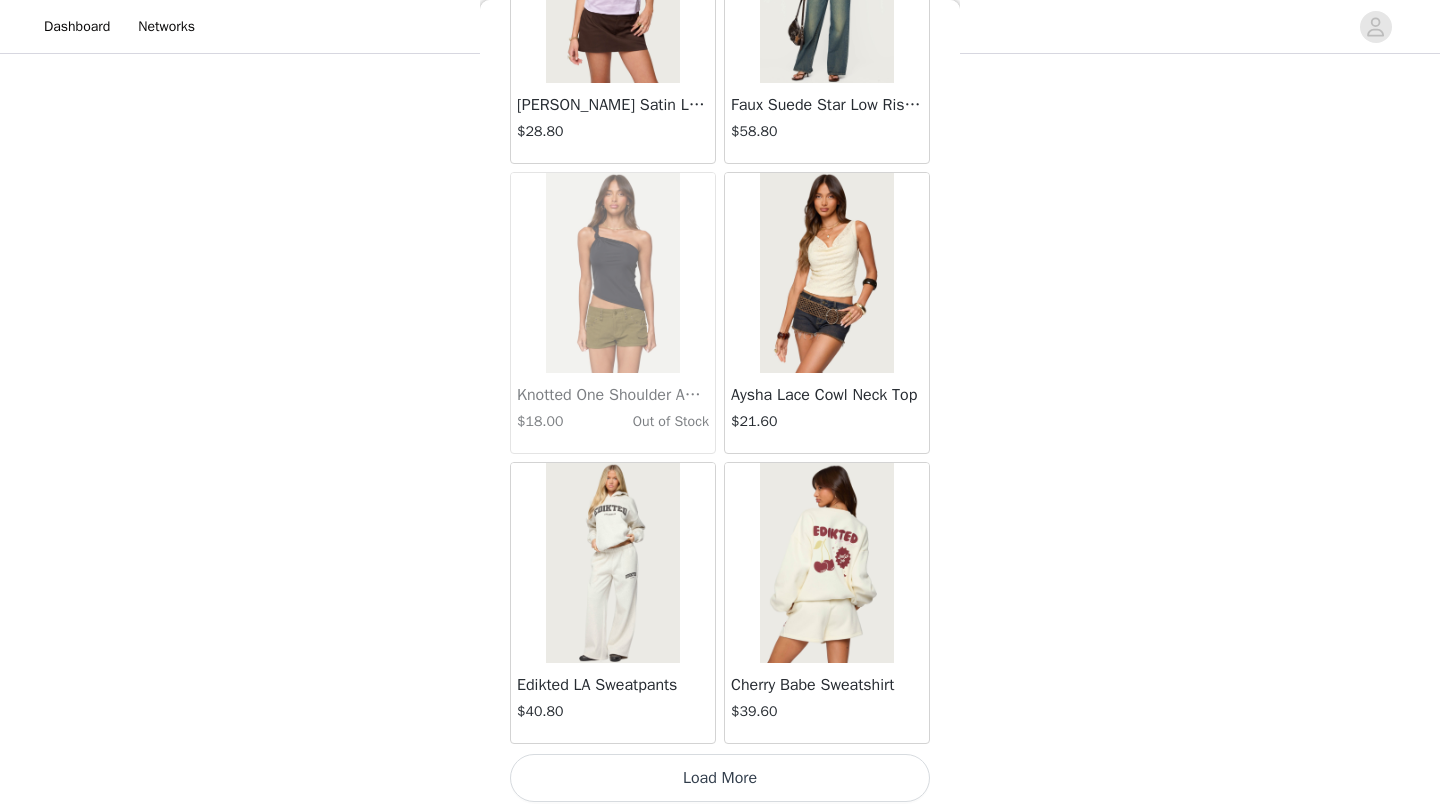 click on "Load More" at bounding box center (720, 778) 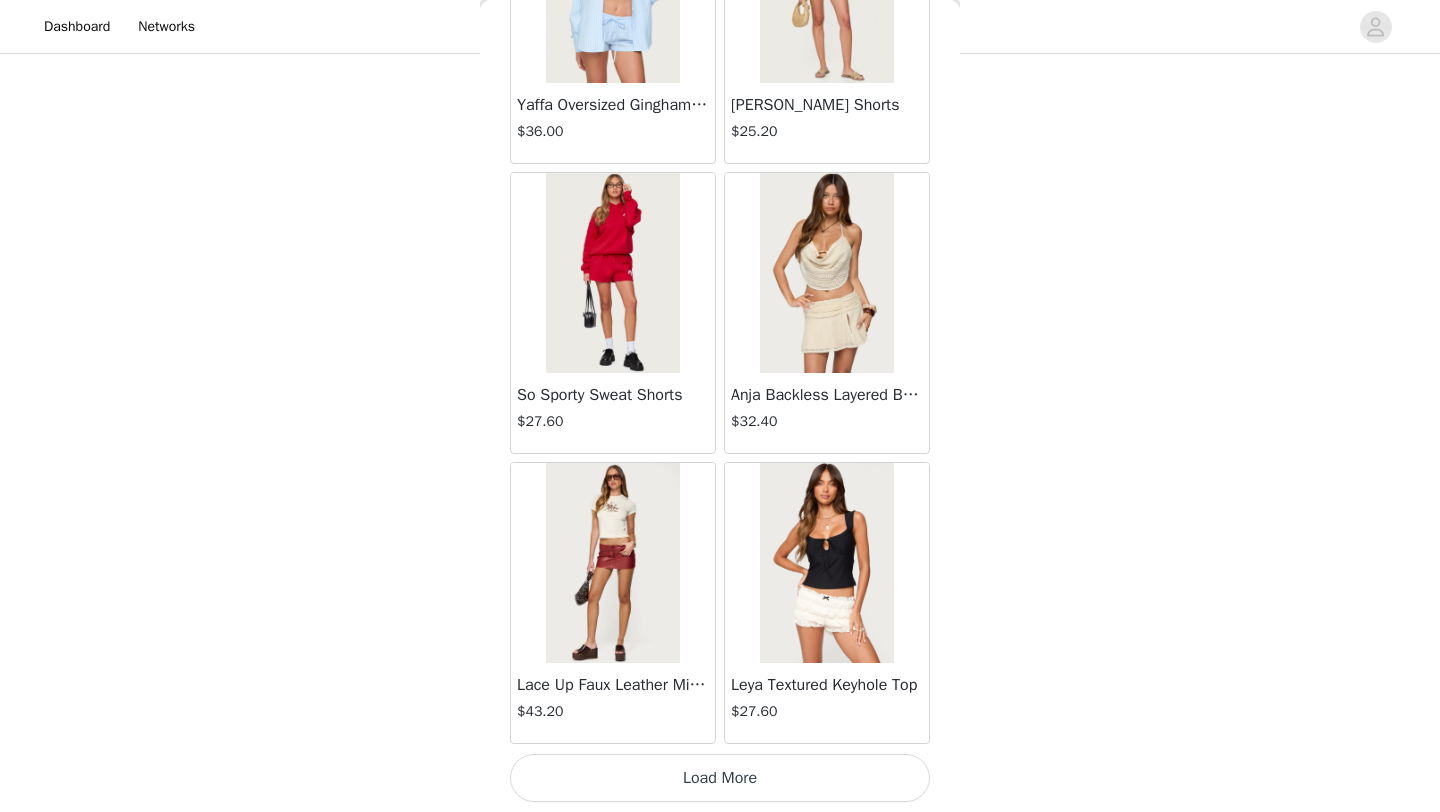 click on "Load More" at bounding box center [720, 778] 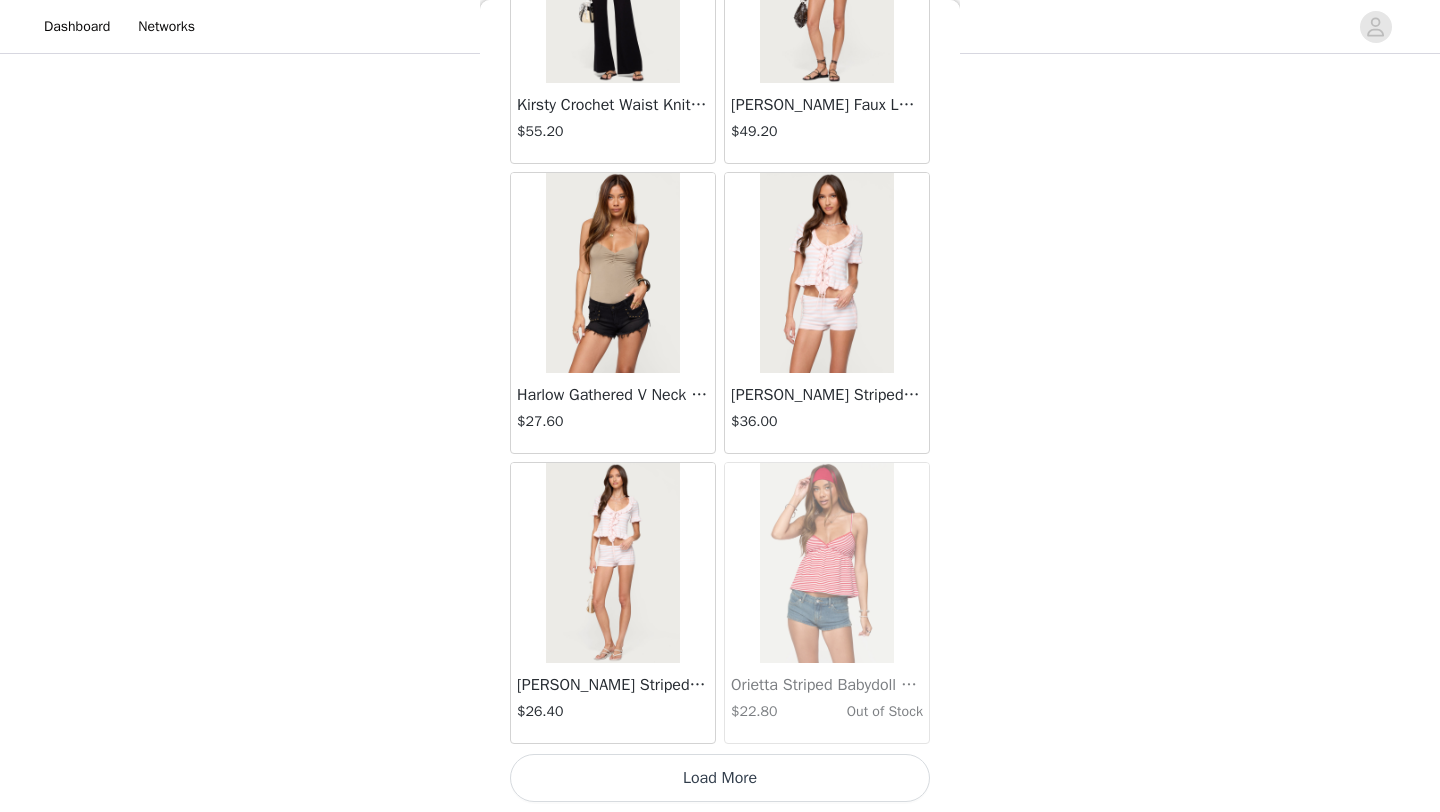 click on "Load More" at bounding box center [720, 778] 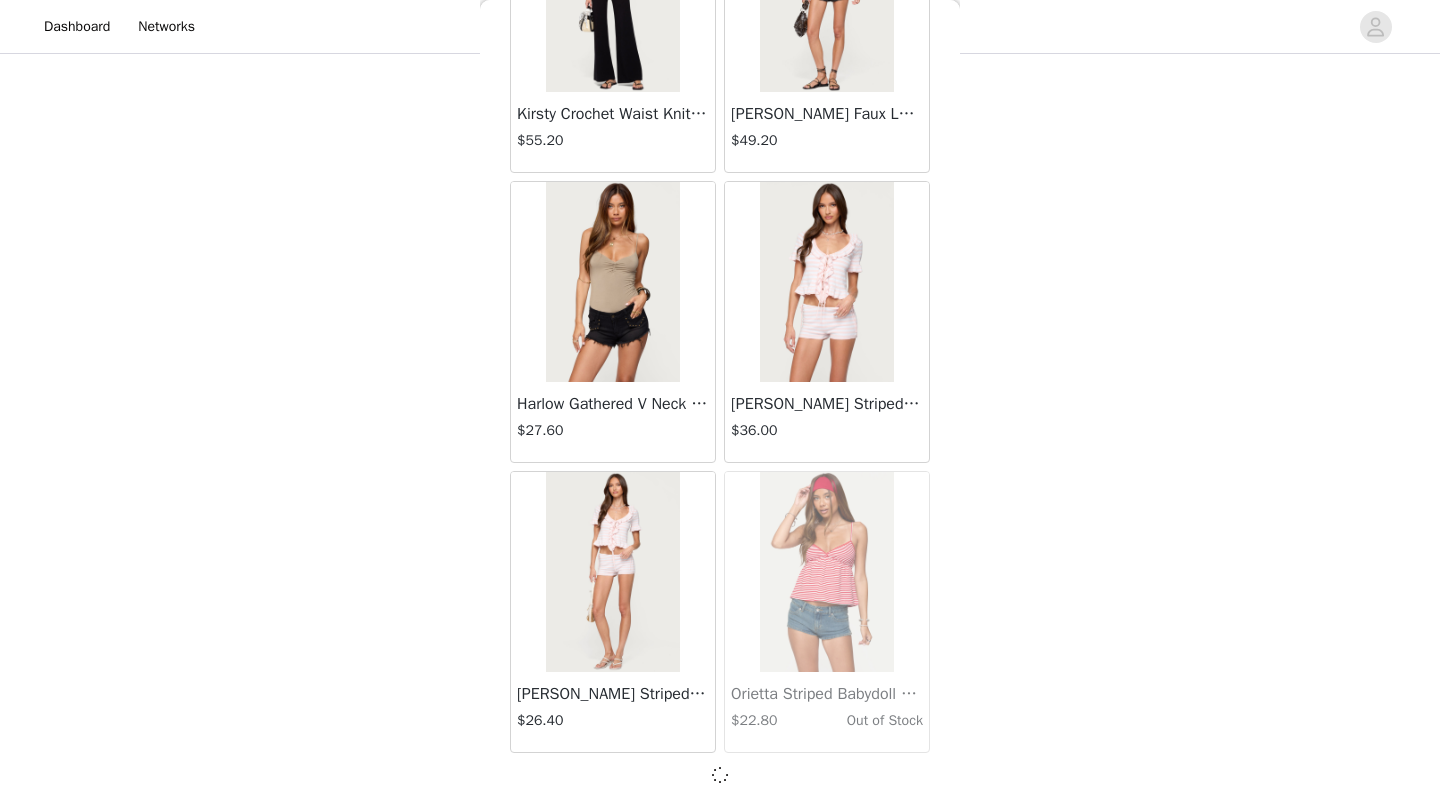 scroll, scrollTop: 37048, scrollLeft: 0, axis: vertical 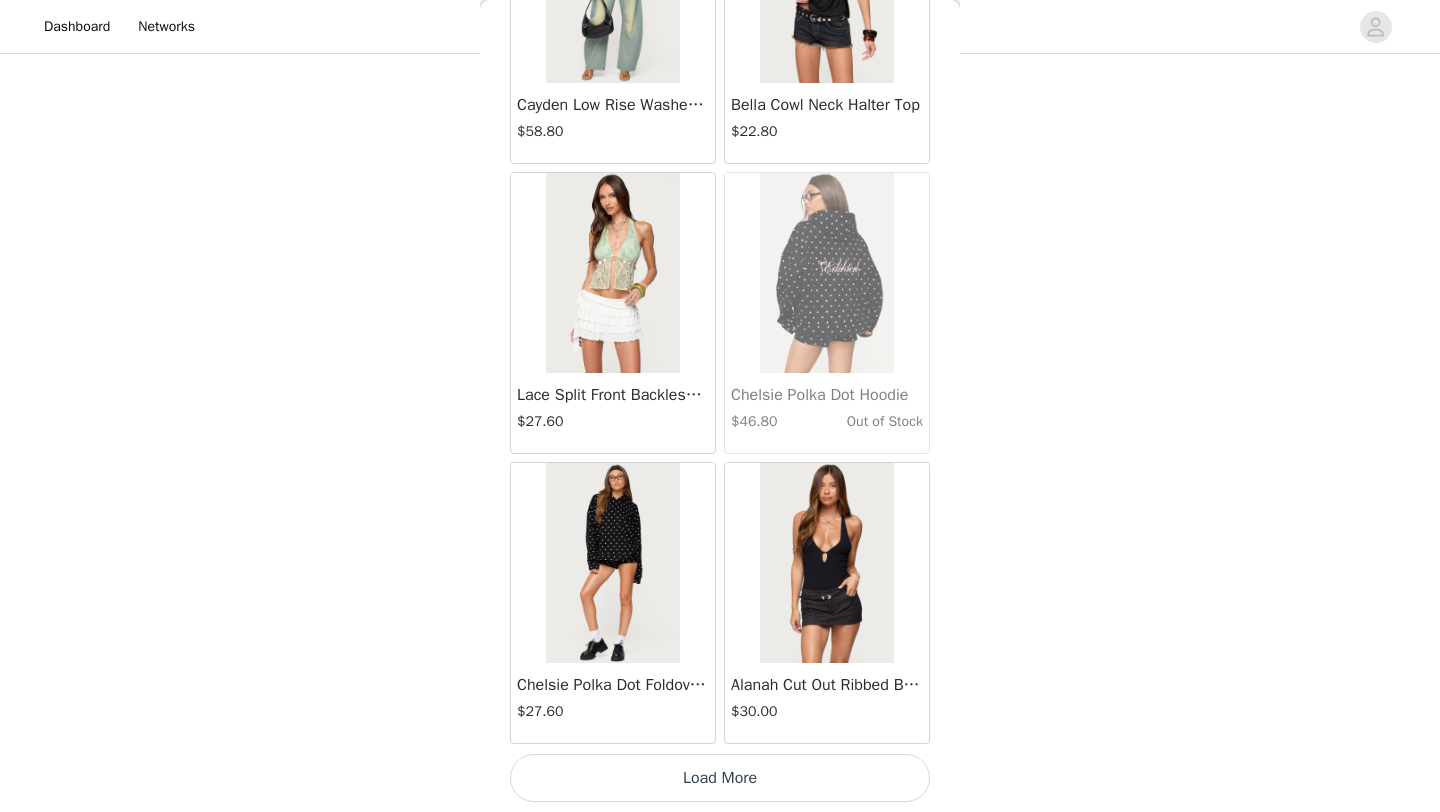 click on "Load More" at bounding box center (720, 778) 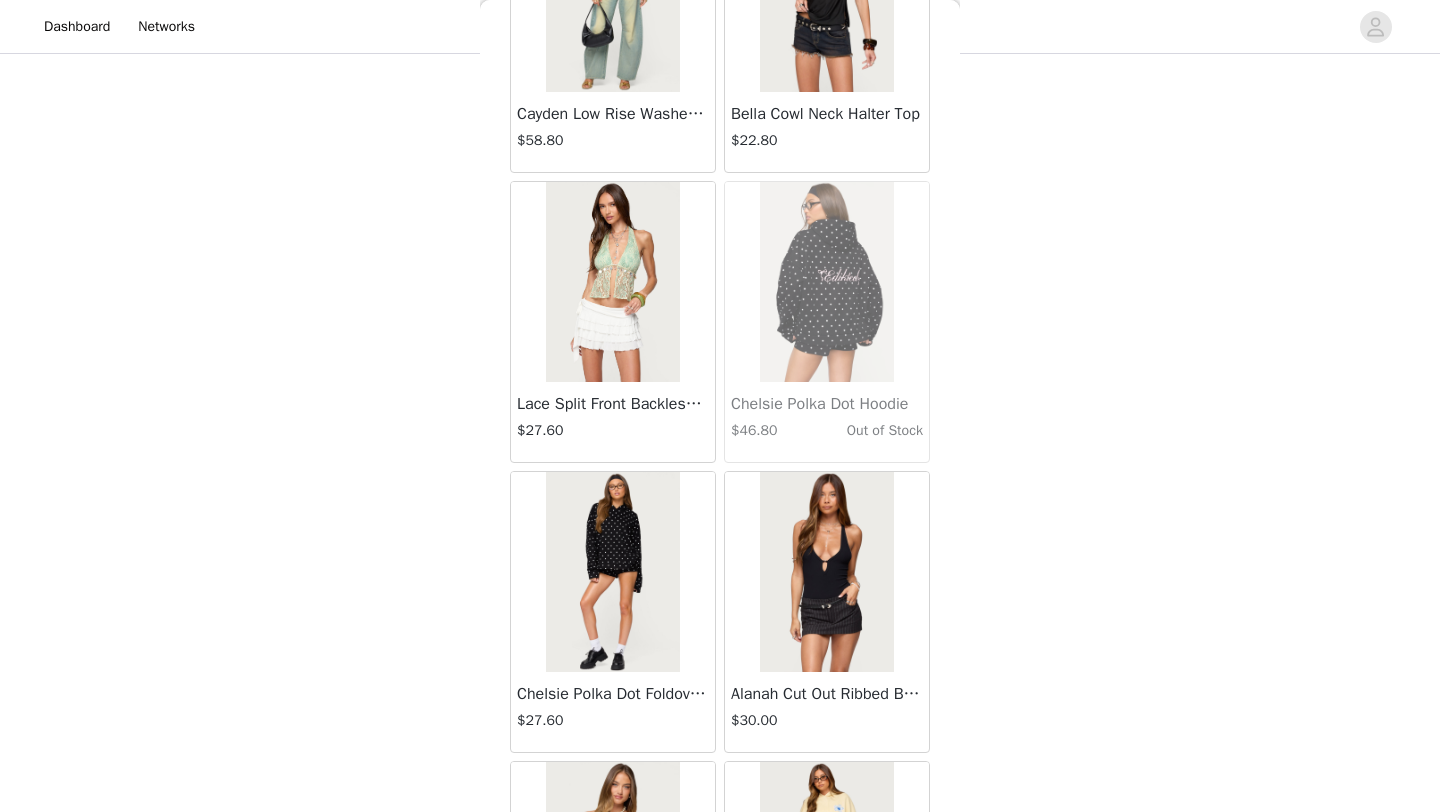 scroll, scrollTop: 39948, scrollLeft: 0, axis: vertical 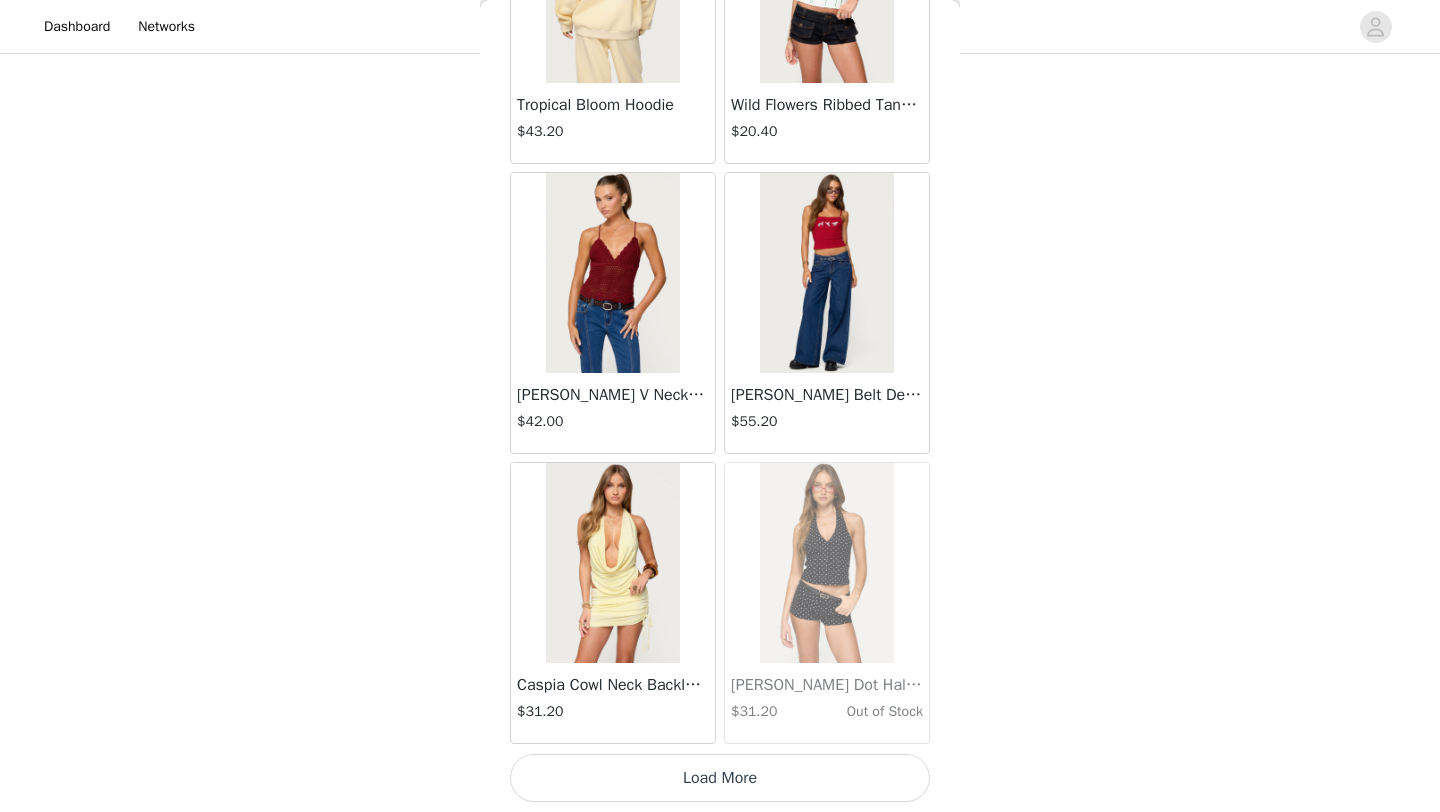 click on "Load More" at bounding box center (720, 778) 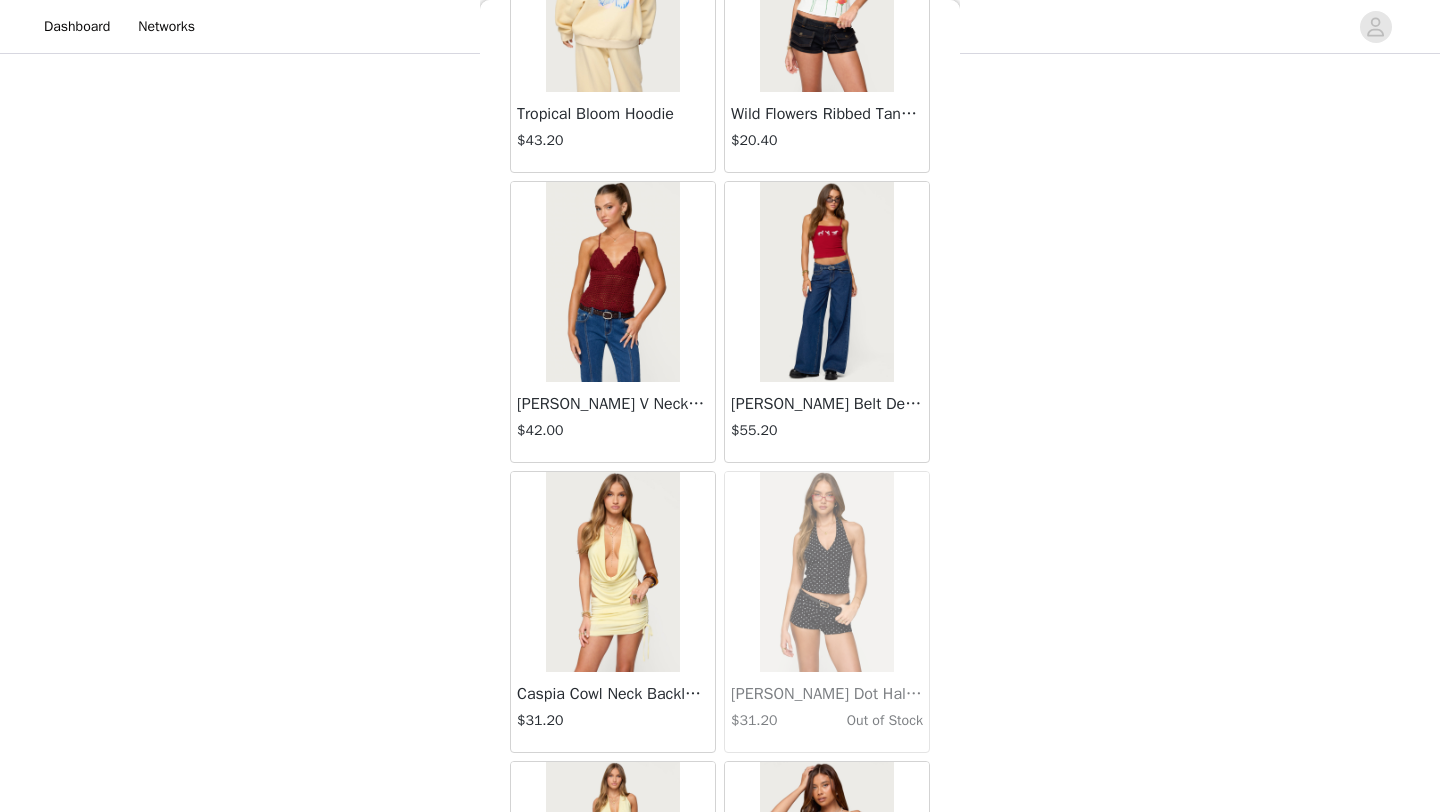 scroll, scrollTop: 42848, scrollLeft: 0, axis: vertical 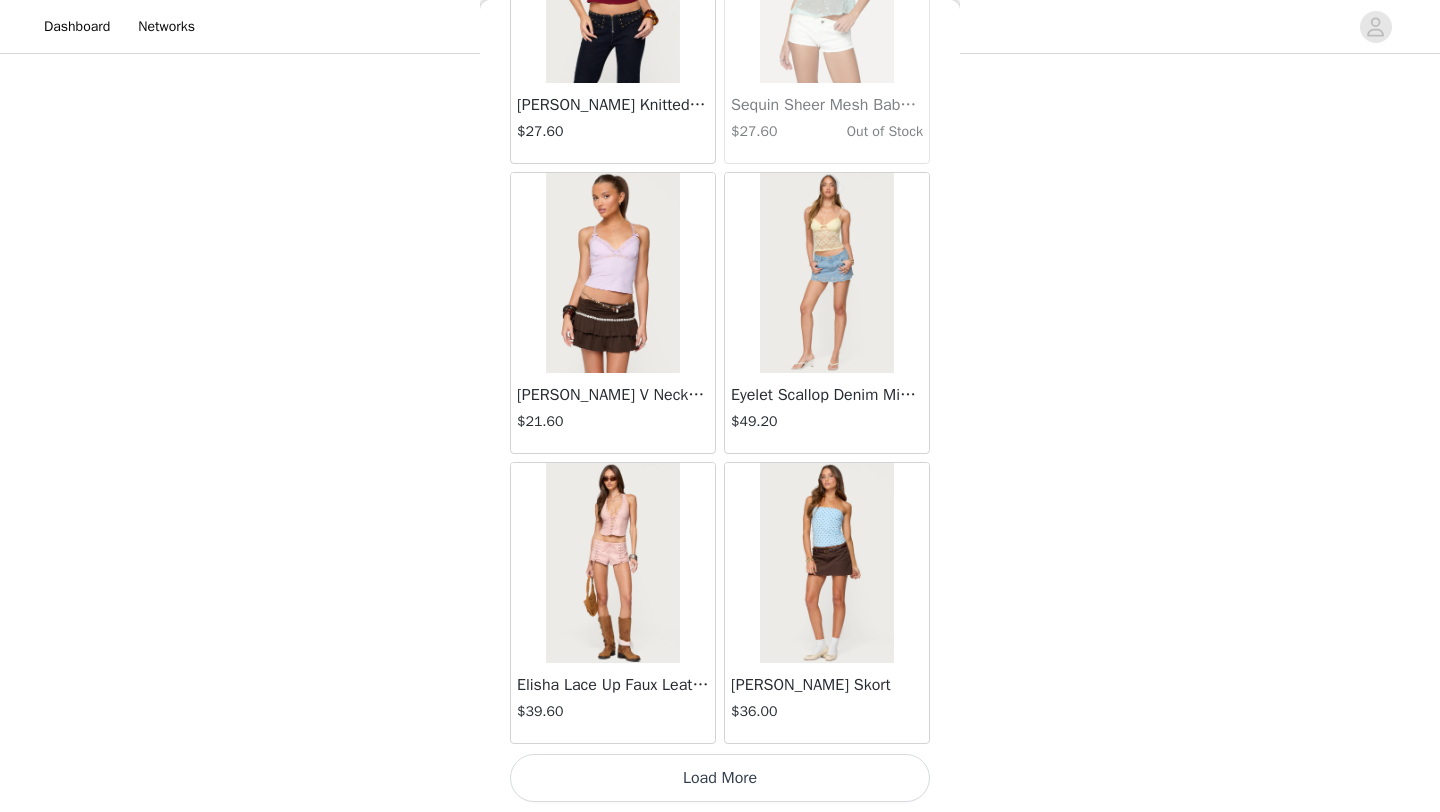 click on "Load More" at bounding box center [720, 778] 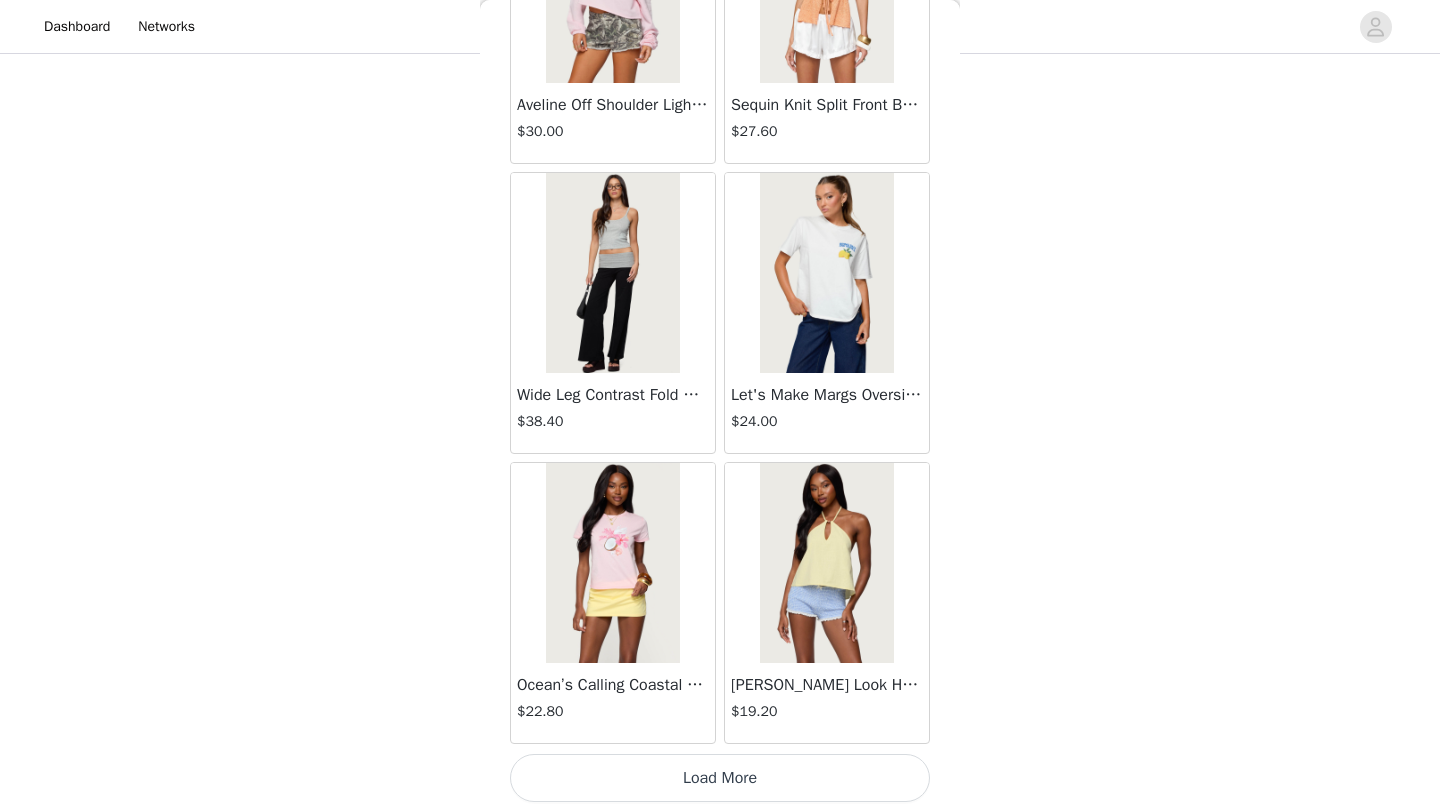click on "Load More" at bounding box center [720, 778] 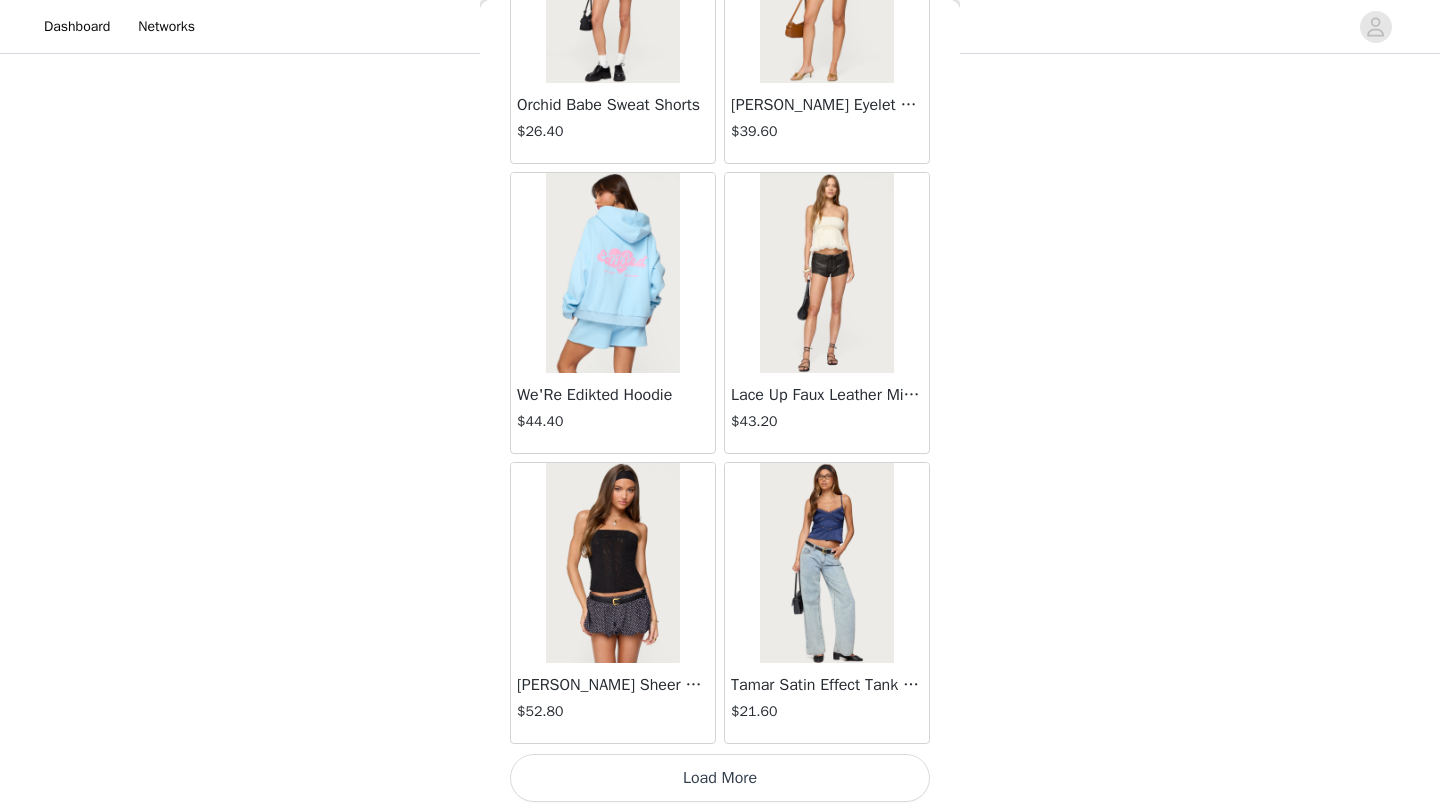 click on "Load More" at bounding box center (720, 778) 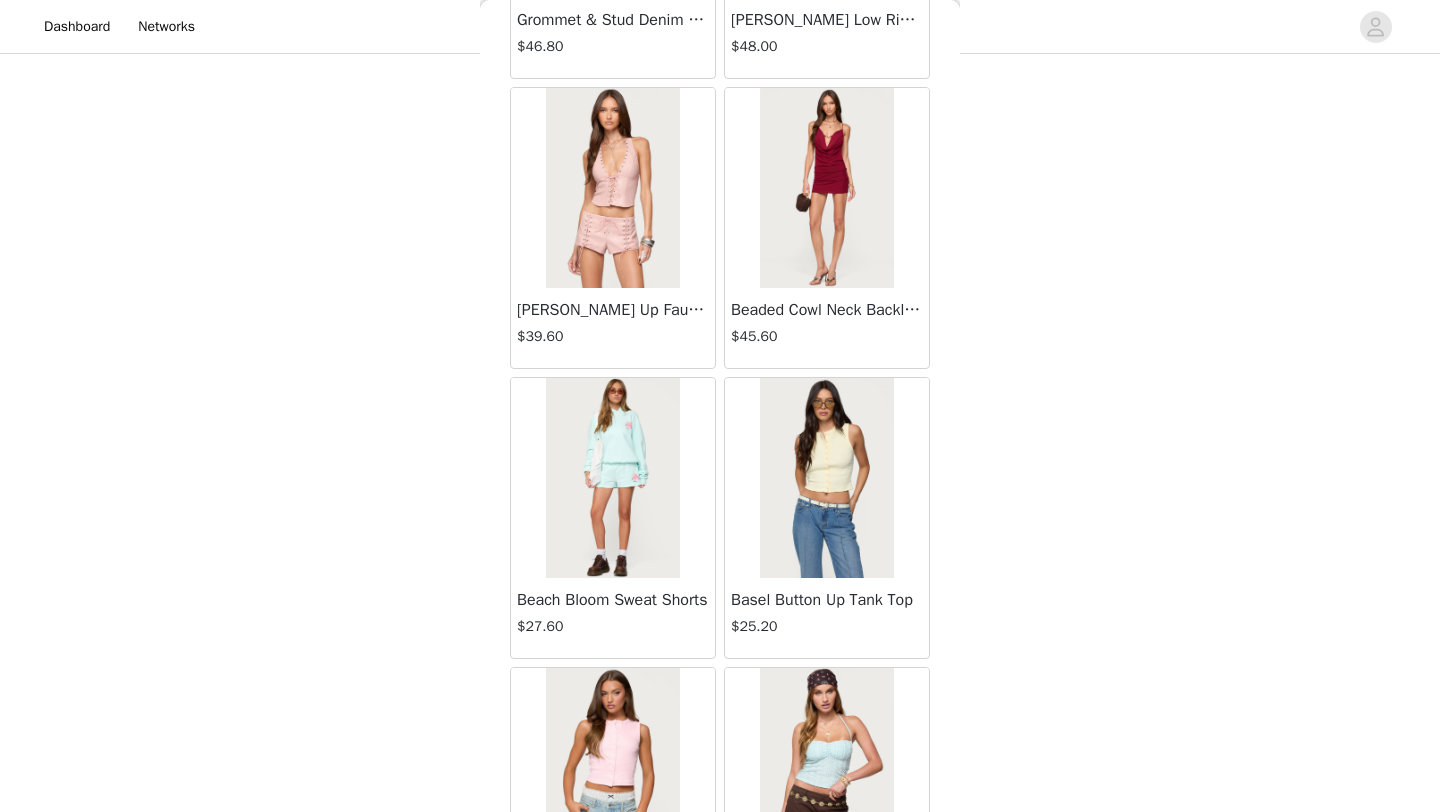 scroll, scrollTop: 54448, scrollLeft: 0, axis: vertical 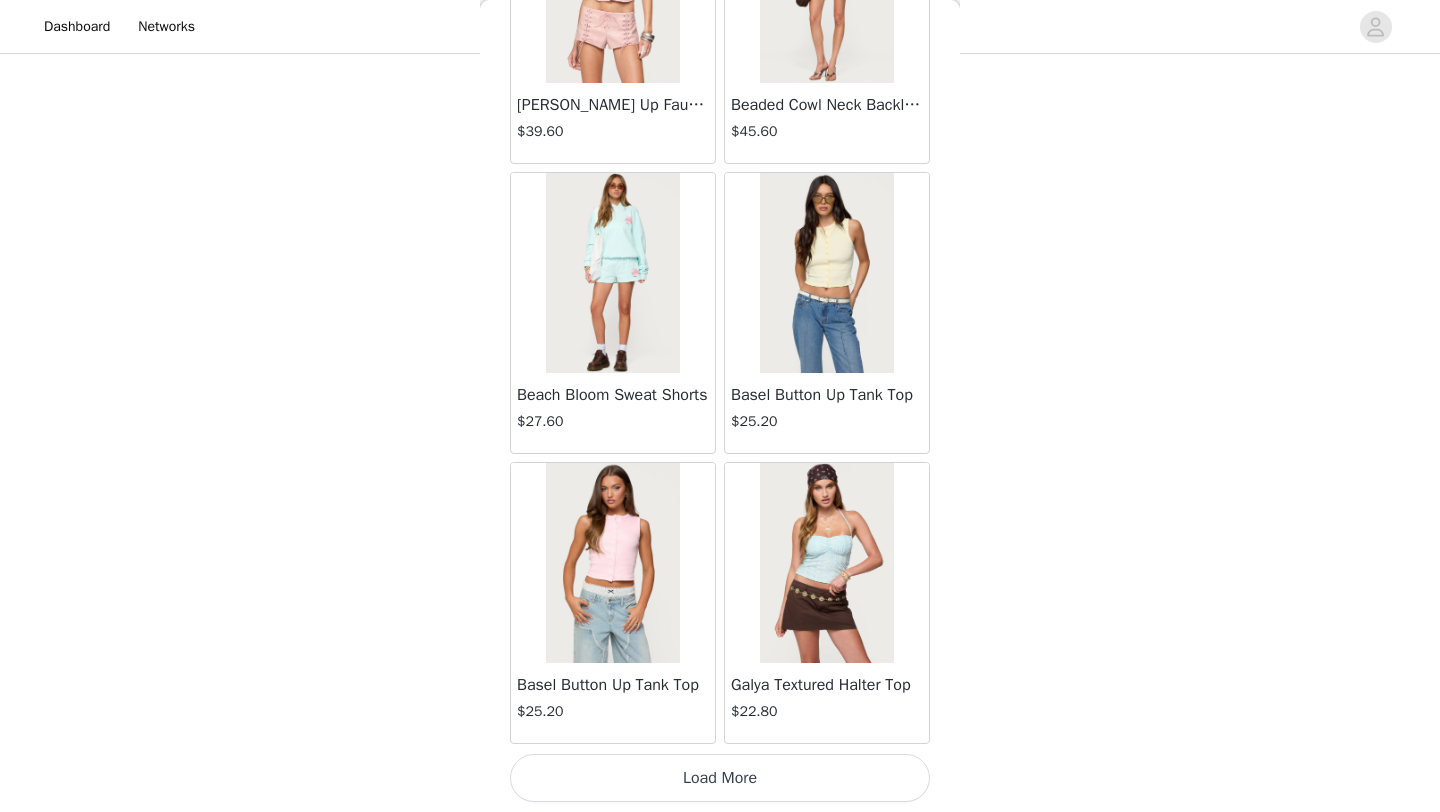 click on "Load More" at bounding box center (720, 778) 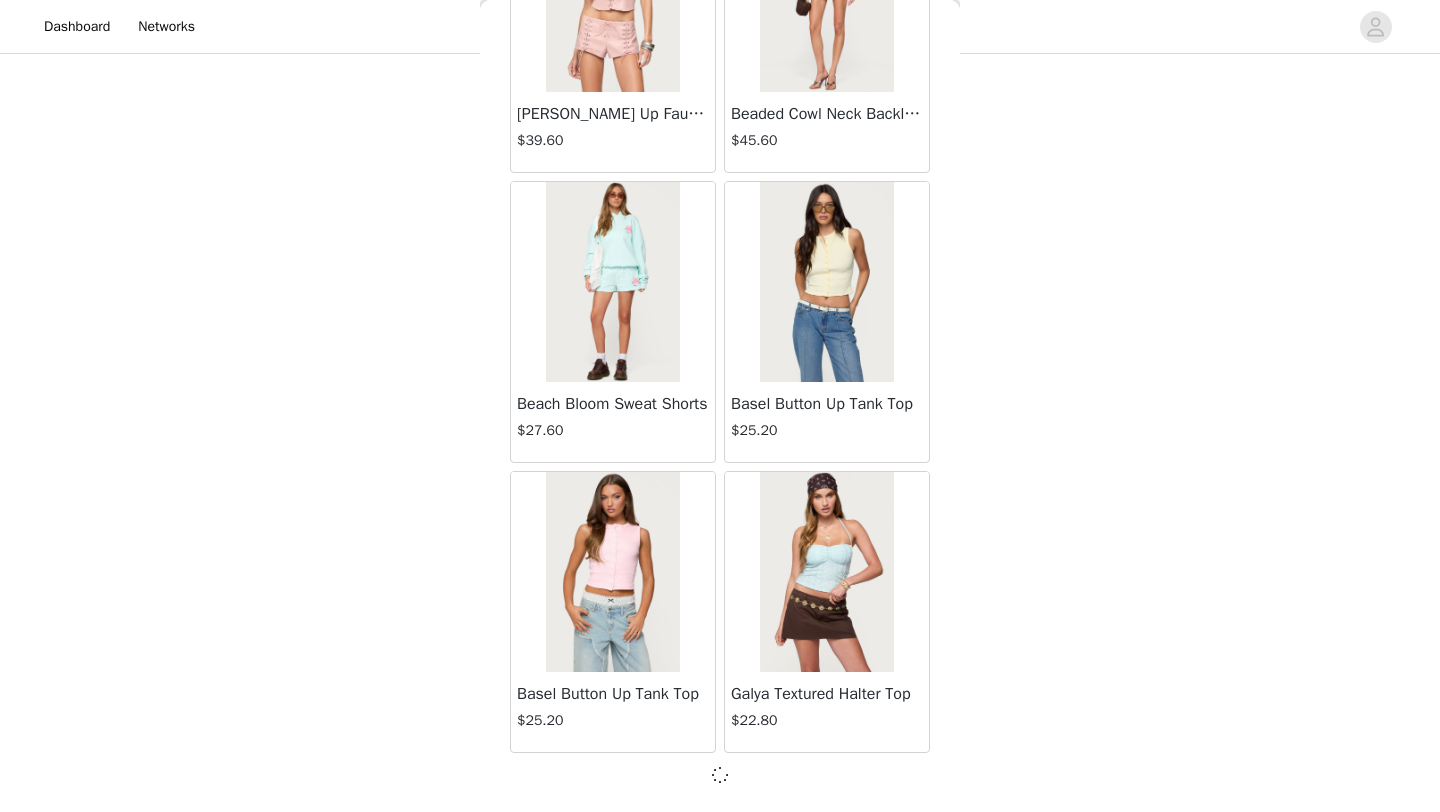scroll, scrollTop: 54439, scrollLeft: 0, axis: vertical 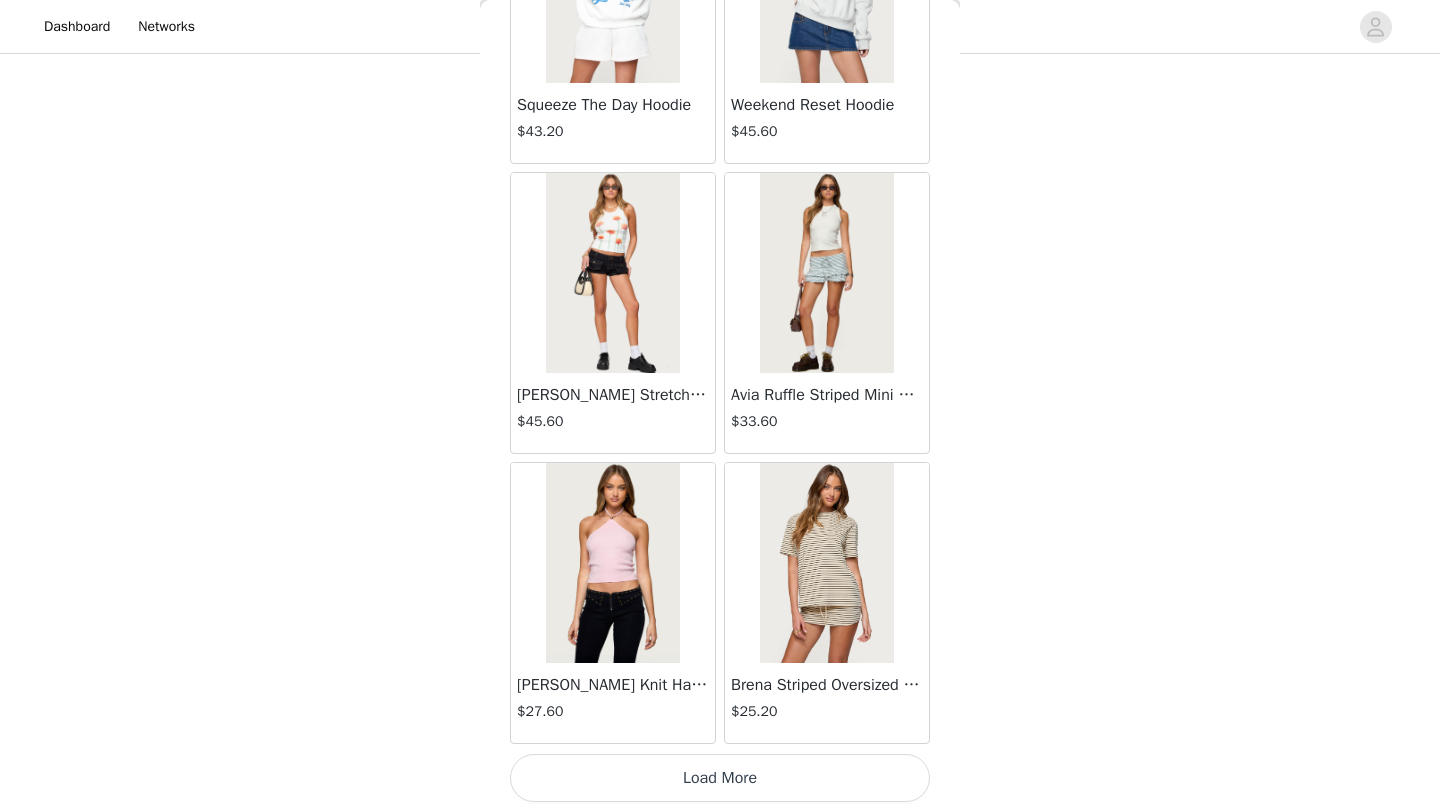 click on "Load More" at bounding box center (720, 778) 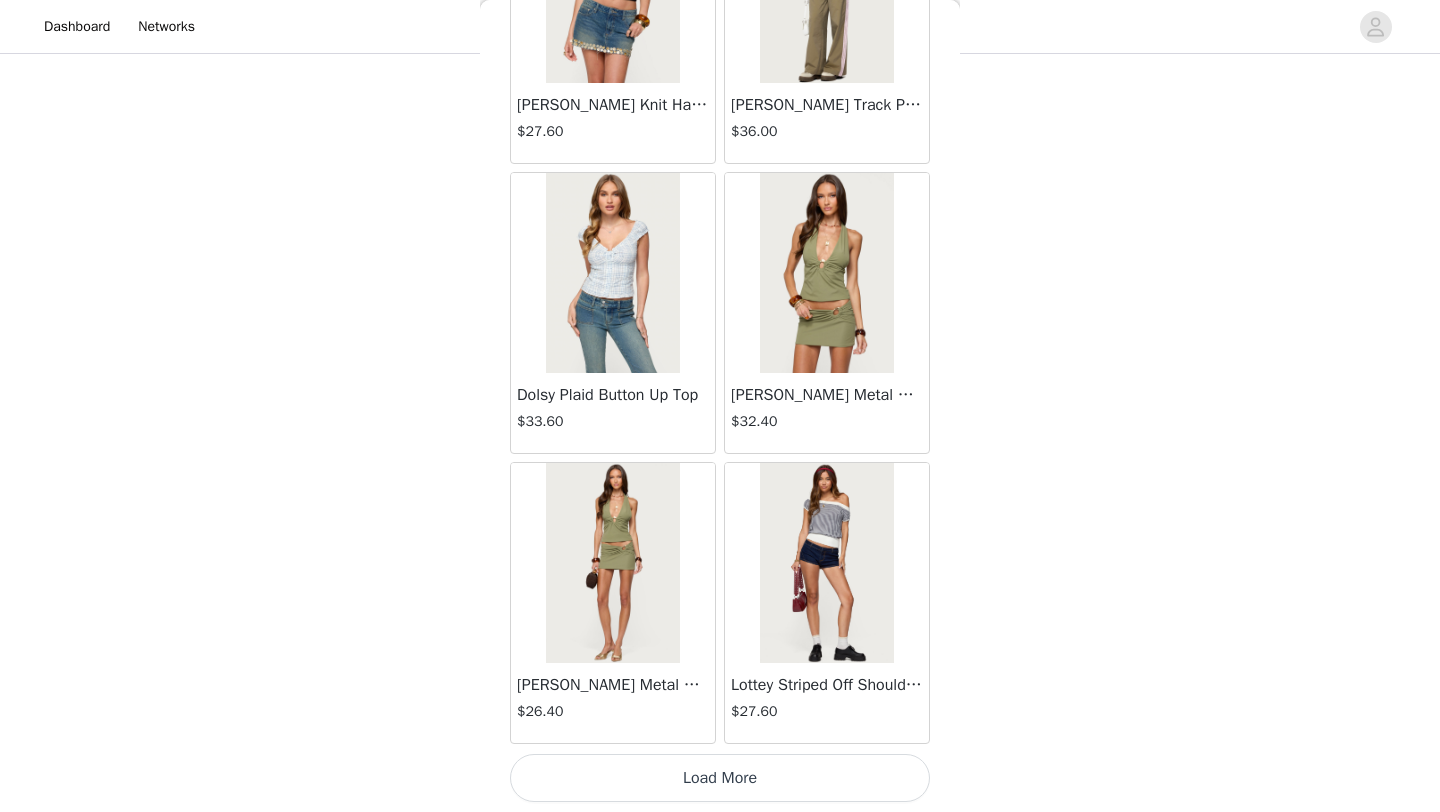 click on "Load More" at bounding box center (720, 778) 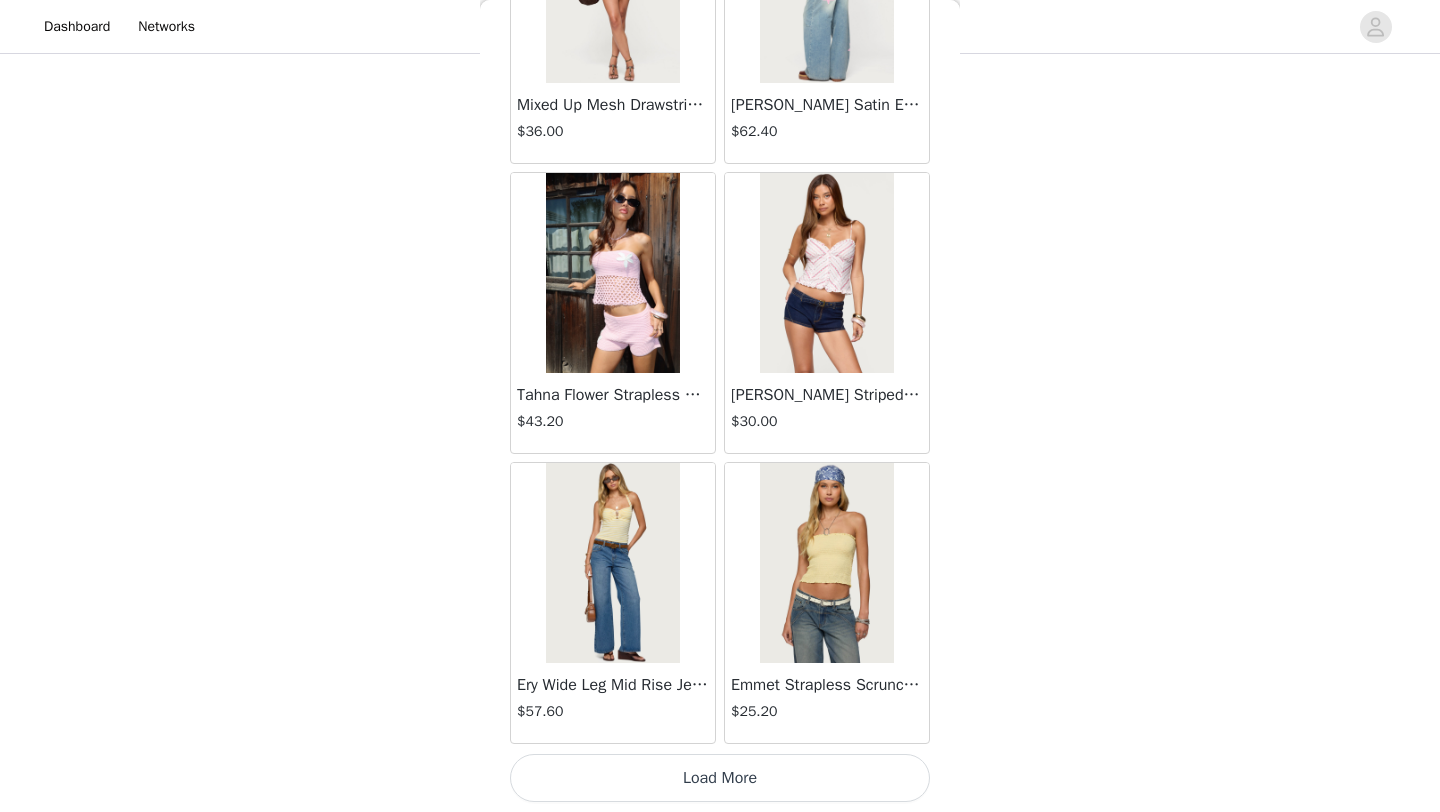 click on "Load More" at bounding box center [720, 778] 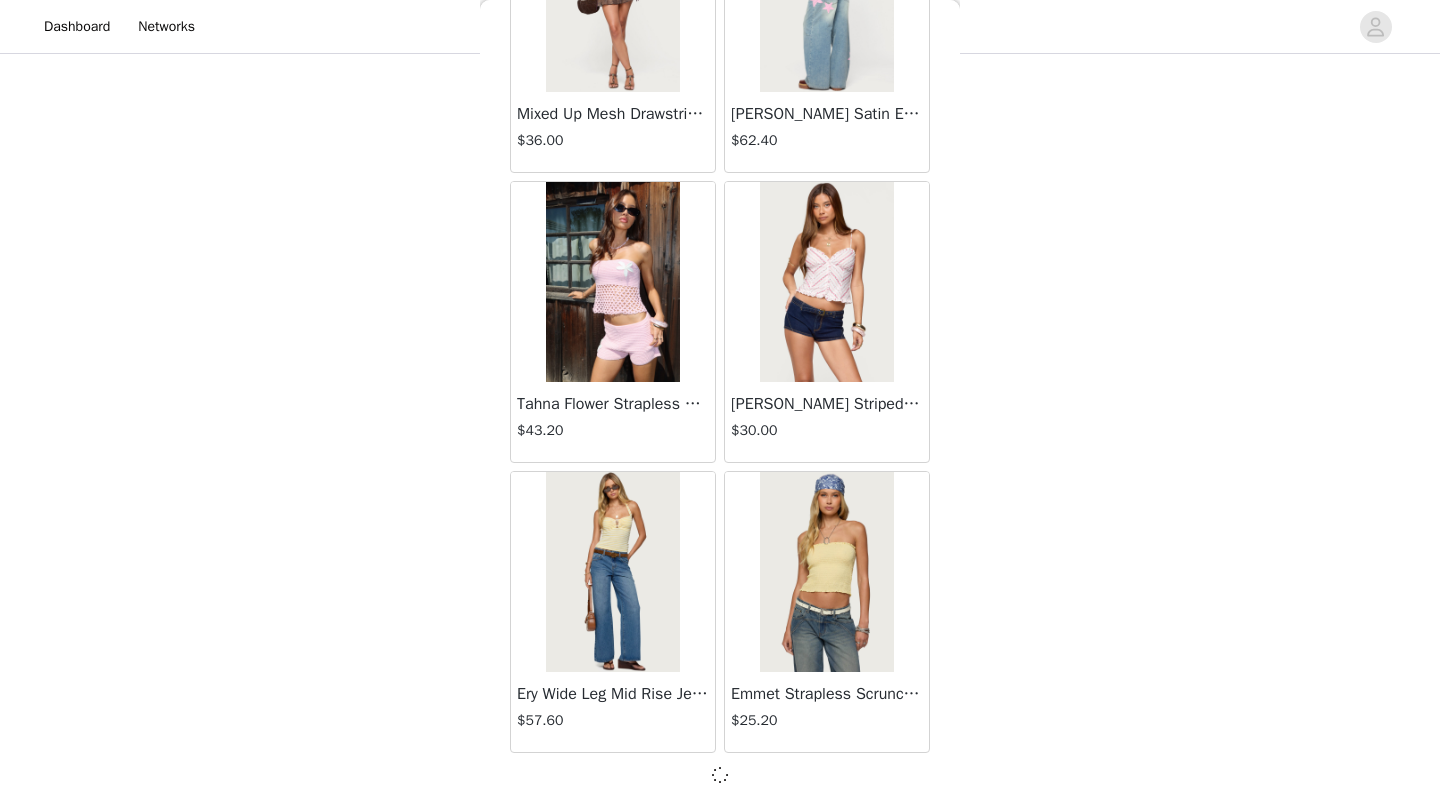 scroll, scrollTop: 63139, scrollLeft: 0, axis: vertical 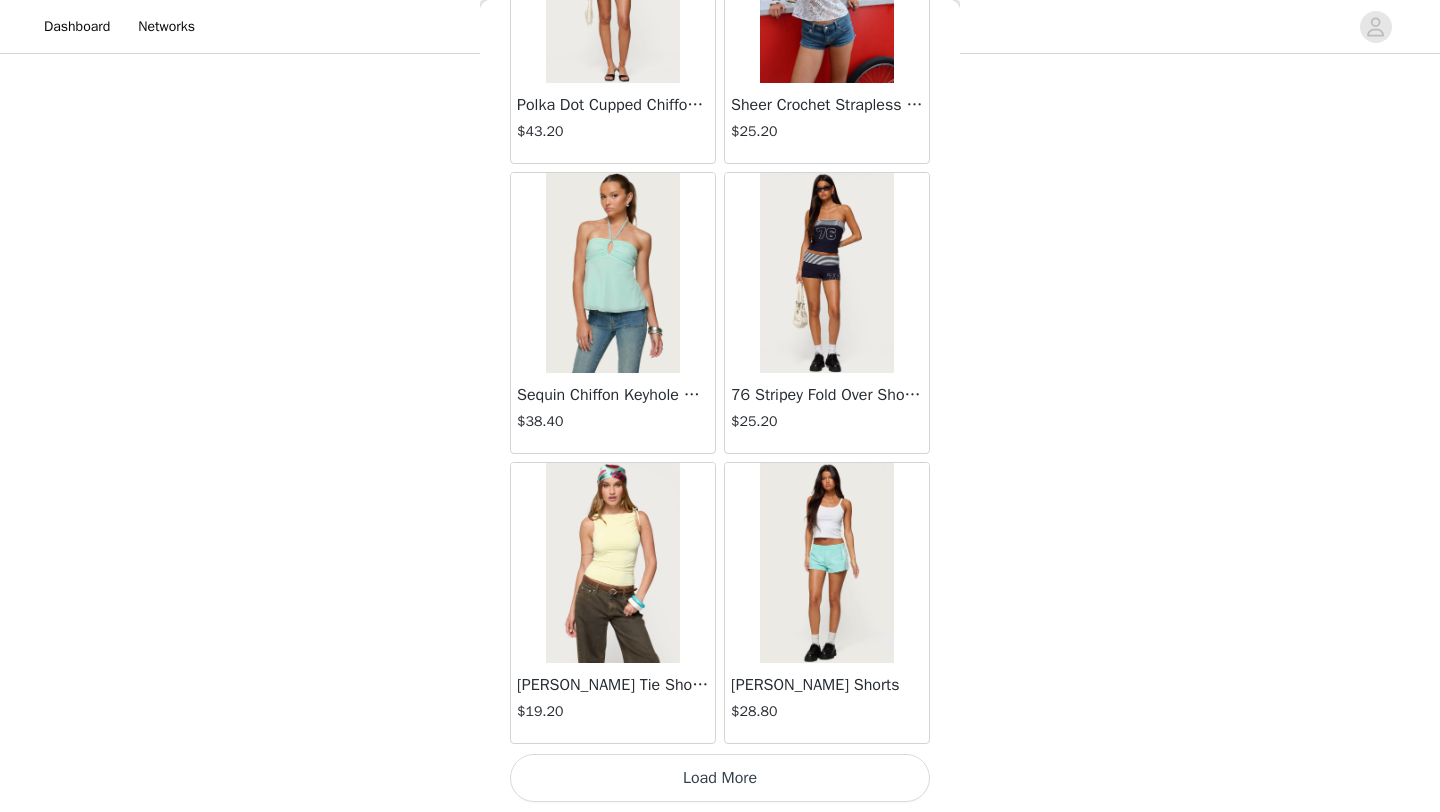 click on "Load More" at bounding box center (720, 778) 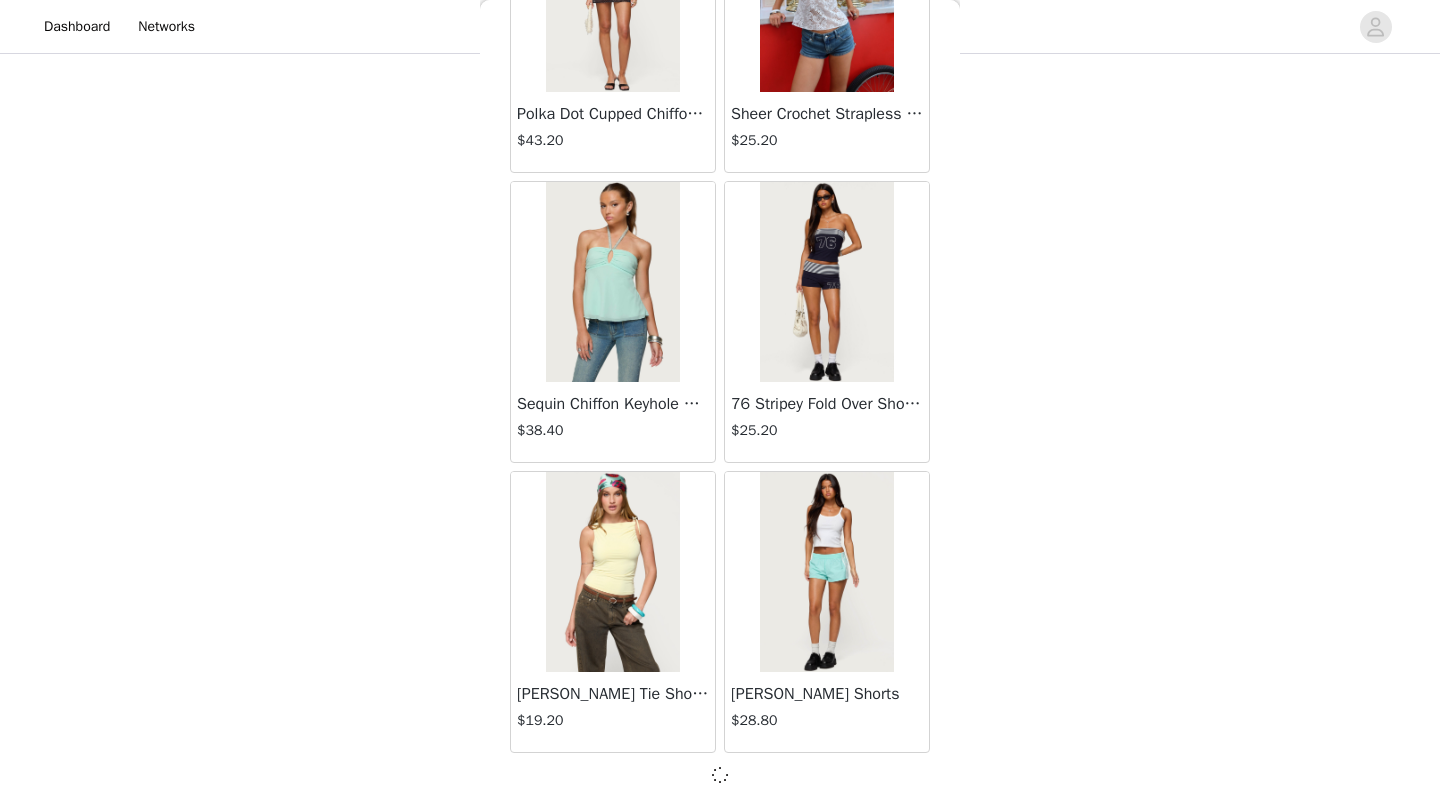 scroll, scrollTop: 66039, scrollLeft: 0, axis: vertical 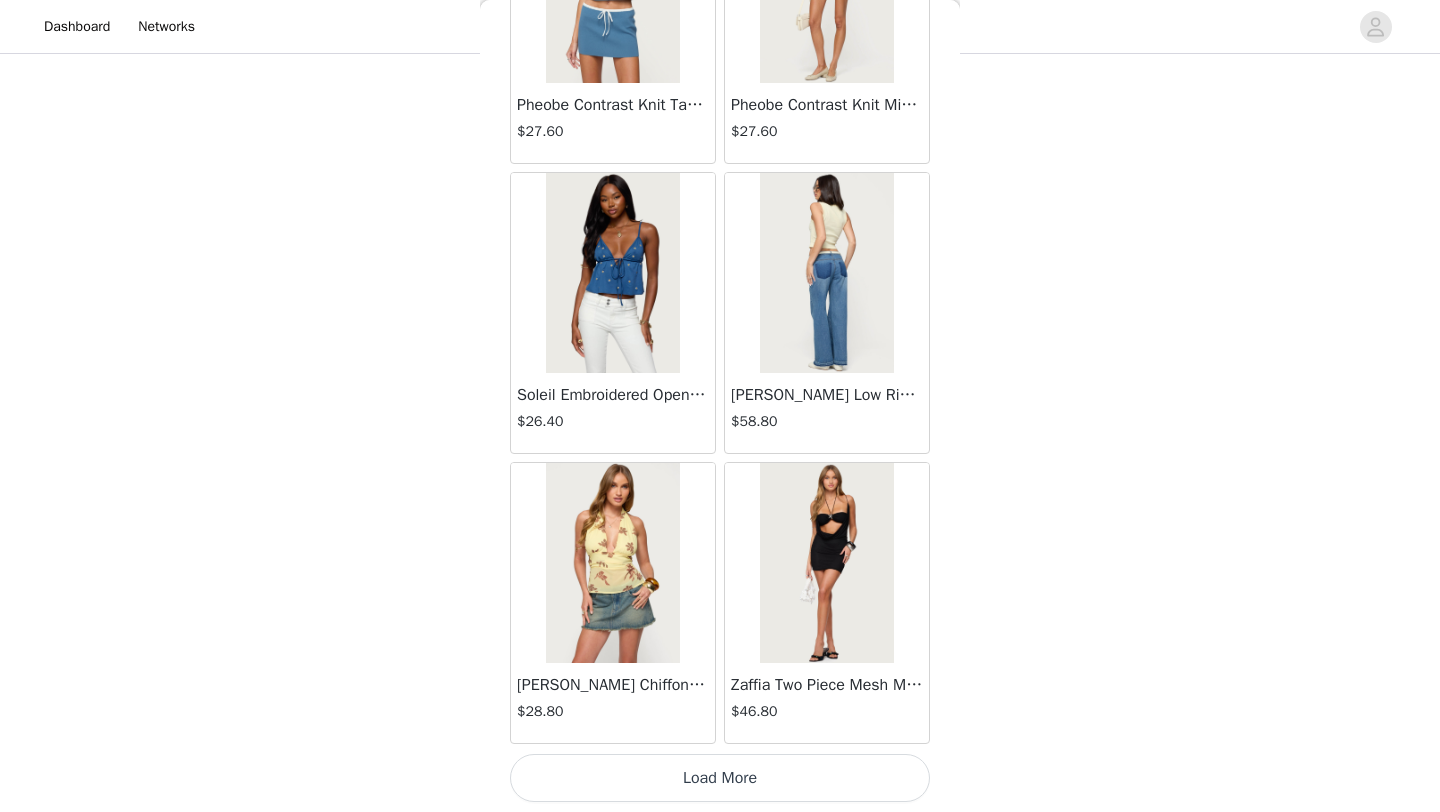 click on "Load More" at bounding box center (720, 778) 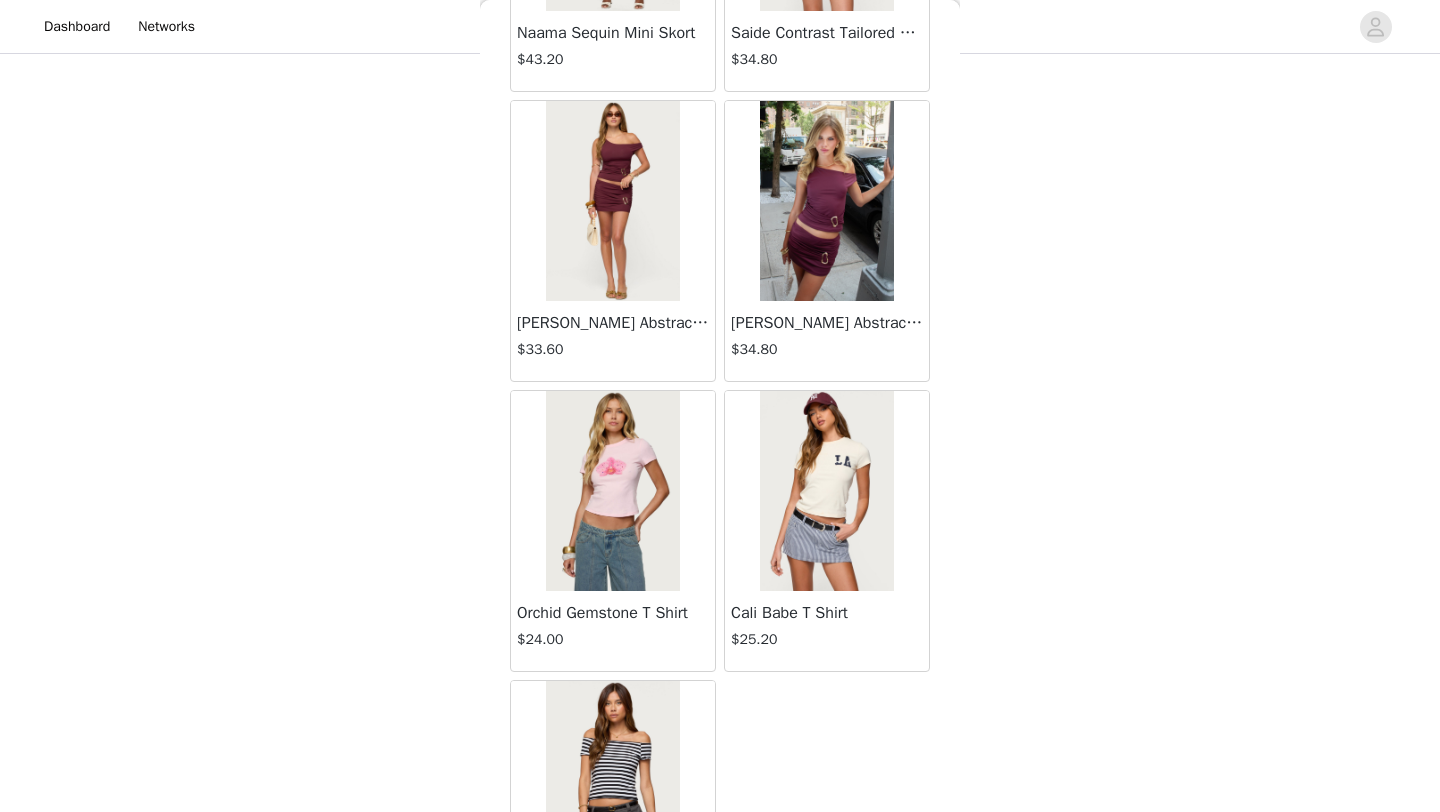 scroll, scrollTop: 70918, scrollLeft: 0, axis: vertical 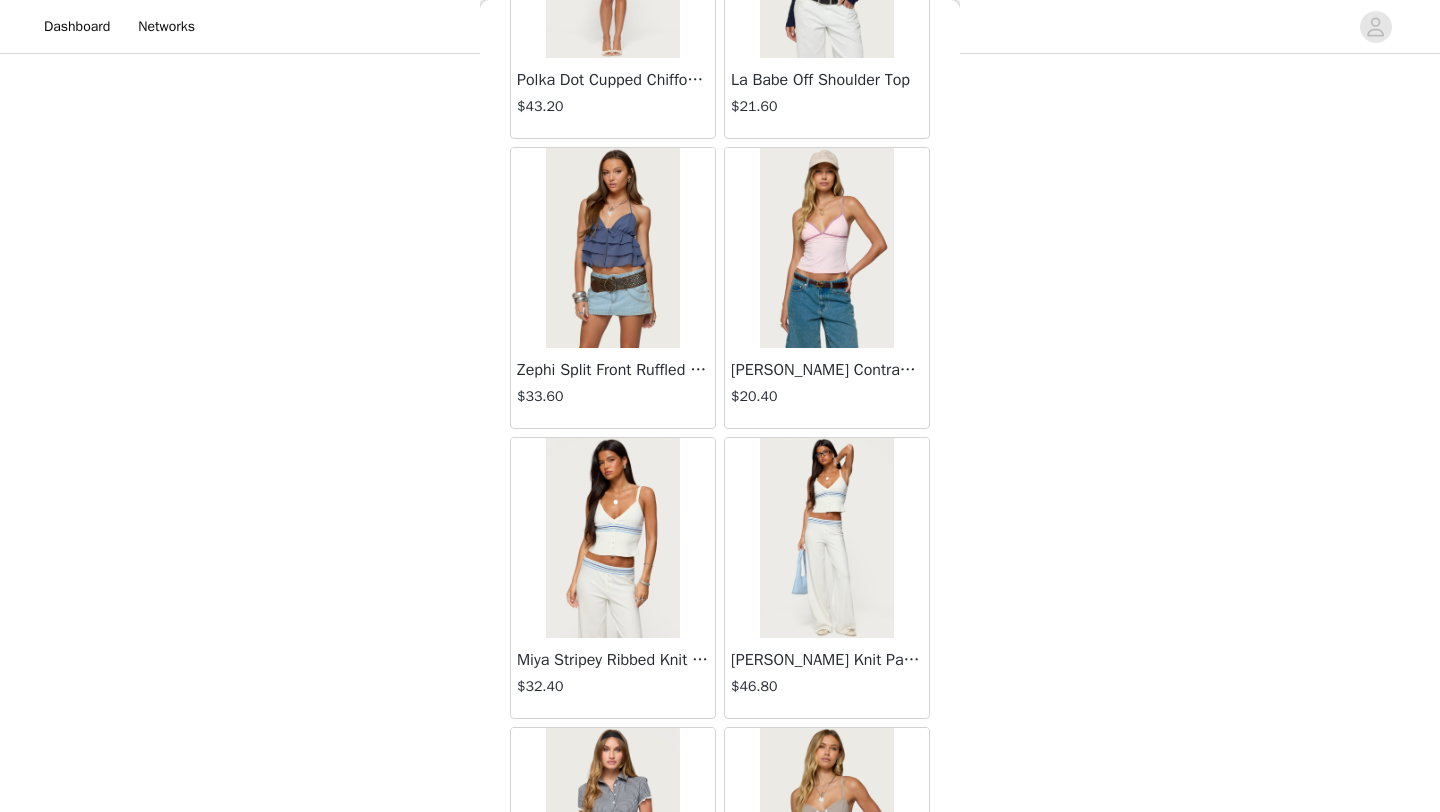 click at bounding box center [612, 538] 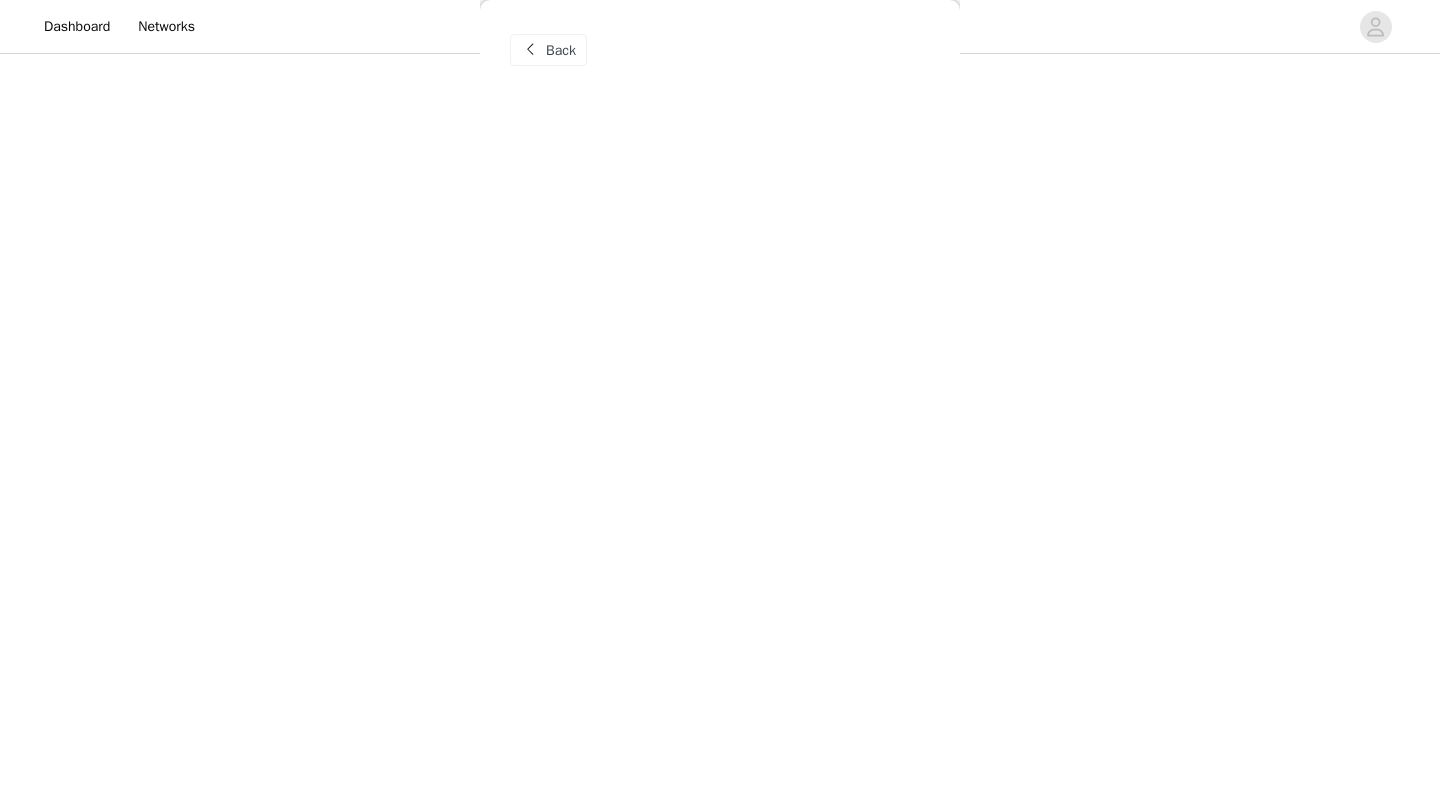 scroll, scrollTop: 0, scrollLeft: 0, axis: both 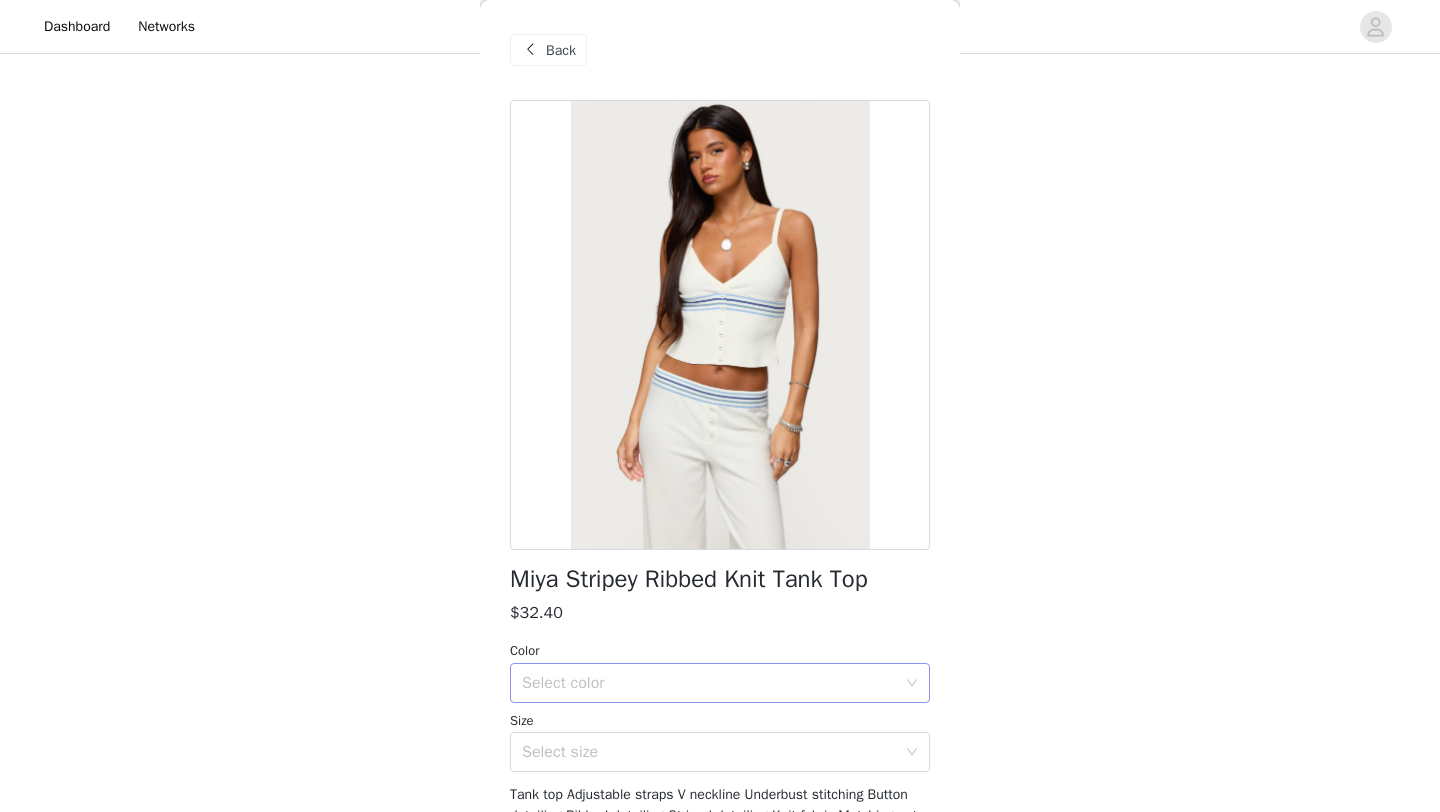 click on "Select color" at bounding box center (709, 683) 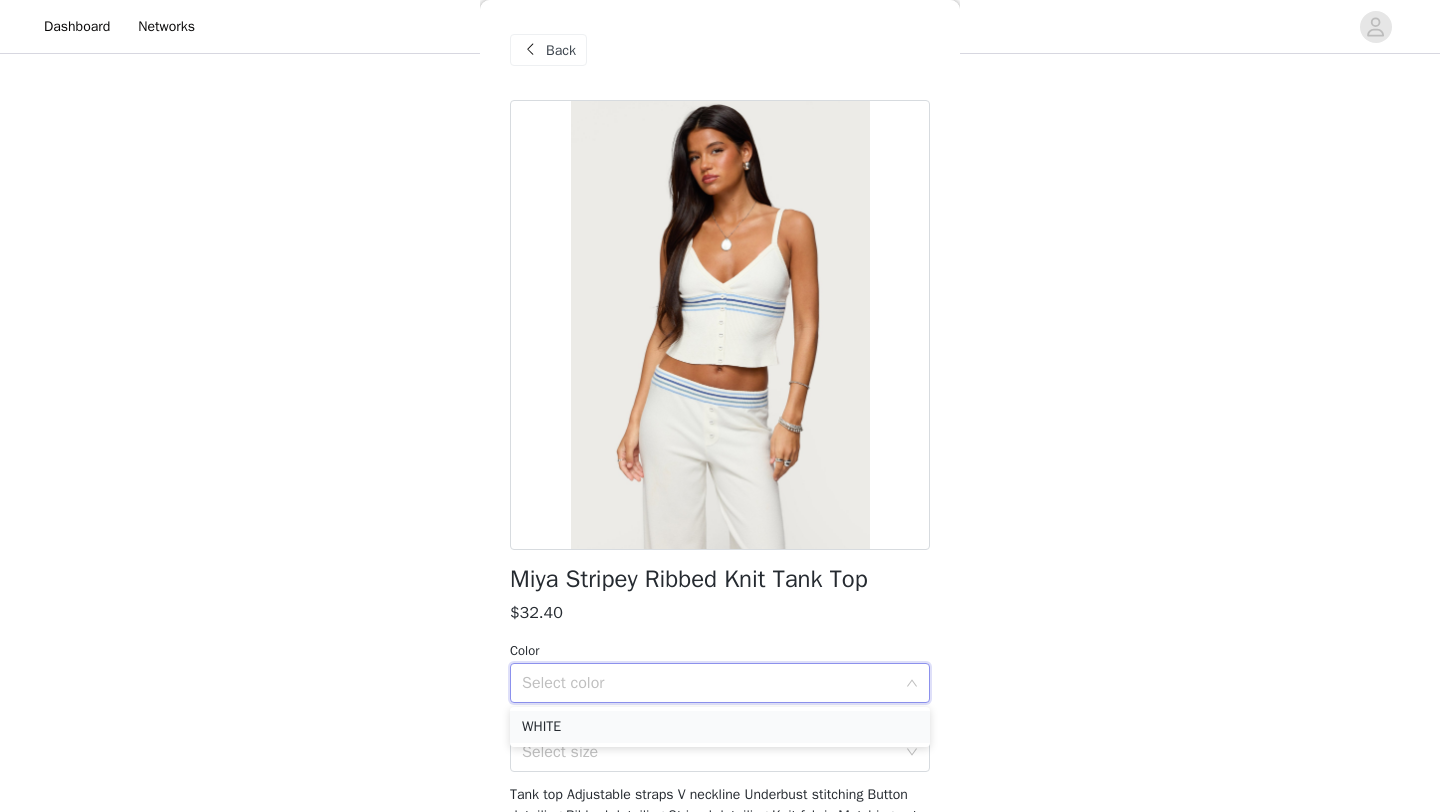 click on "WHITE" at bounding box center [720, 727] 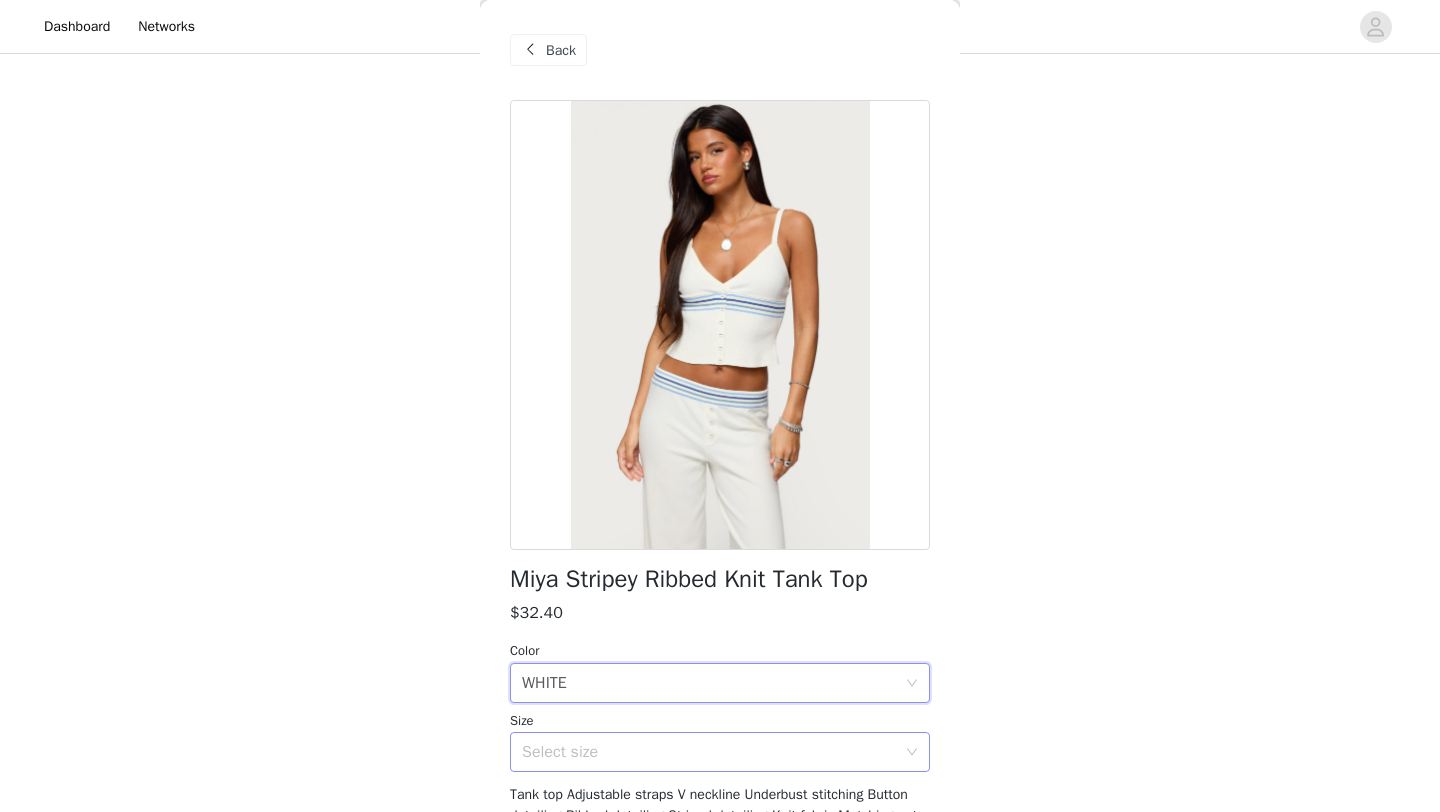 click on "Select size" at bounding box center [709, 752] 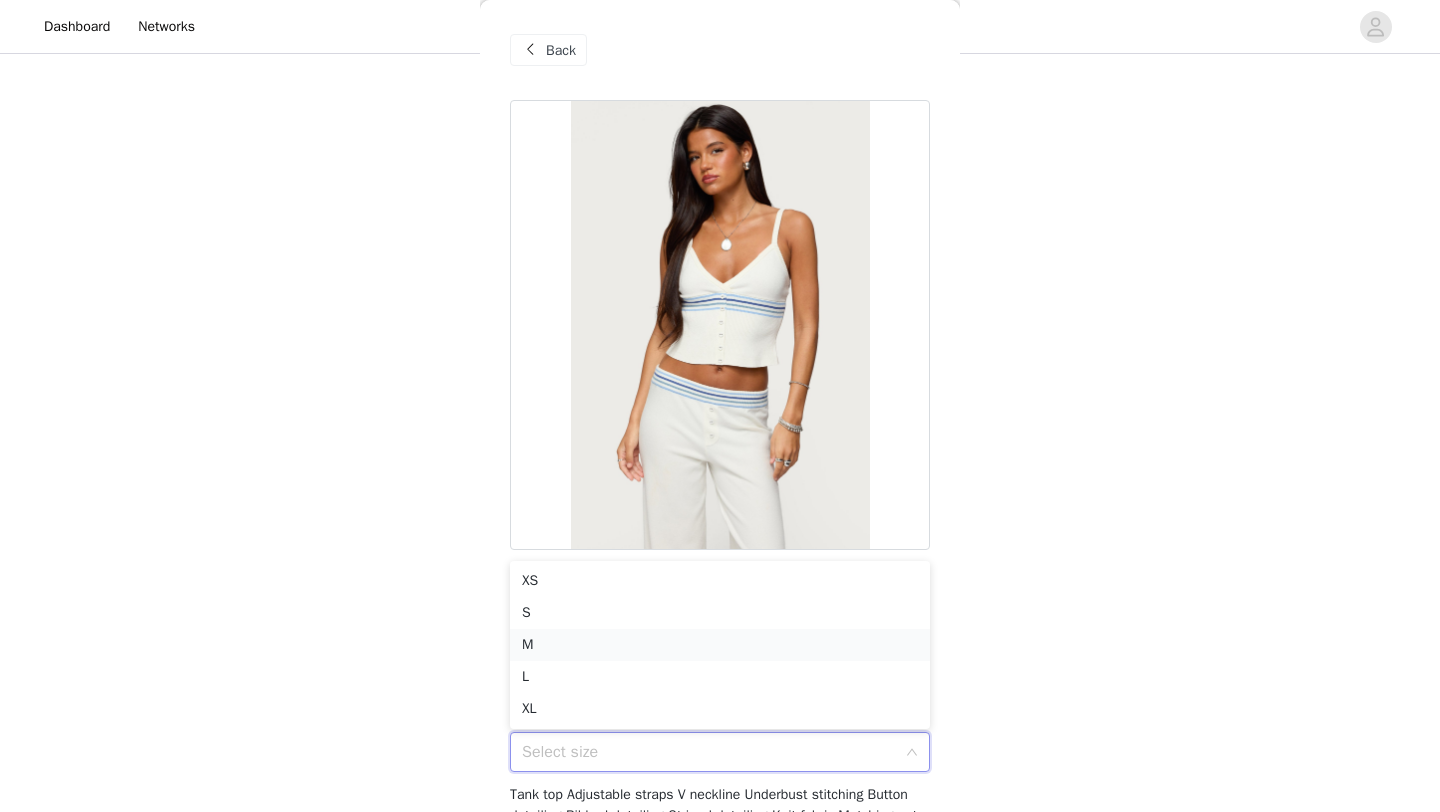 click on "M" at bounding box center [720, 645] 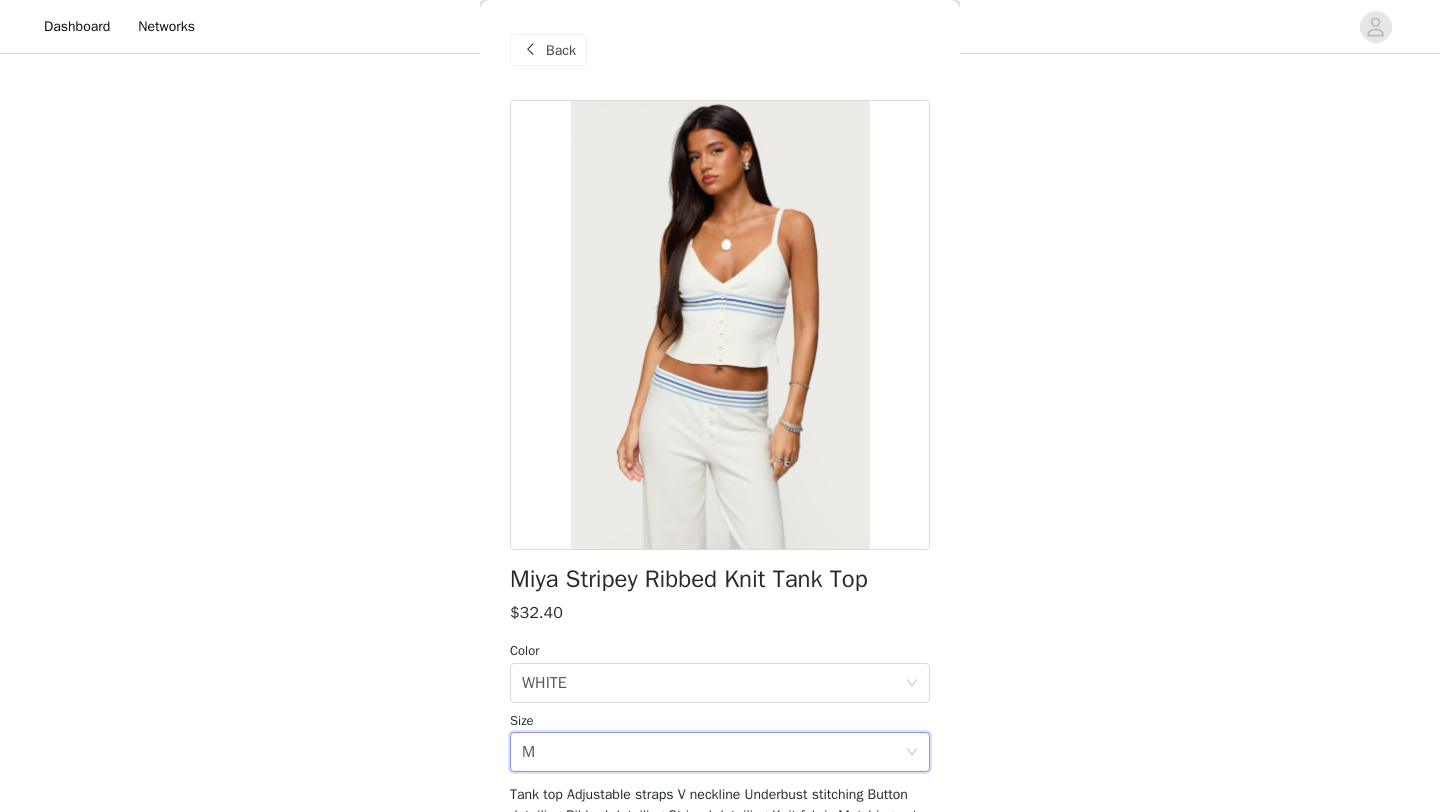 scroll, scrollTop: 629, scrollLeft: 0, axis: vertical 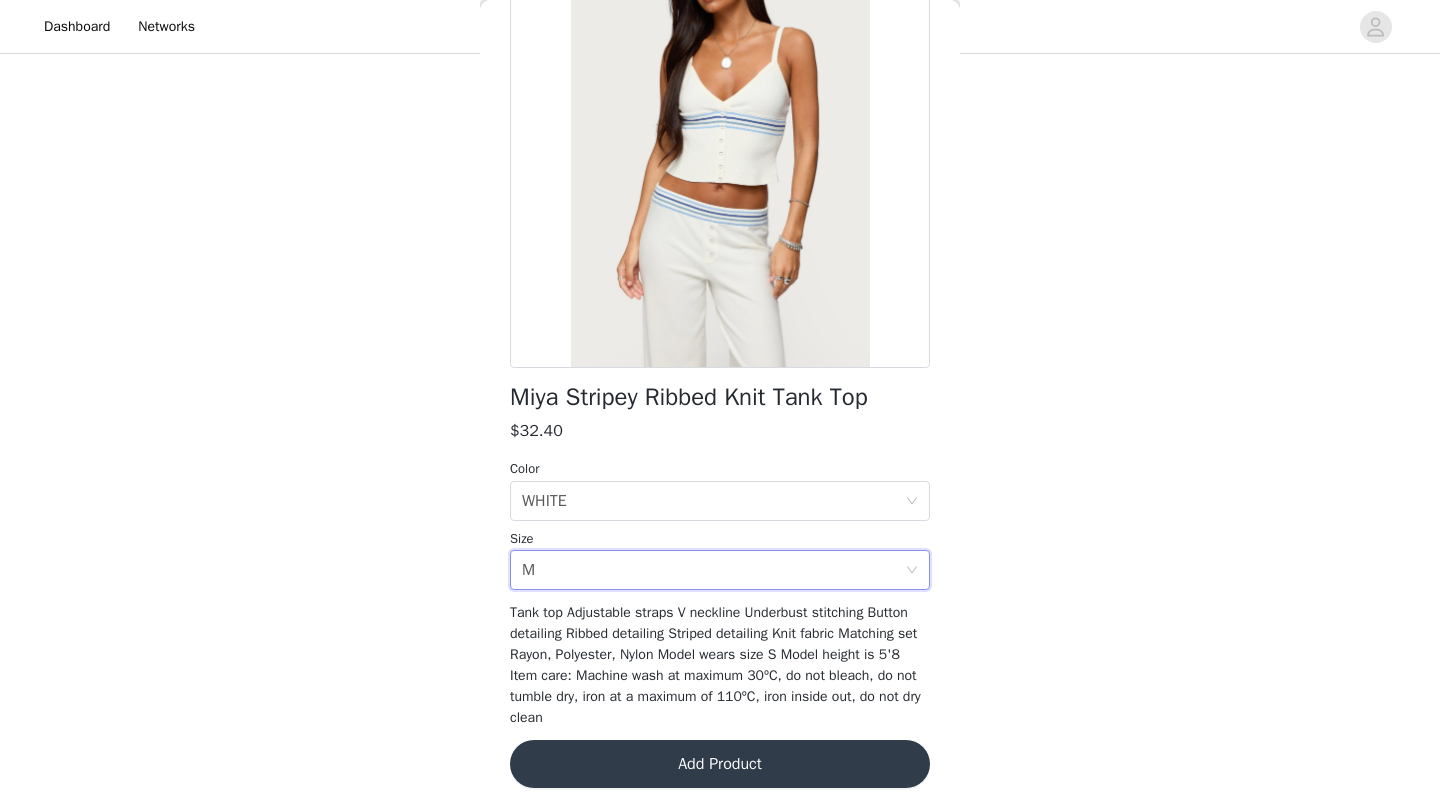 click on "Add Product" at bounding box center [720, 764] 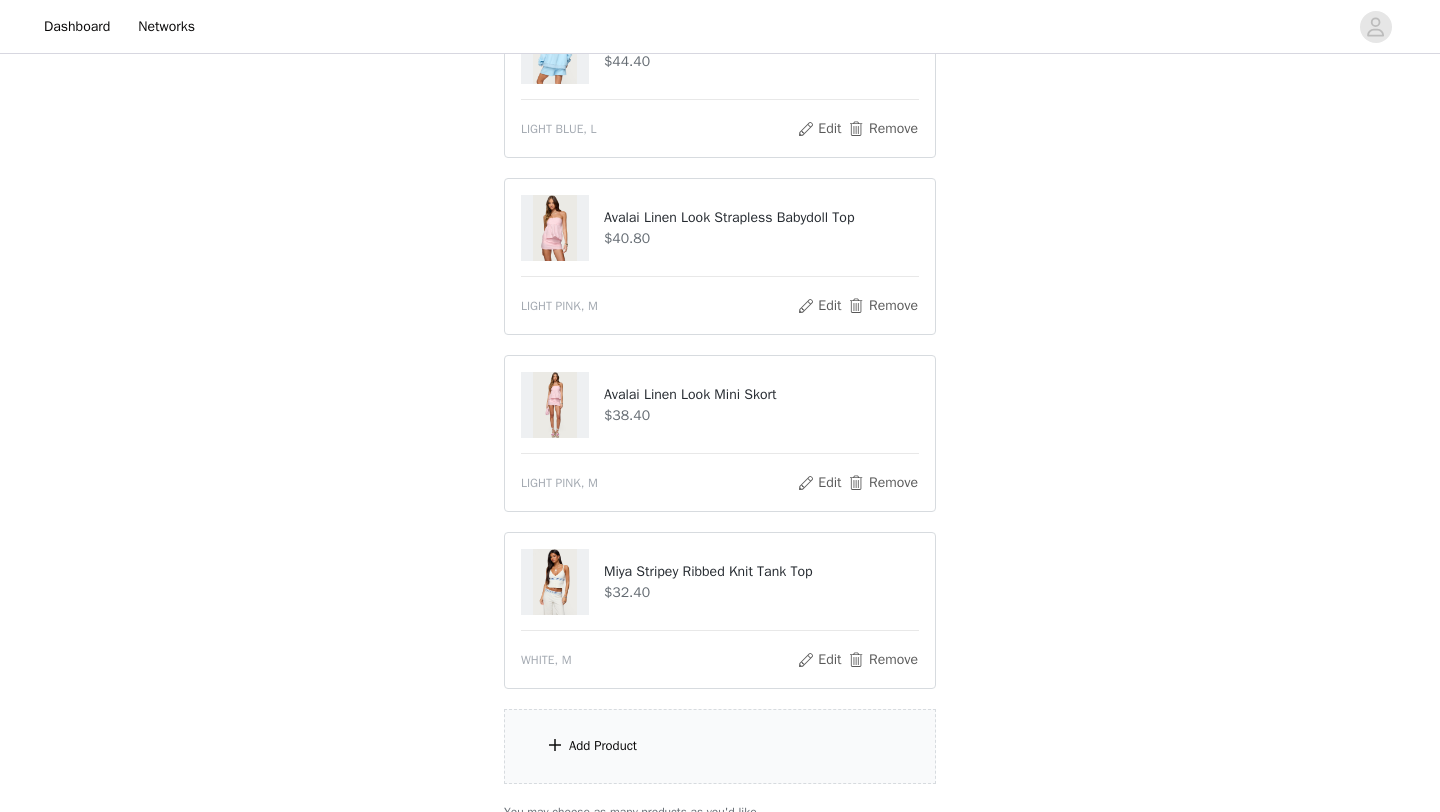 click on "Add Product" at bounding box center (720, 746) 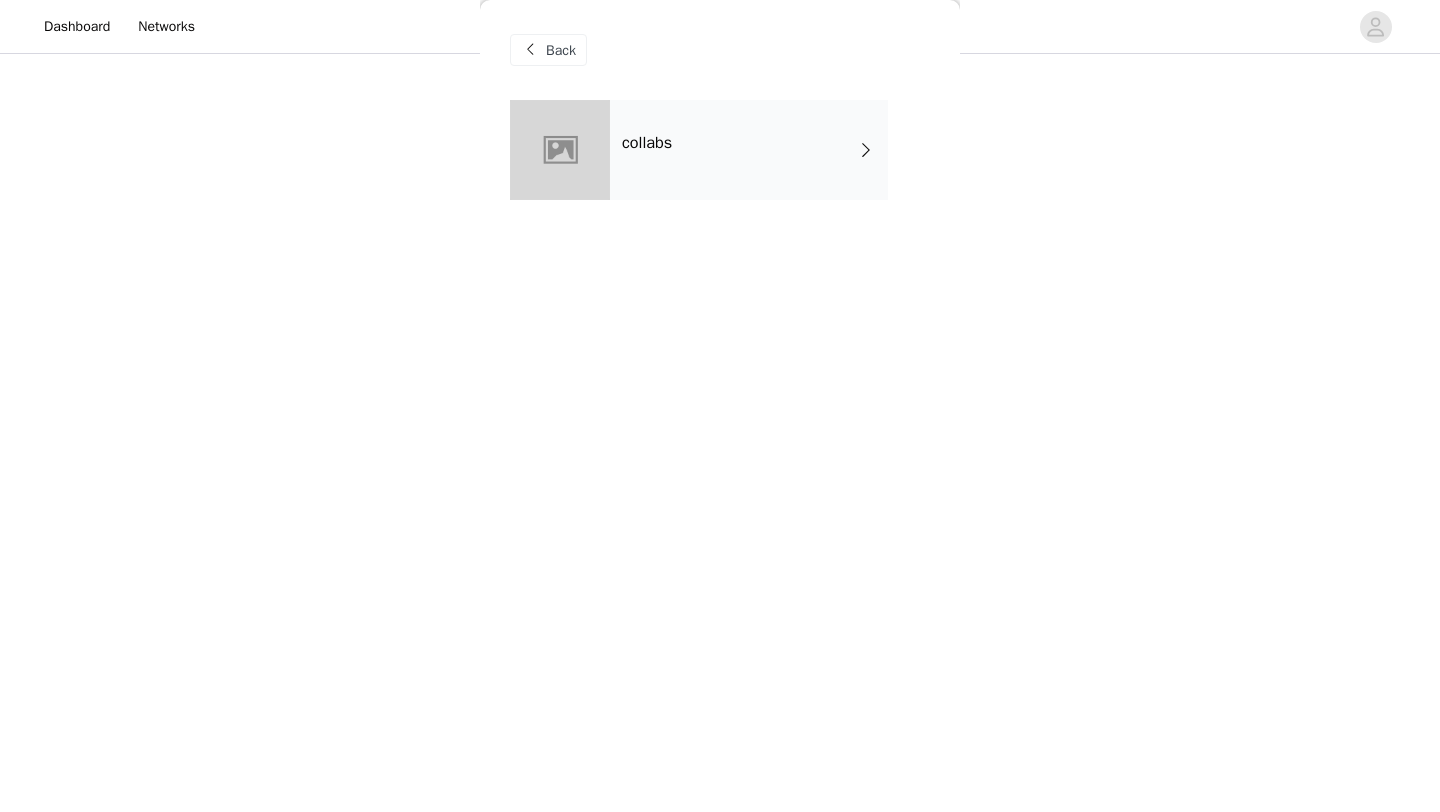click on "collabs" at bounding box center (749, 150) 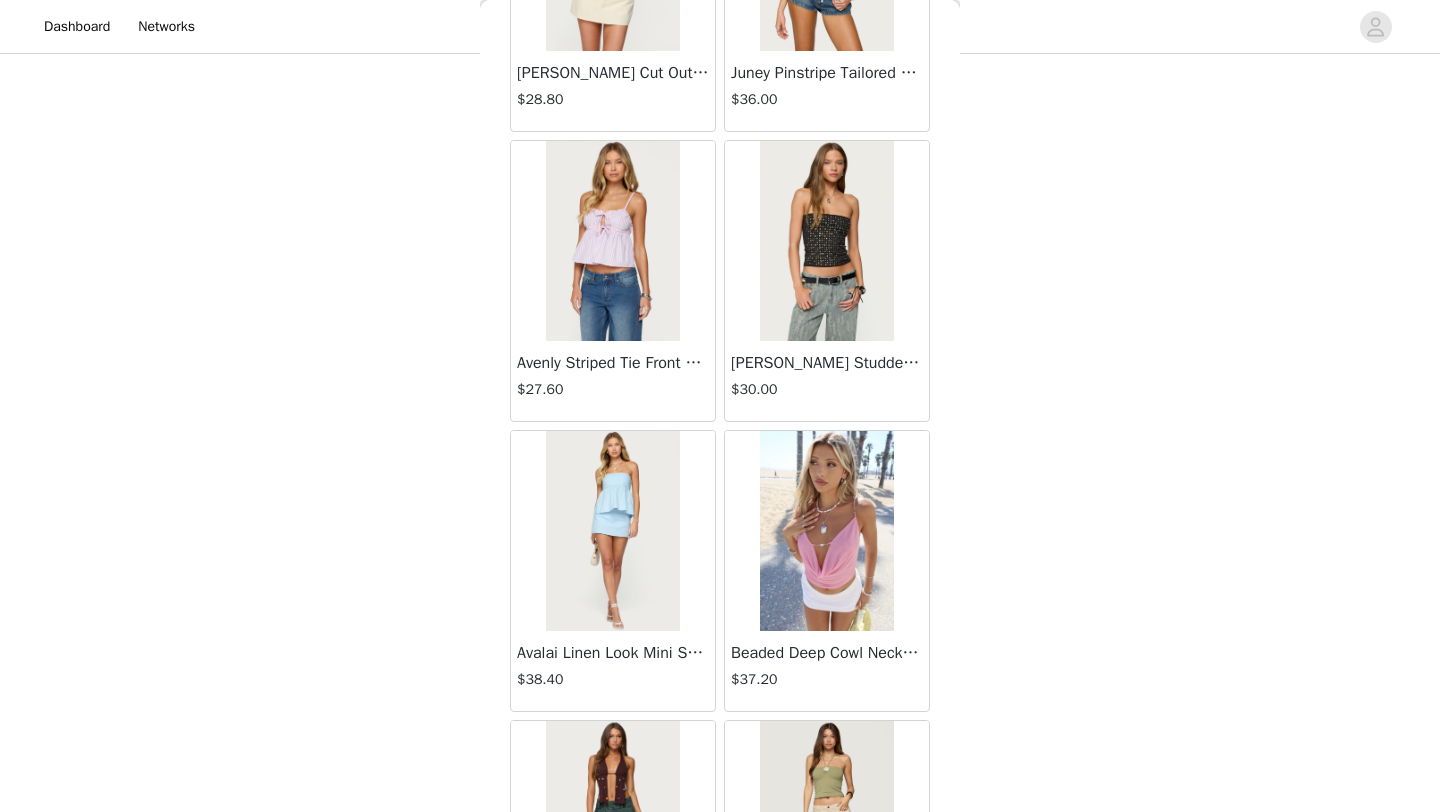 scroll, scrollTop: 2248, scrollLeft: 0, axis: vertical 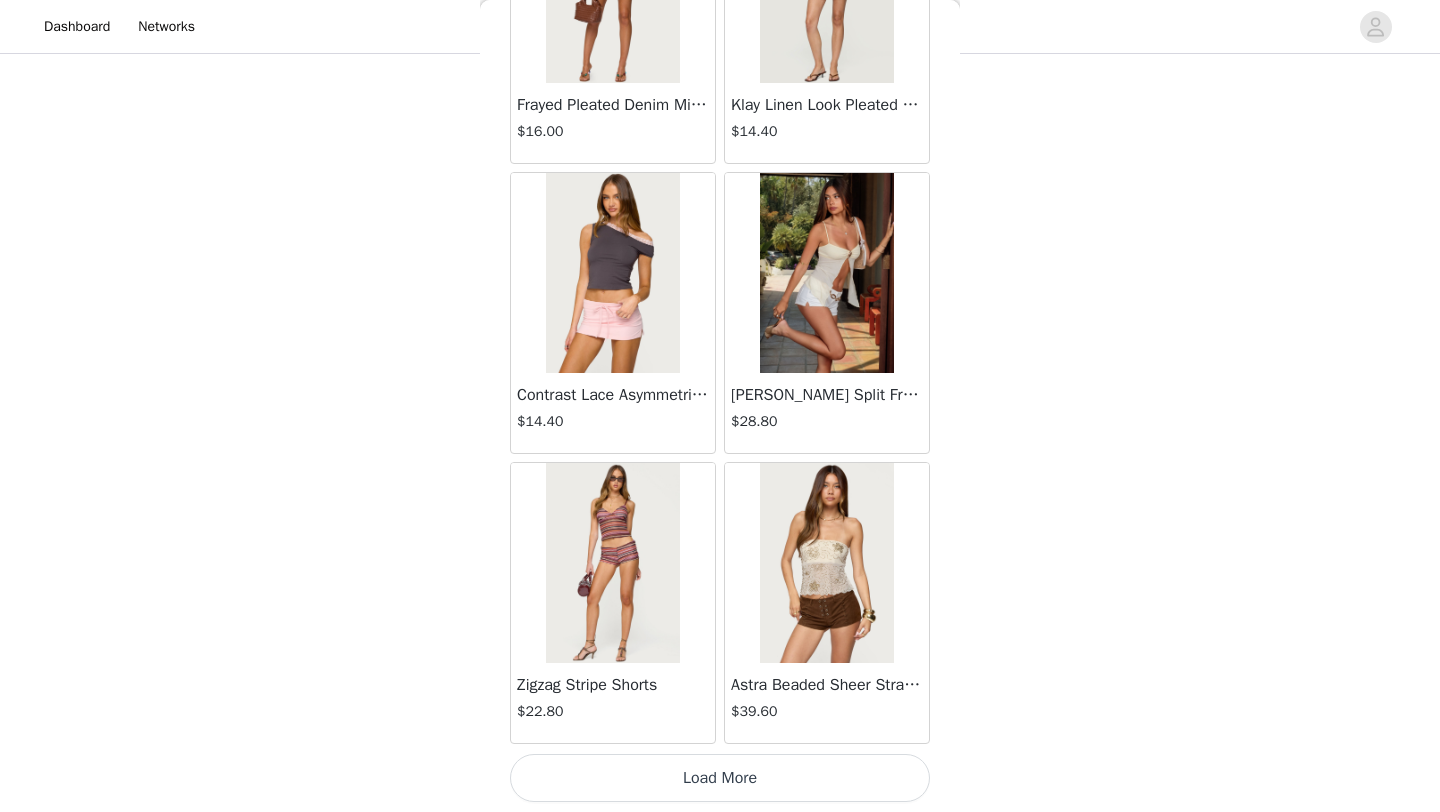 click on "Load More" at bounding box center (720, 778) 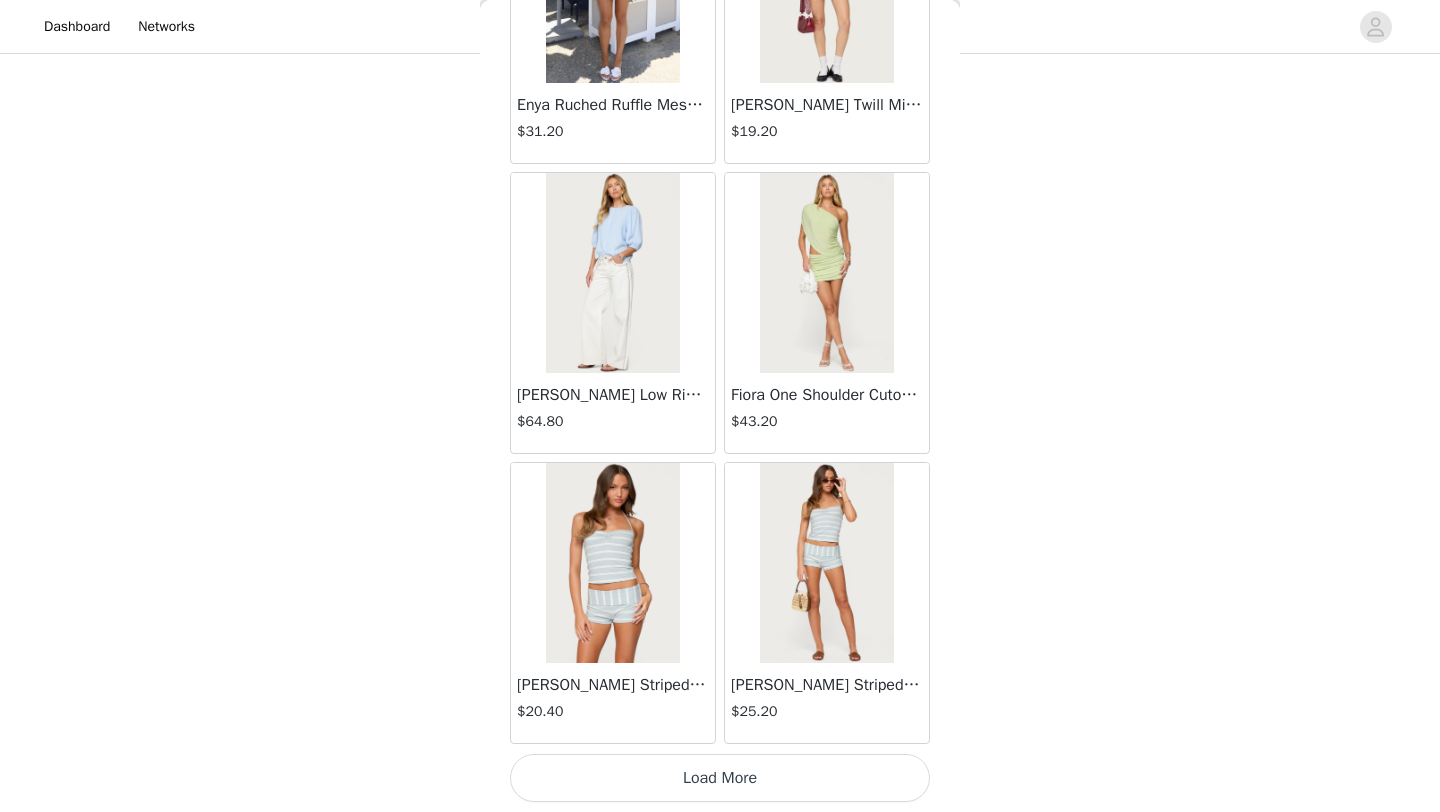 click on "Load More" at bounding box center (720, 778) 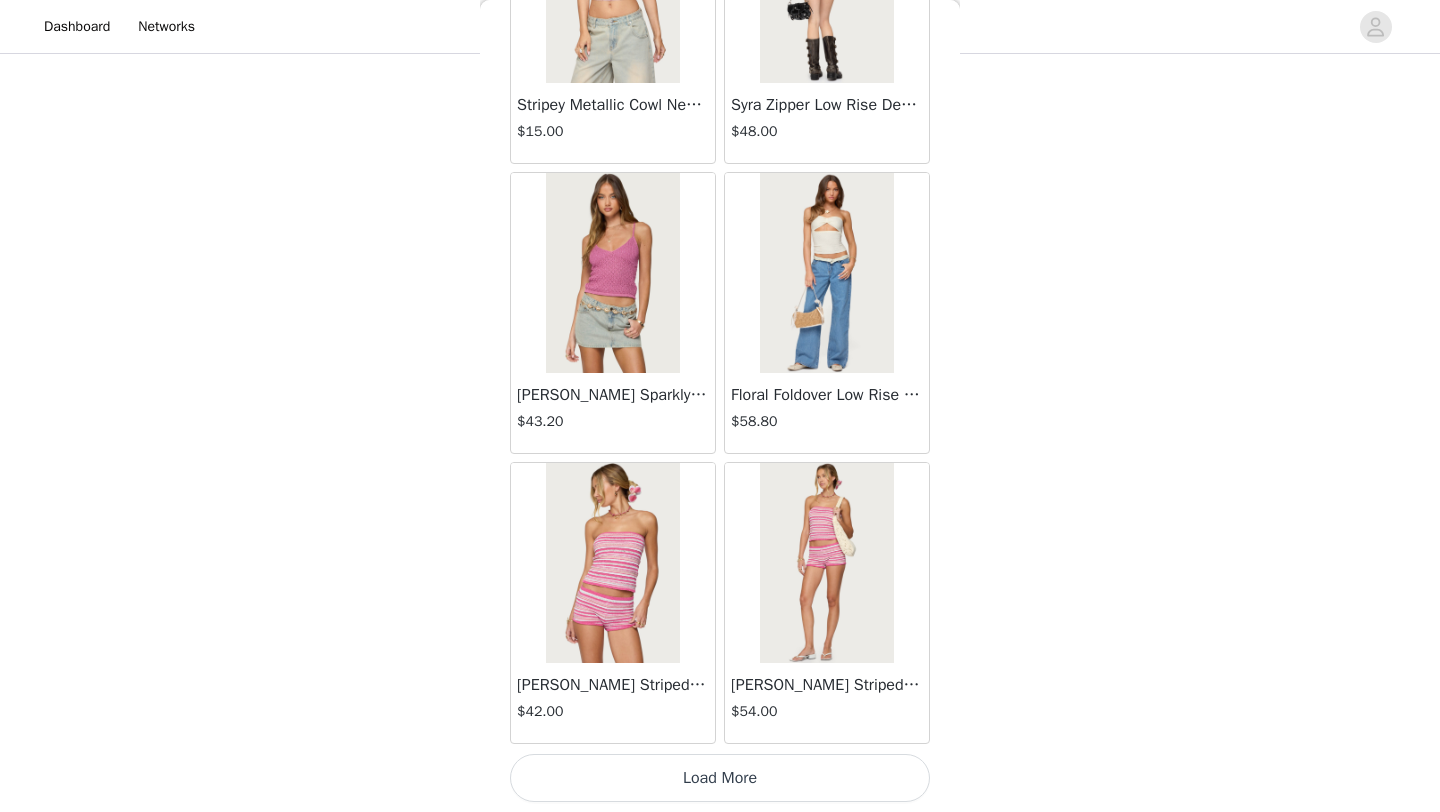 click on "Load More" at bounding box center (720, 778) 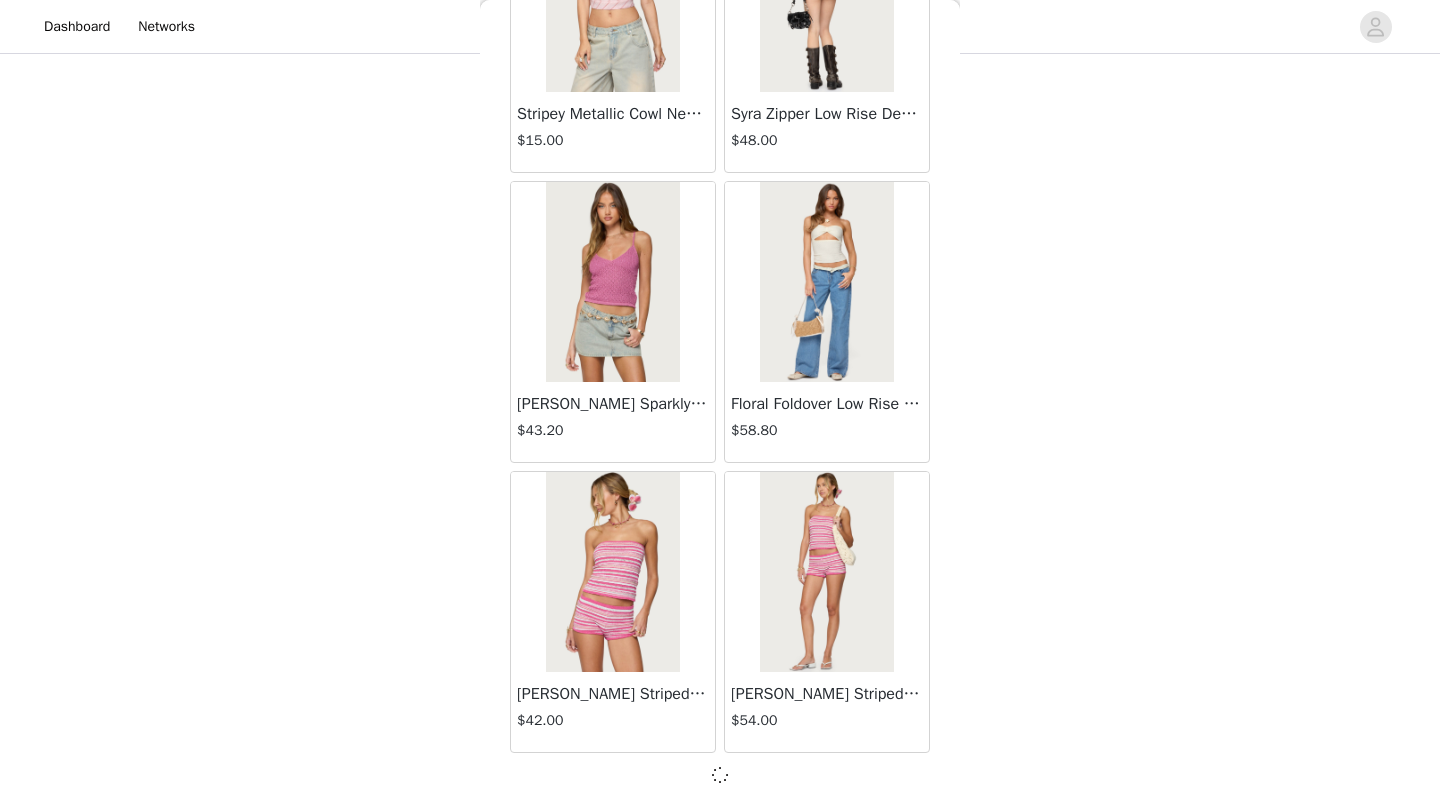 scroll, scrollTop: 8039, scrollLeft: 0, axis: vertical 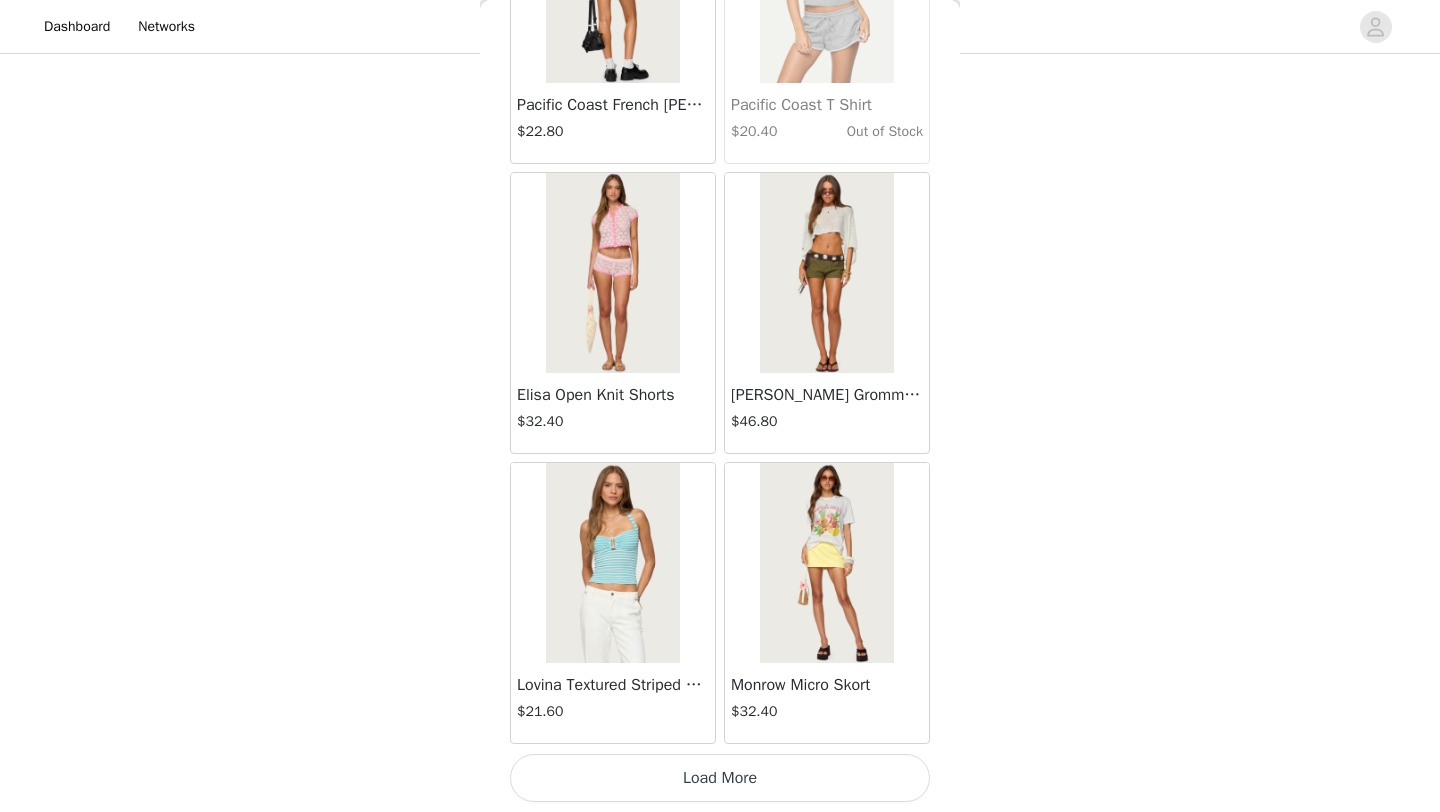 click on "Load More" at bounding box center (720, 778) 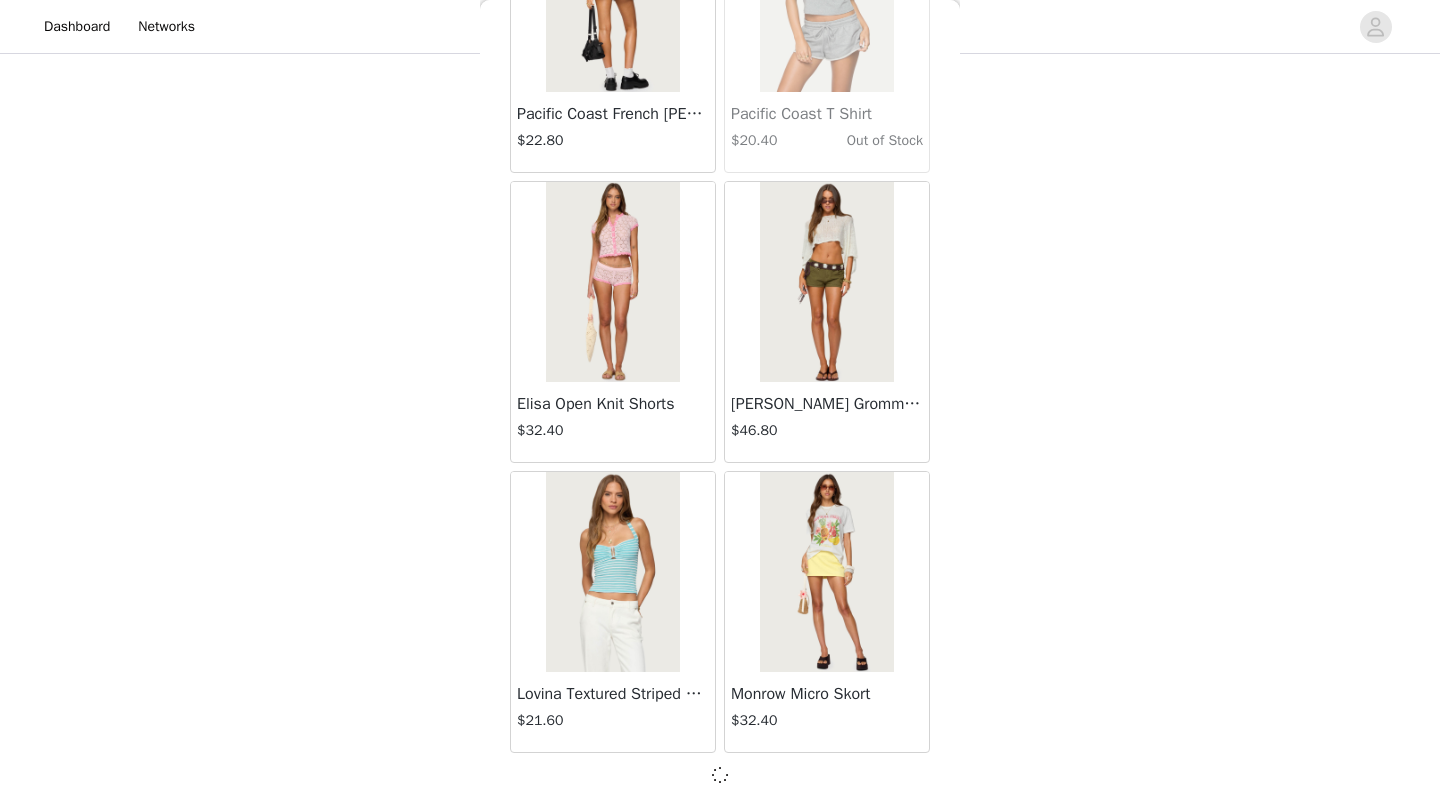 scroll, scrollTop: 10939, scrollLeft: 0, axis: vertical 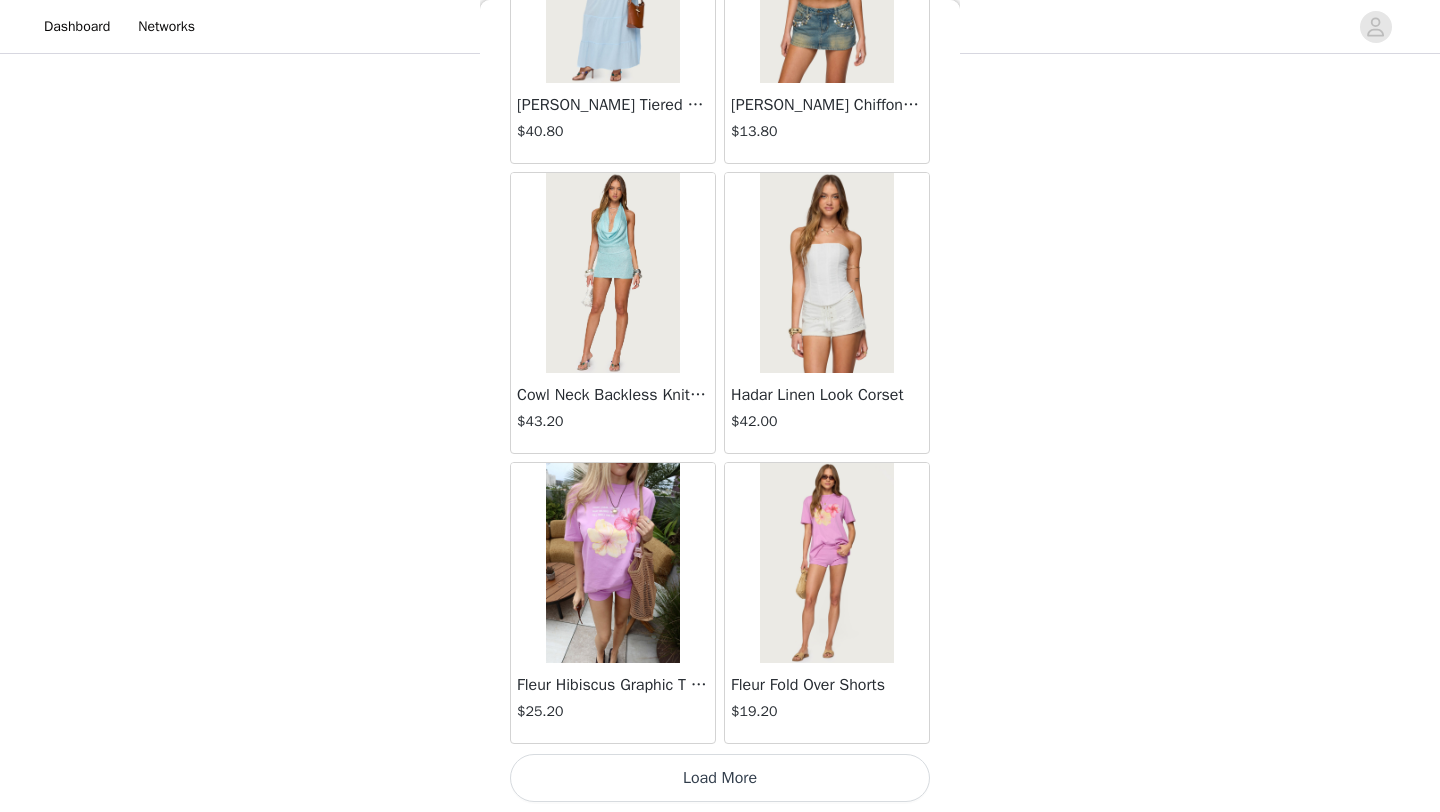 click on "Load More" at bounding box center [720, 778] 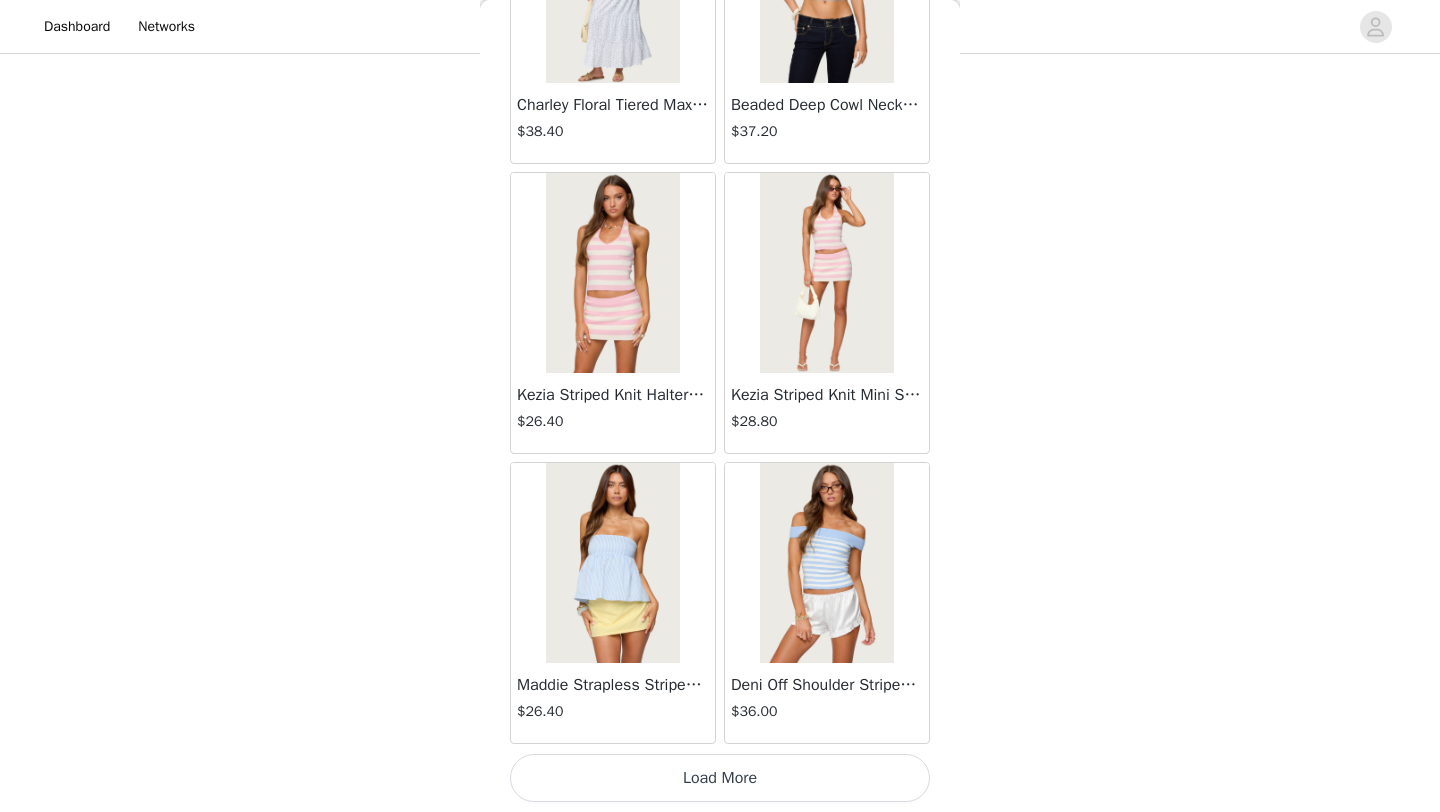 click on "Load More" at bounding box center [720, 778] 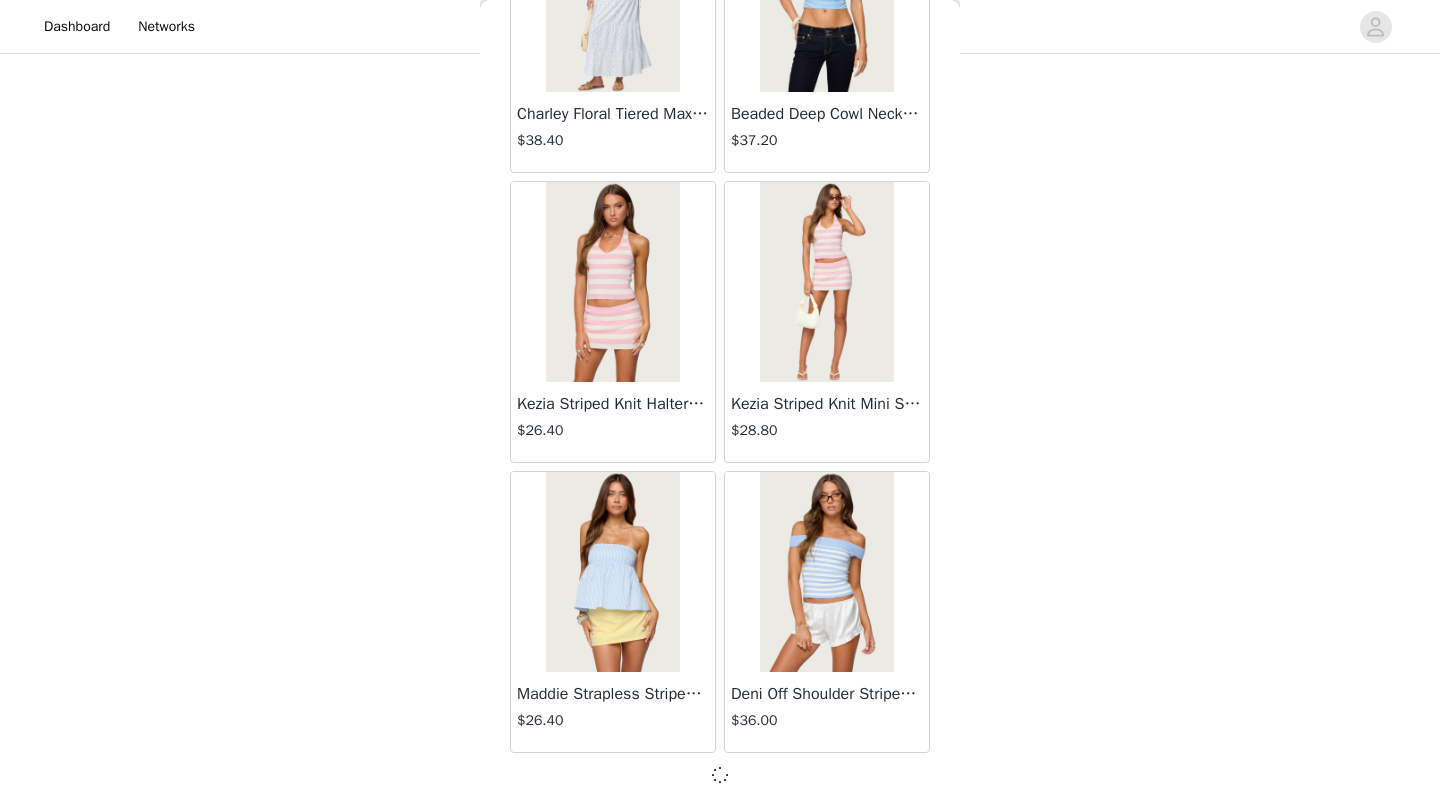 scroll, scrollTop: 16739, scrollLeft: 0, axis: vertical 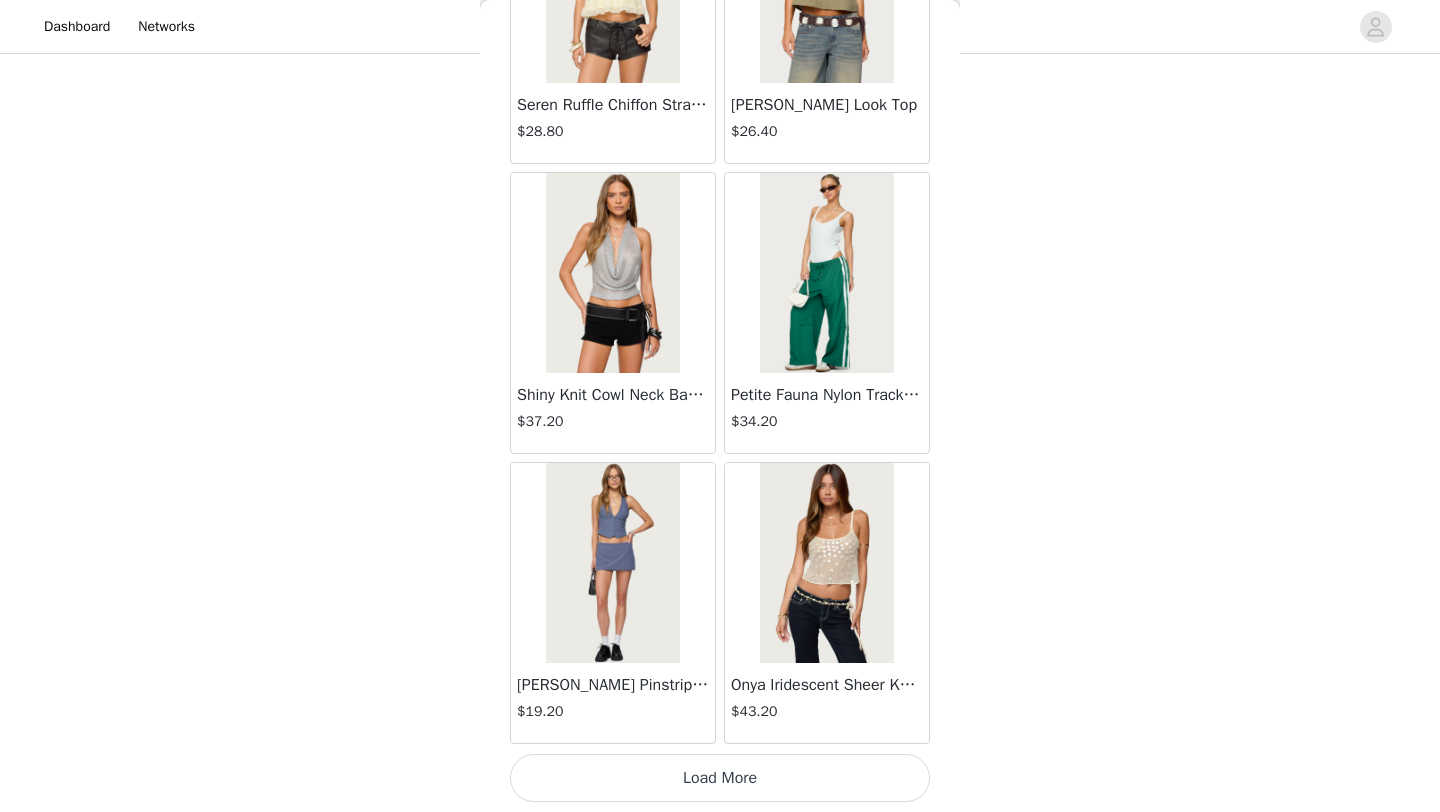 click on "Load More" at bounding box center [720, 778] 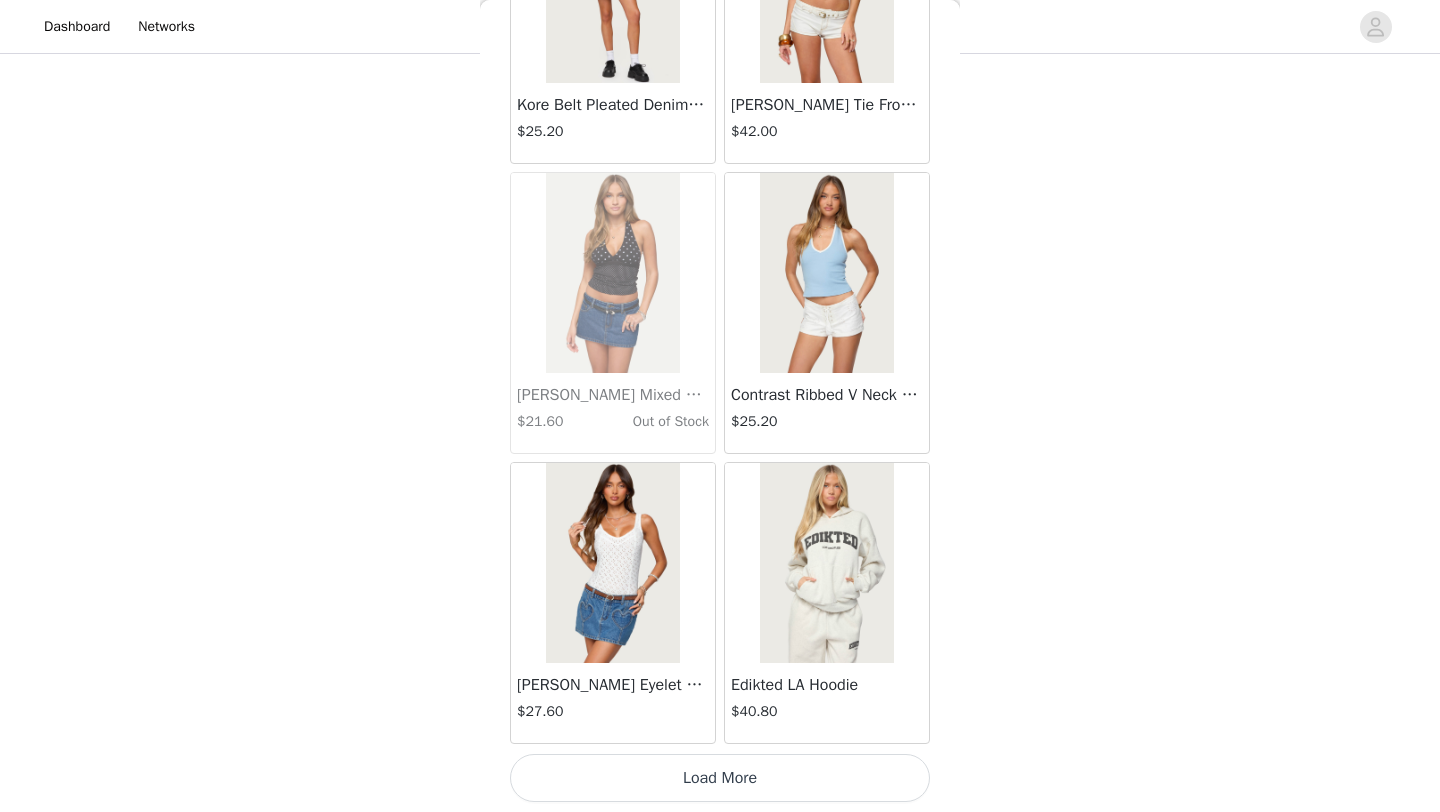 click on "Load More" at bounding box center [720, 778] 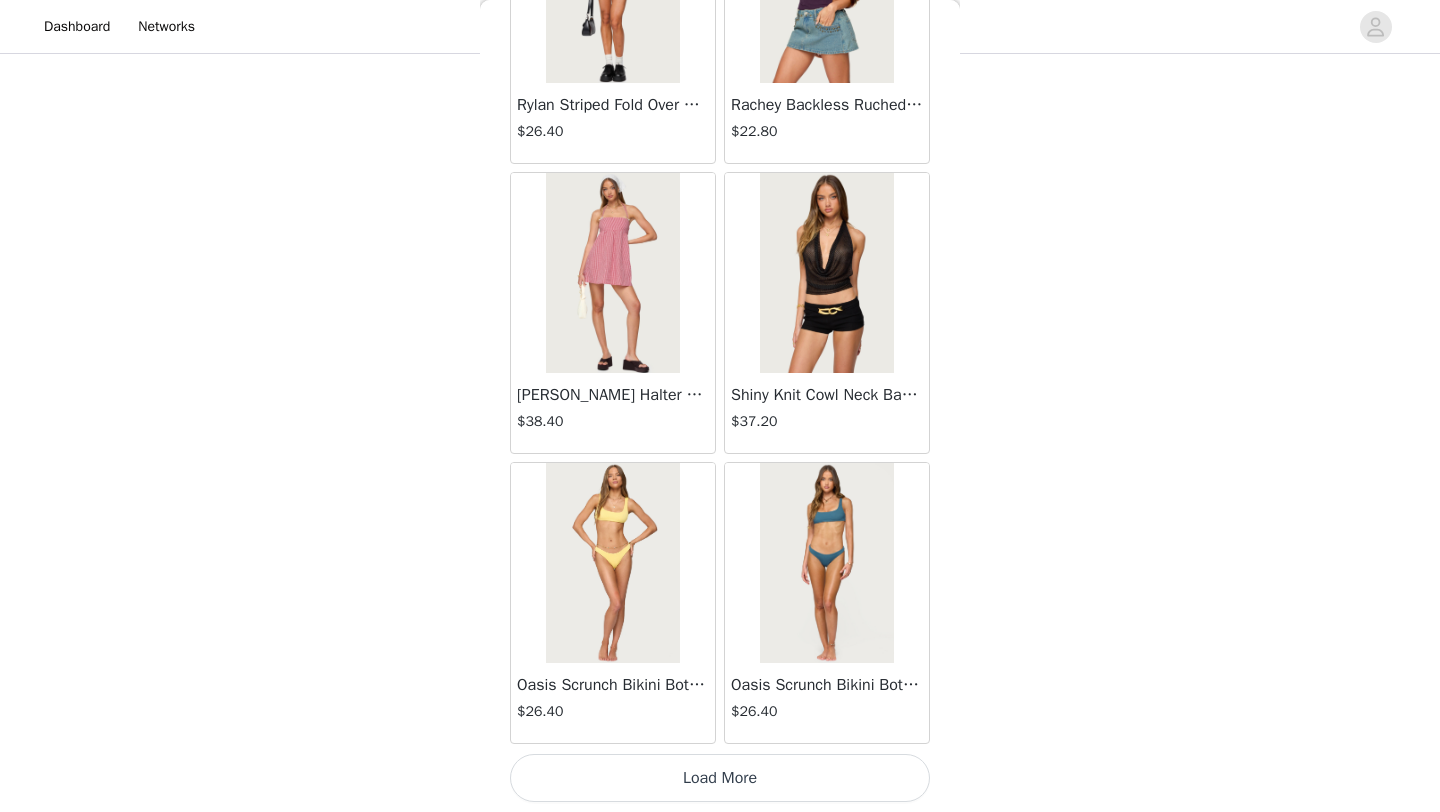 click on "Load More" at bounding box center [720, 778] 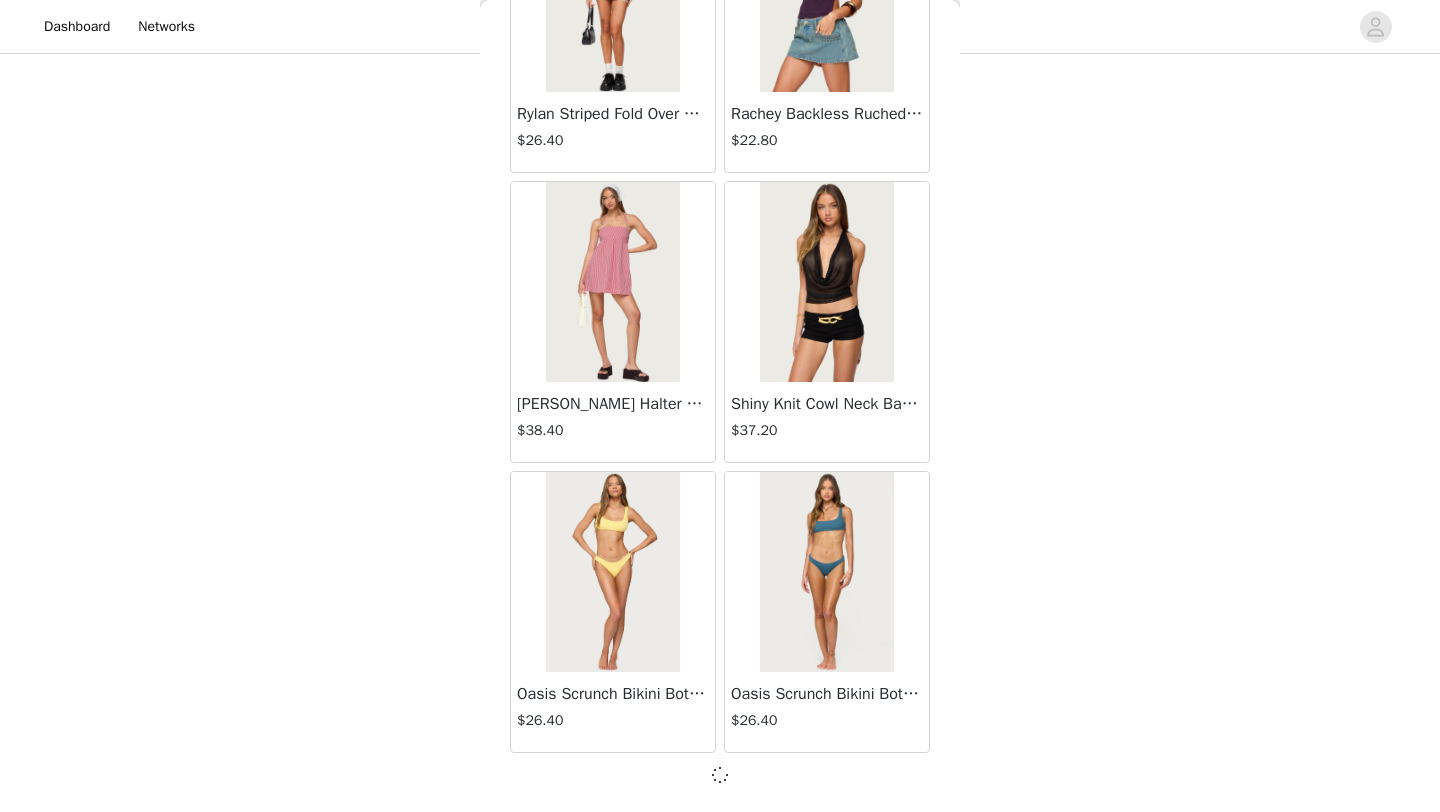 scroll, scrollTop: 25439, scrollLeft: 0, axis: vertical 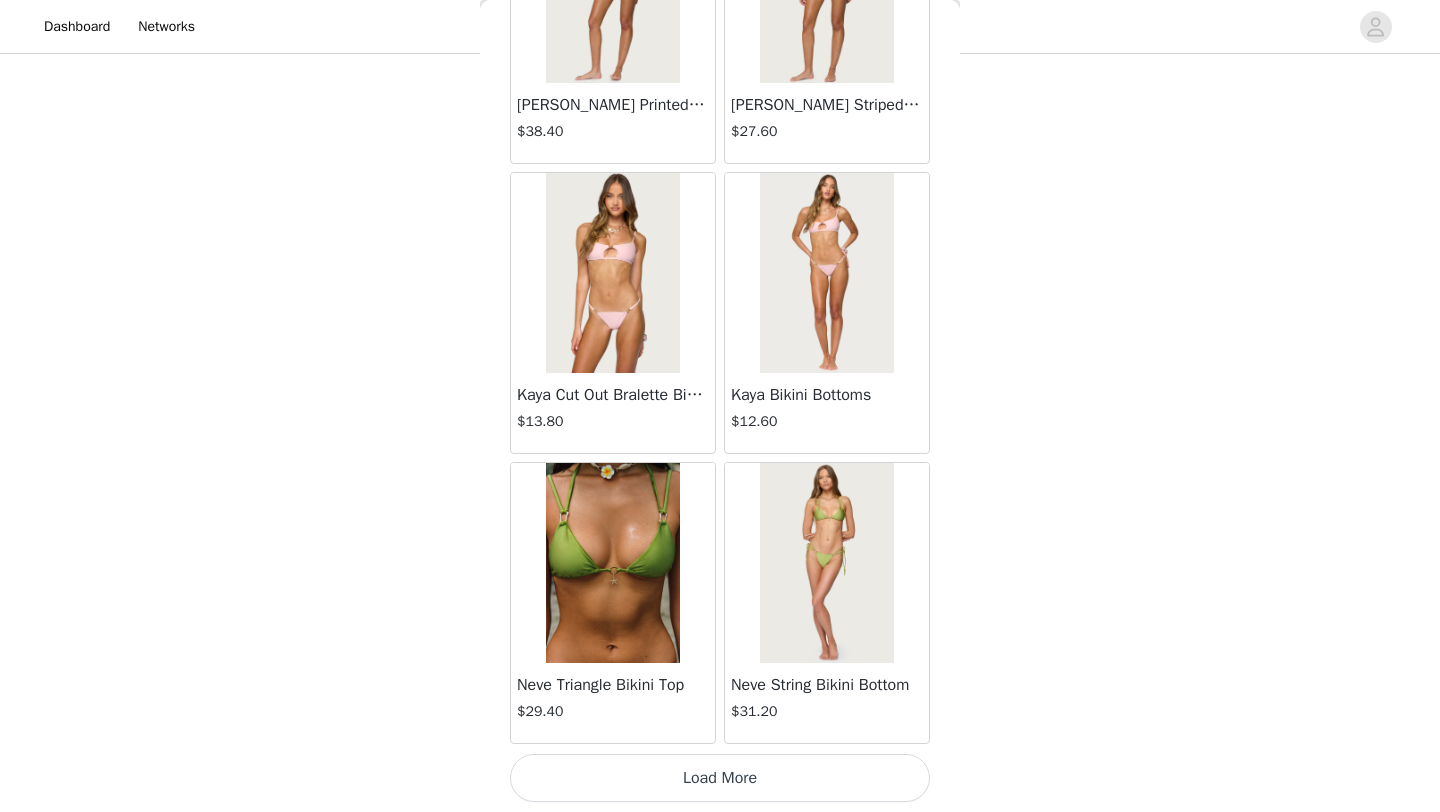 click on "Load More" at bounding box center (720, 778) 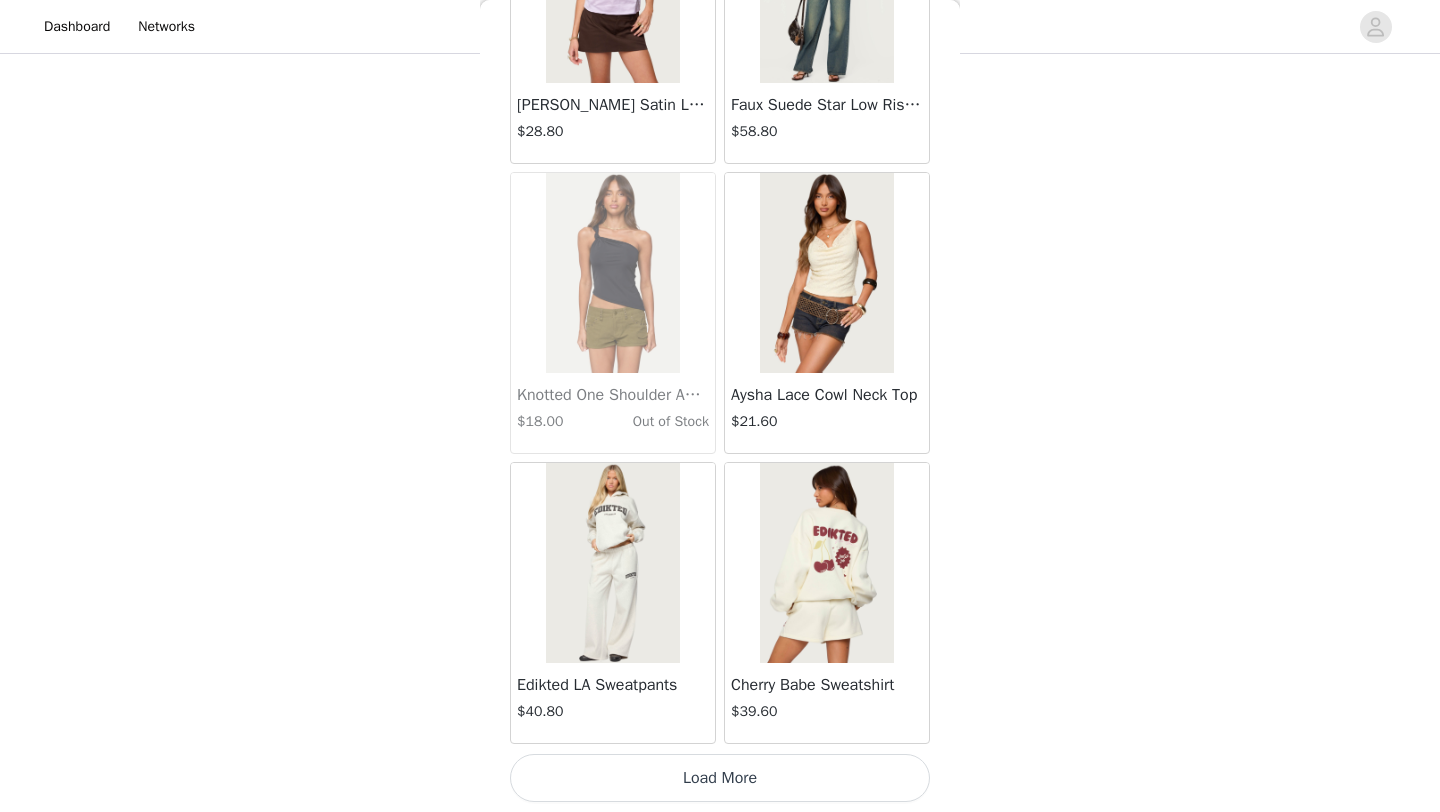click on "Load More" at bounding box center [720, 778] 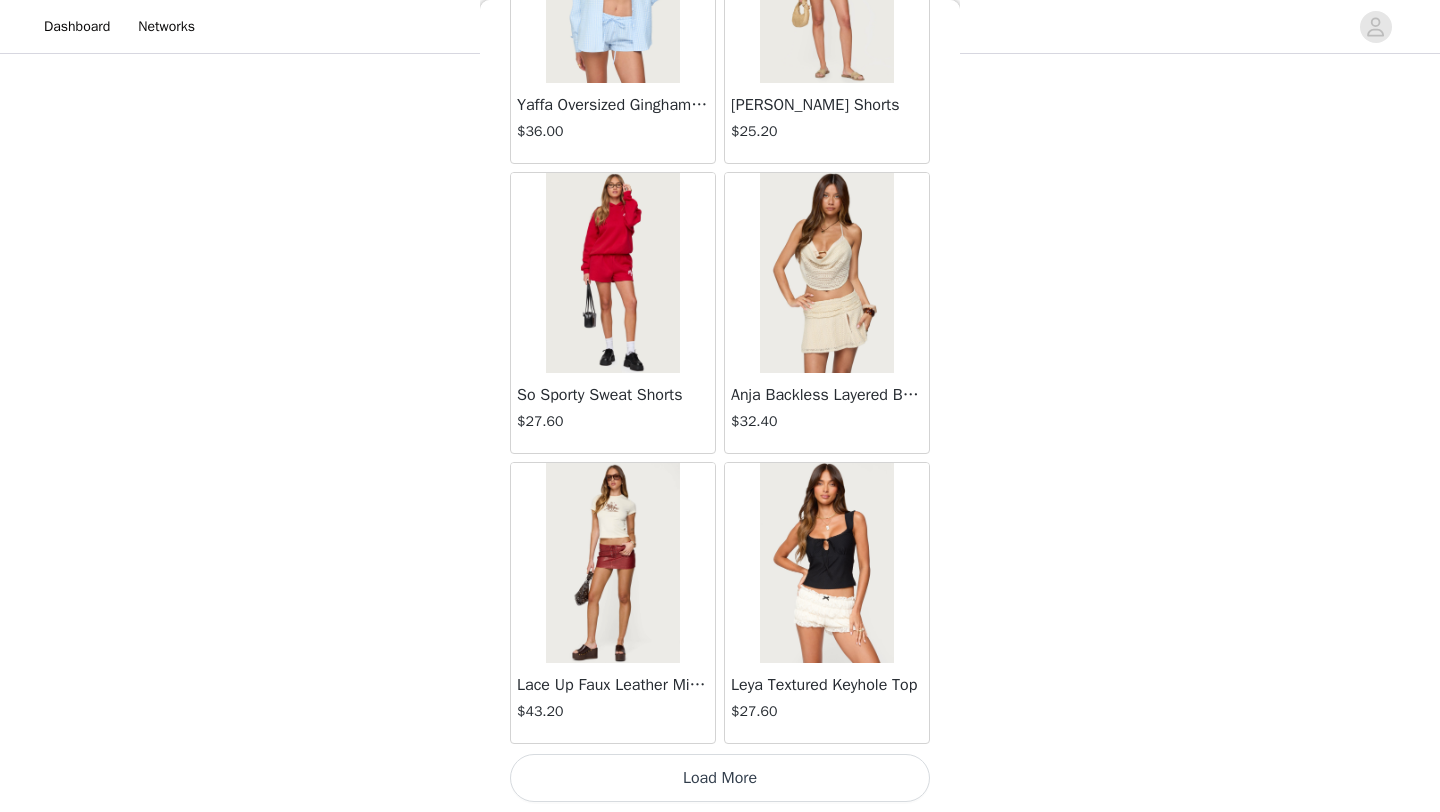 click on "Load More" at bounding box center (720, 778) 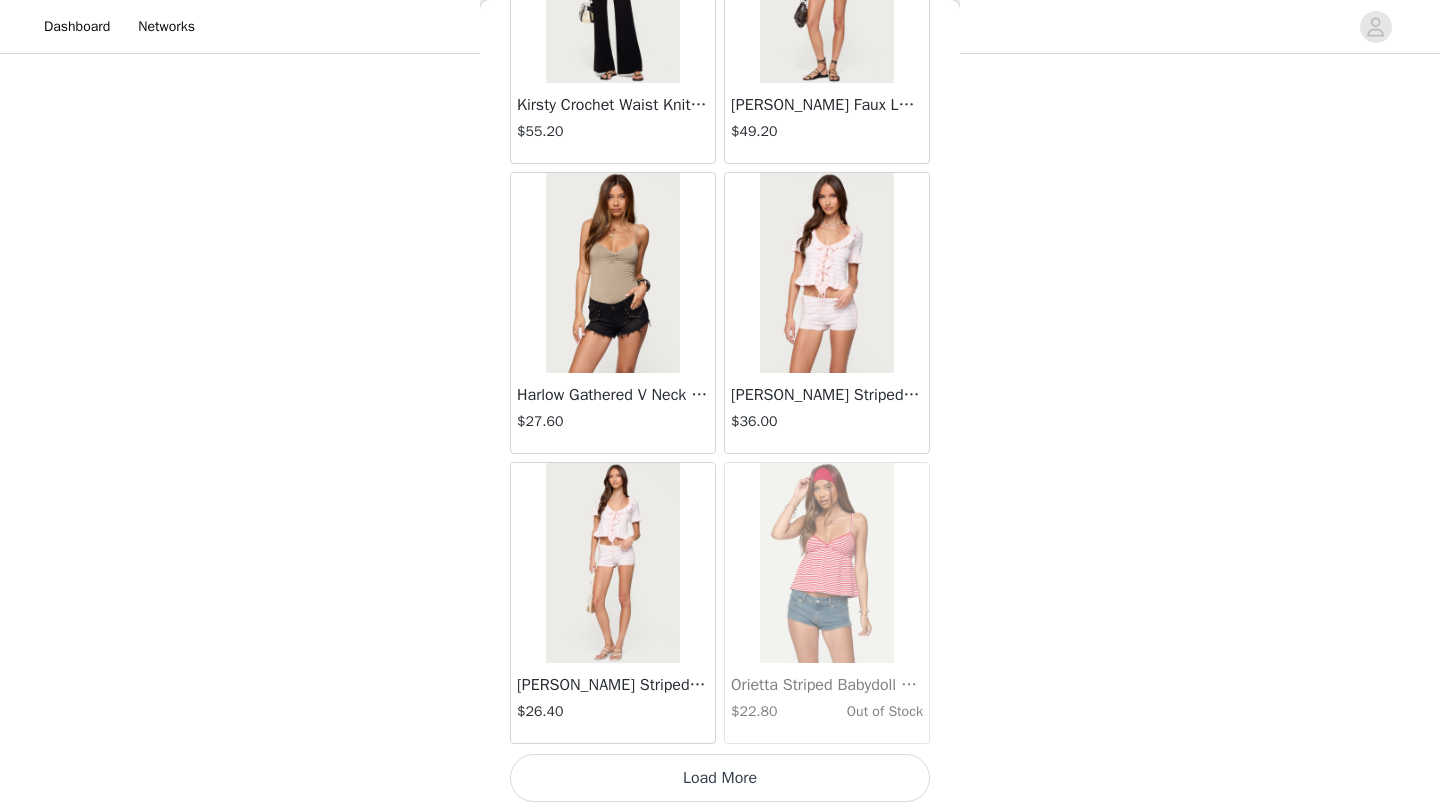 click on "Load More" at bounding box center [720, 778] 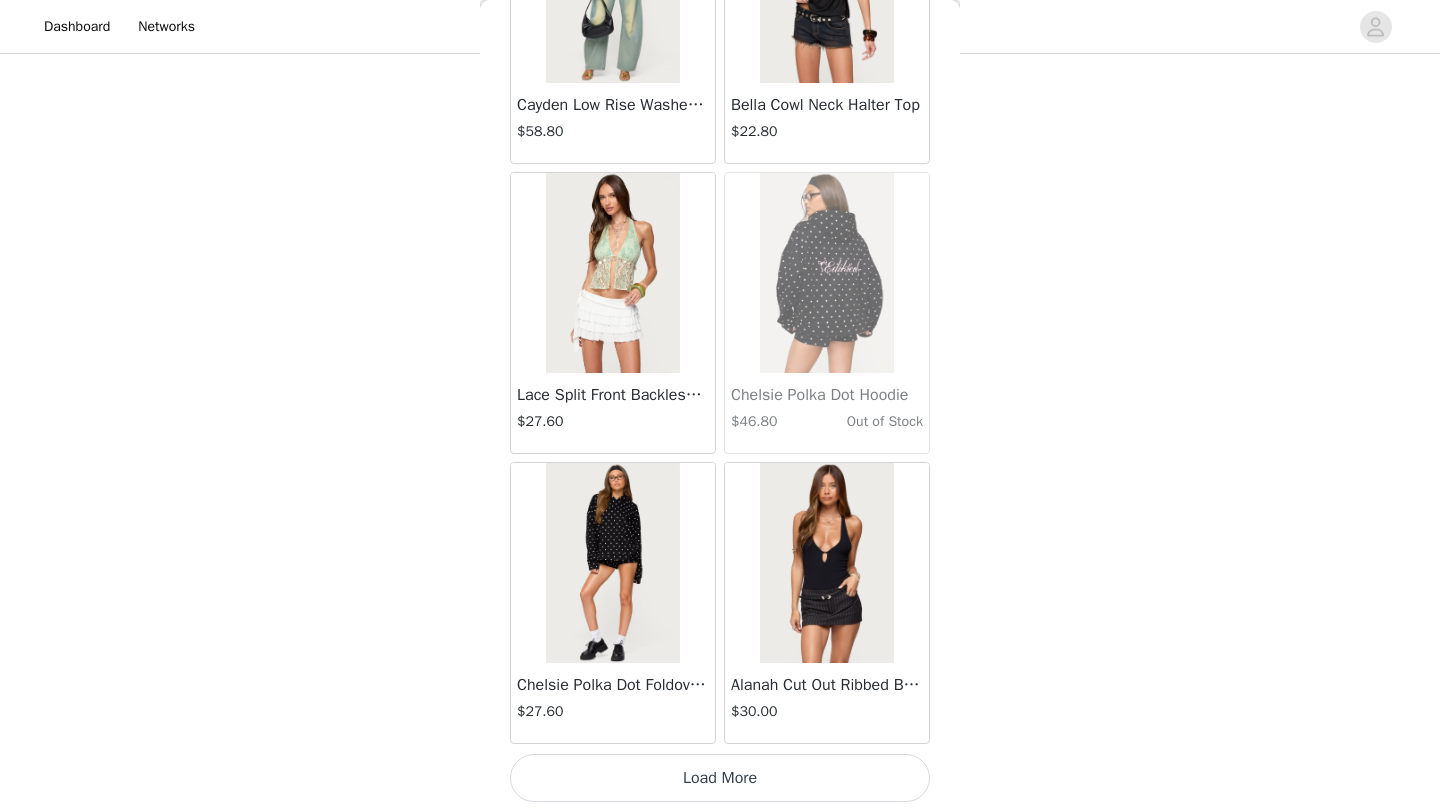 click on "Load More" at bounding box center (720, 778) 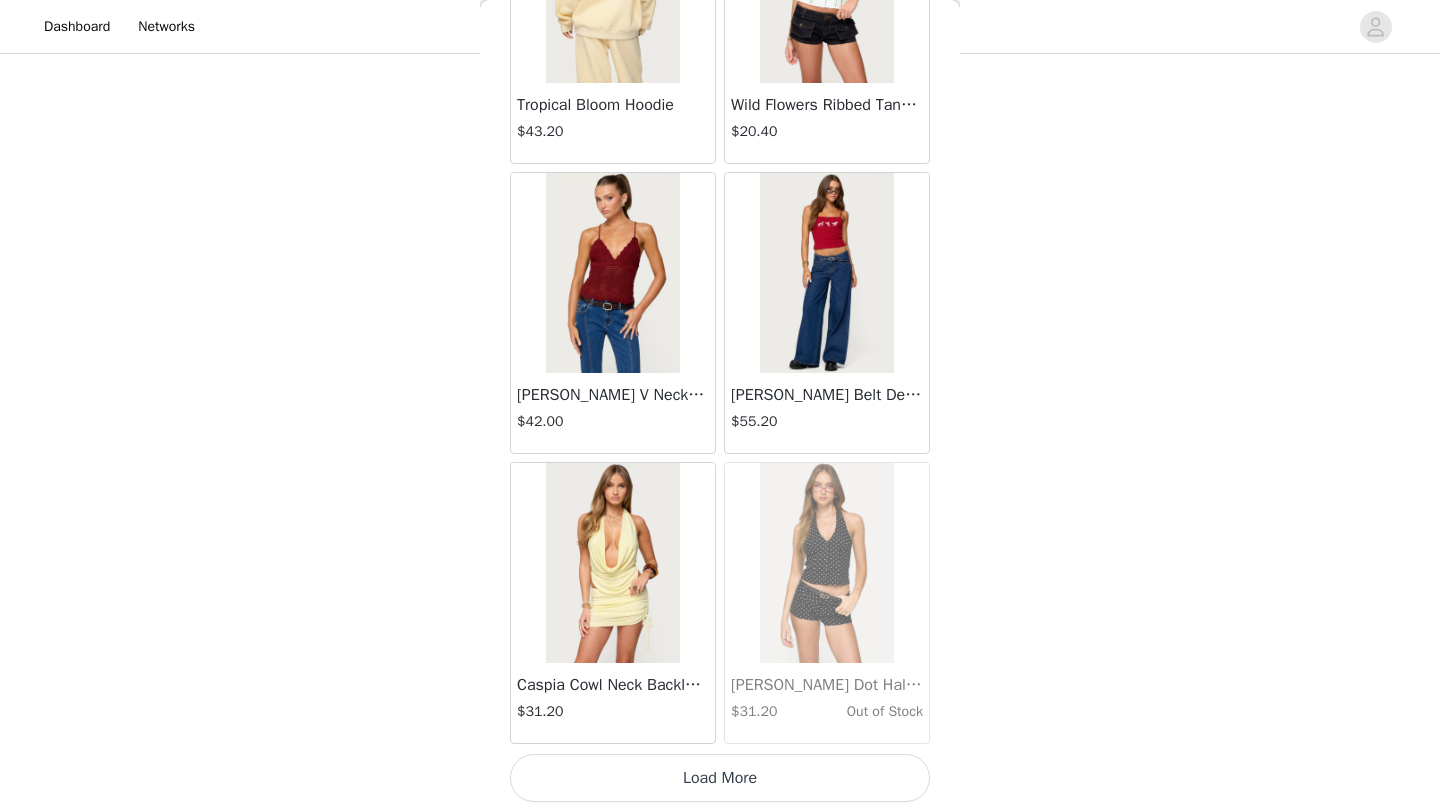 click on "Load More" at bounding box center (720, 778) 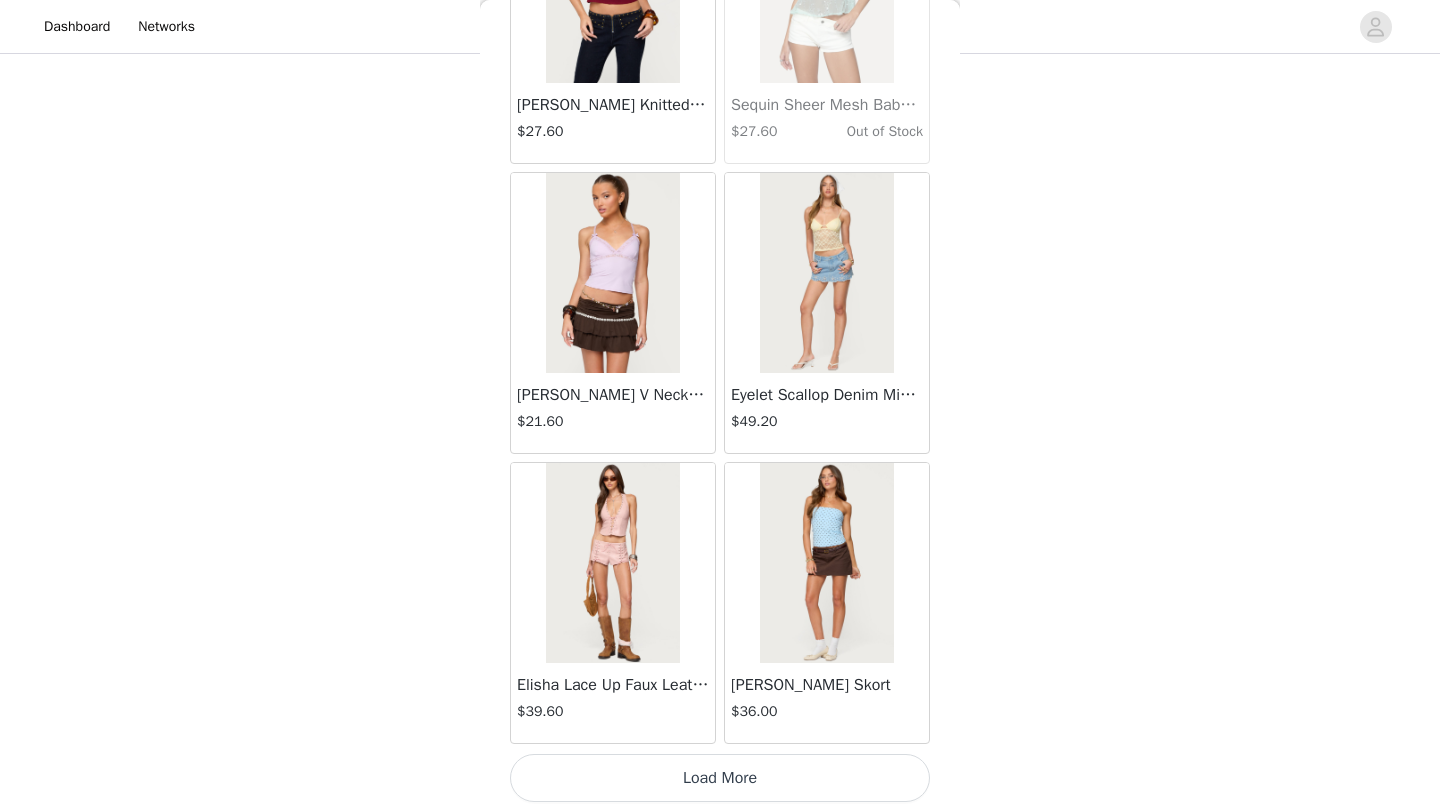 click on "Load More" at bounding box center [720, 778] 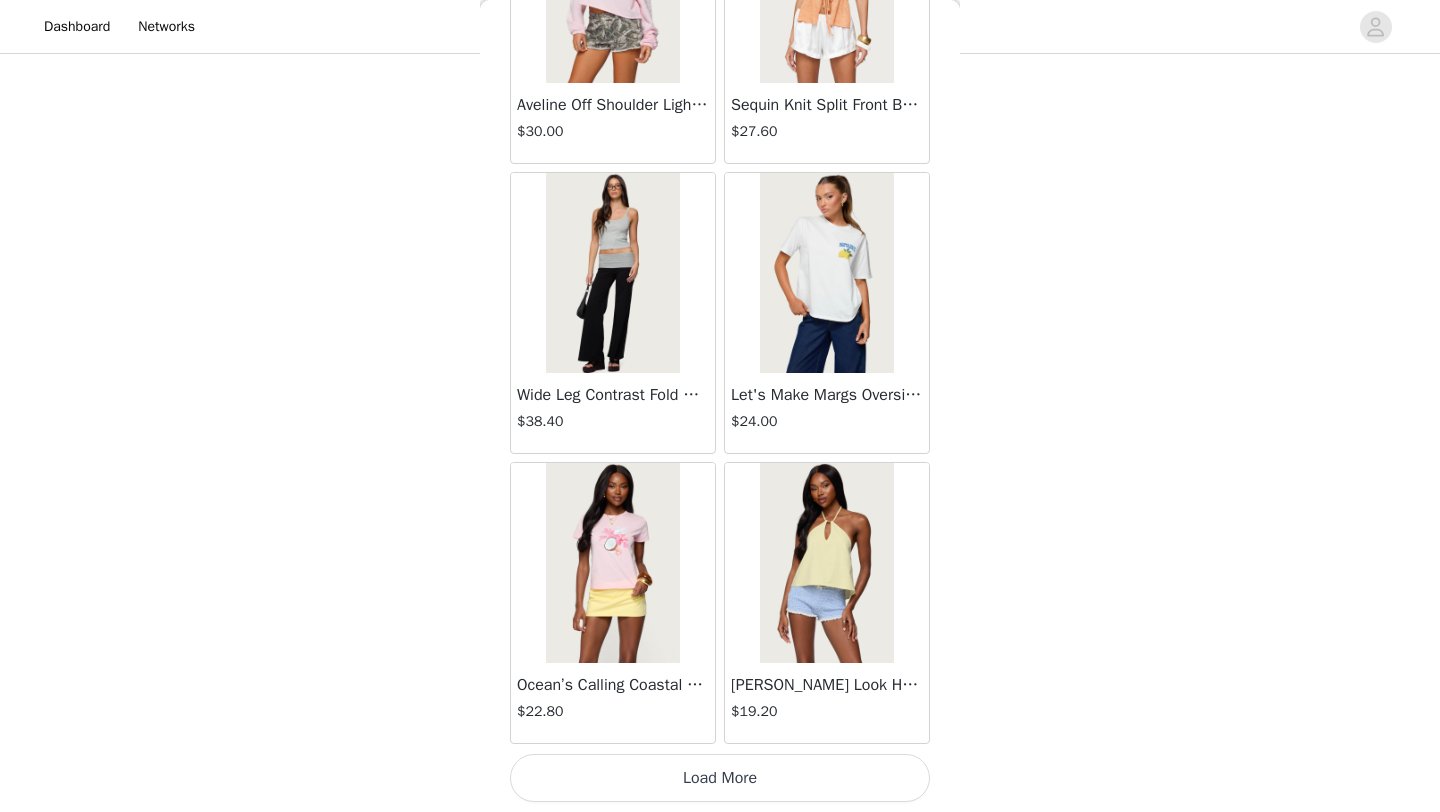 click on "Load More" at bounding box center [720, 778] 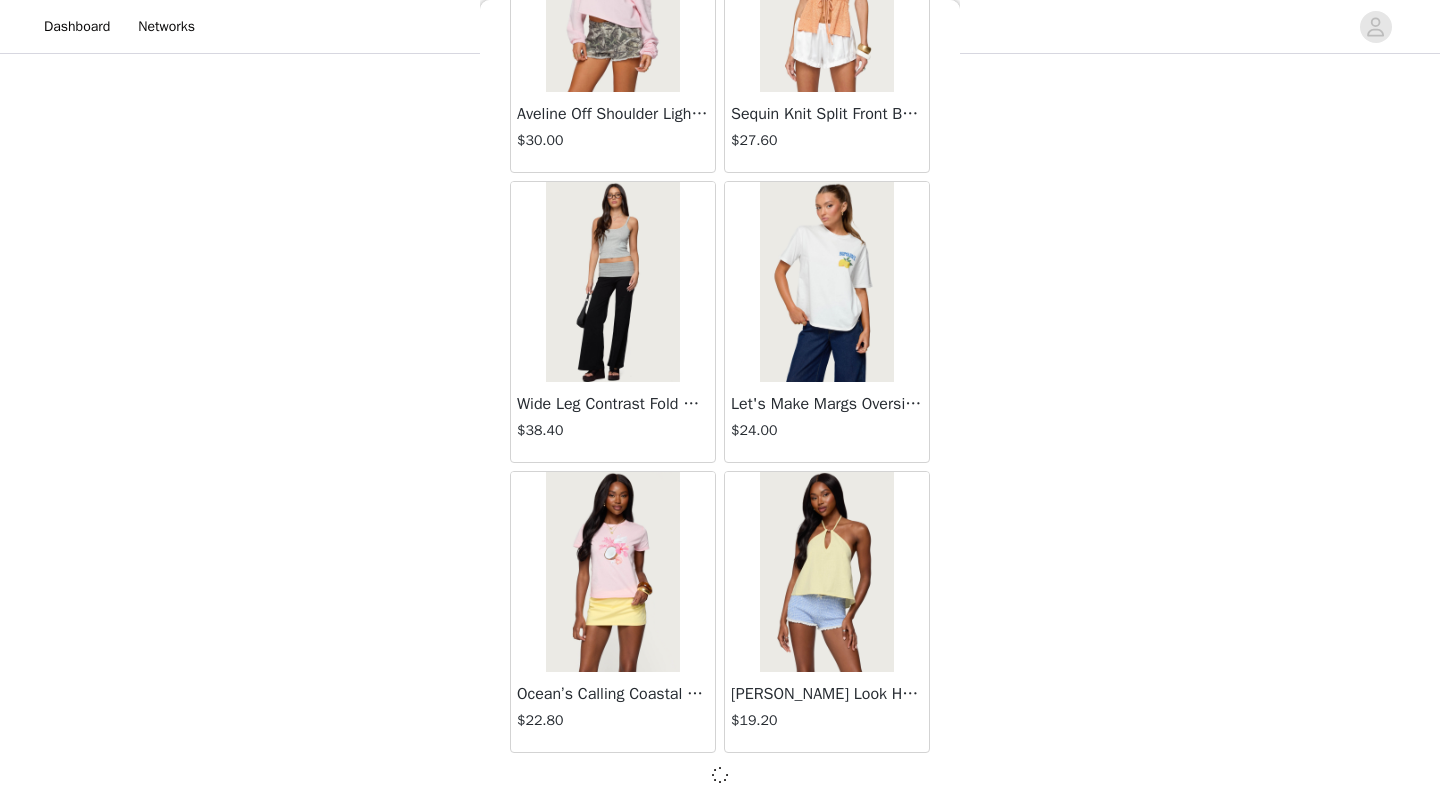scroll, scrollTop: 48639, scrollLeft: 0, axis: vertical 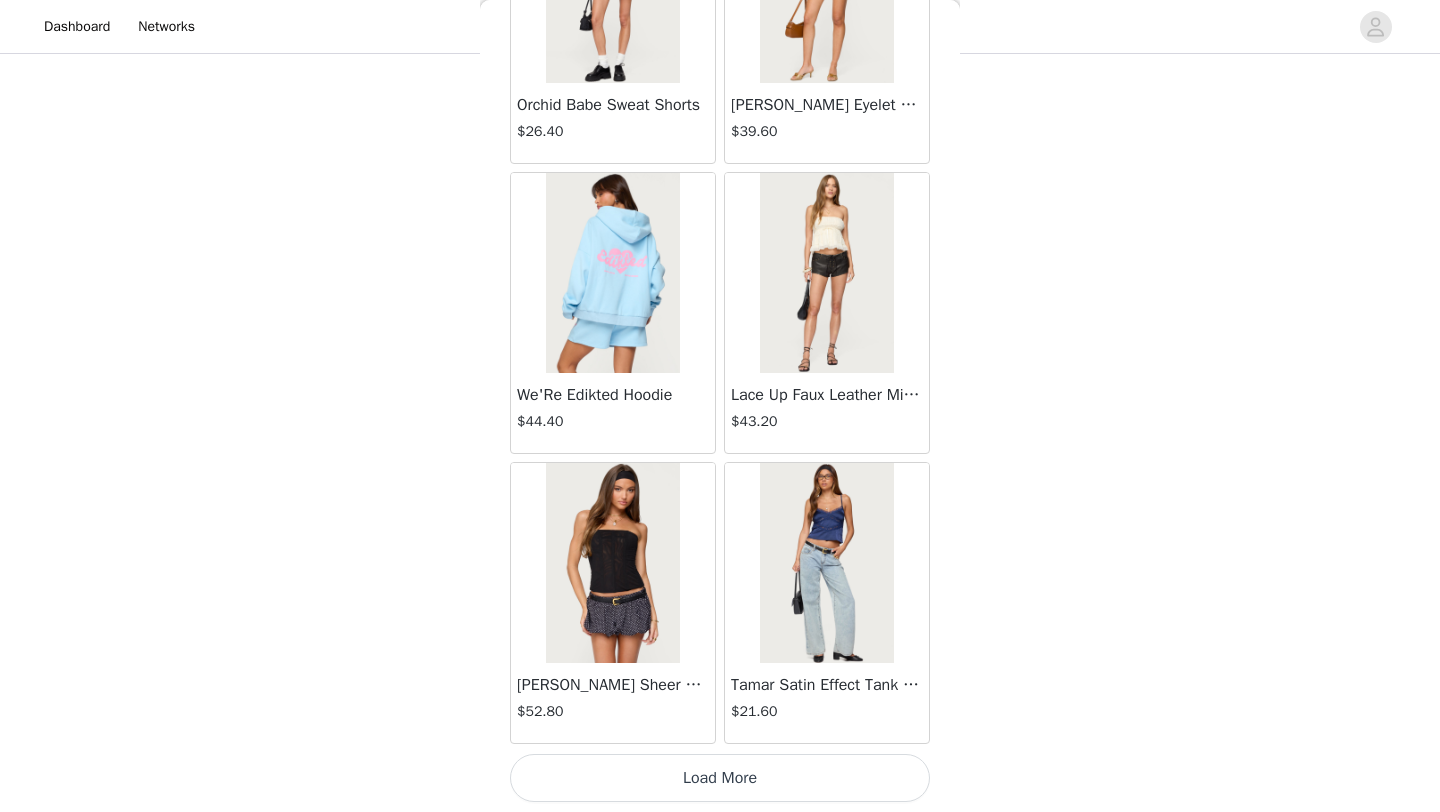 click on "Load More" at bounding box center (720, 778) 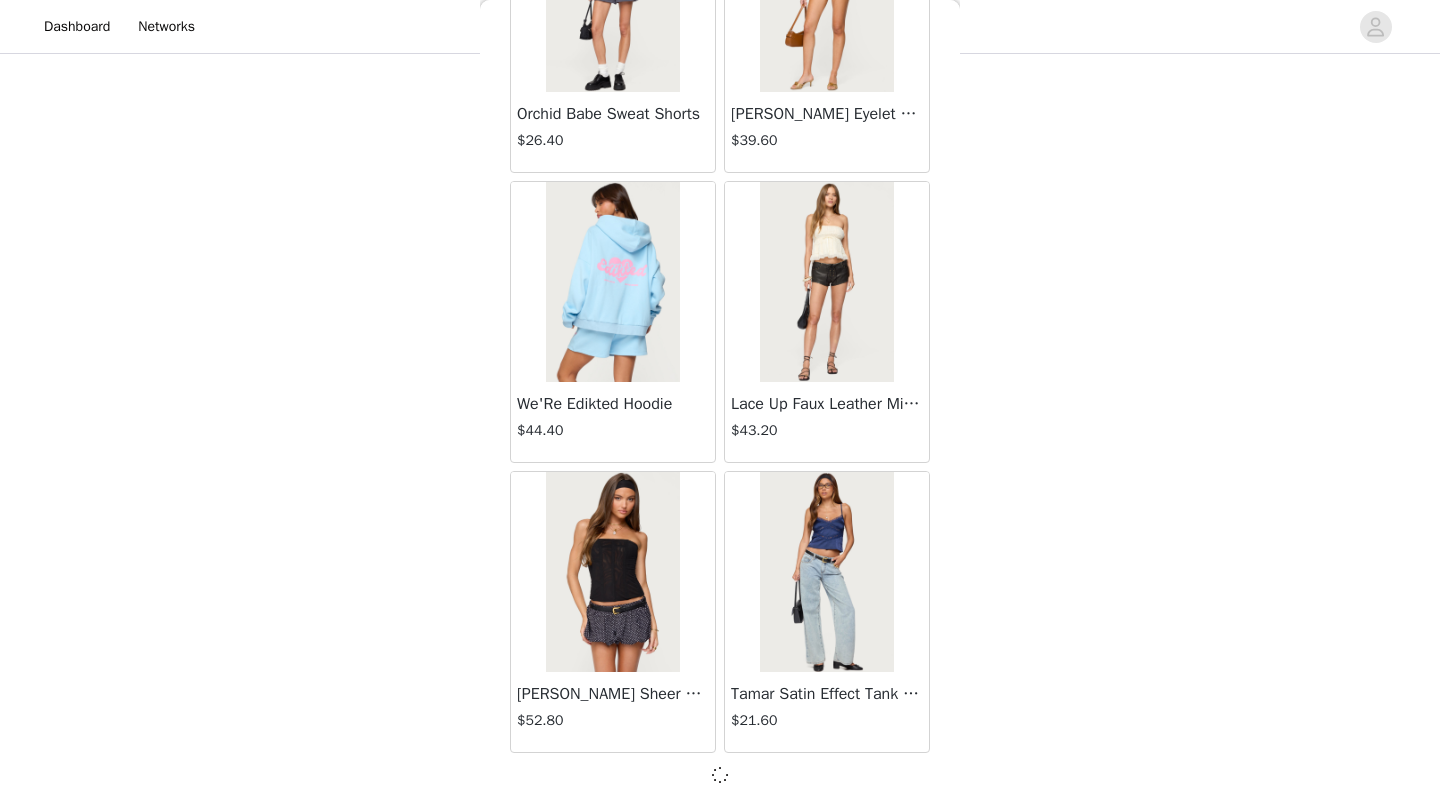 scroll, scrollTop: 51539, scrollLeft: 0, axis: vertical 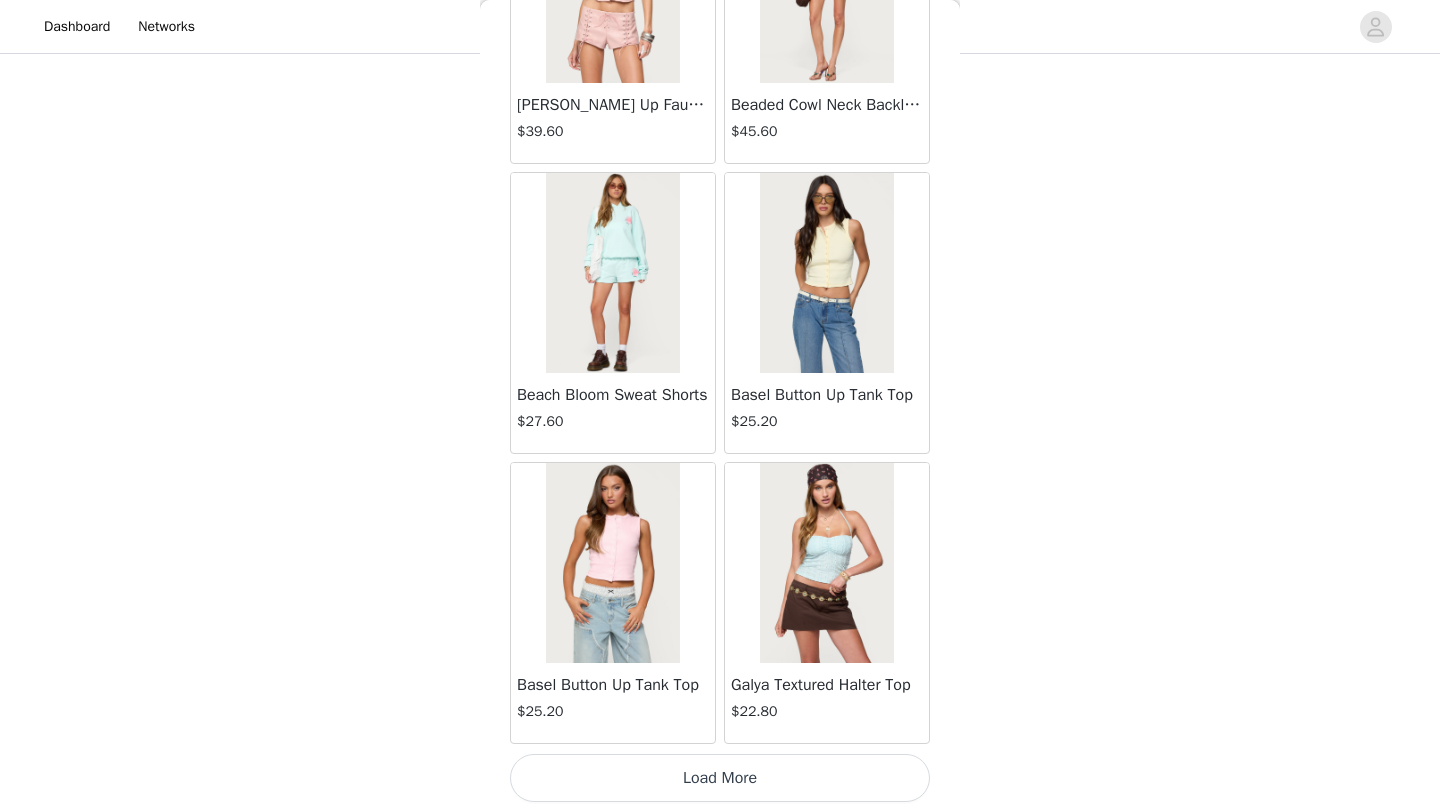 click on "Load More" at bounding box center (720, 778) 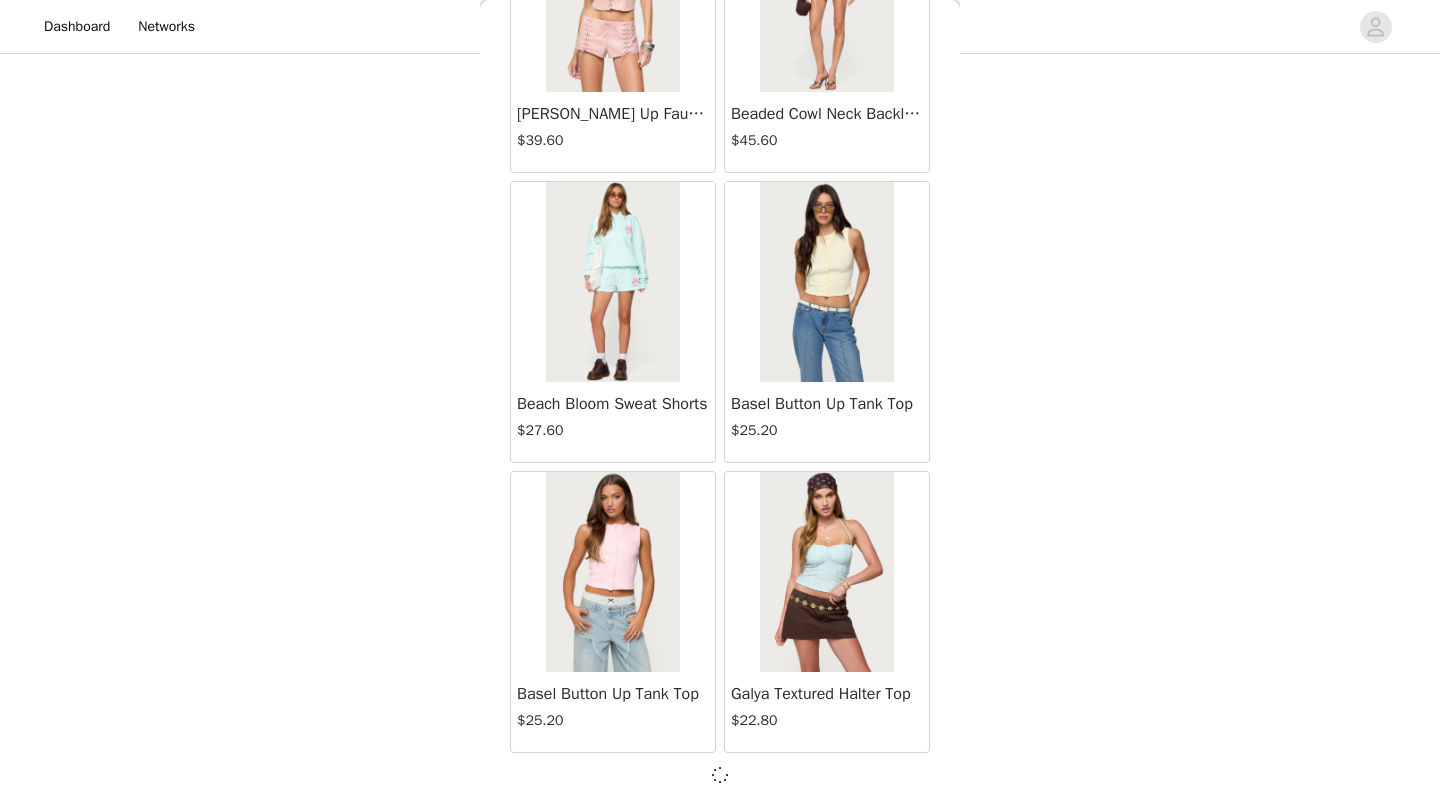scroll, scrollTop: 54439, scrollLeft: 0, axis: vertical 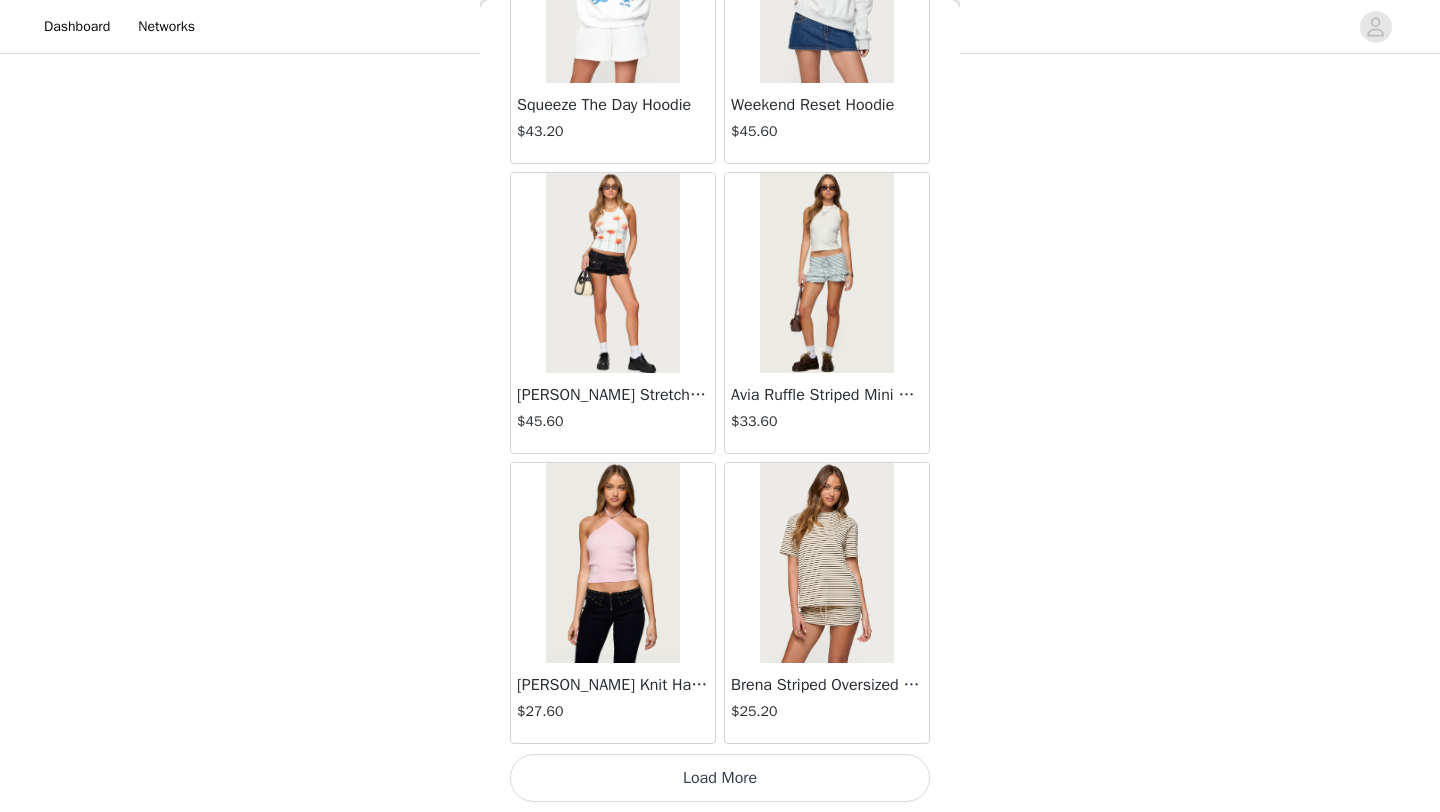 click on "Load More" at bounding box center [720, 778] 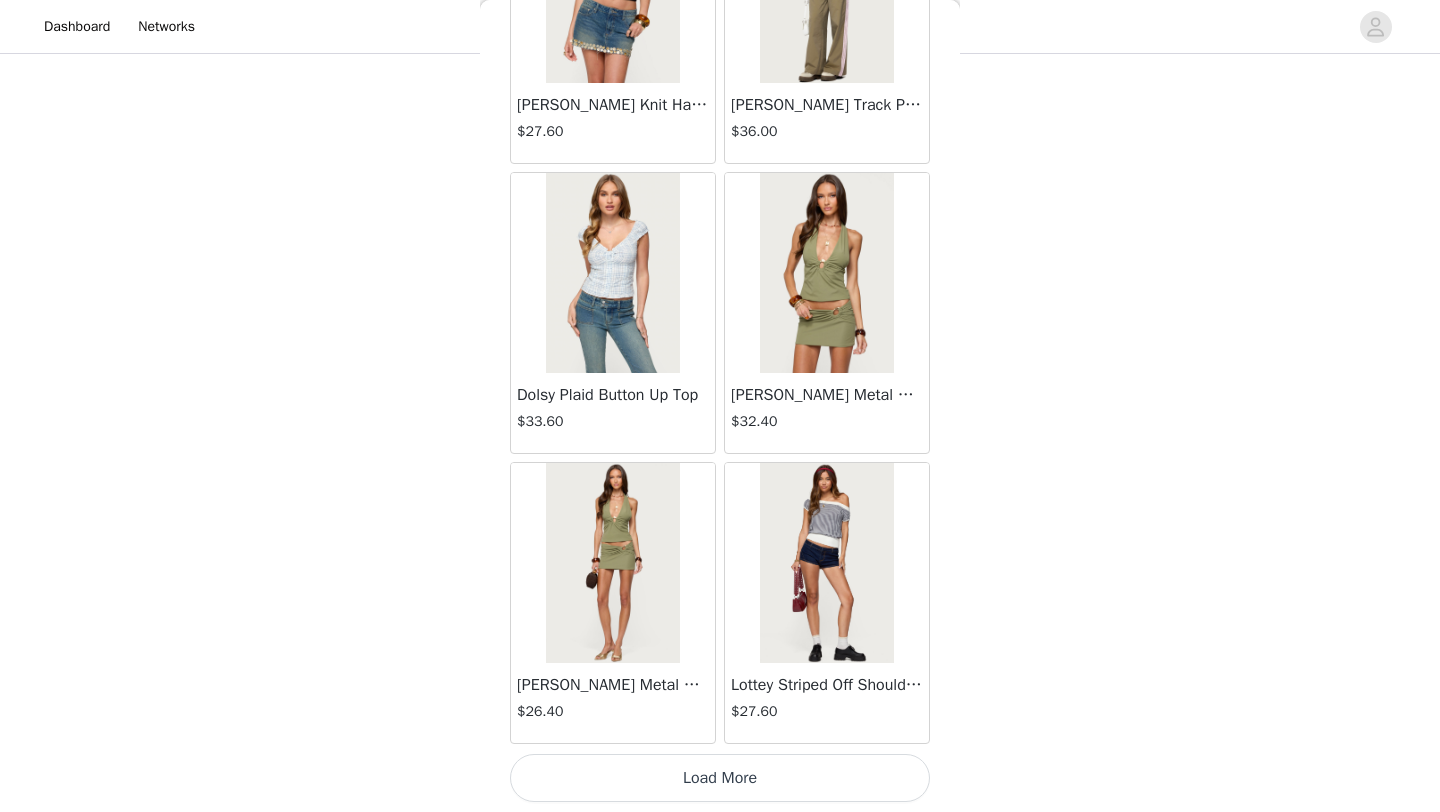 click on "Load More" at bounding box center [720, 778] 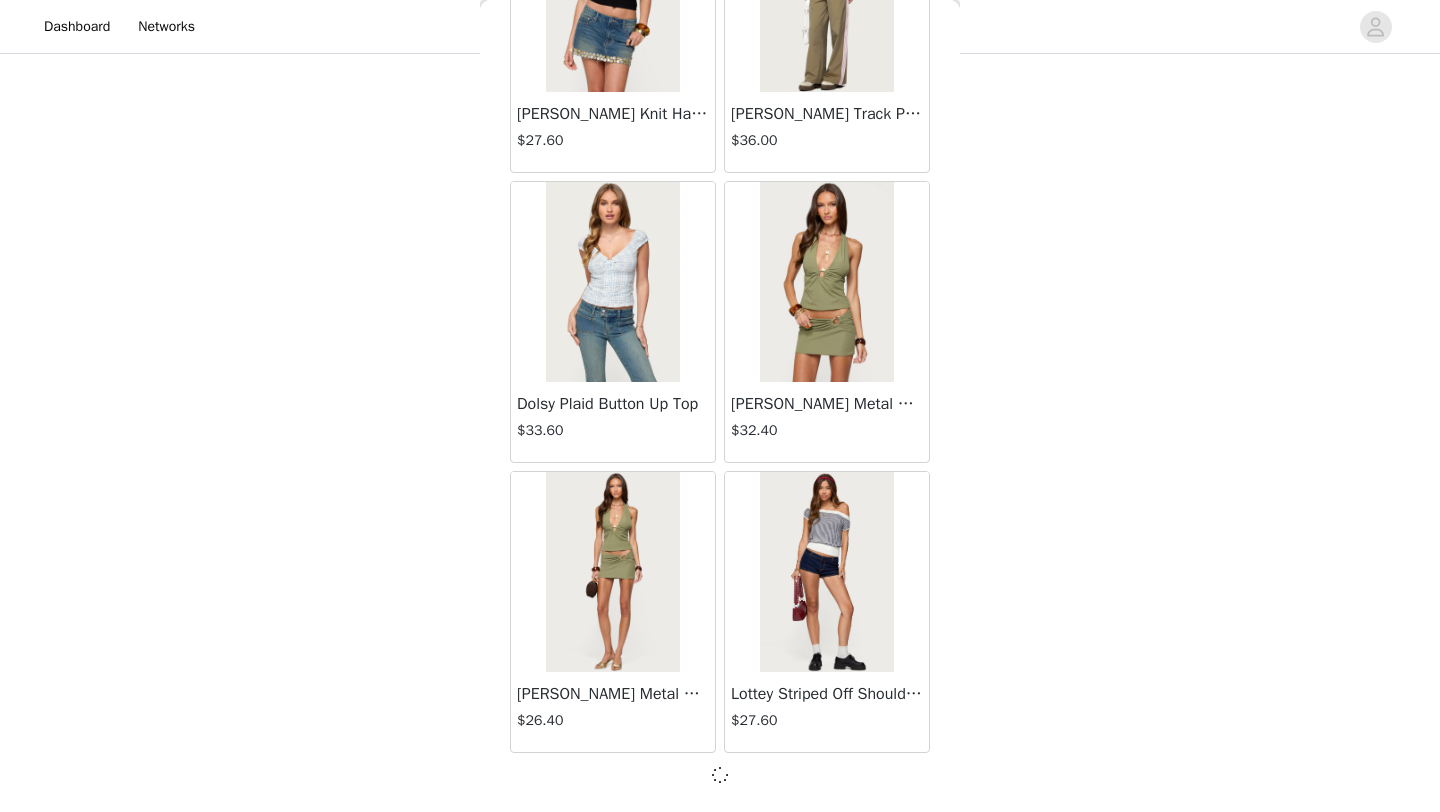 scroll, scrollTop: 60239, scrollLeft: 0, axis: vertical 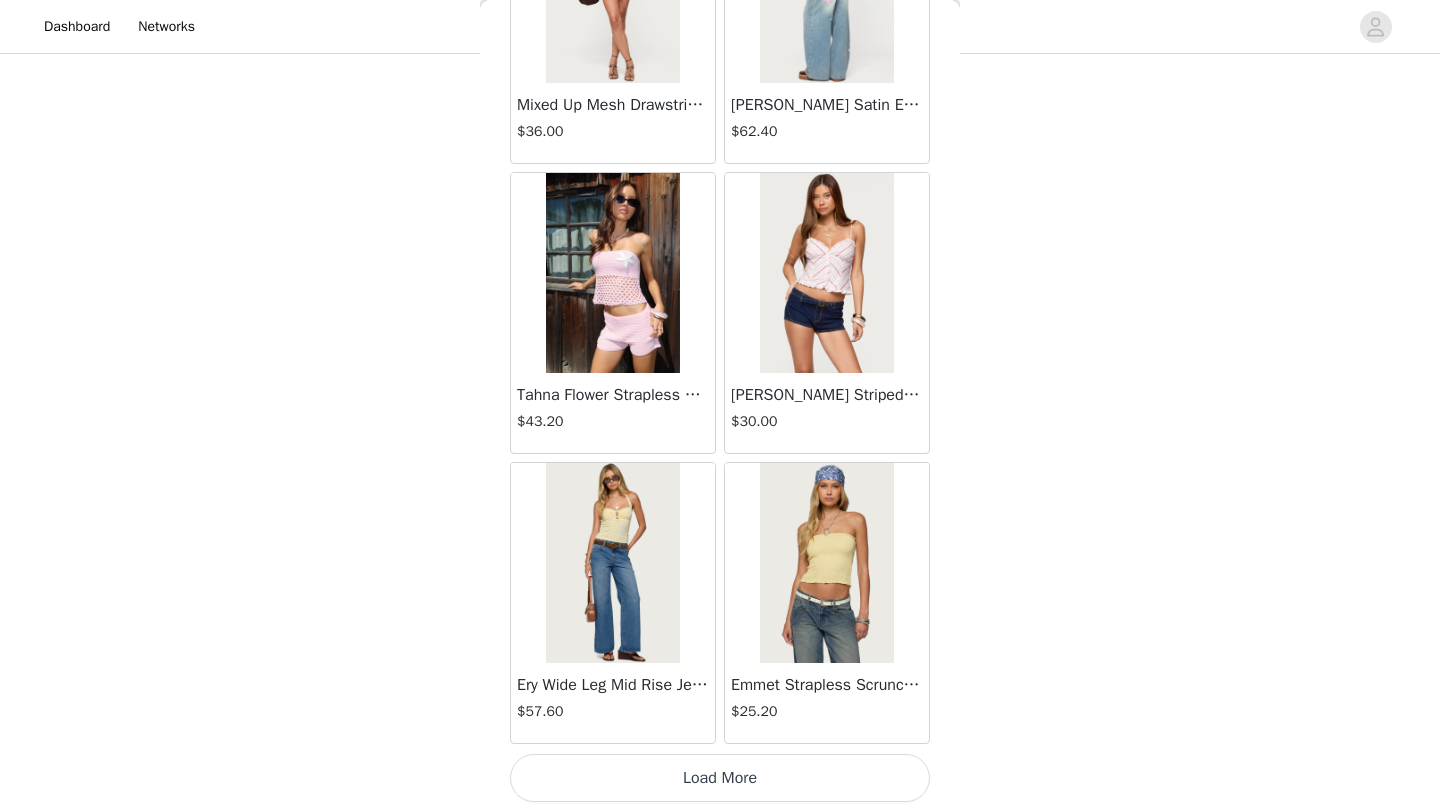click on "Load More" at bounding box center (720, 778) 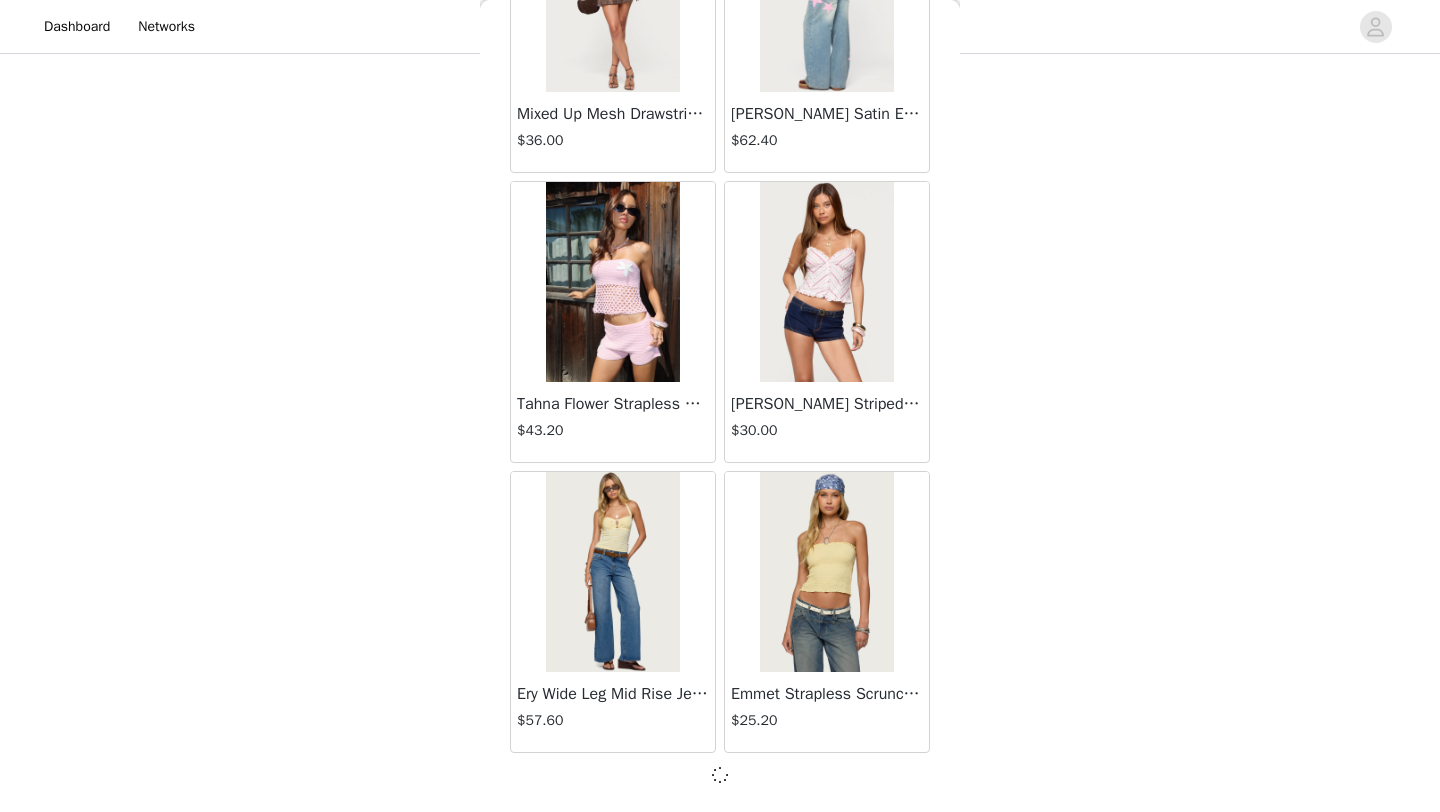 scroll, scrollTop: 63139, scrollLeft: 0, axis: vertical 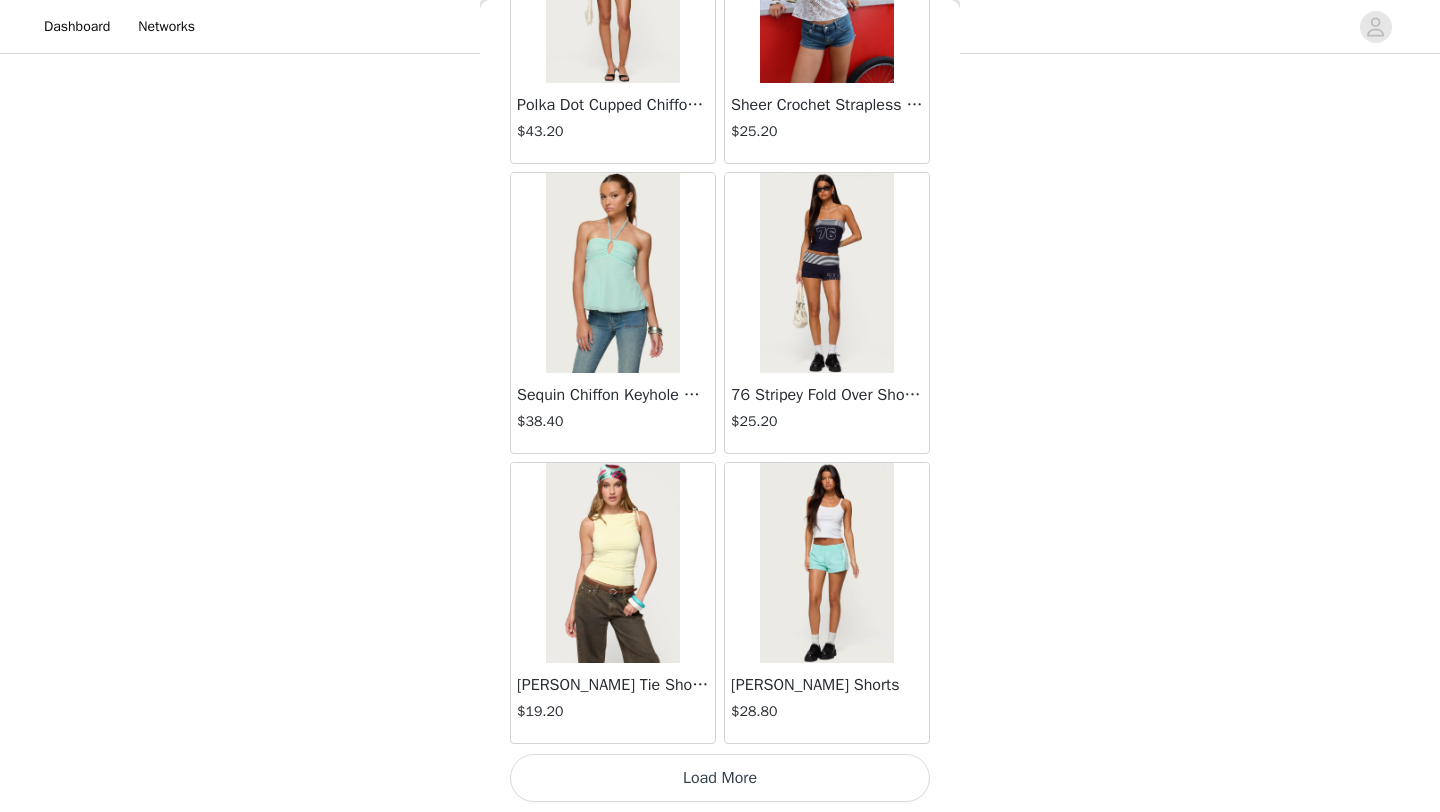 click on "Load More" at bounding box center (720, 778) 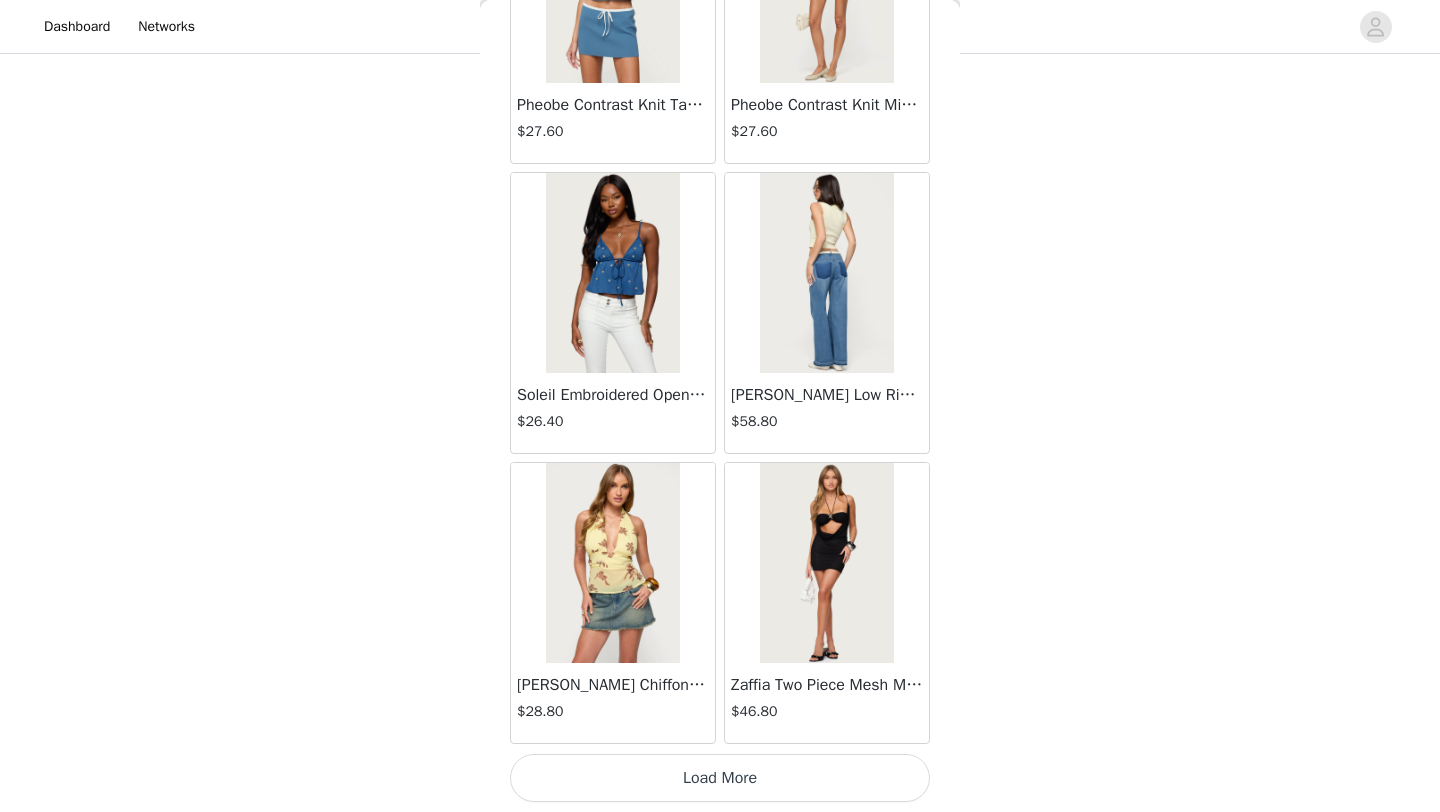 click on "Load More" at bounding box center [720, 778] 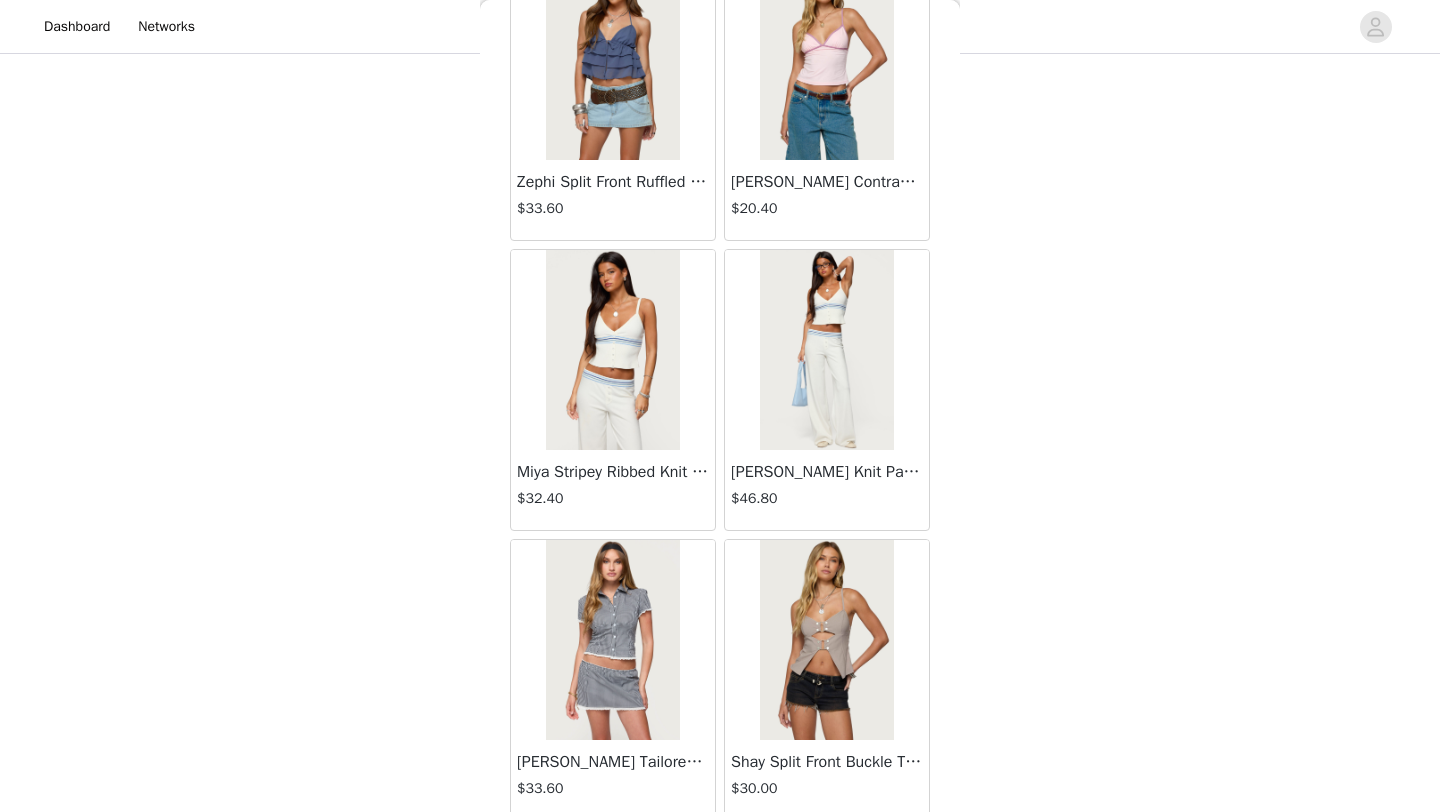 scroll, scrollTop: 68000, scrollLeft: 0, axis: vertical 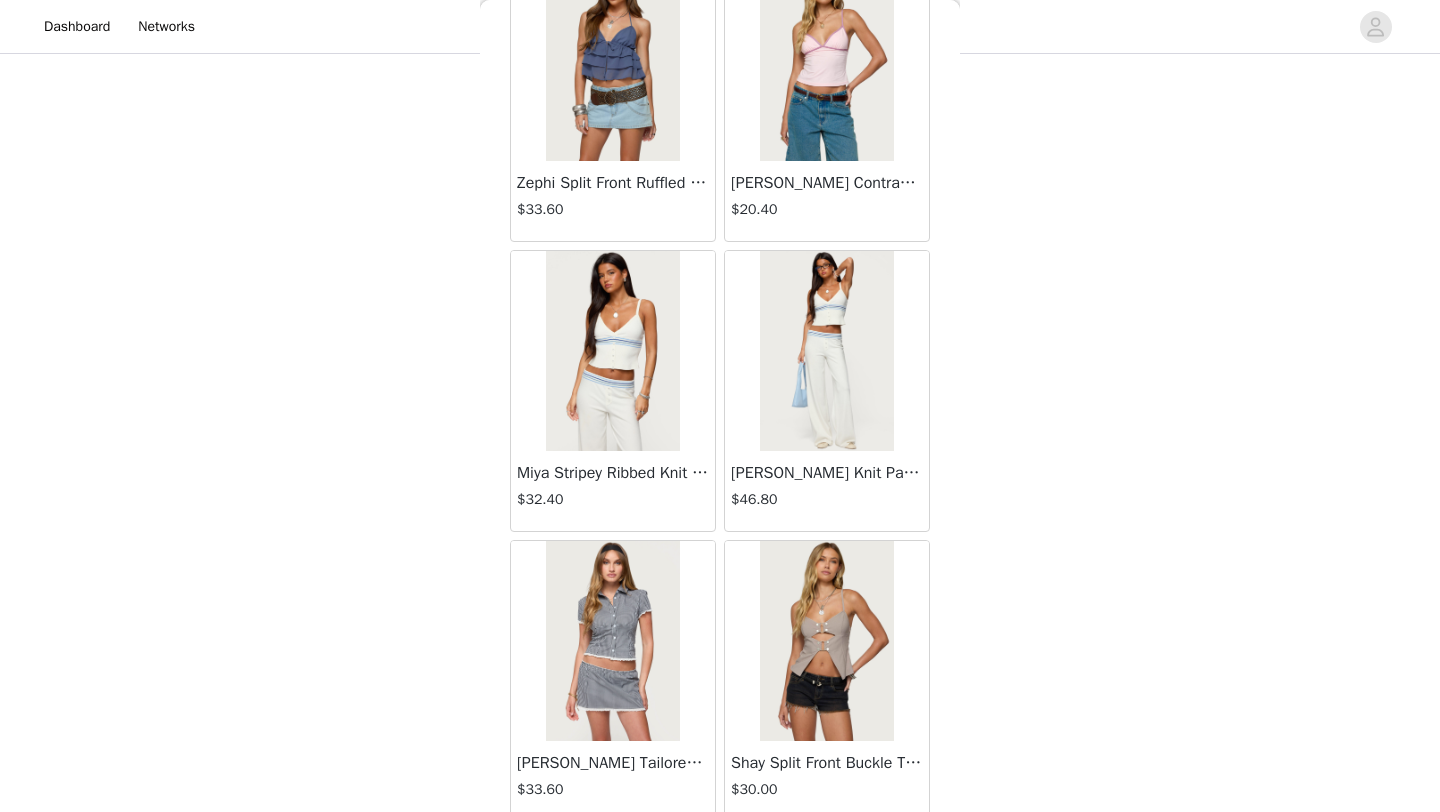 click at bounding box center (826, 351) 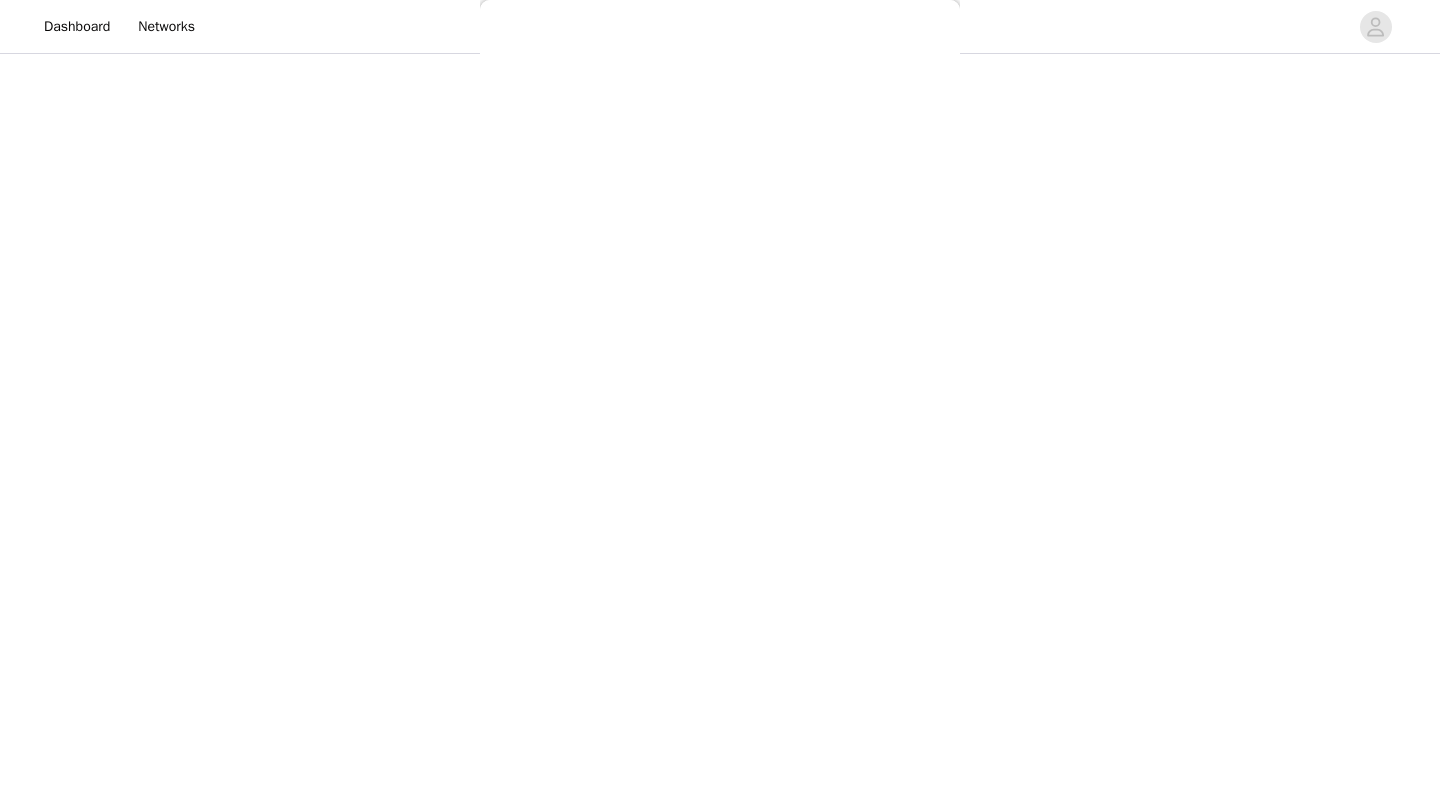 scroll, scrollTop: 0, scrollLeft: 0, axis: both 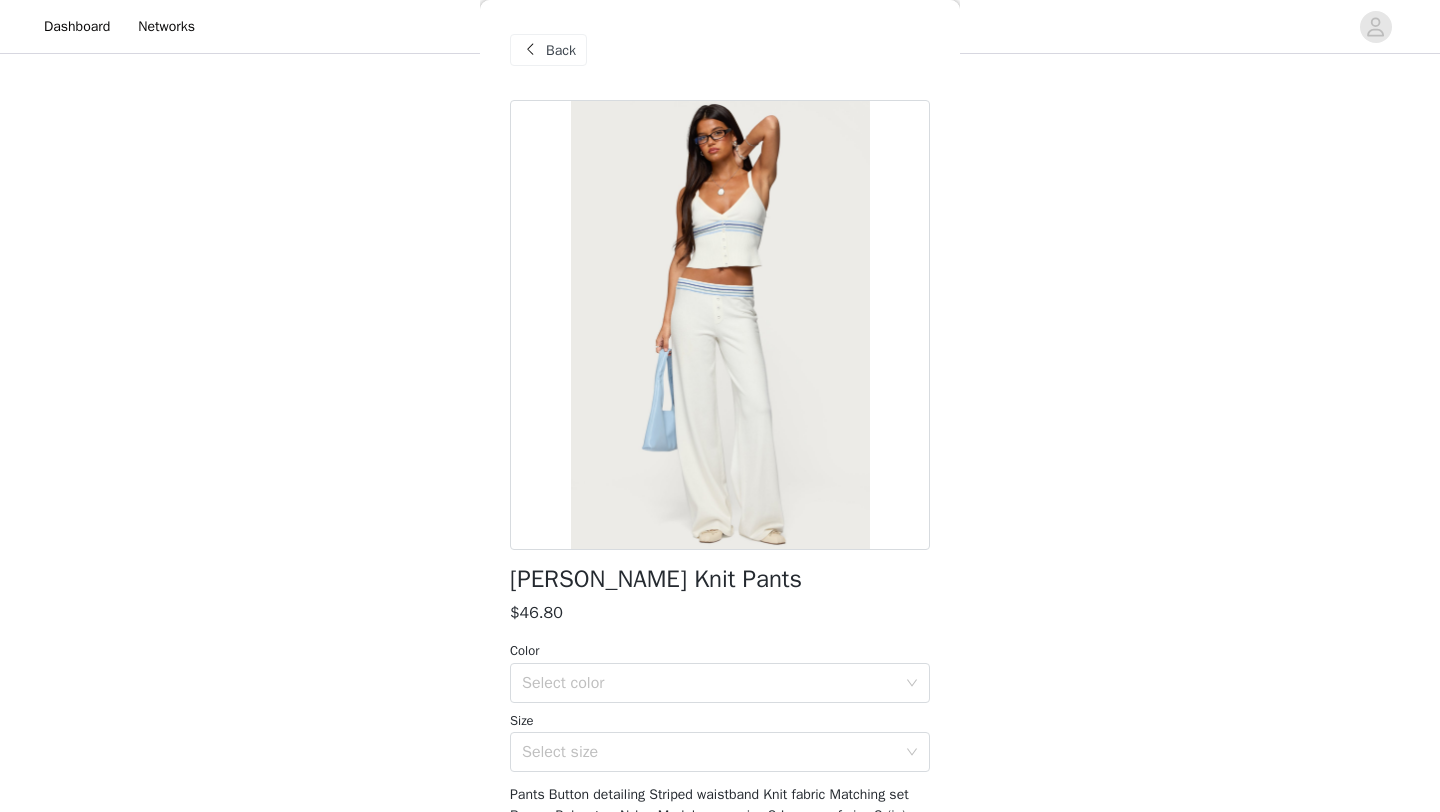 click on "Size" at bounding box center (720, 721) 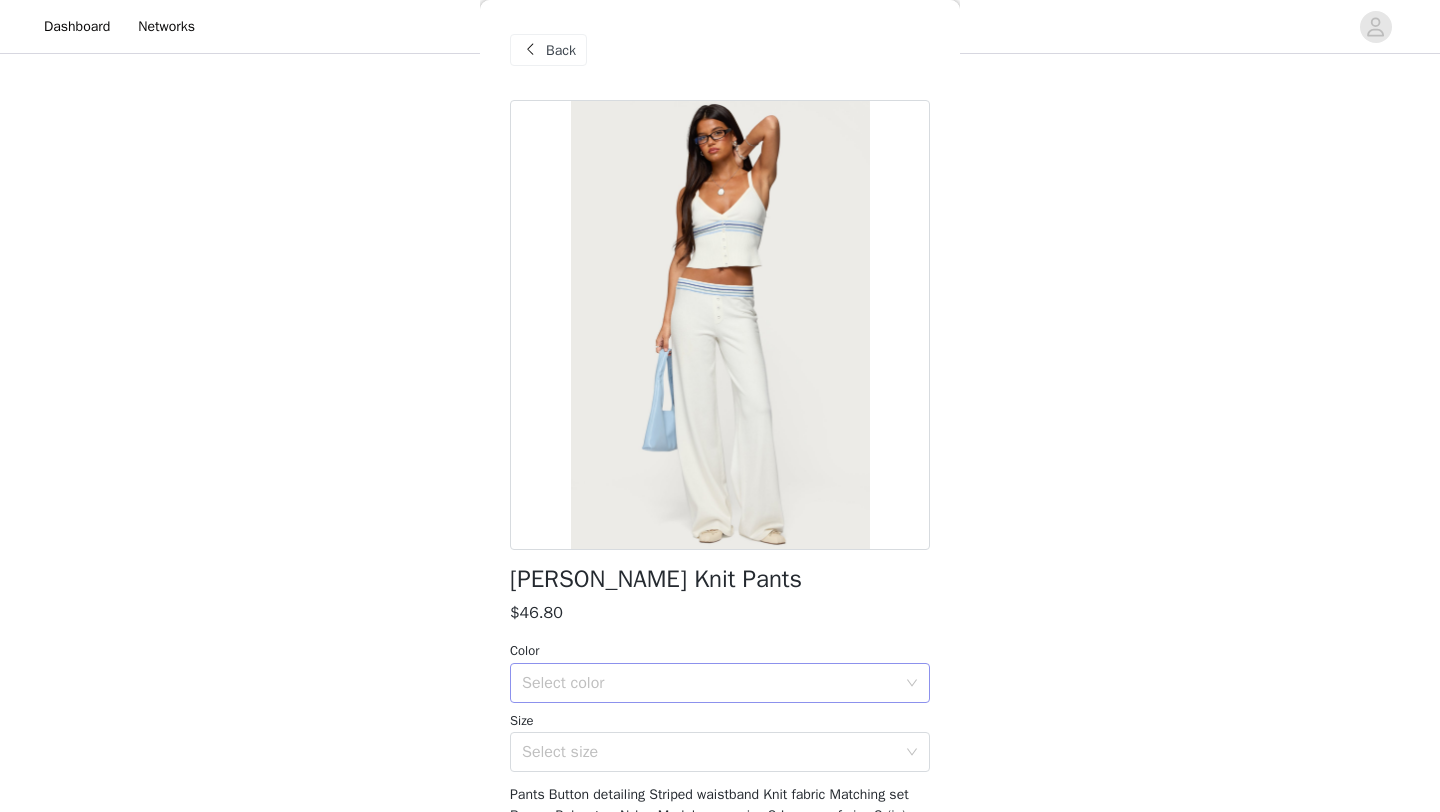 click on "Select color" at bounding box center [709, 683] 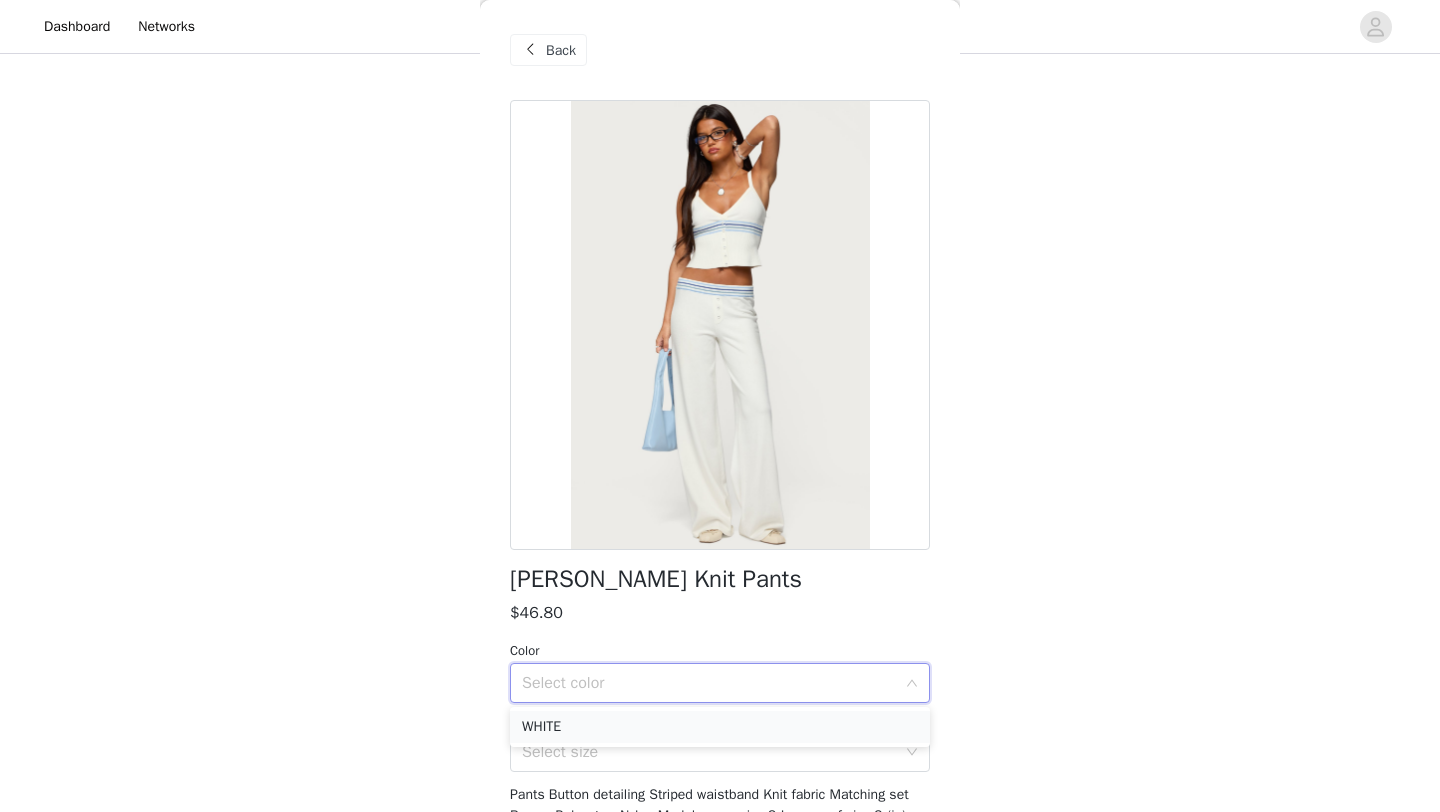 click on "WHITE" at bounding box center [720, 727] 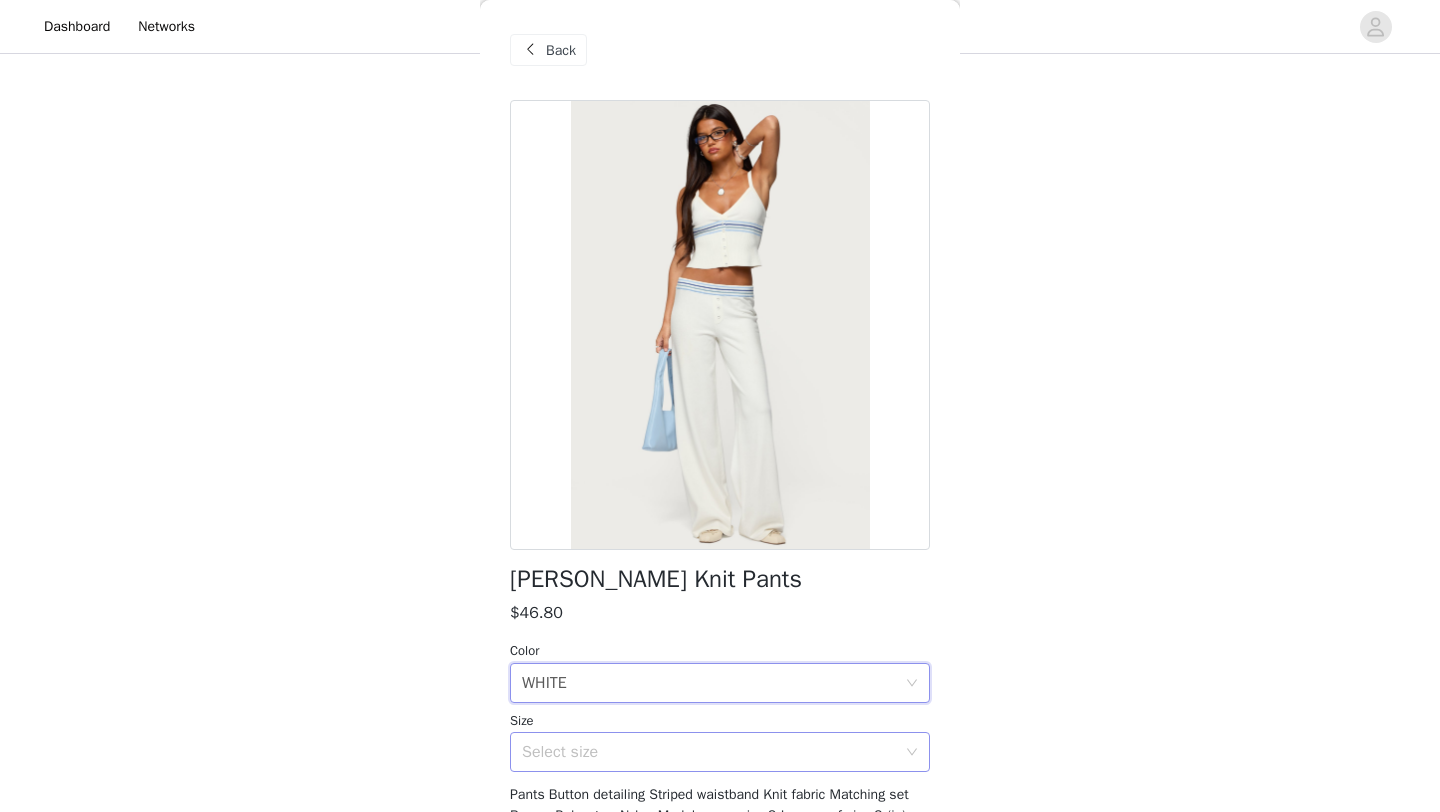 click on "Select size" at bounding box center [709, 752] 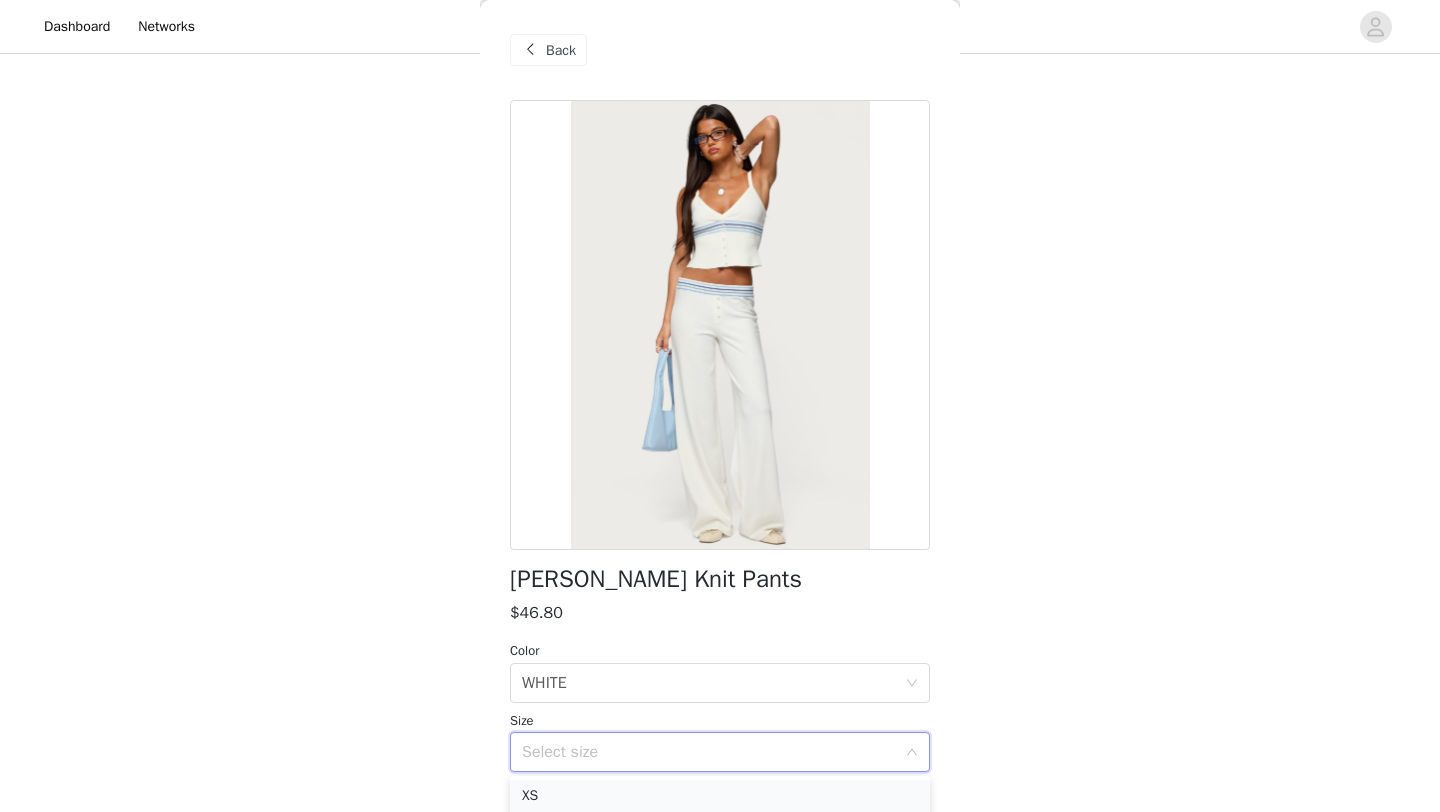 scroll, scrollTop: 938, scrollLeft: 0, axis: vertical 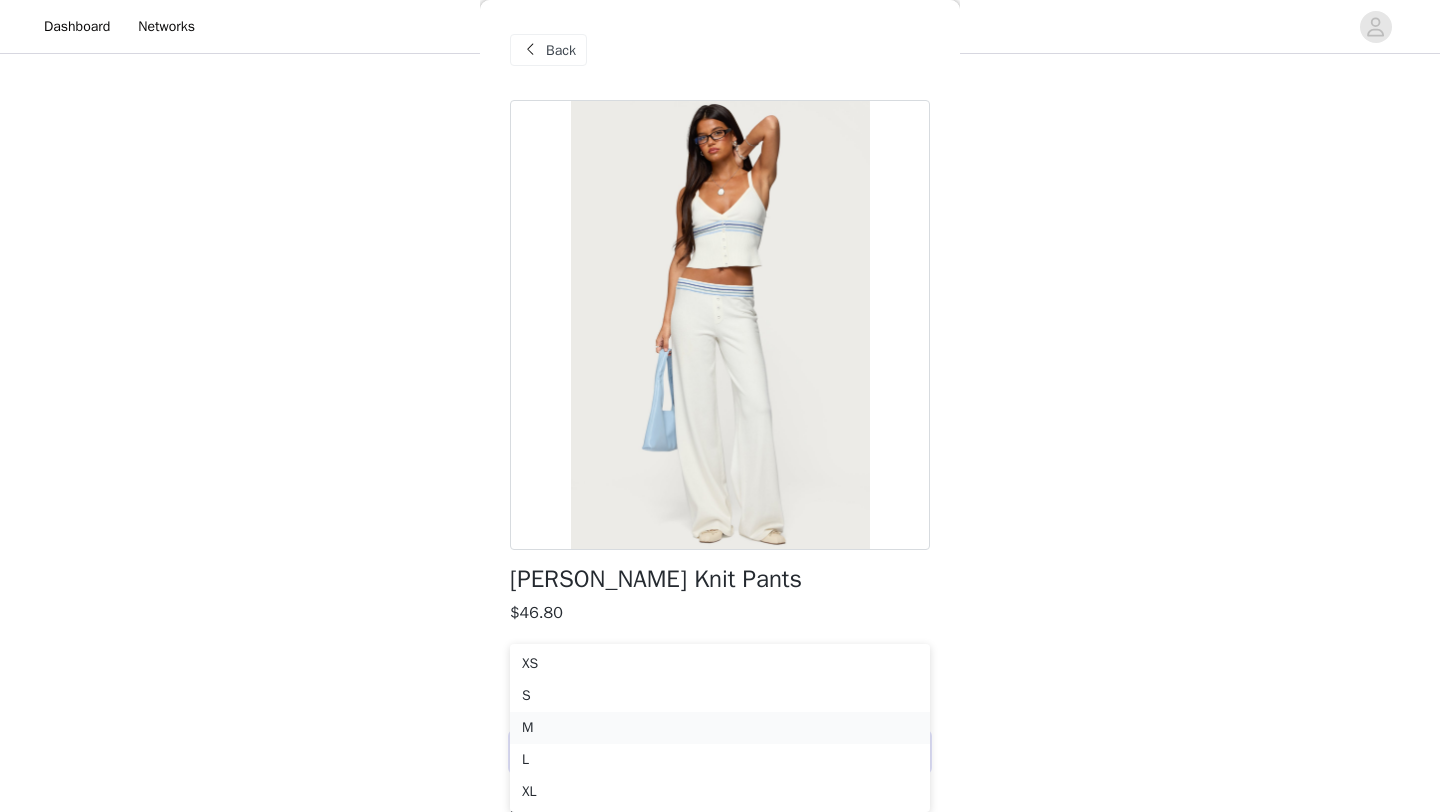 click on "M" at bounding box center [720, 728] 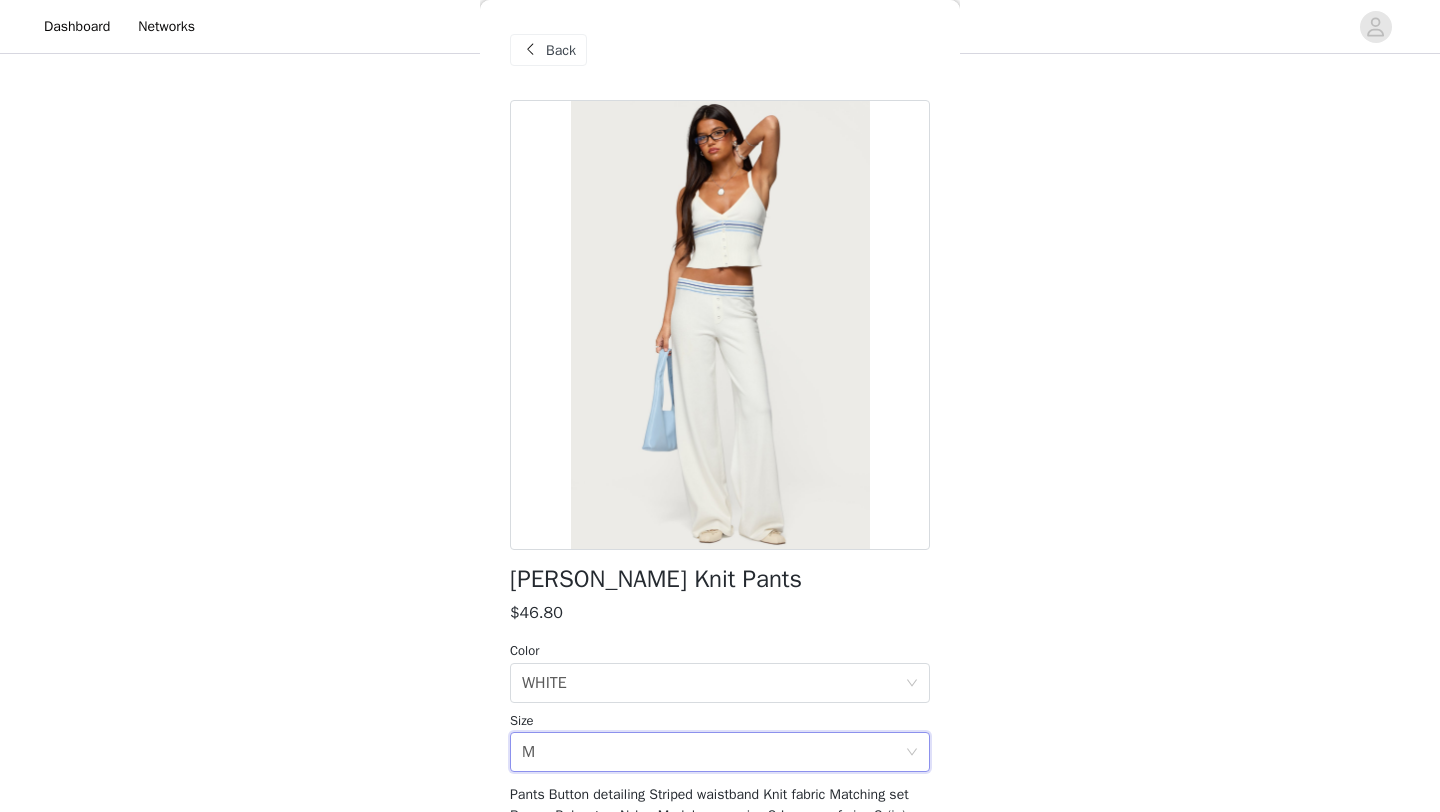 scroll, scrollTop: 806, scrollLeft: 0, axis: vertical 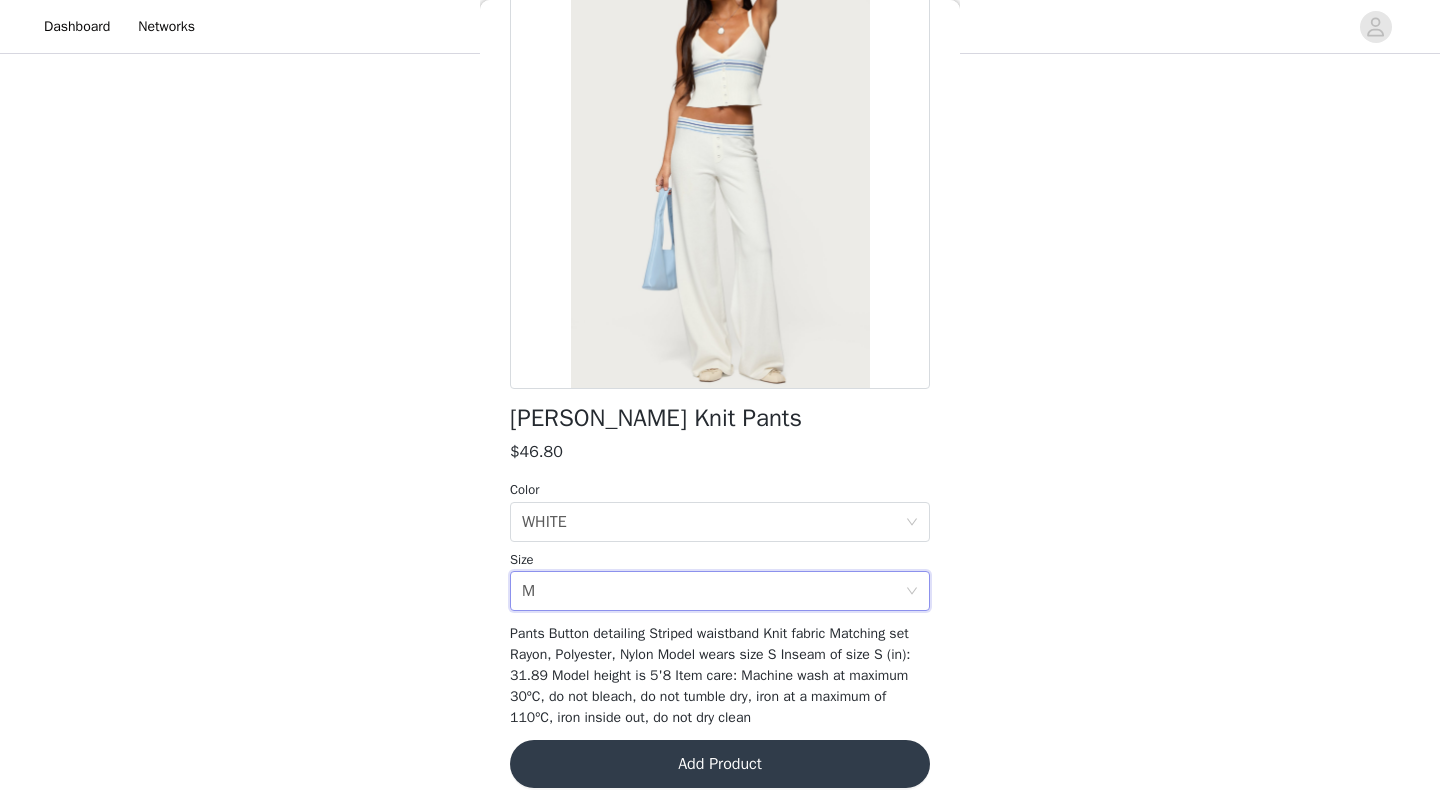 click on "Add Product" at bounding box center [720, 764] 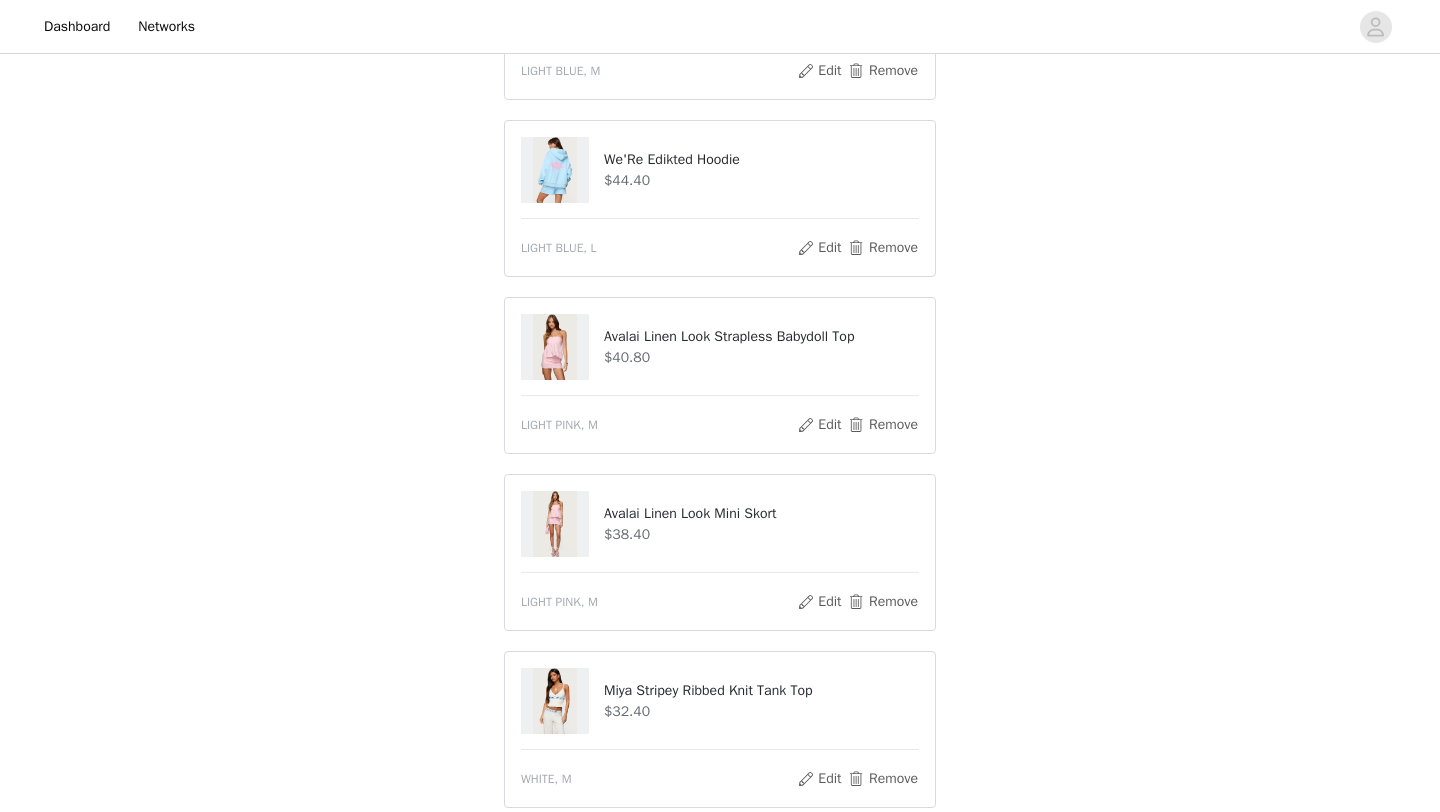 scroll, scrollTop: 983, scrollLeft: 0, axis: vertical 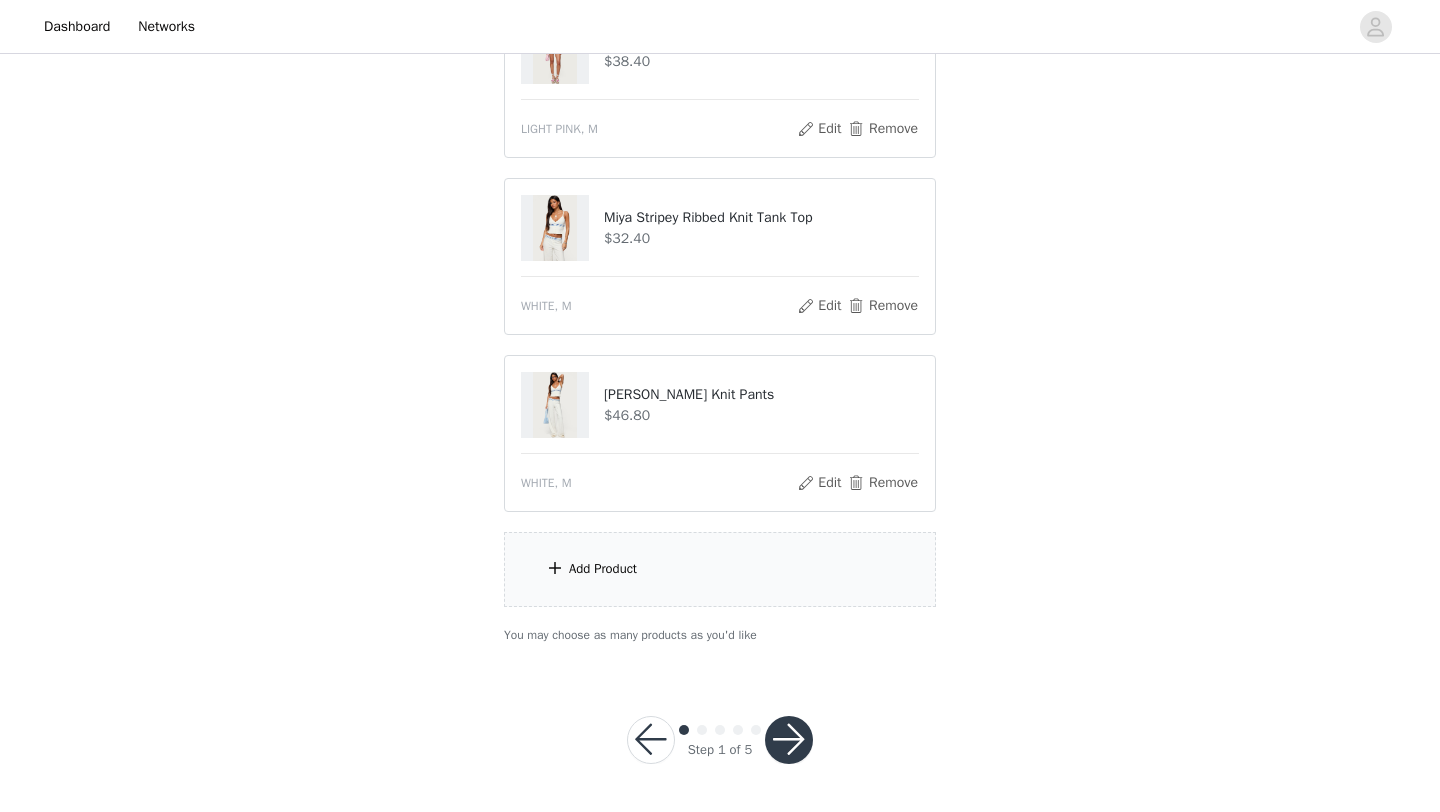 click on "Add Product" at bounding box center [720, 569] 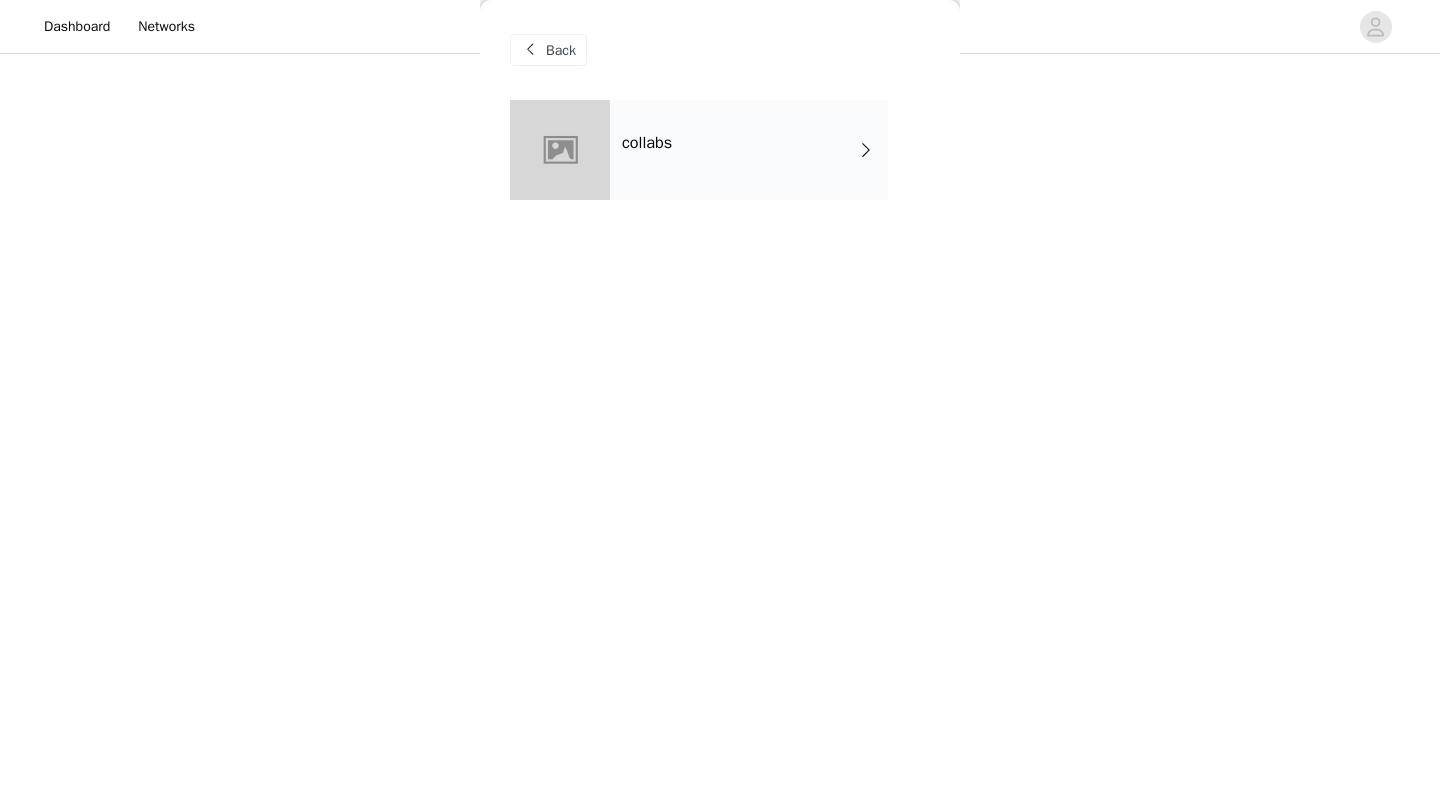 click on "Back" at bounding box center (720, 50) 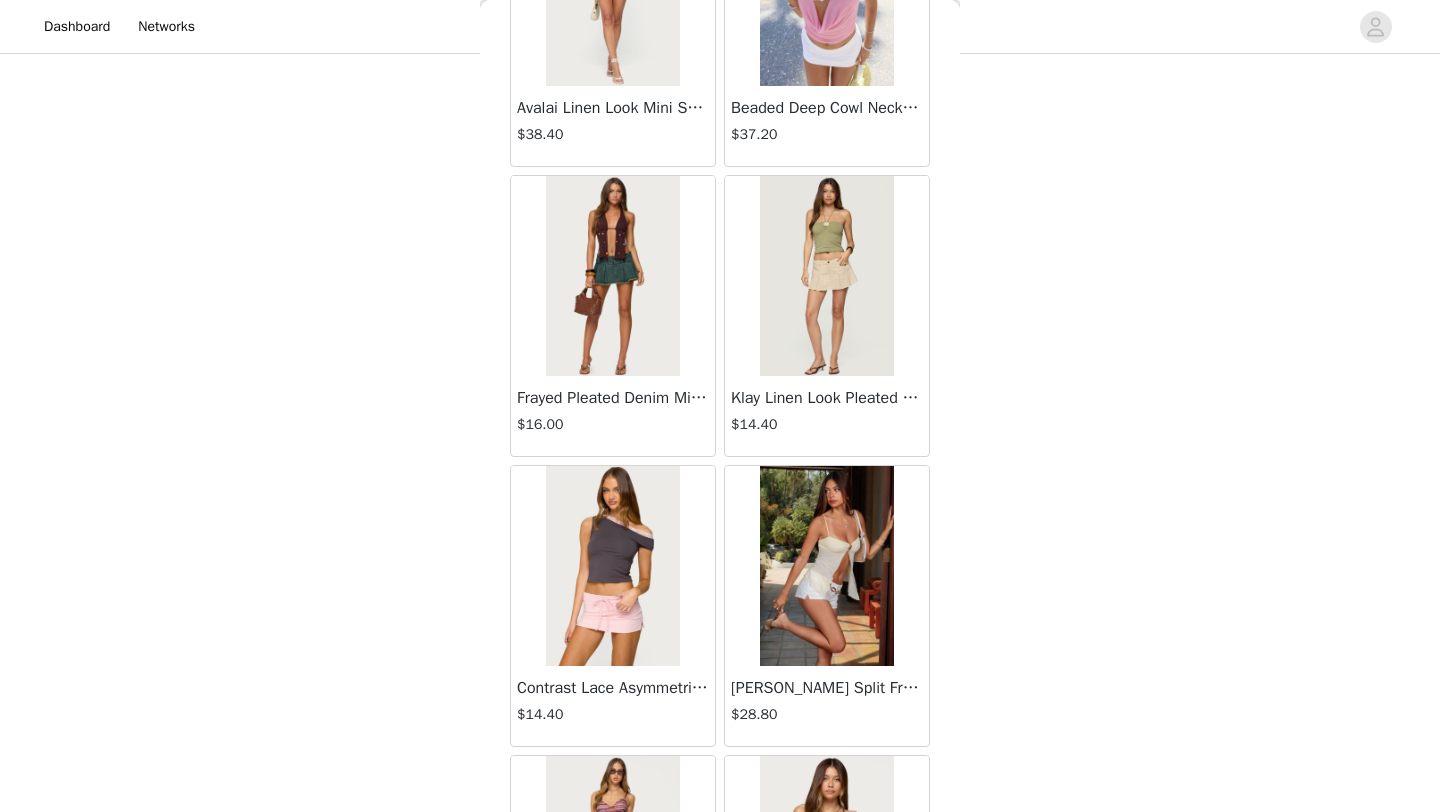 scroll, scrollTop: 2248, scrollLeft: 0, axis: vertical 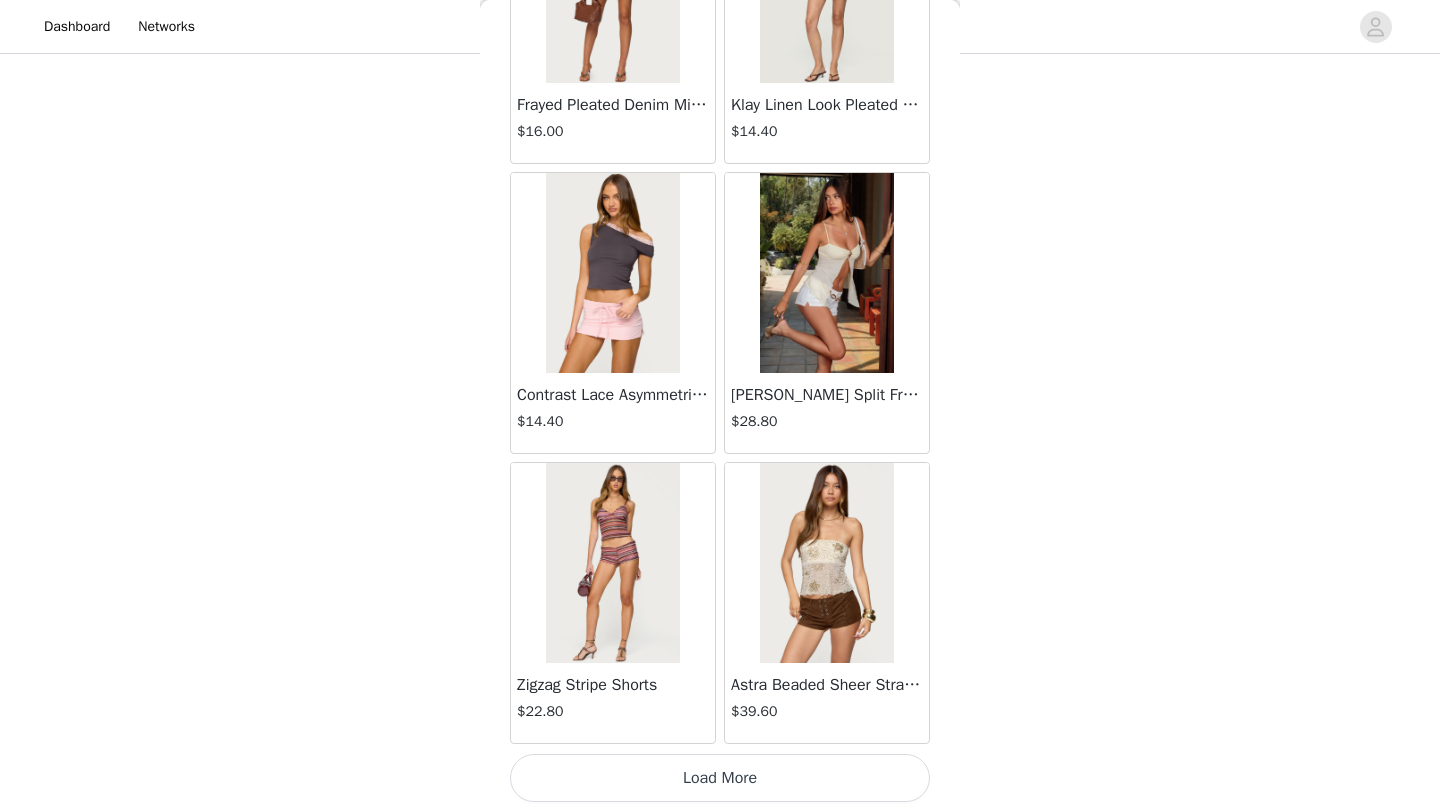 click on "Load More" at bounding box center [720, 778] 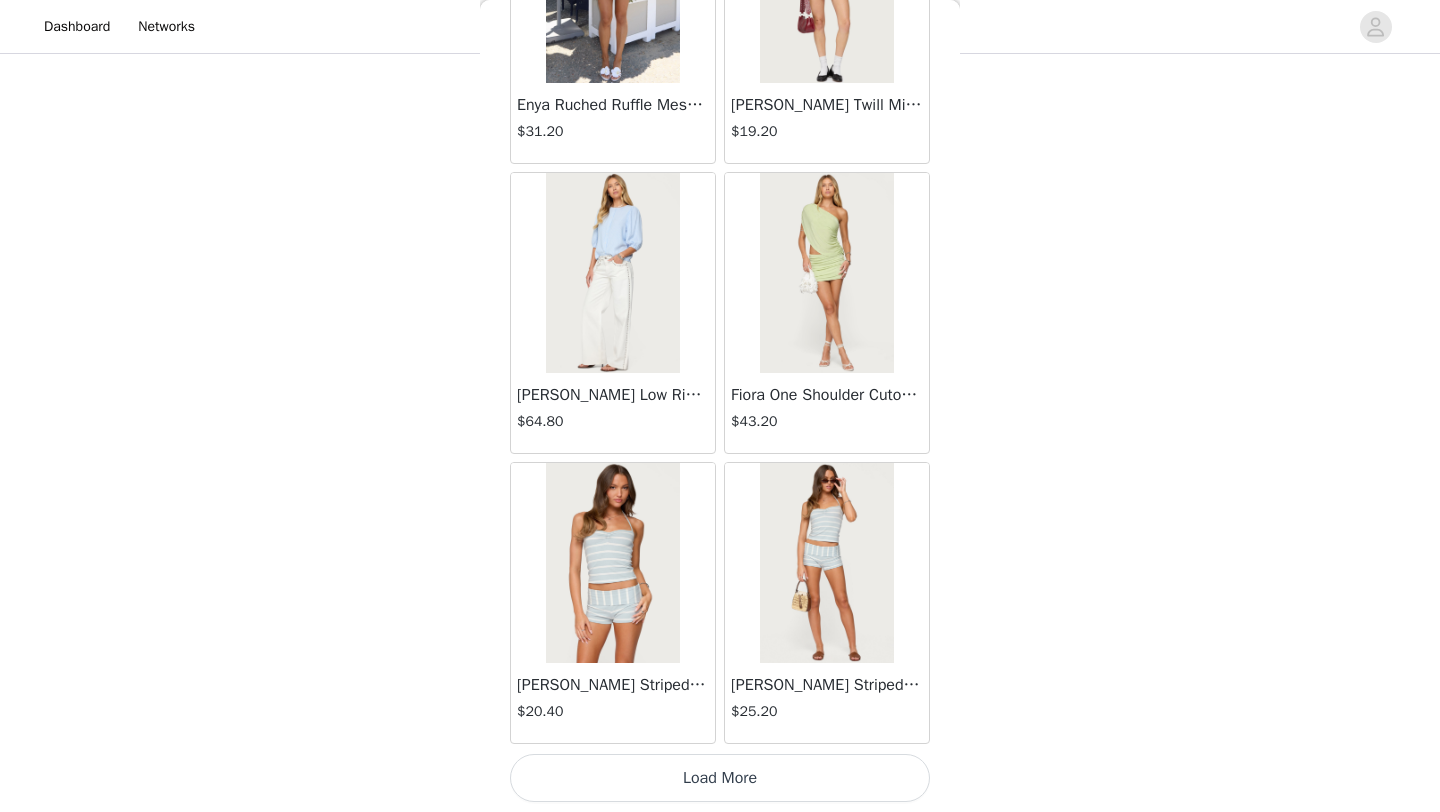 click on "Load More" at bounding box center [720, 778] 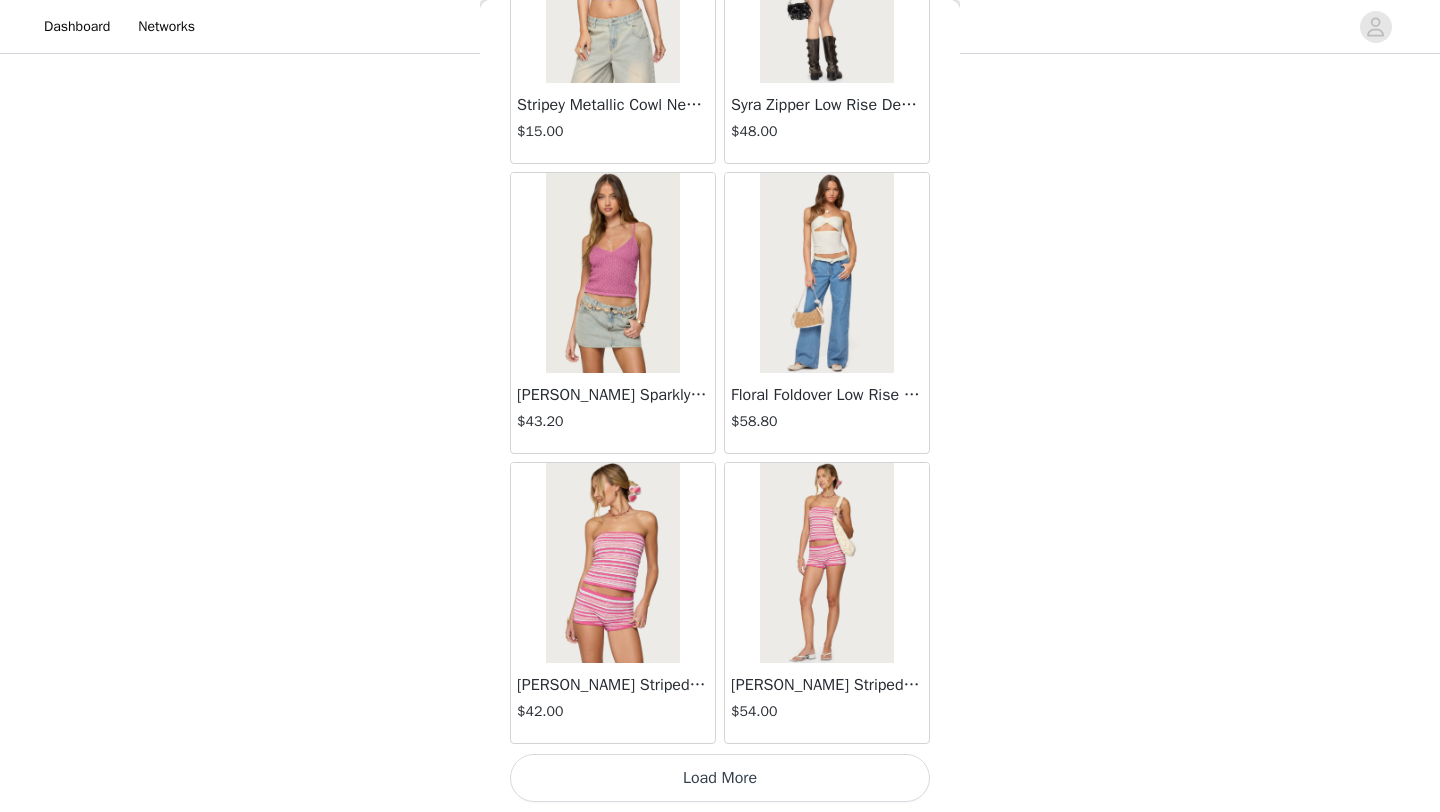 click on "Load More" at bounding box center [720, 778] 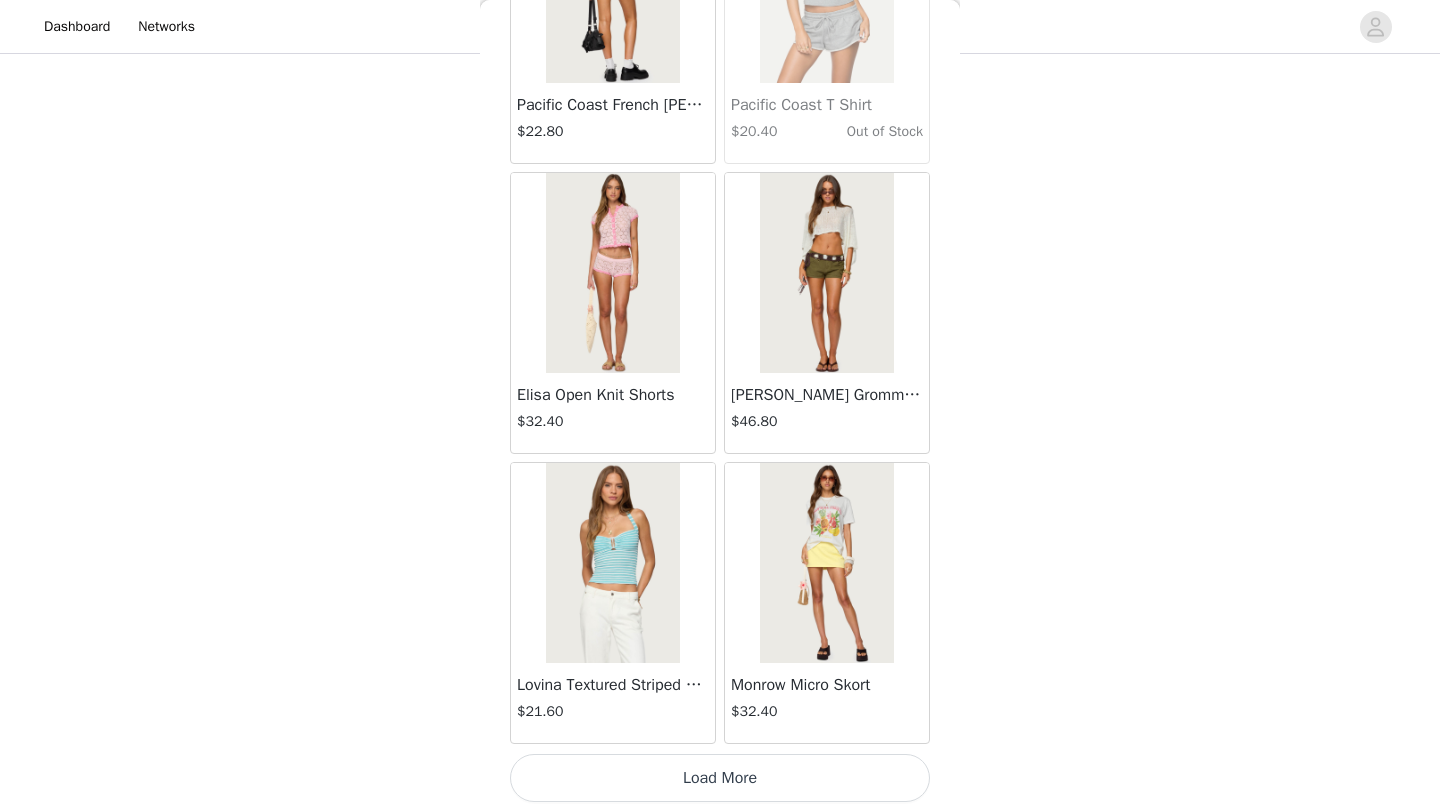 click on "Load More" at bounding box center [720, 778] 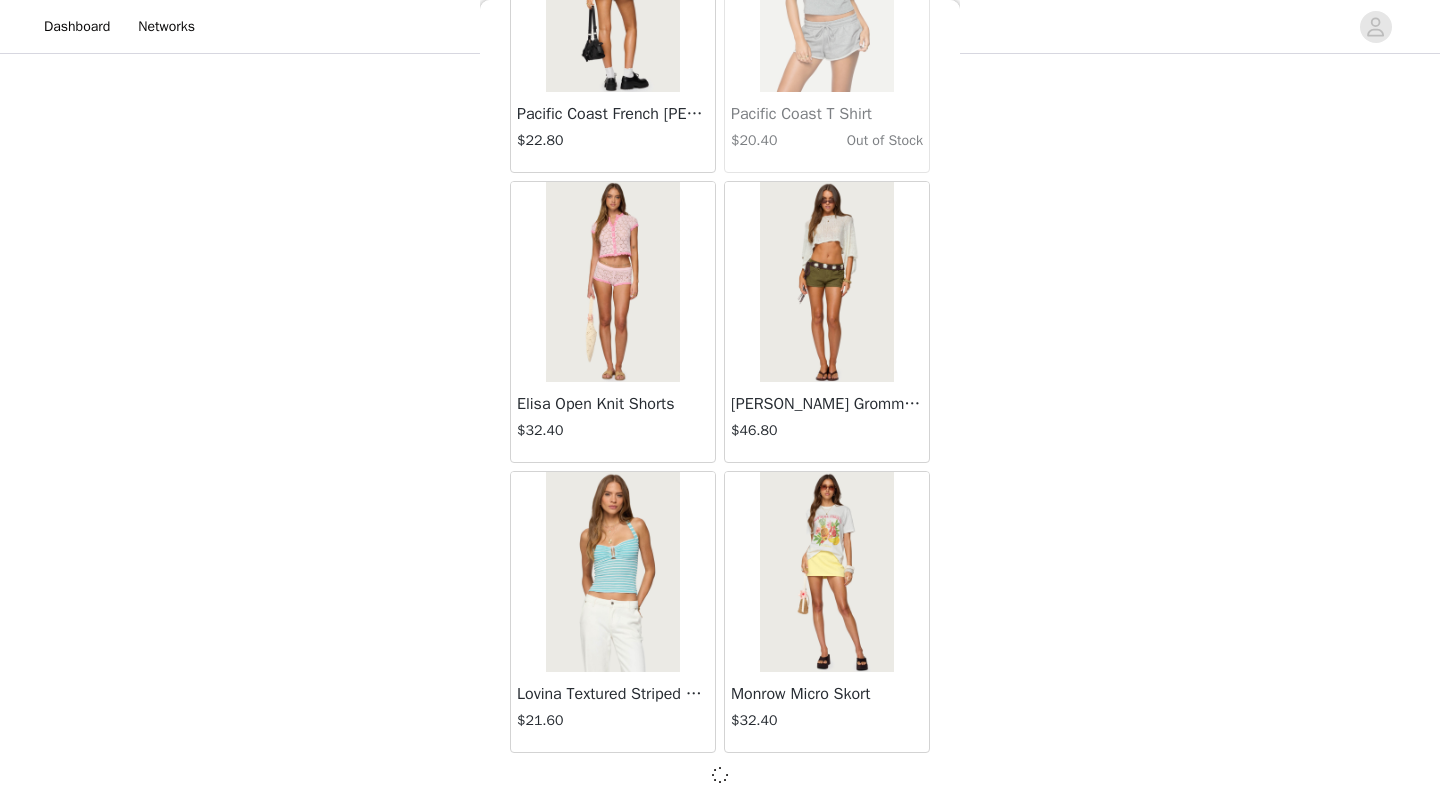 scroll, scrollTop: 10939, scrollLeft: 0, axis: vertical 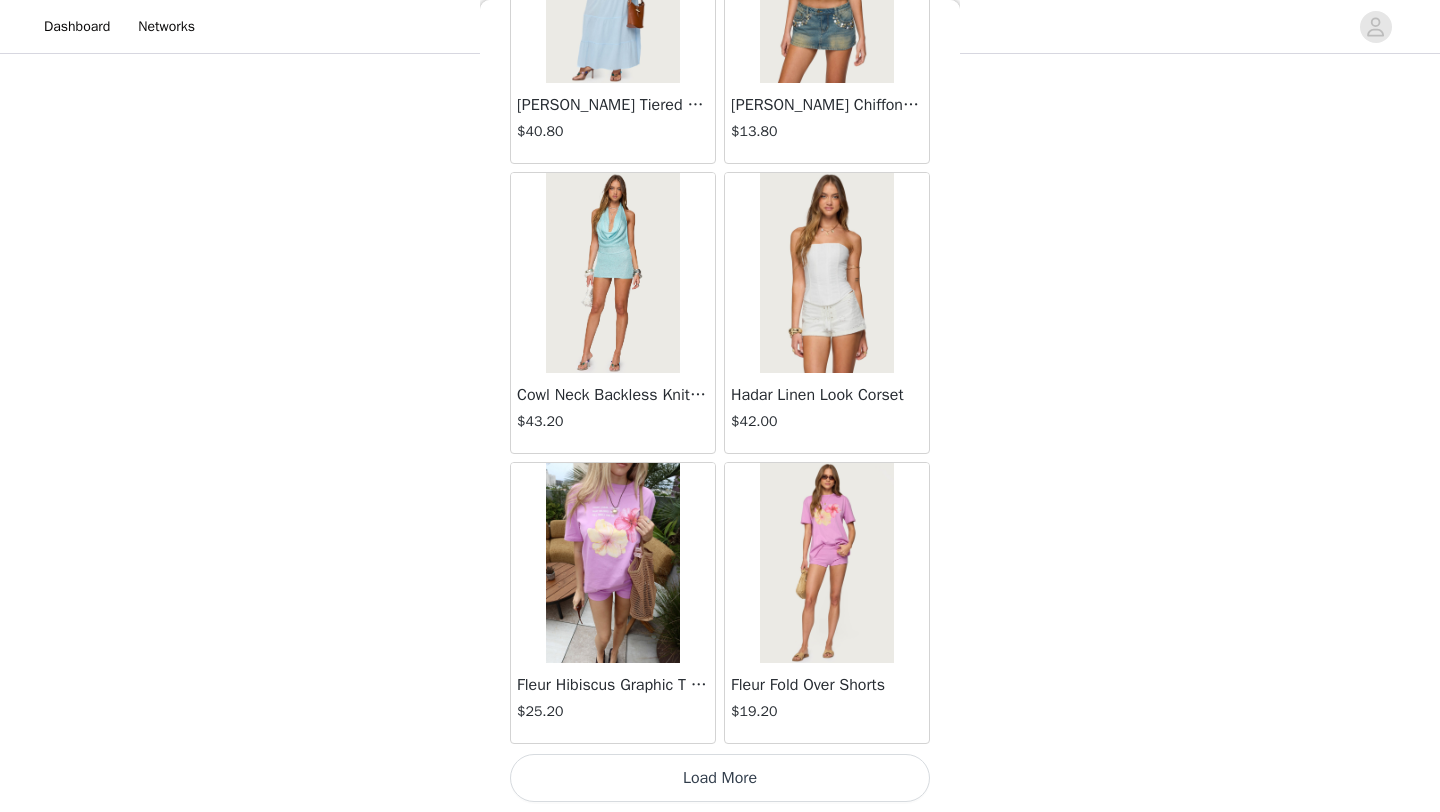 click on "Load More" at bounding box center (720, 778) 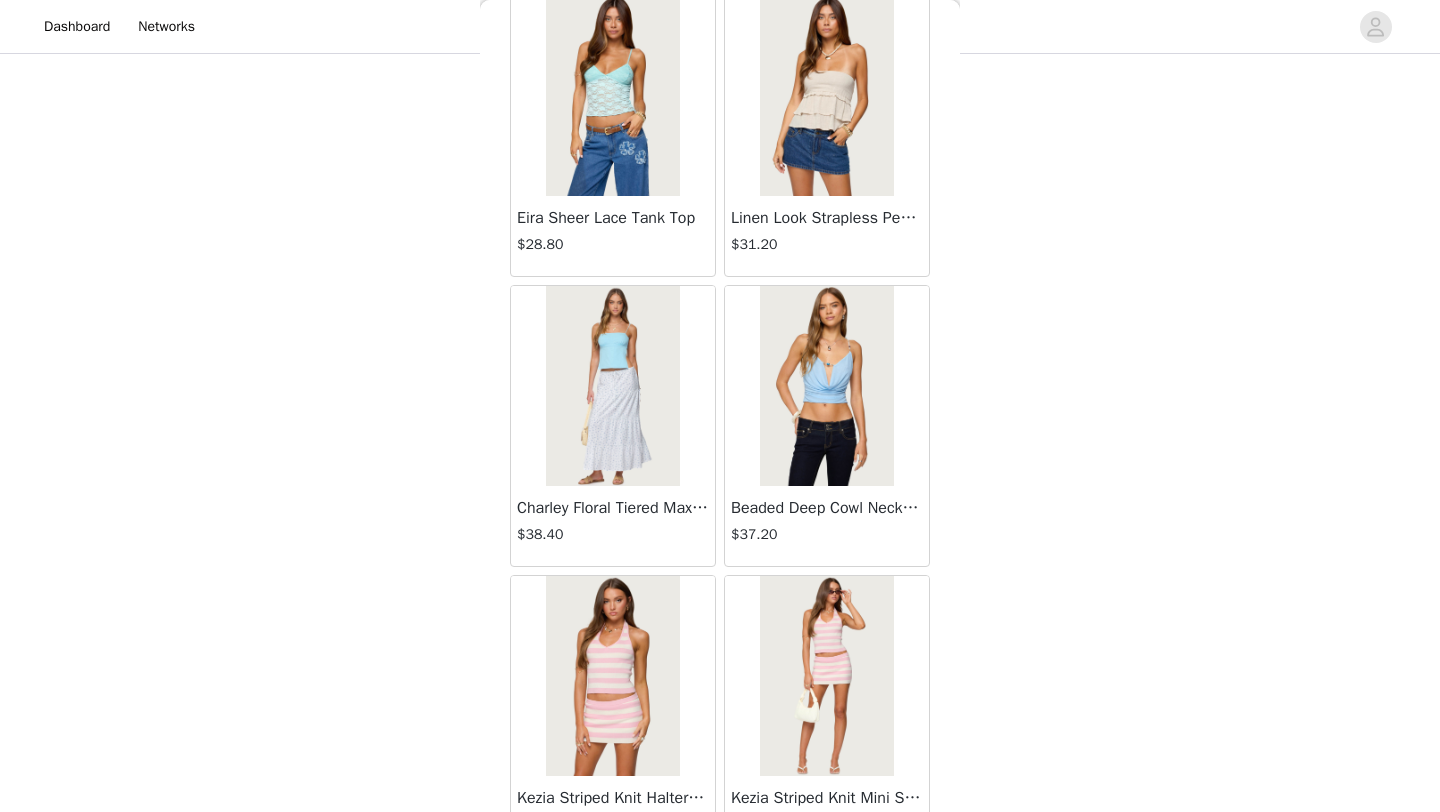 scroll, scrollTop: 16748, scrollLeft: 0, axis: vertical 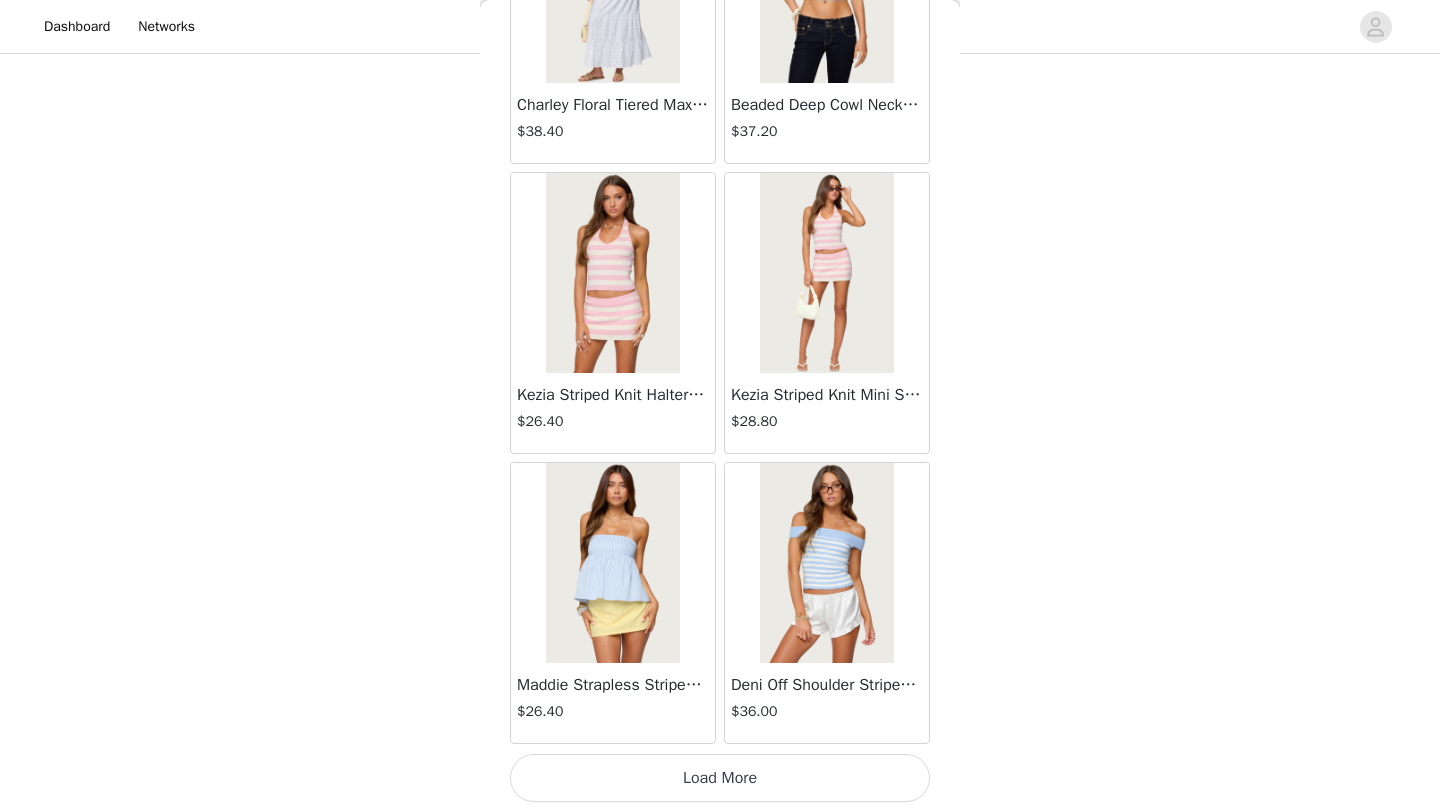 click on "Load More" at bounding box center [720, 778] 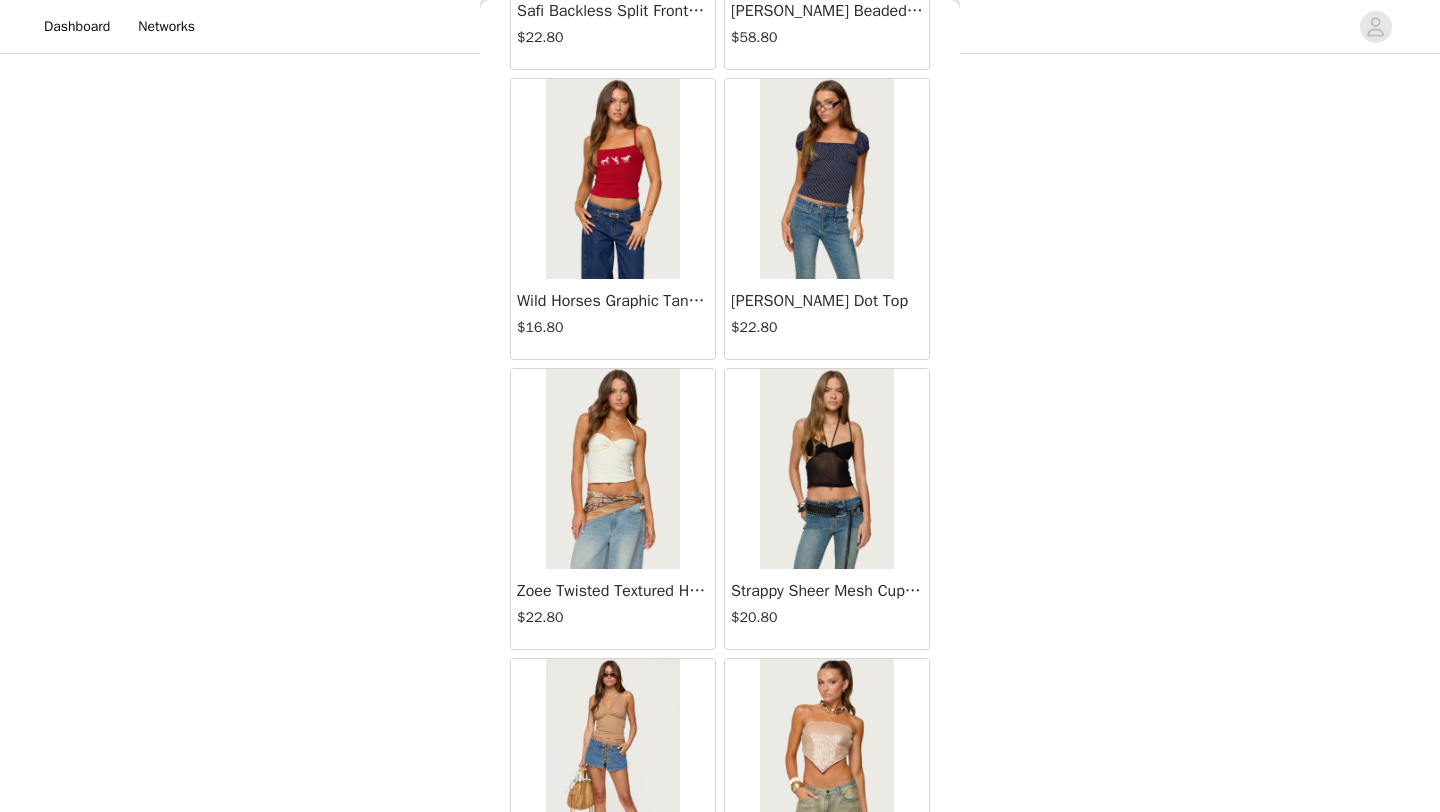 scroll, scrollTop: 18269, scrollLeft: 0, axis: vertical 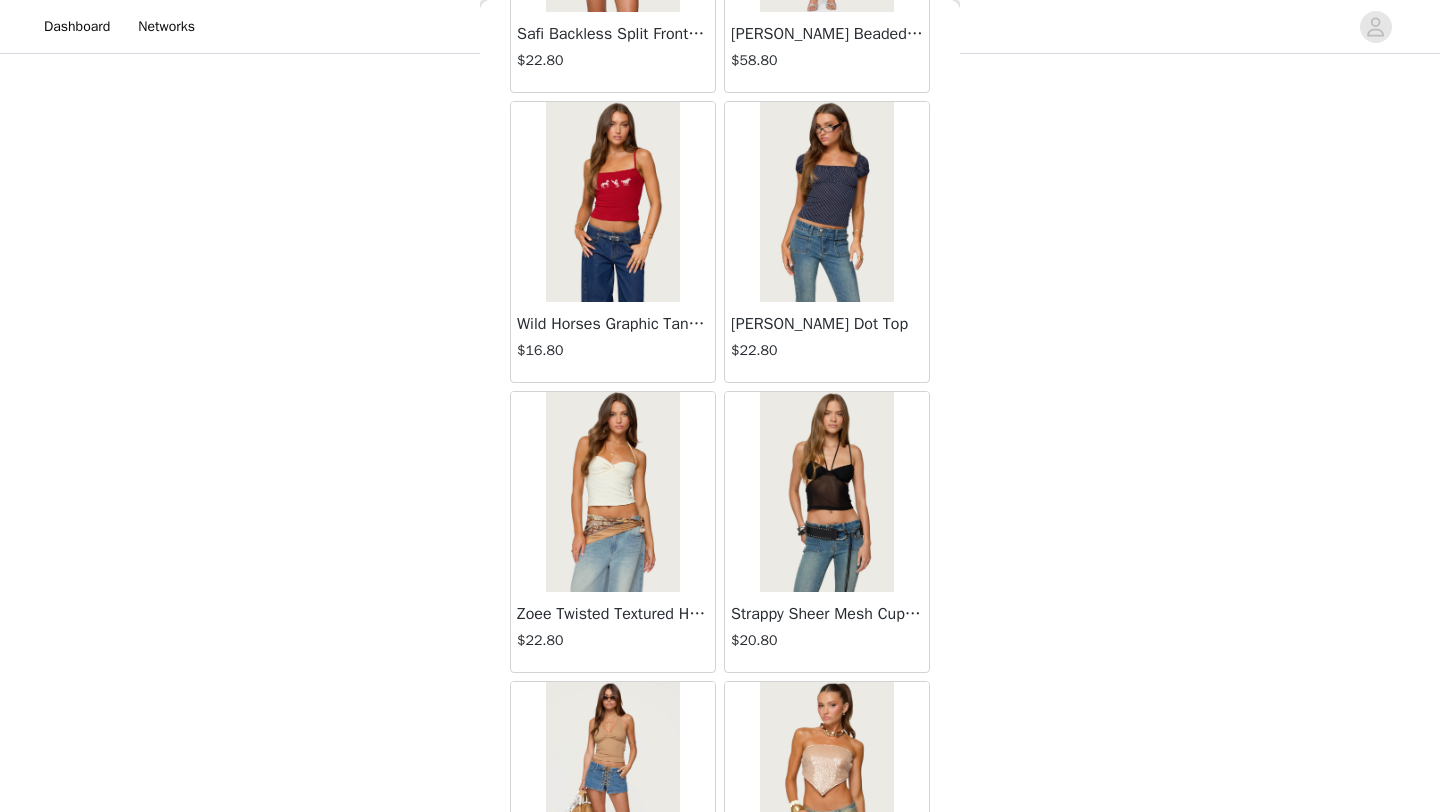 click at bounding box center (612, 202) 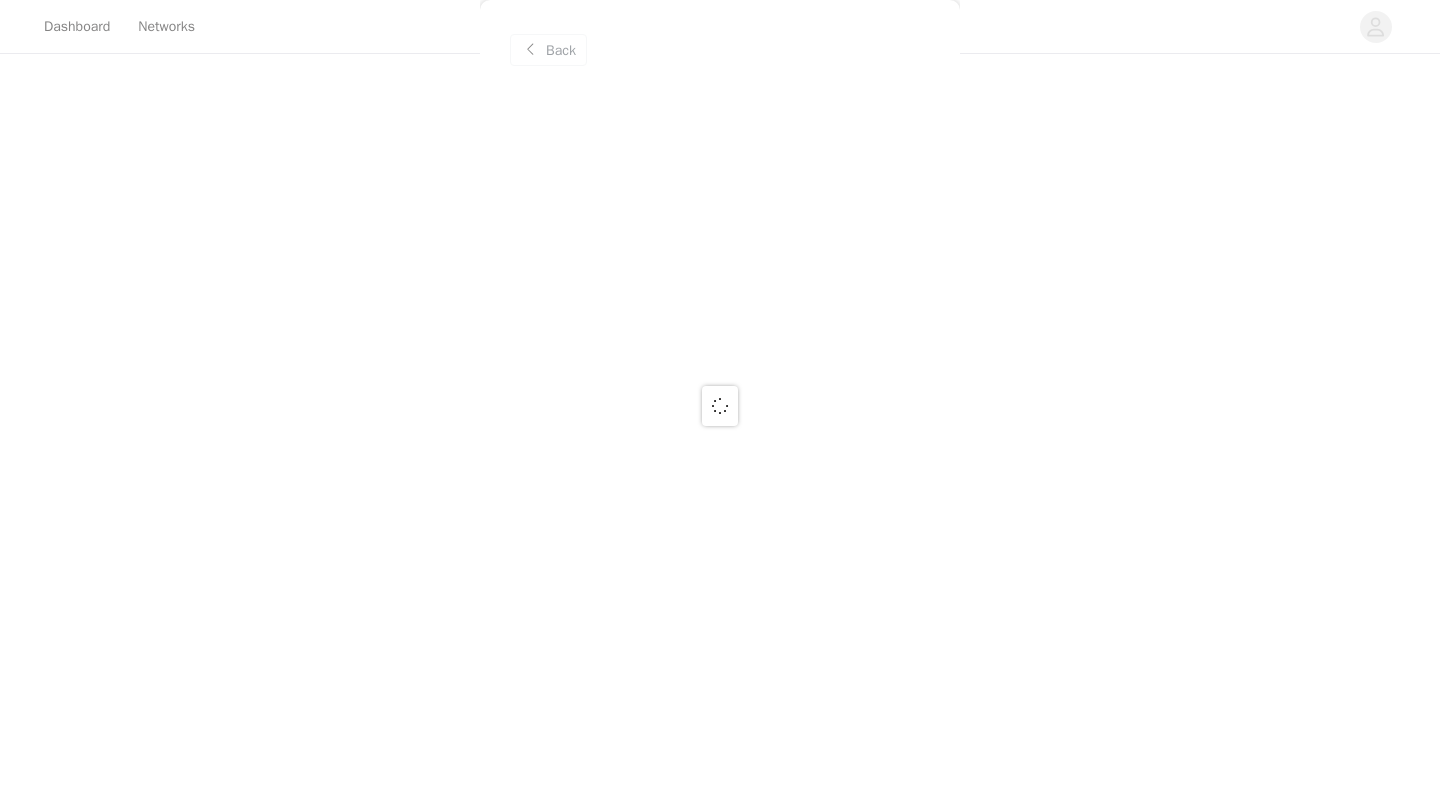 scroll, scrollTop: 0, scrollLeft: 0, axis: both 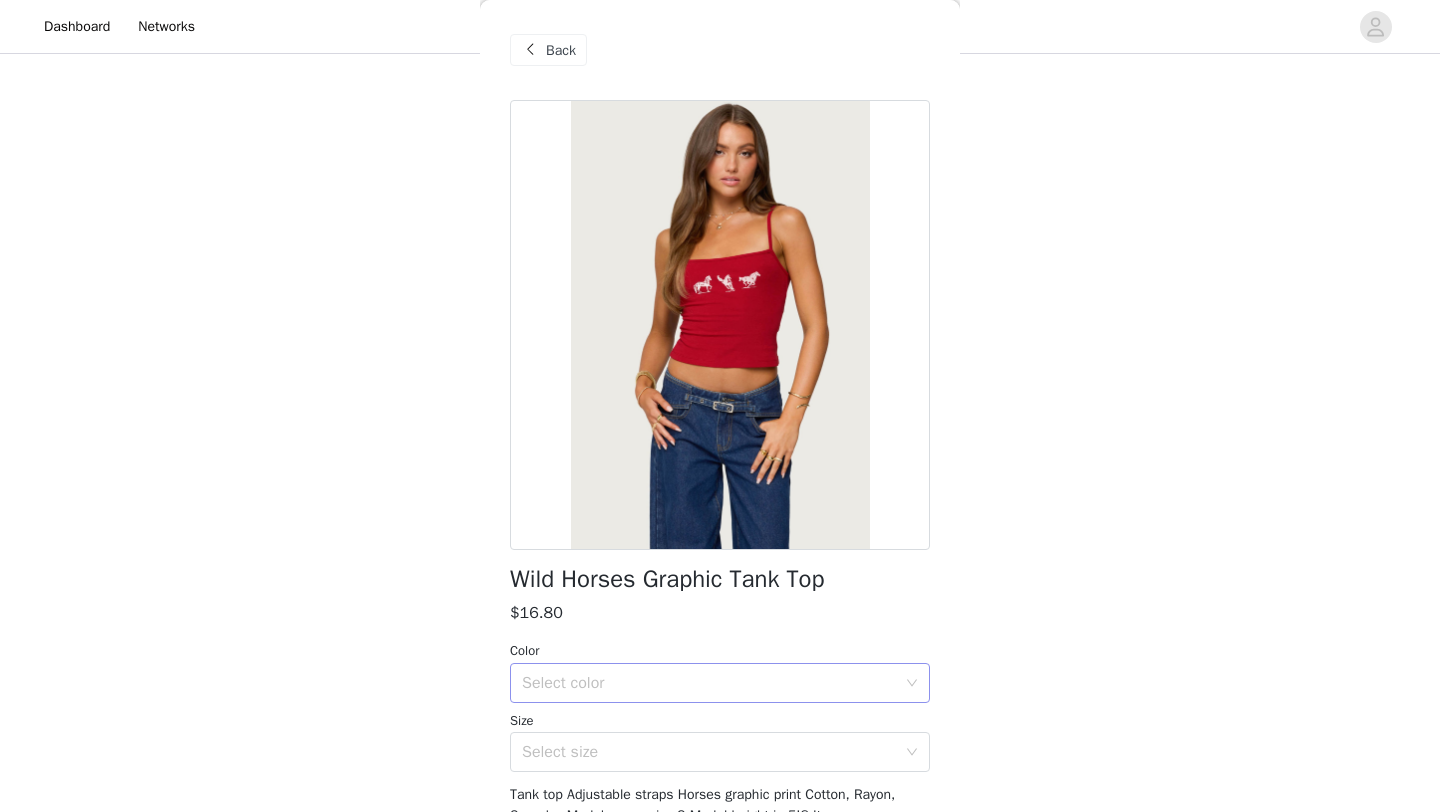 click on "Select color" at bounding box center [709, 683] 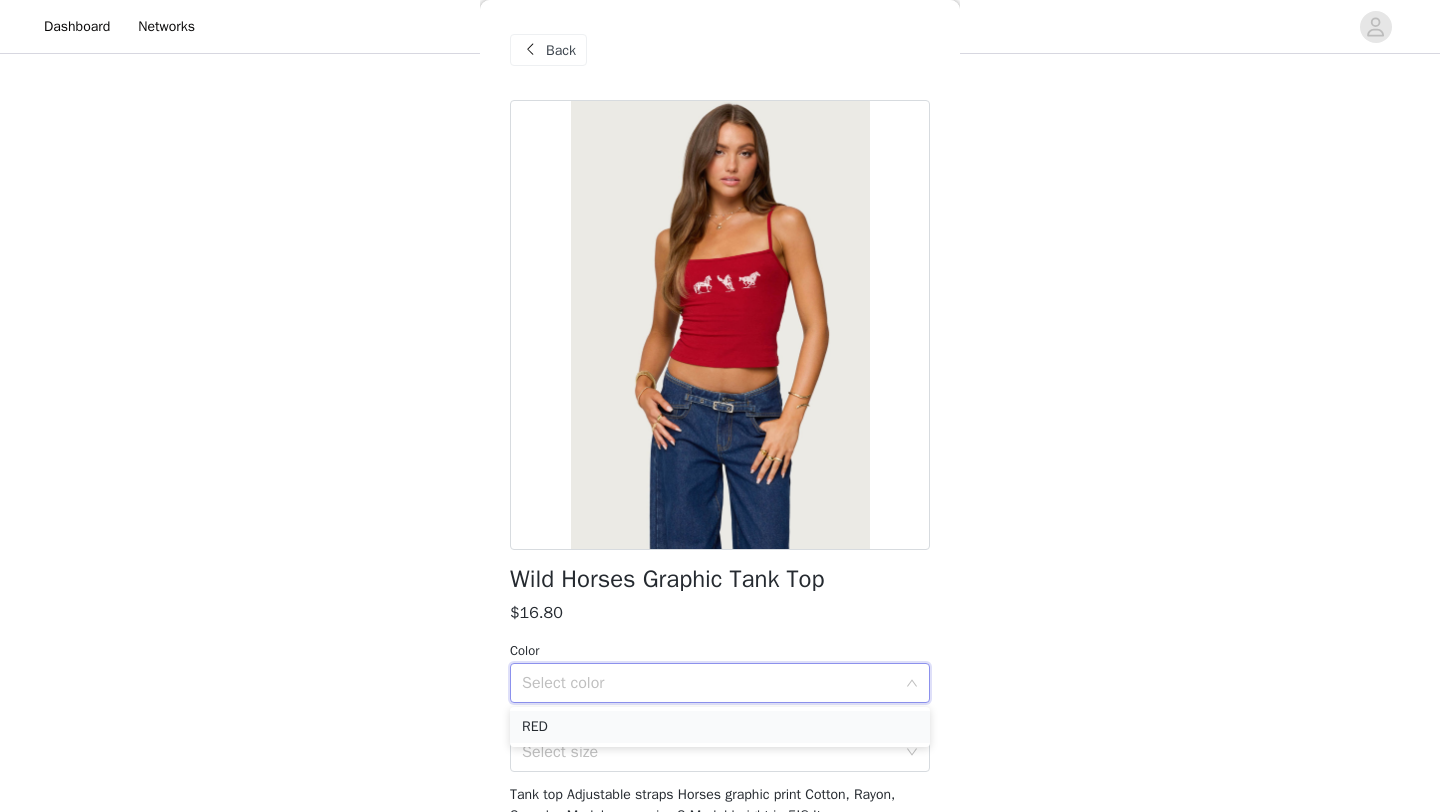 click on "RED" at bounding box center (720, 727) 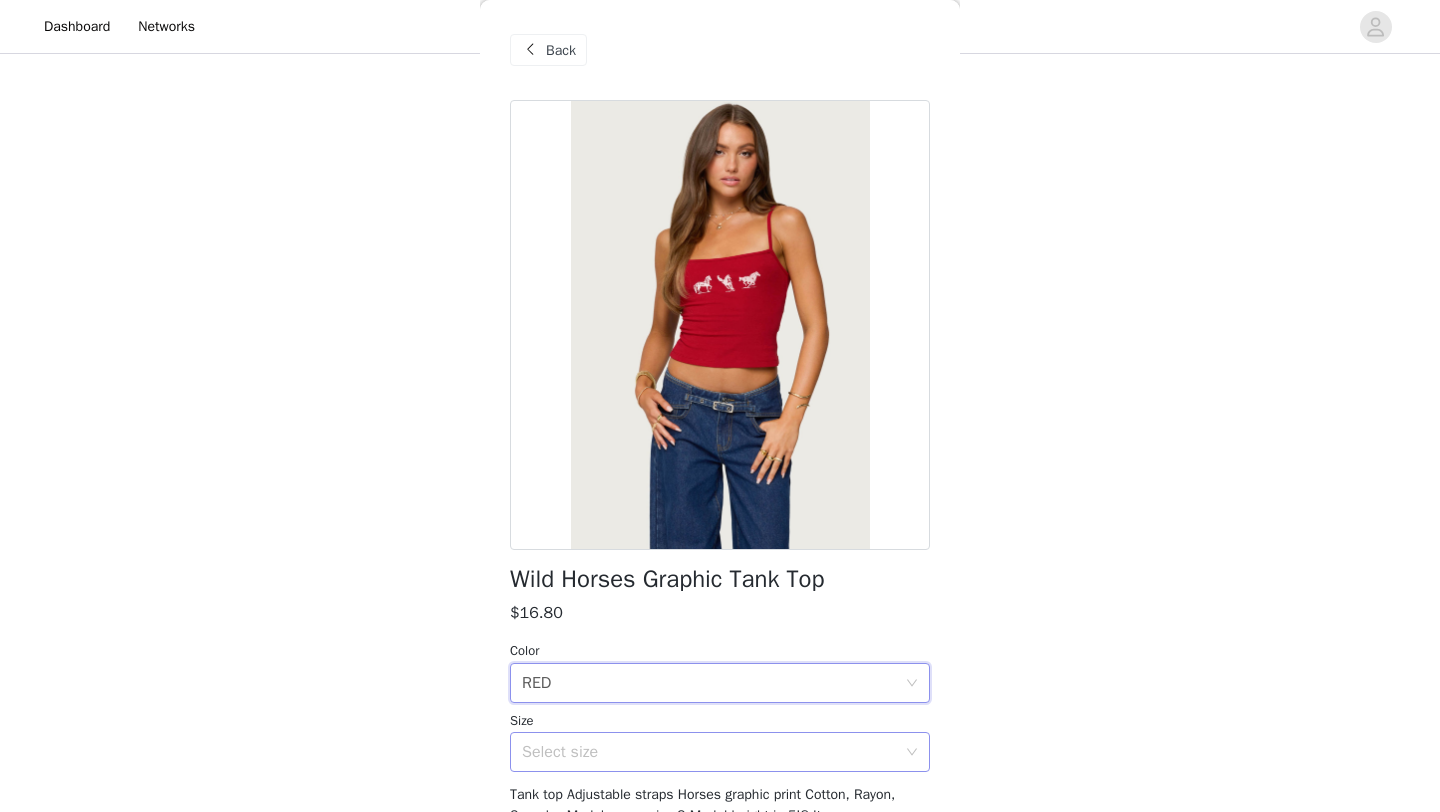 click on "Select size" at bounding box center (709, 752) 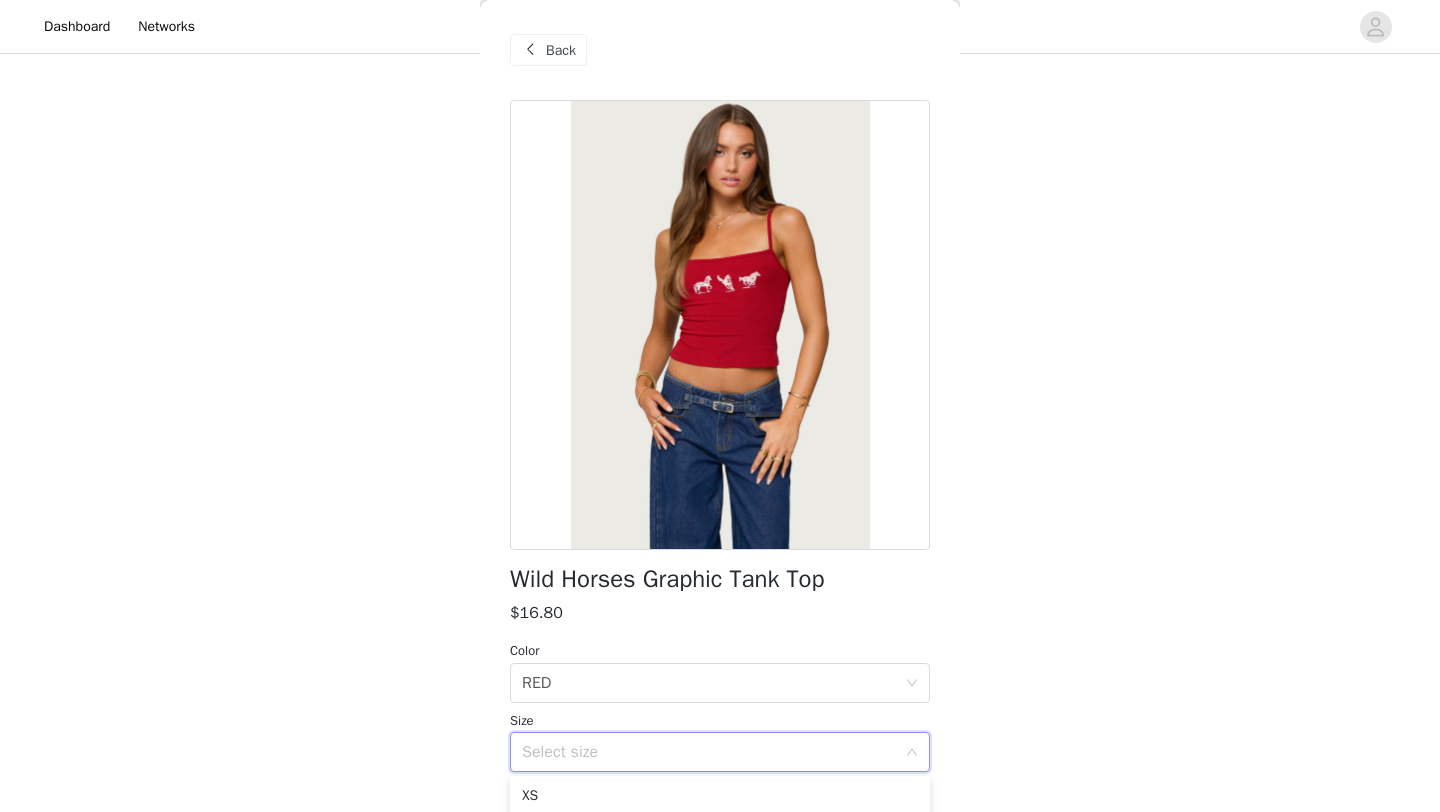 scroll, scrollTop: 140, scrollLeft: 0, axis: vertical 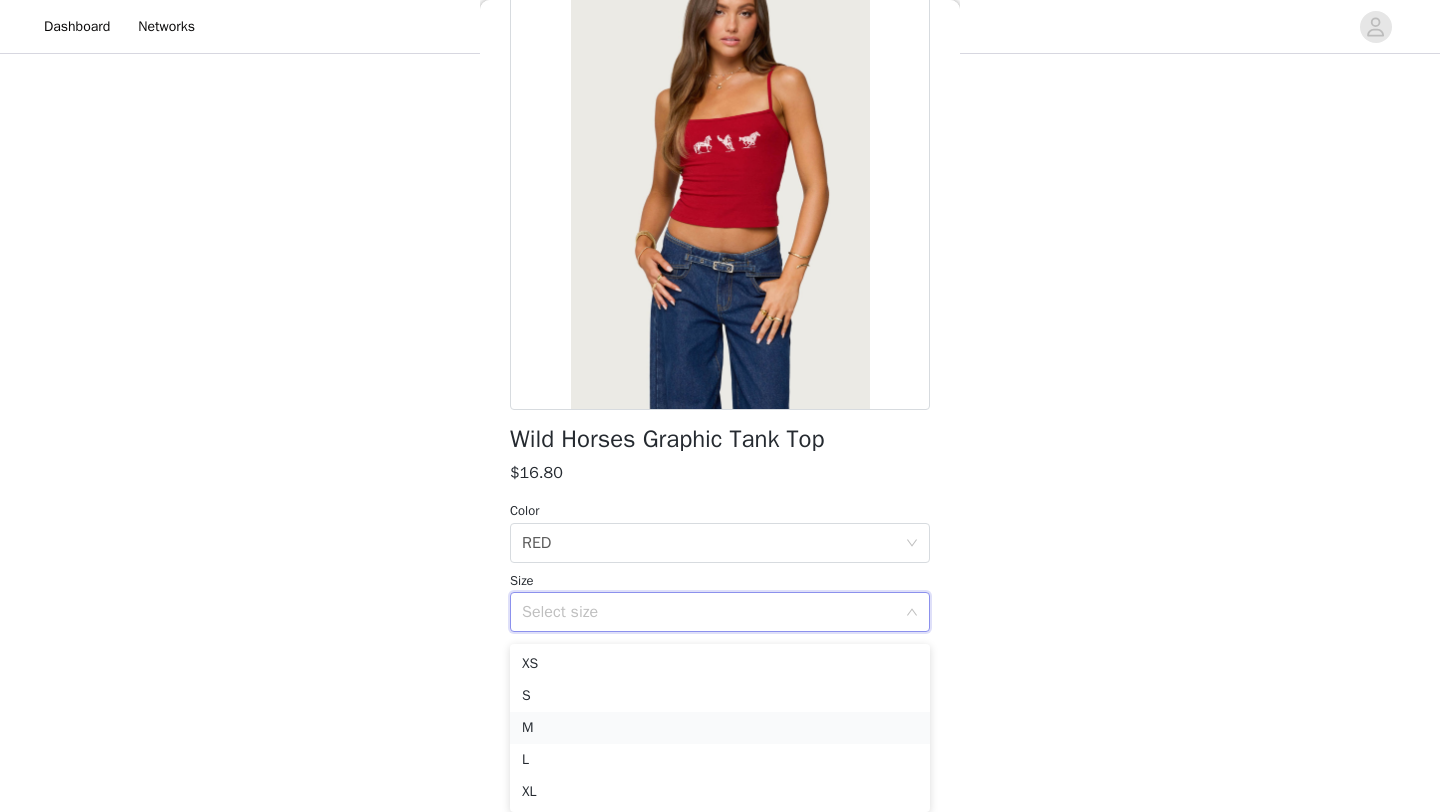 click on "M" at bounding box center [720, 728] 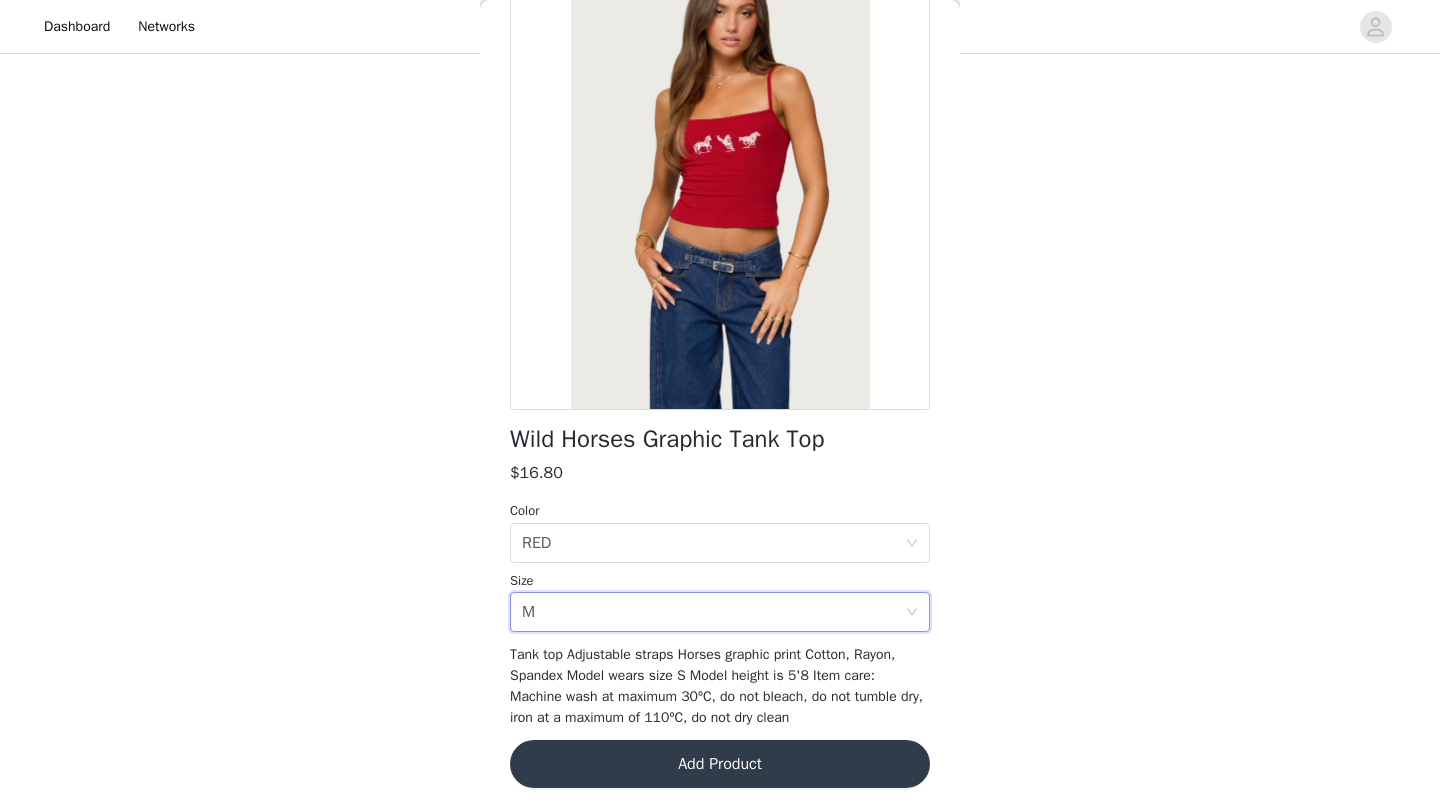 scroll, scrollTop: 983, scrollLeft: 0, axis: vertical 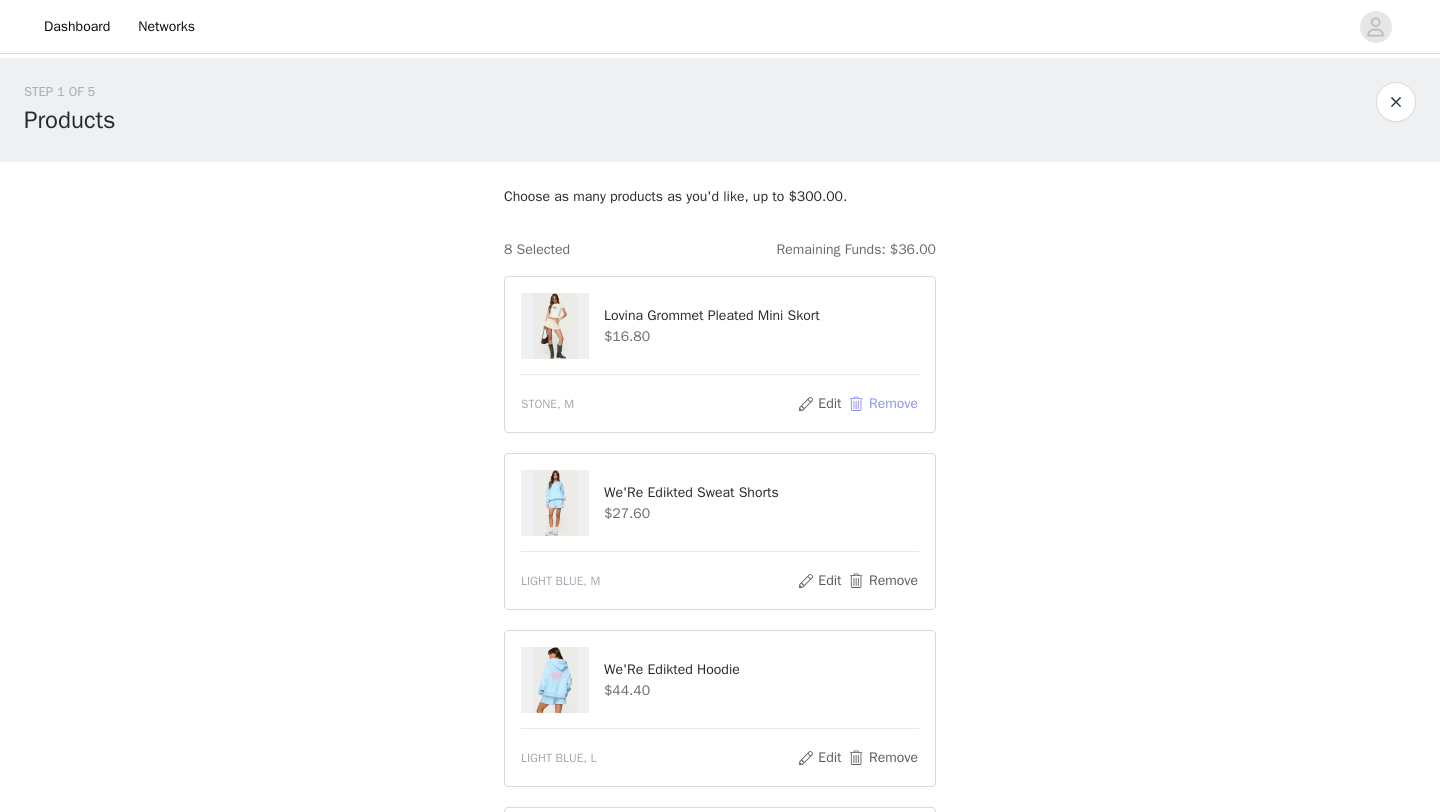 click on "Remove" at bounding box center (883, 404) 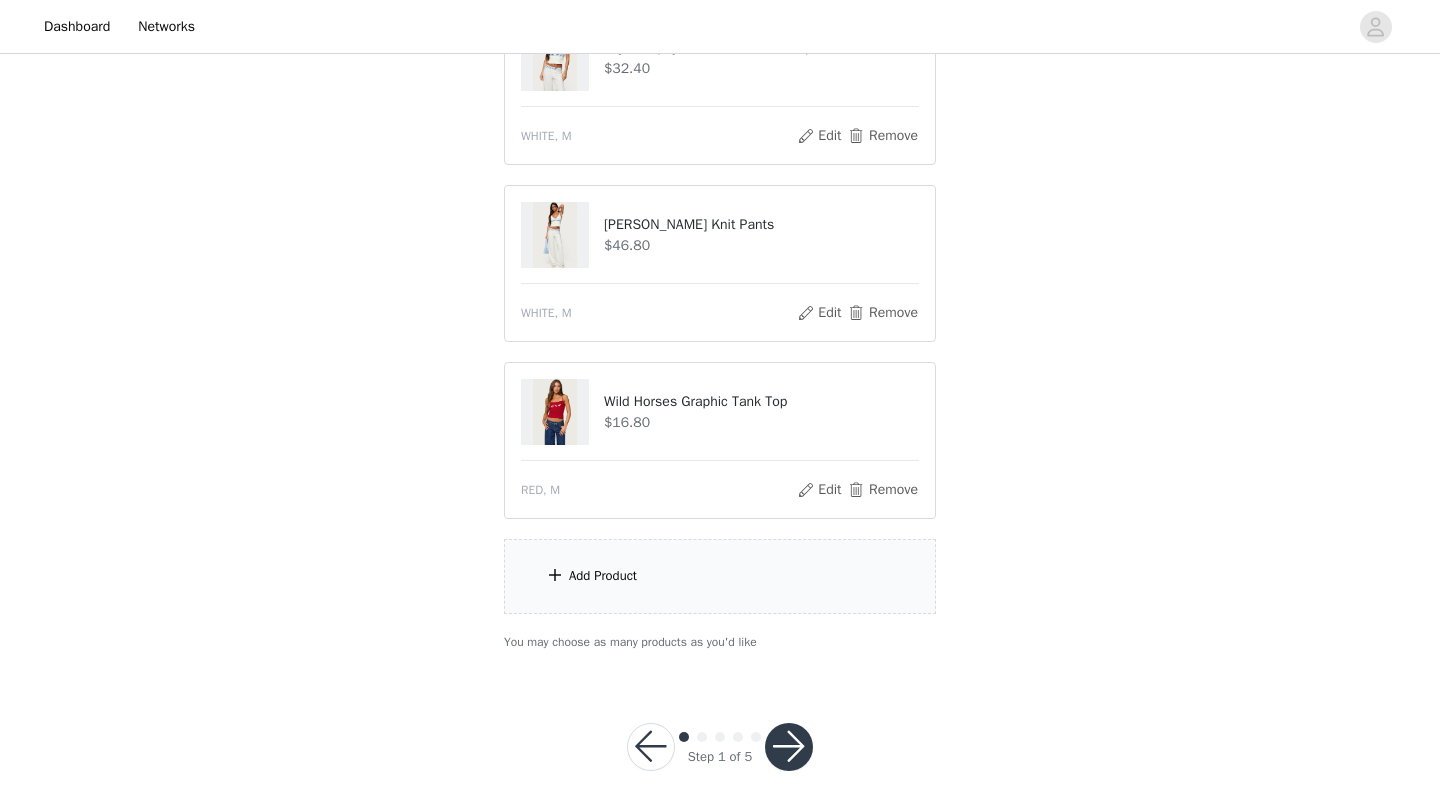 scroll, scrollTop: 983, scrollLeft: 0, axis: vertical 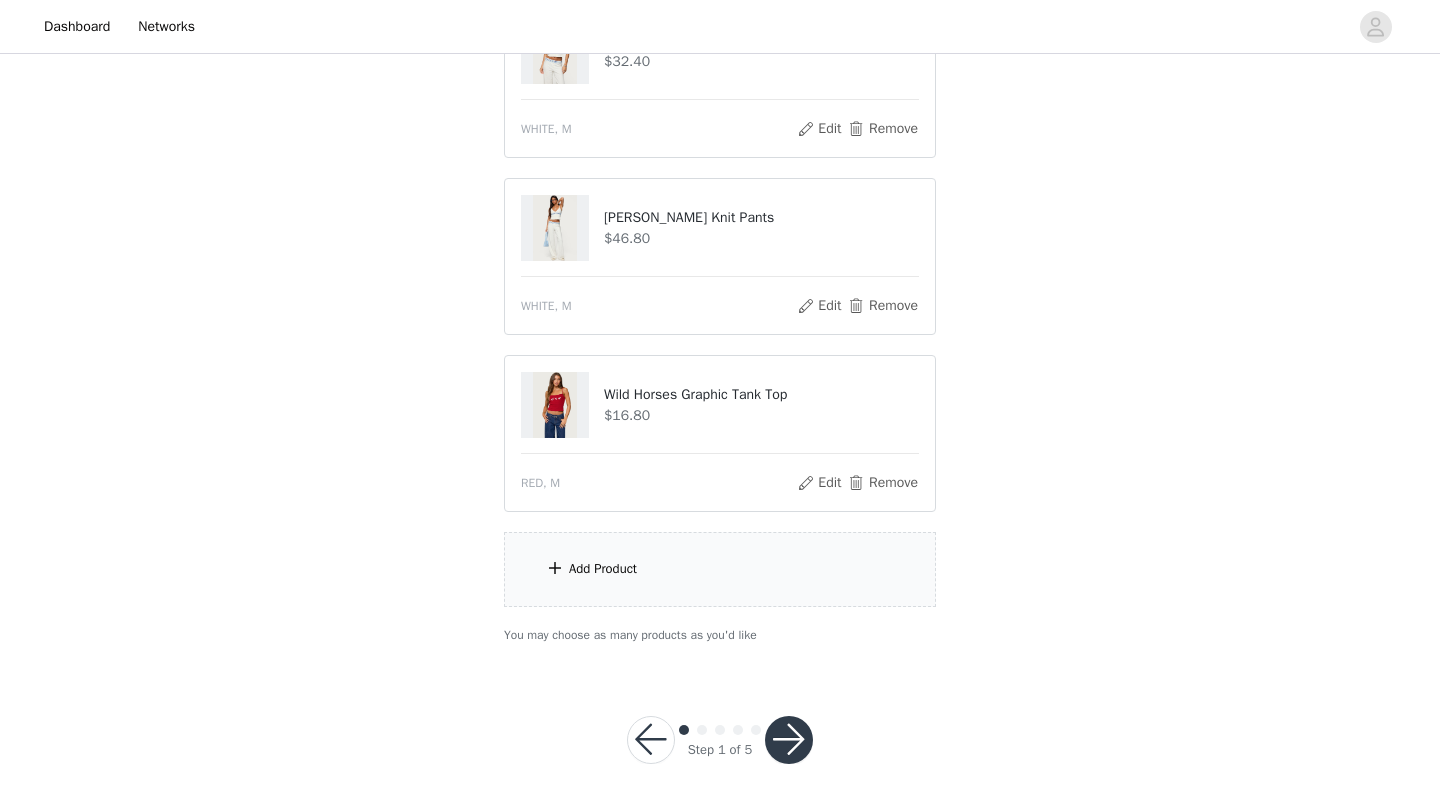 click on "Add Product" at bounding box center (603, 569) 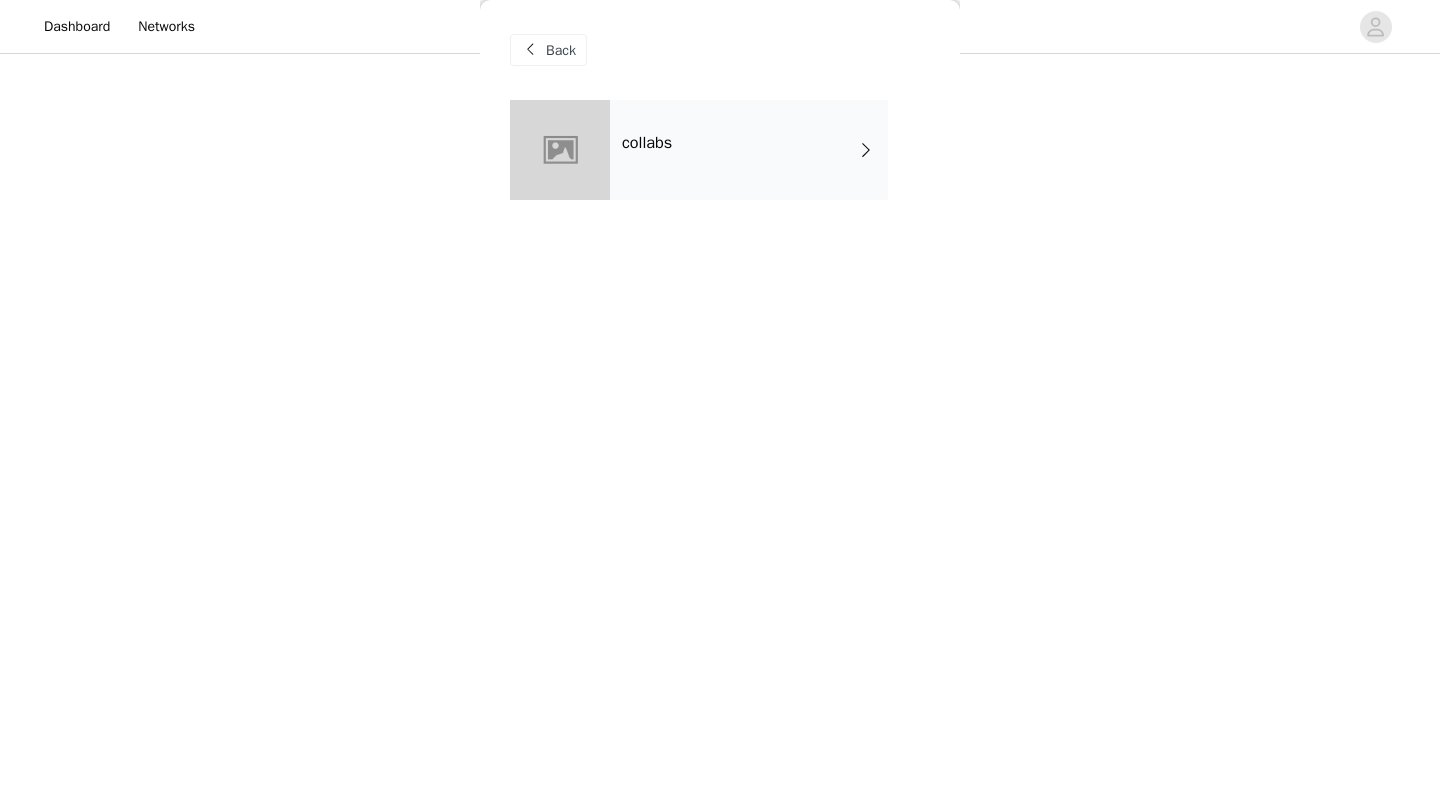 click on "collabs" at bounding box center [749, 150] 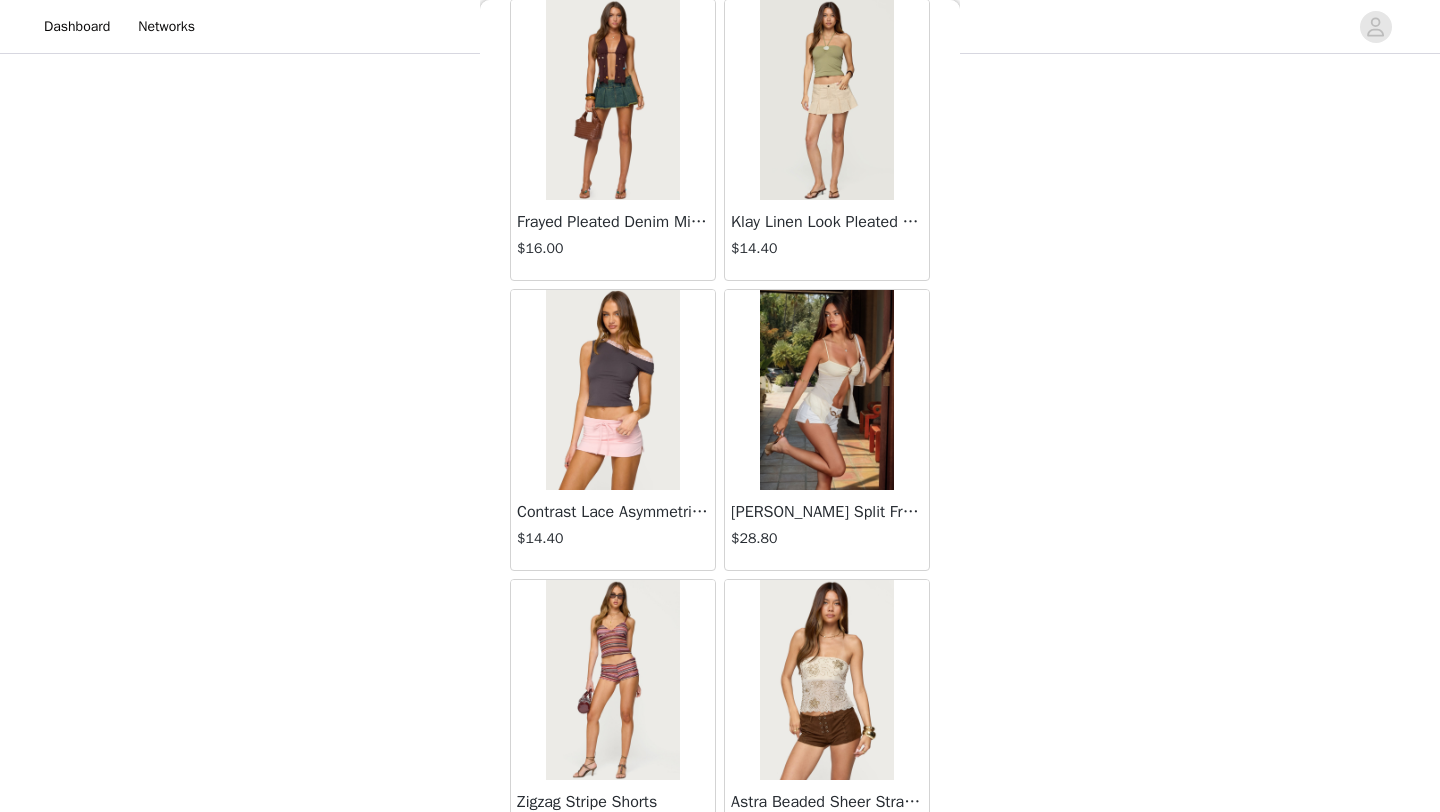 scroll, scrollTop: 2248, scrollLeft: 0, axis: vertical 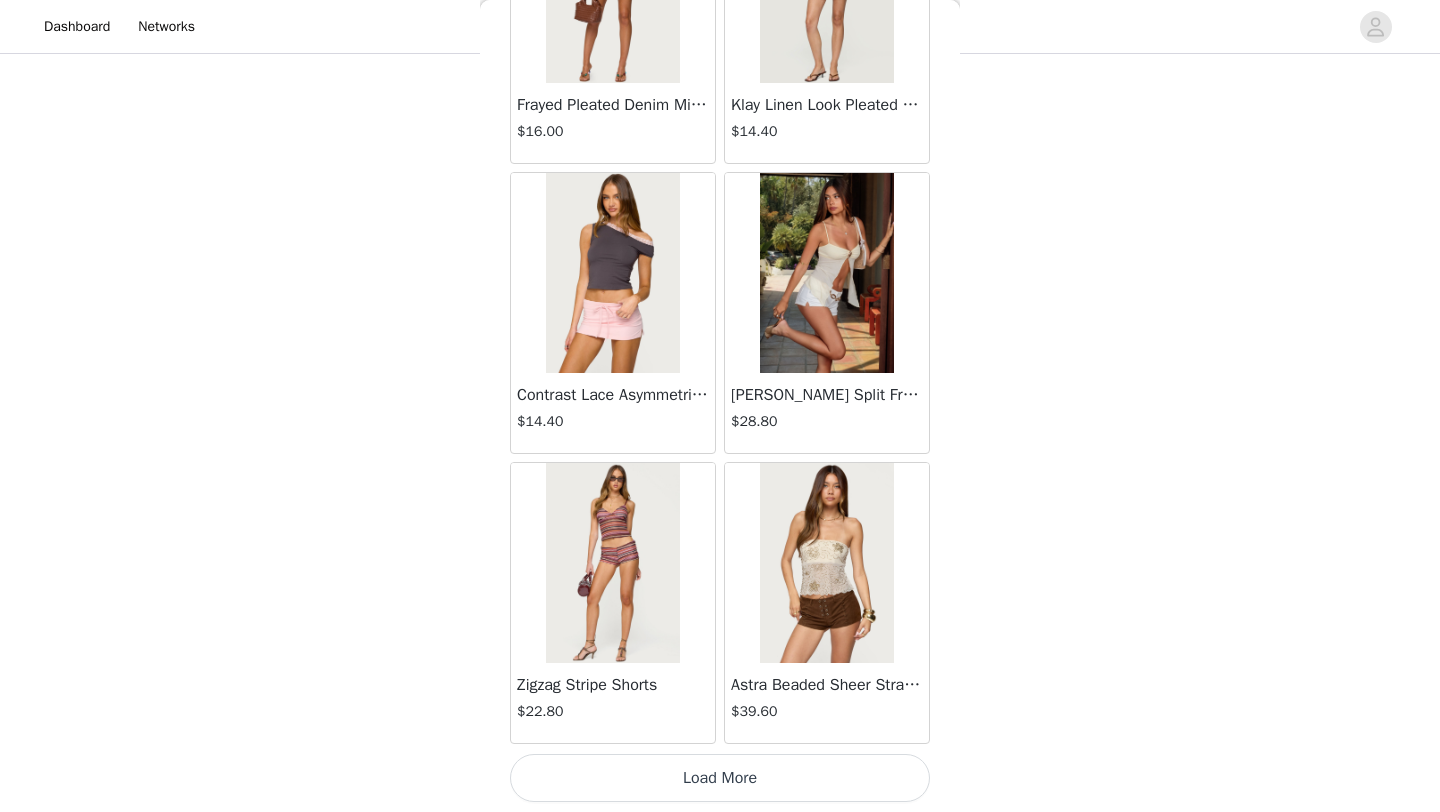 click on "Load More" at bounding box center [720, 778] 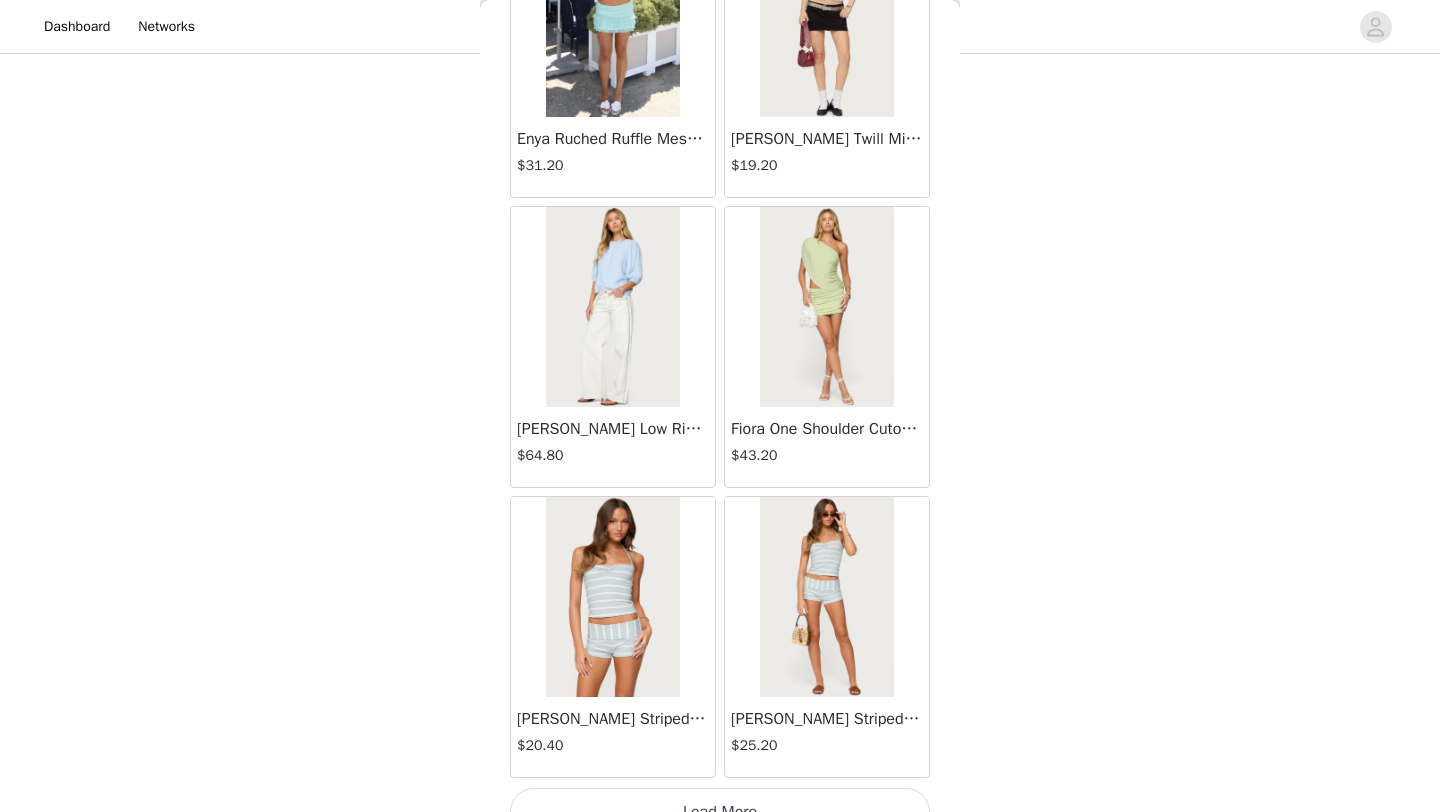 scroll, scrollTop: 5148, scrollLeft: 0, axis: vertical 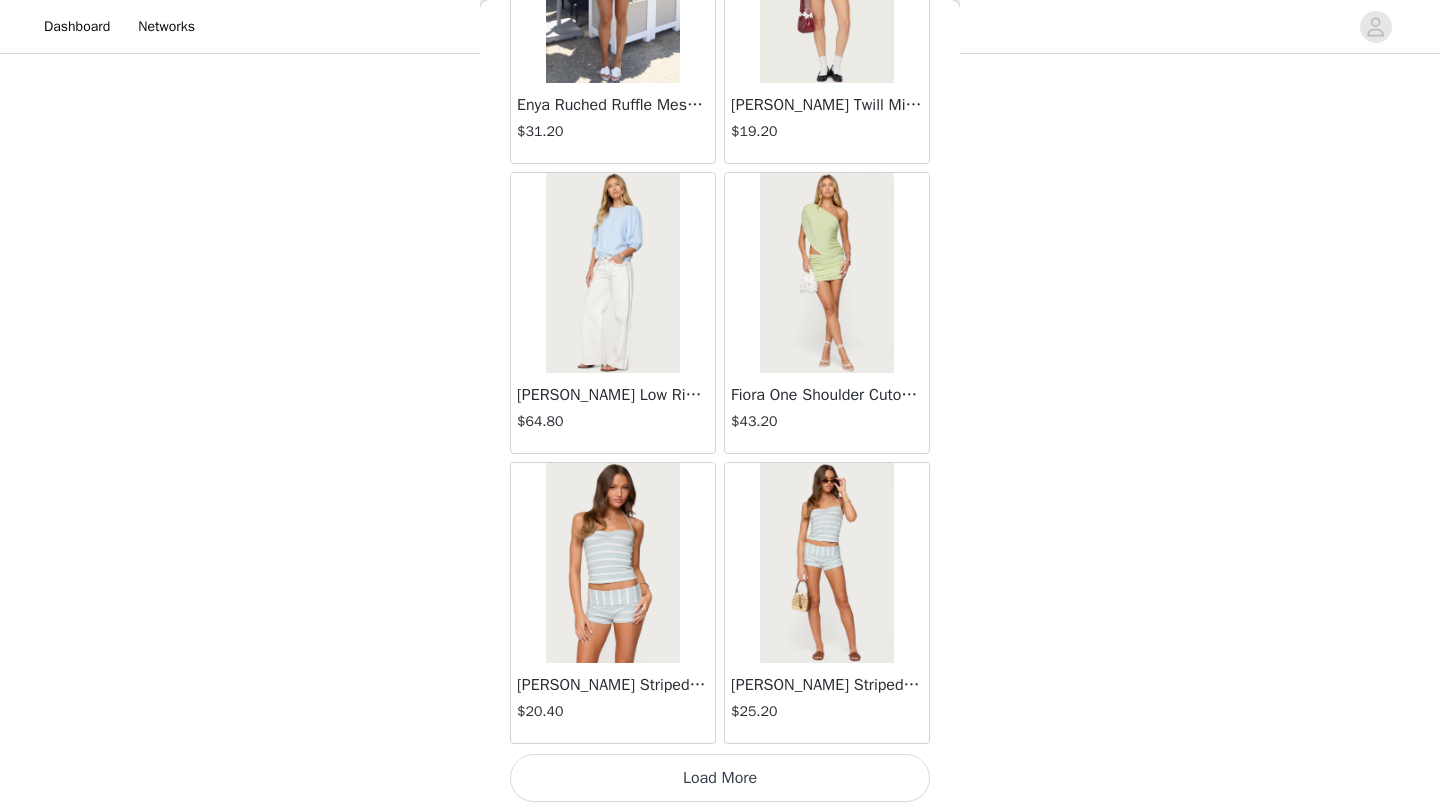 click on "Load More" at bounding box center (720, 778) 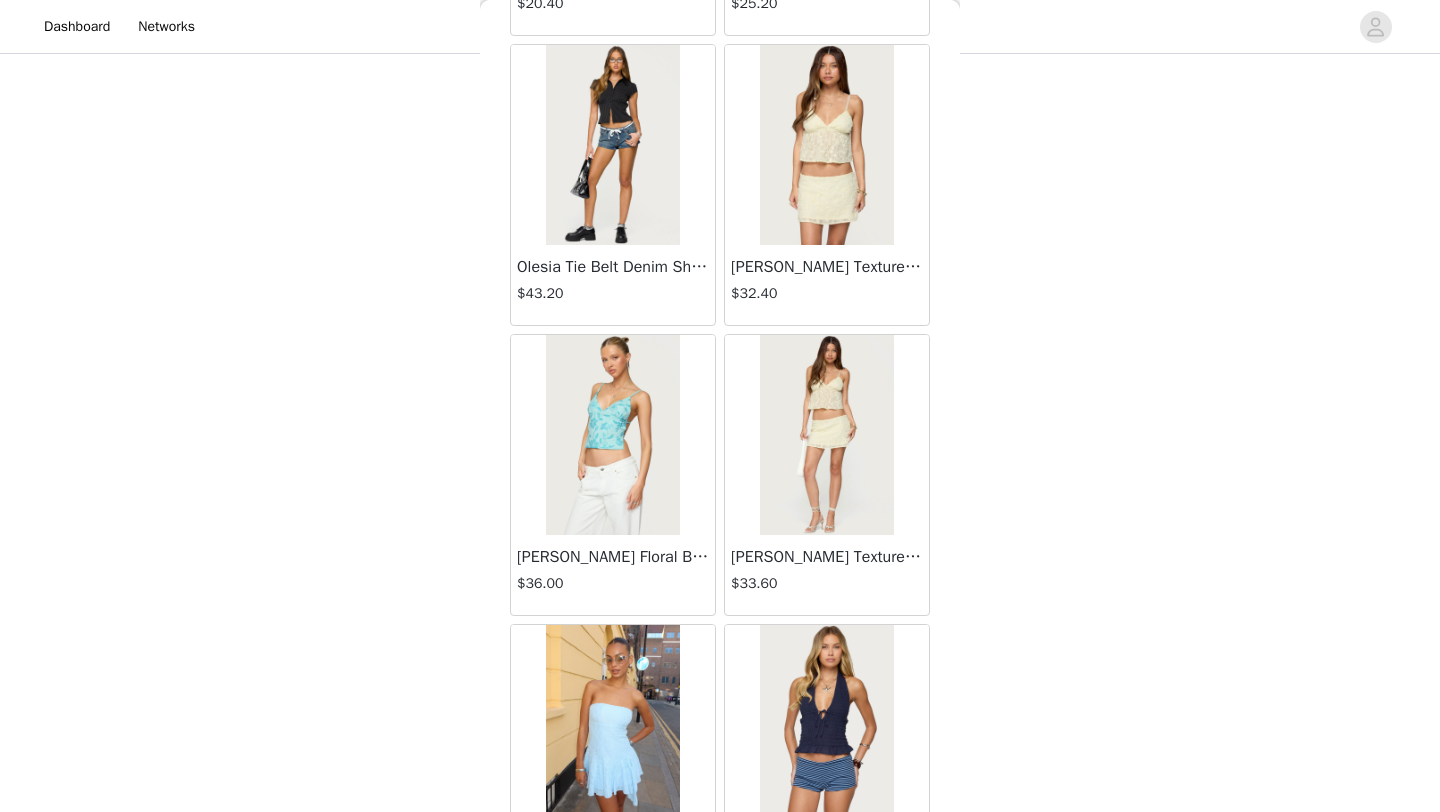 scroll, scrollTop: 6092, scrollLeft: 0, axis: vertical 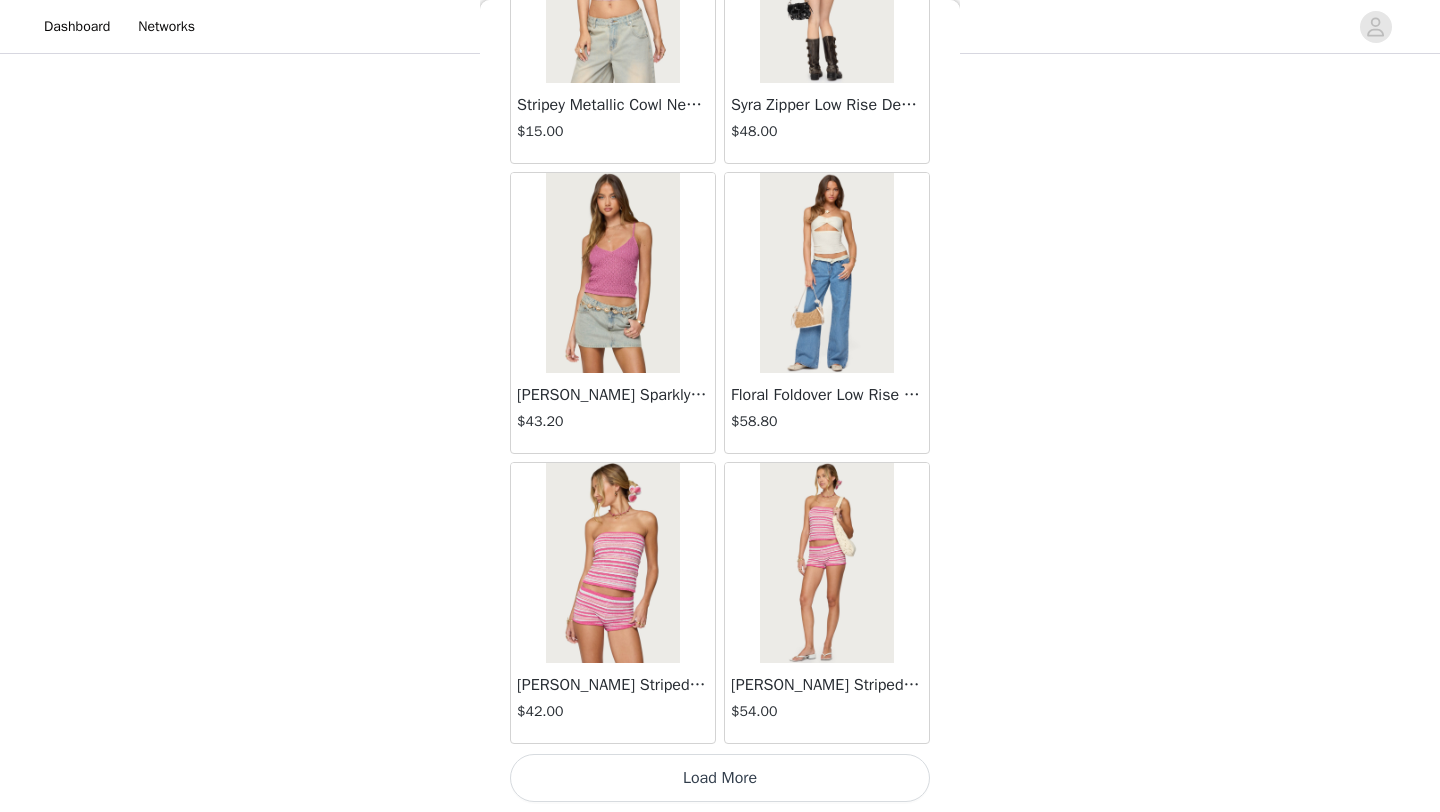 click on "Load More" at bounding box center [720, 778] 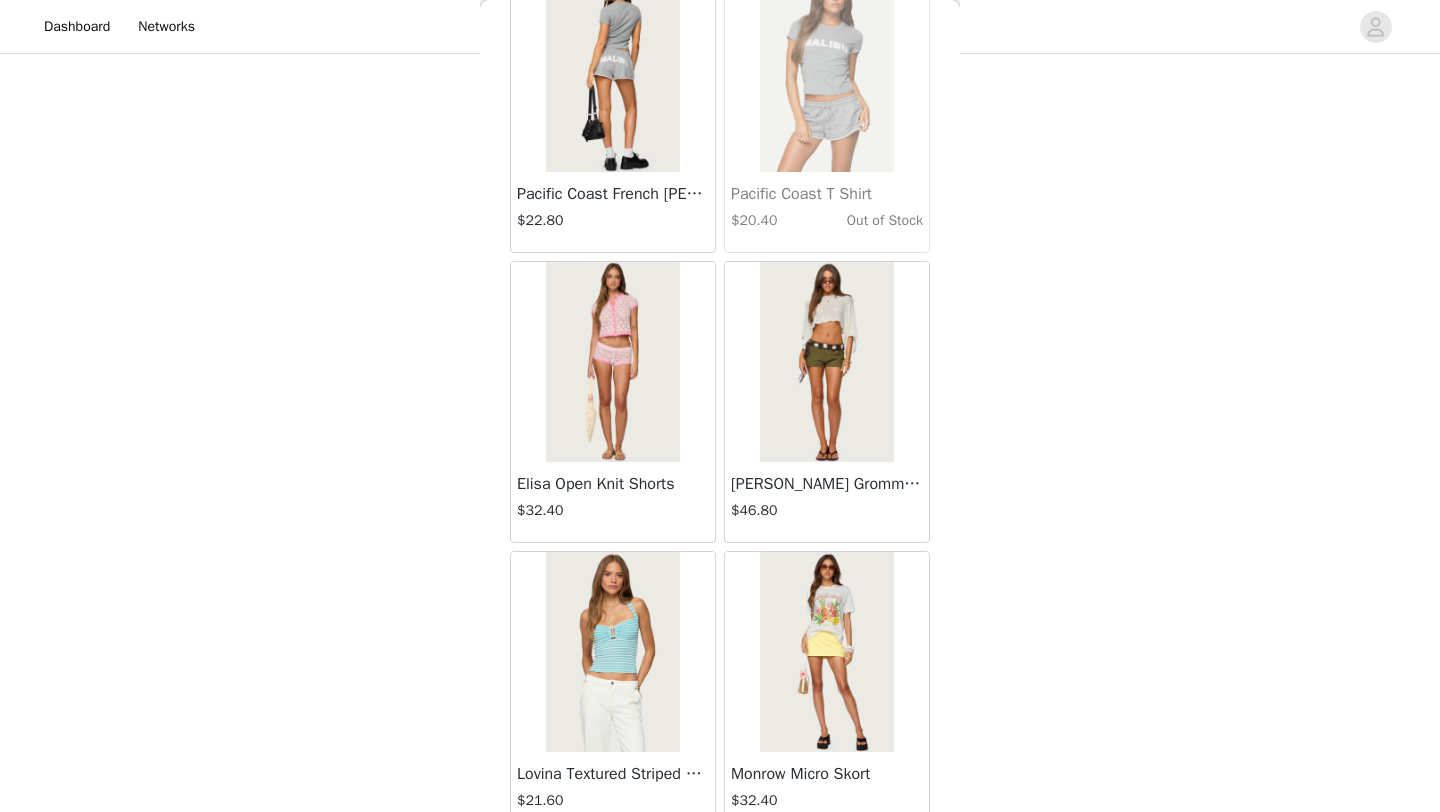 scroll, scrollTop: 10948, scrollLeft: 0, axis: vertical 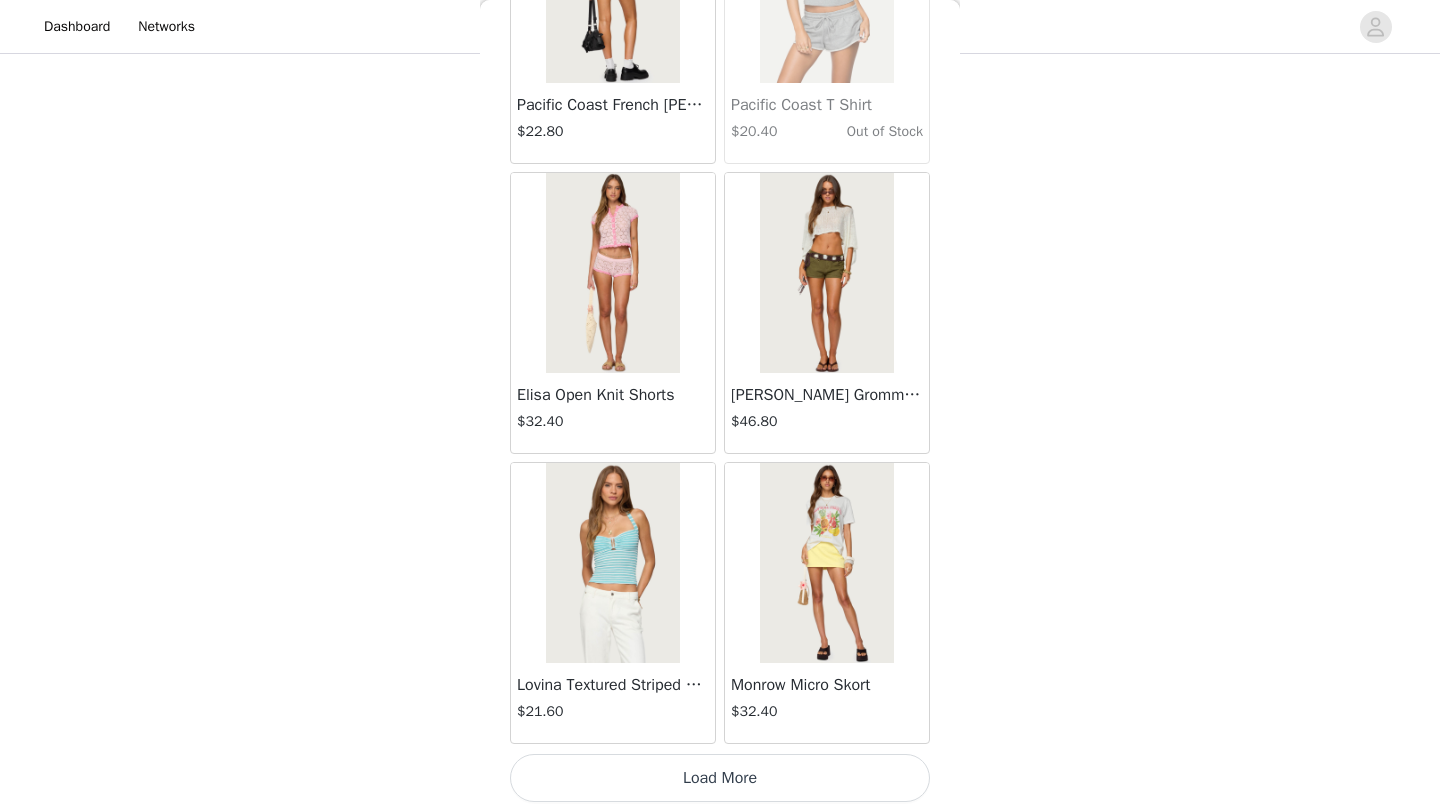 click on "Load More" at bounding box center (720, 778) 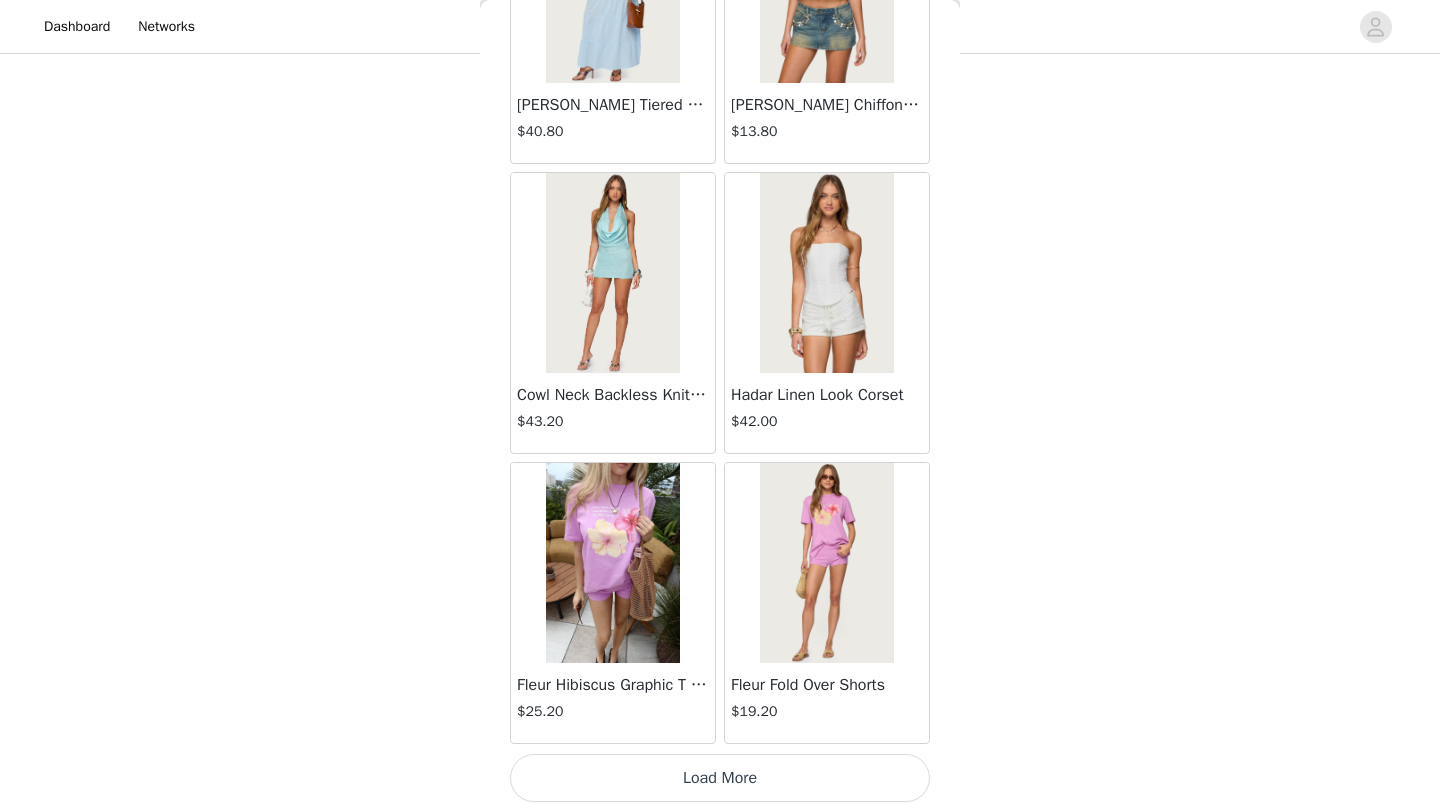 scroll, scrollTop: 13530, scrollLeft: 0, axis: vertical 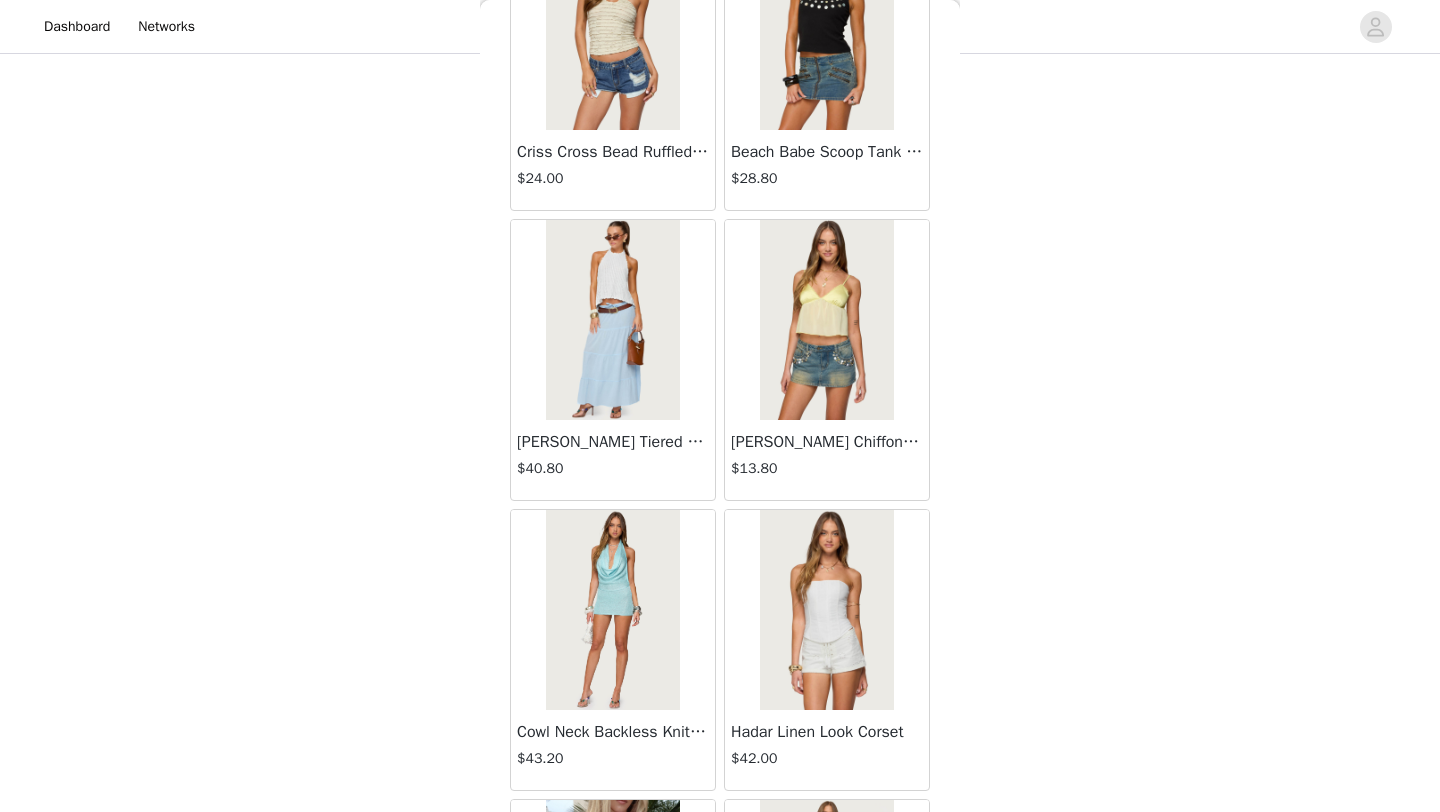 click on "[PERSON_NAME] Tiered Maxi Skirt" at bounding box center (613, 442) 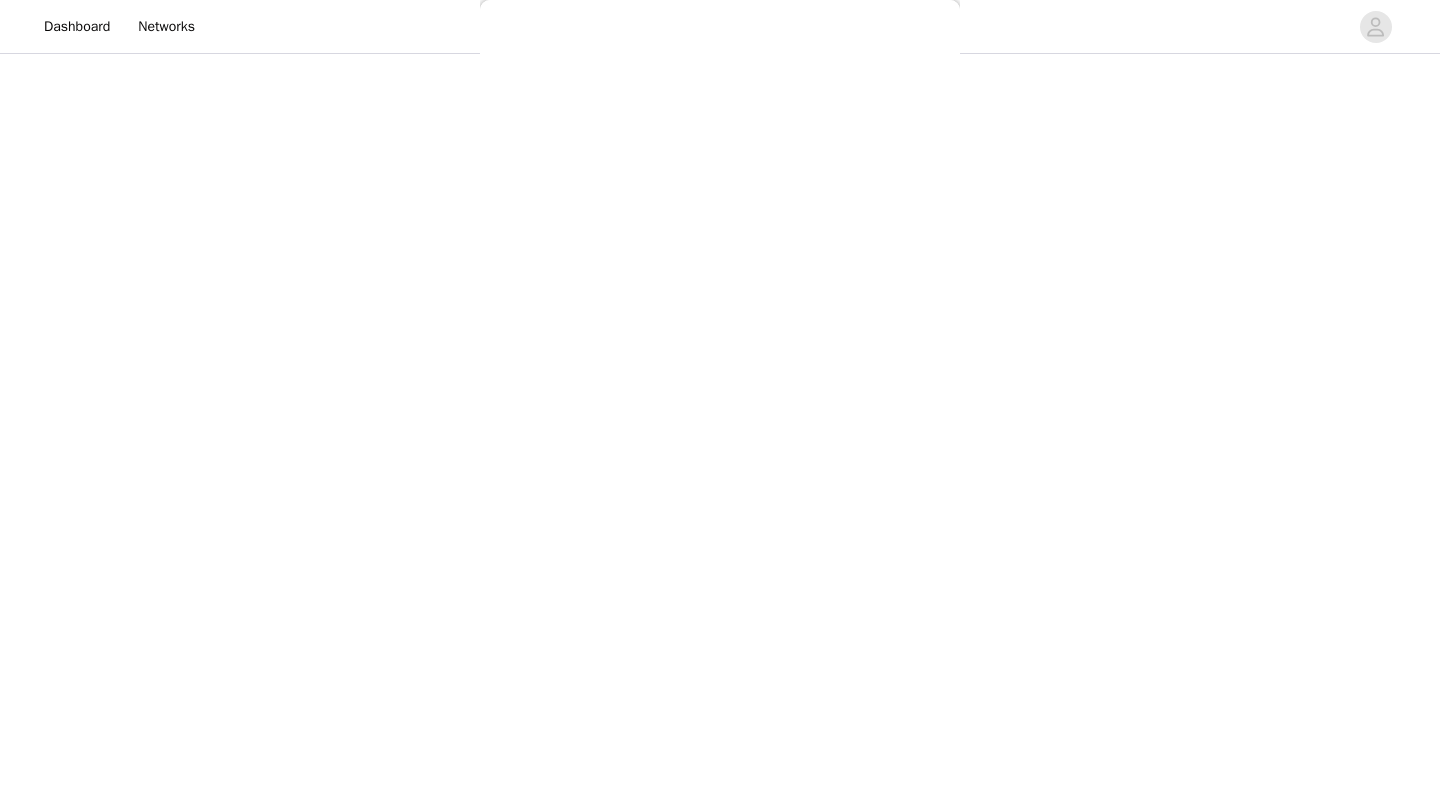 scroll, scrollTop: 0, scrollLeft: 0, axis: both 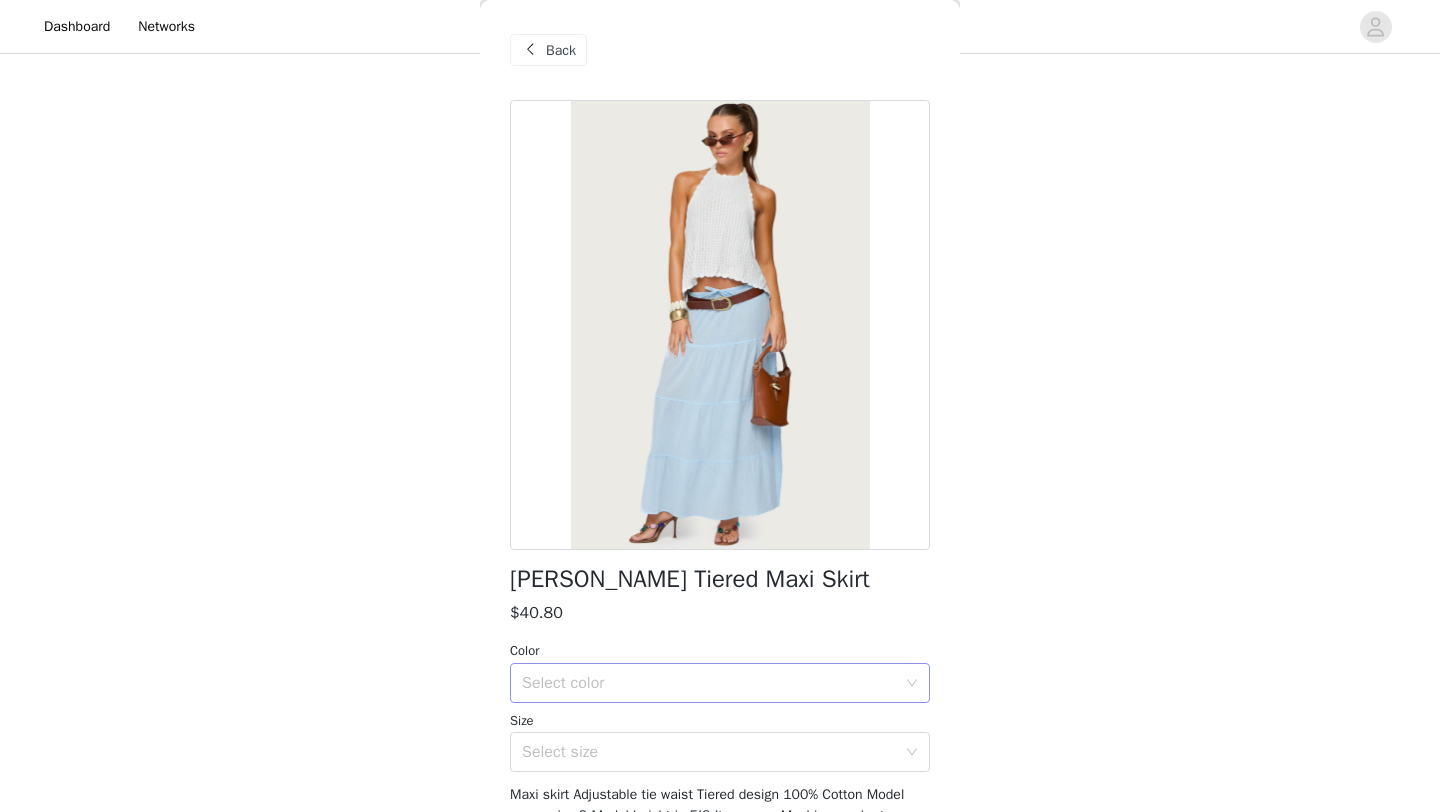 click on "Select color" at bounding box center (713, 683) 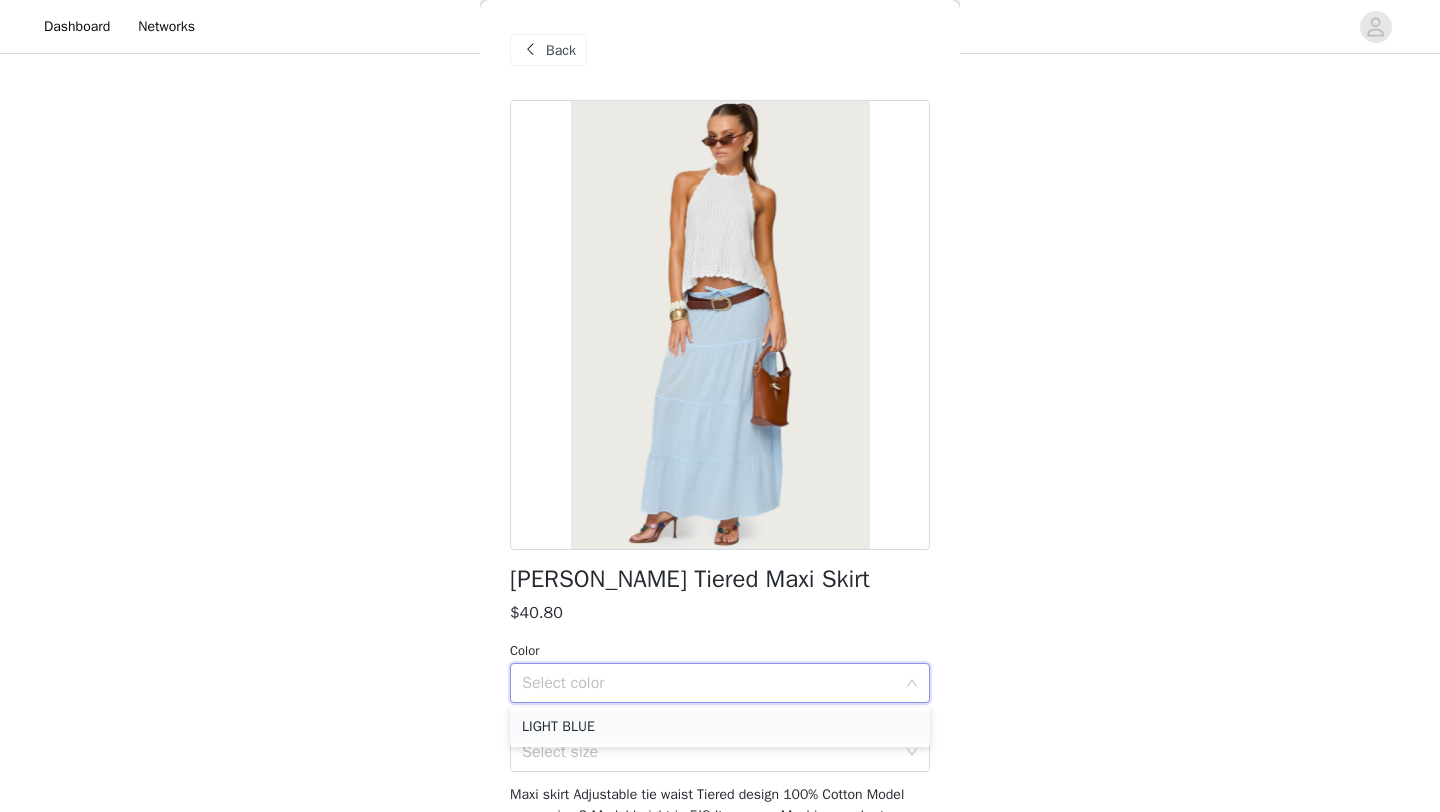 click on "LIGHT BLUE" at bounding box center [720, 727] 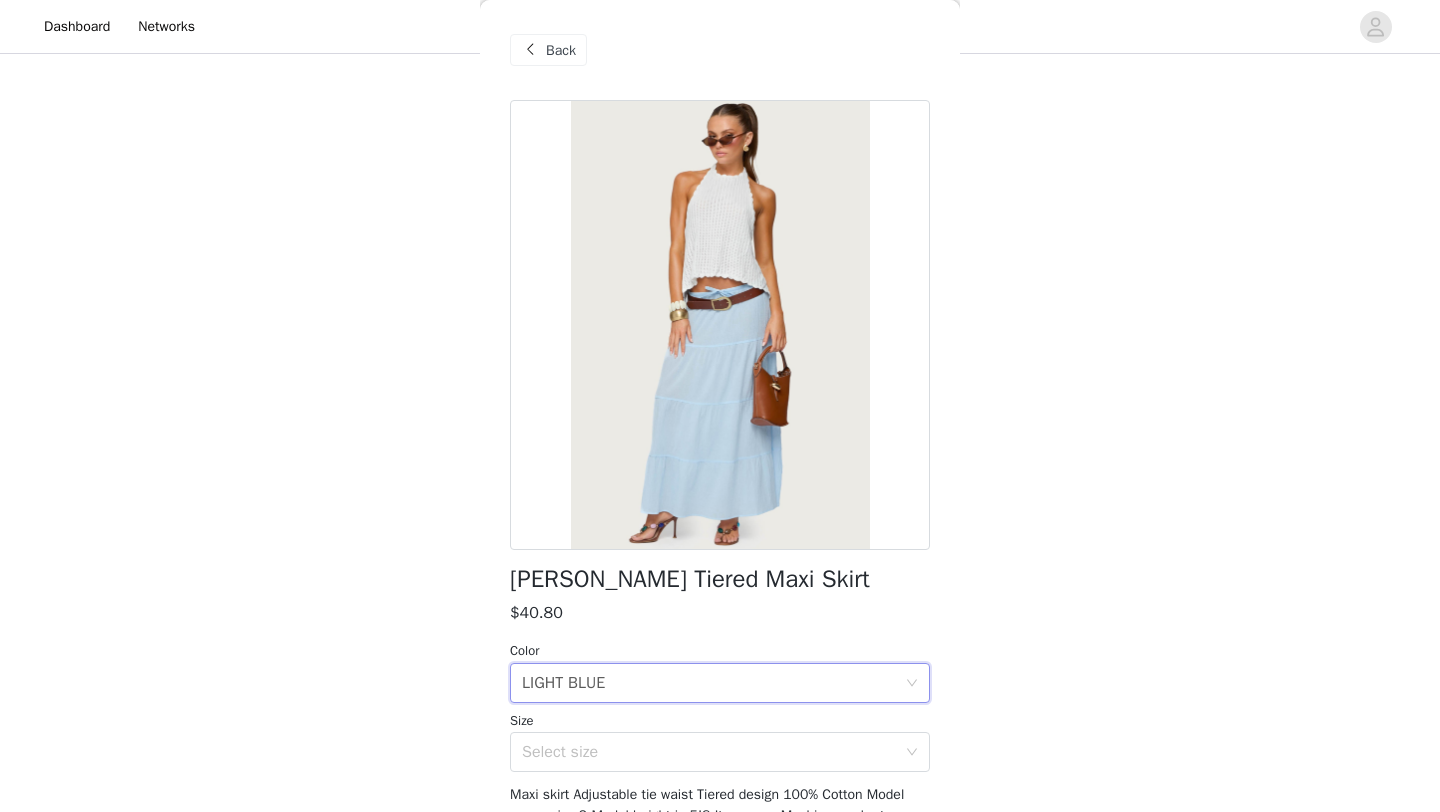 scroll, scrollTop: 140, scrollLeft: 0, axis: vertical 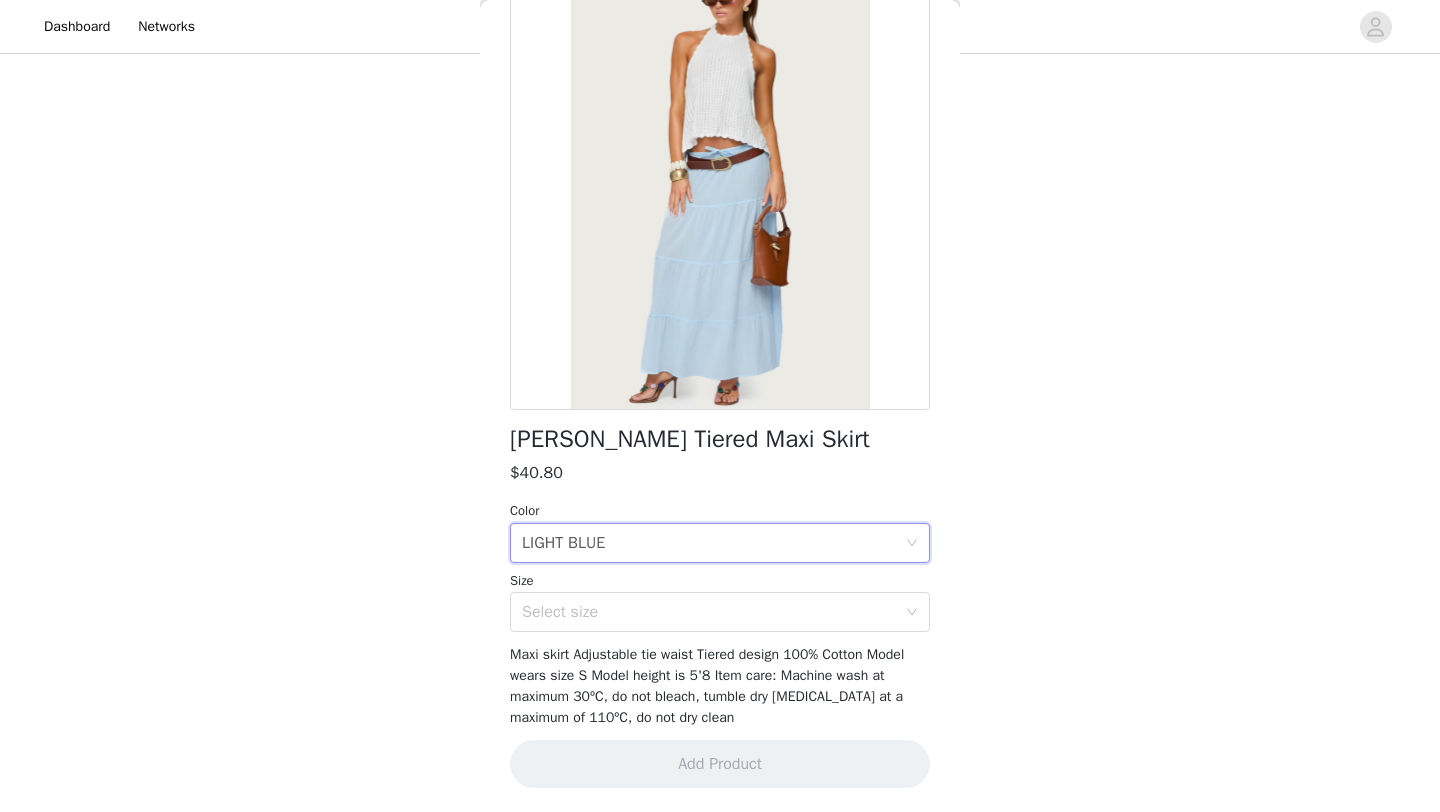 click on "[PERSON_NAME] Tiered Maxi Skirt       $40.80         Color   Select color LIGHT BLUE Size   Select size   Maxi skirt Adjustable tie waist Tiered design 100% Cotton Model wears size S Model height is 5'8 Item care: Machine wash at maximum 30ºC, do not bleach, tumble dry [MEDICAL_DATA] at a maximum of 110ºC, do not dry clean   Add Product" at bounding box center (720, 386) 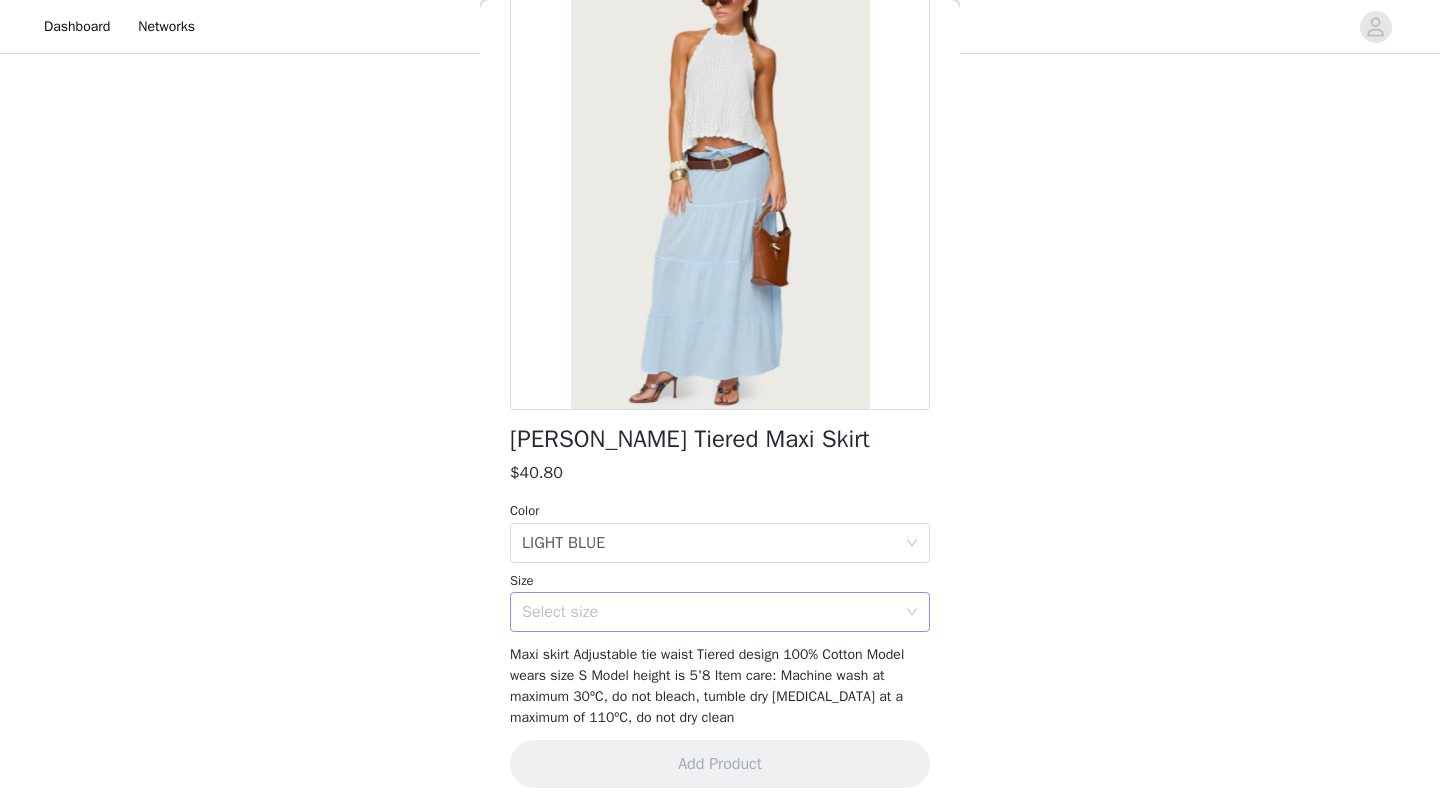 click on "Select size" at bounding box center [709, 612] 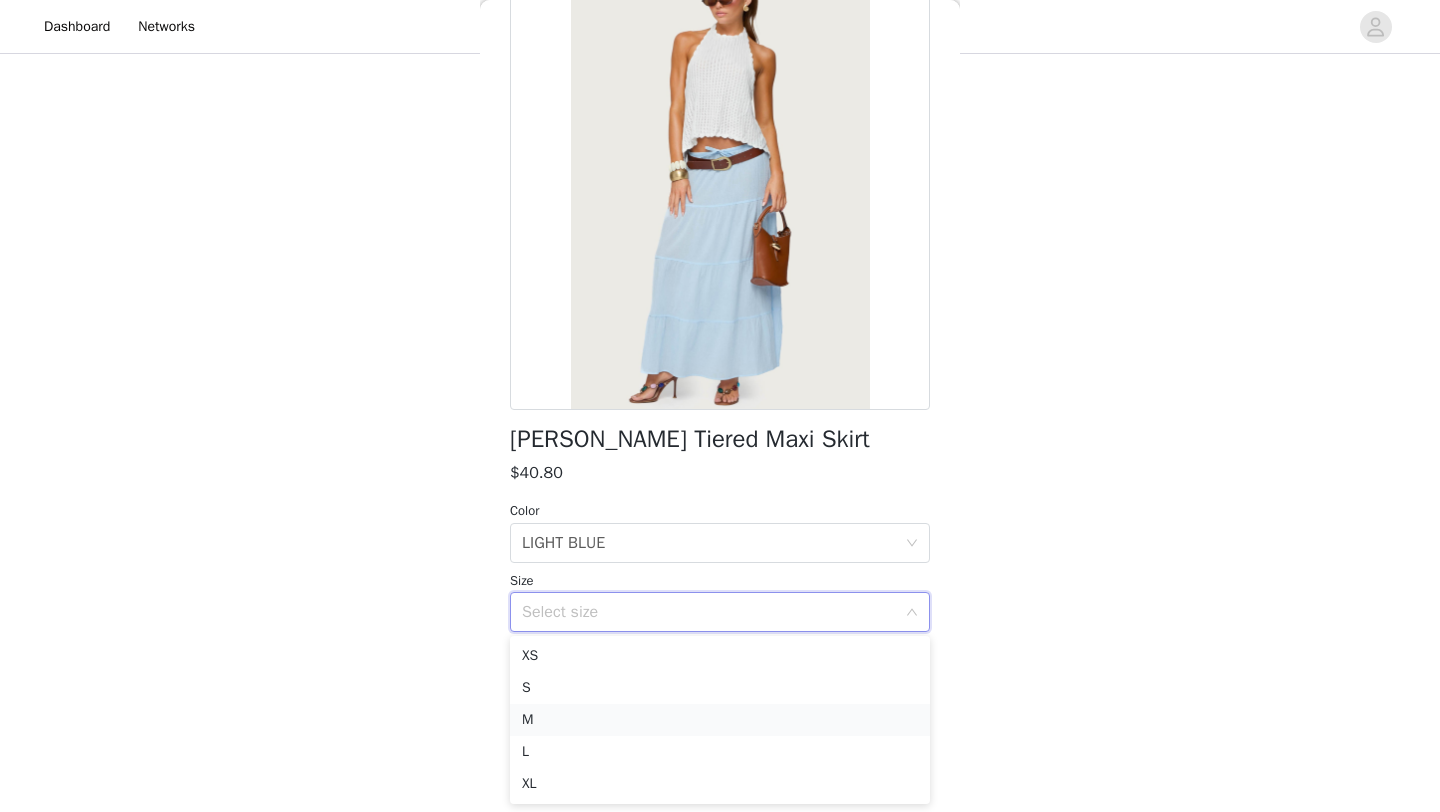 click on "M" at bounding box center (720, 720) 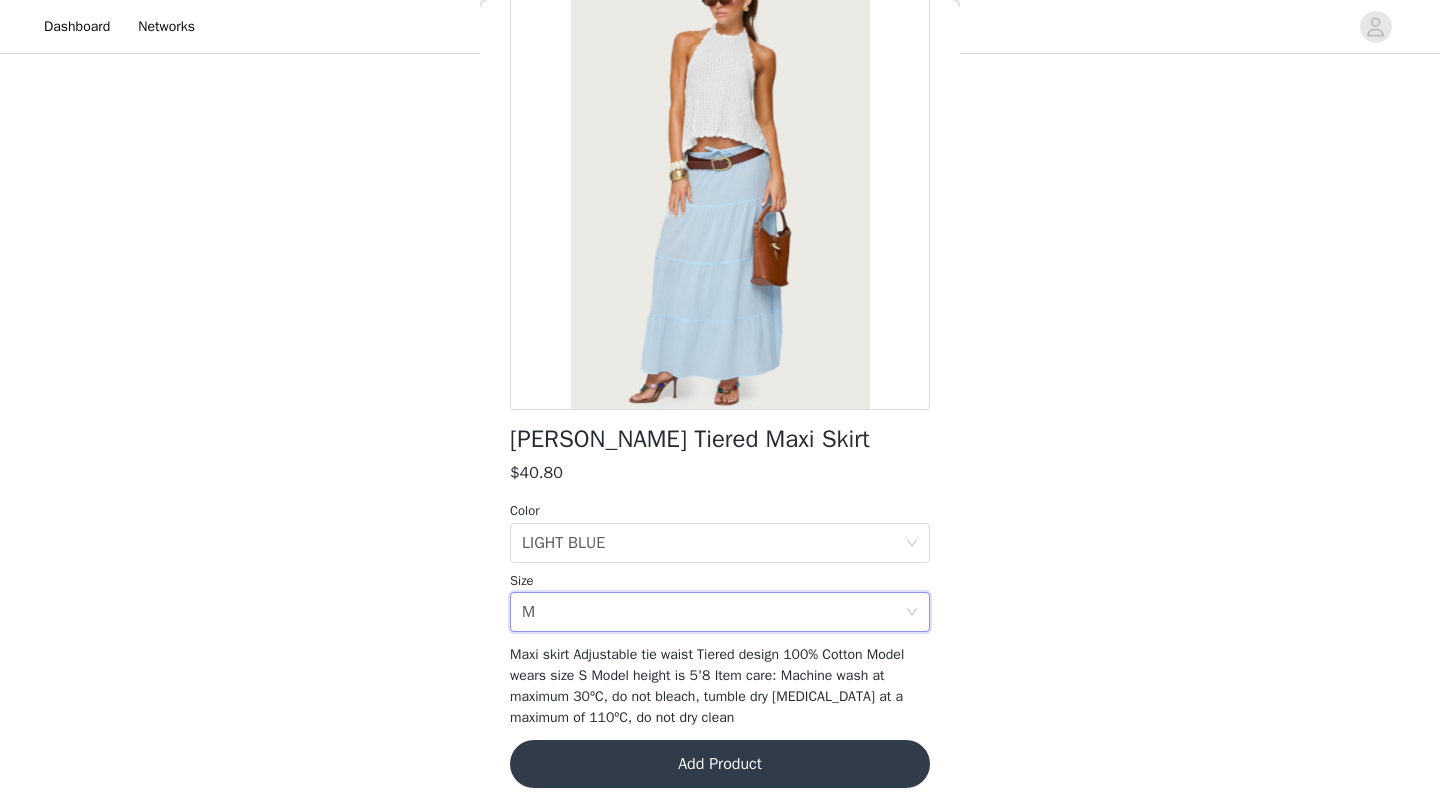 click on "Add Product" at bounding box center (720, 764) 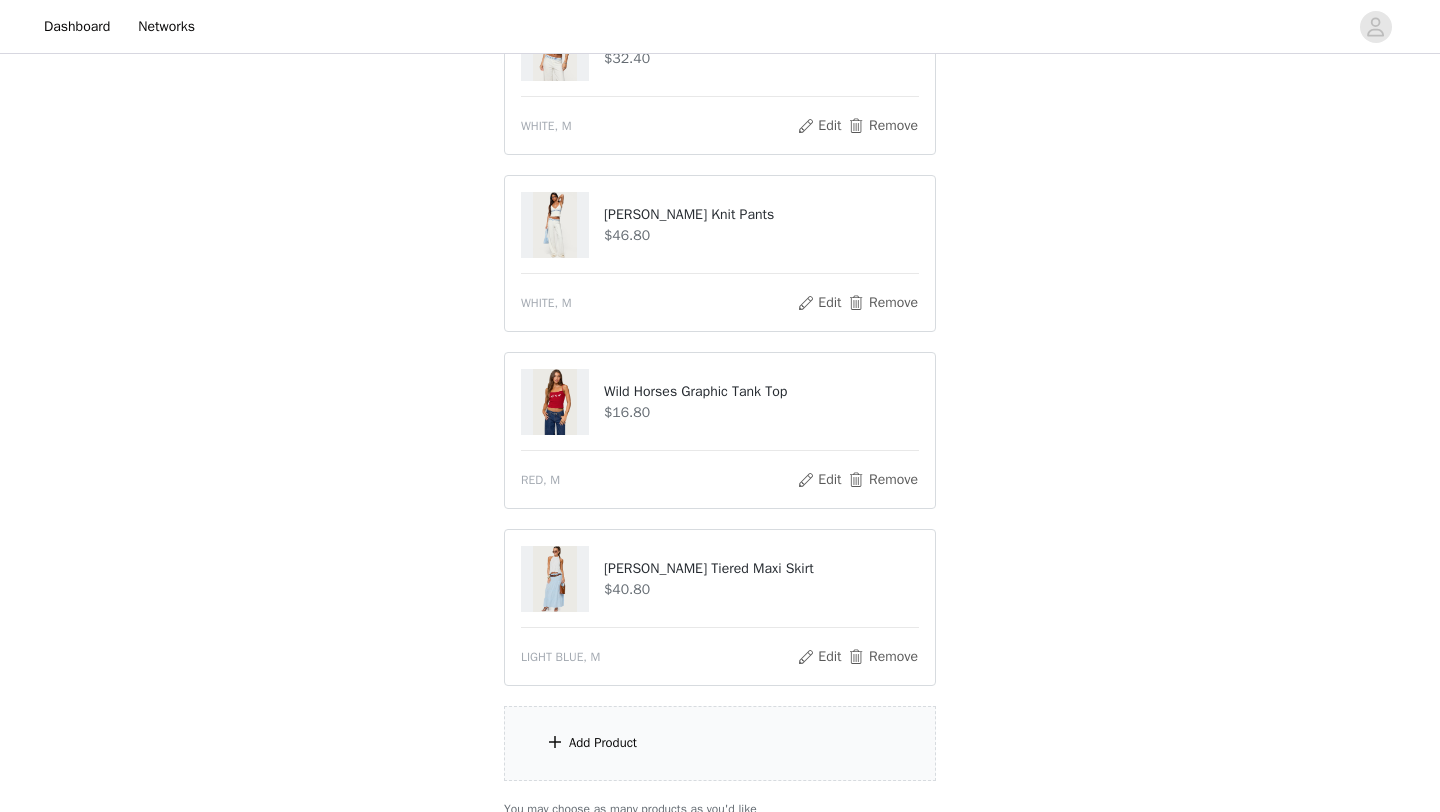 scroll, scrollTop: 1114, scrollLeft: 0, axis: vertical 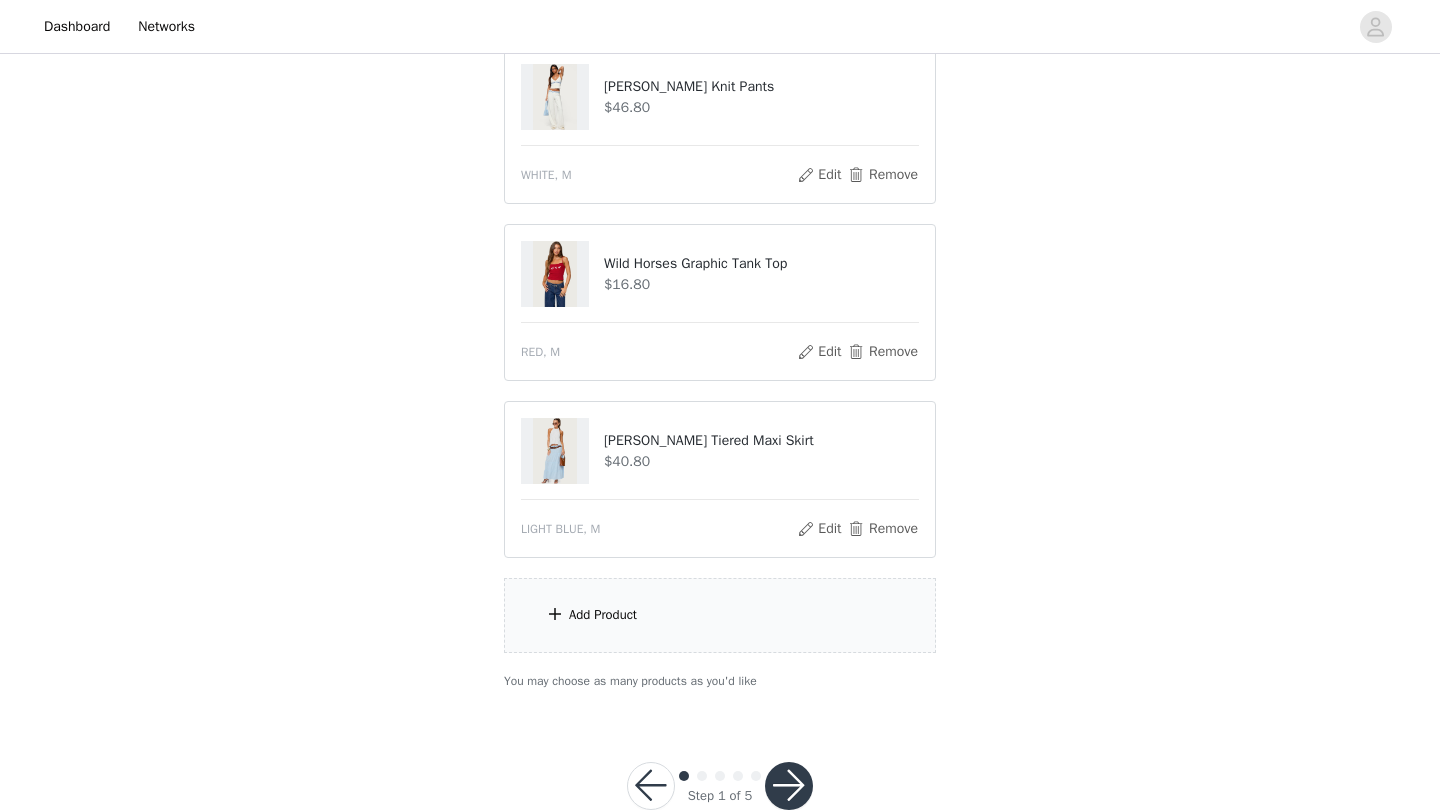 click on "Add Product" at bounding box center (603, 615) 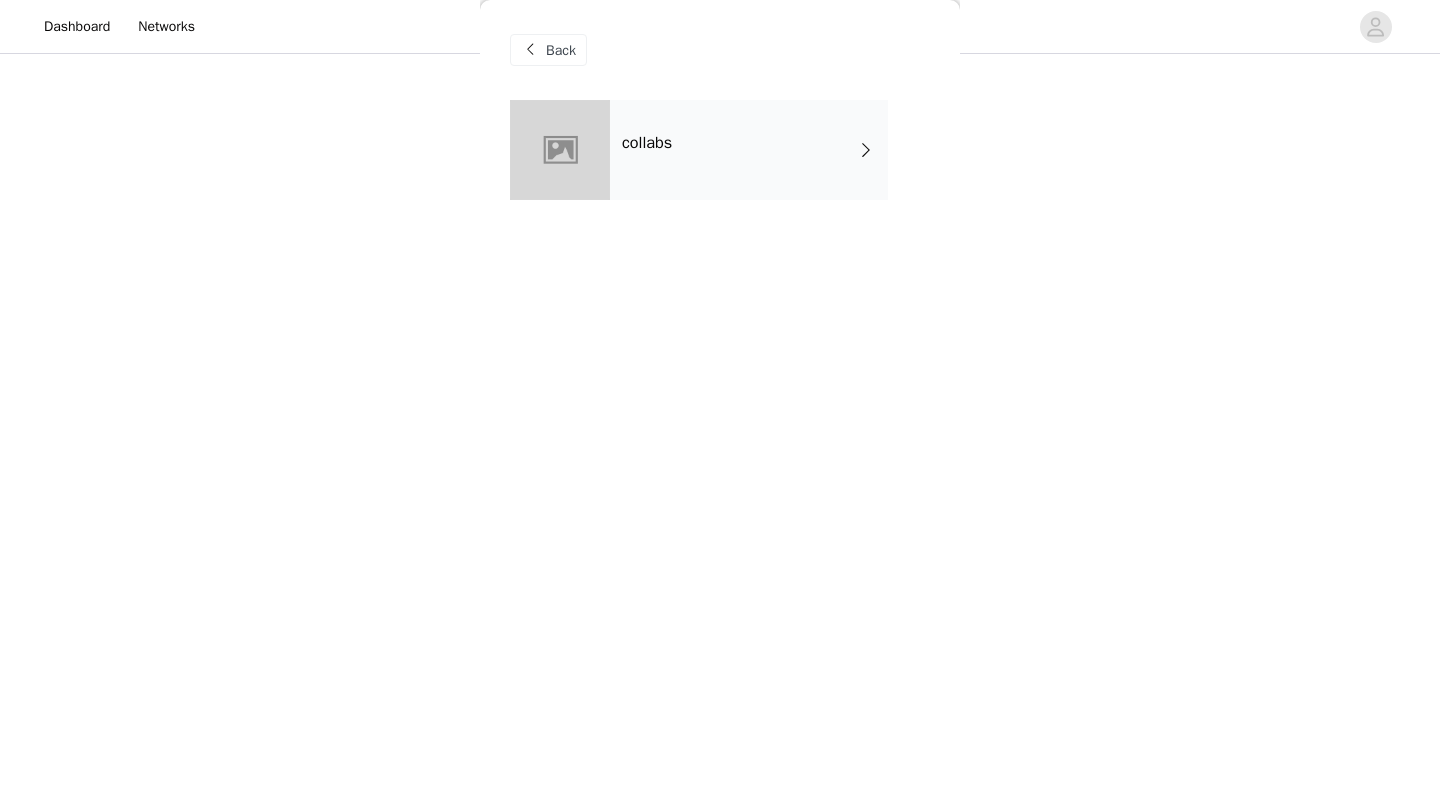 click on "collabs" at bounding box center [749, 150] 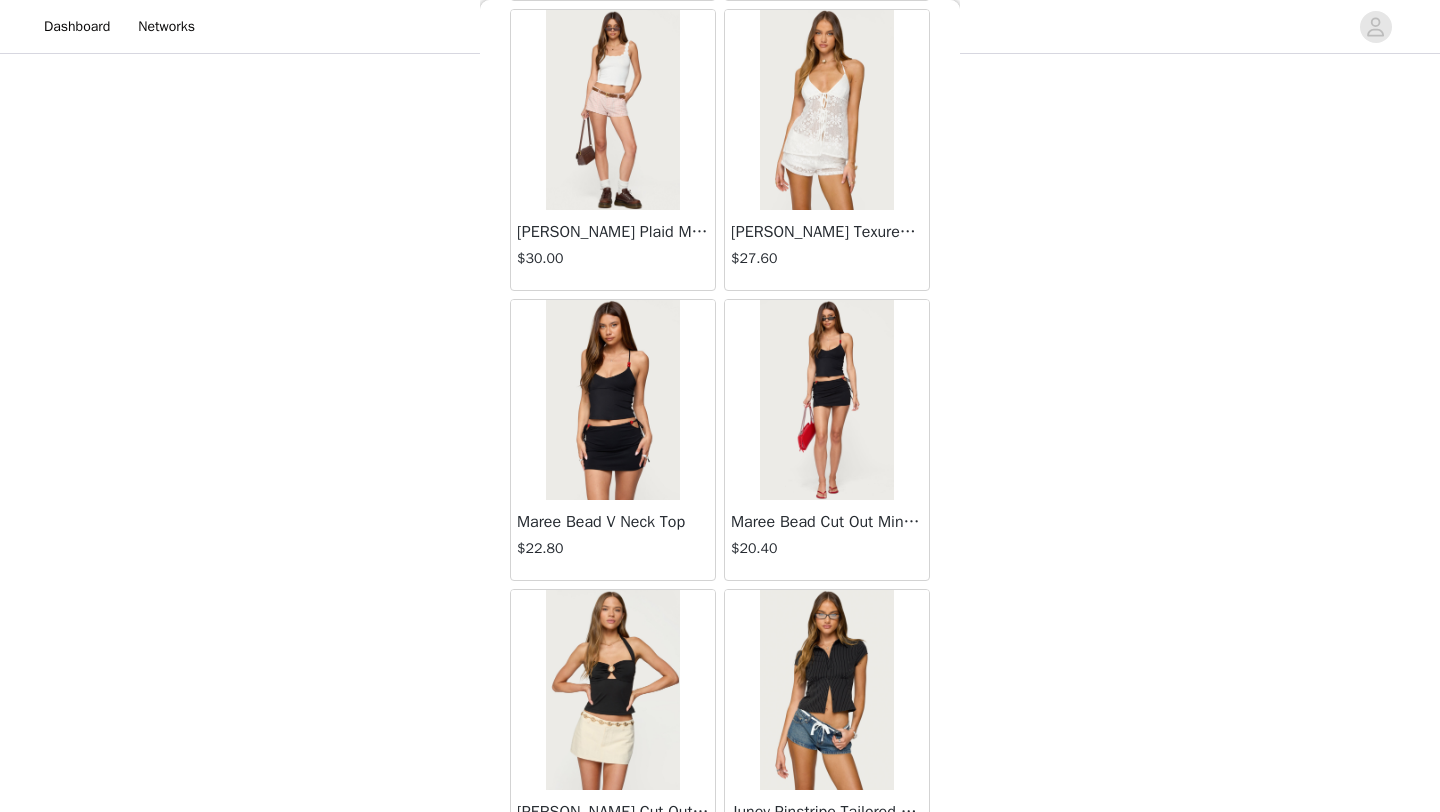 scroll, scrollTop: 675, scrollLeft: 0, axis: vertical 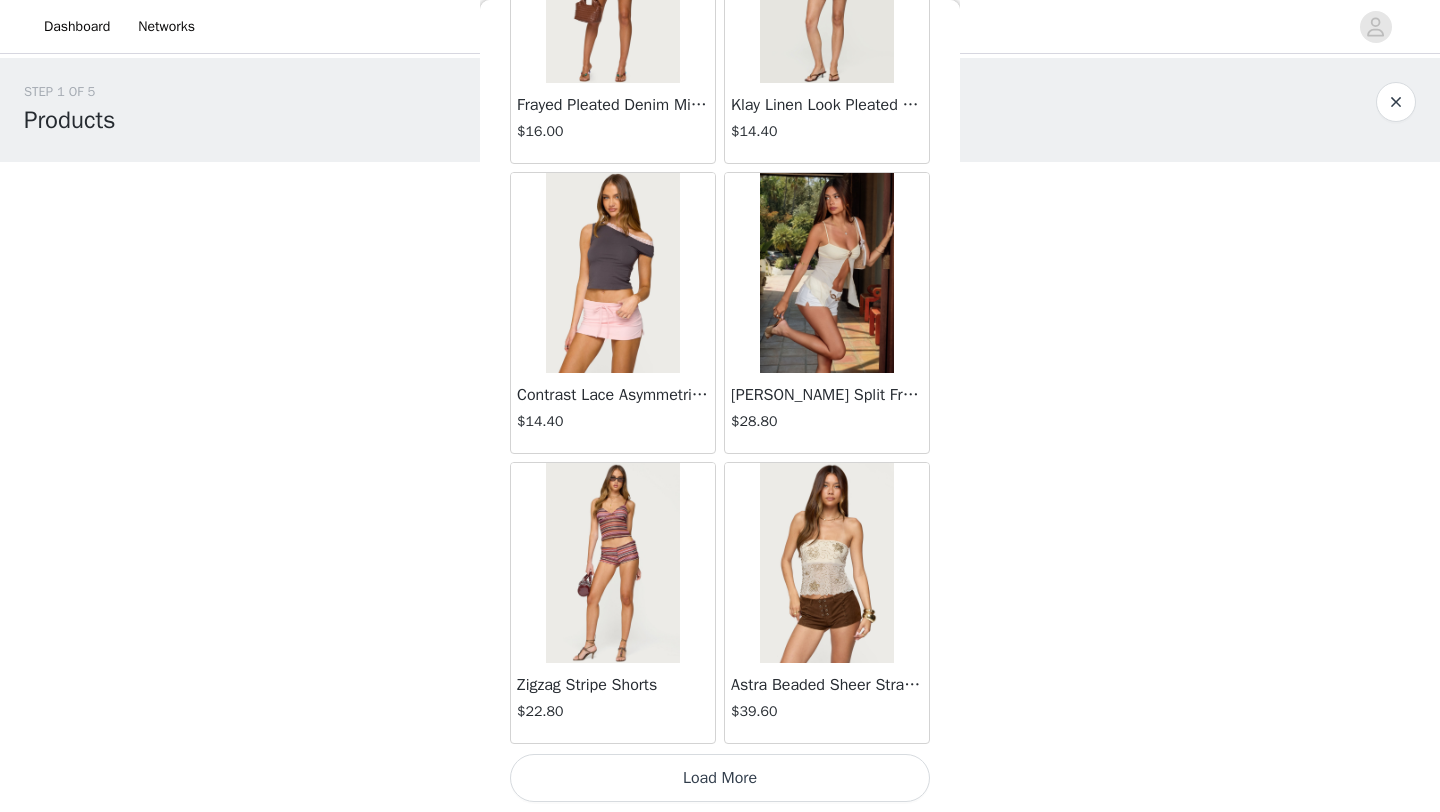 click on "Load More" at bounding box center (720, 778) 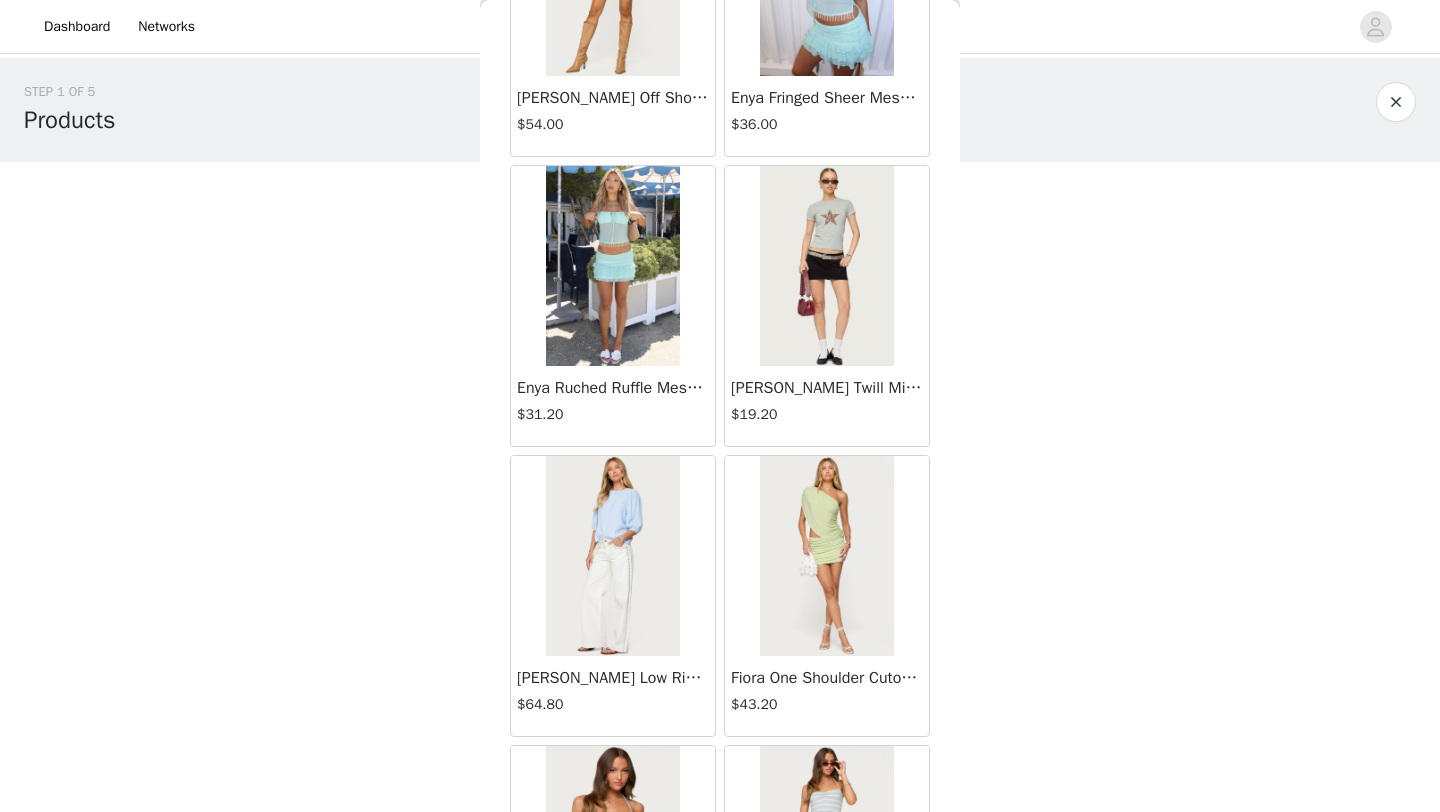 scroll, scrollTop: 5148, scrollLeft: 0, axis: vertical 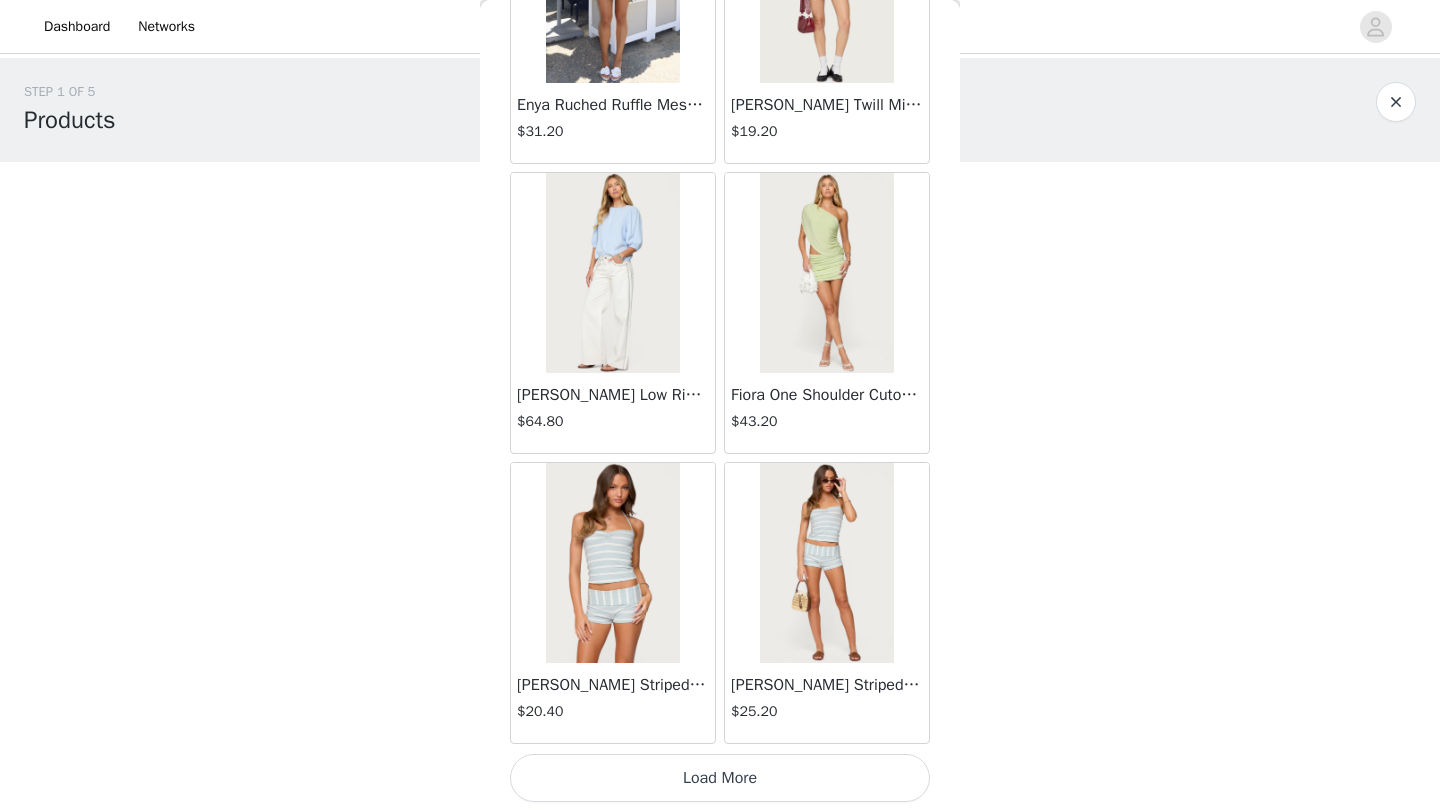 click on "Load More" at bounding box center (720, 778) 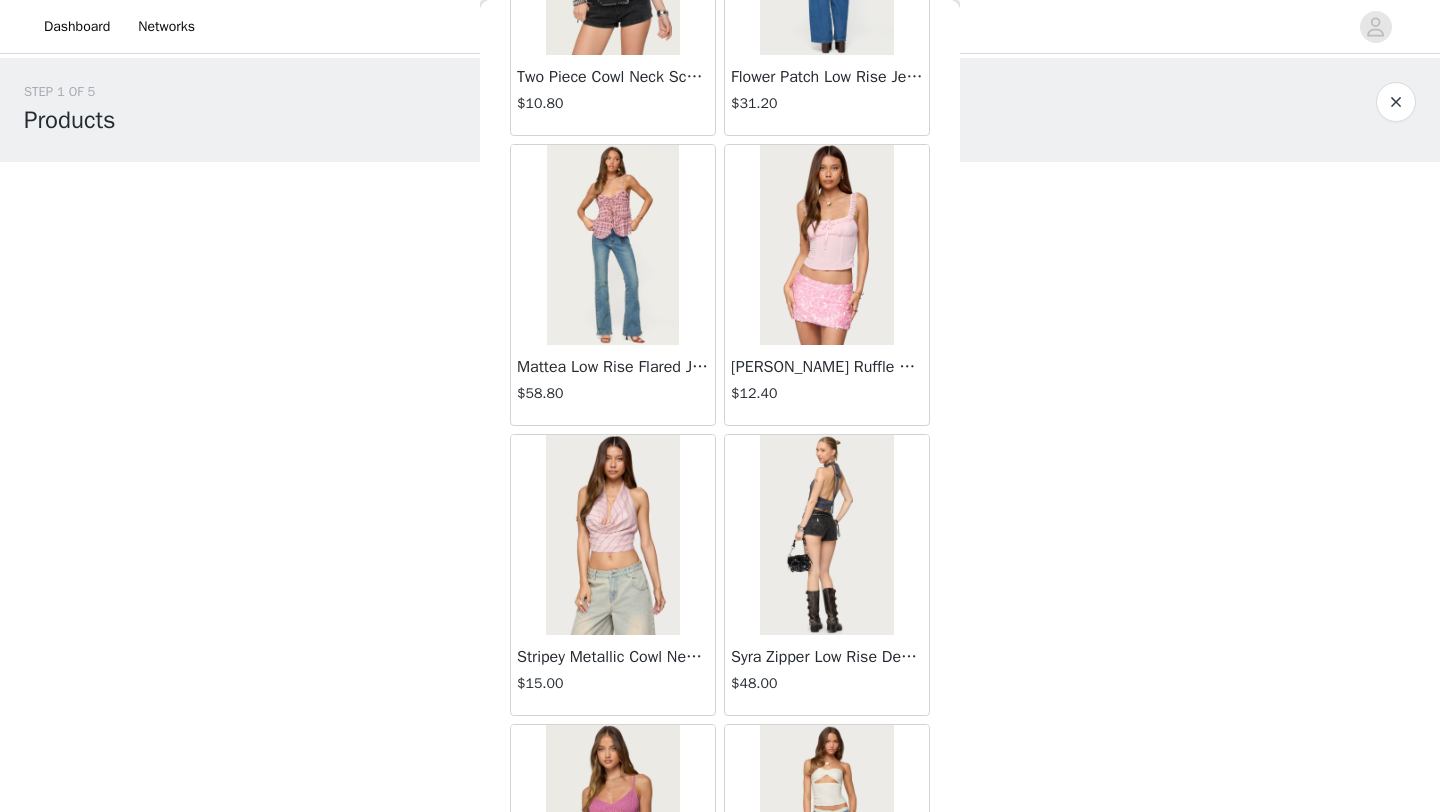 scroll, scrollTop: 7531, scrollLeft: 0, axis: vertical 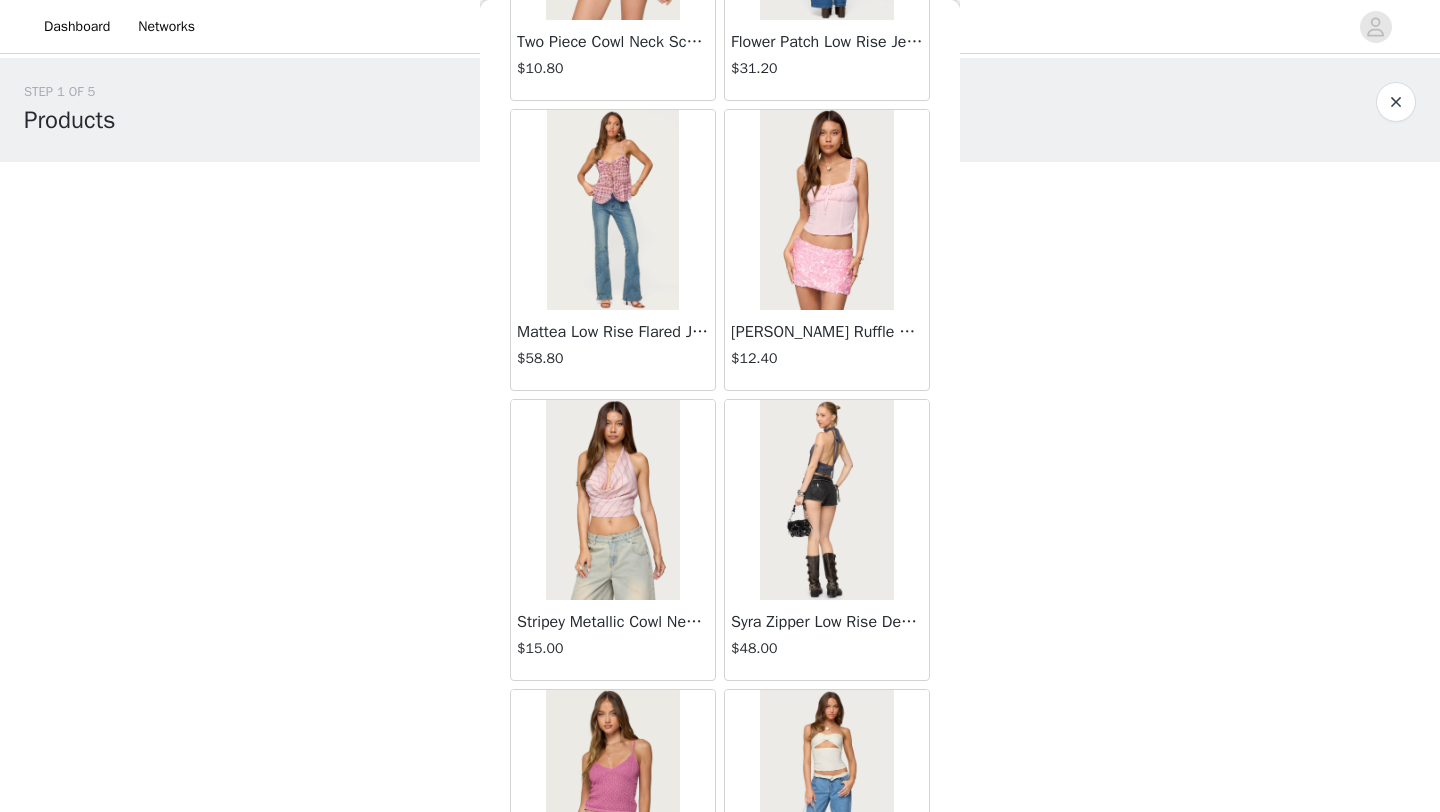 click on "[PERSON_NAME] Ruffle Corset" at bounding box center (827, 332) 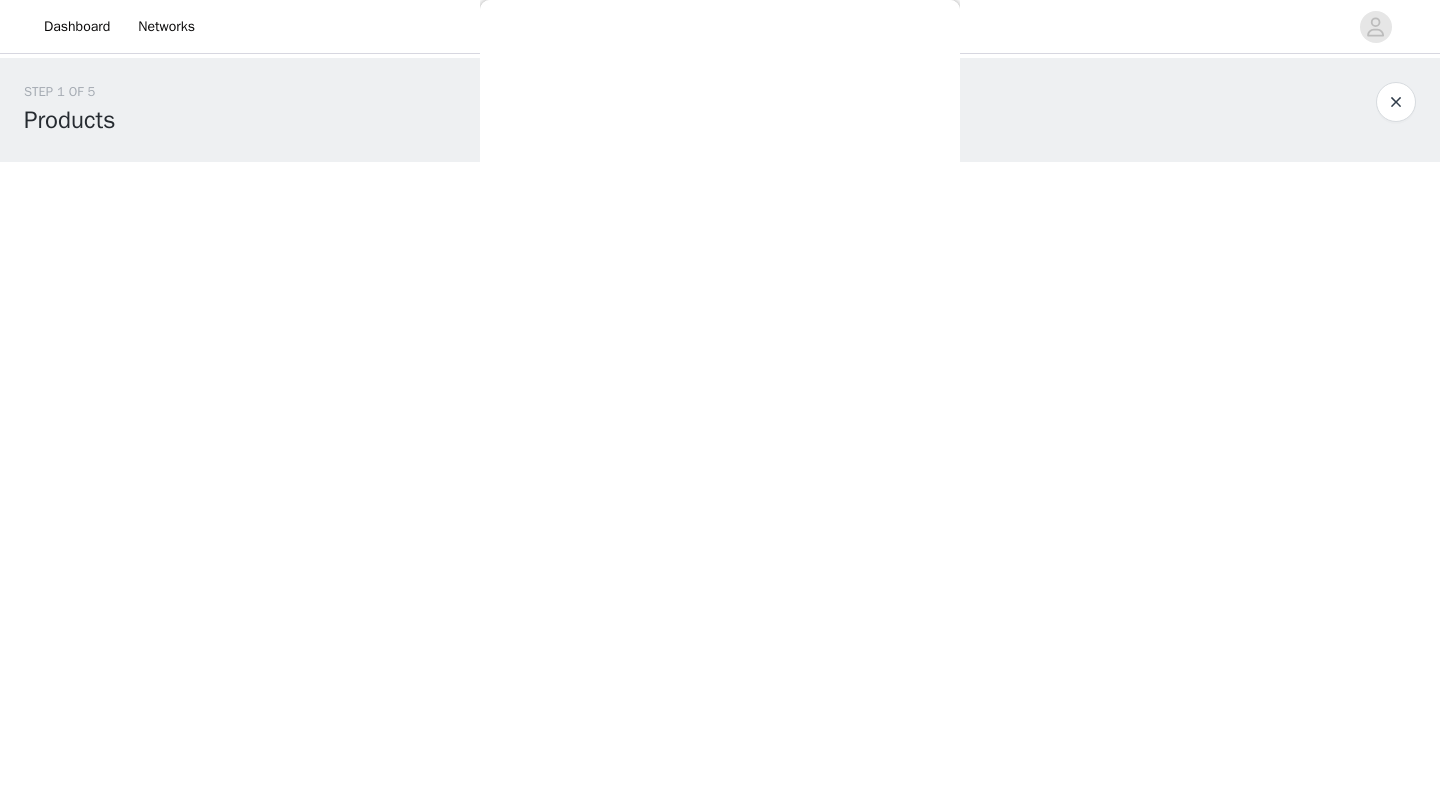 scroll, scrollTop: 0, scrollLeft: 0, axis: both 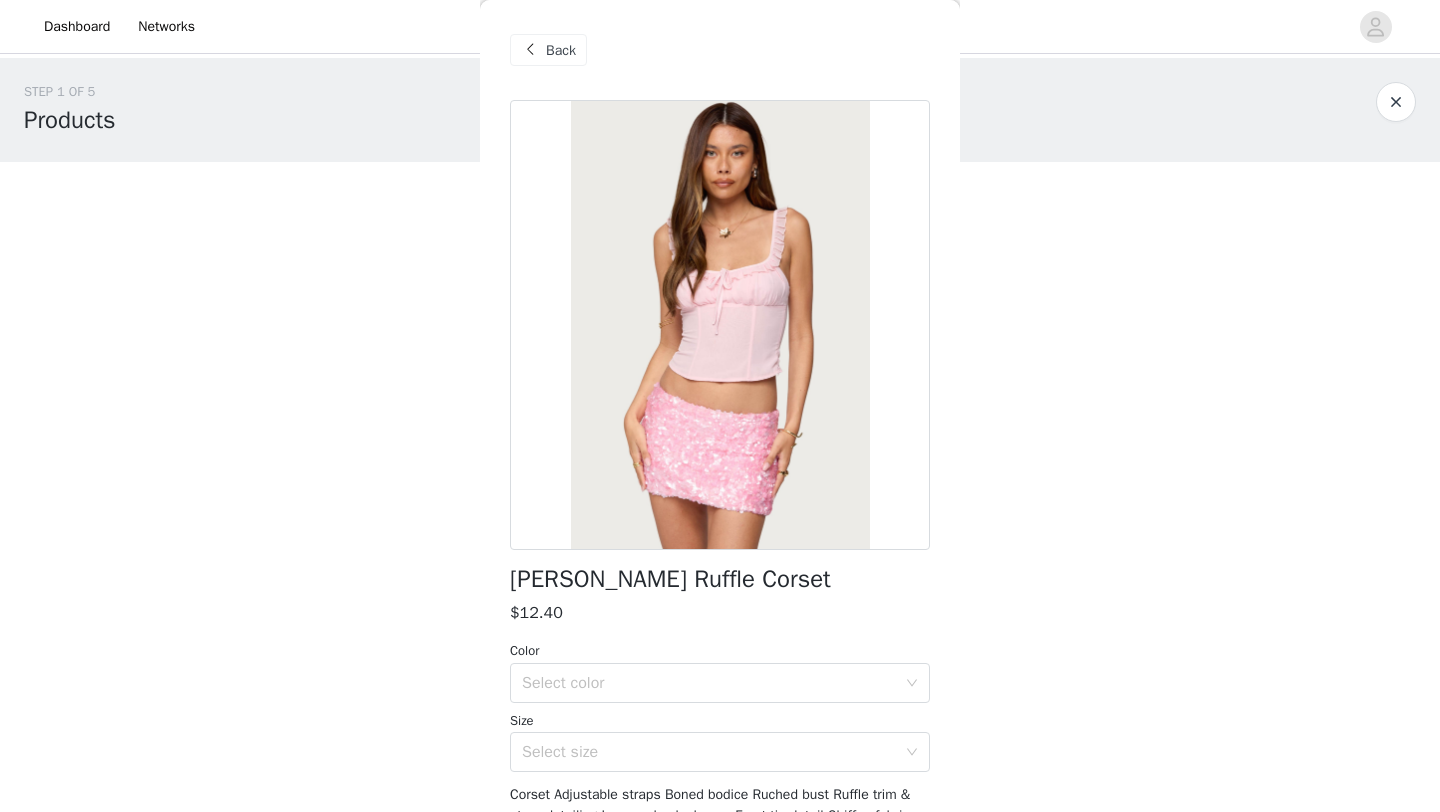 click on "Back" at bounding box center (548, 50) 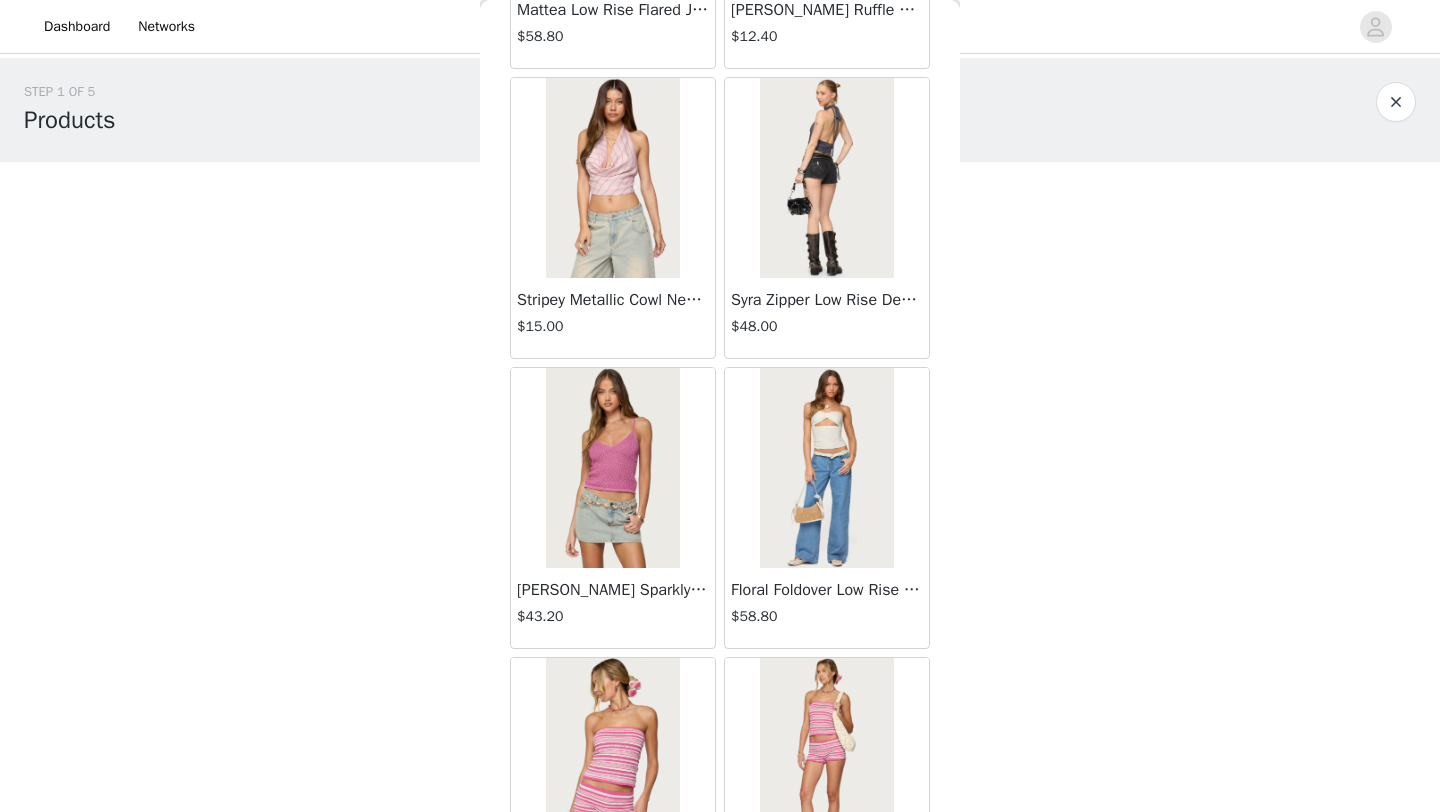 scroll, scrollTop: 8048, scrollLeft: 0, axis: vertical 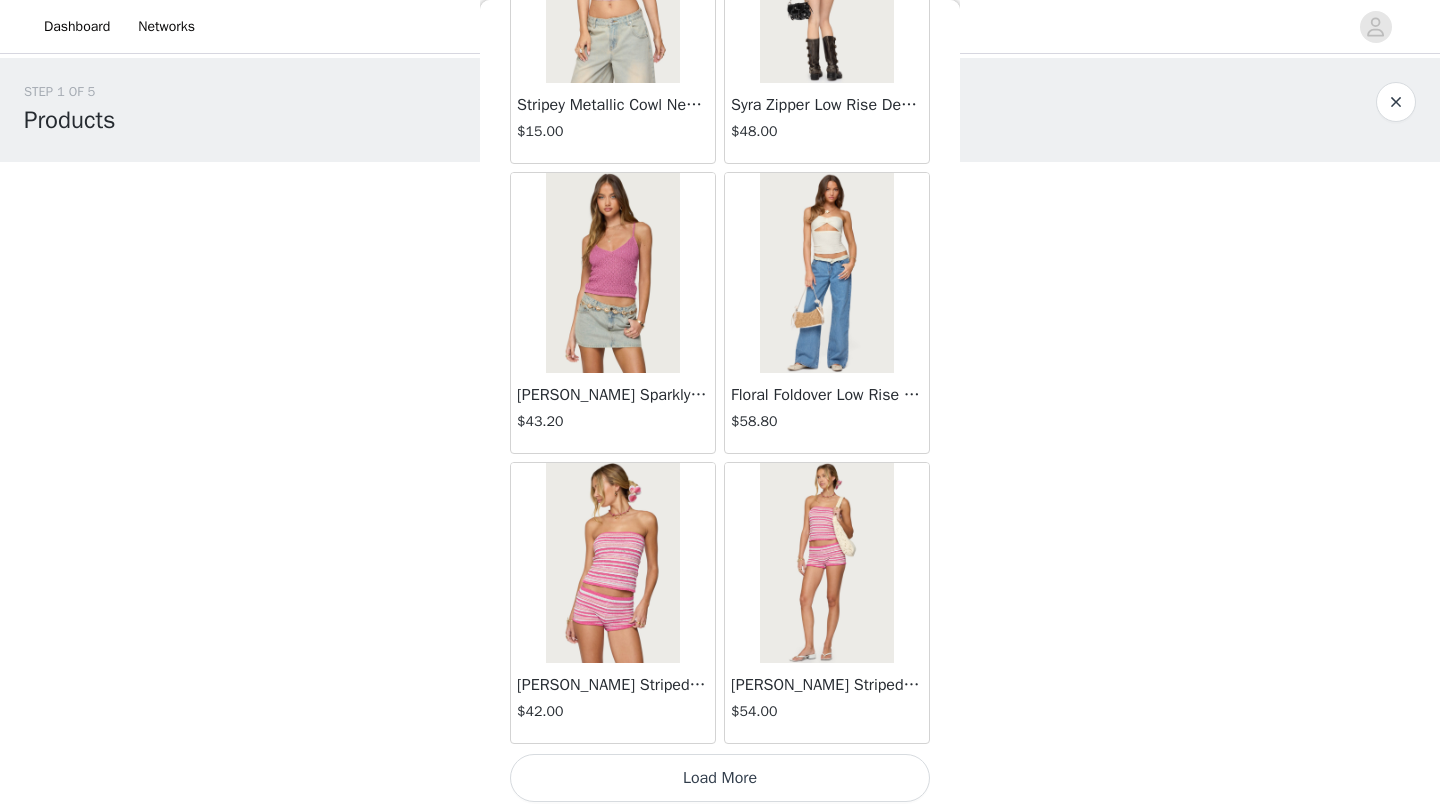 click on "Load More" at bounding box center [720, 778] 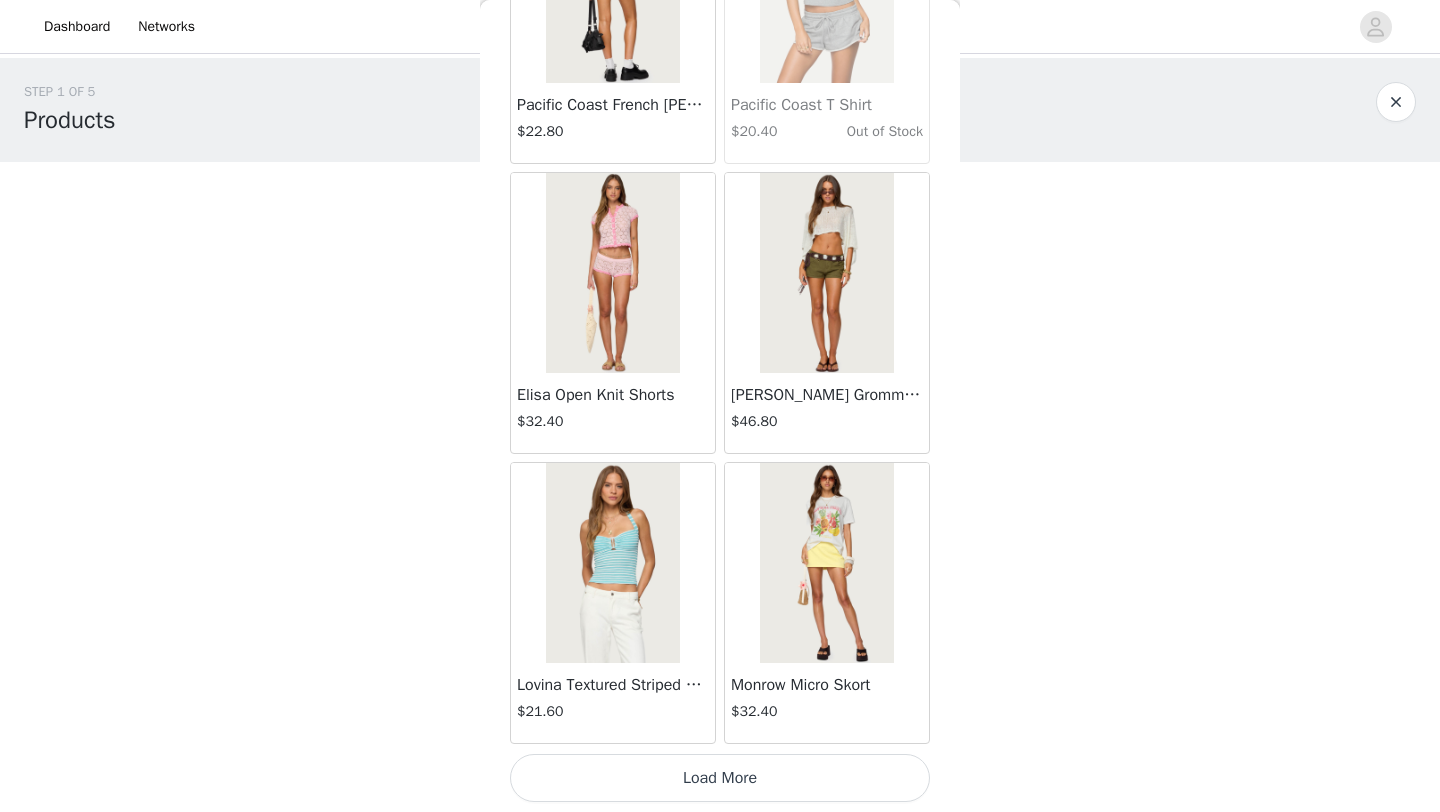 scroll, scrollTop: 10947, scrollLeft: 0, axis: vertical 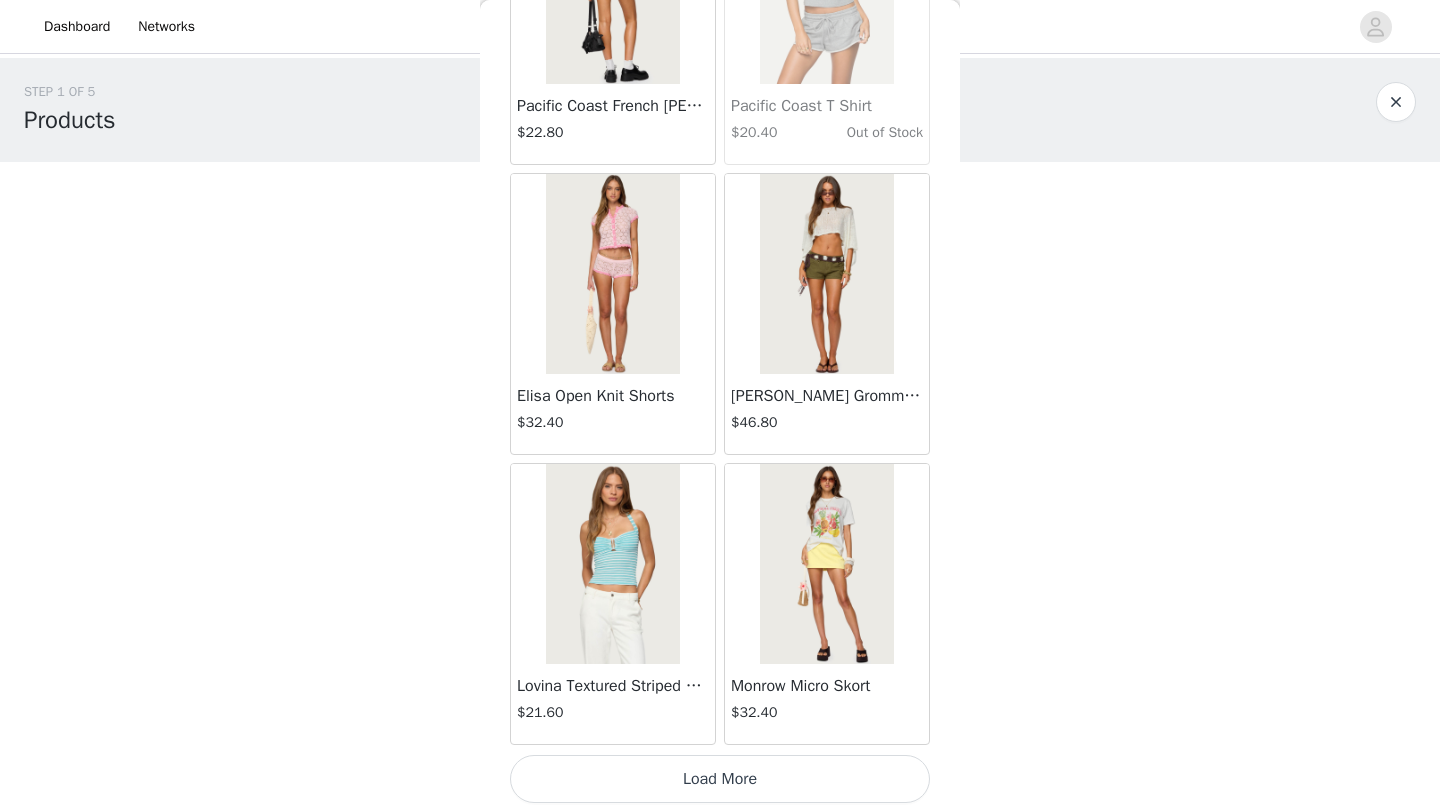 click on "Load More" at bounding box center (720, 779) 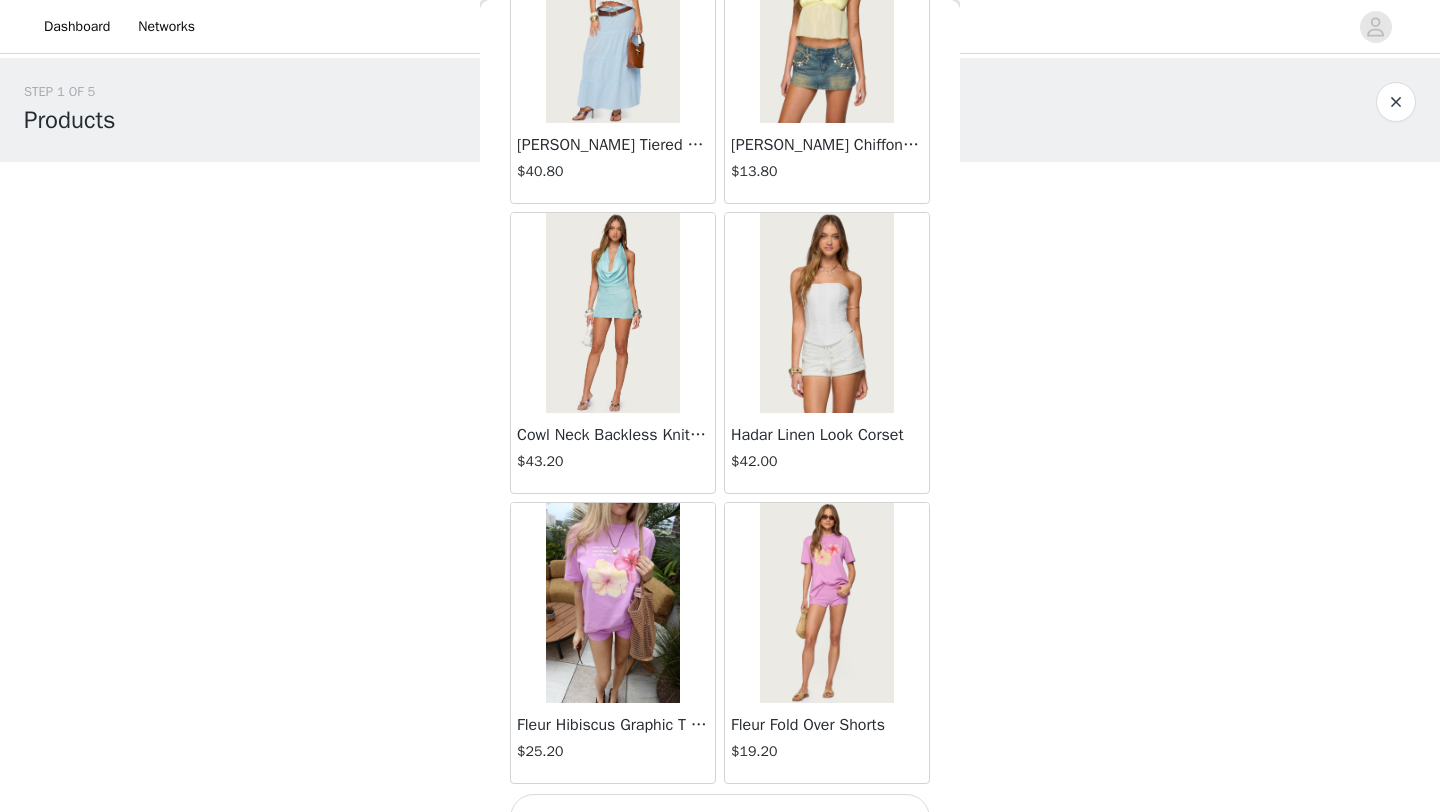 scroll, scrollTop: 13848, scrollLeft: 0, axis: vertical 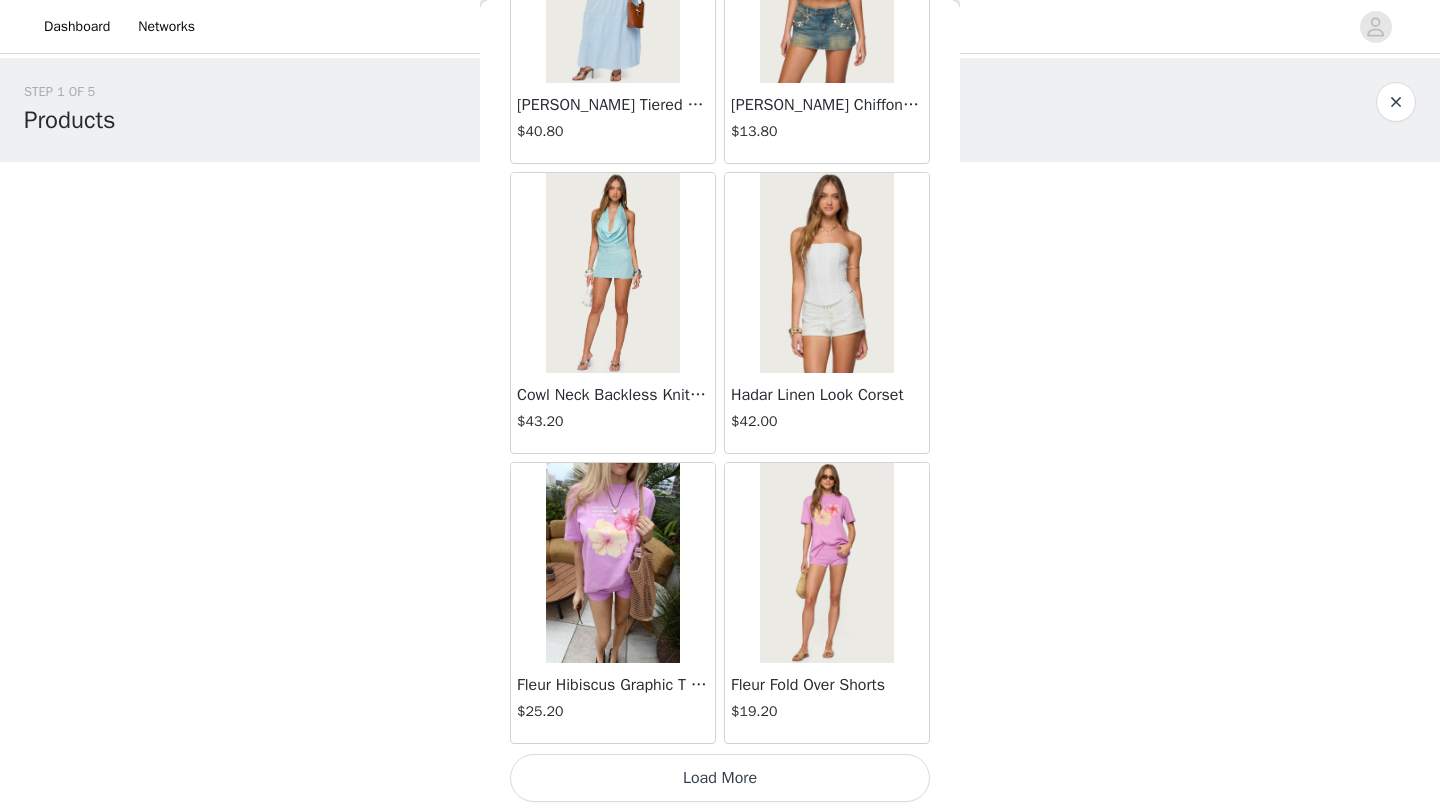 click on "Load More" at bounding box center [720, 778] 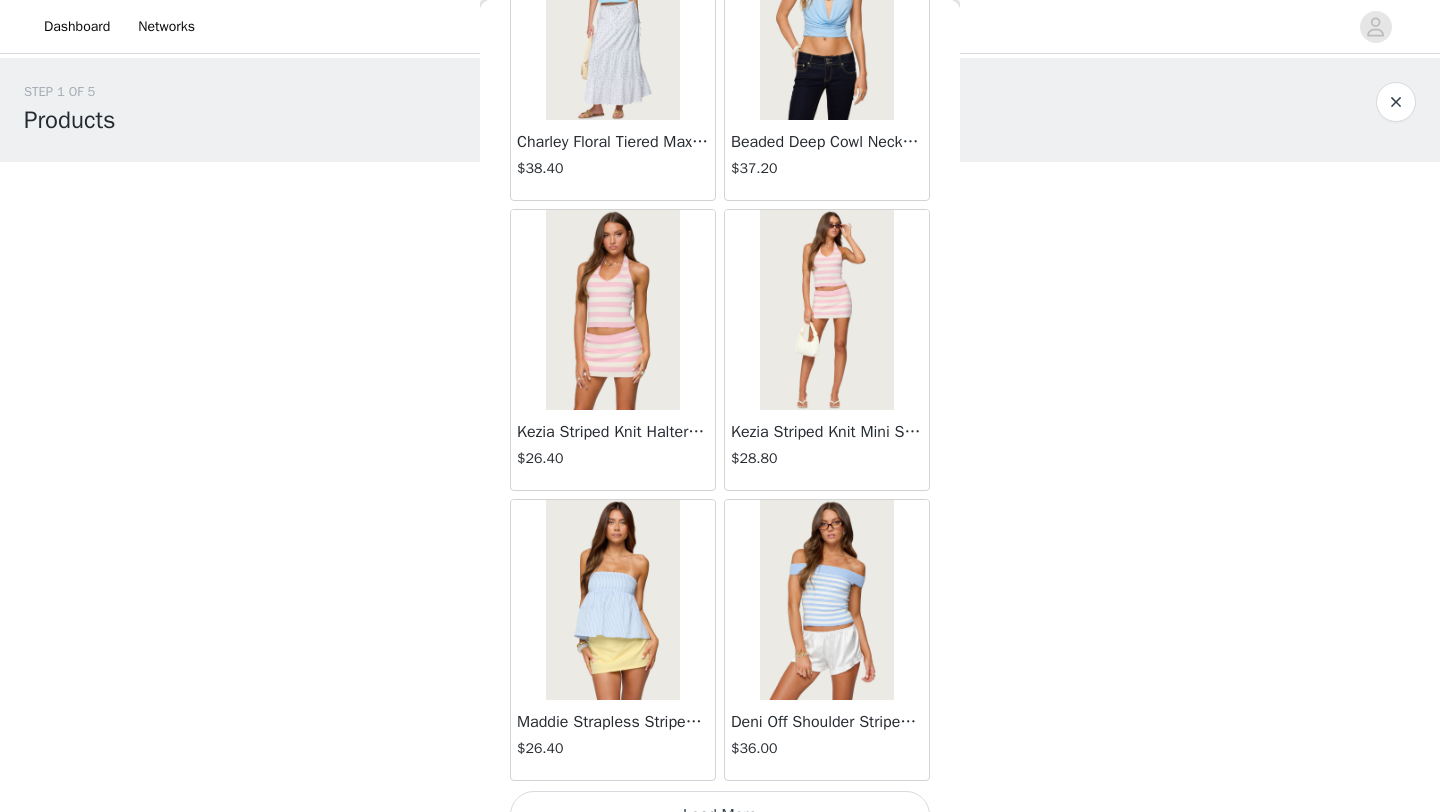 scroll, scrollTop: 16748, scrollLeft: 0, axis: vertical 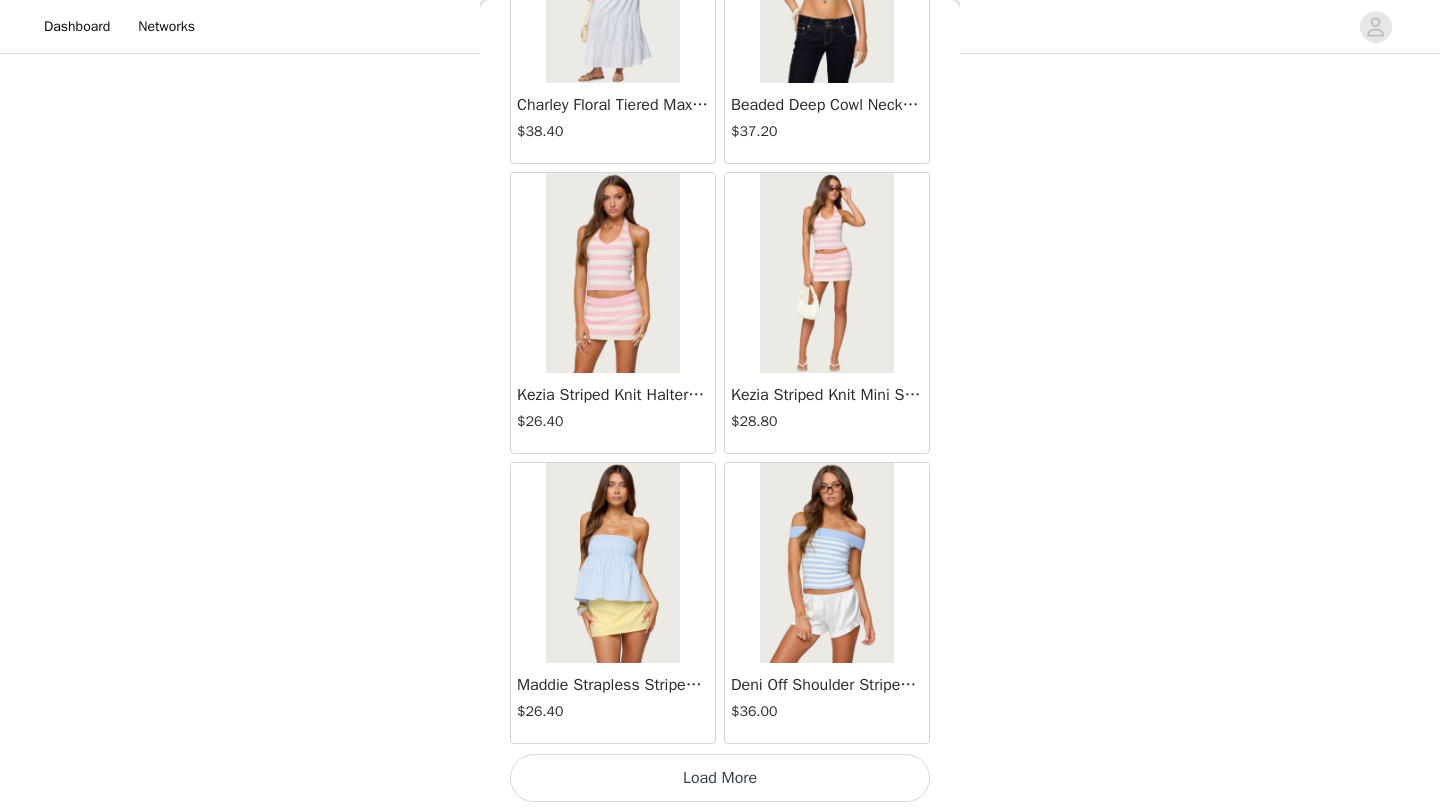 click on "Load More" at bounding box center (720, 778) 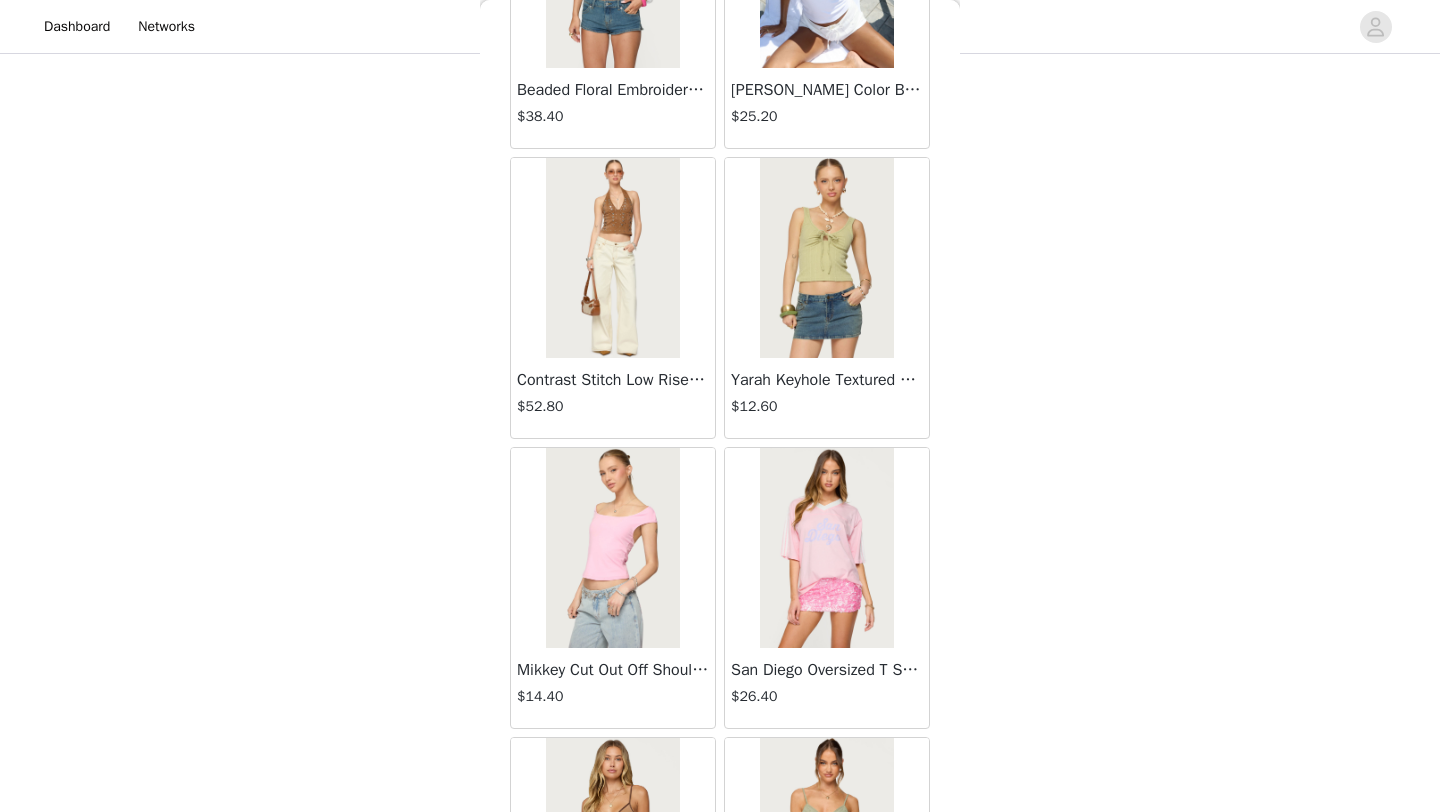 scroll, scrollTop: 7483, scrollLeft: 0, axis: vertical 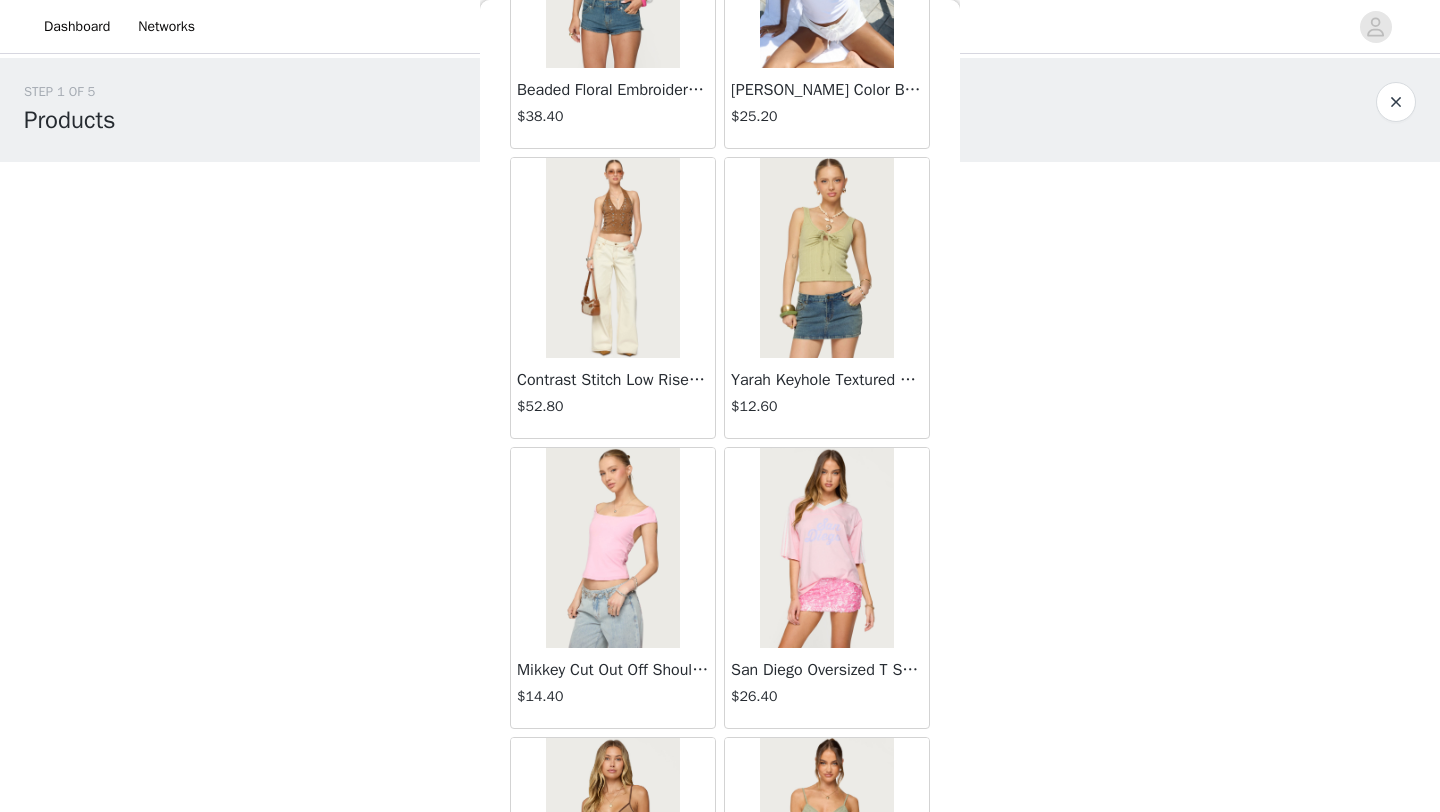 click on "Yarah Keyhole Textured Ribbed Tank Top" at bounding box center [827, 380] 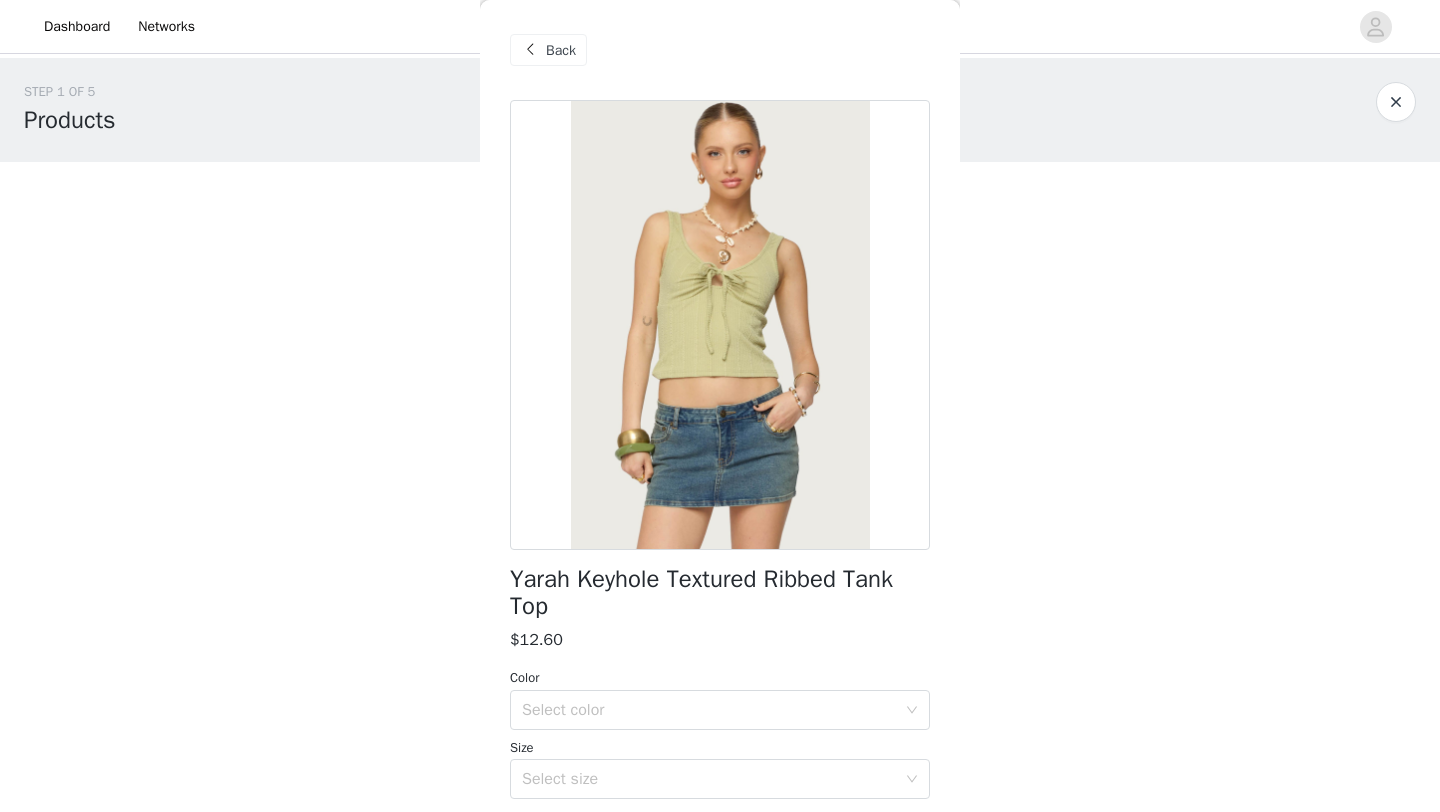 scroll, scrollTop: 188, scrollLeft: 0, axis: vertical 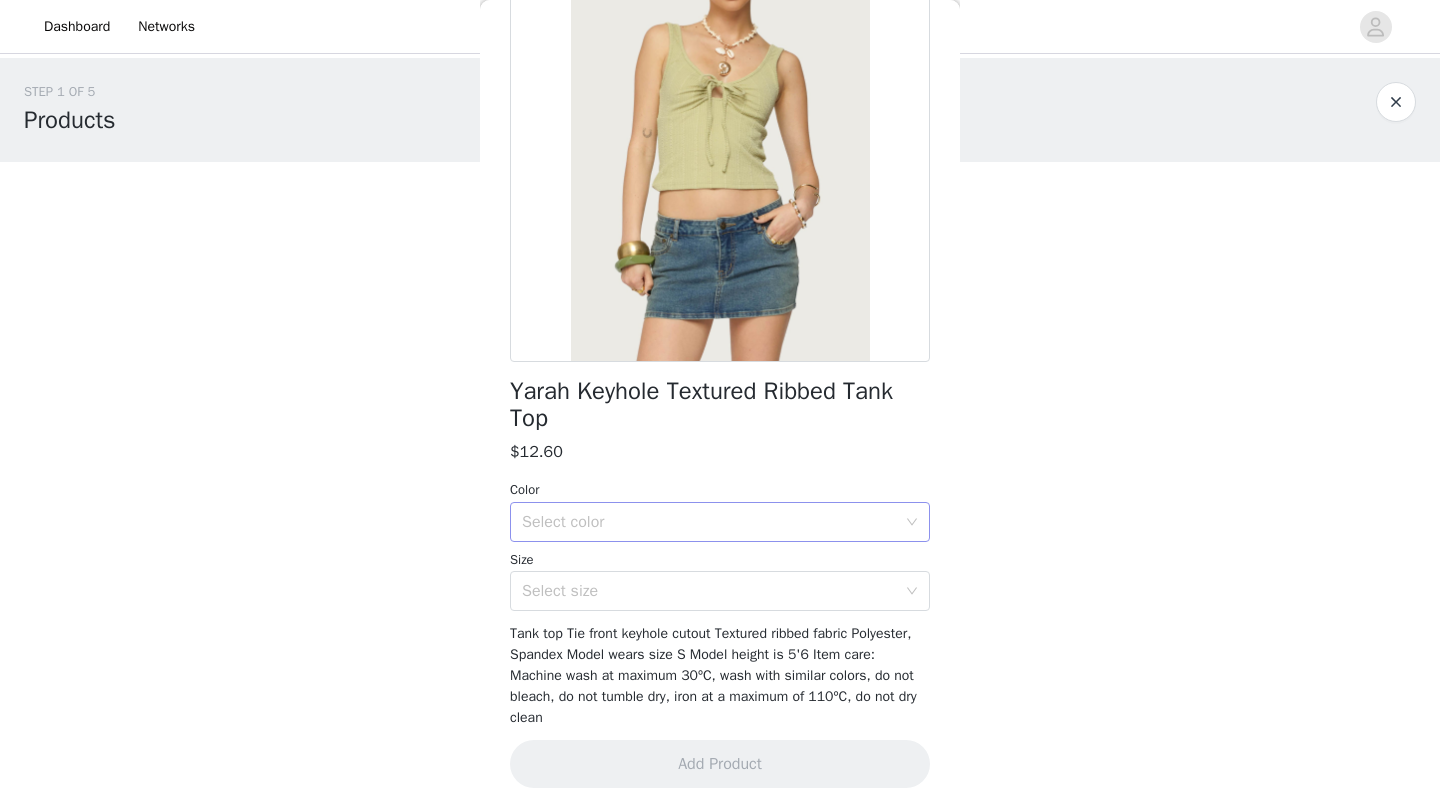 click on "Select color" at bounding box center [709, 522] 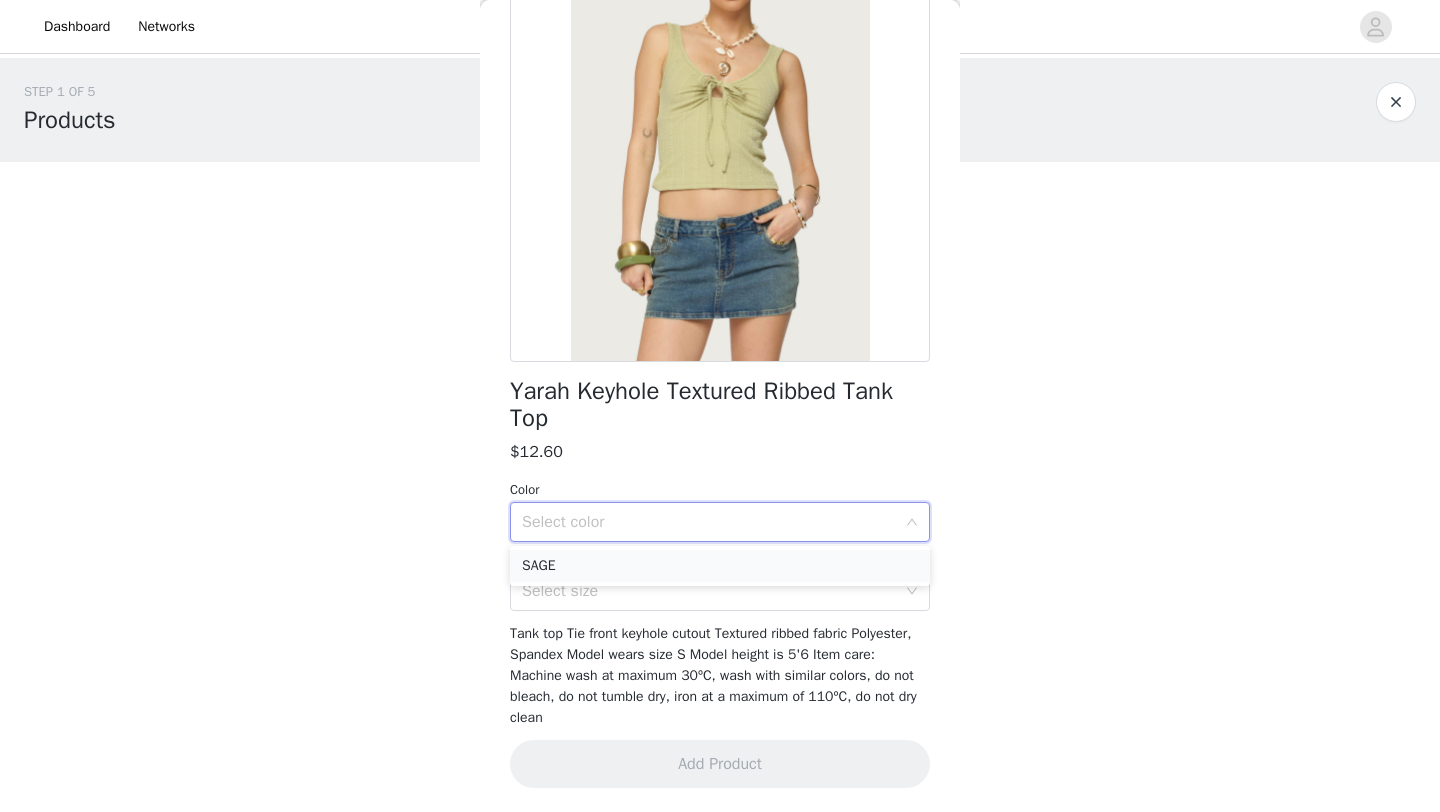 click on "SAGE" at bounding box center (720, 566) 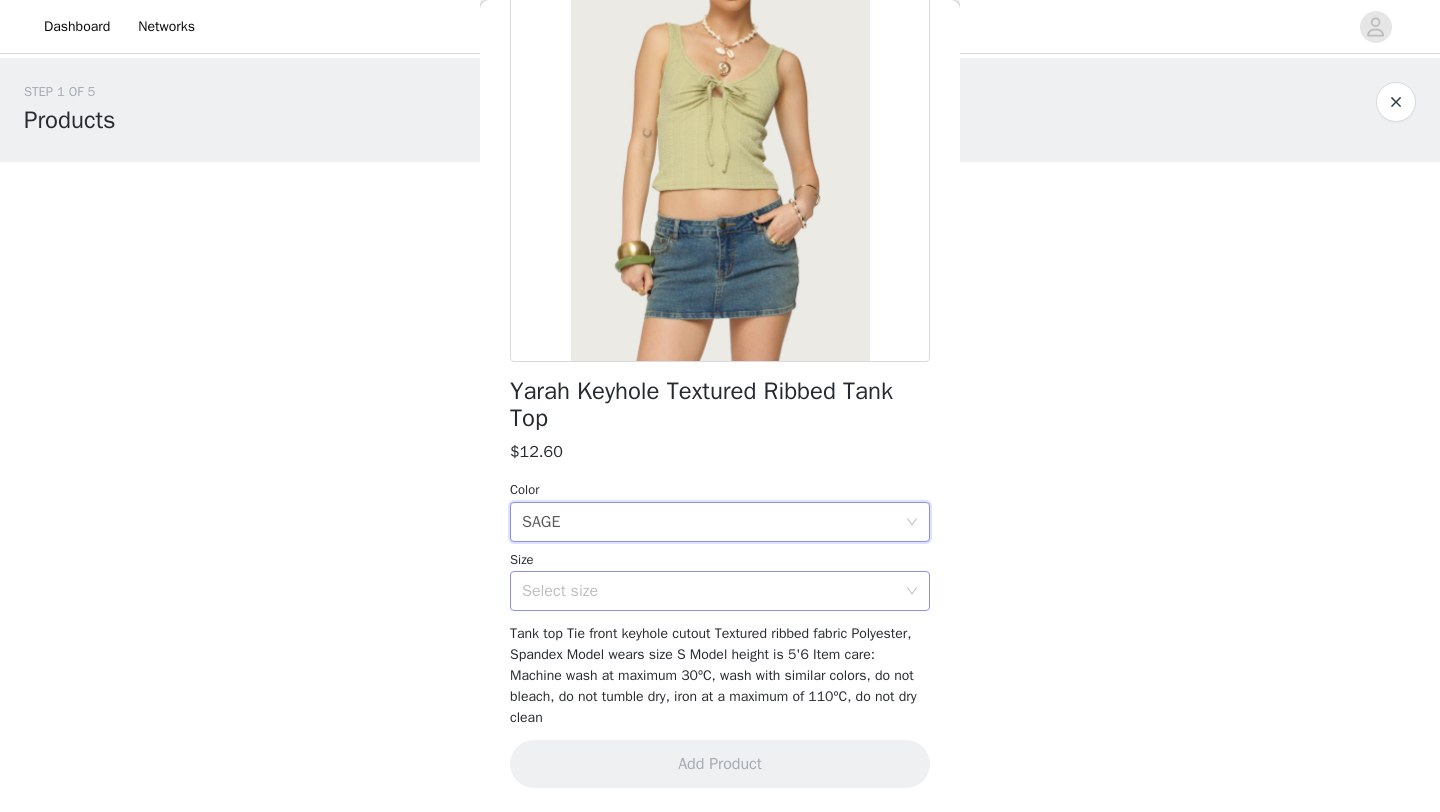 click on "Select size" at bounding box center (709, 591) 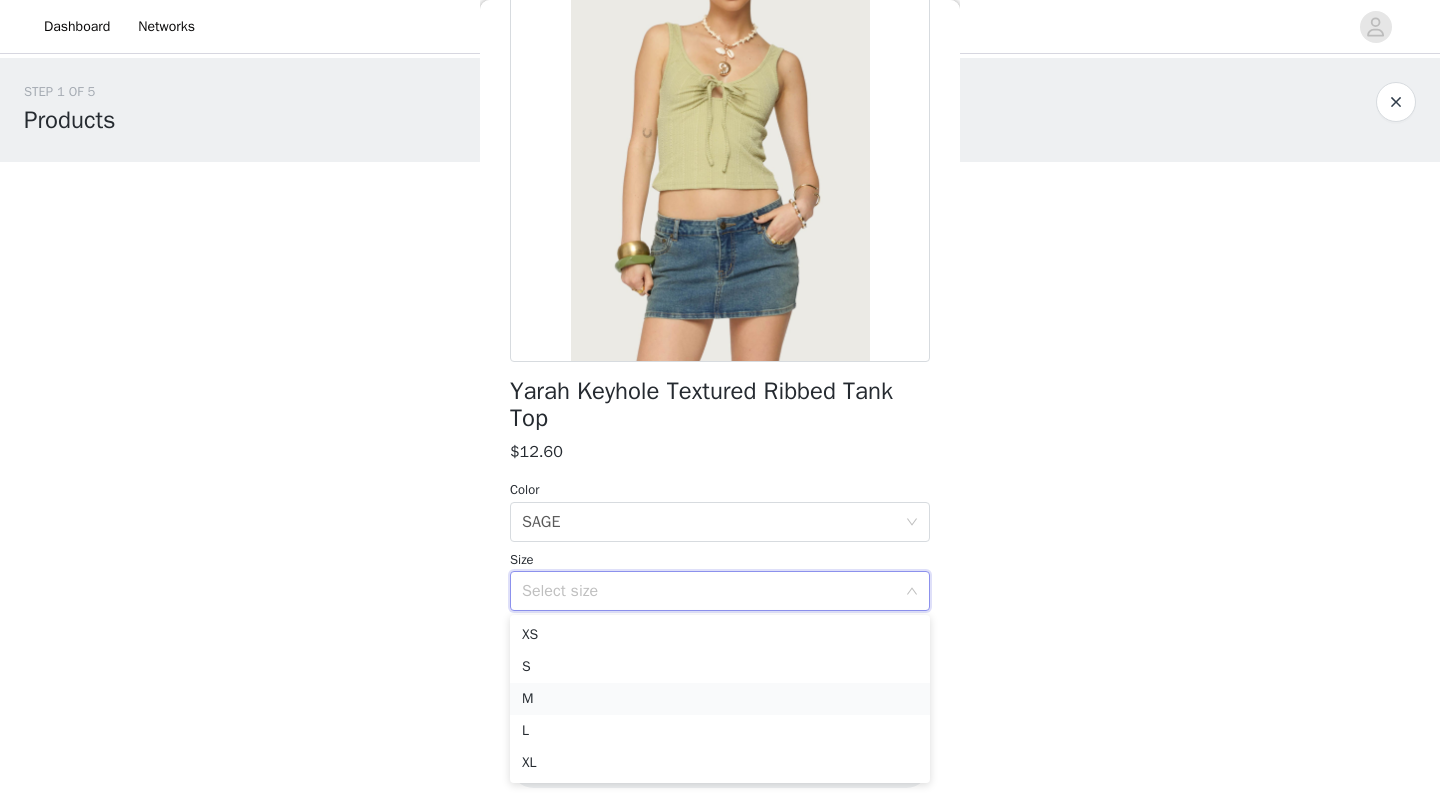click on "M" at bounding box center (720, 699) 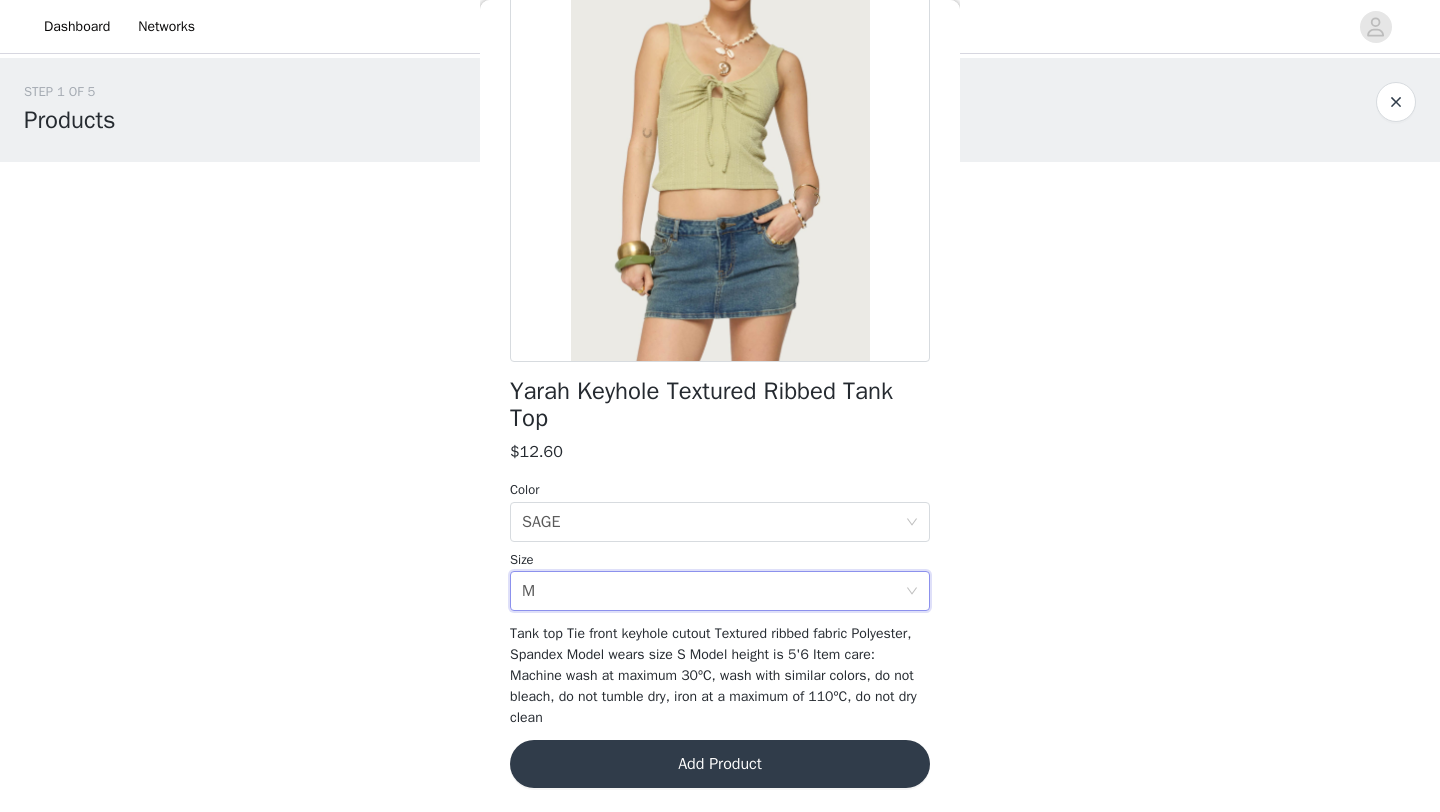 click on "Add Product" at bounding box center [720, 764] 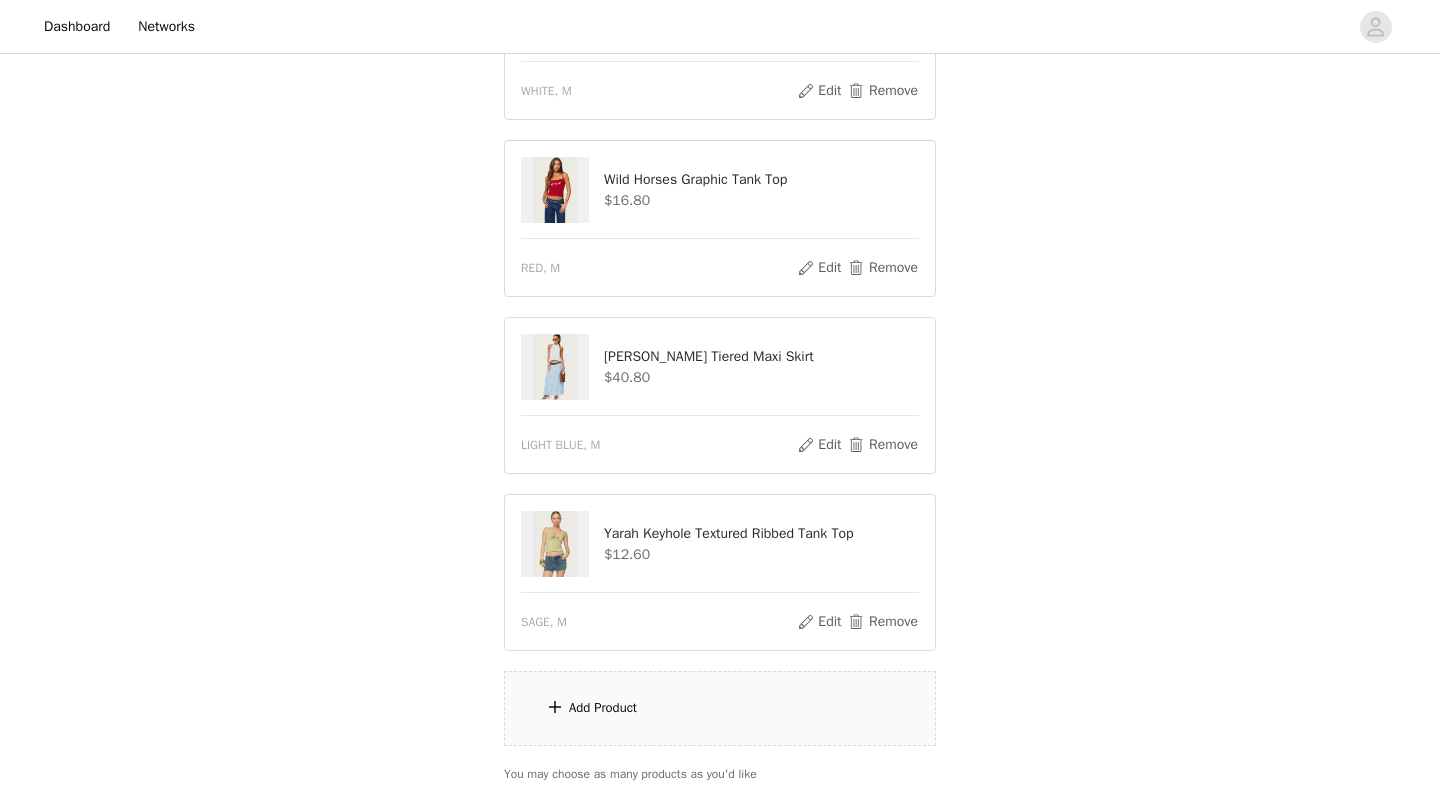 scroll, scrollTop: 1337, scrollLeft: 0, axis: vertical 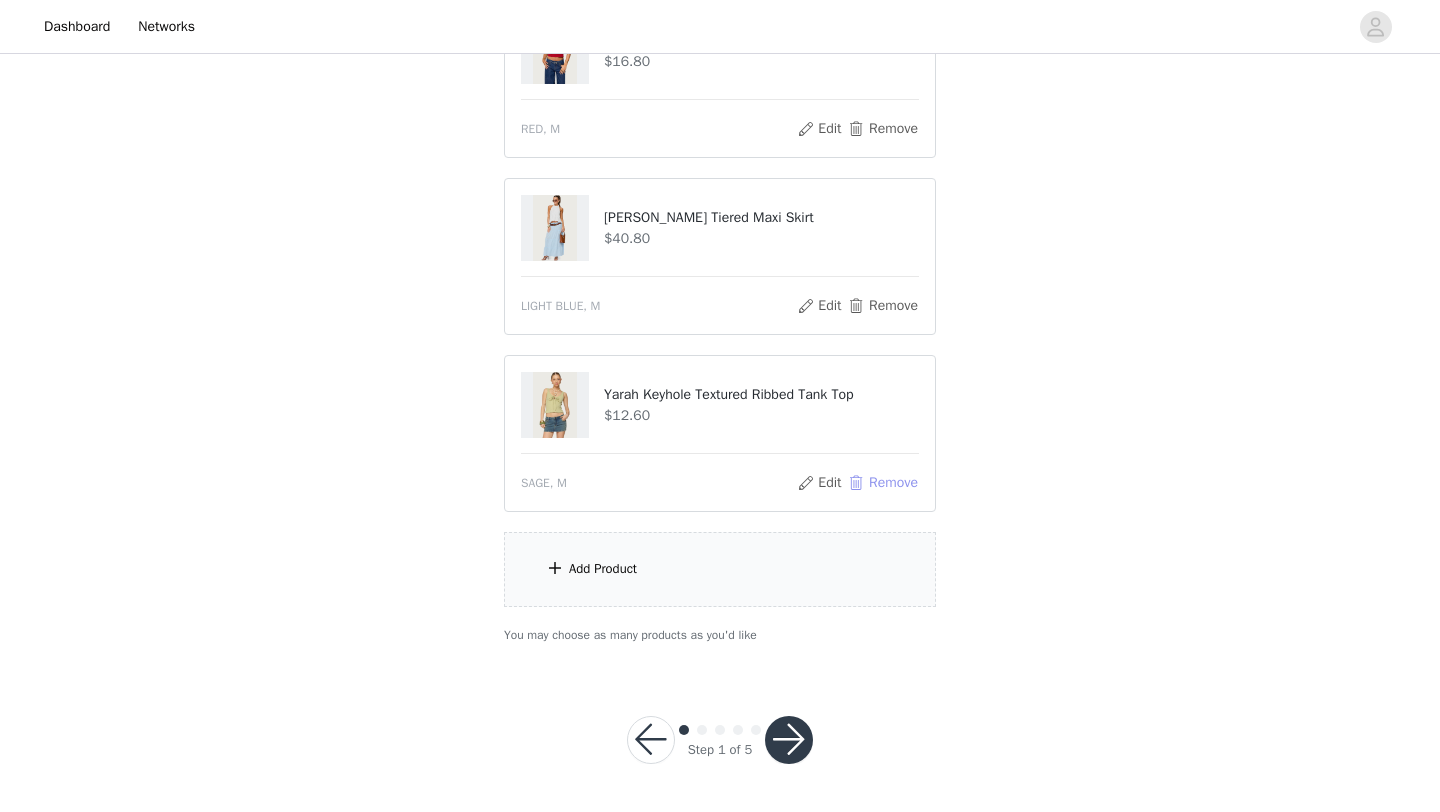 click on "Remove" at bounding box center (883, 483) 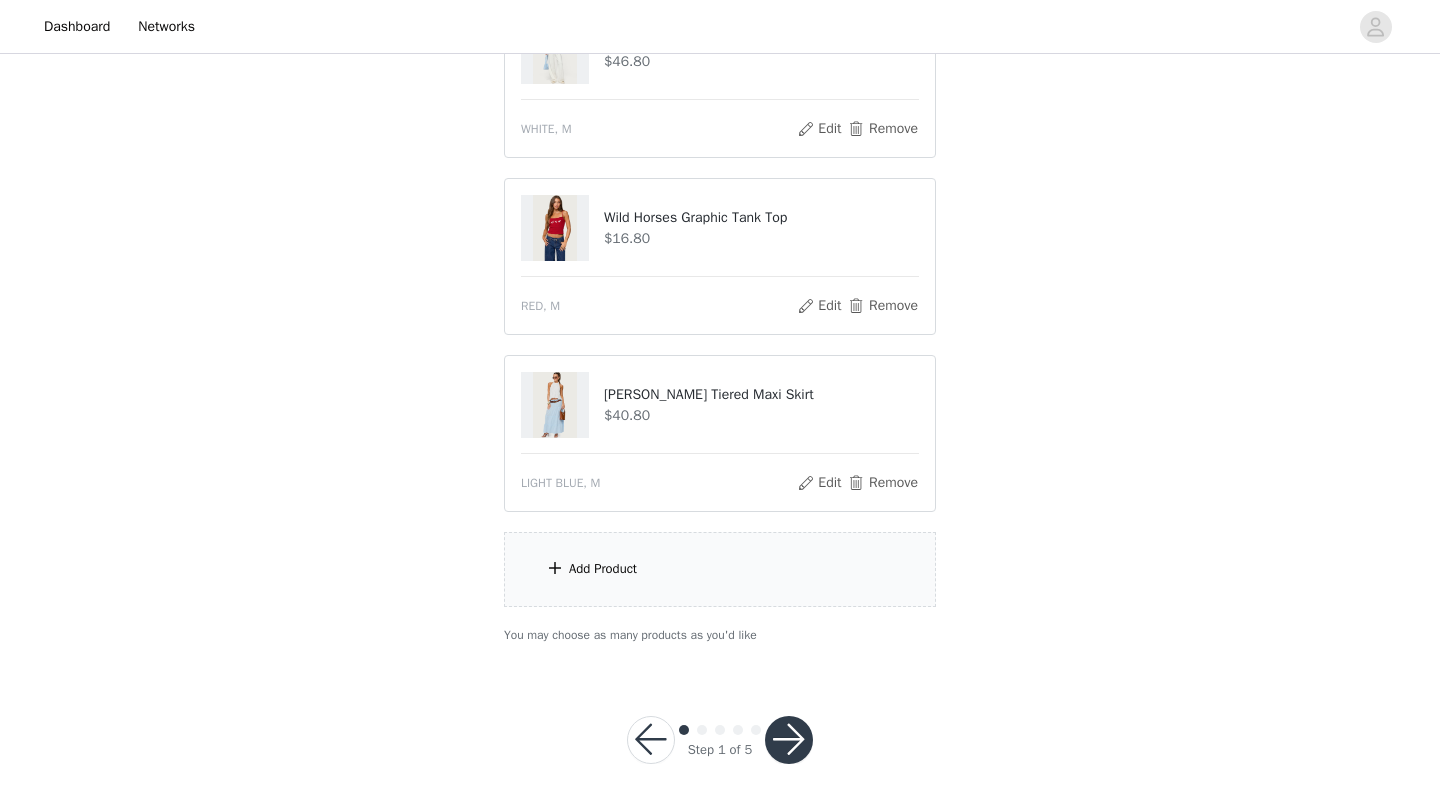 scroll, scrollTop: 1160, scrollLeft: 0, axis: vertical 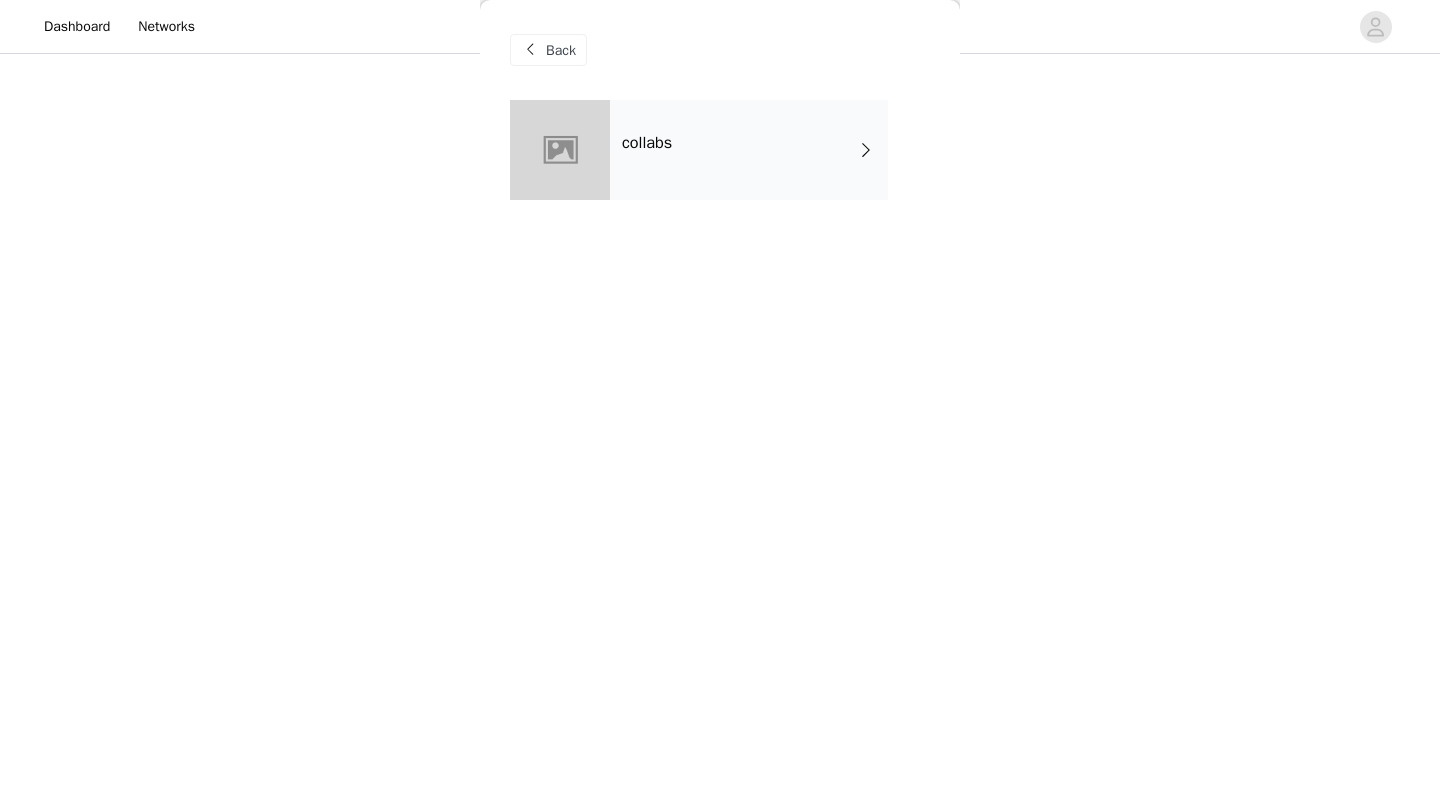 click on "collabs" at bounding box center (749, 150) 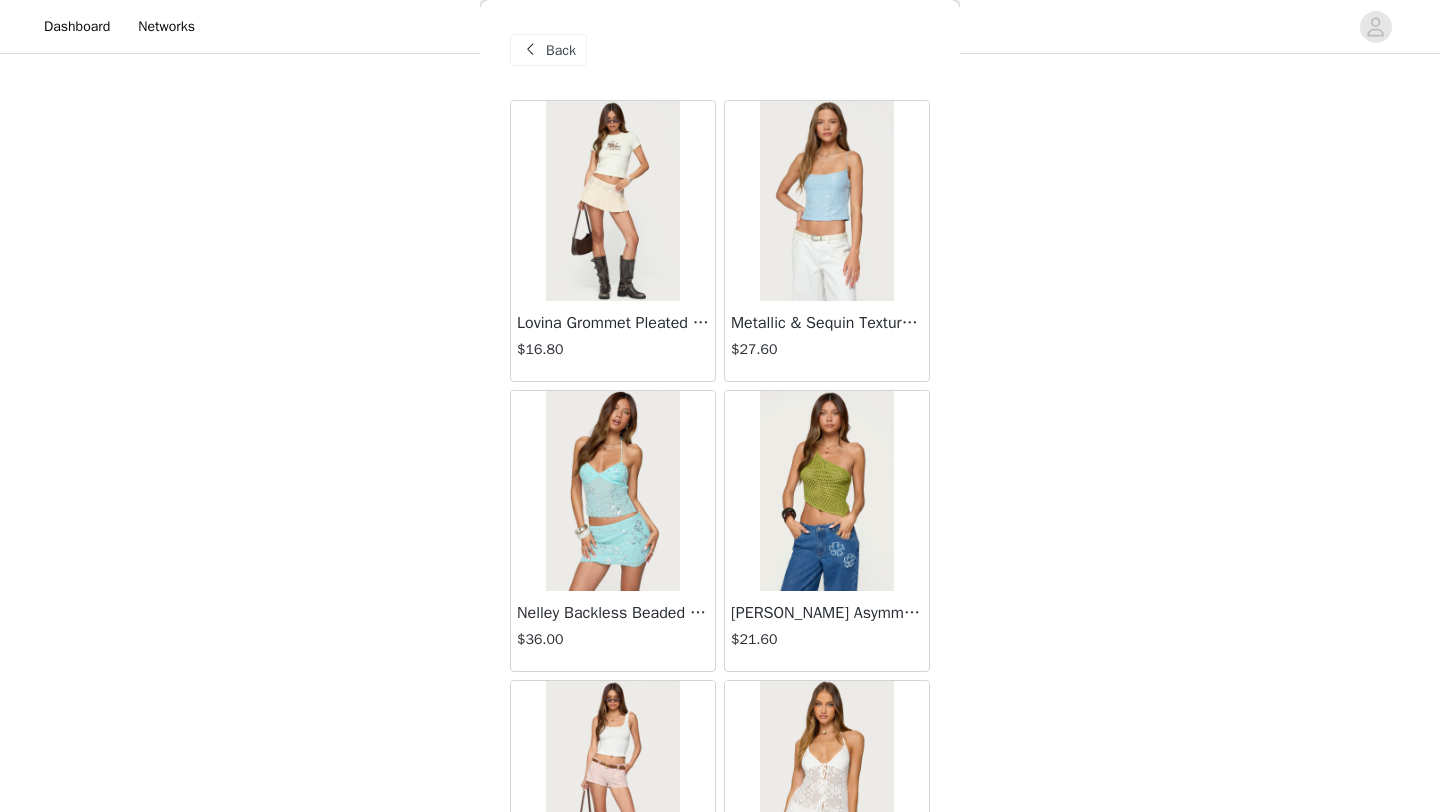 scroll, scrollTop: 0, scrollLeft: 0, axis: both 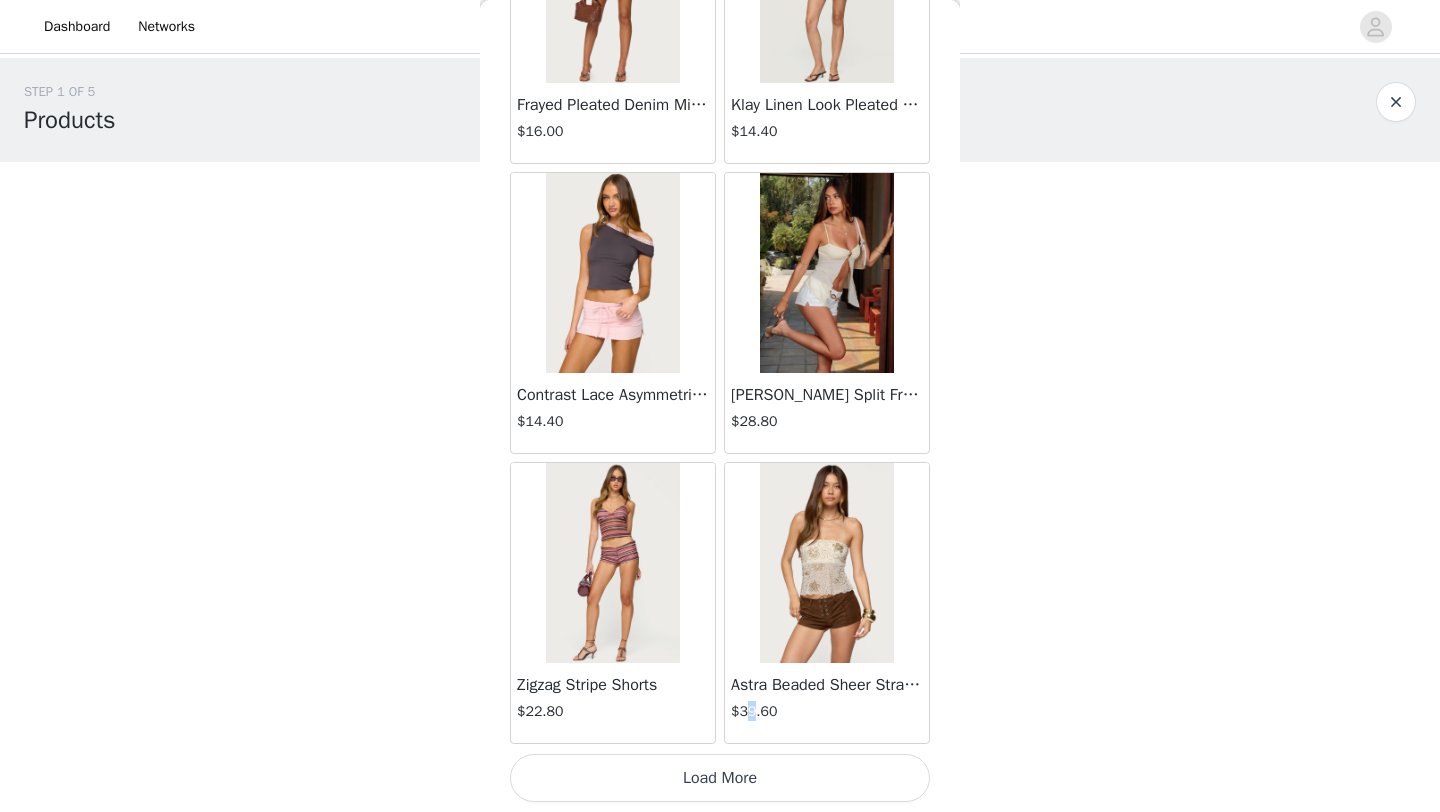 click on "Load More" at bounding box center (720, 778) 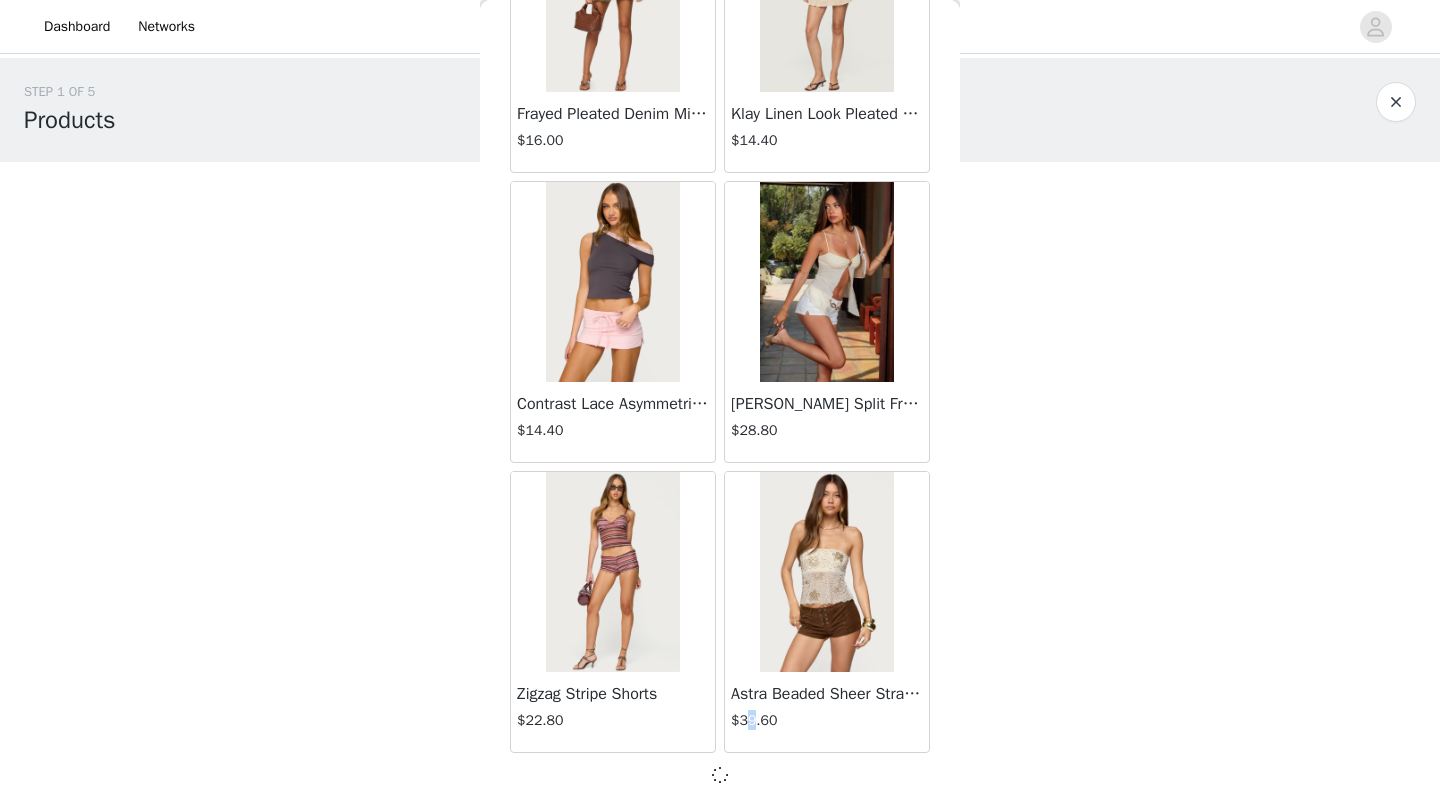 scroll, scrollTop: 2239, scrollLeft: 0, axis: vertical 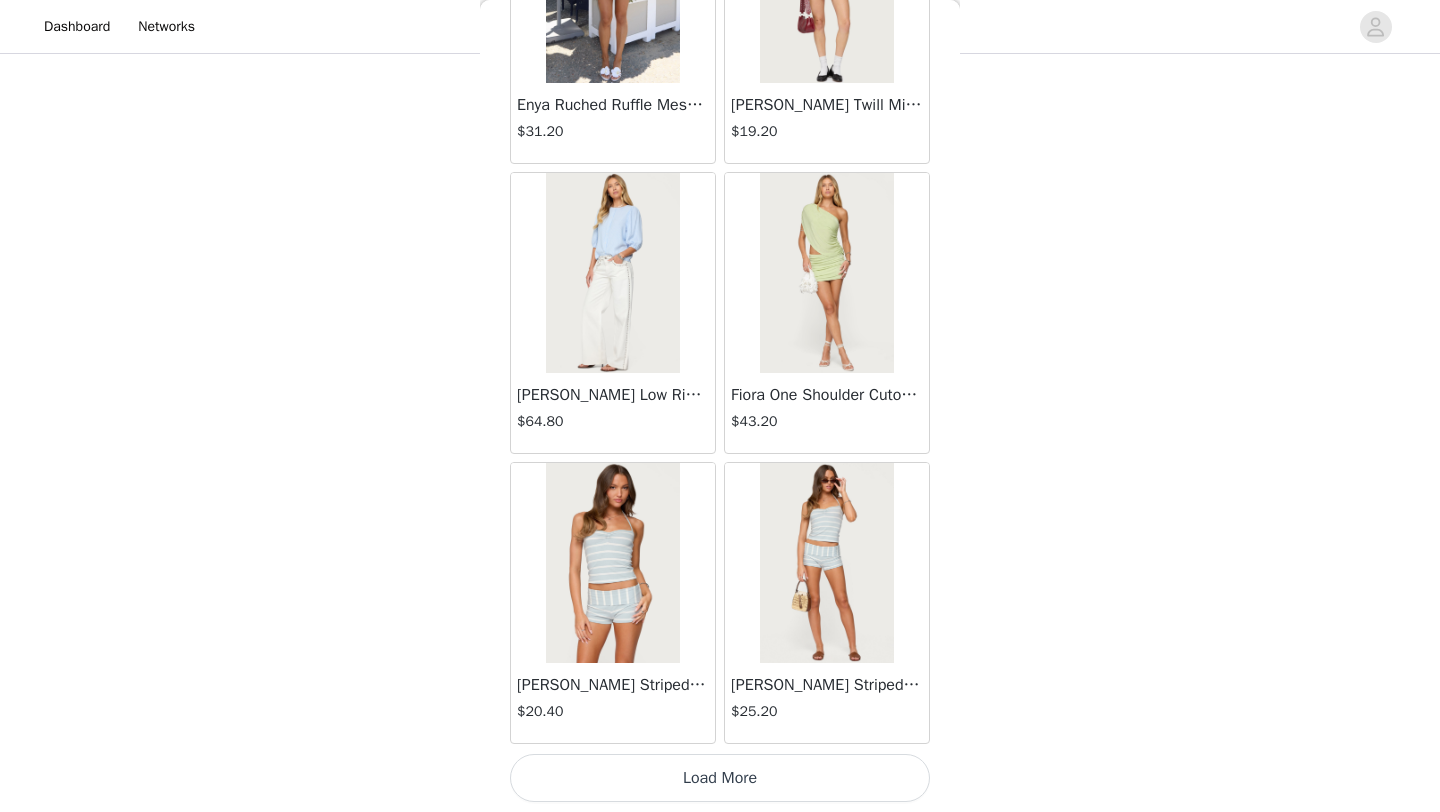click on "Load More" at bounding box center [720, 778] 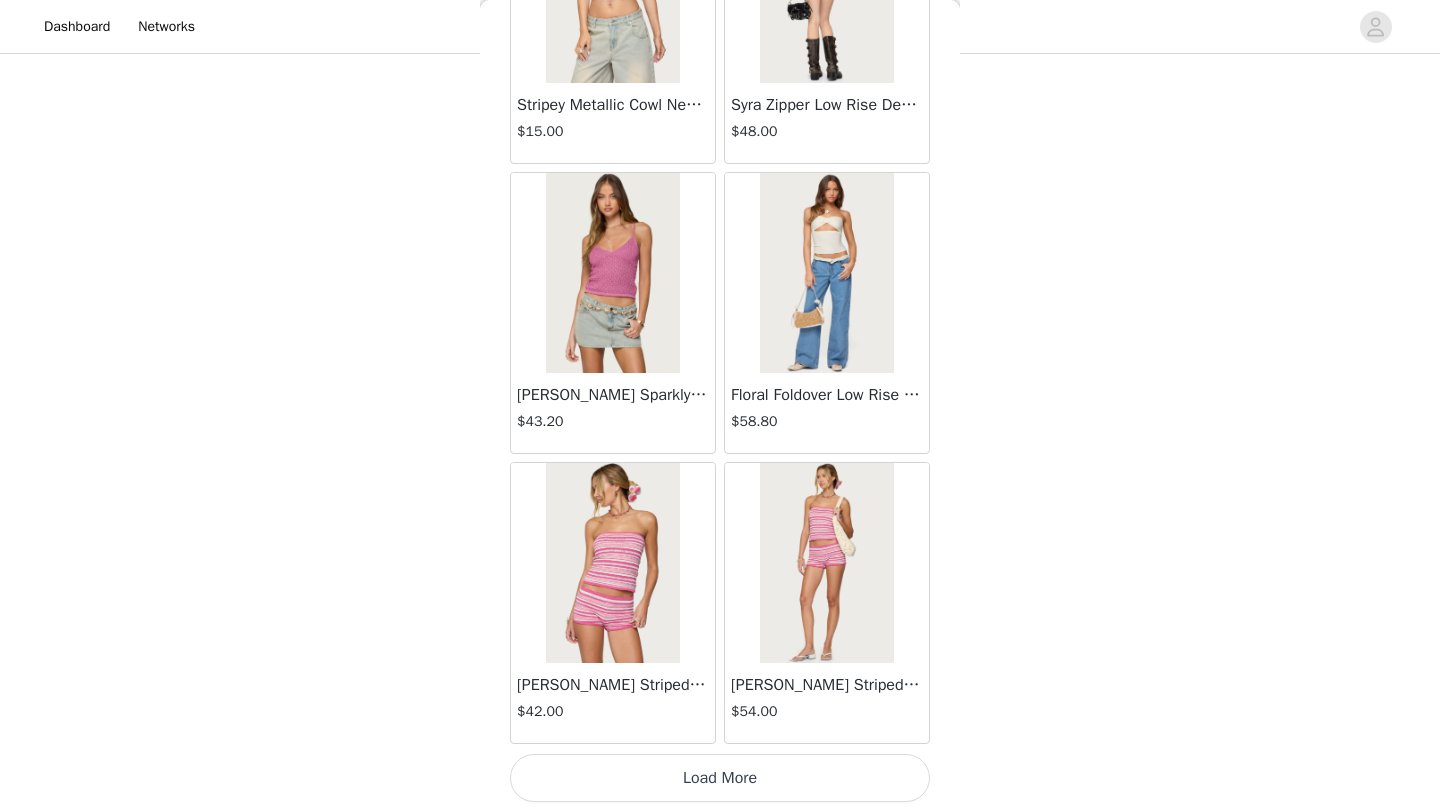 click on "Load More" at bounding box center (720, 778) 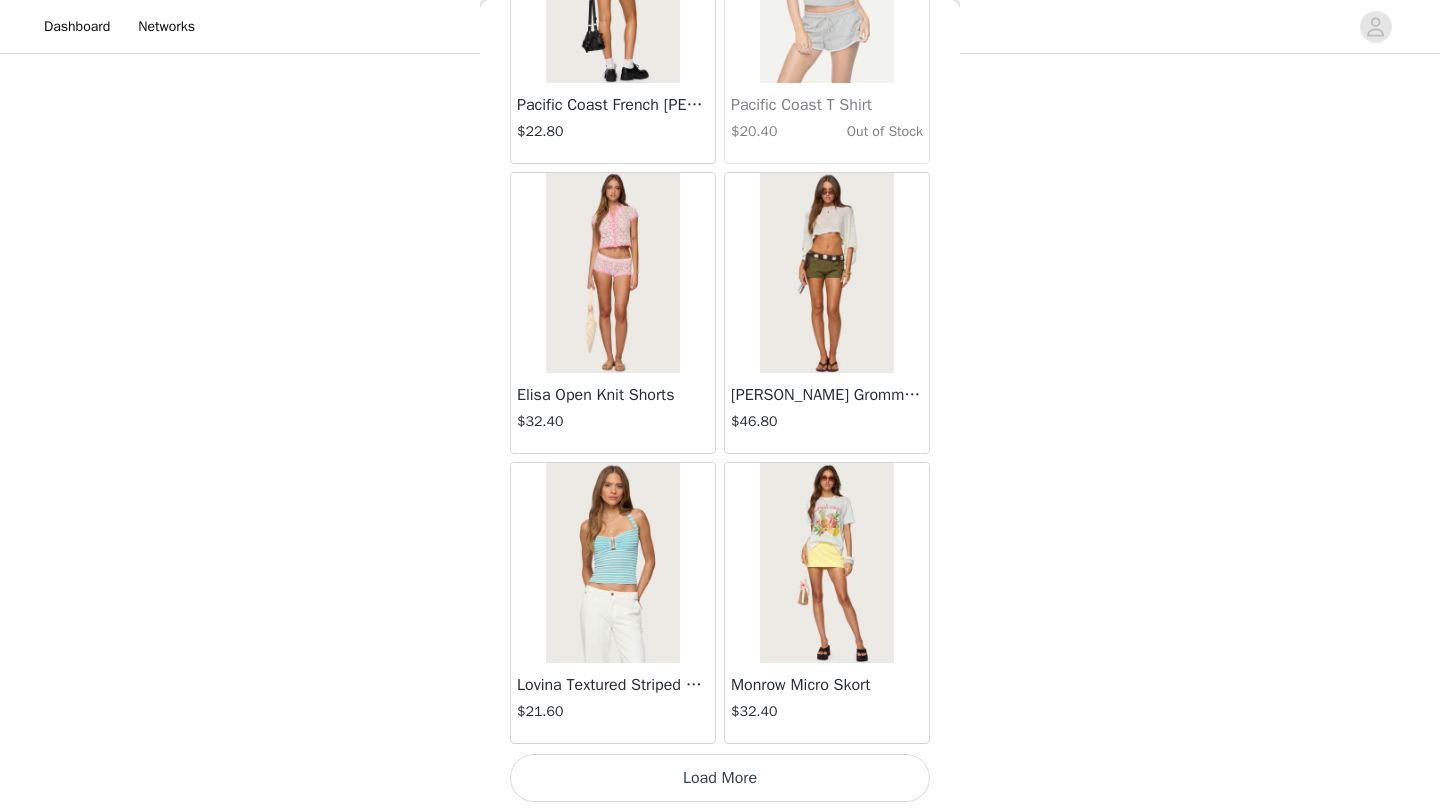 click on "Load More" at bounding box center (720, 778) 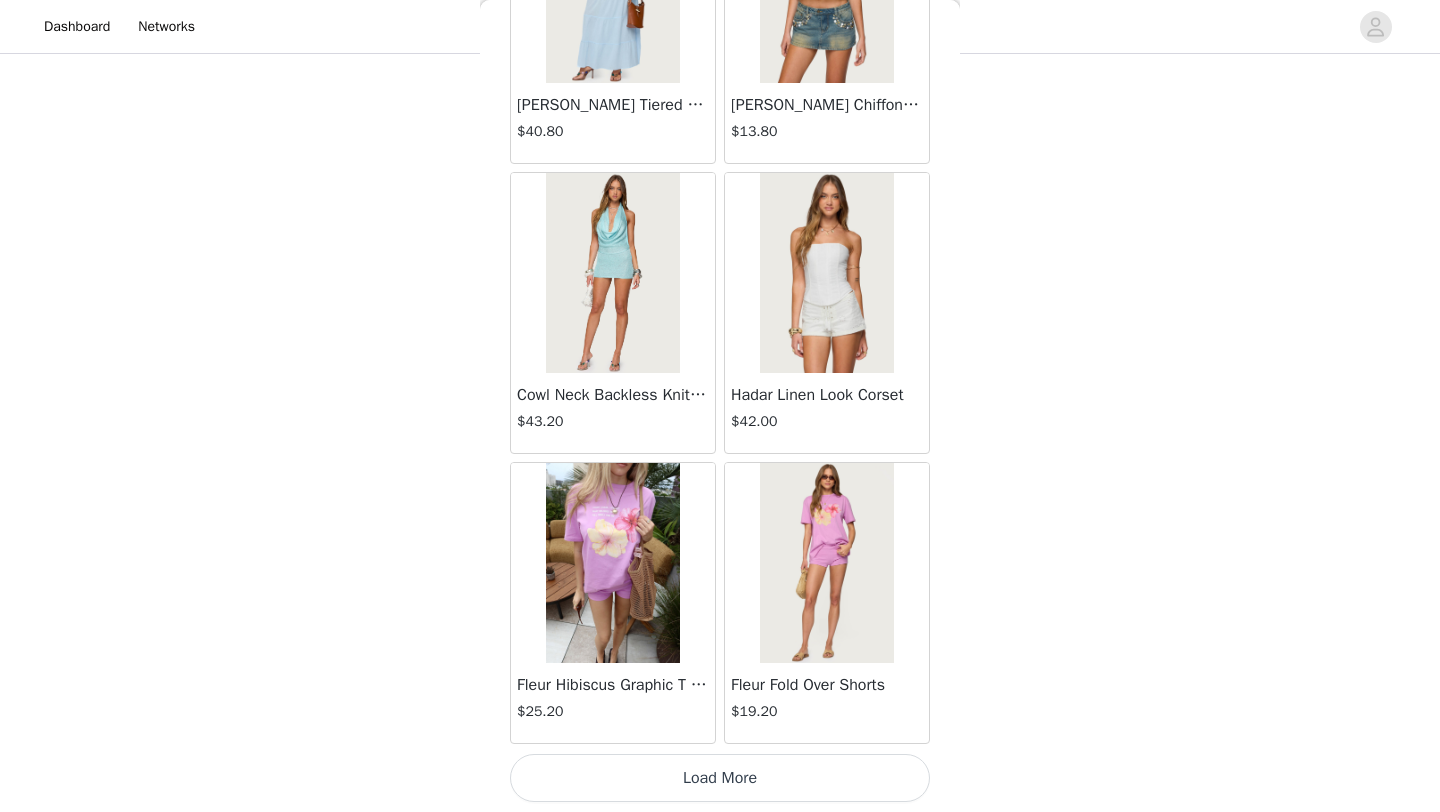 click on "Load More" at bounding box center (720, 778) 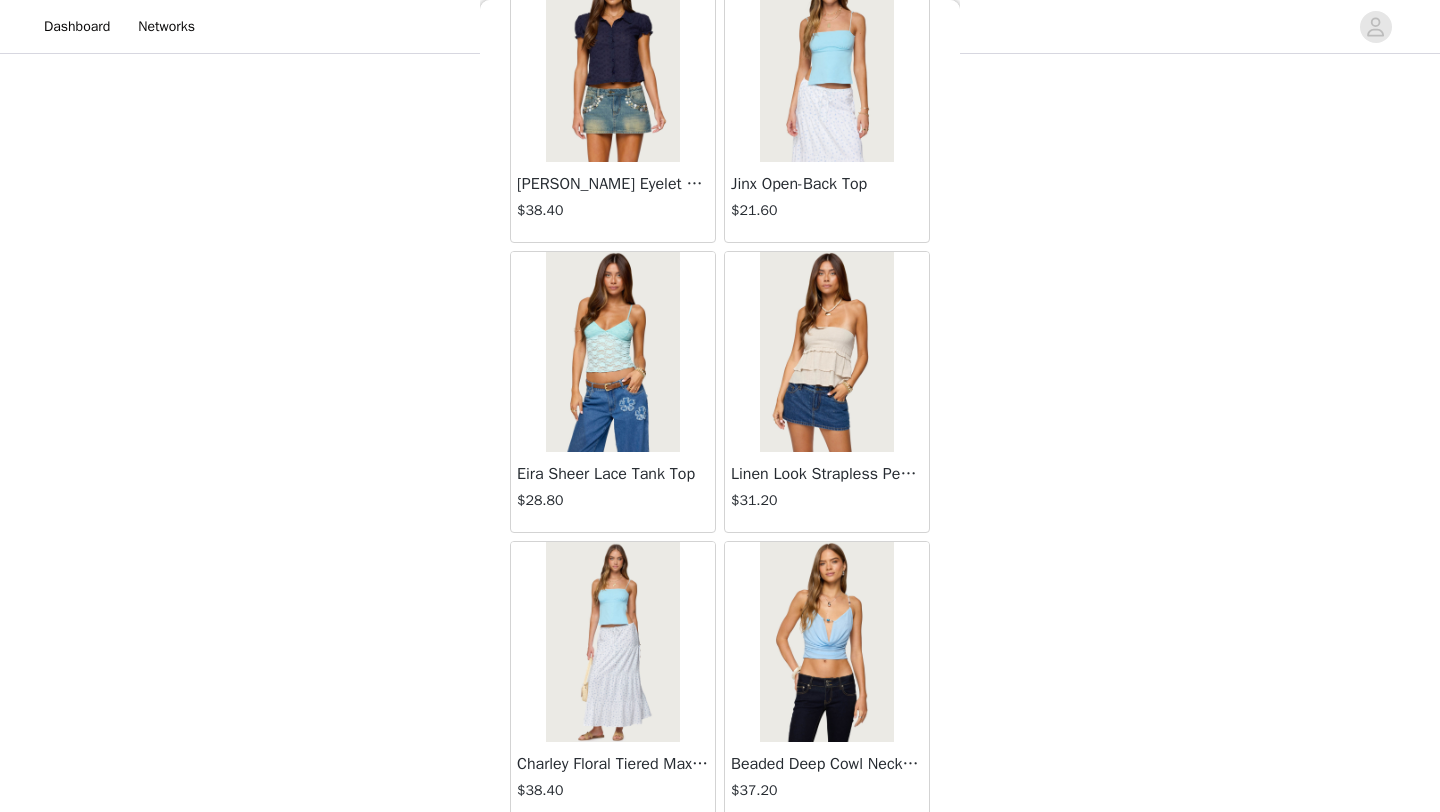 scroll, scrollTop: 16748, scrollLeft: 0, axis: vertical 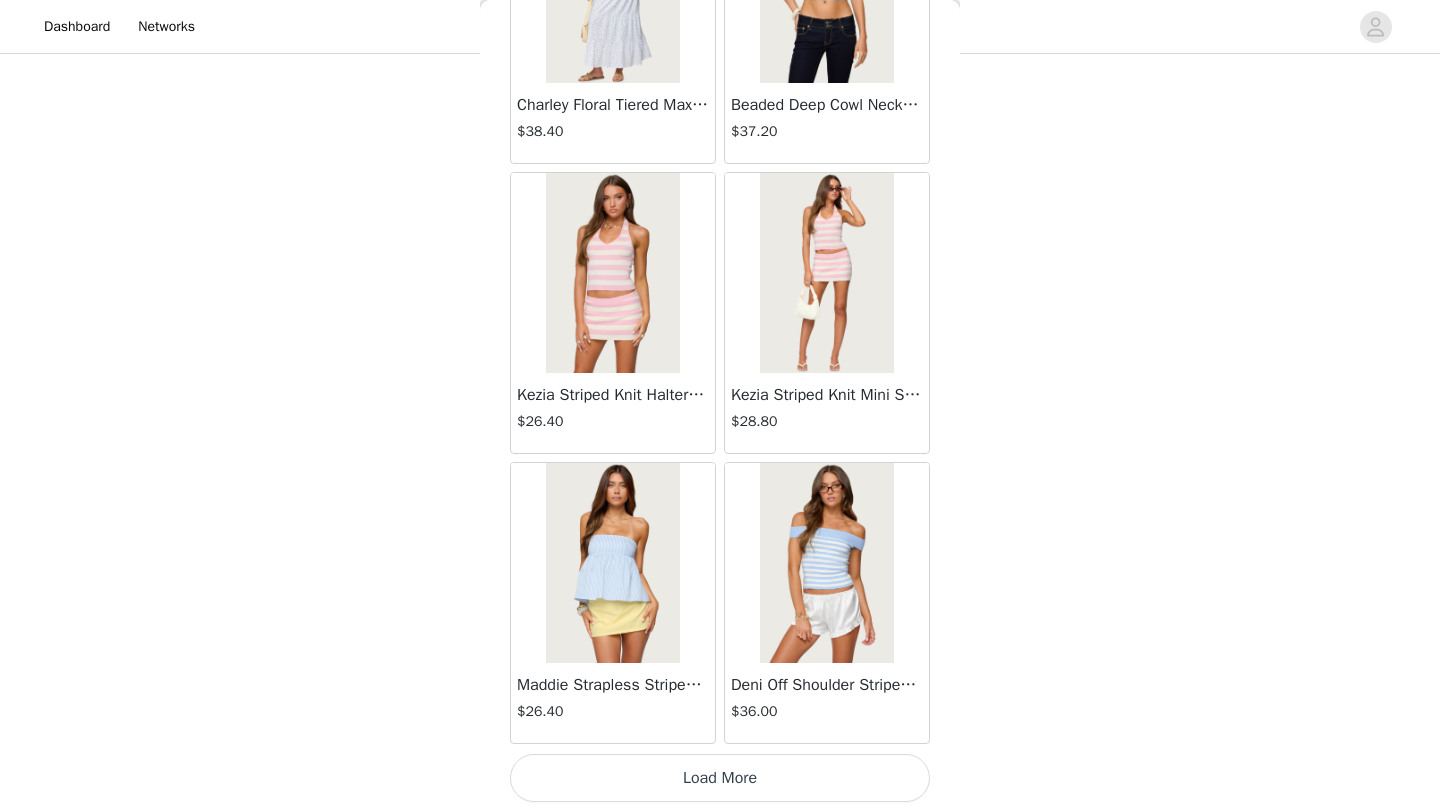 click on "Load More" at bounding box center [720, 778] 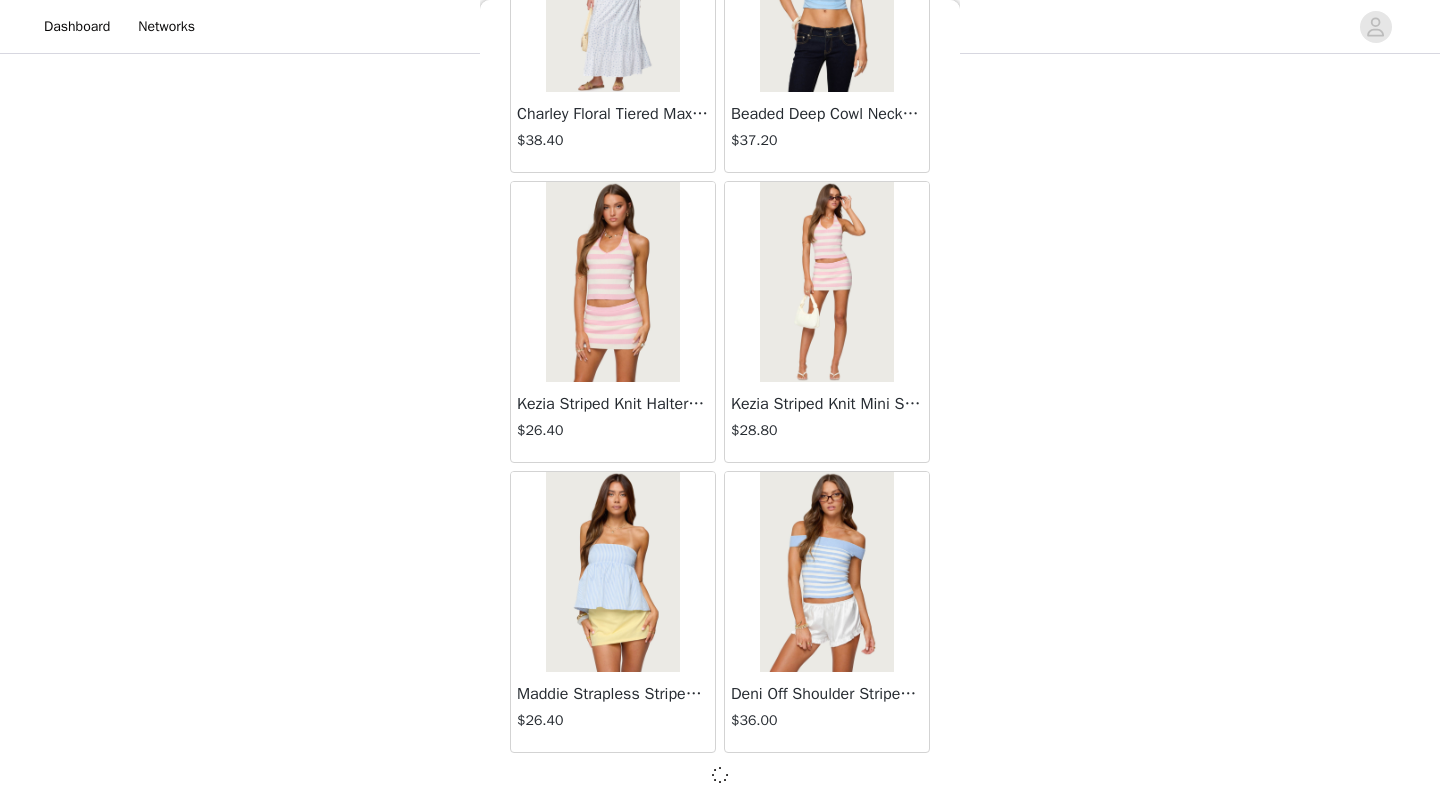 scroll, scrollTop: 16739, scrollLeft: 0, axis: vertical 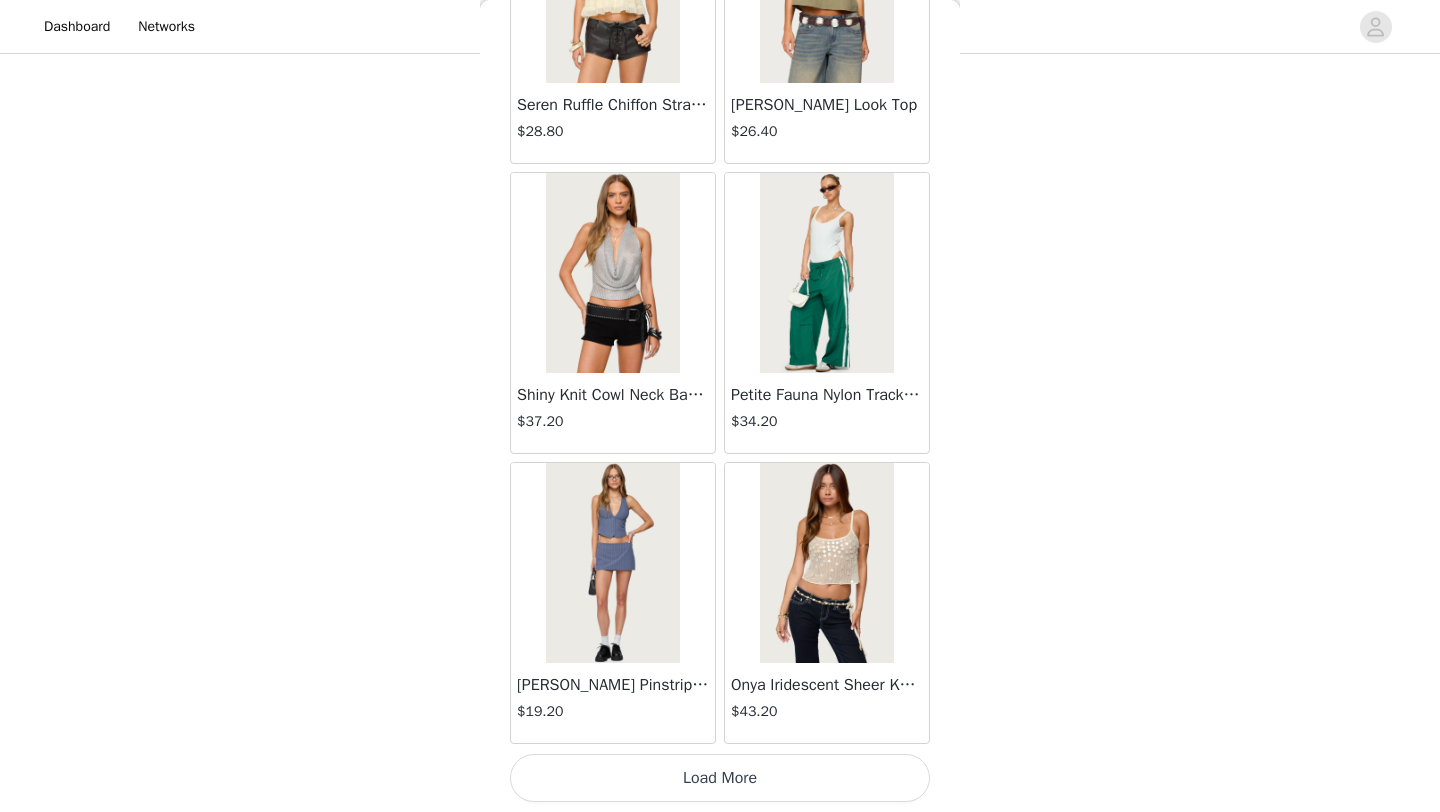 click on "Load More" at bounding box center [720, 778] 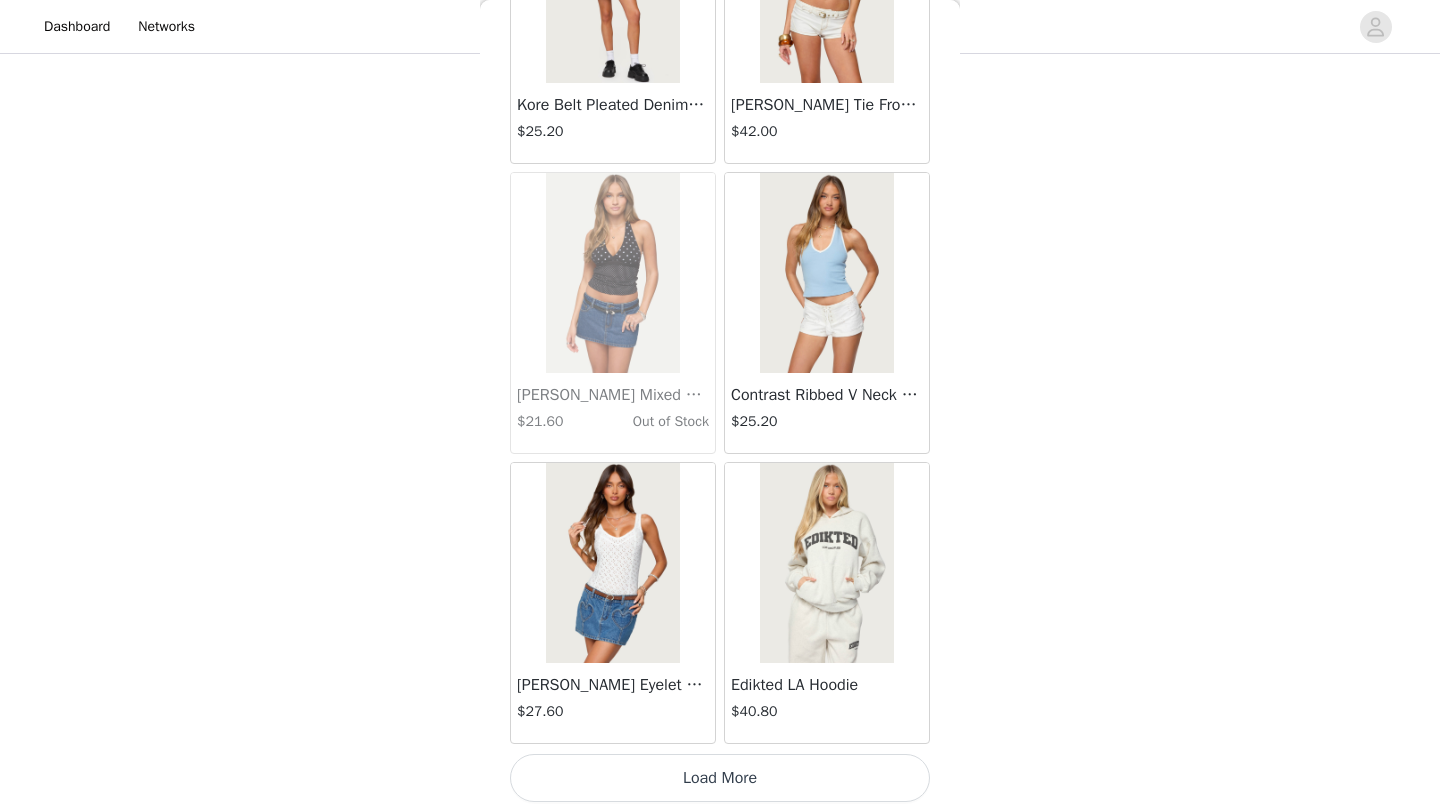 click on "Load More" at bounding box center [720, 778] 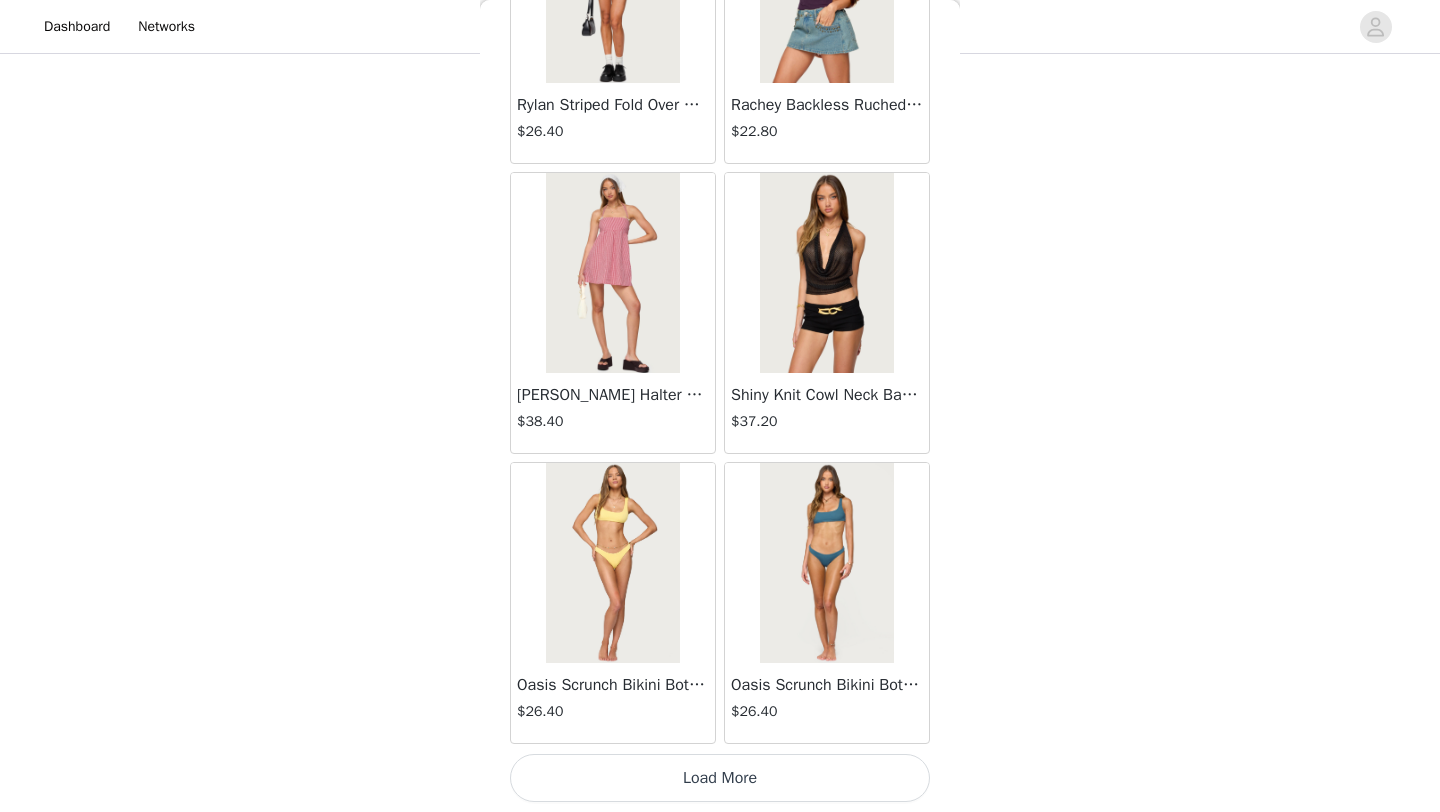 click on "Load More" at bounding box center [720, 778] 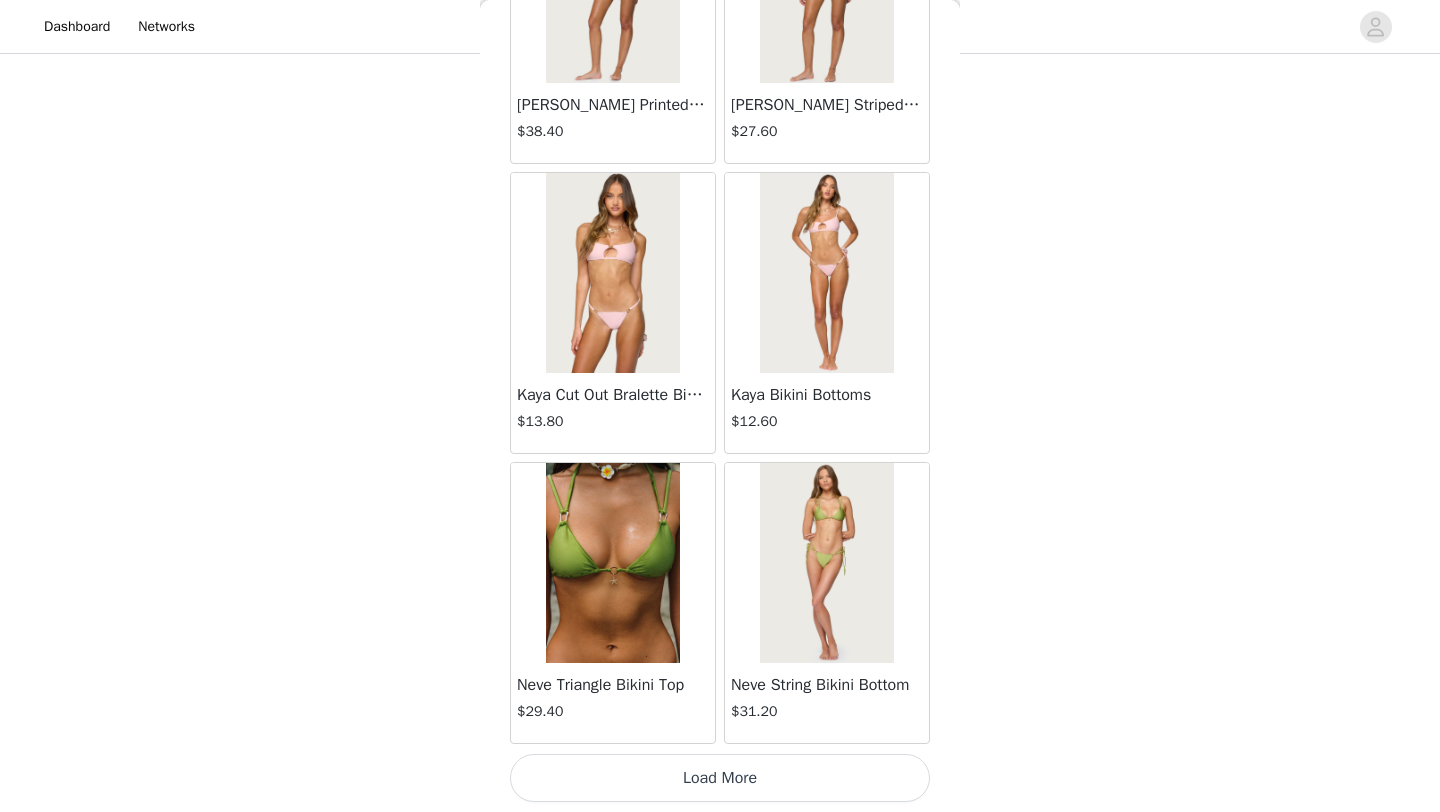 click on "Load More" at bounding box center [720, 778] 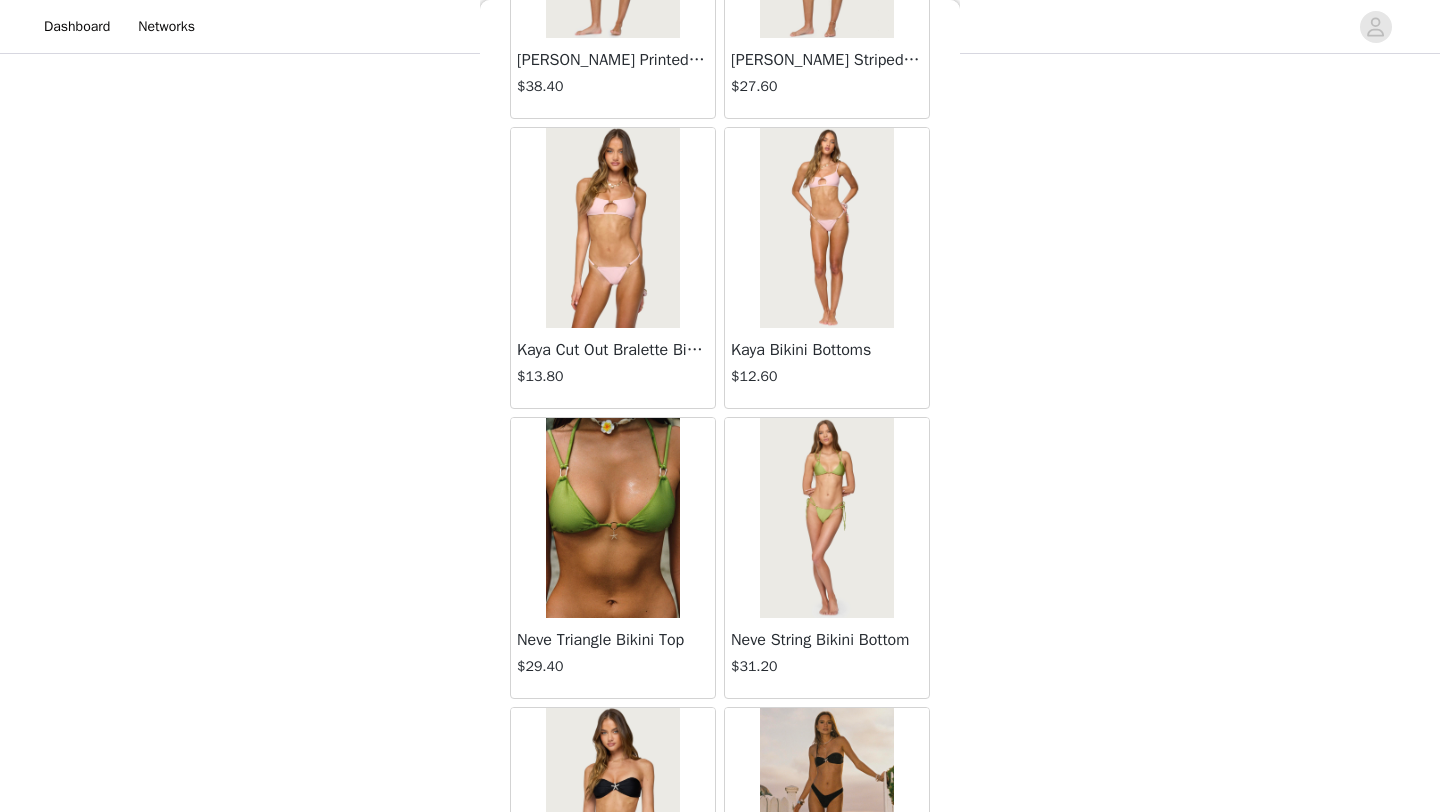 scroll, scrollTop: 28396, scrollLeft: 0, axis: vertical 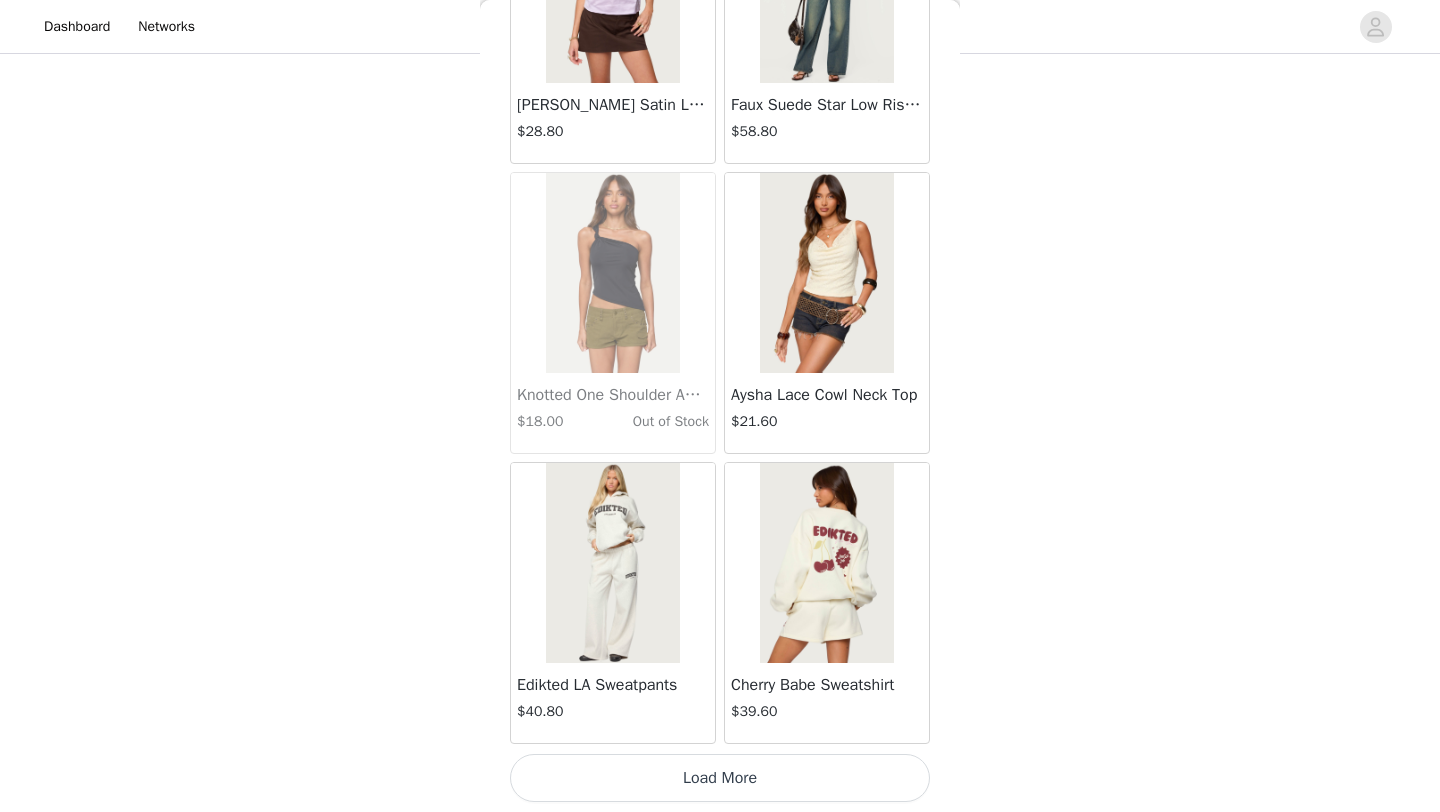 click on "Load More" at bounding box center [720, 778] 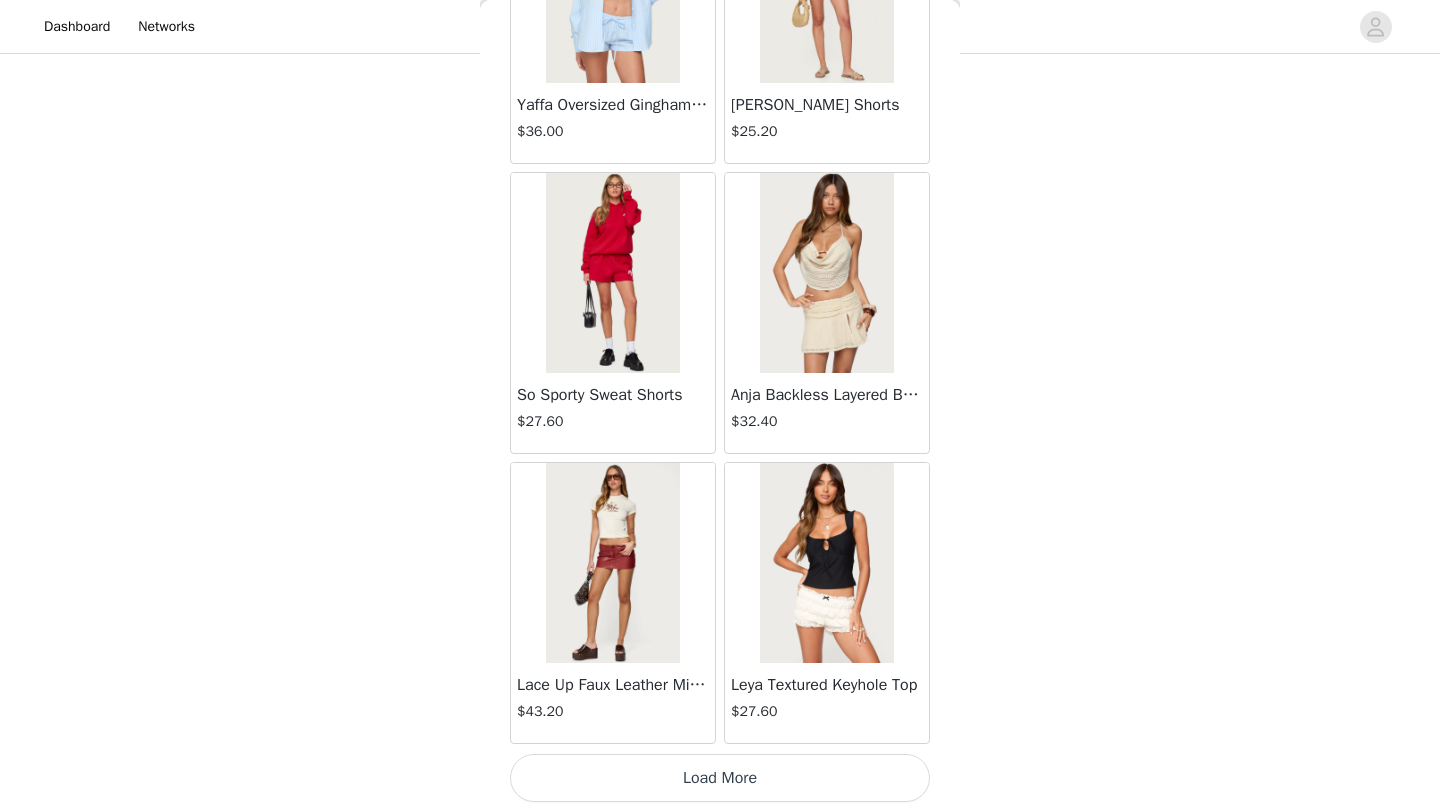 click on "Load More" at bounding box center (720, 778) 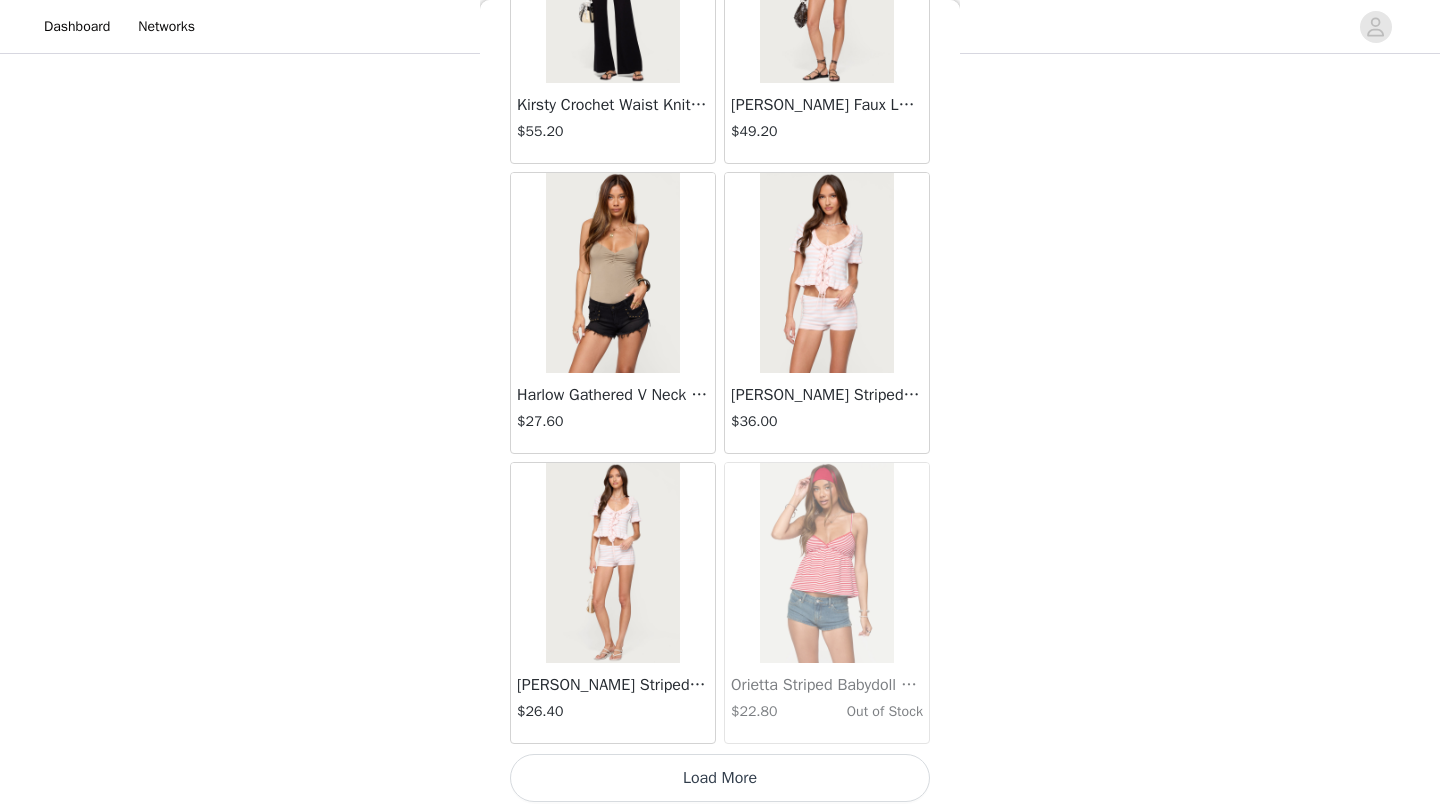 click on "Load More" at bounding box center [720, 778] 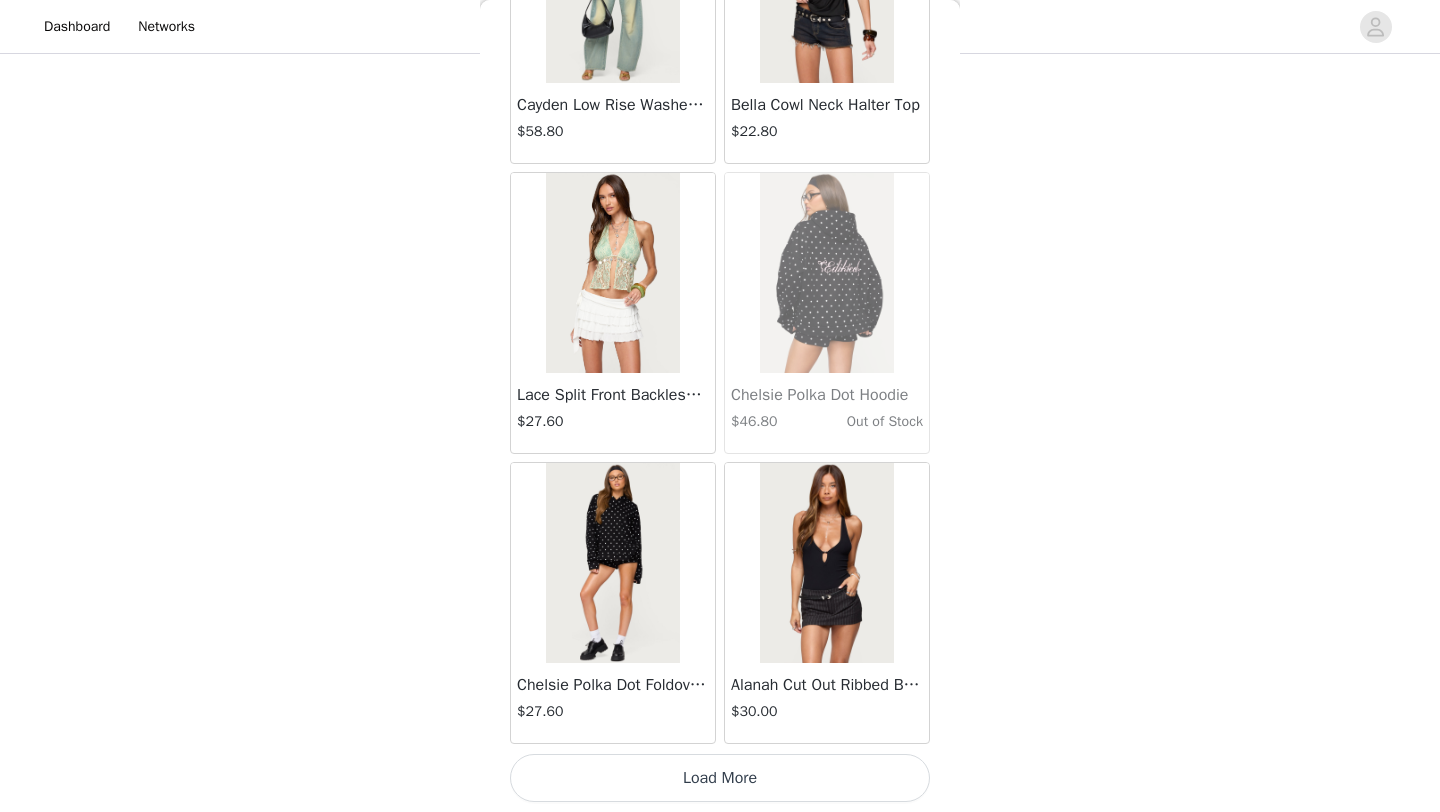 click on "Load More" at bounding box center (720, 778) 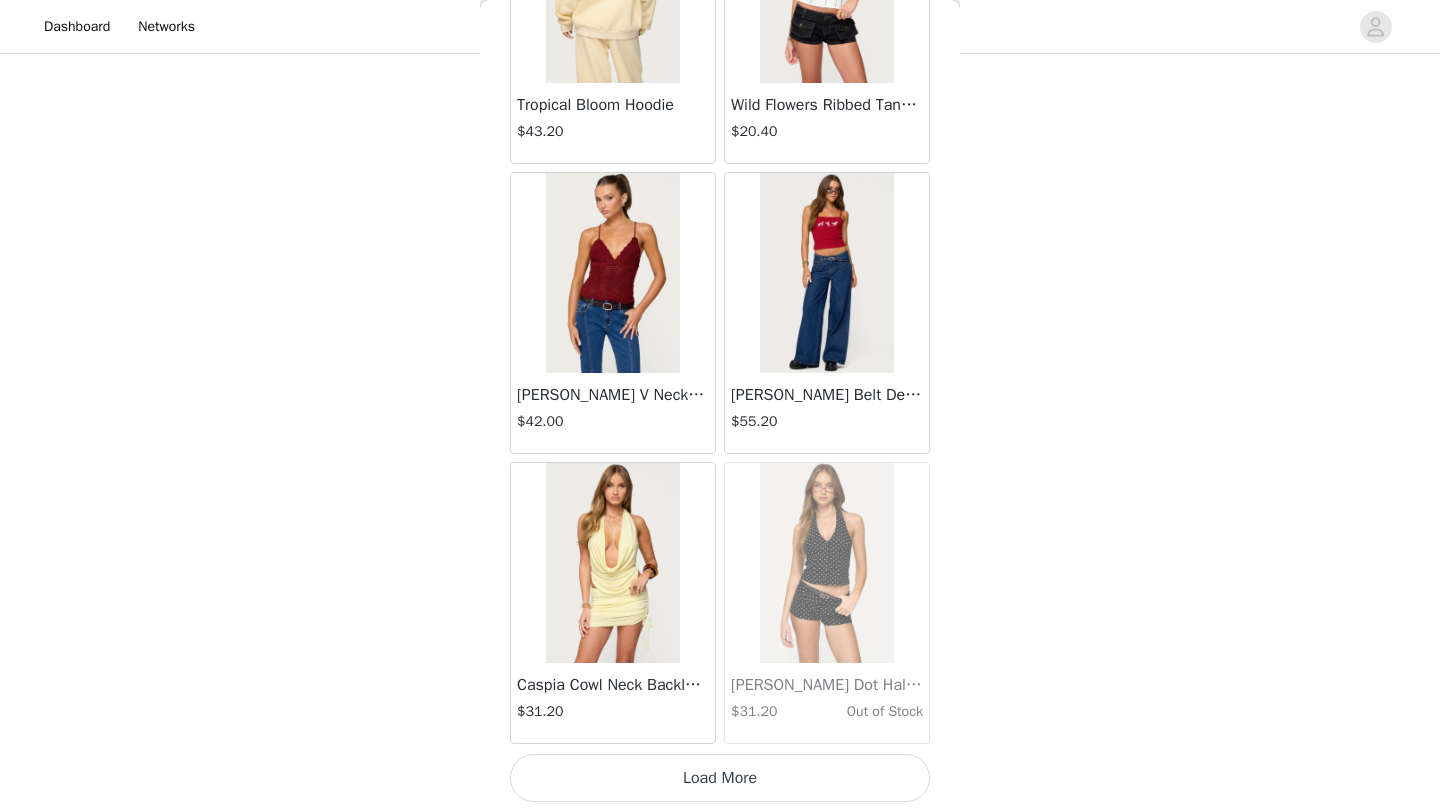 click on "Load More" at bounding box center (720, 778) 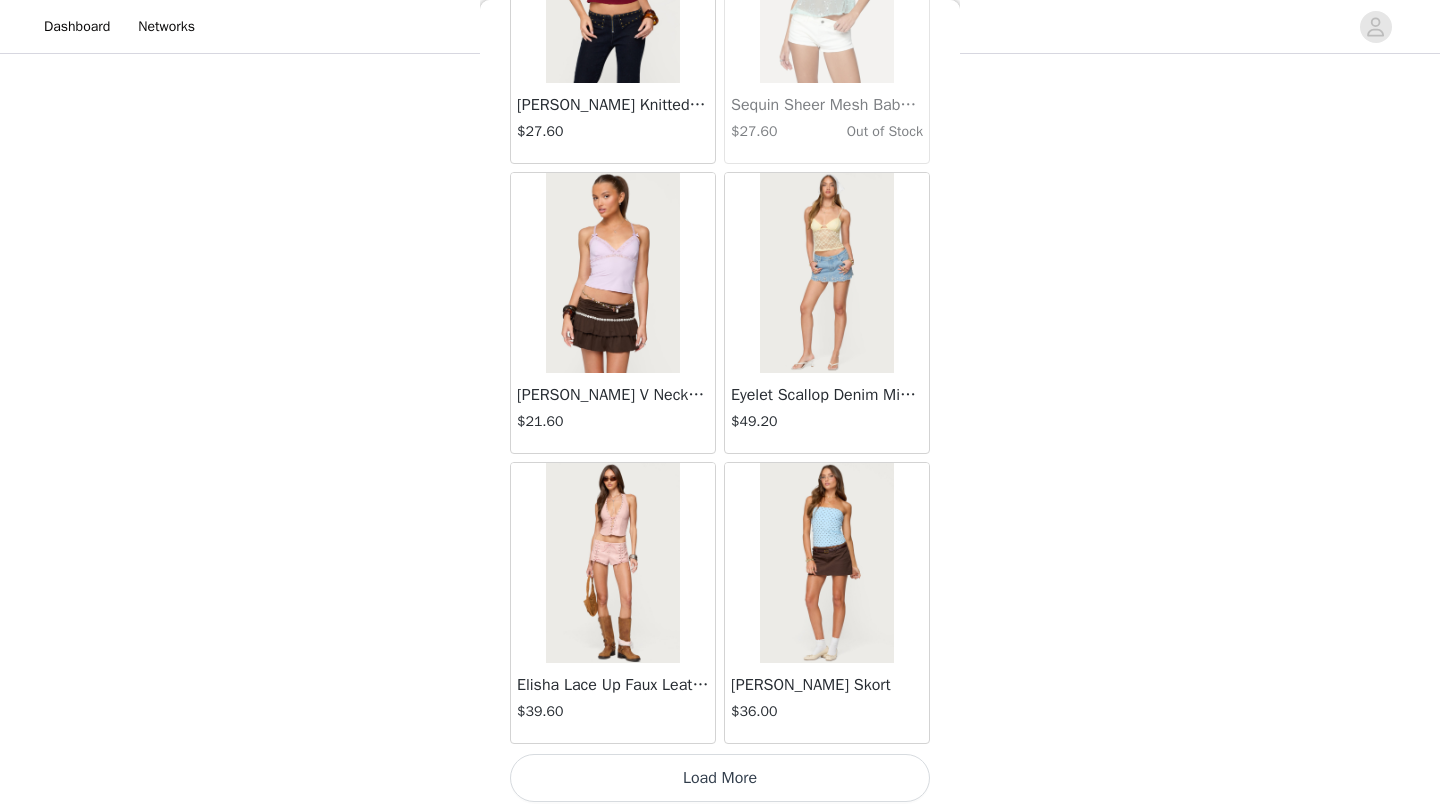 click on "Load More" at bounding box center (720, 778) 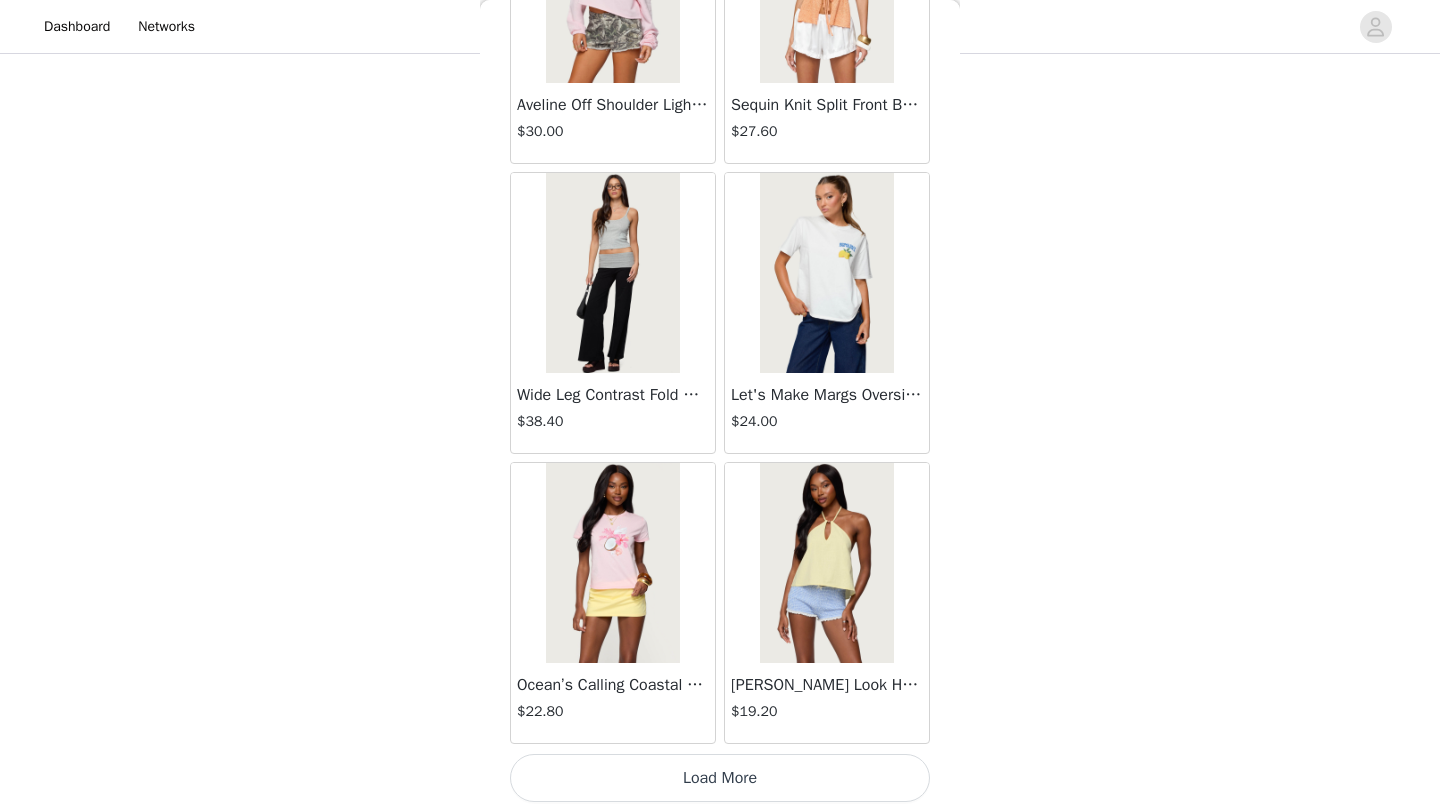 click on "Load More" at bounding box center [720, 778] 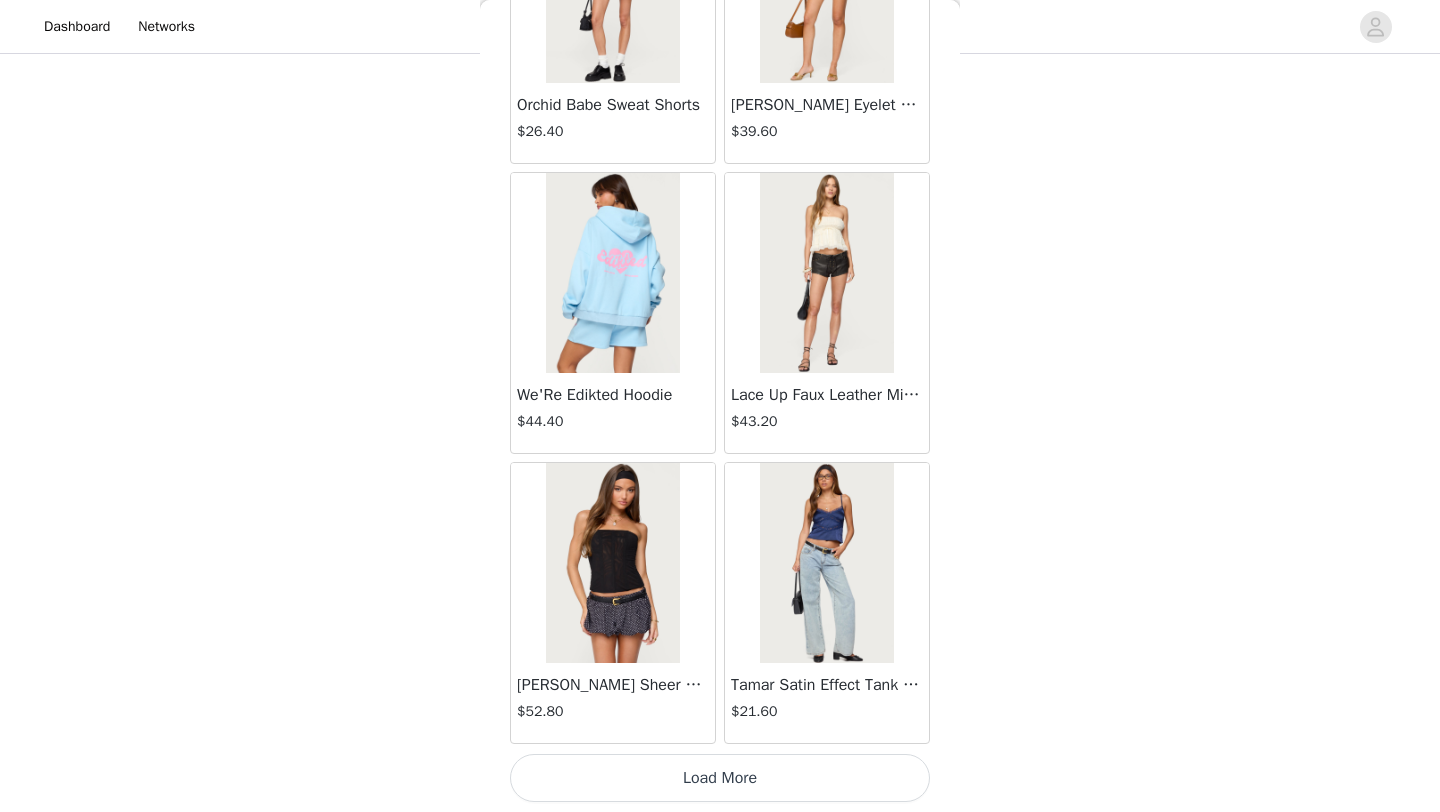 click on "Load More" at bounding box center (720, 778) 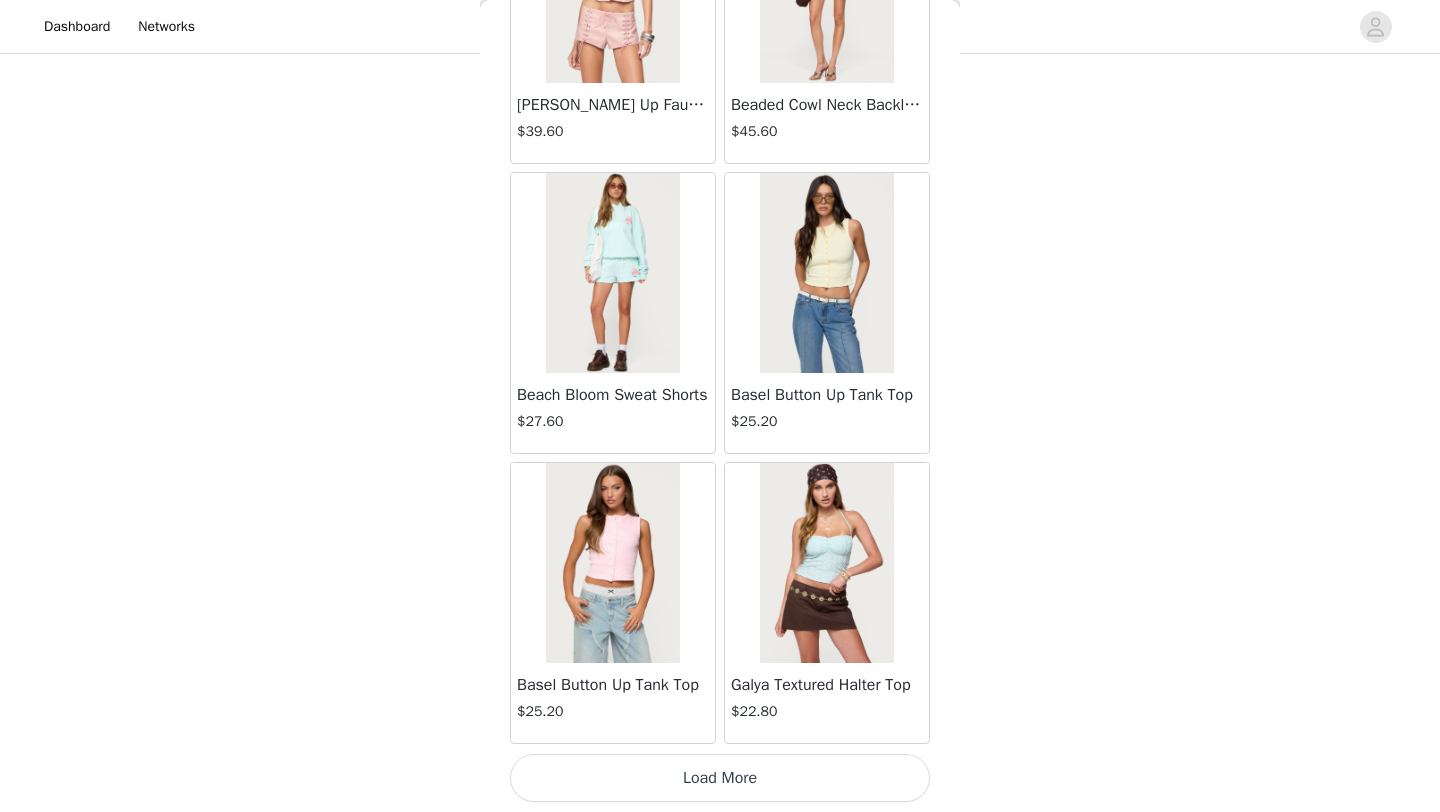 click on "Load More" at bounding box center [720, 778] 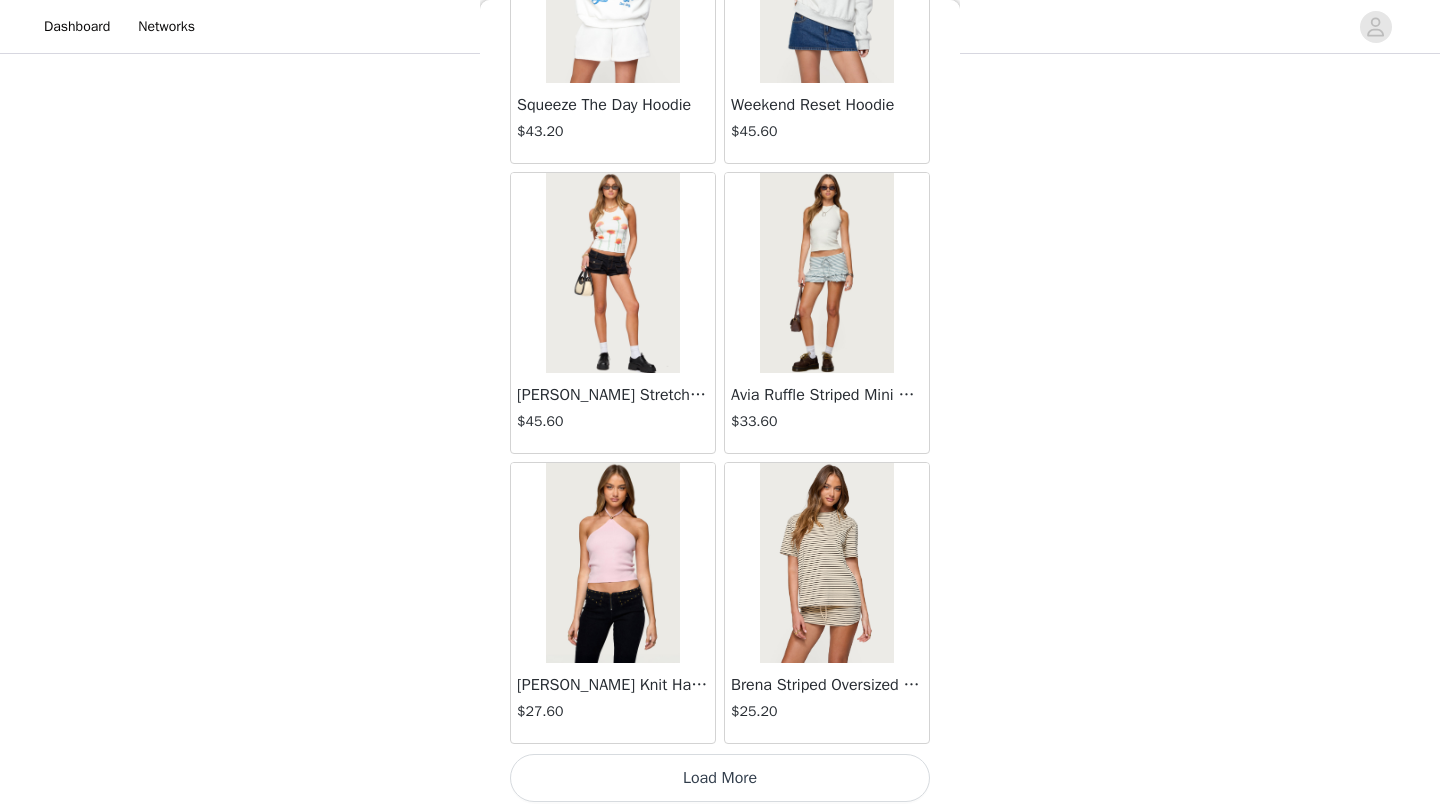 click on "Load More" at bounding box center [720, 778] 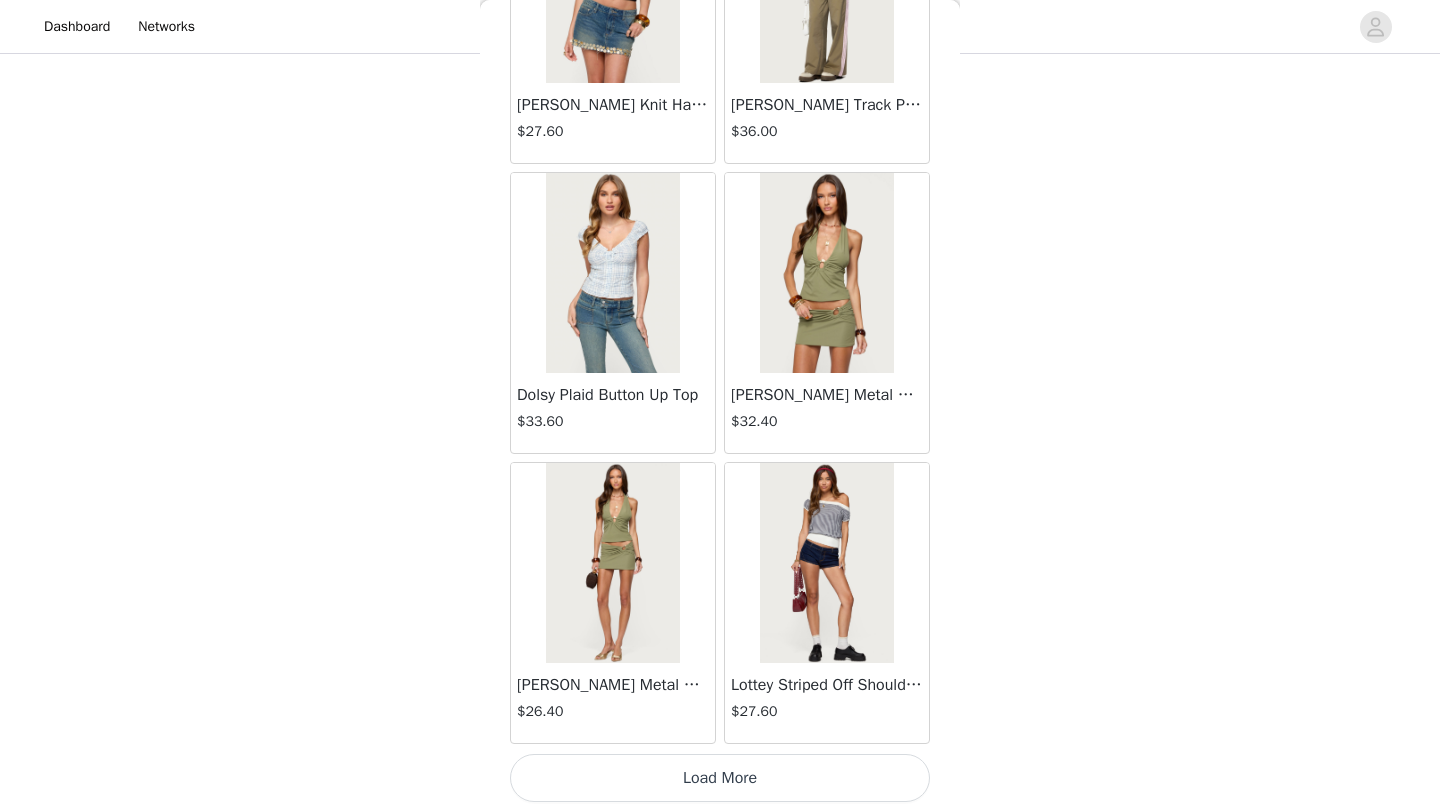 click on "Load More" at bounding box center [720, 778] 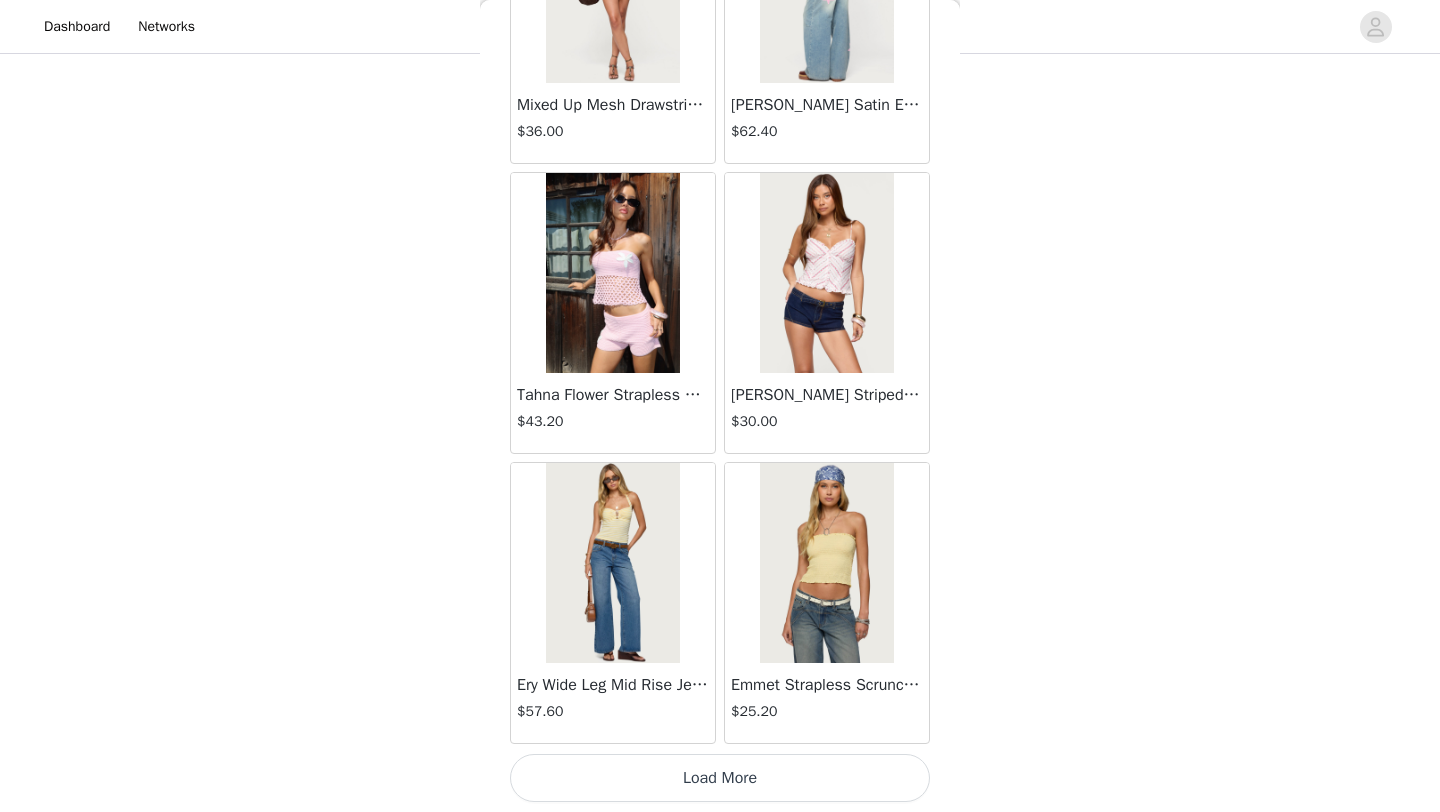 click on "Load More" at bounding box center [720, 778] 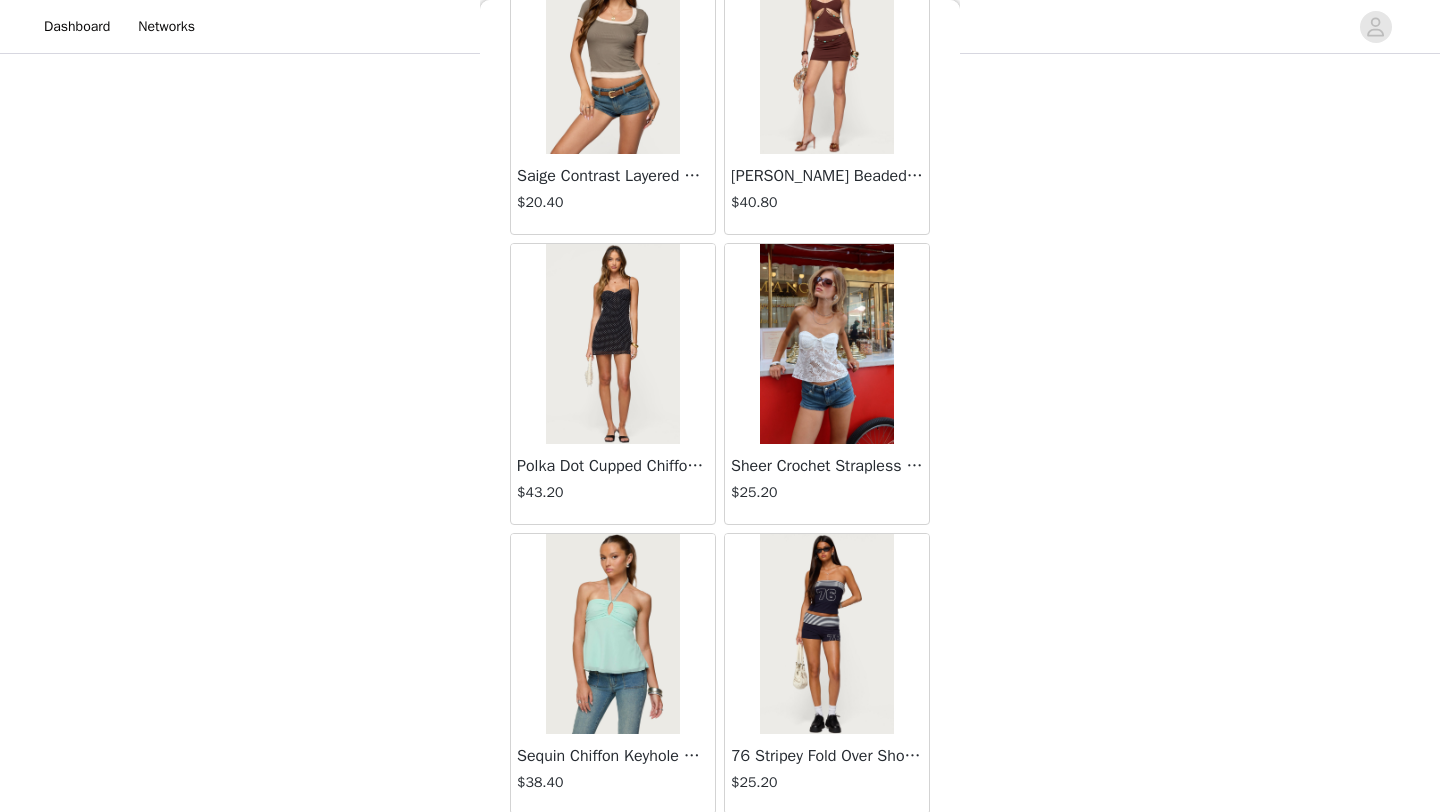 scroll, scrollTop: 66048, scrollLeft: 0, axis: vertical 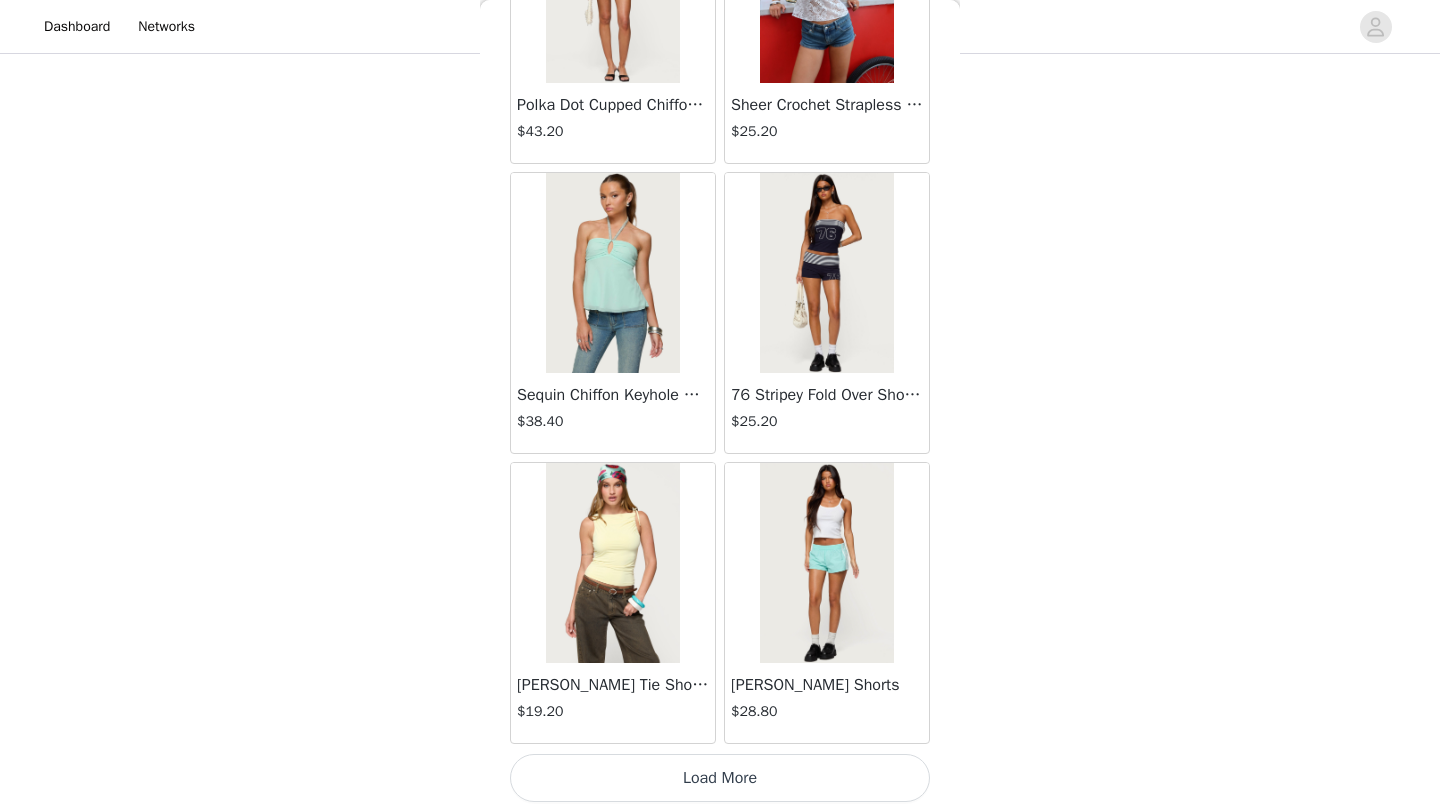 click on "Lovina Grommet Pleated Mini Skort   $16.80       Metallic & Sequin Textured Tank Top   $27.60       Nelley Backless Beaded Sequin Chiffon Top   $36.00       [PERSON_NAME] Asymmetric One Shoulder Crochet Top   $21.60       [PERSON_NAME] Plaid Micro Shorts   $30.00       [PERSON_NAME] Floral Texured Sheer Halter Top   $27.60       Maree Bead V Neck Top   $22.80       Maree Bead Cut Out Mini Skirt   $20.40       [PERSON_NAME] Cut Out Halter Top   $28.80       Juney Pinstripe Tailored Button Up Shirt   $36.00       Avenly Striped Tie Front Babydoll Top   $27.60       [PERSON_NAME] Studded Grommet Tube Top   $30.00       Avalai Linen Look Mini Skort   $38.40       Beaded Deep Cowl Neck Backless Top   $37.20       Frayed Pleated Denim Mini Skort   $16.00       Klay Linen Look Pleated Mini Skort   $14.40       Contrast Lace Asymmetric Off Shoulder Top   $14.40       [PERSON_NAME] Split Front Sheer Mesh Top   $28.80       Zigzag Stripe Shorts   $22.80       Astra Beaded Sheer Strapless Top   $39.60       Beaded Floral Embroidered Tank Top   $38.40" at bounding box center [720, -32570] 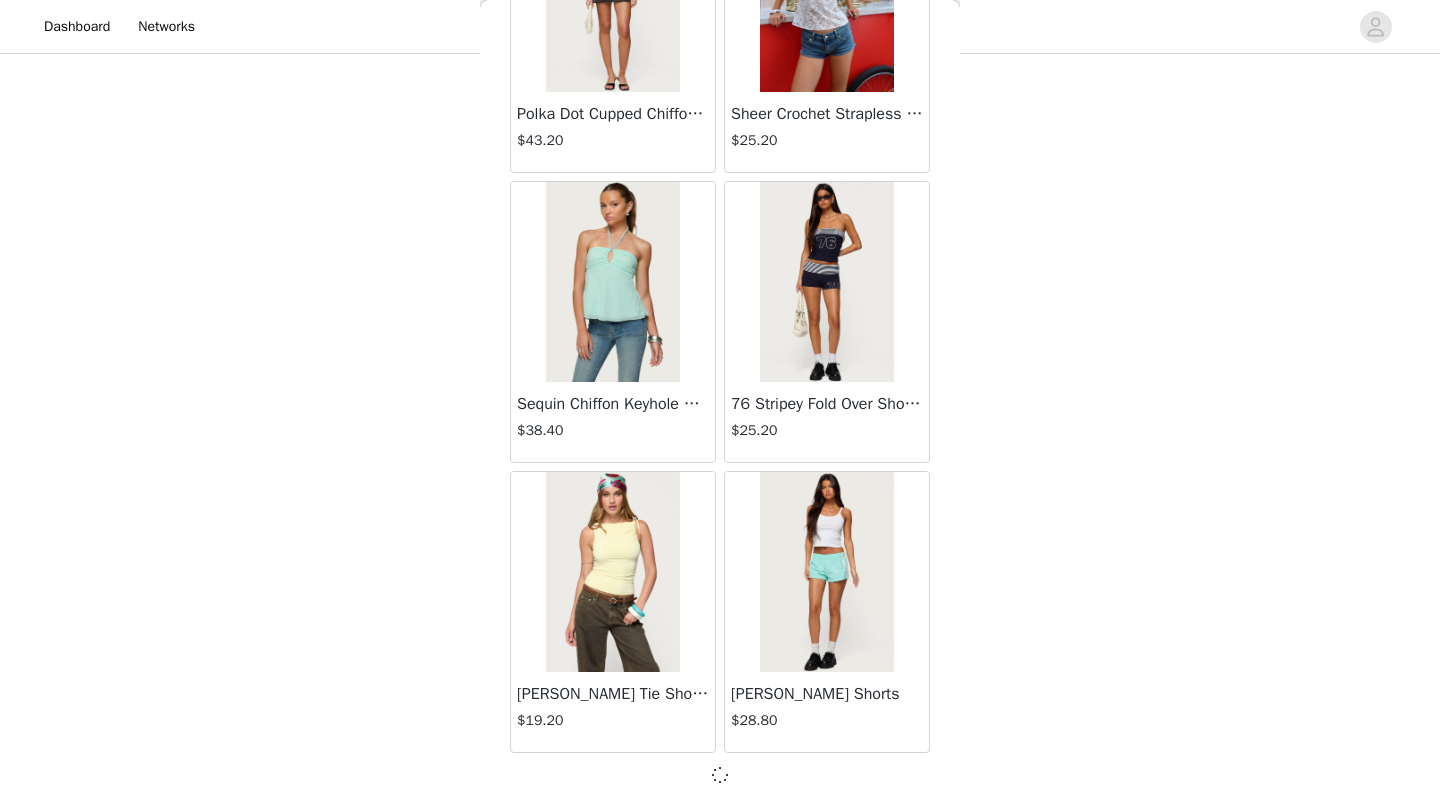 scroll, scrollTop: 66039, scrollLeft: 0, axis: vertical 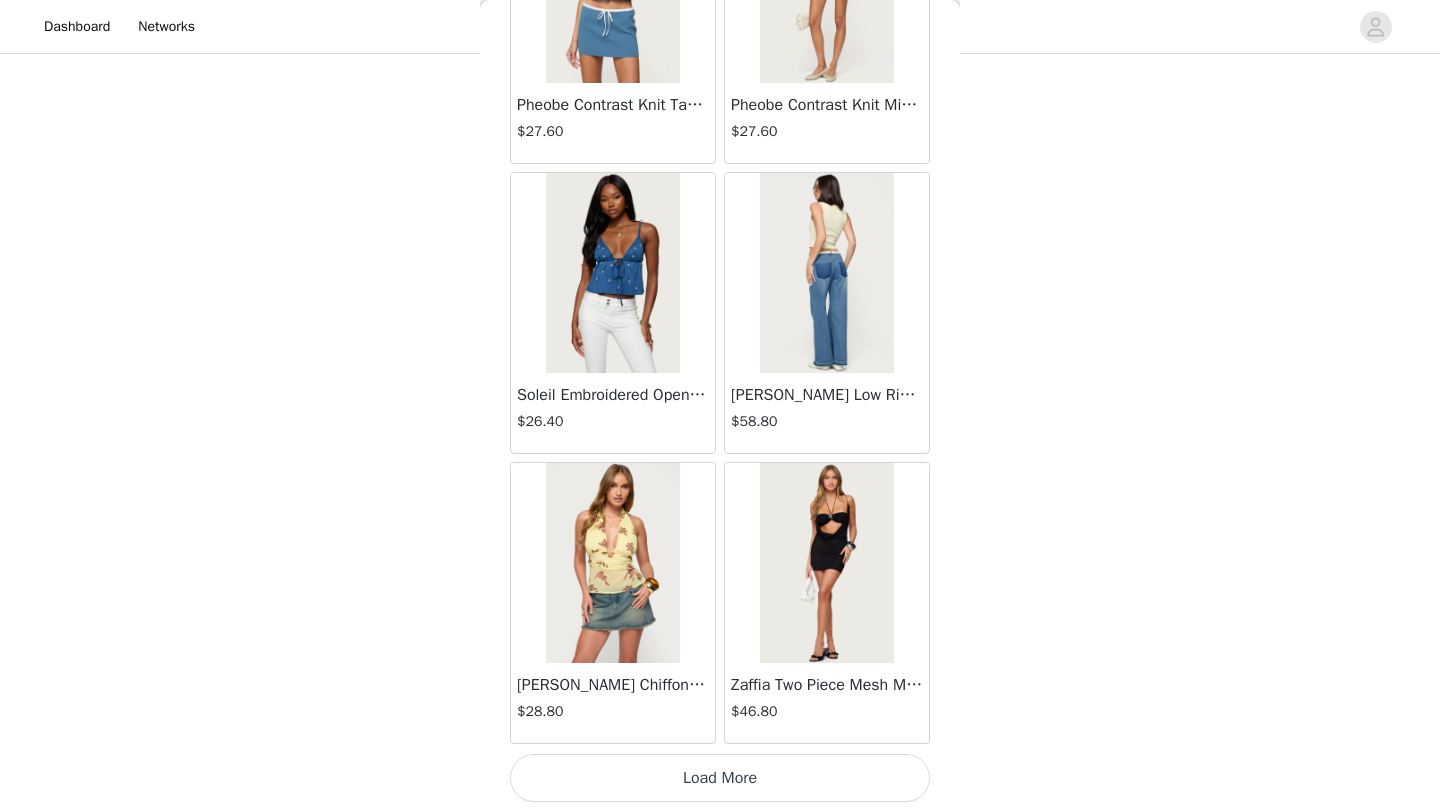 click on "Load More" at bounding box center (720, 778) 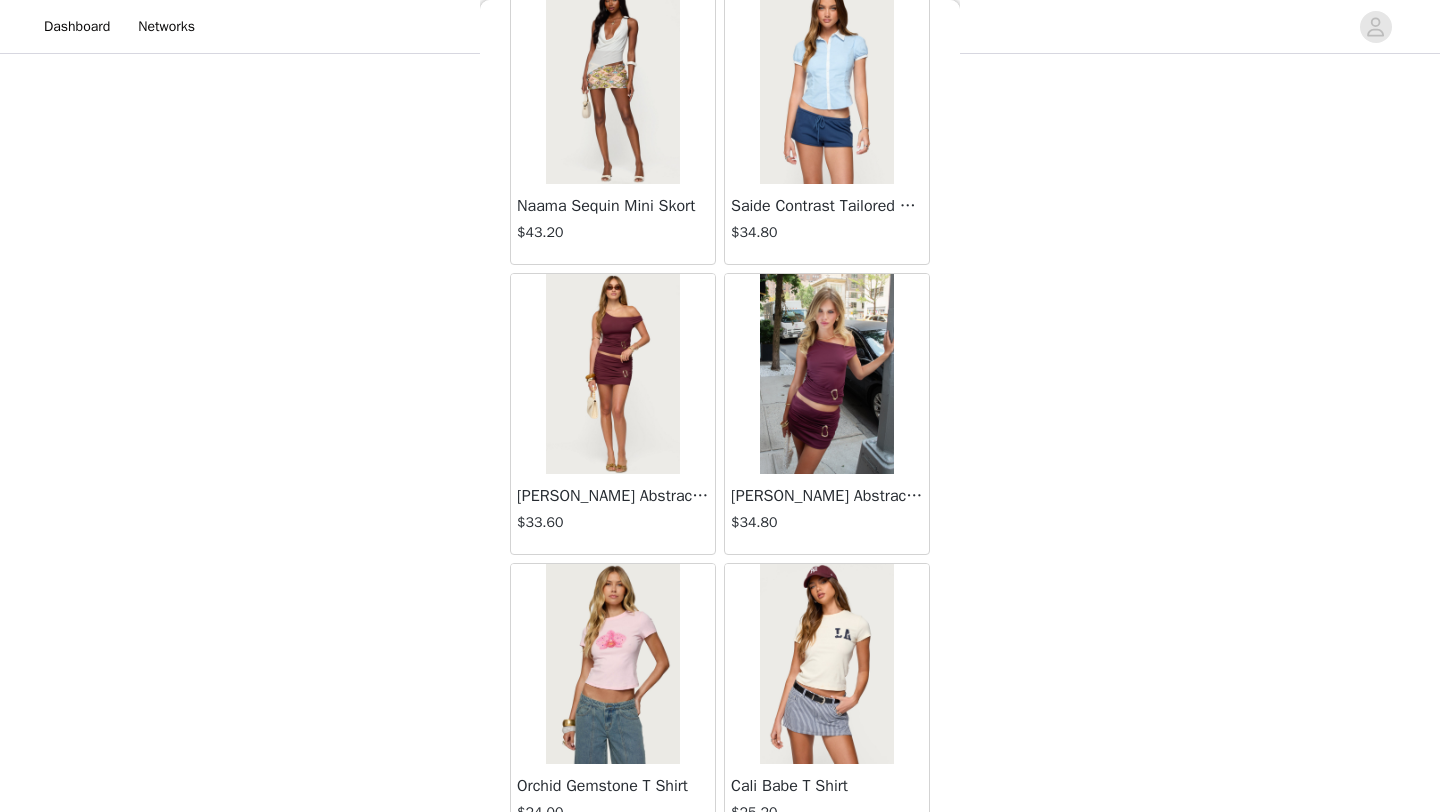 scroll, scrollTop: 71204, scrollLeft: 0, axis: vertical 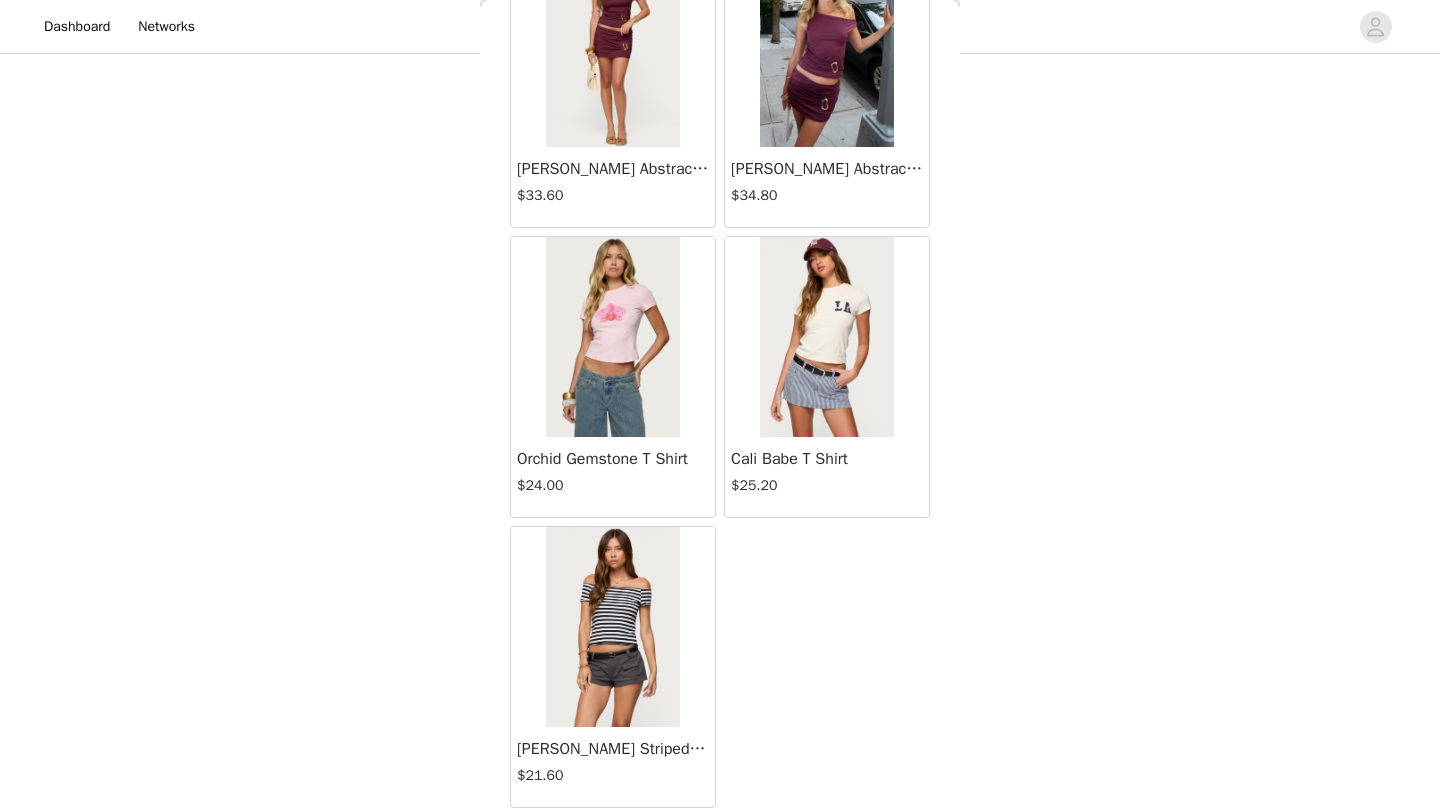 click on "[PERSON_NAME] Striped Off Shoulder Top   $21.60" at bounding box center [613, 767] 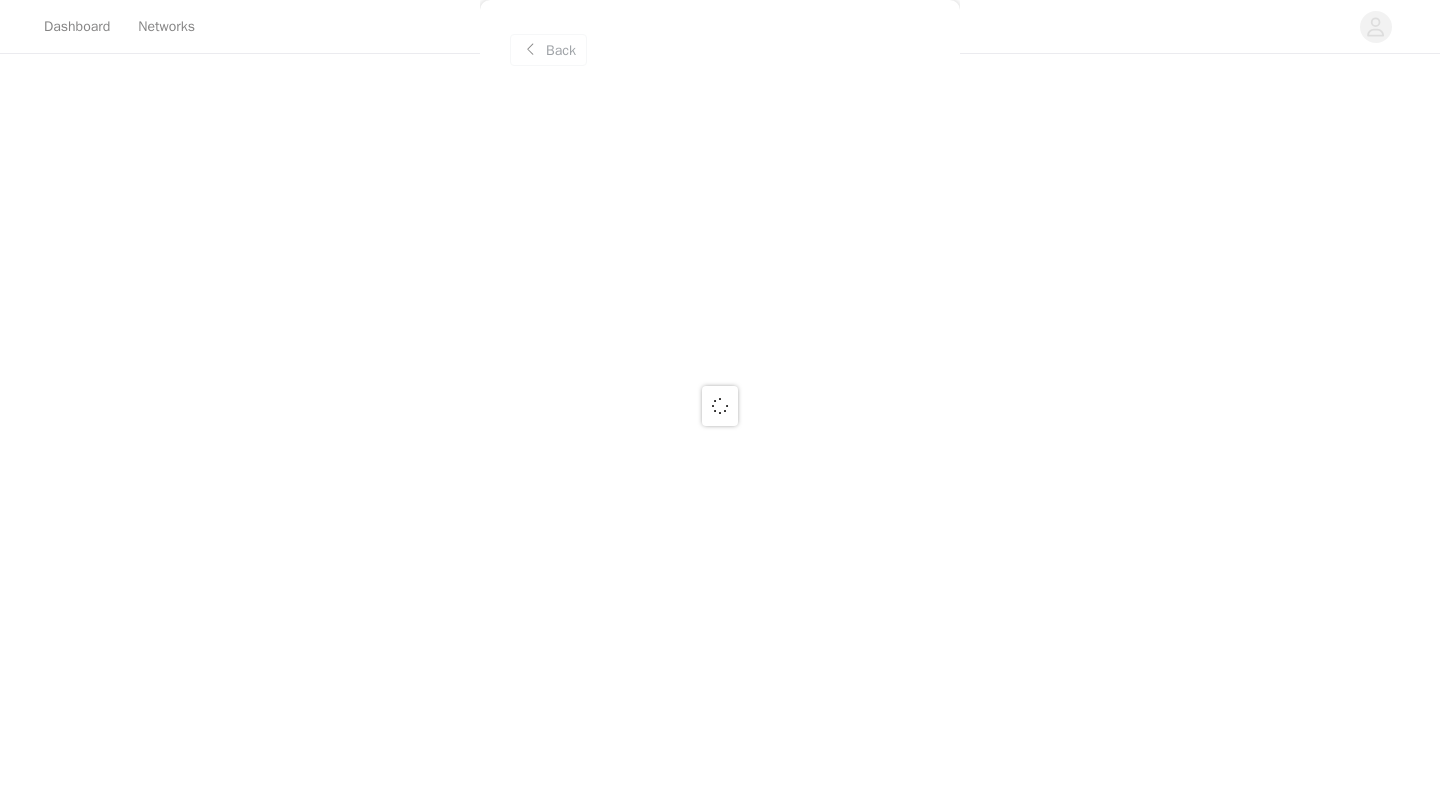 scroll, scrollTop: 0, scrollLeft: 0, axis: both 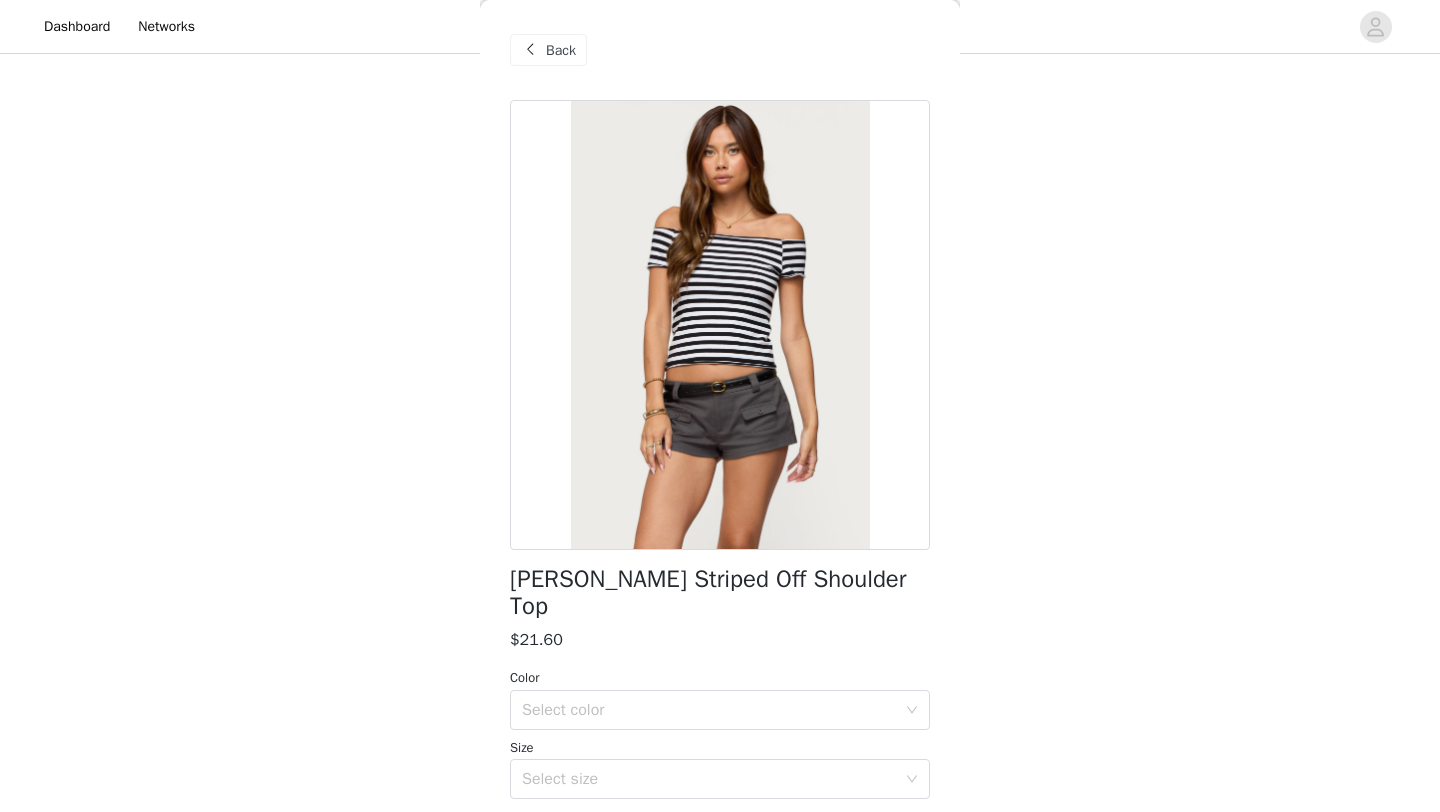 click on "Back" at bounding box center [561, 50] 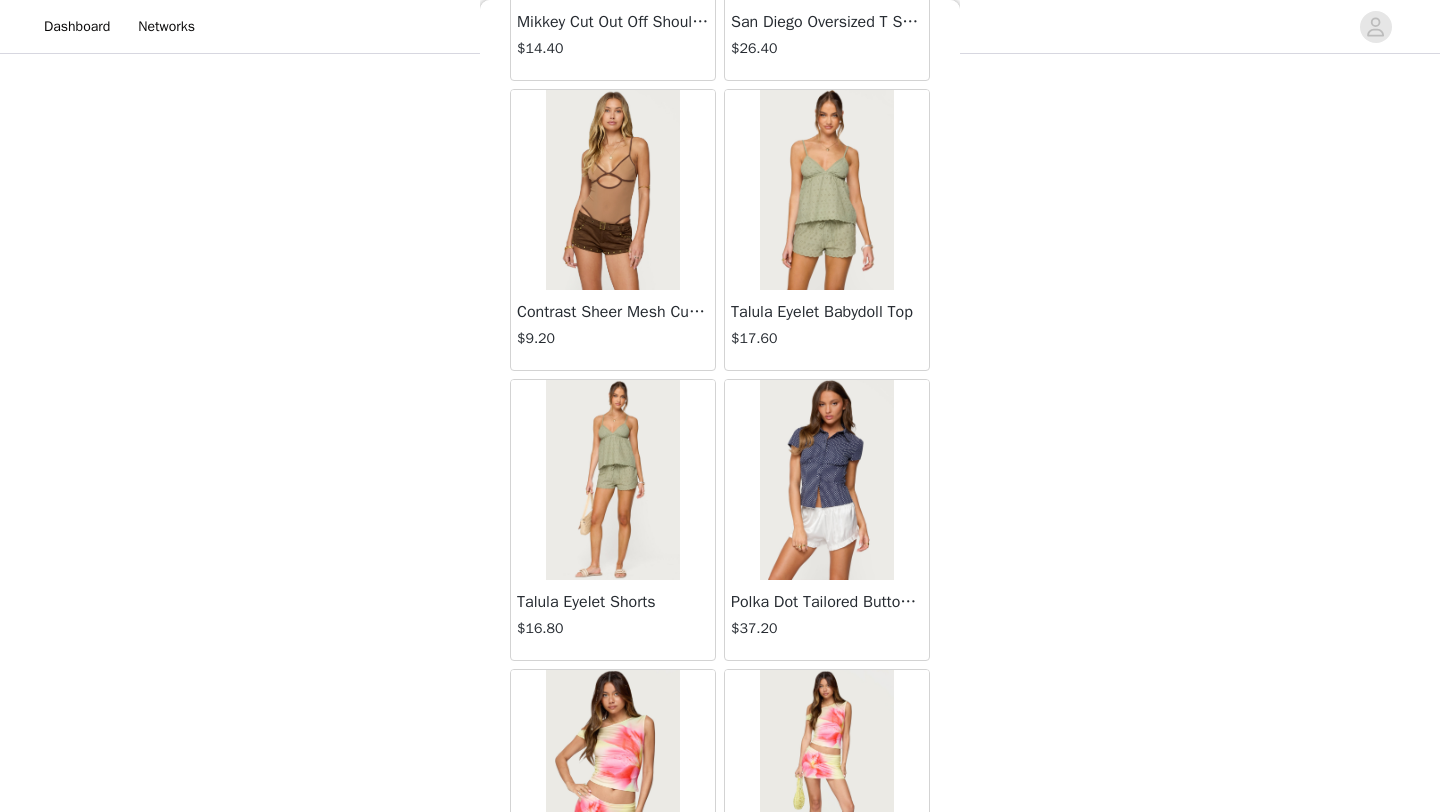 scroll, scrollTop: 3782, scrollLeft: 0, axis: vertical 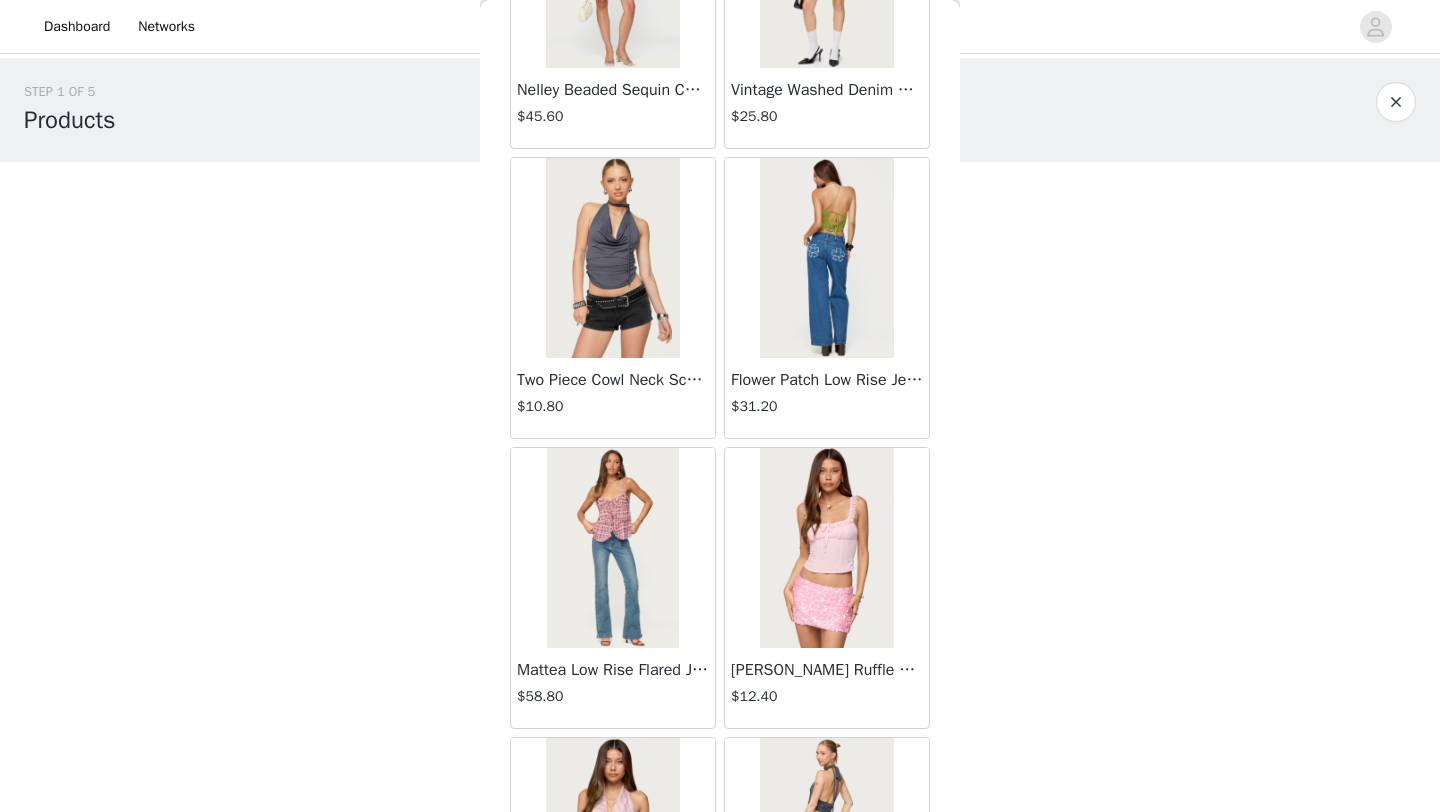 click on "Two Piece Cowl Neck Scarf Halter Top" at bounding box center [613, 380] 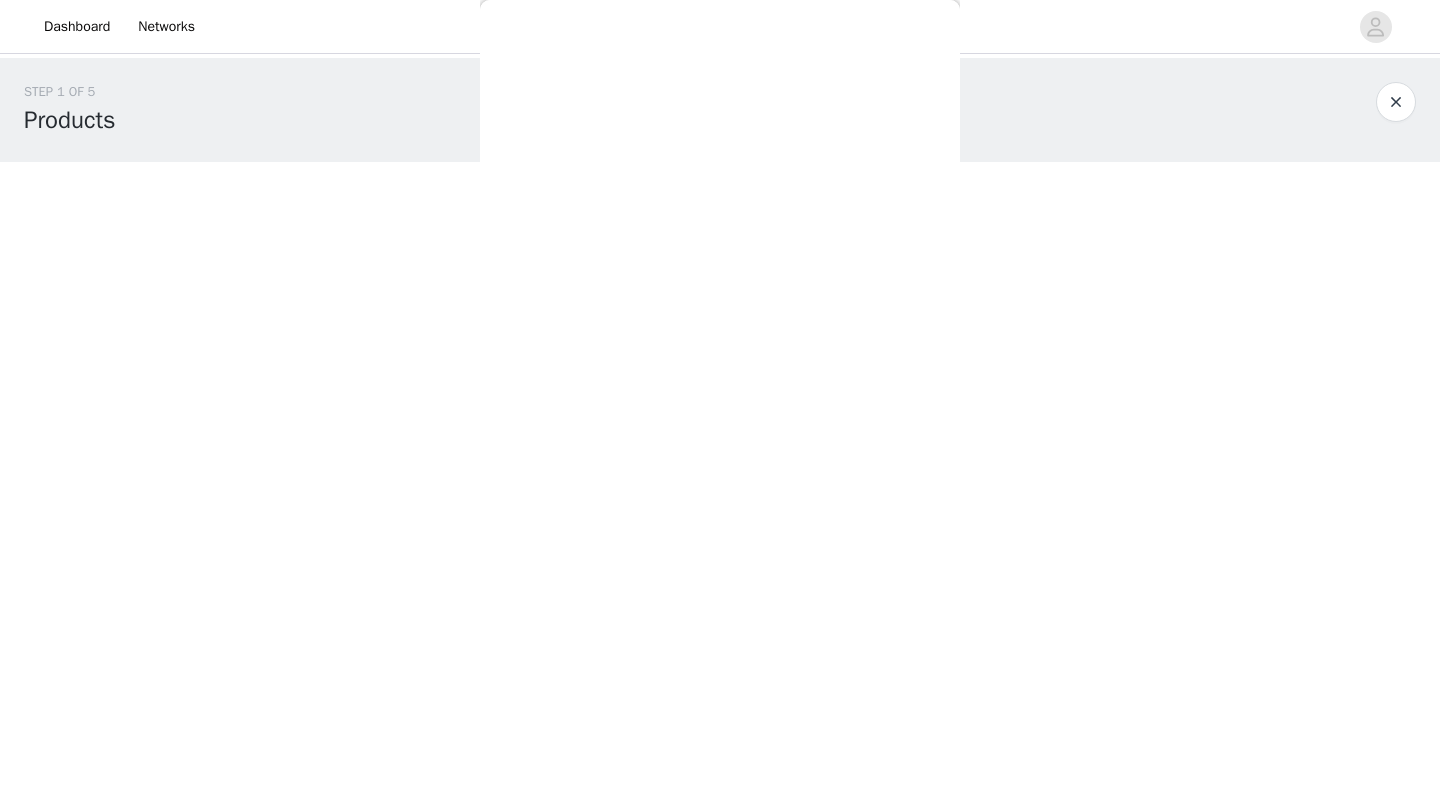 scroll, scrollTop: 0, scrollLeft: 0, axis: both 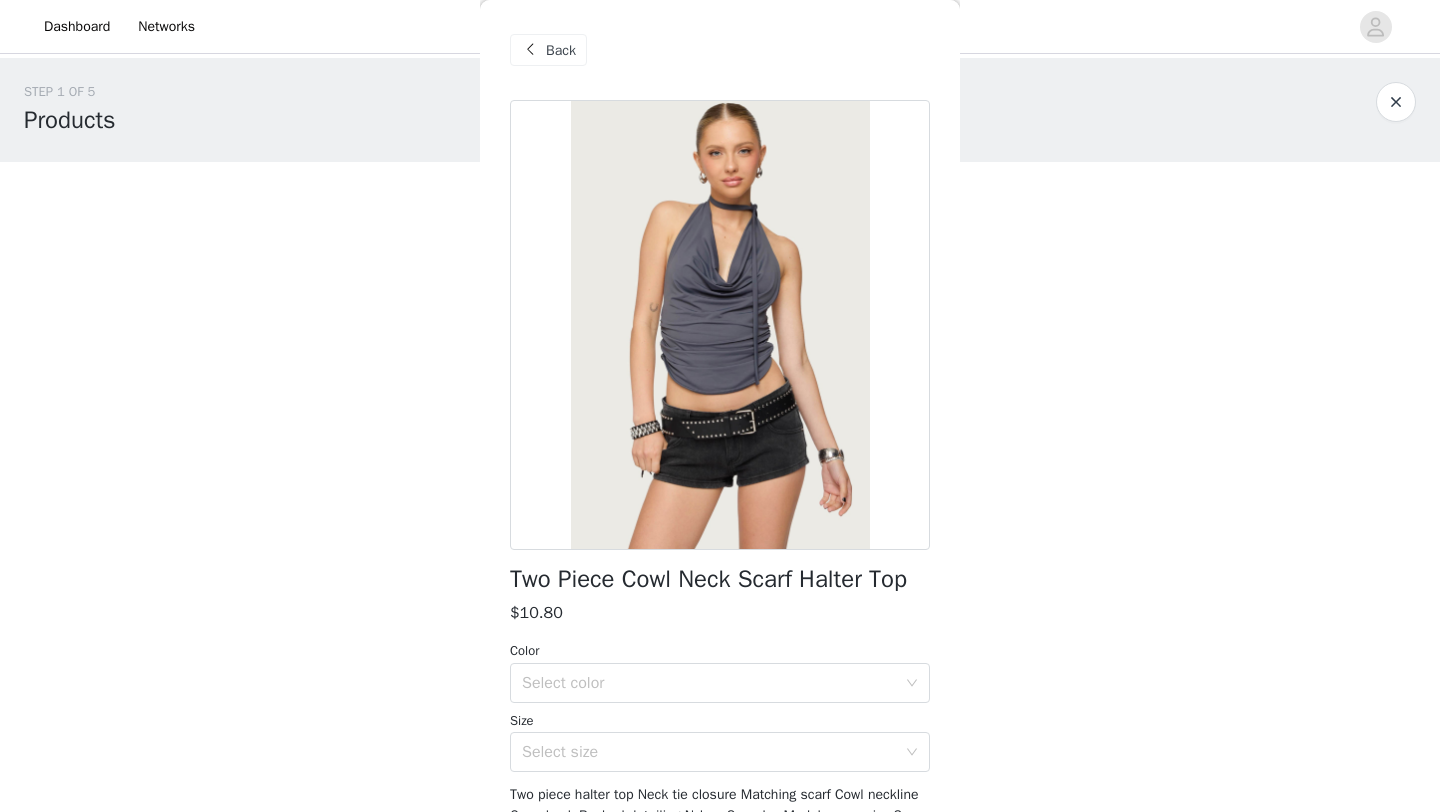 click on "Back" at bounding box center (561, 50) 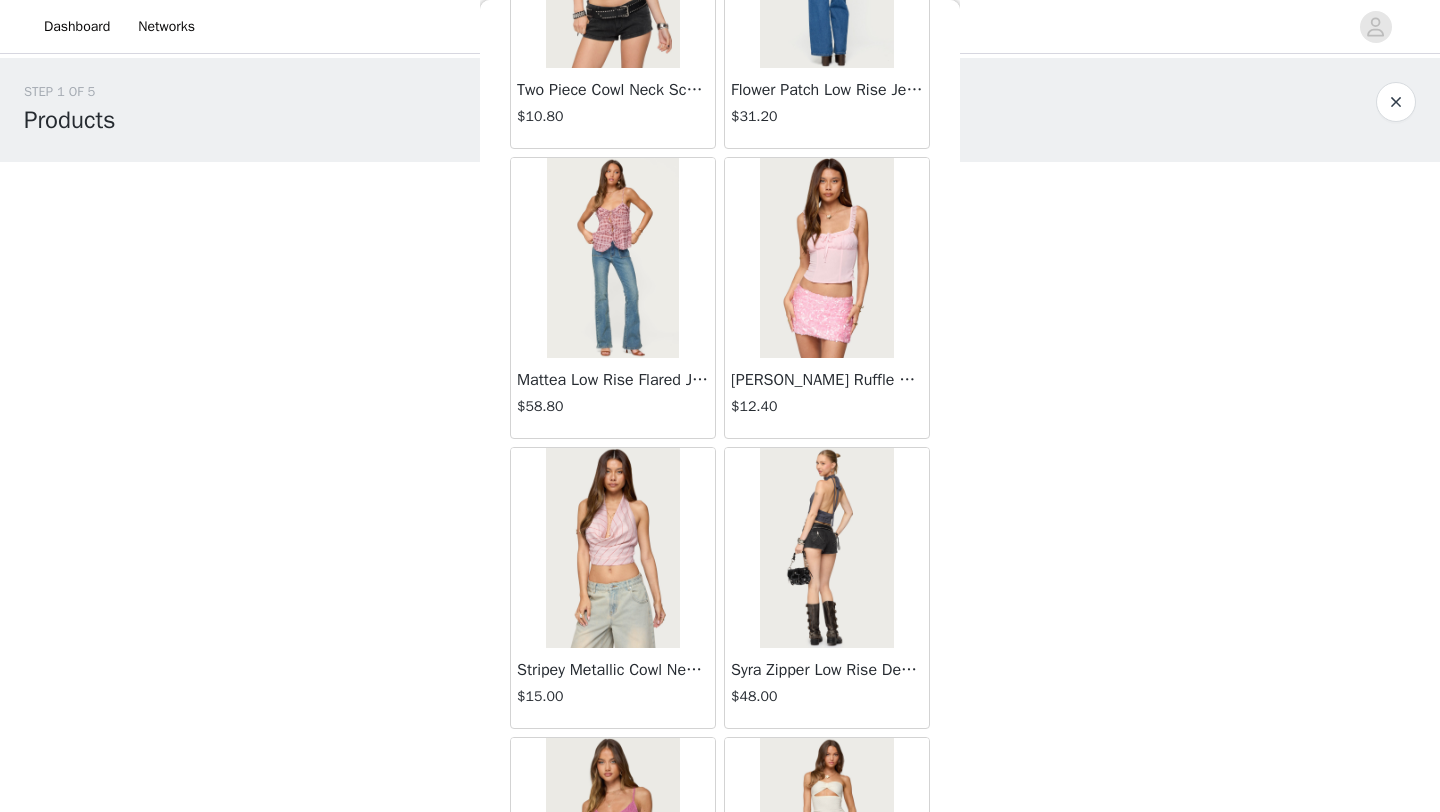 scroll, scrollTop: 26043, scrollLeft: 0, axis: vertical 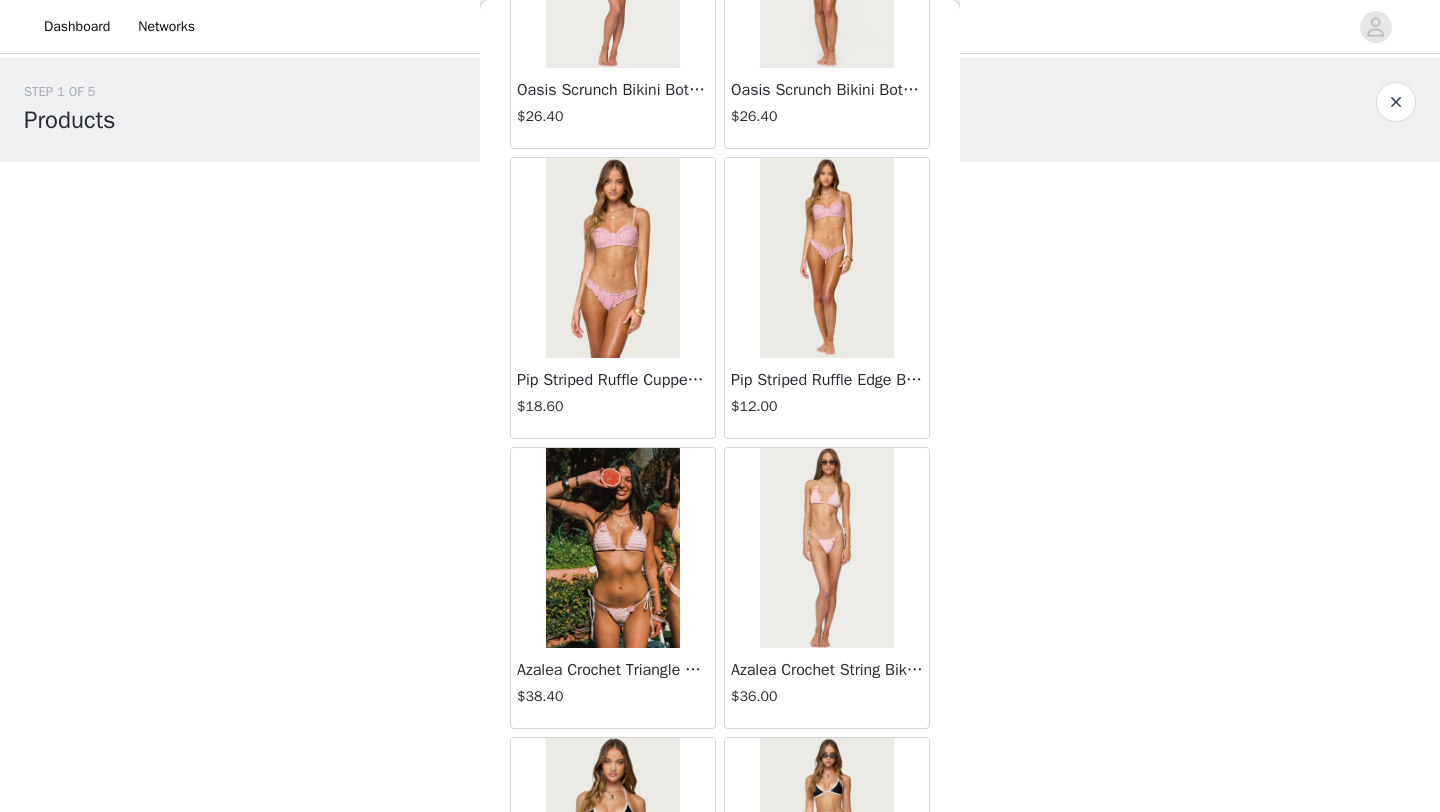 click on "Pip Striped Ruffle Edge Bikini Bottom" at bounding box center (827, 380) 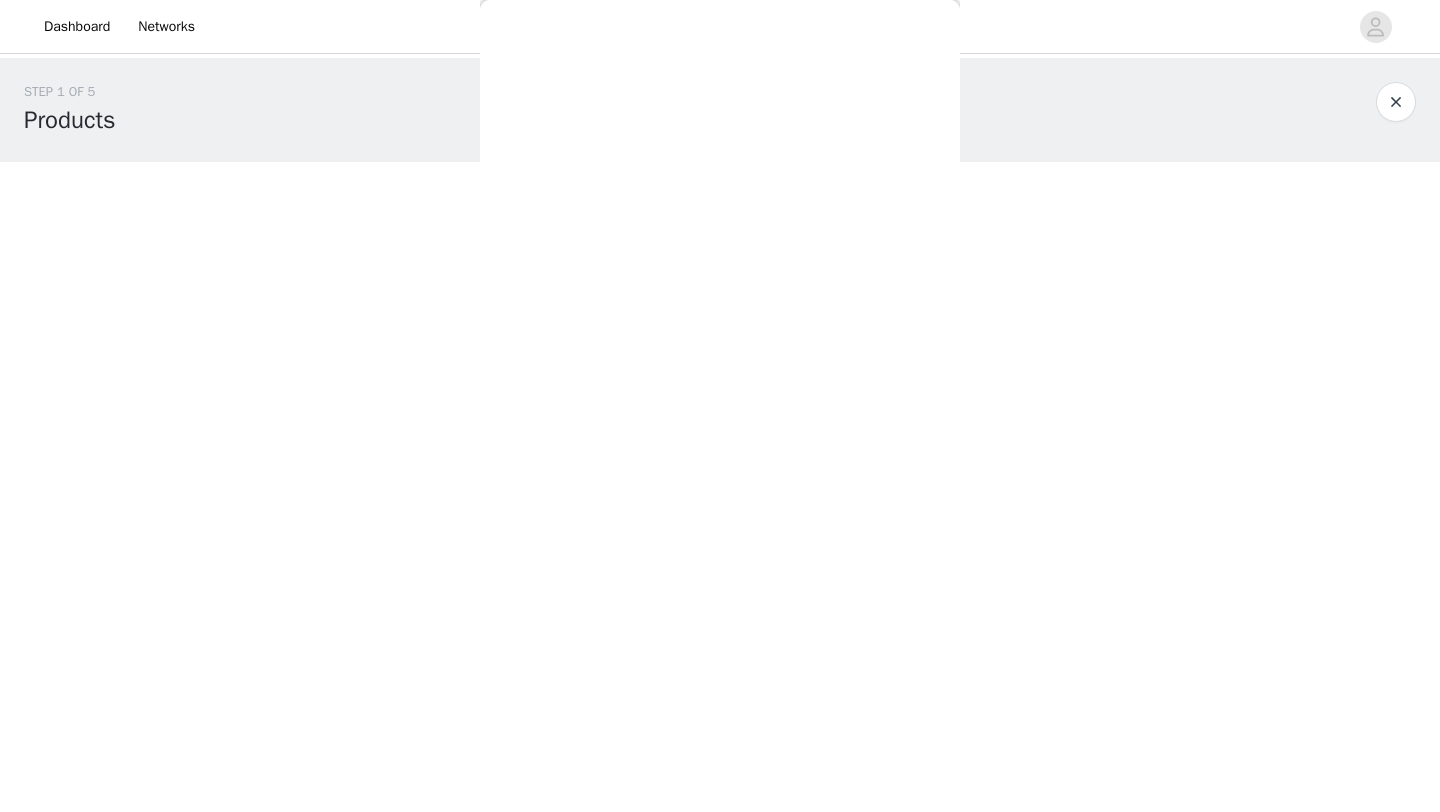 scroll, scrollTop: 0, scrollLeft: 0, axis: both 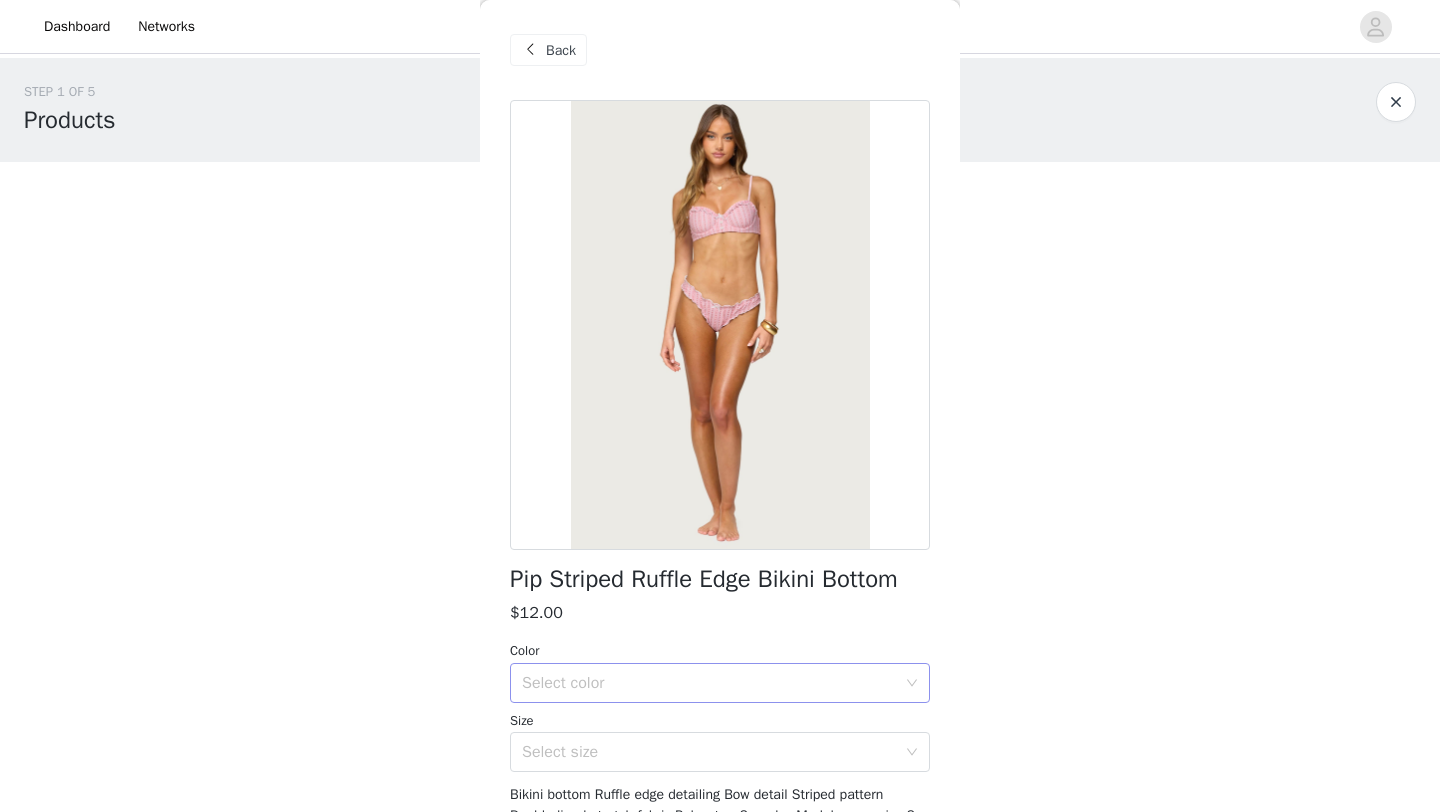 click on "Select color" at bounding box center (709, 683) 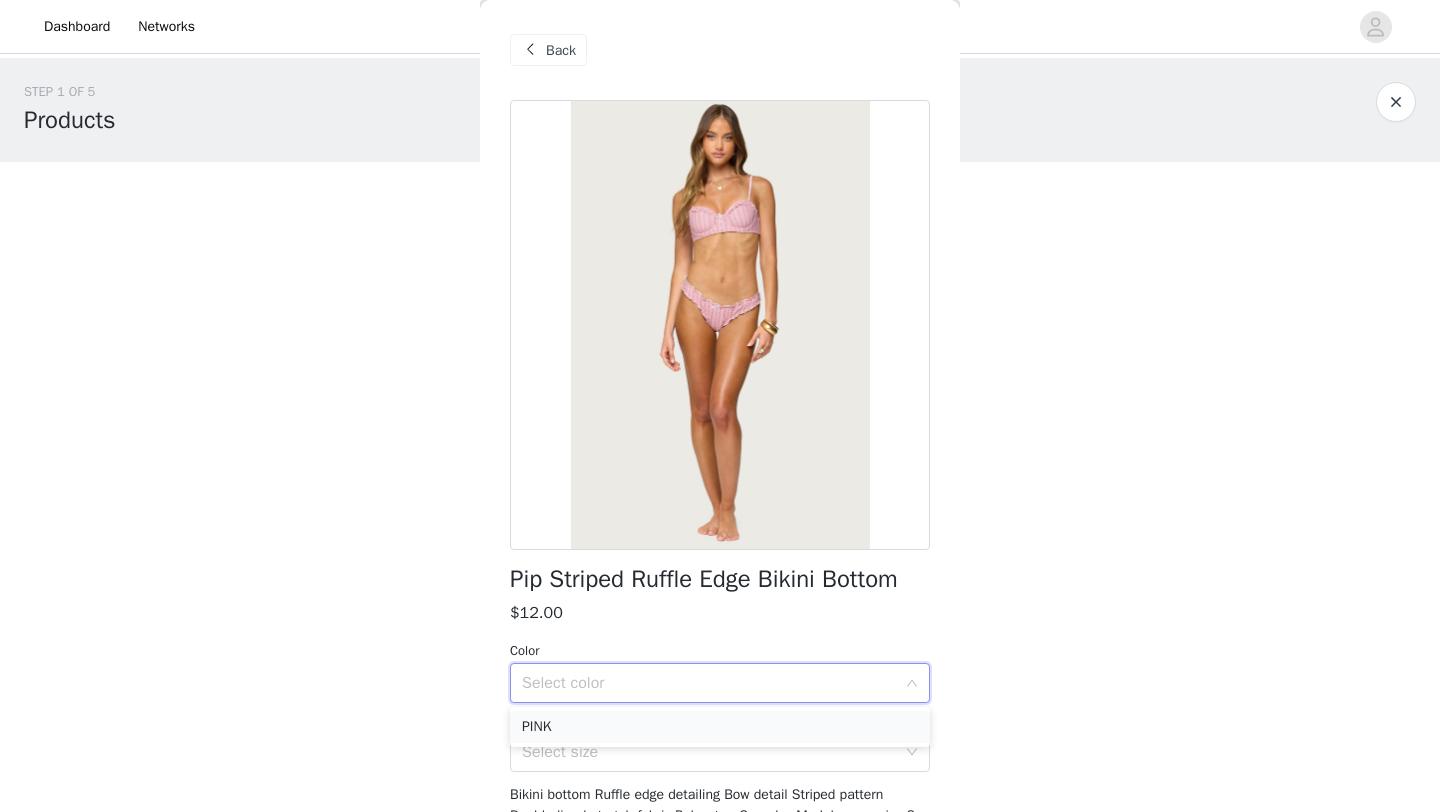 click on "PINK" at bounding box center [720, 727] 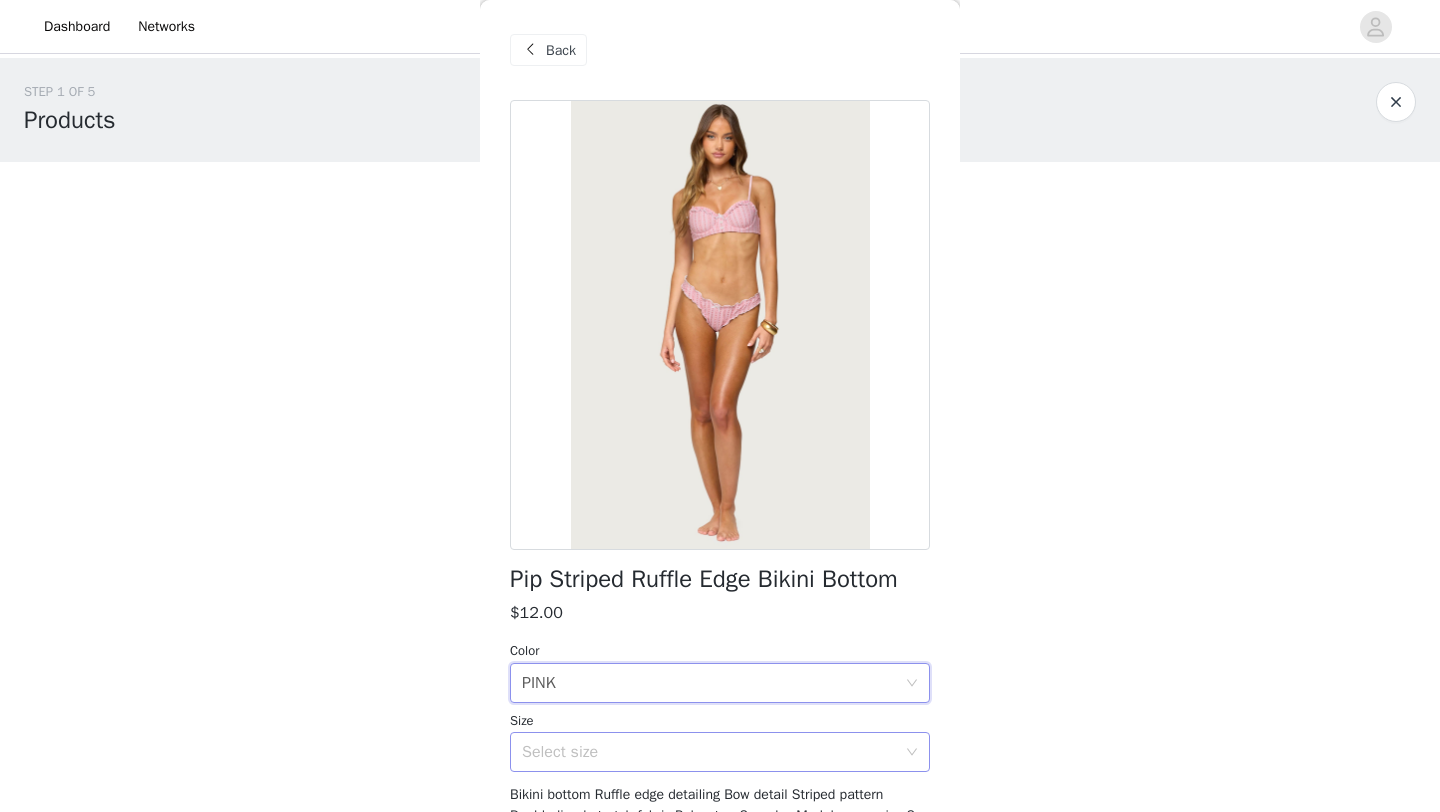 click on "Select size" at bounding box center (709, 752) 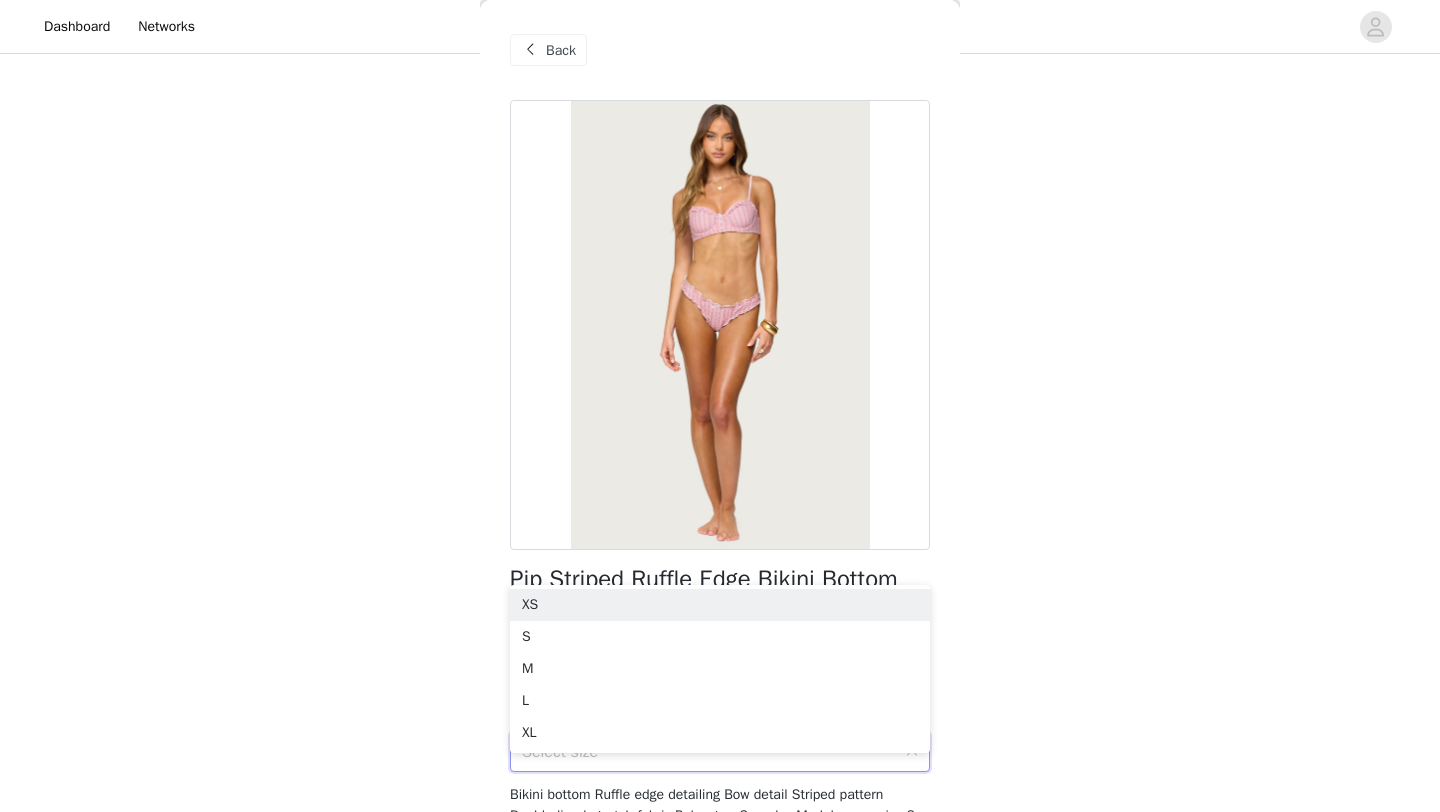 scroll, scrollTop: 195, scrollLeft: 0, axis: vertical 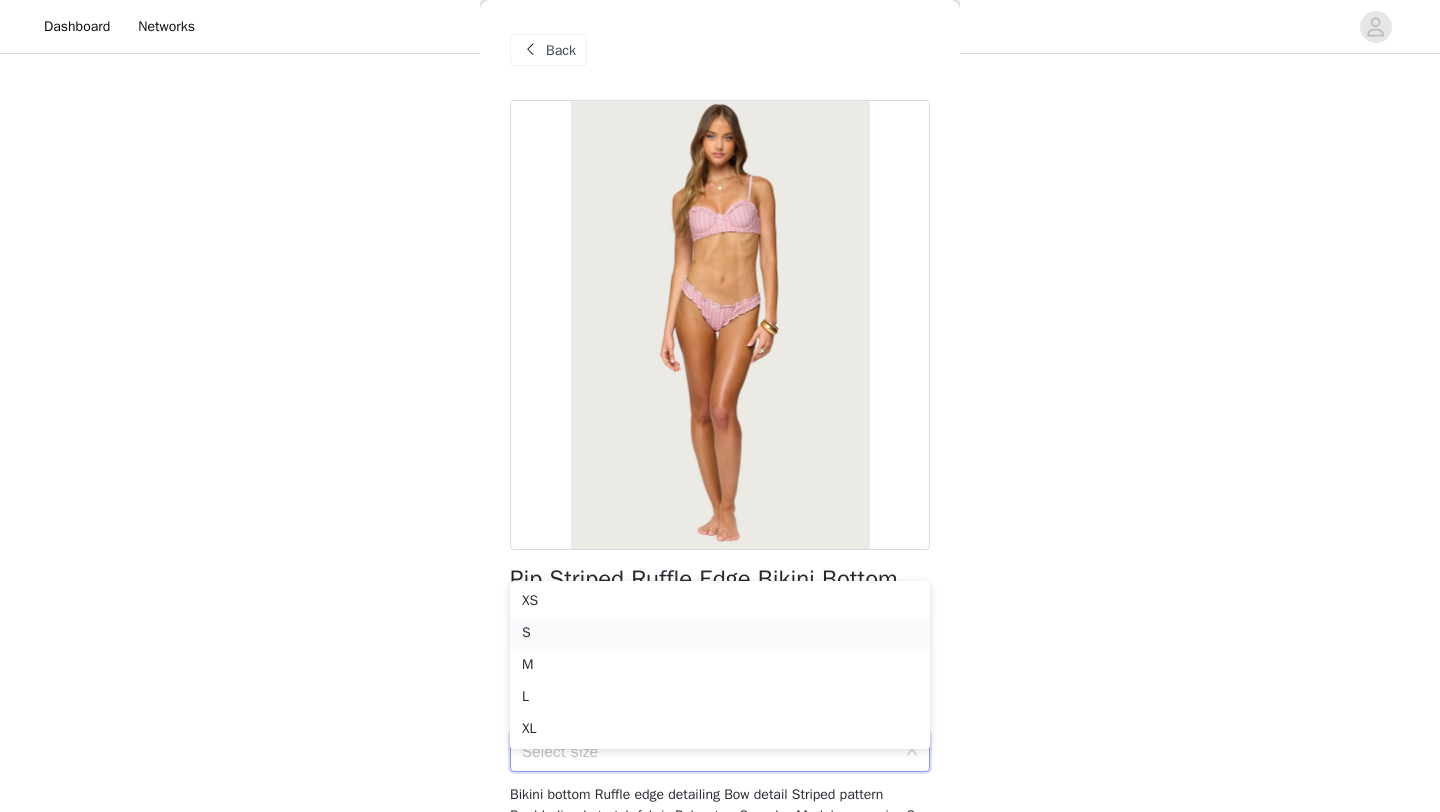 click on "S" at bounding box center (720, 633) 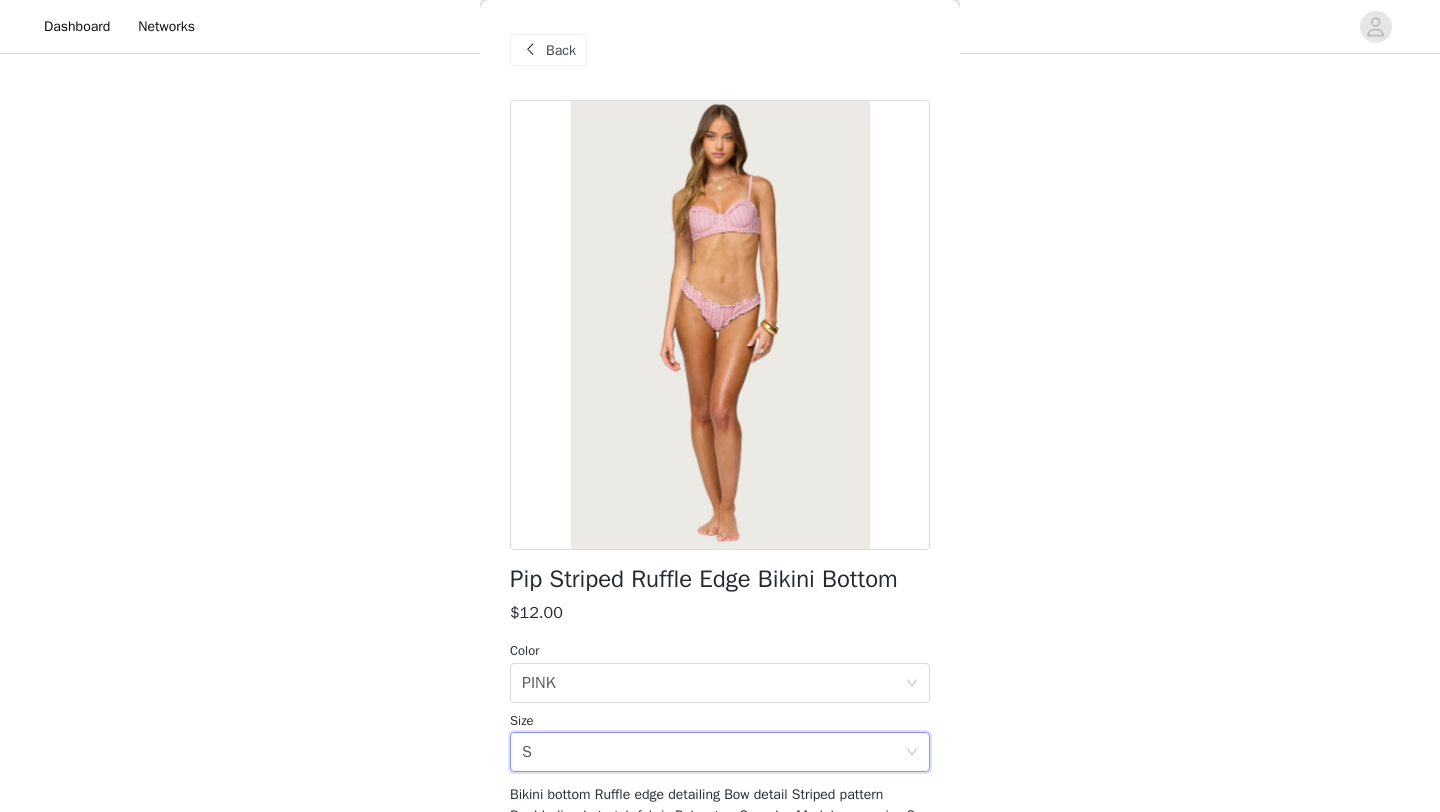 scroll, scrollTop: 439, scrollLeft: 0, axis: vertical 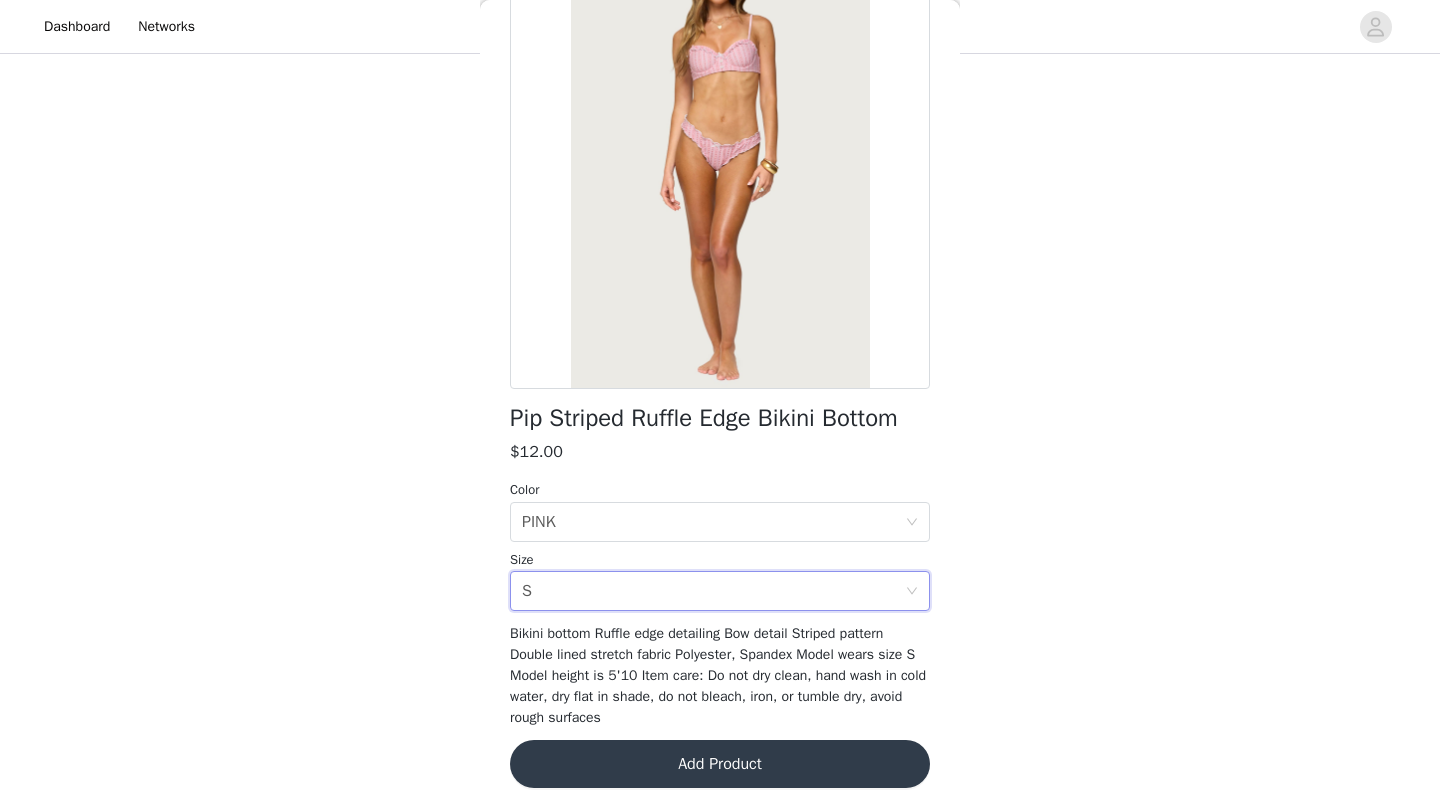 click on "Add Product" at bounding box center (720, 764) 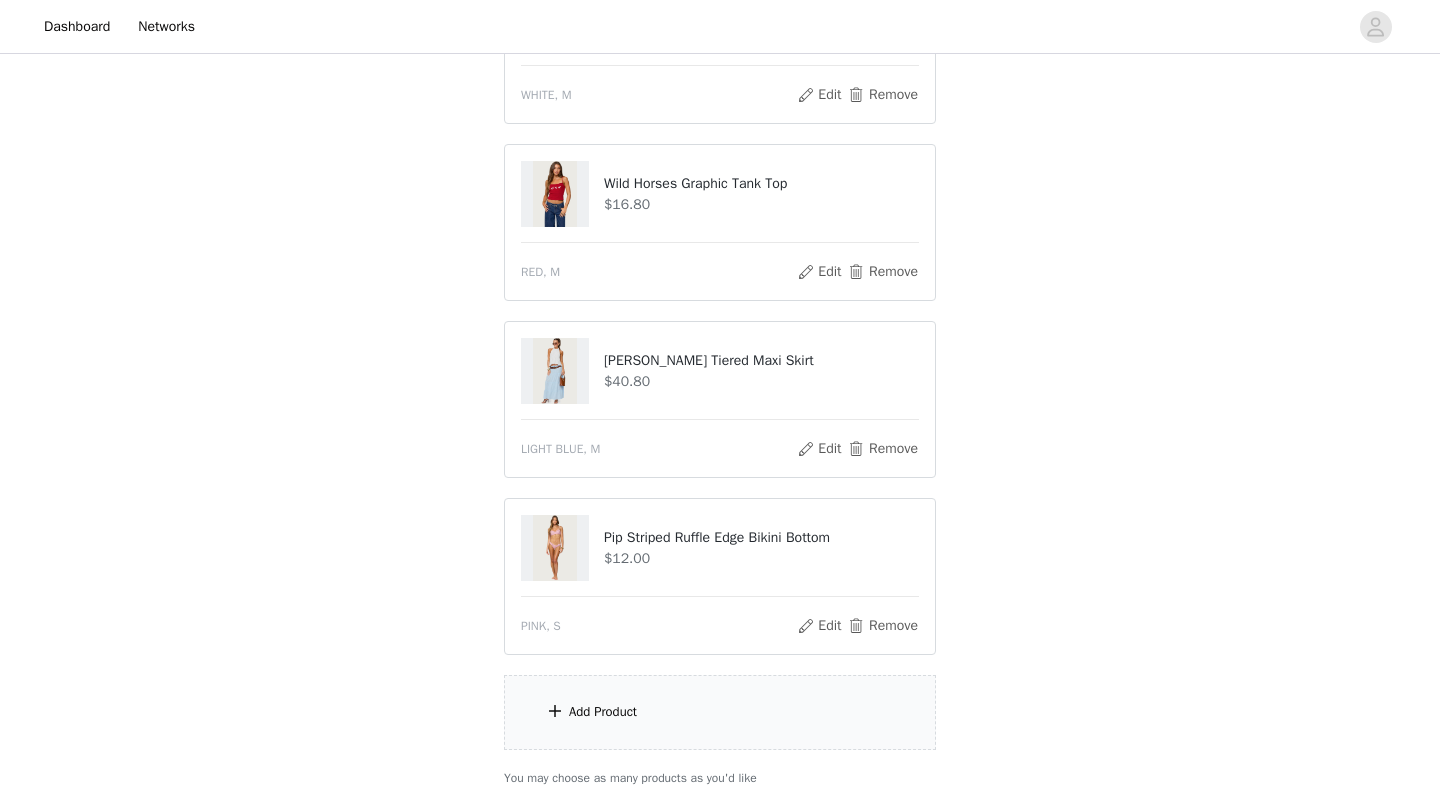 scroll, scrollTop: 1337, scrollLeft: 0, axis: vertical 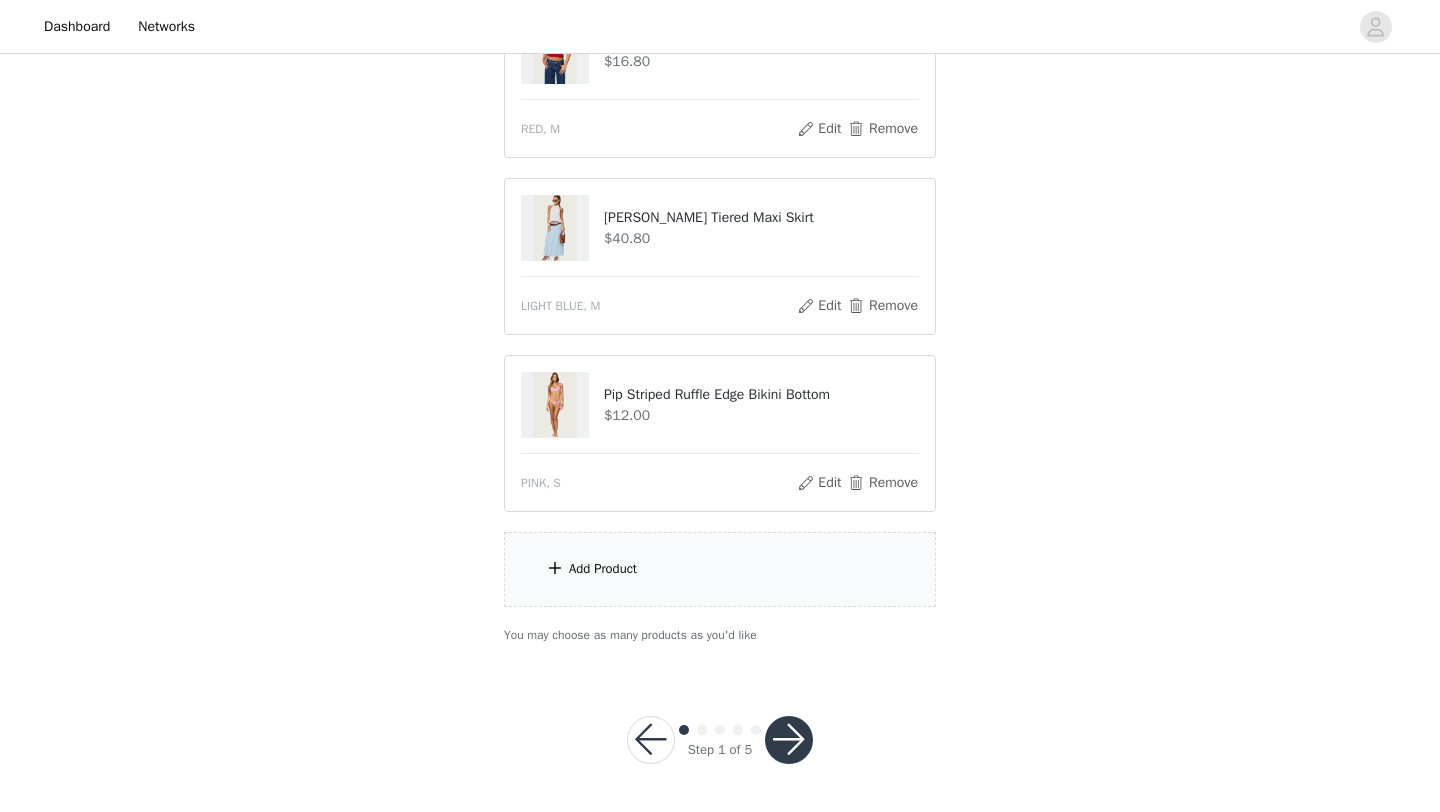 click at bounding box center (789, 740) 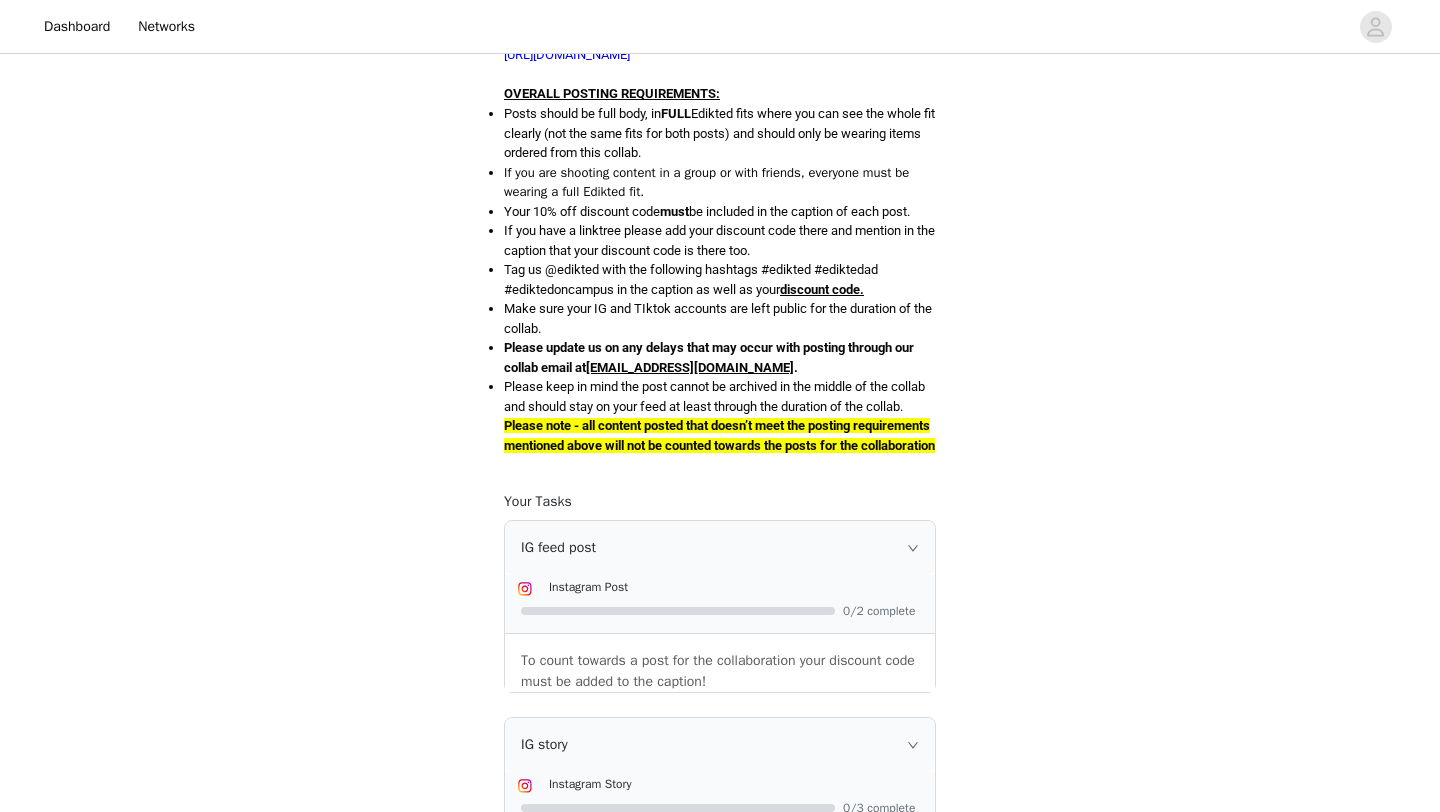 scroll, scrollTop: 942, scrollLeft: 0, axis: vertical 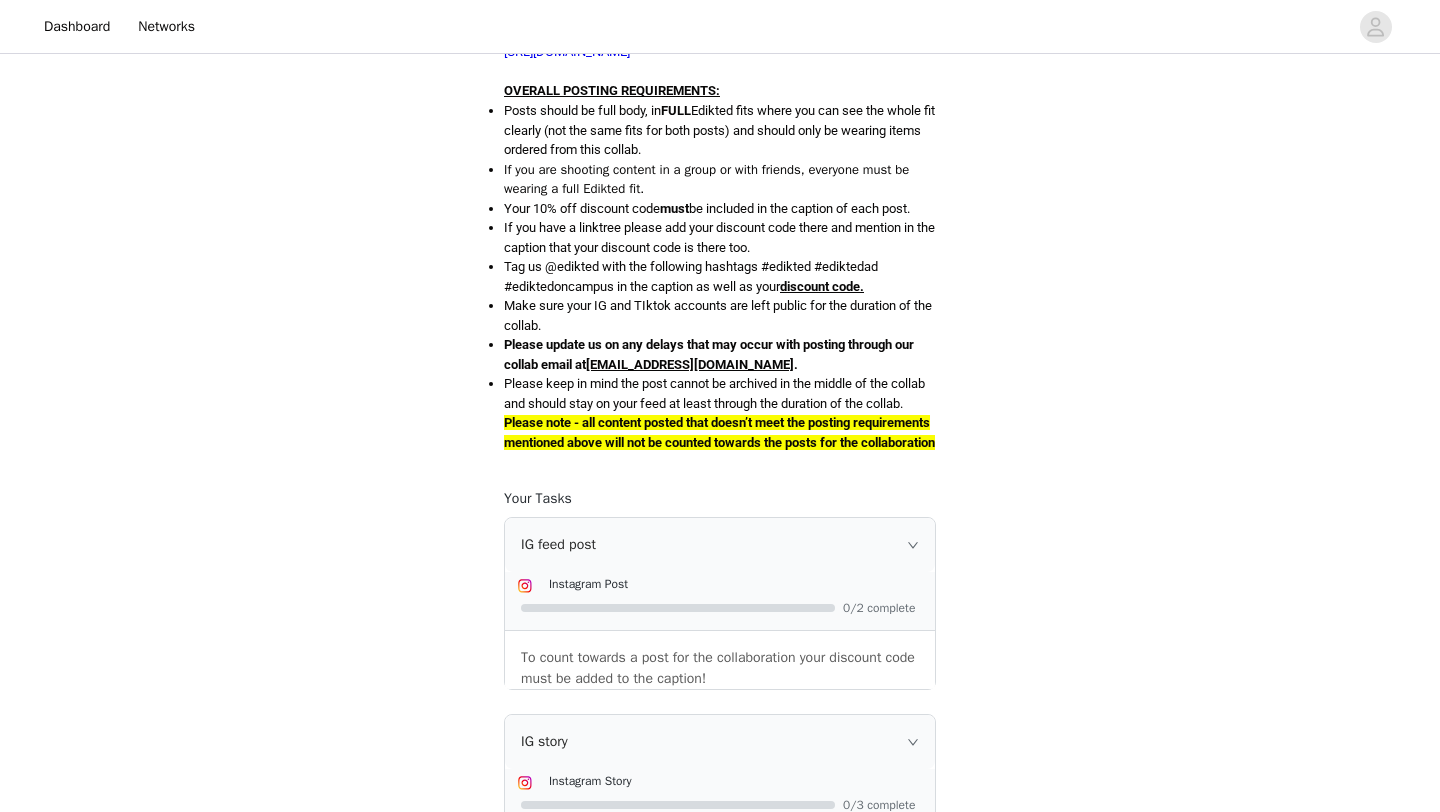 click on "[URL][DOMAIN_NAME]" at bounding box center [567, 32] 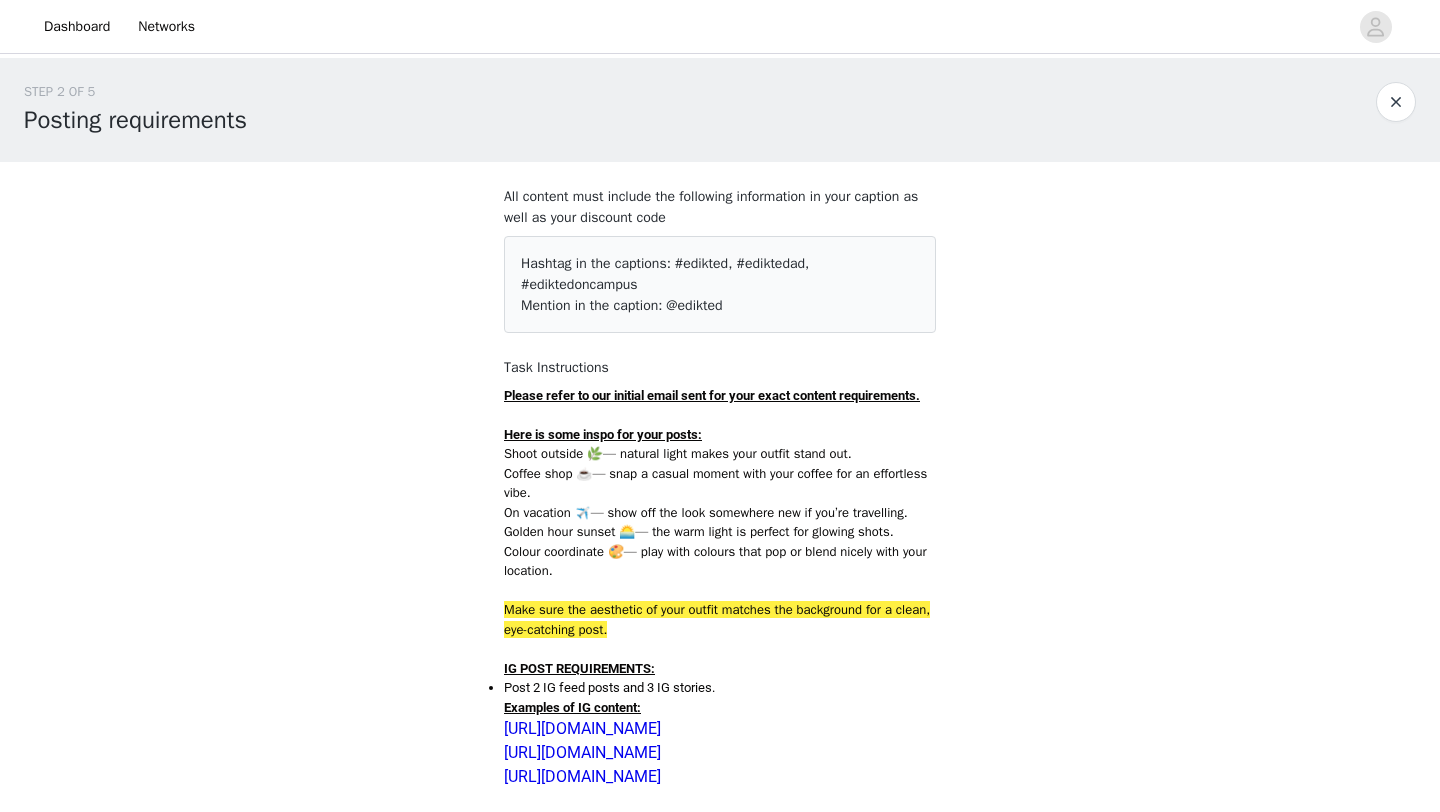 scroll, scrollTop: 942, scrollLeft: 0, axis: vertical 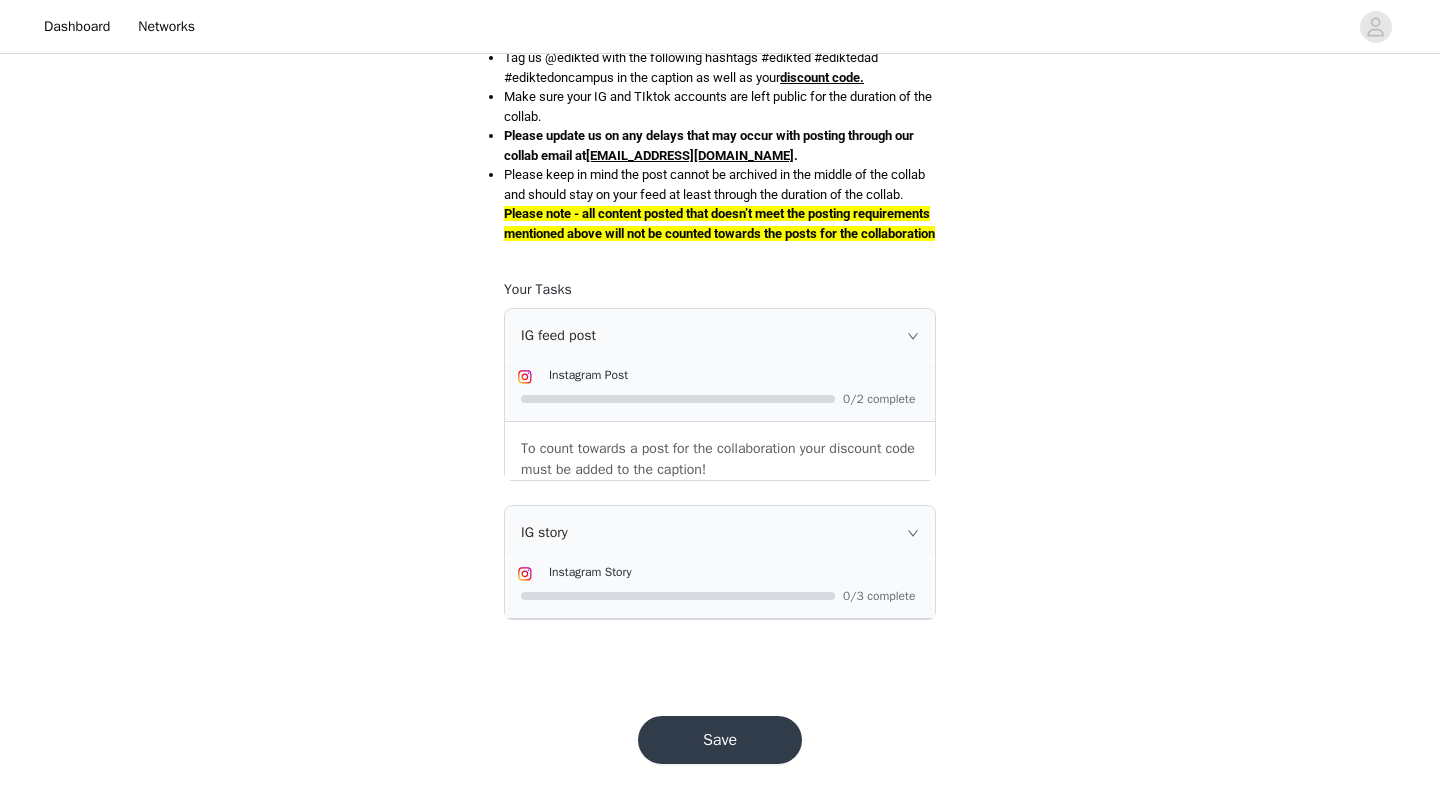 click 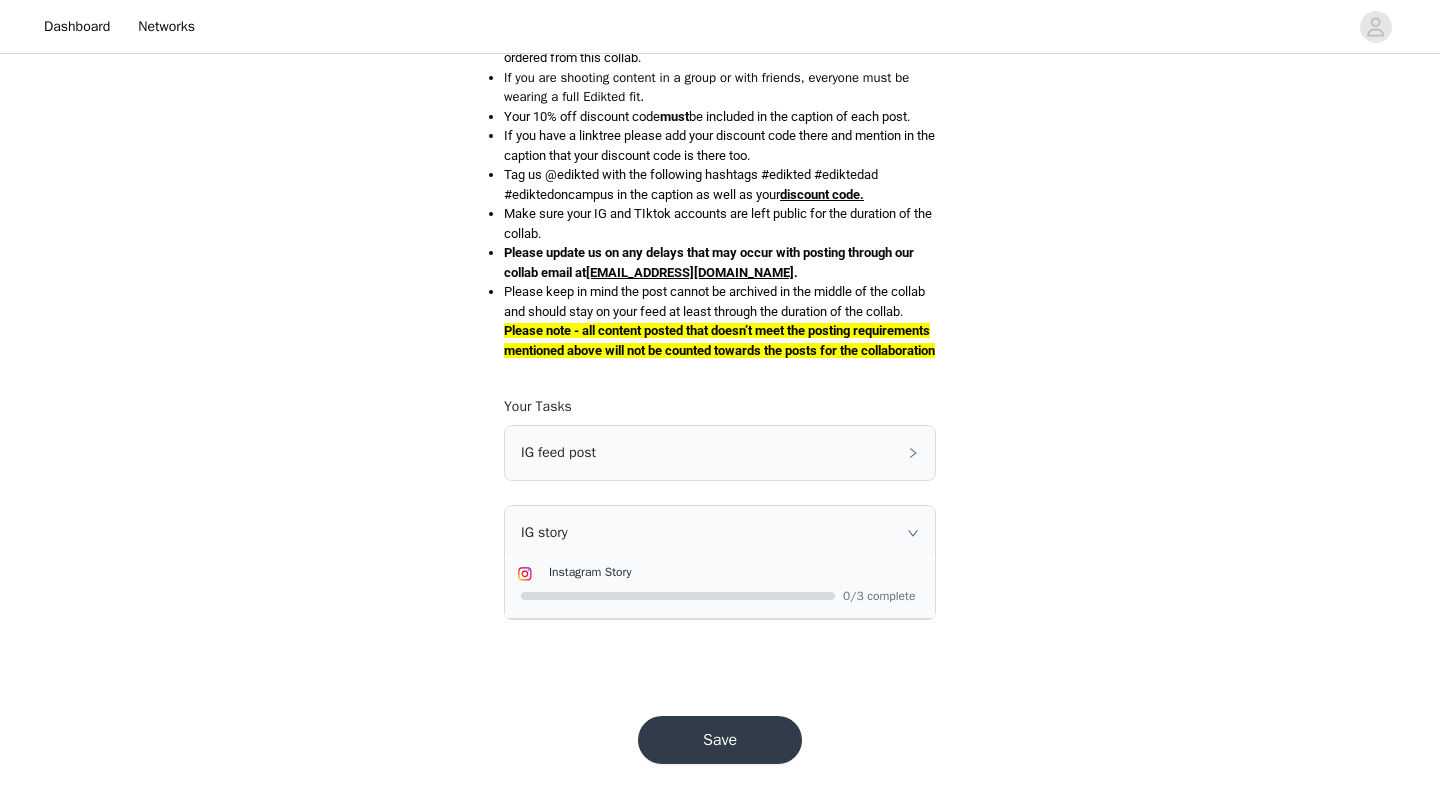 scroll, scrollTop: 1131, scrollLeft: 0, axis: vertical 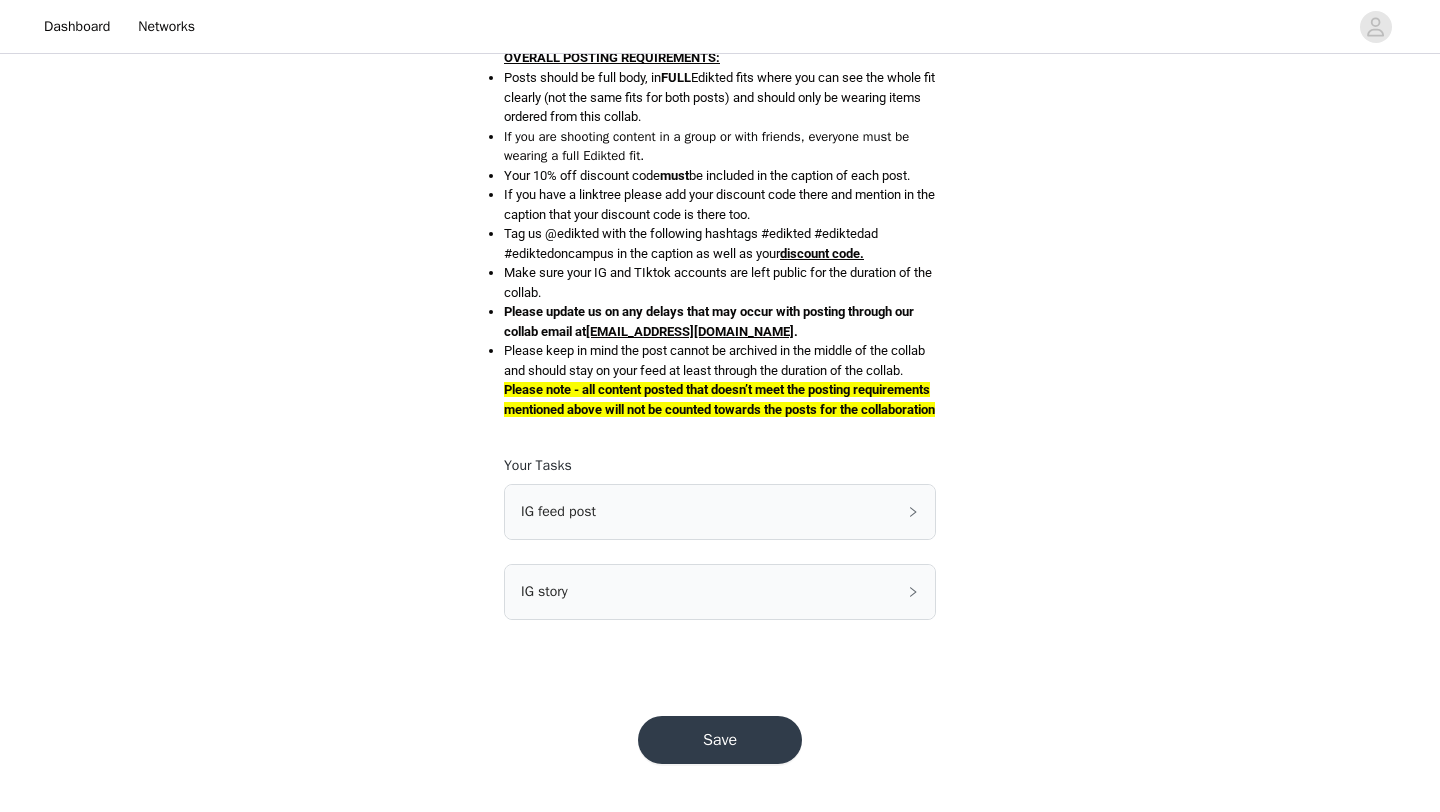 click on "Save" at bounding box center [720, 740] 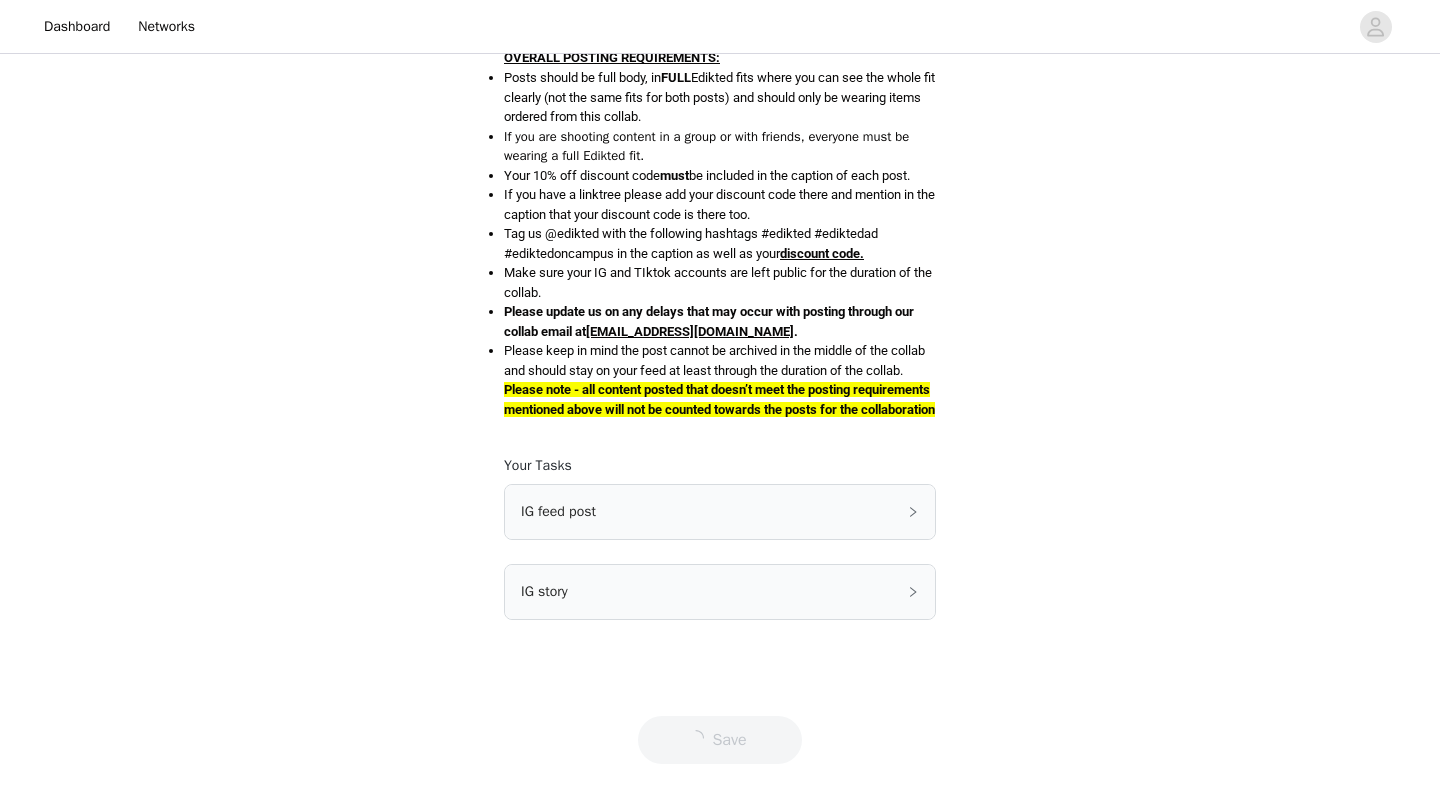 scroll, scrollTop: 0, scrollLeft: 0, axis: both 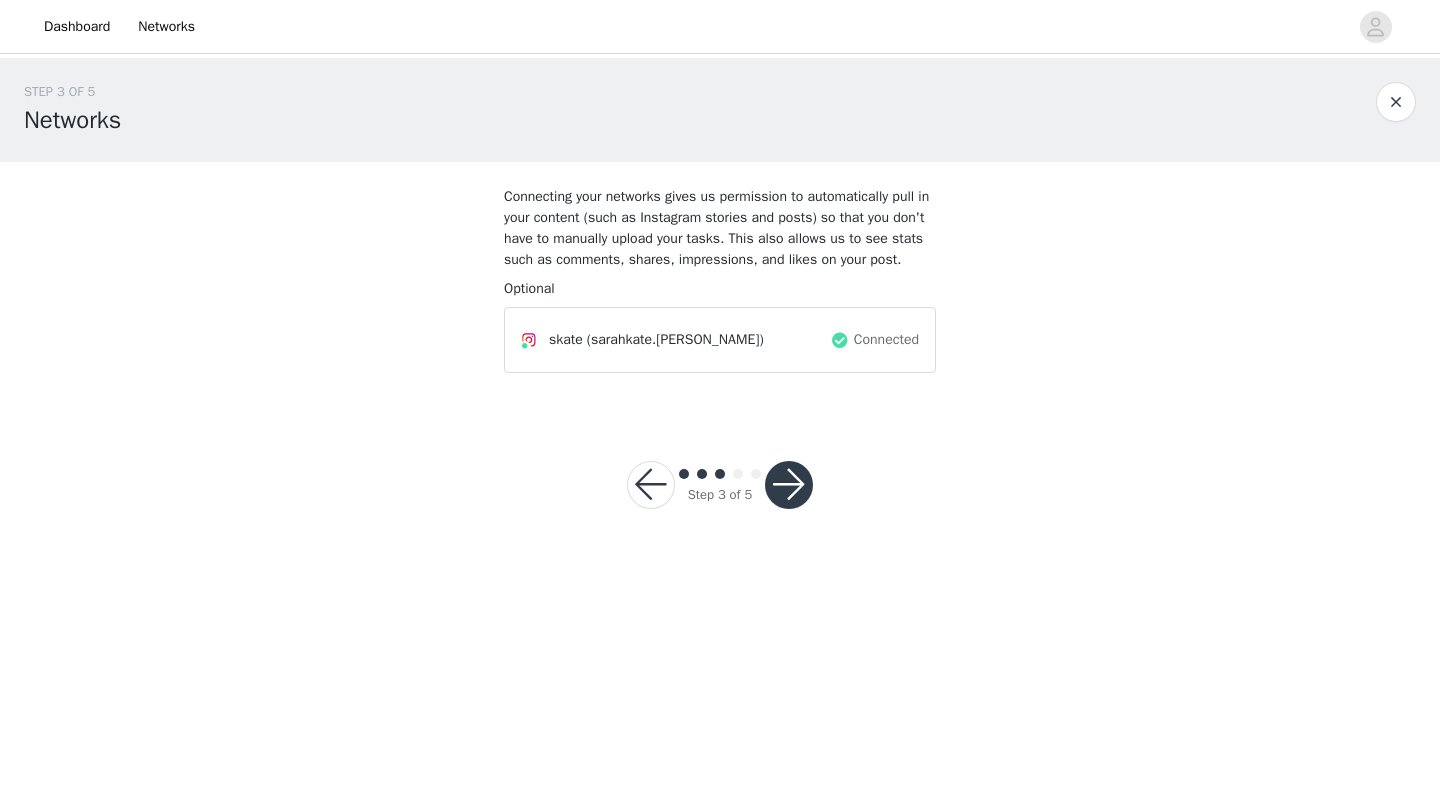click at bounding box center (789, 485) 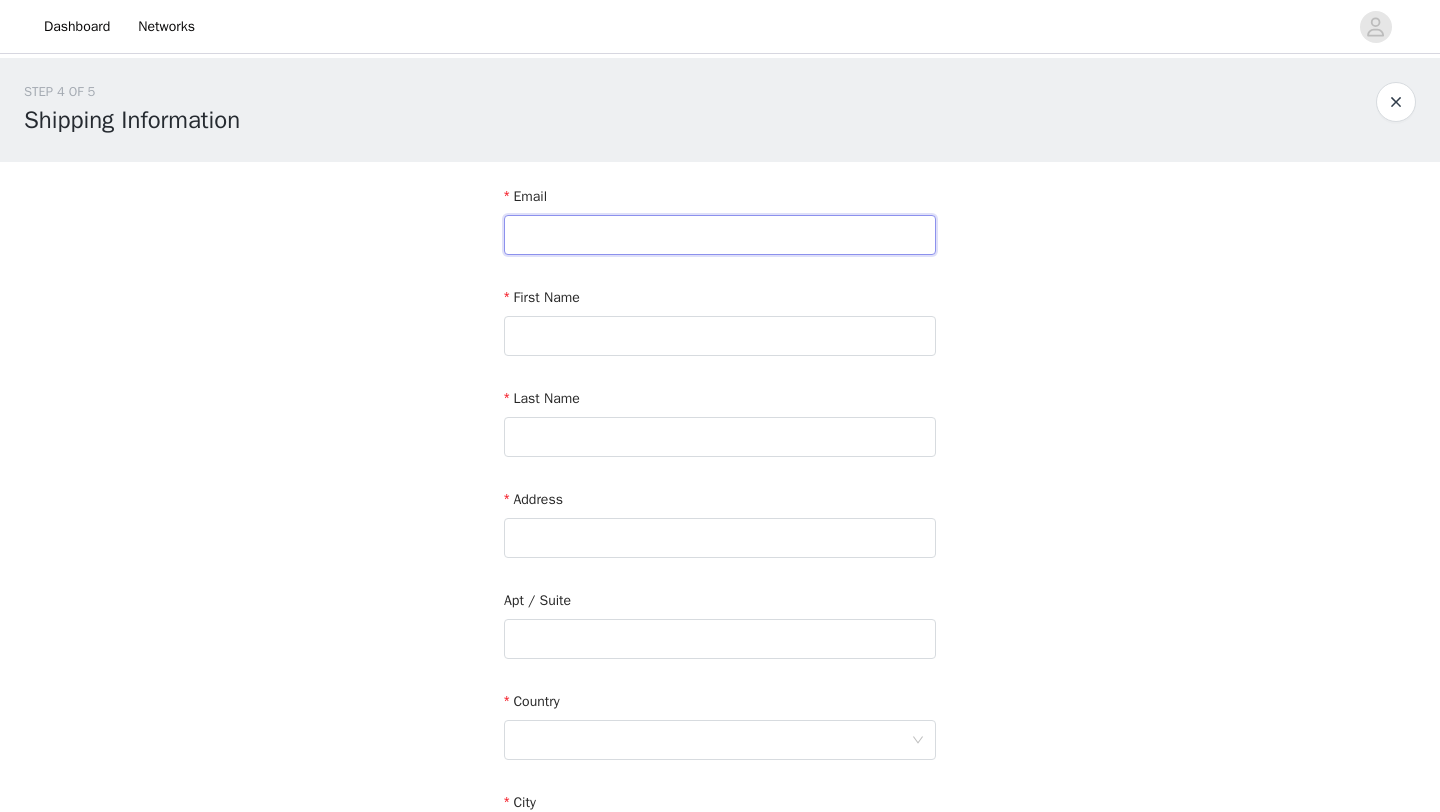 click at bounding box center [720, 235] 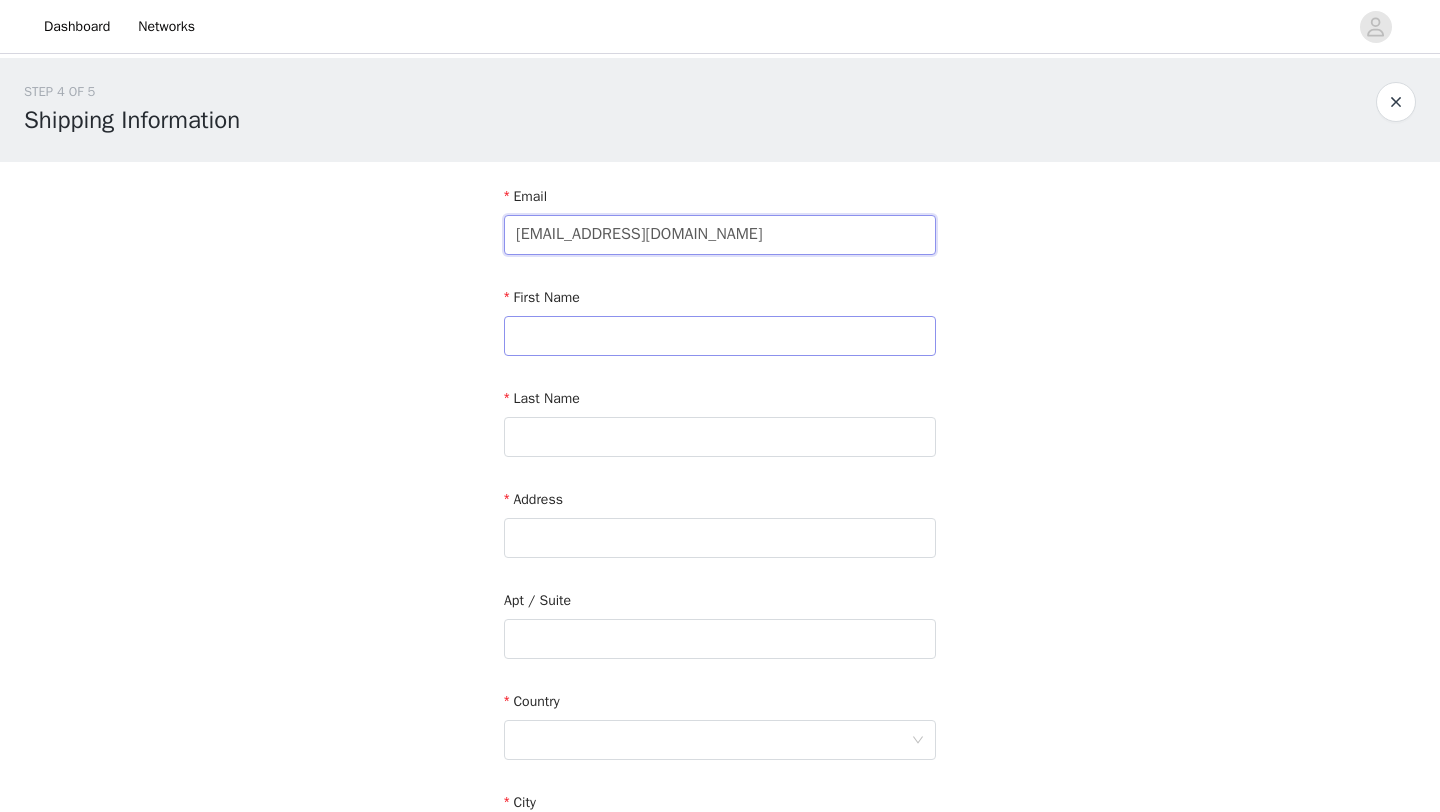 type on "[EMAIL_ADDRESS][DOMAIN_NAME]" 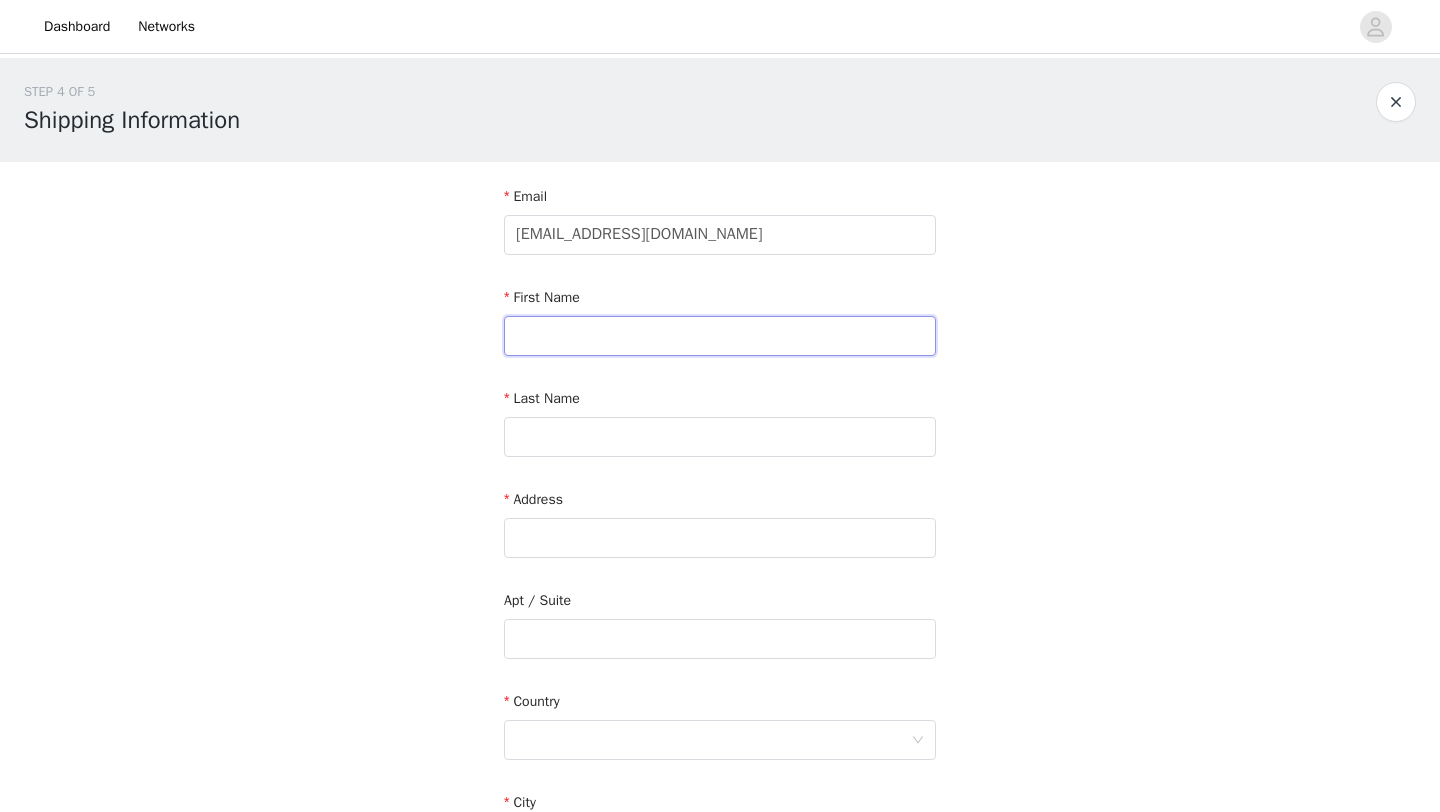 click at bounding box center (720, 336) 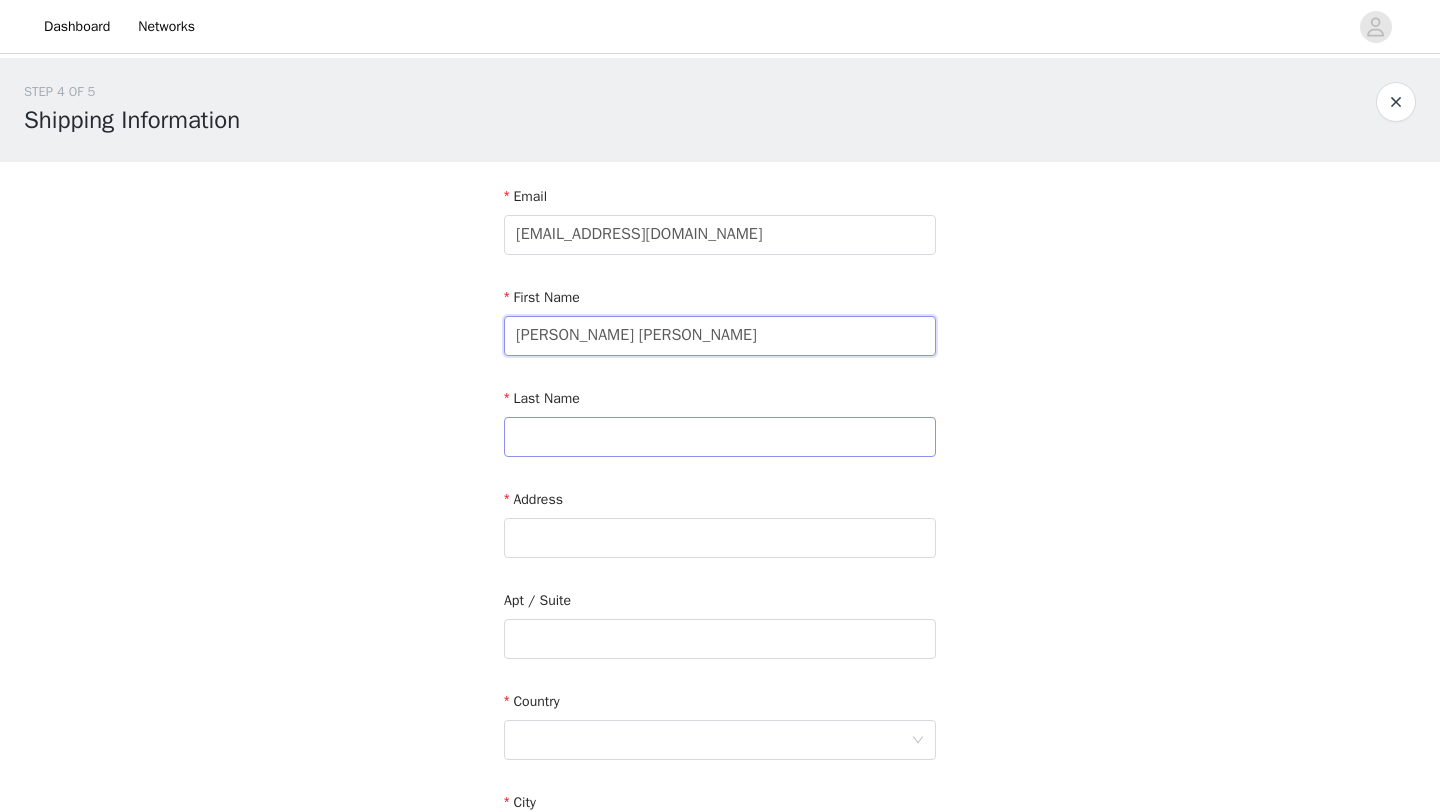 type on "Sarah Kate" 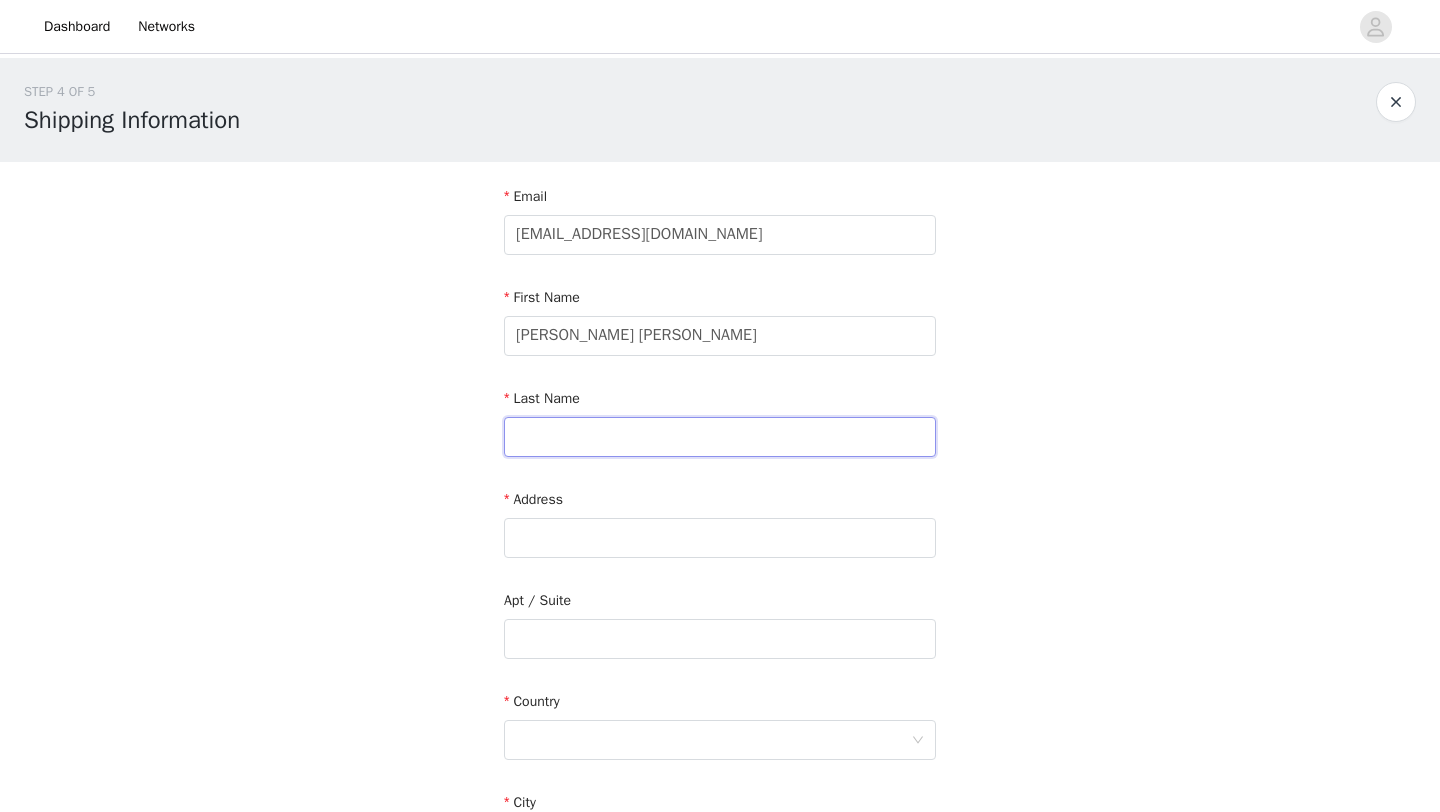 click at bounding box center (720, 437) 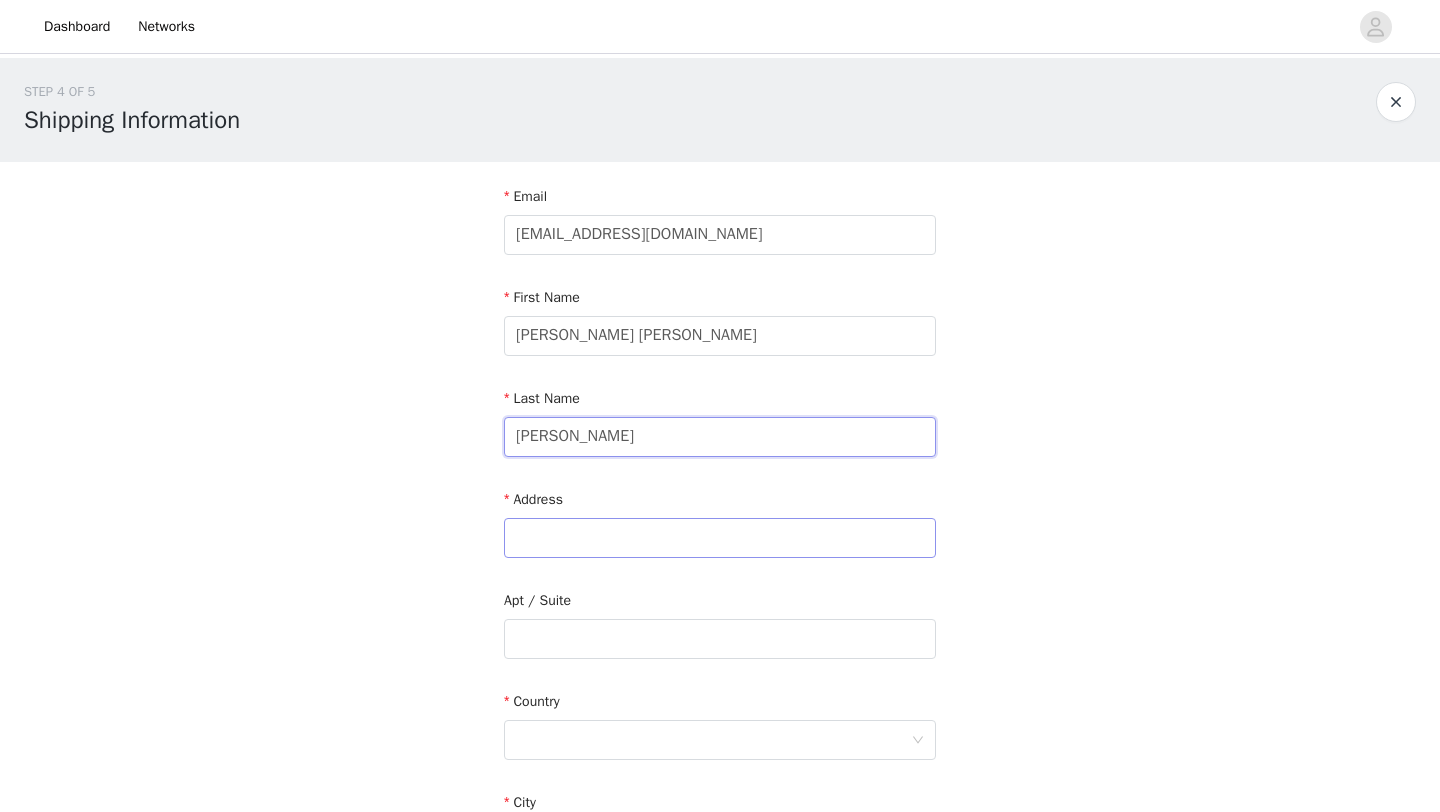 type on "Rath" 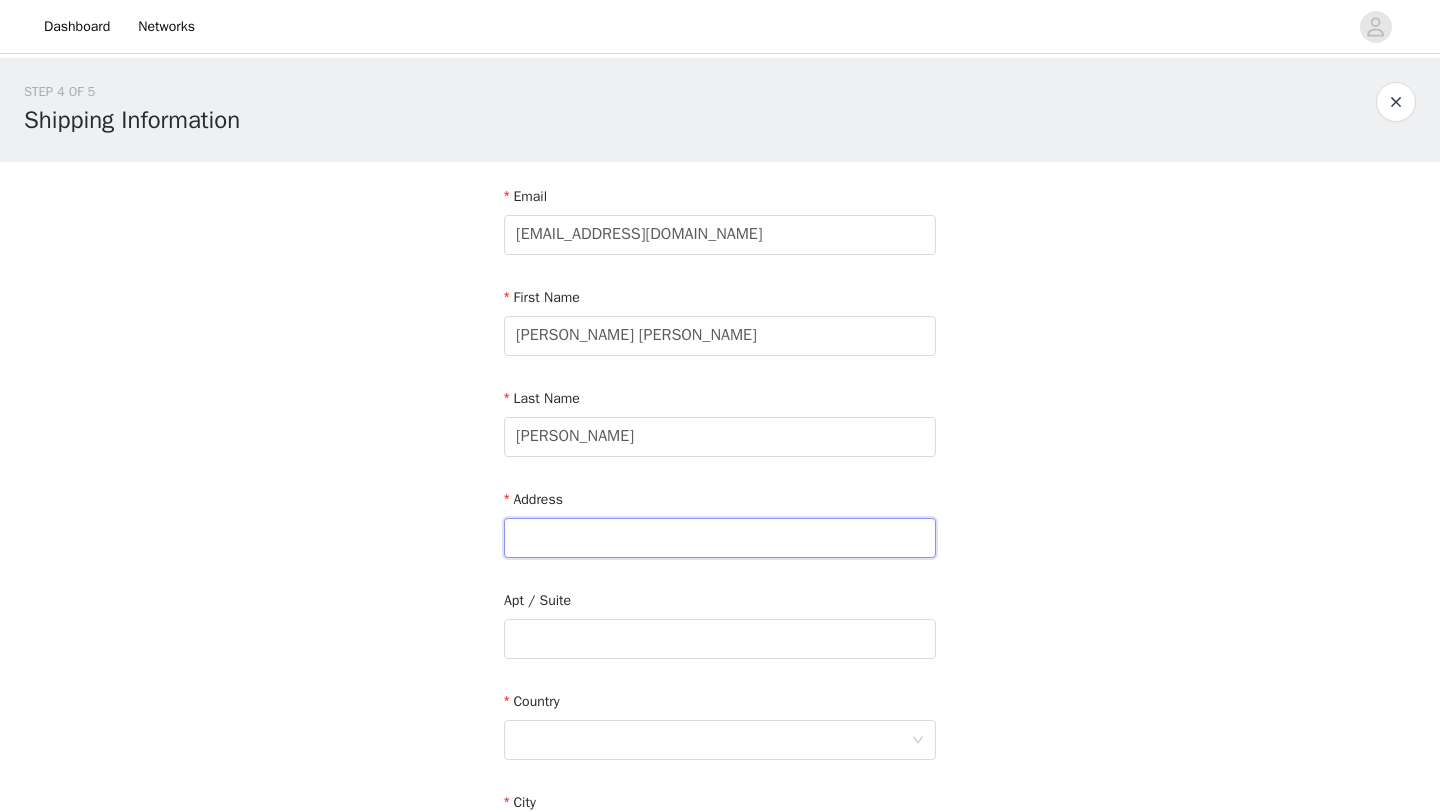 click at bounding box center (720, 538) 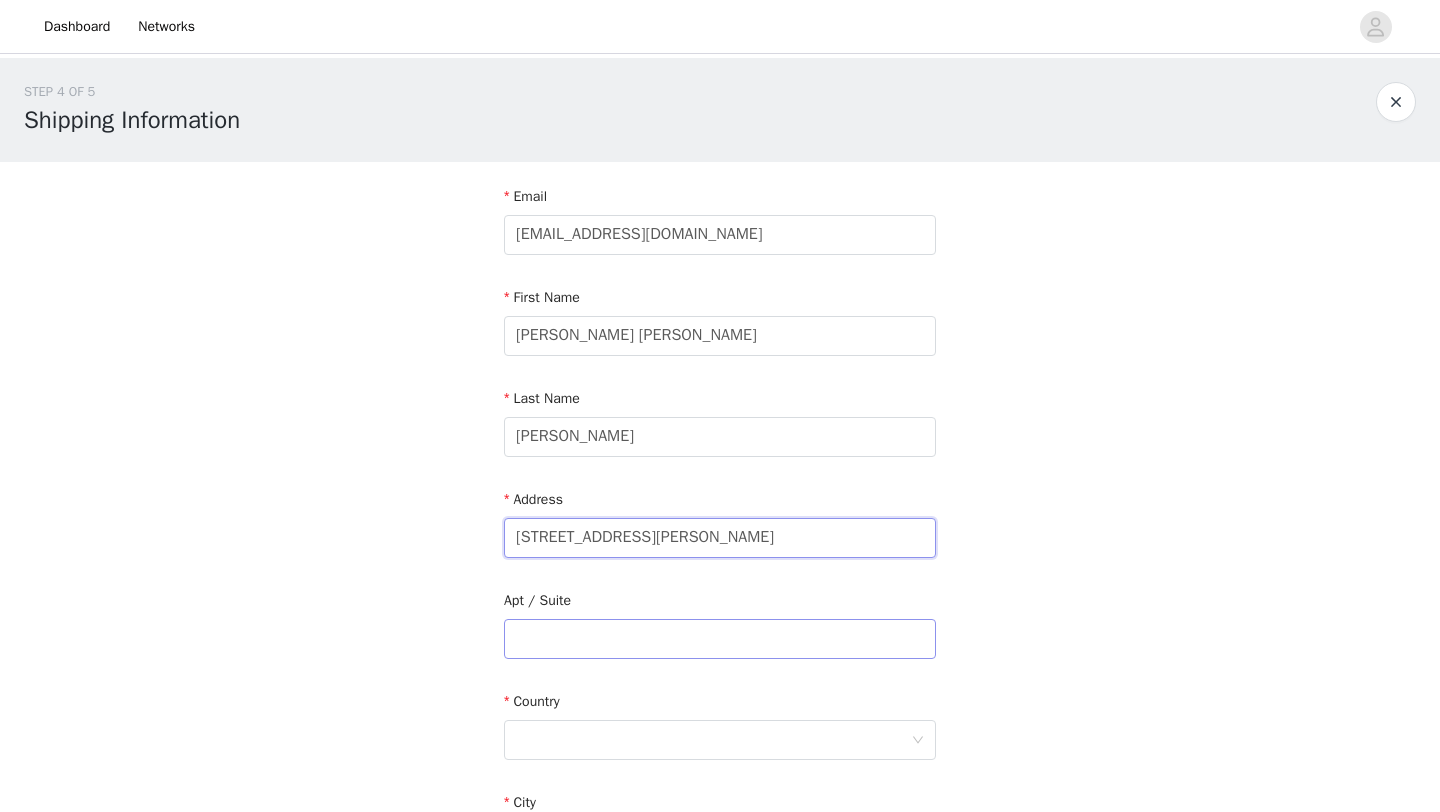 type on "414 Sir Keegan Way" 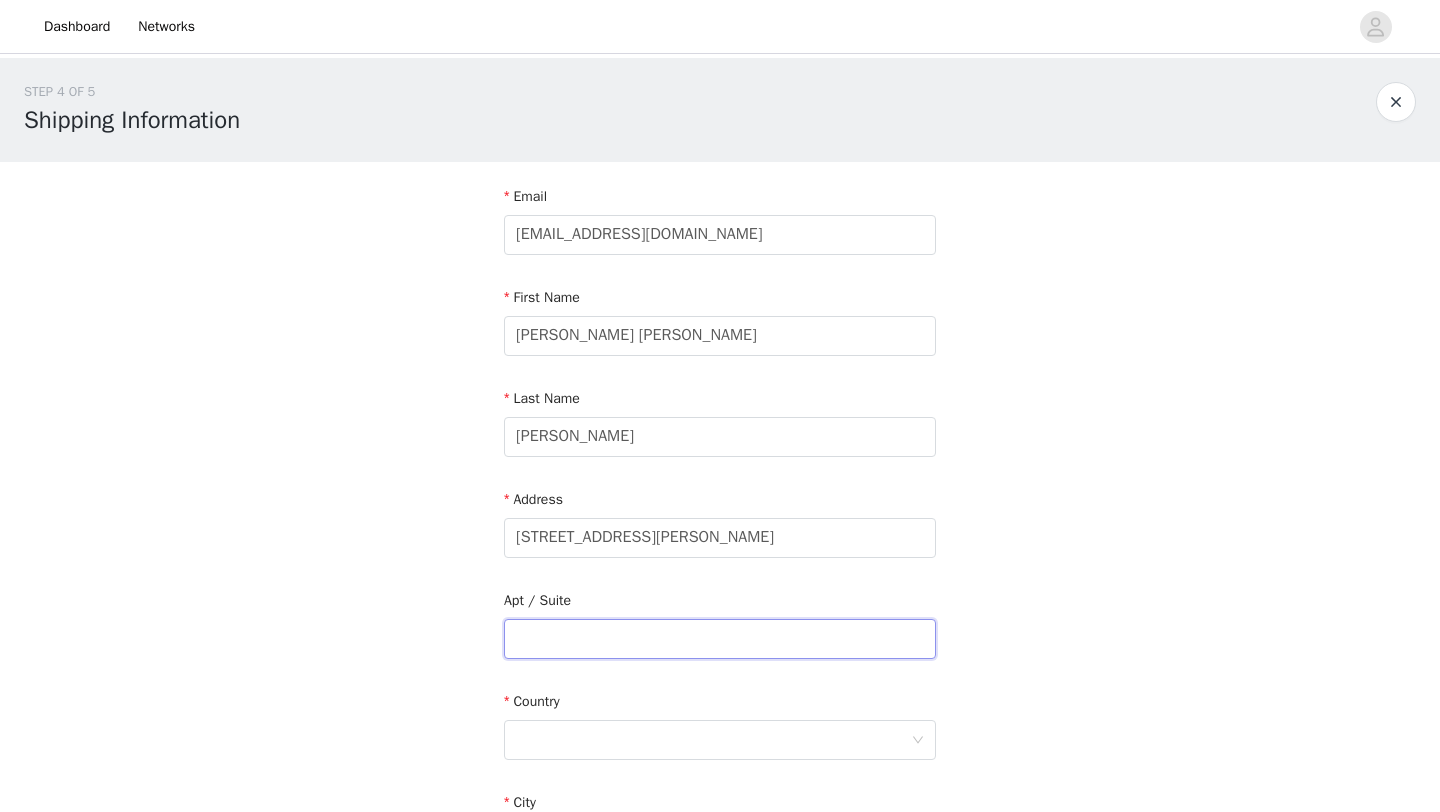 click at bounding box center (720, 639) 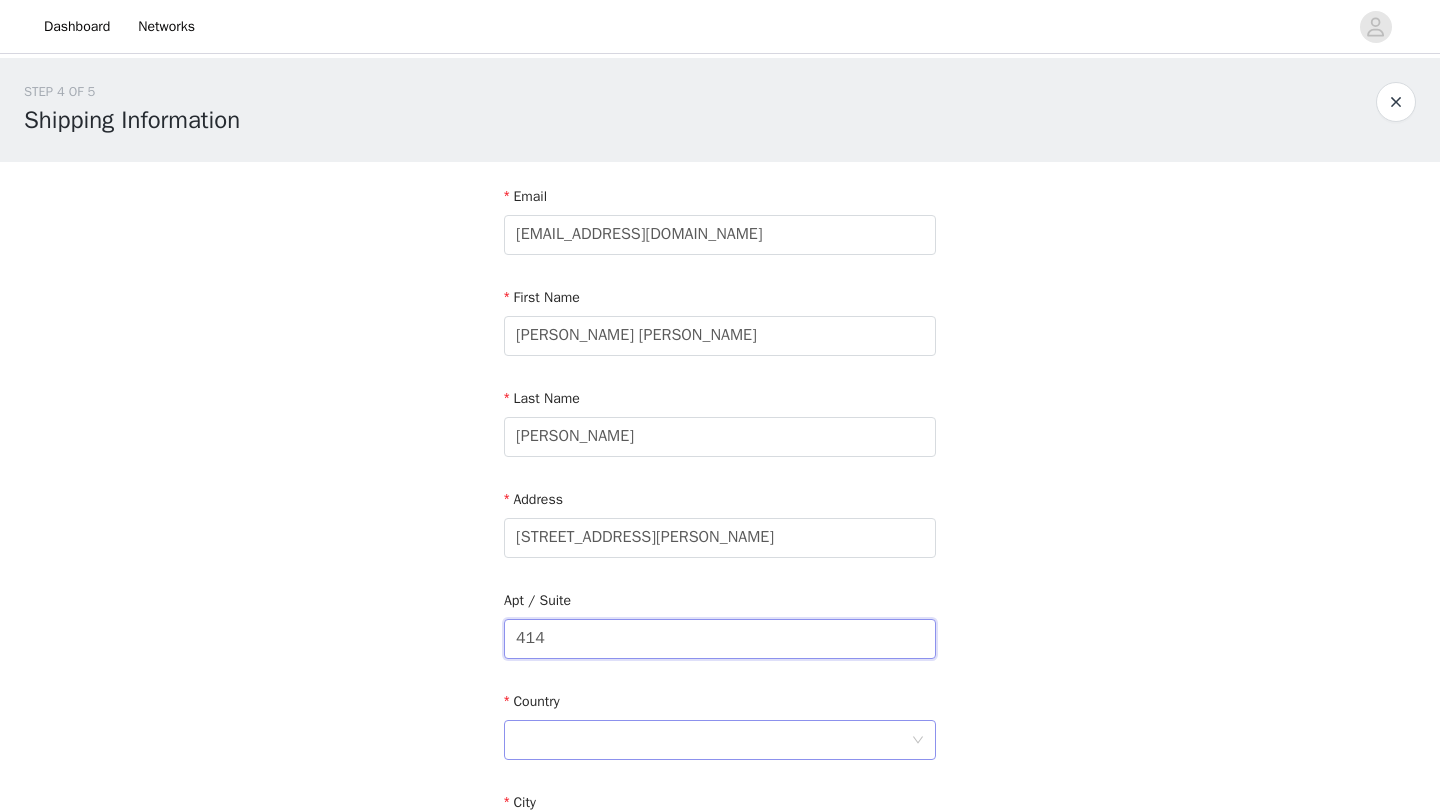type on "414" 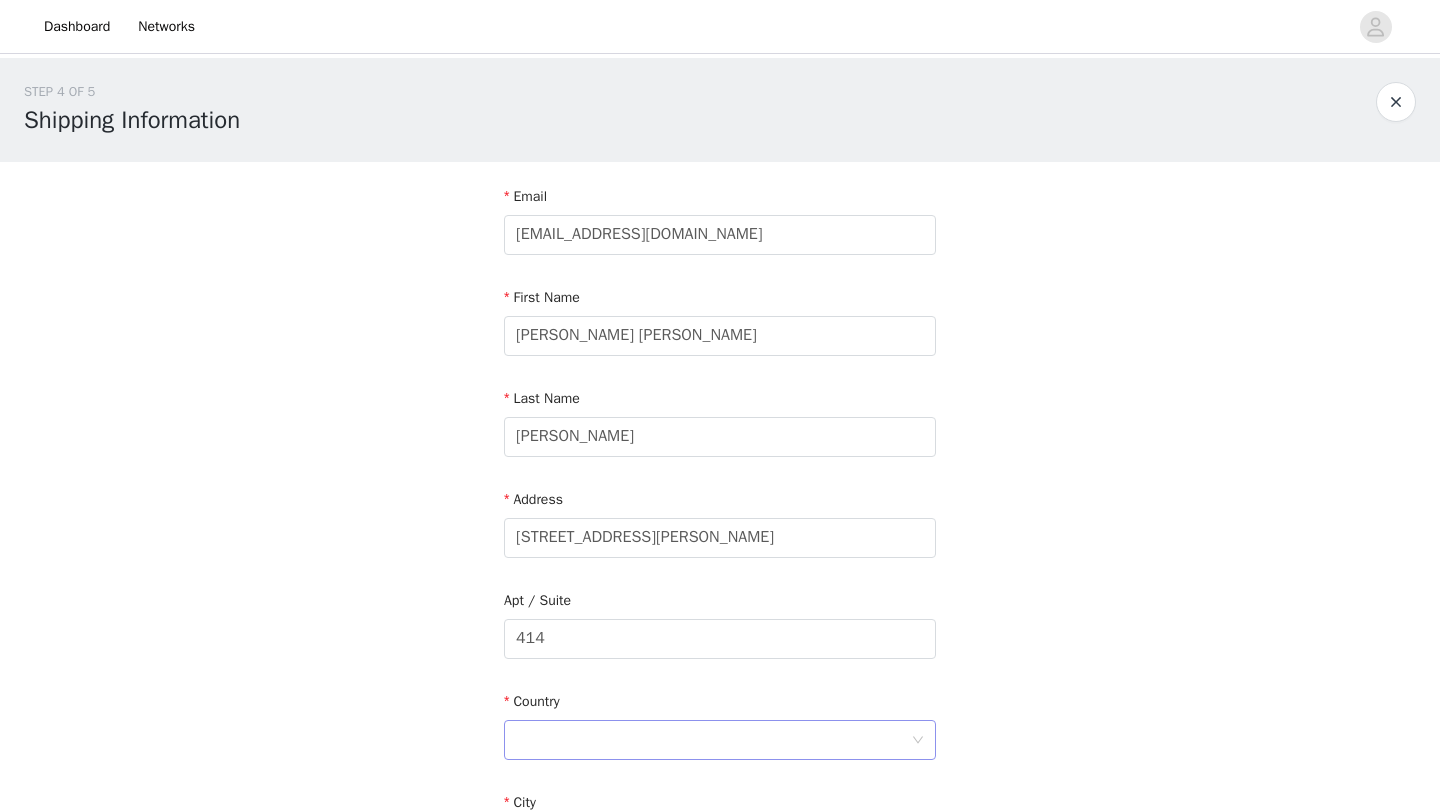click at bounding box center (713, 740) 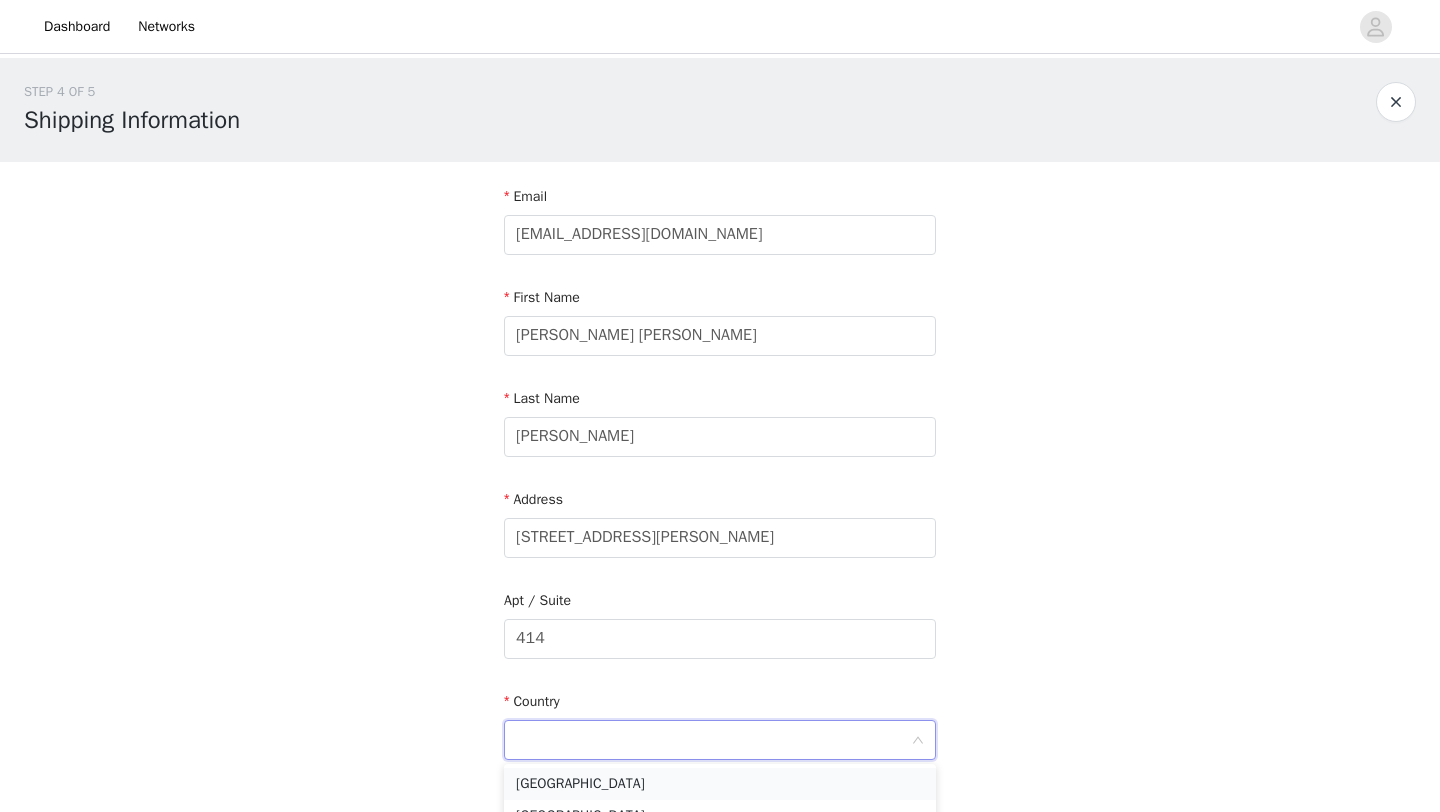 click on "United States" at bounding box center (720, 784) 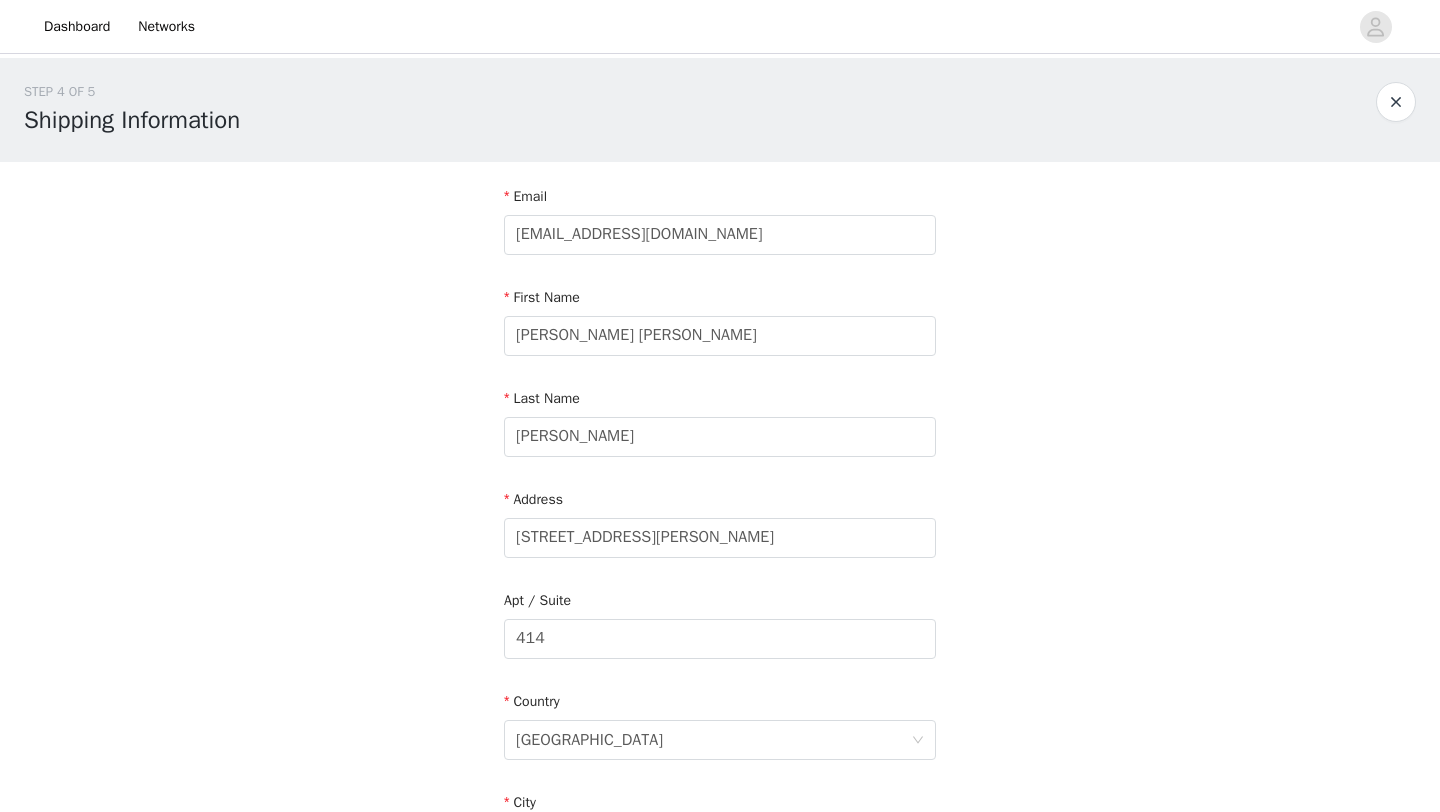 scroll, scrollTop: 266, scrollLeft: 0, axis: vertical 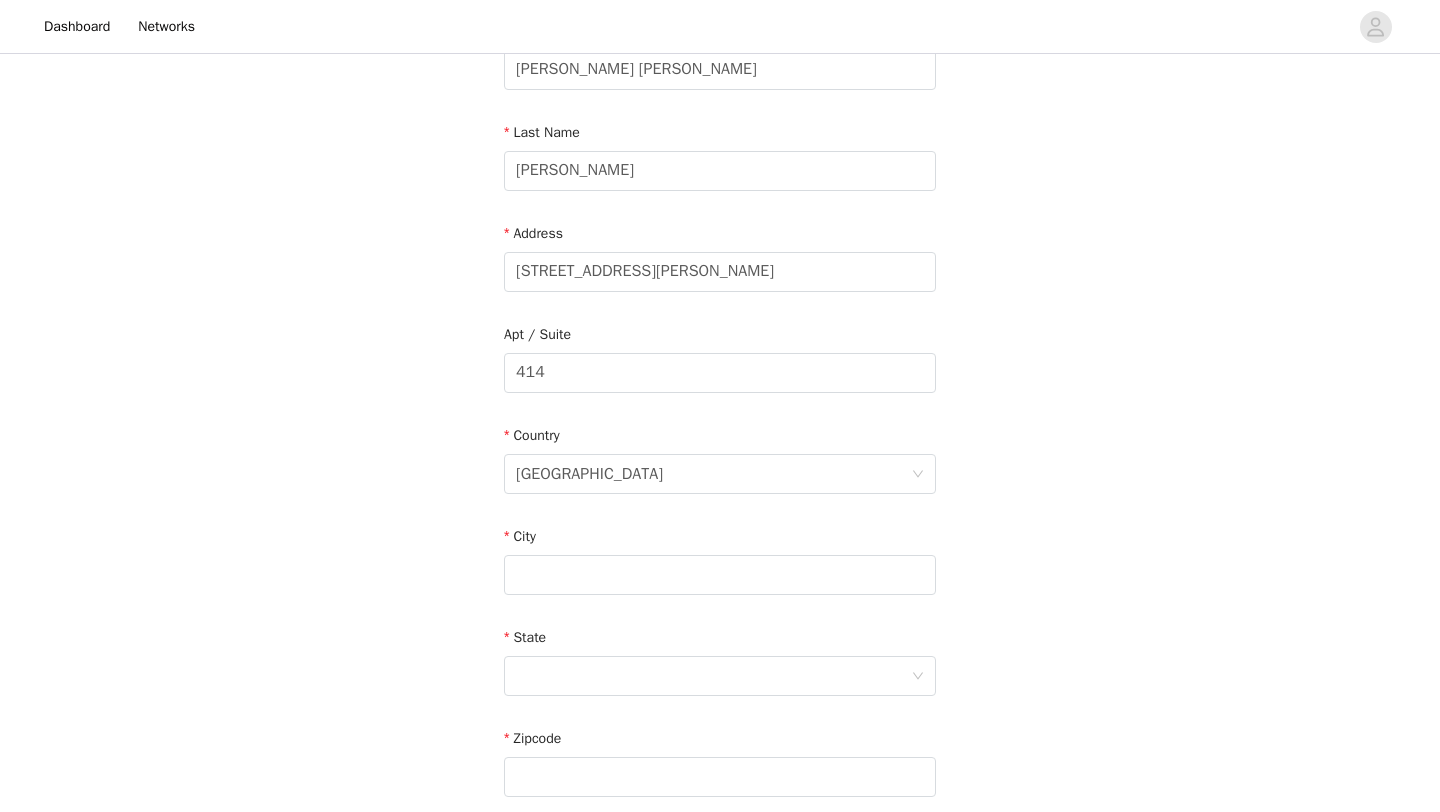click on "City" at bounding box center [720, 540] 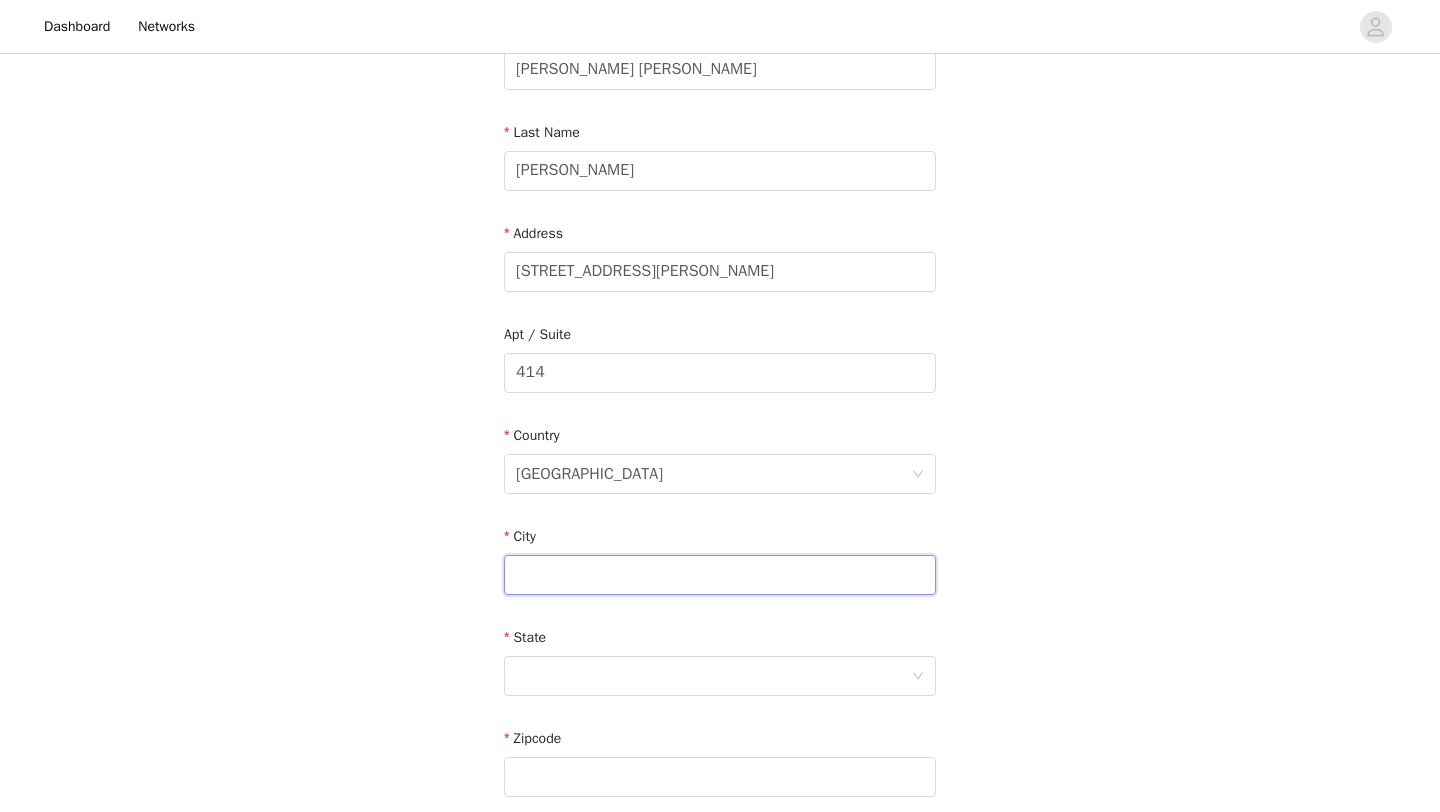 click at bounding box center (720, 575) 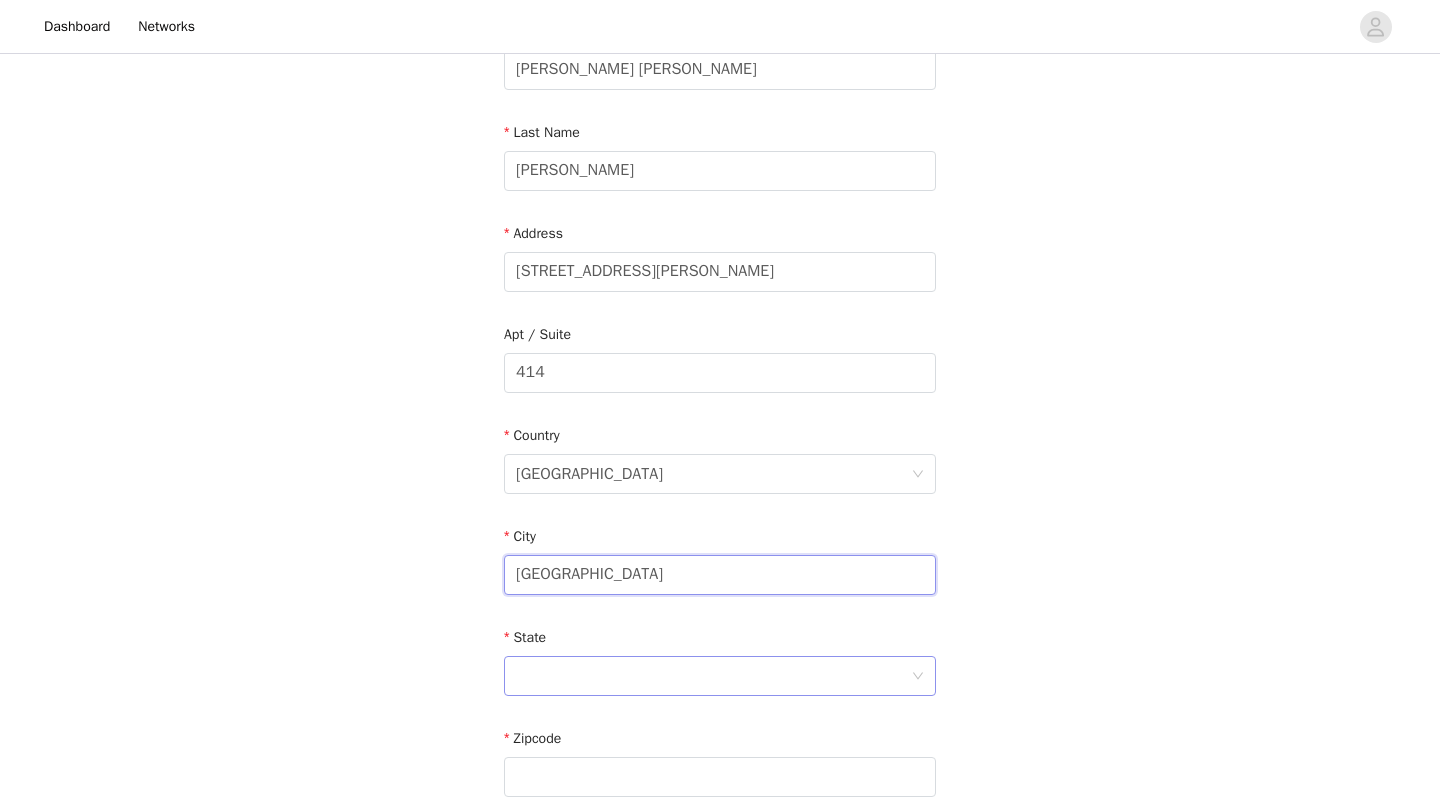 type on "Knoxville" 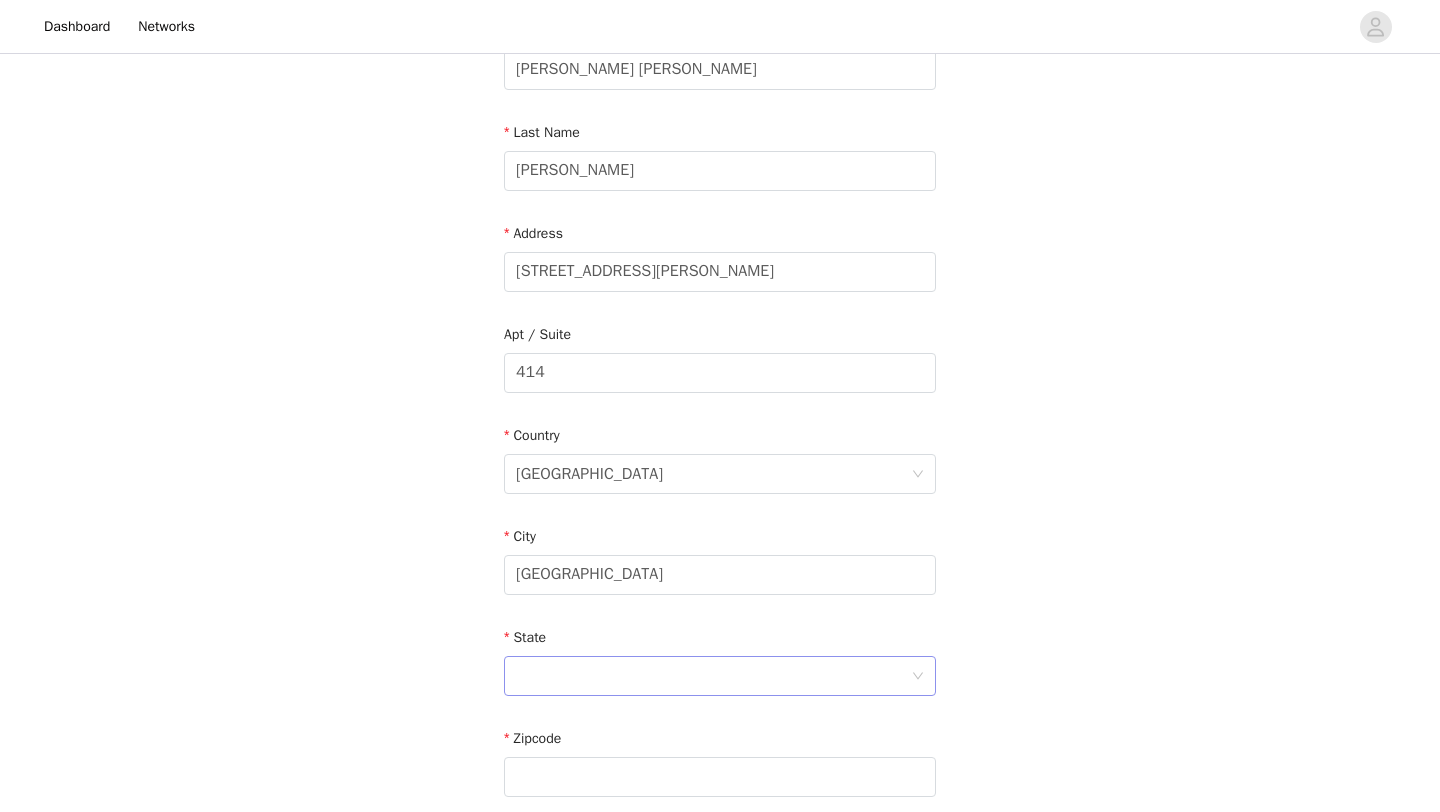 click at bounding box center [713, 676] 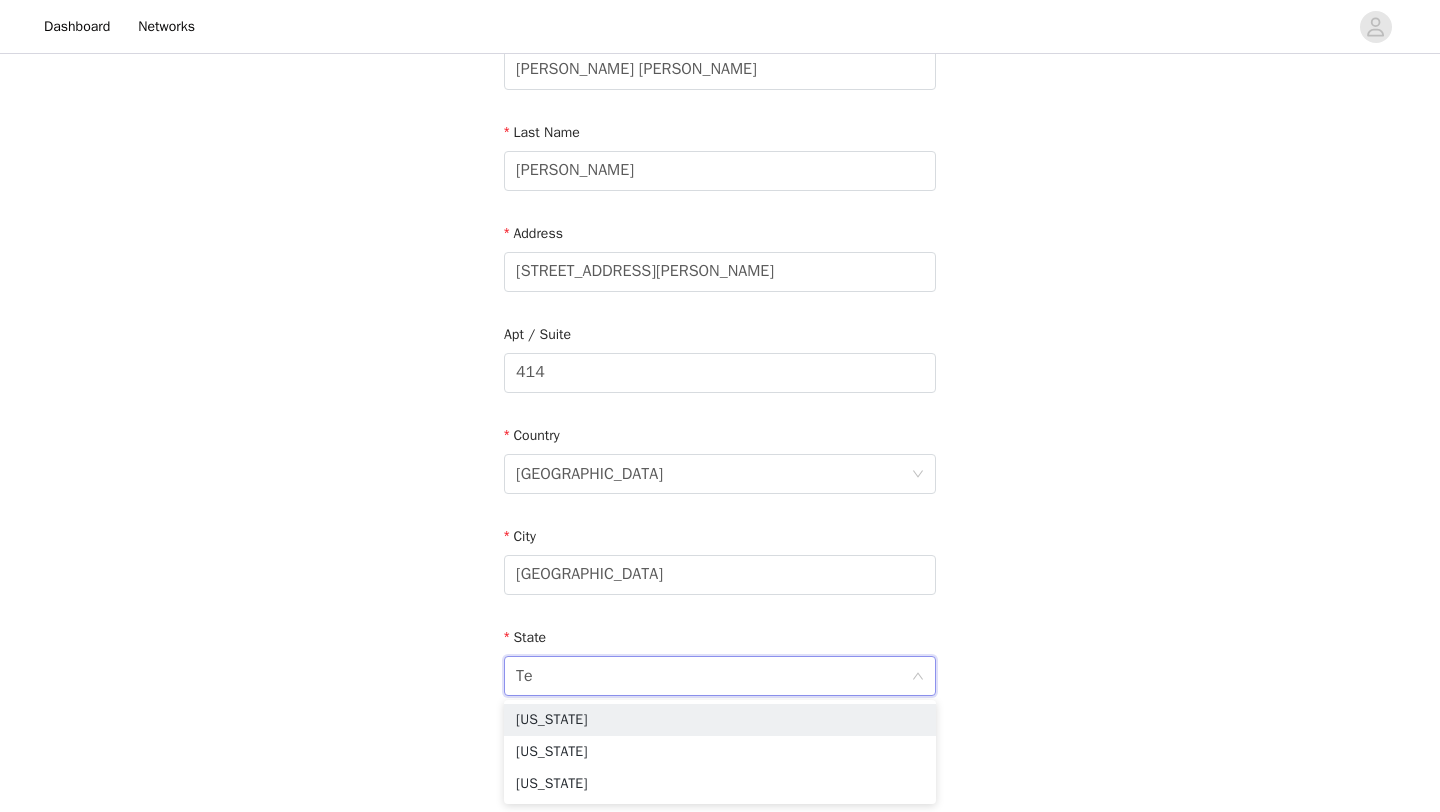 type on "Ten" 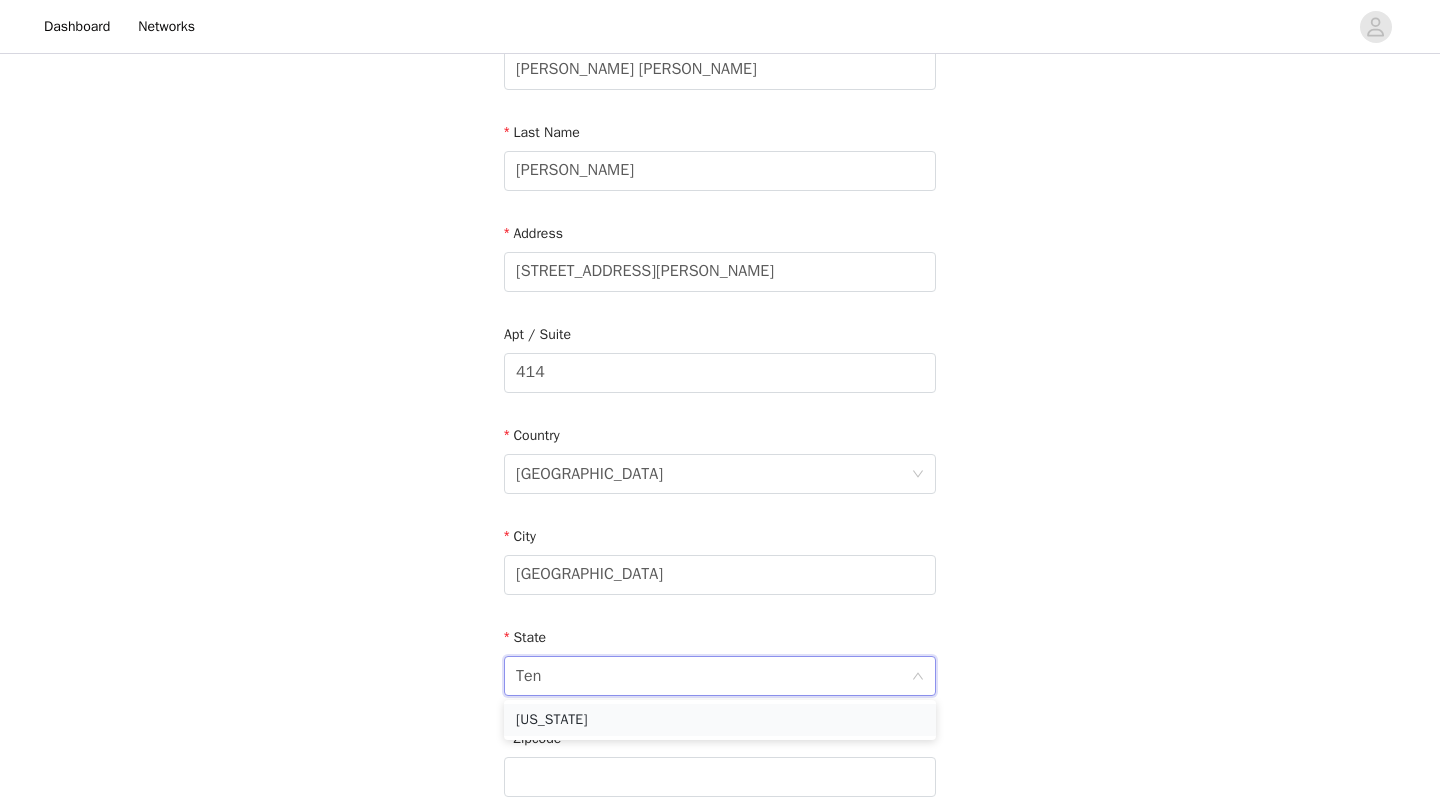 click on "Tennessee" at bounding box center (720, 720) 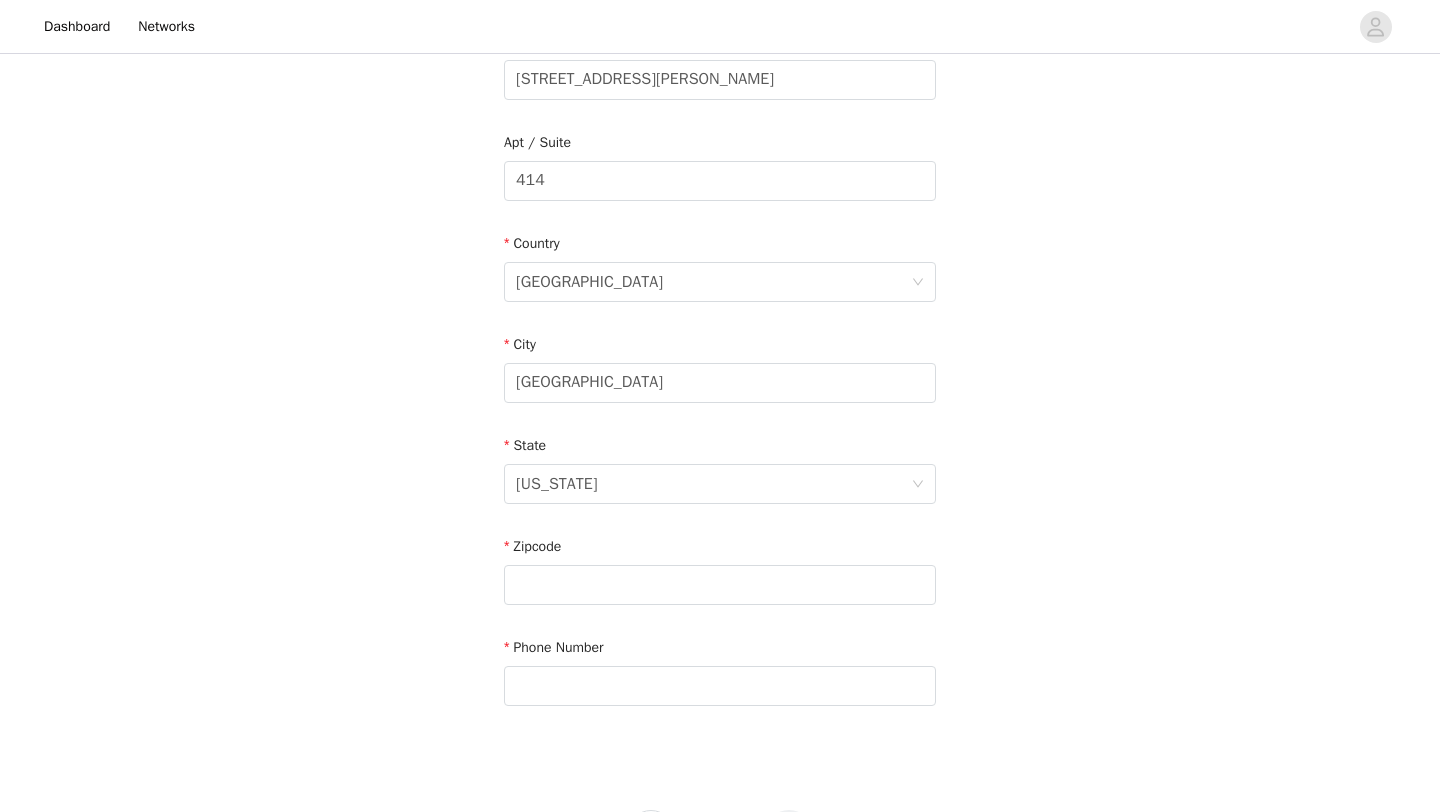 scroll, scrollTop: 459, scrollLeft: 0, axis: vertical 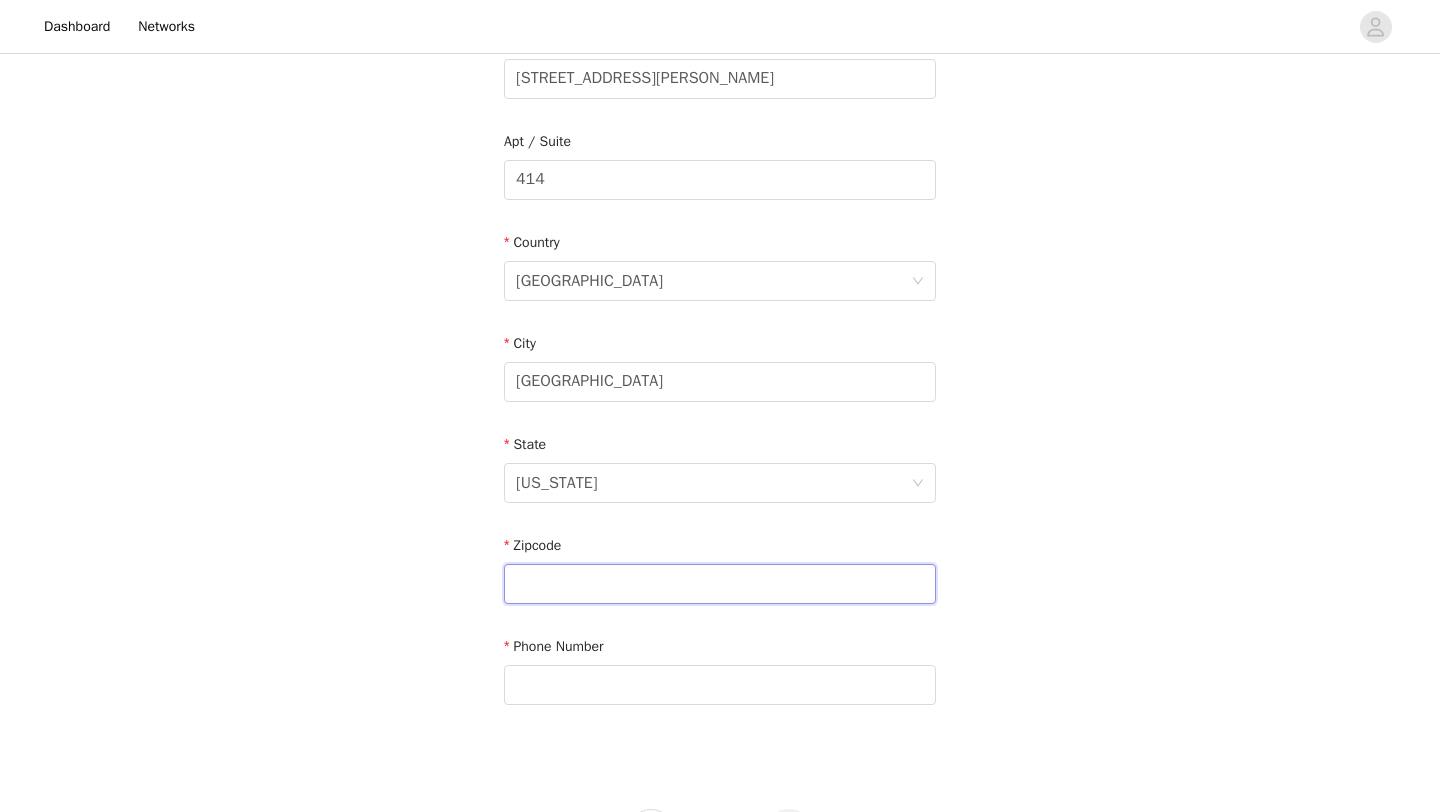 click at bounding box center (720, 584) 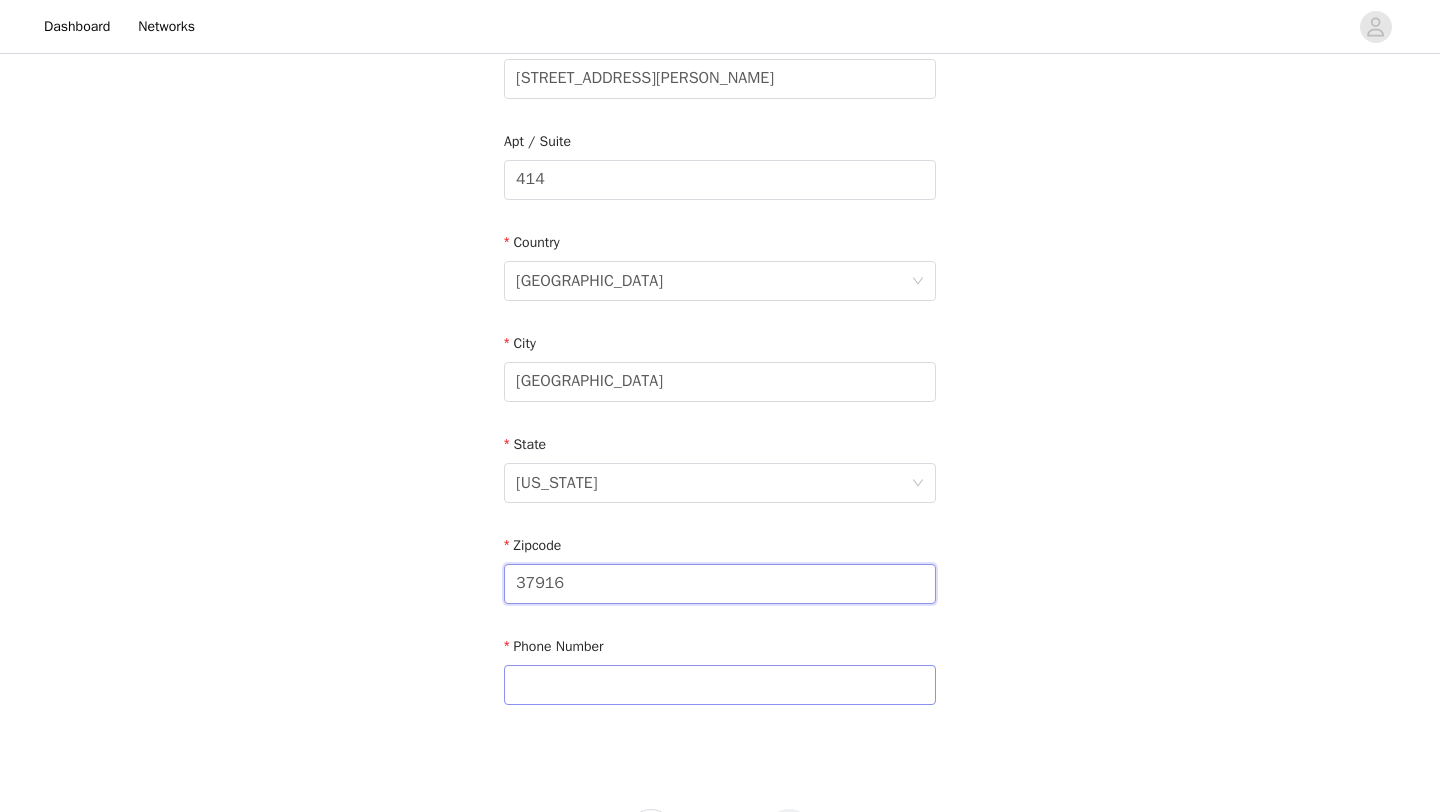 type on "37916" 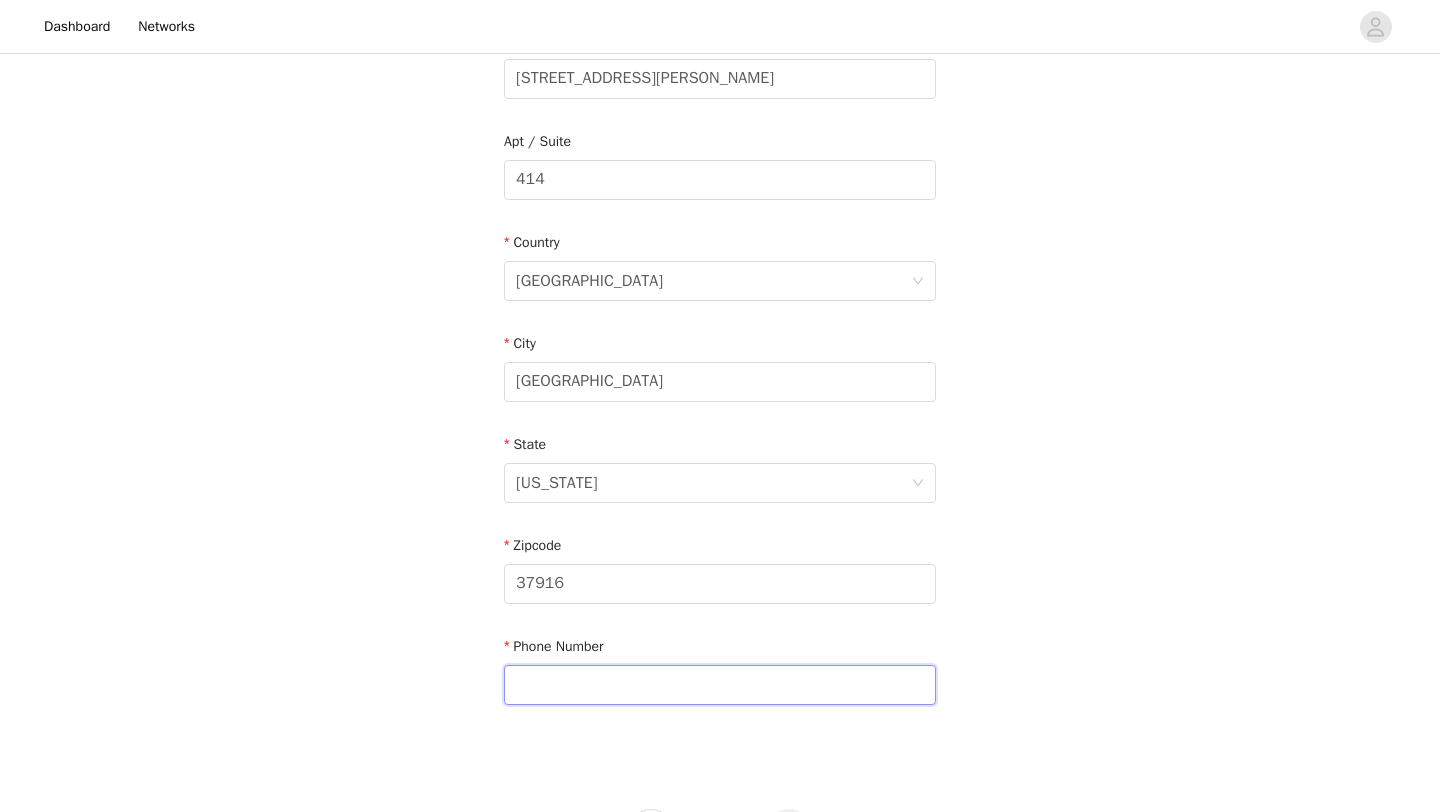 click at bounding box center (720, 685) 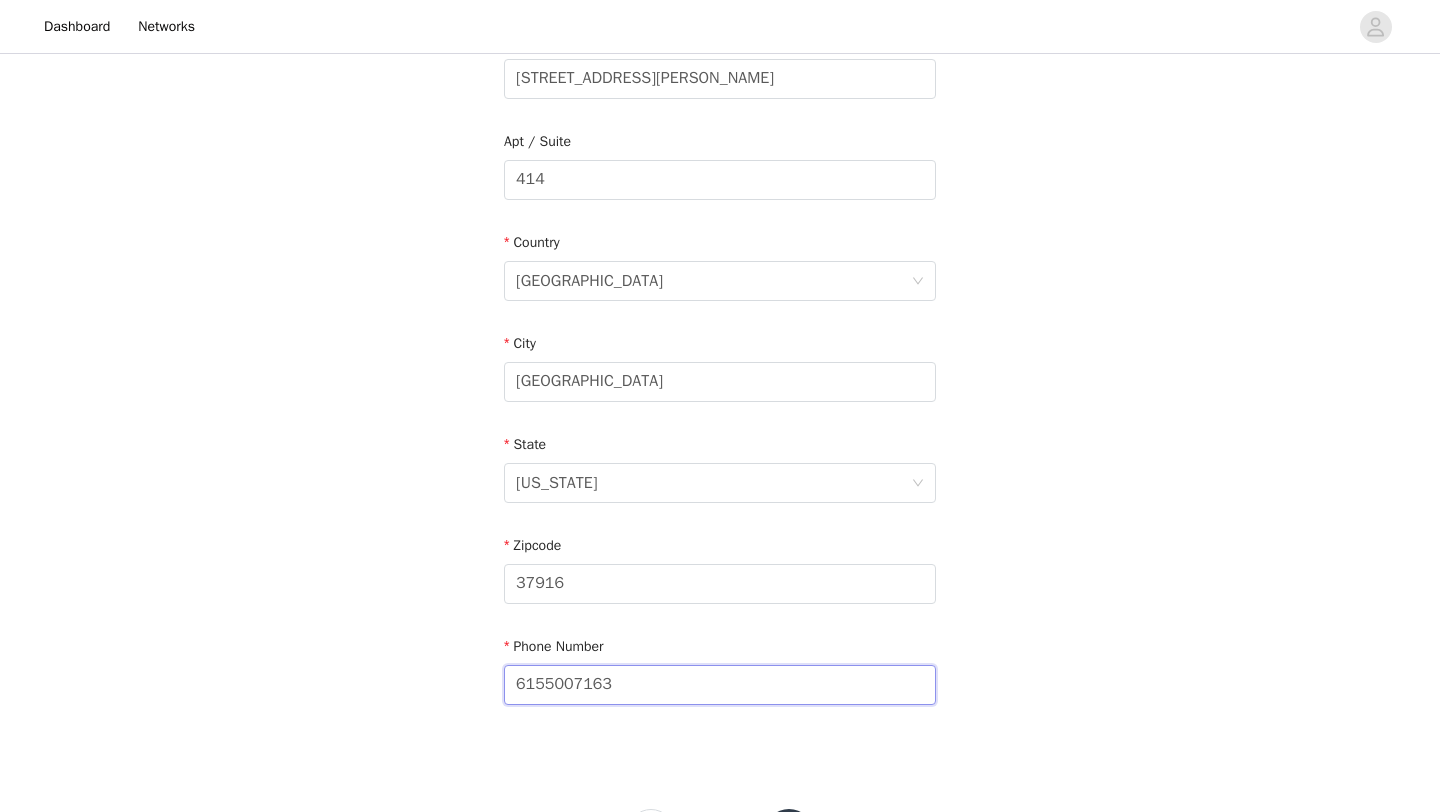 scroll, scrollTop: 551, scrollLeft: 0, axis: vertical 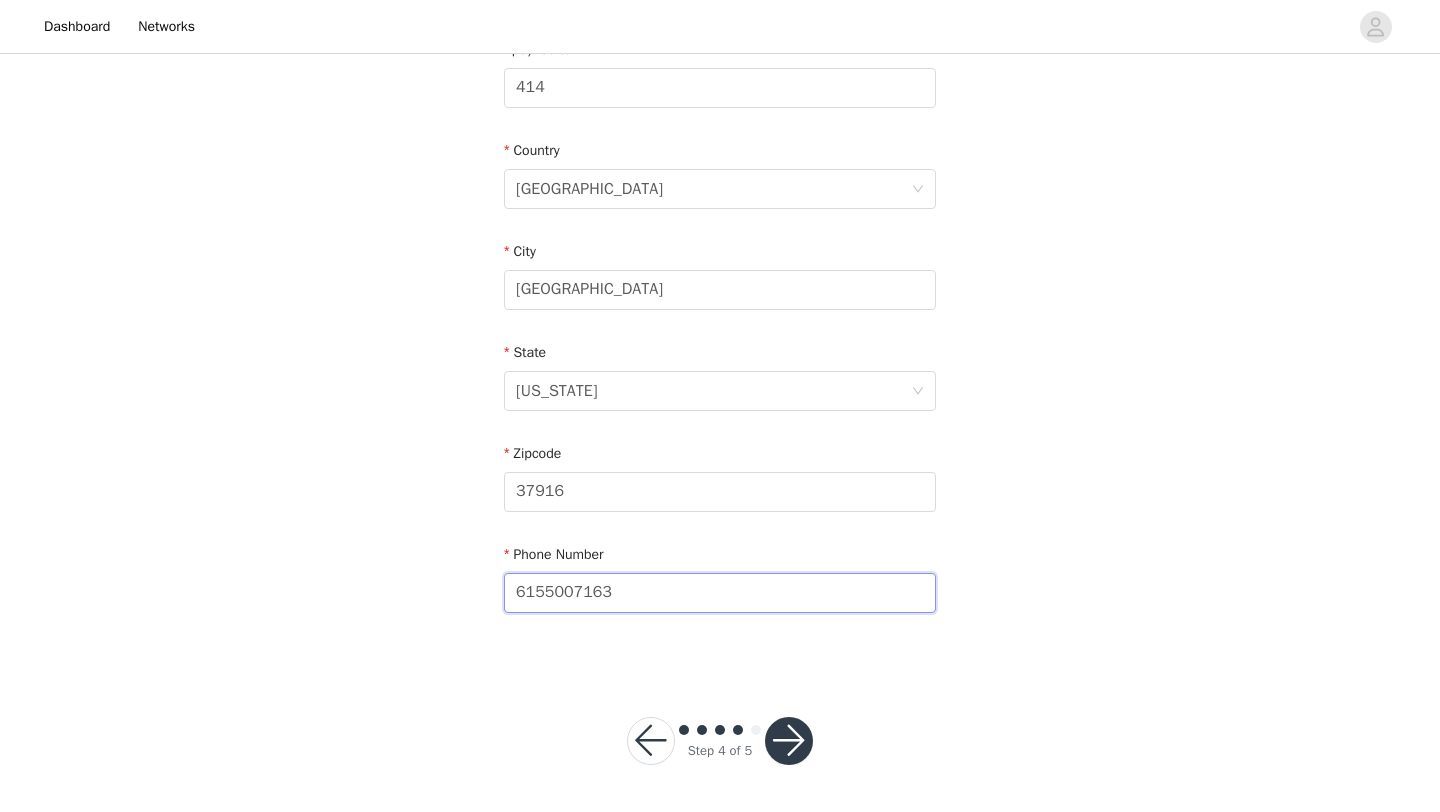 type on "6155007163" 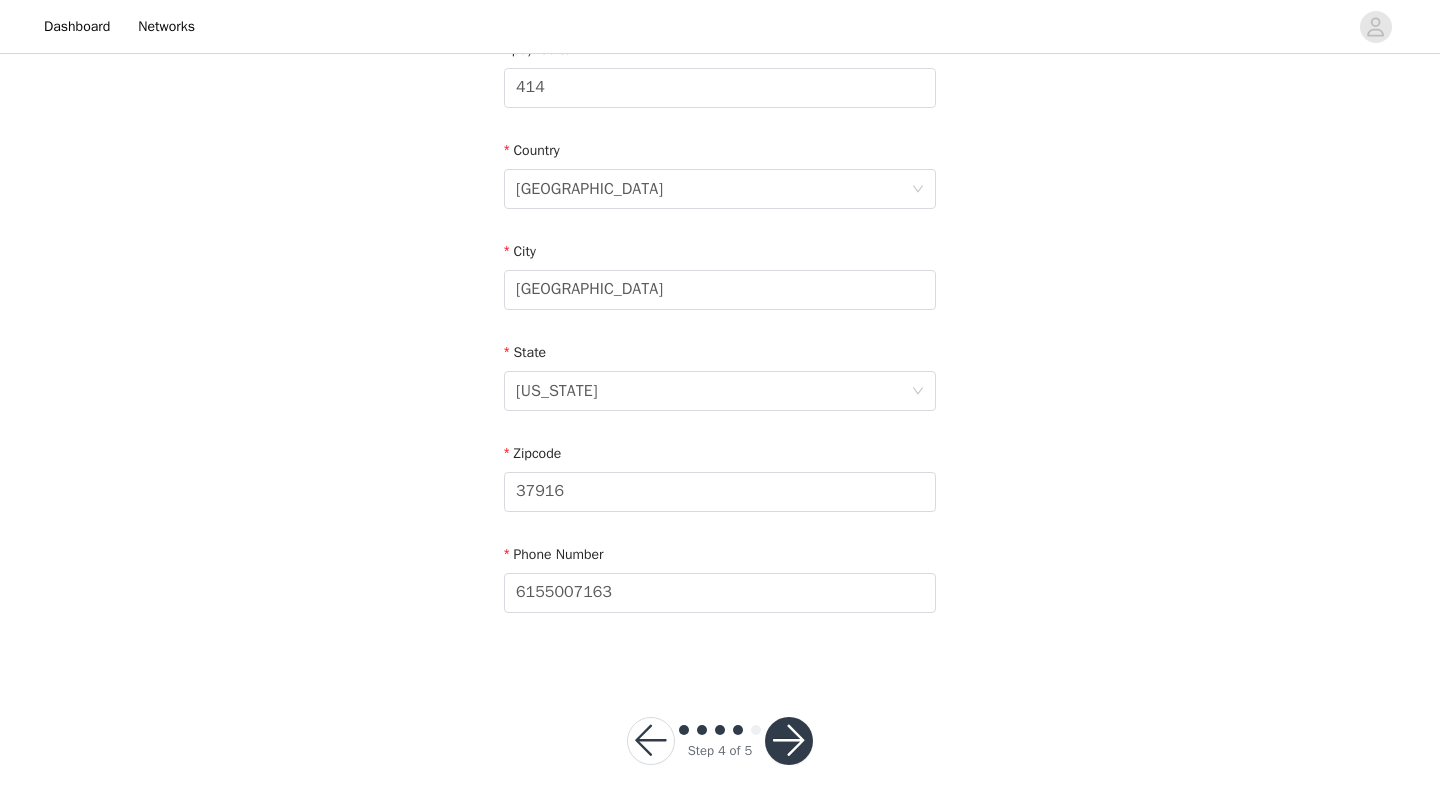 click at bounding box center [789, 741] 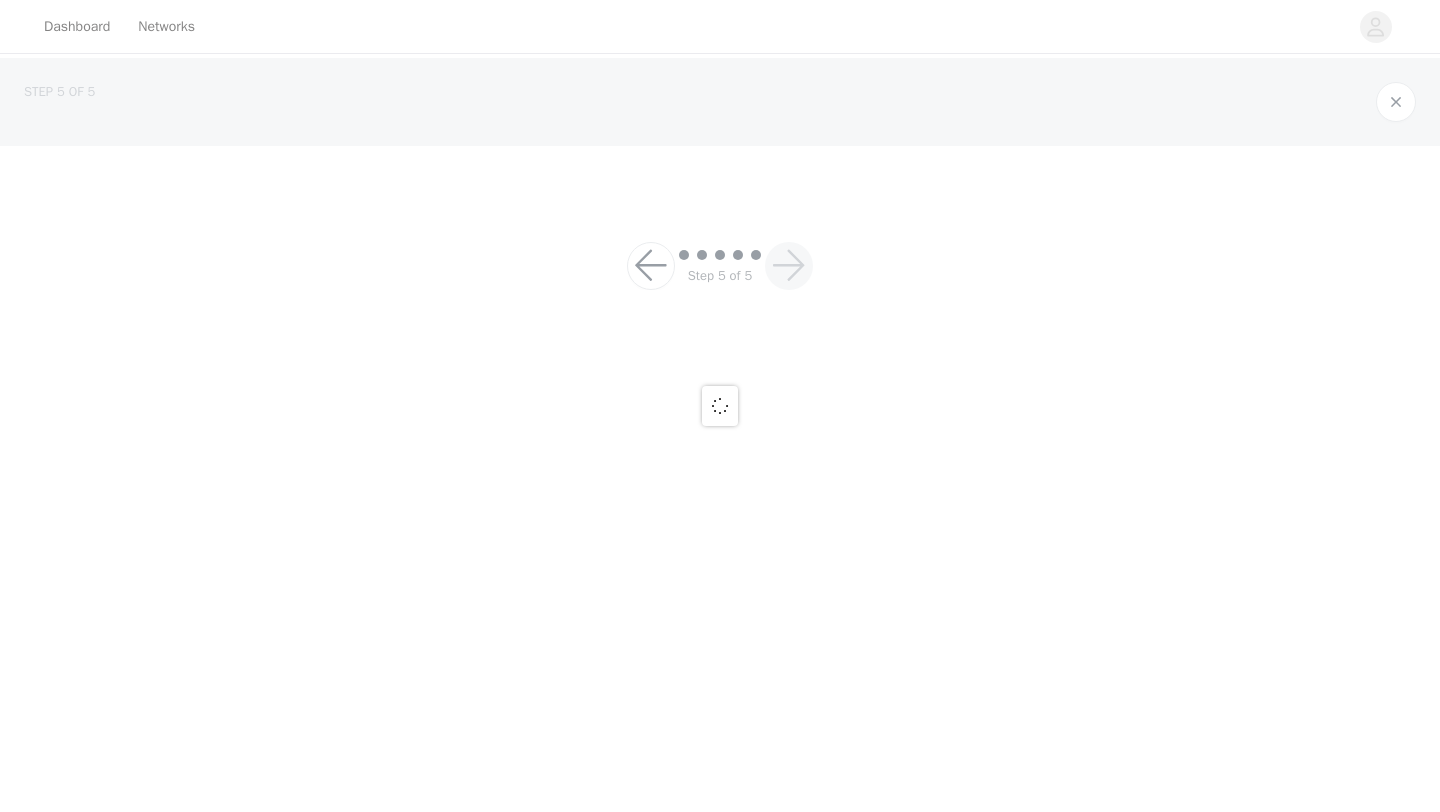 scroll, scrollTop: 0, scrollLeft: 0, axis: both 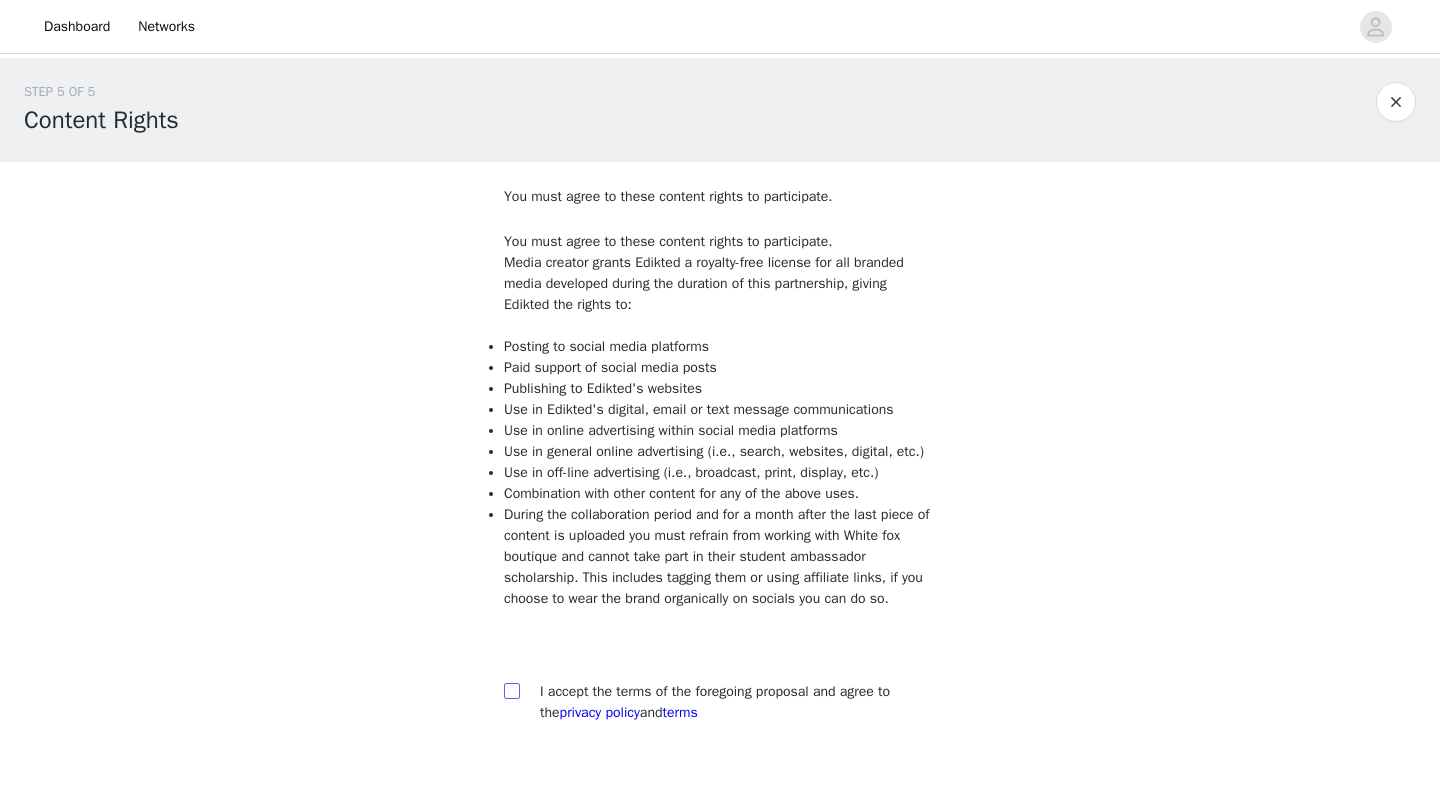 click at bounding box center (511, 690) 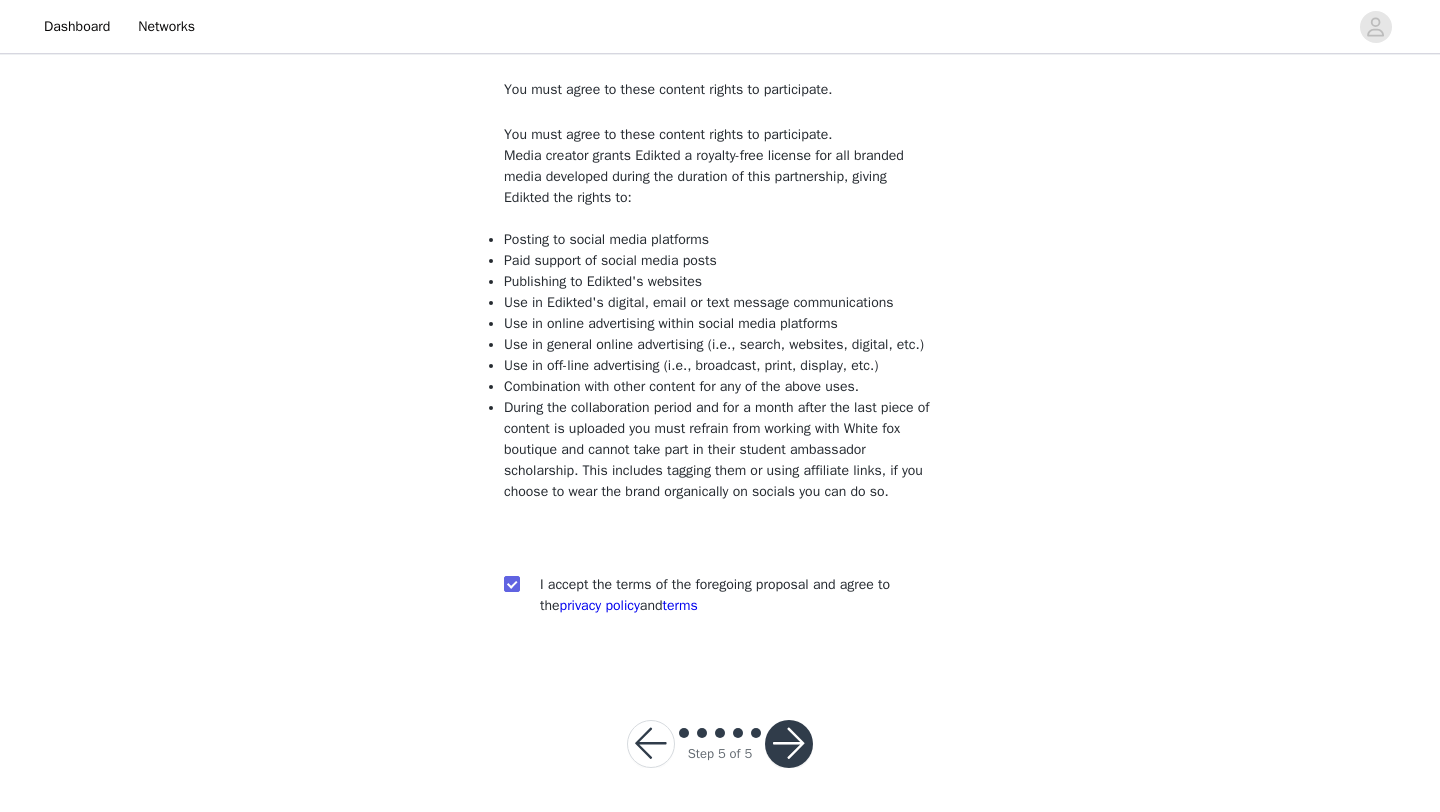 scroll, scrollTop: 152, scrollLeft: 0, axis: vertical 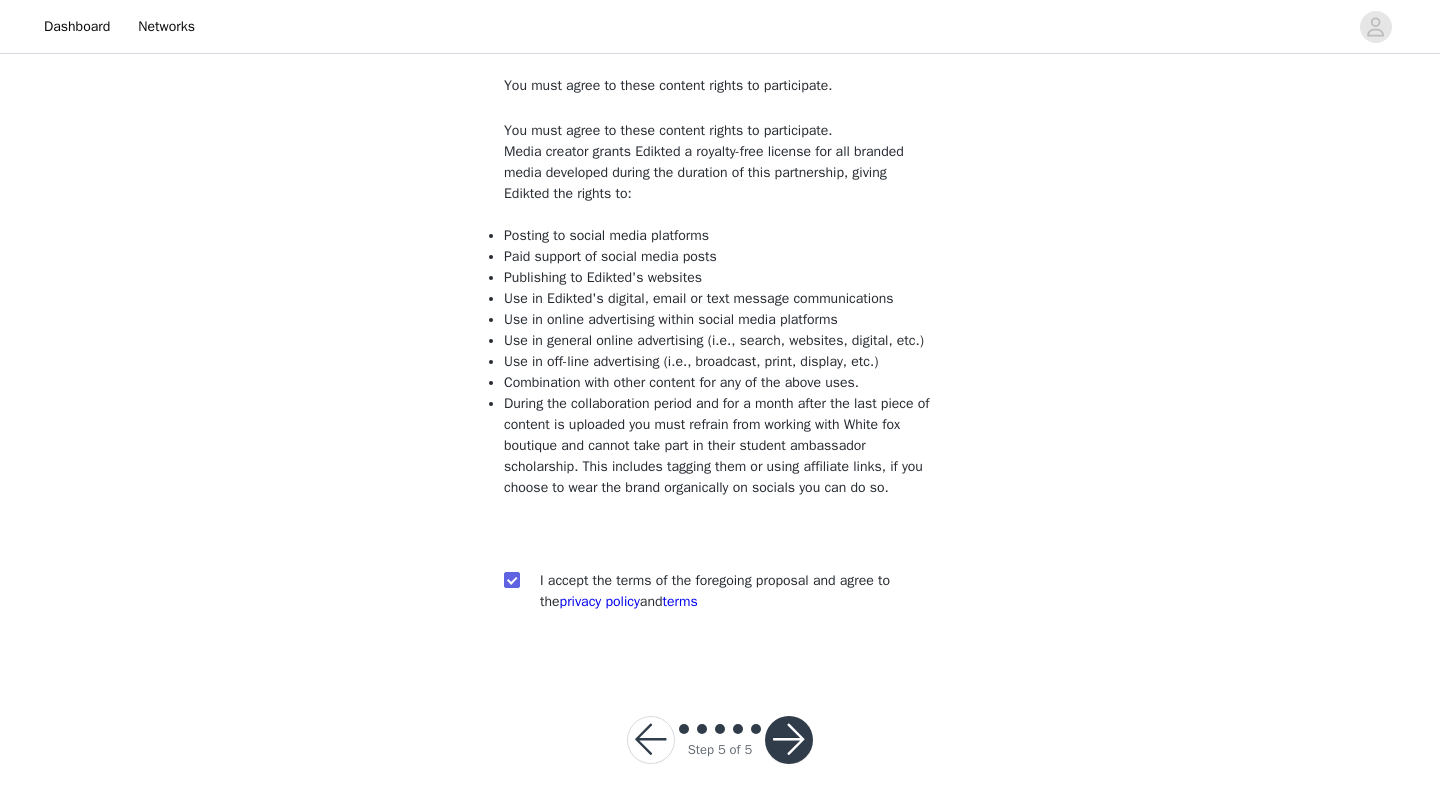 click at bounding box center [789, 740] 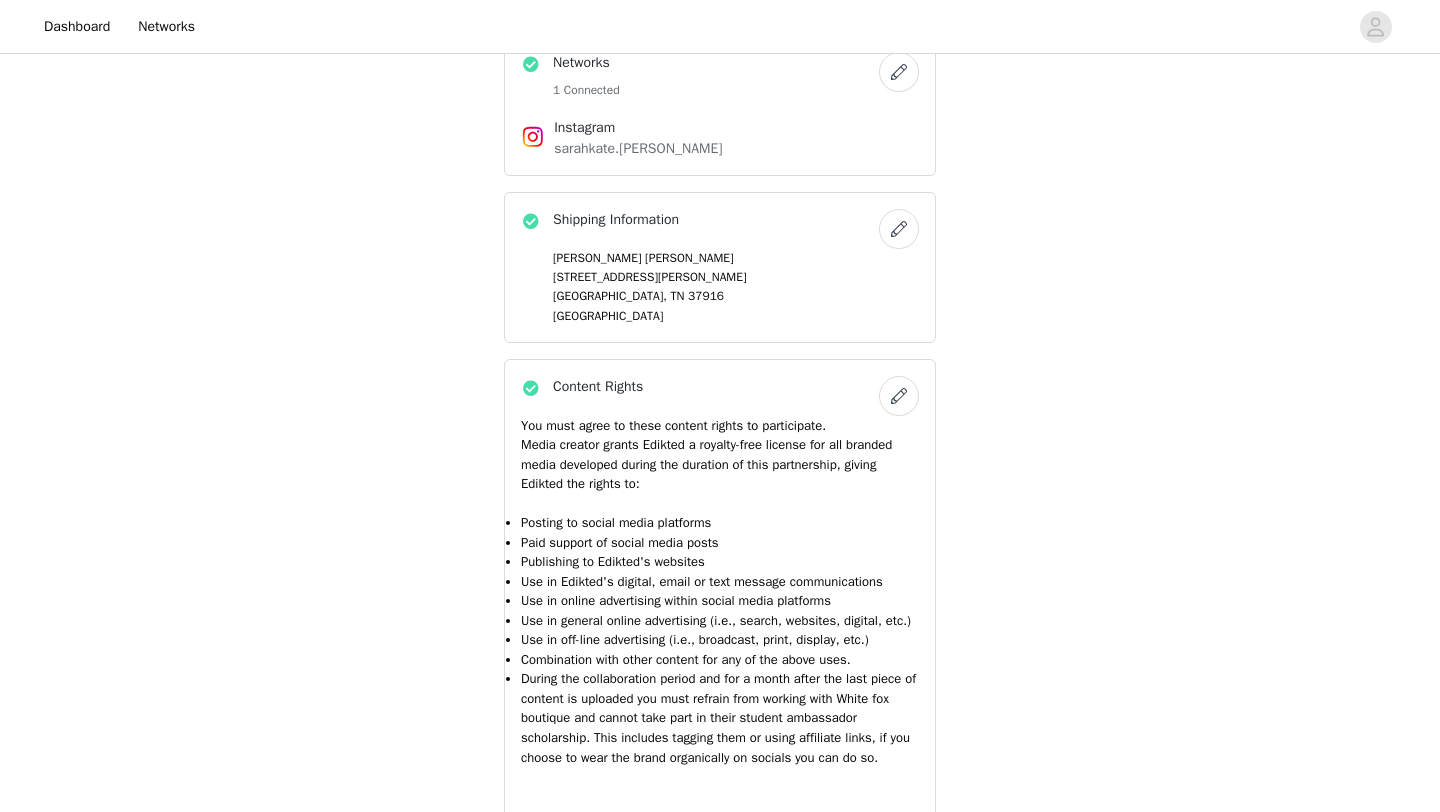 scroll, scrollTop: 1975, scrollLeft: 0, axis: vertical 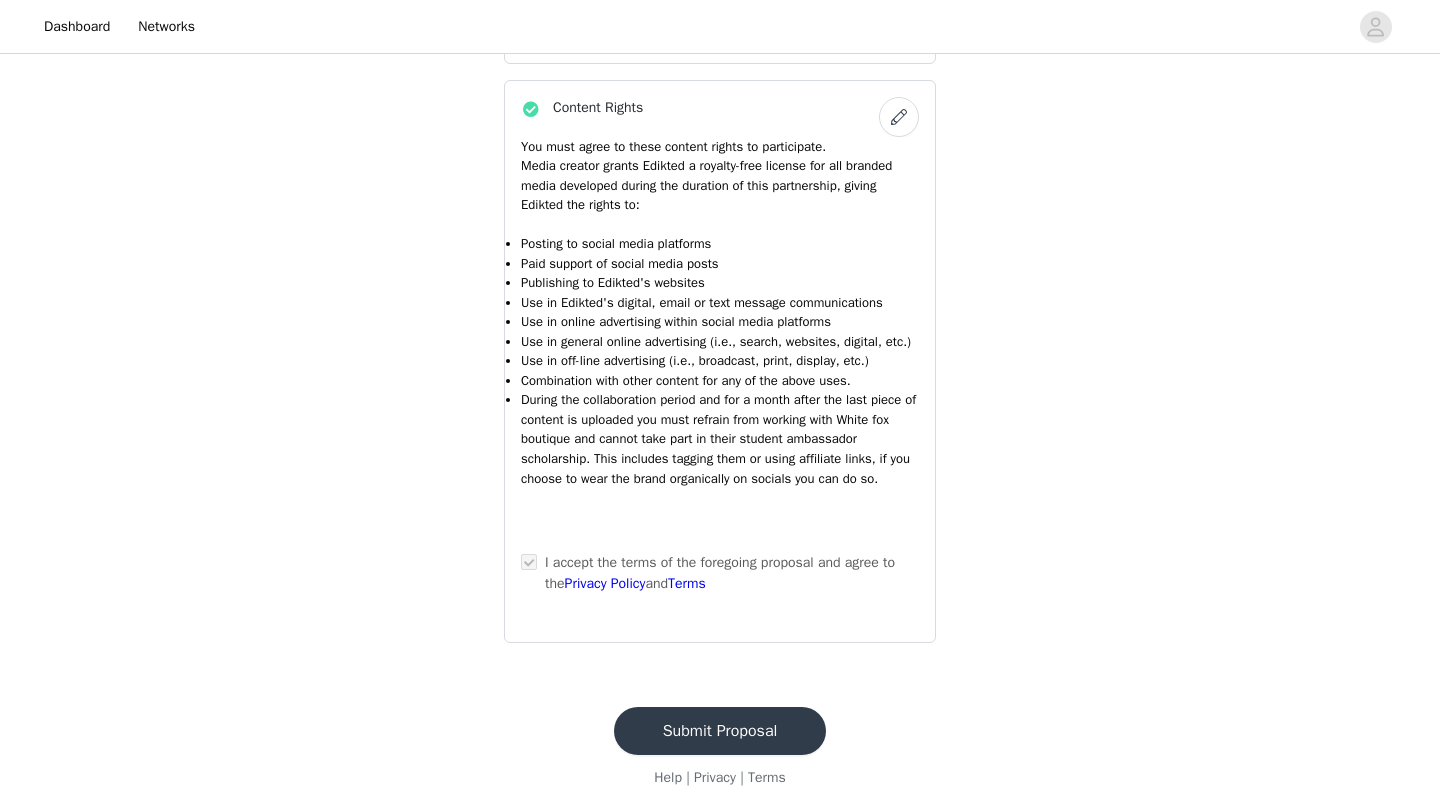 click on "Submit Proposal" at bounding box center [720, 731] 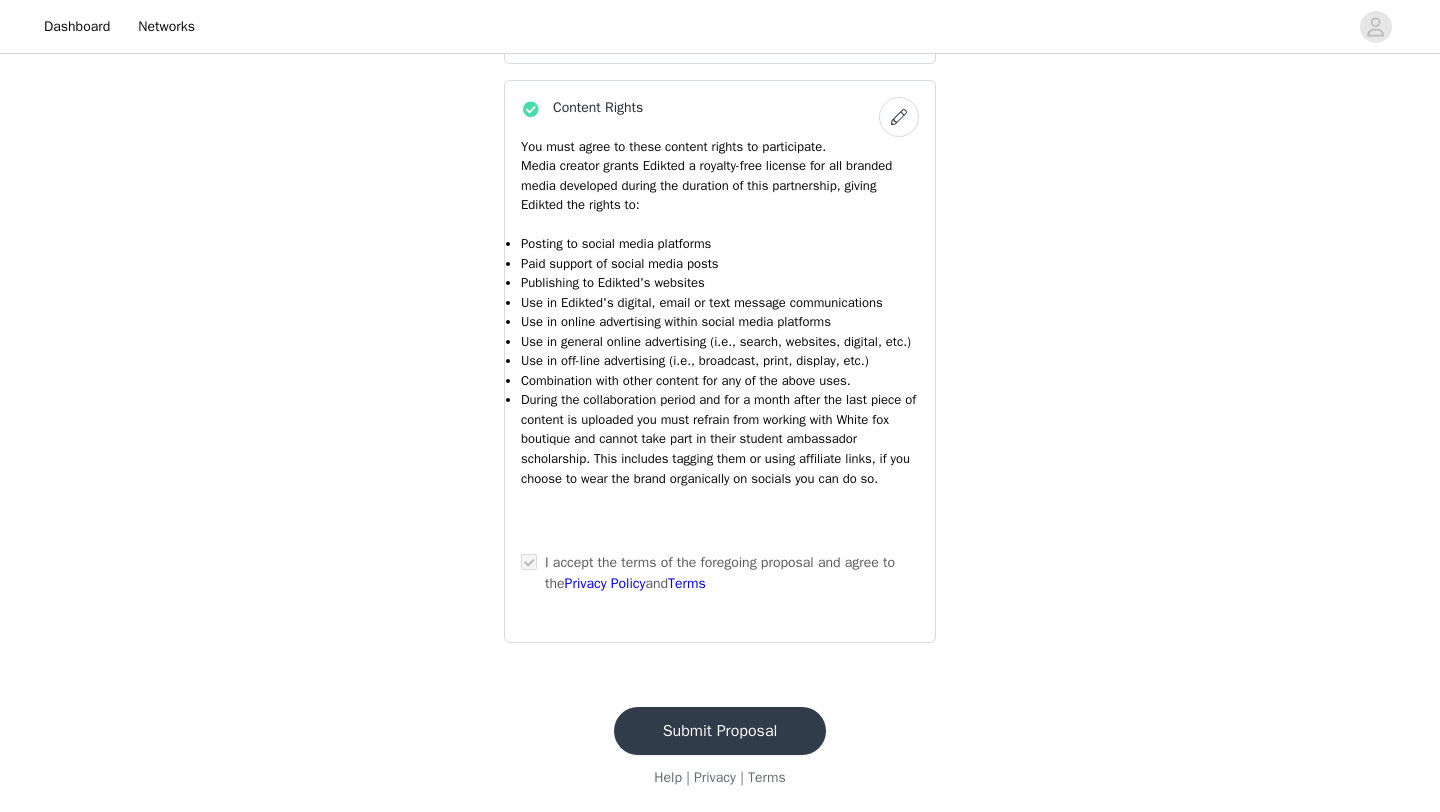 scroll, scrollTop: 0, scrollLeft: 0, axis: both 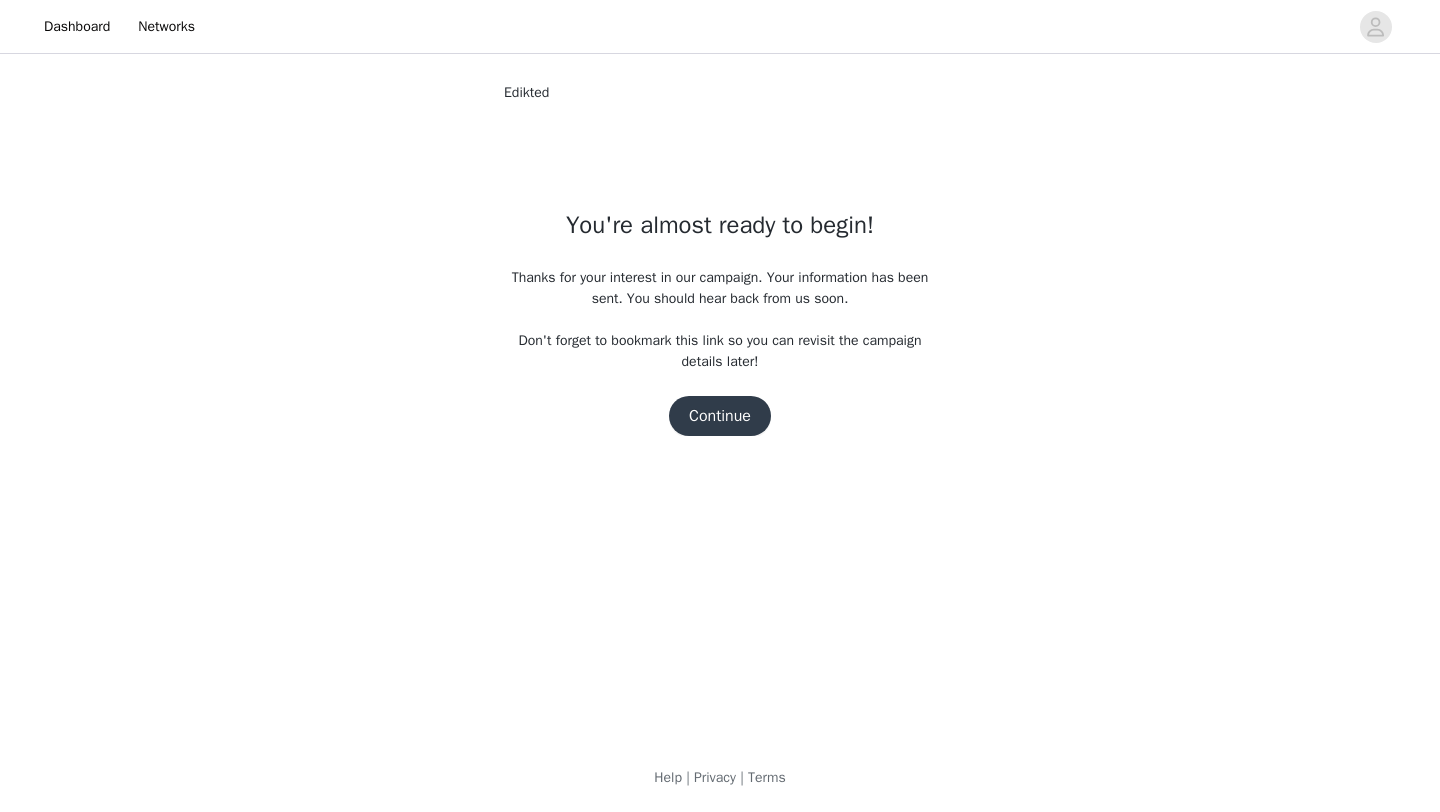 click on "Continue" at bounding box center (720, 416) 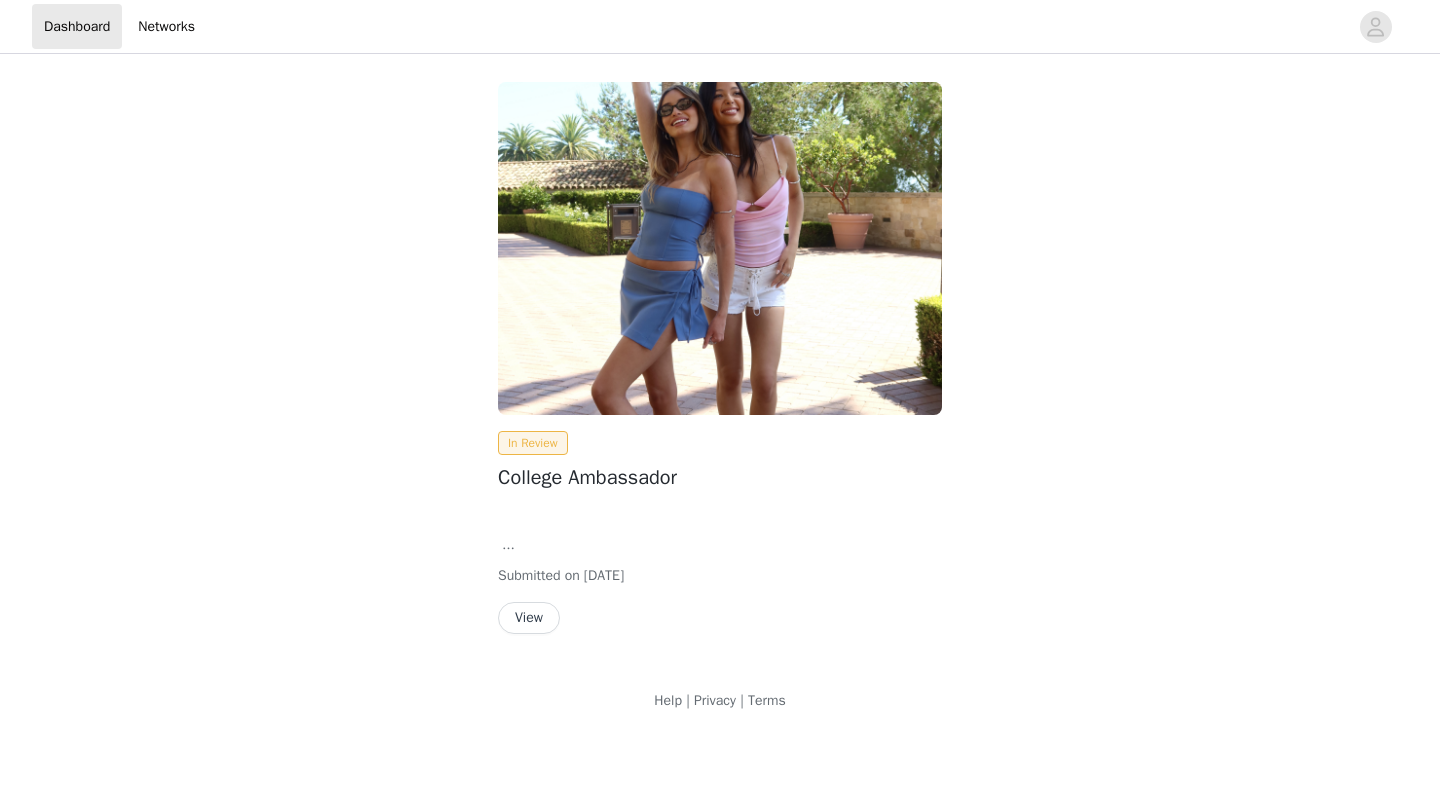 scroll, scrollTop: 0, scrollLeft: 0, axis: both 